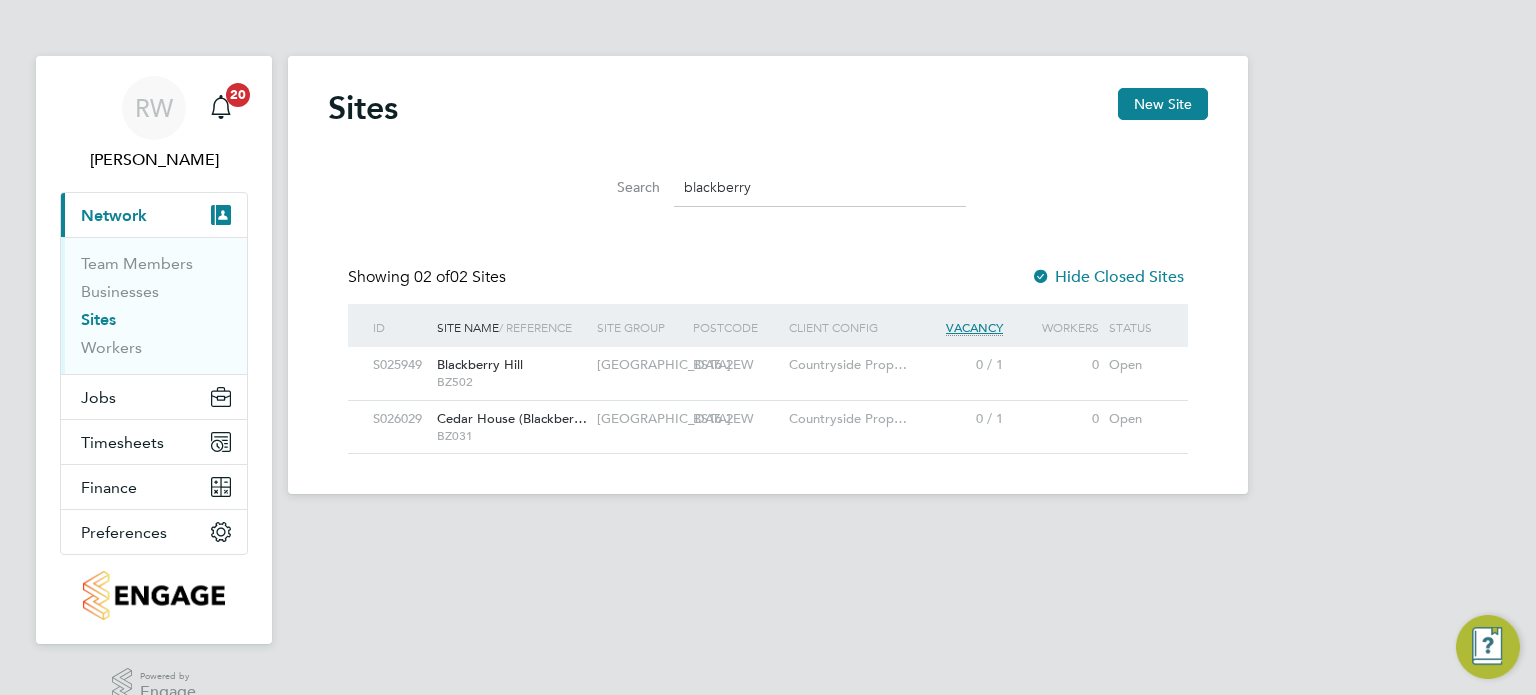 scroll, scrollTop: 0, scrollLeft: 0, axis: both 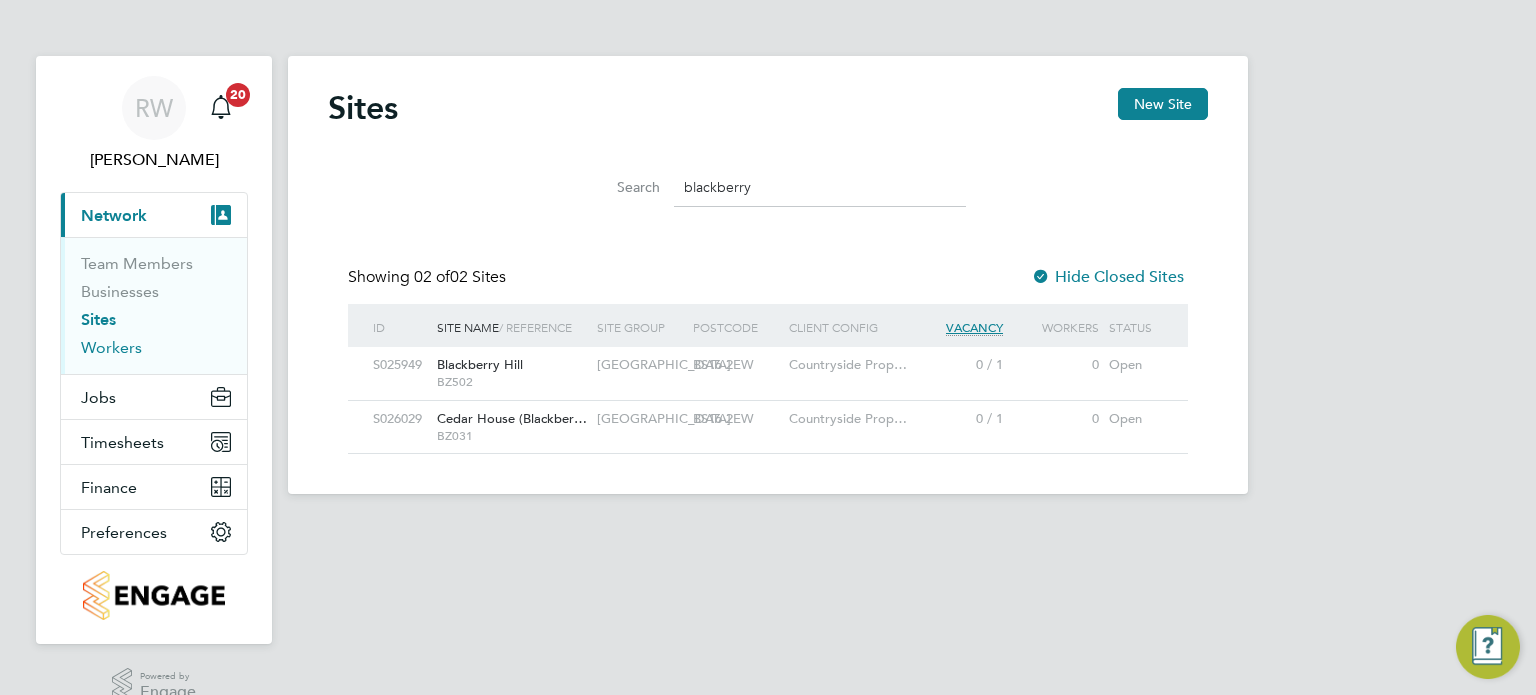 click on "Workers" at bounding box center (111, 347) 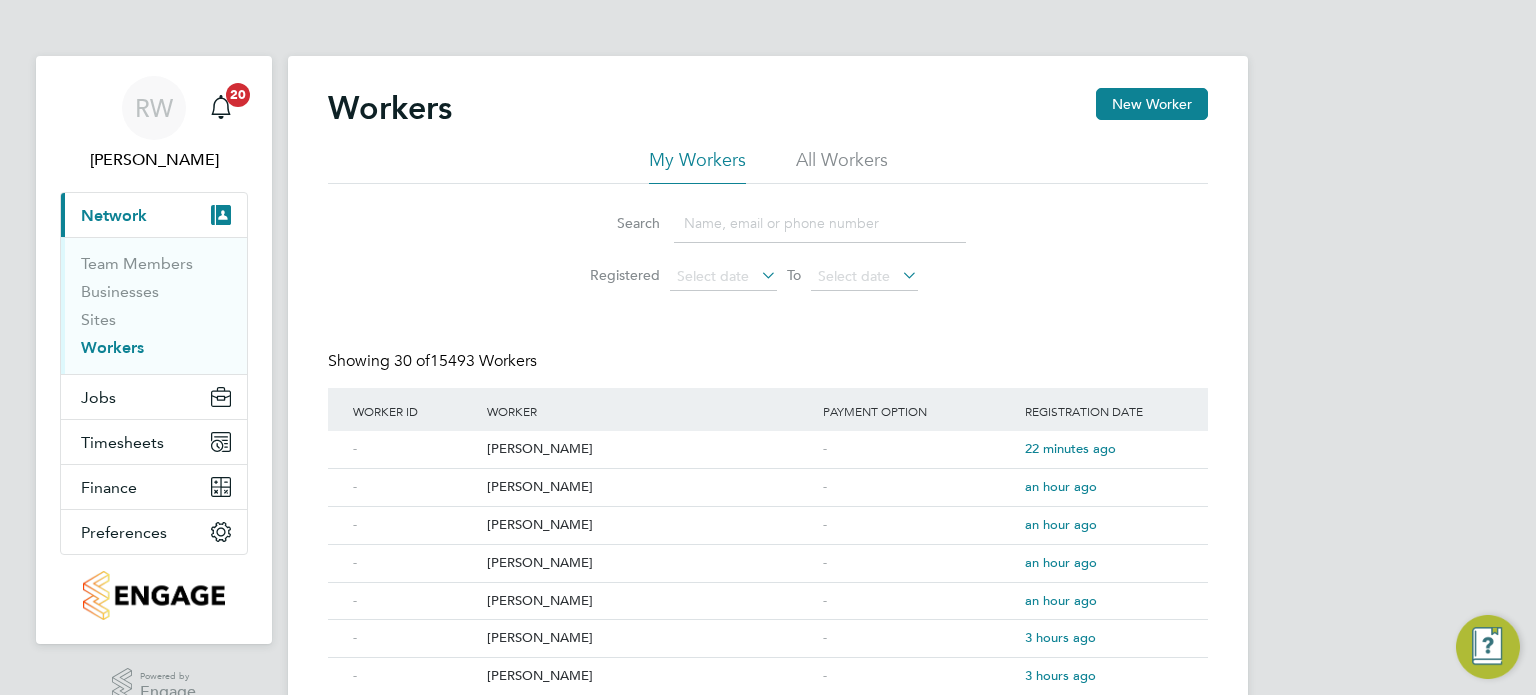 click on "All Workers" 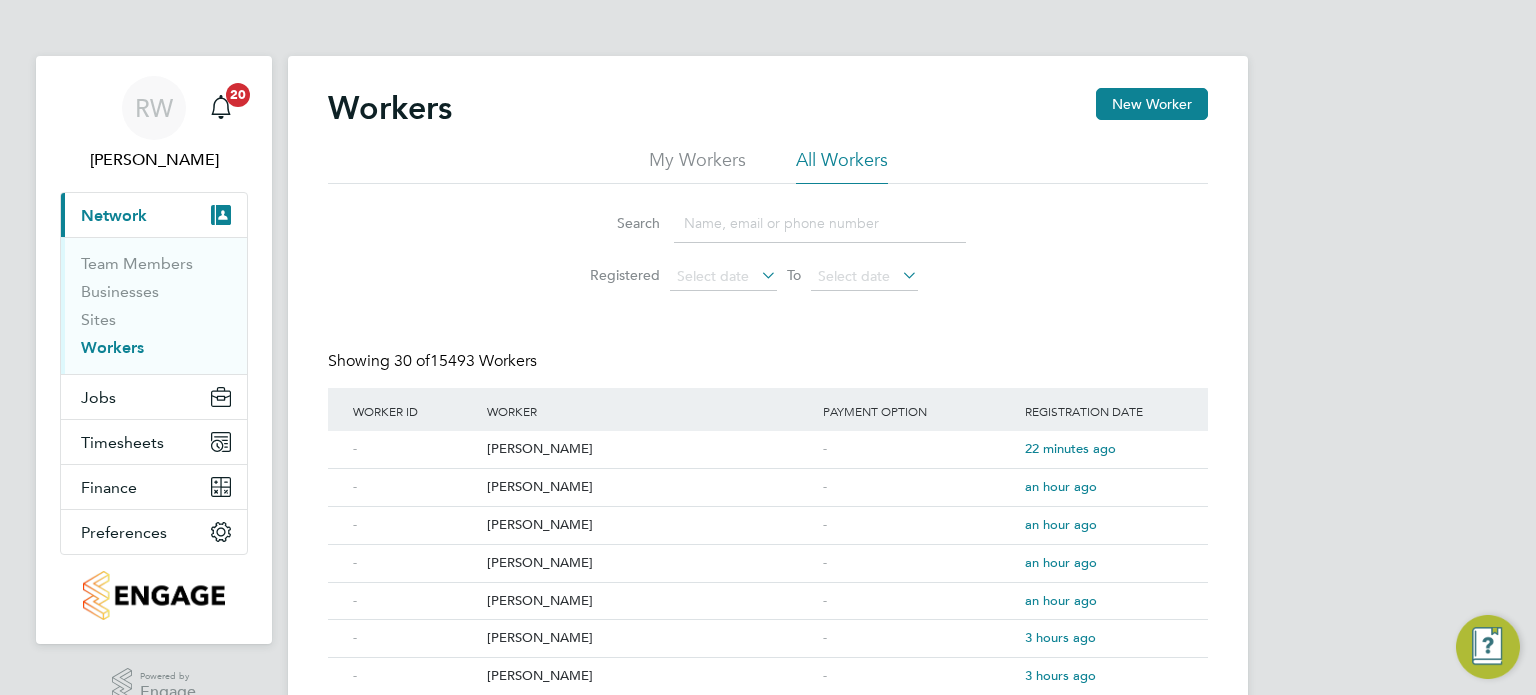 click 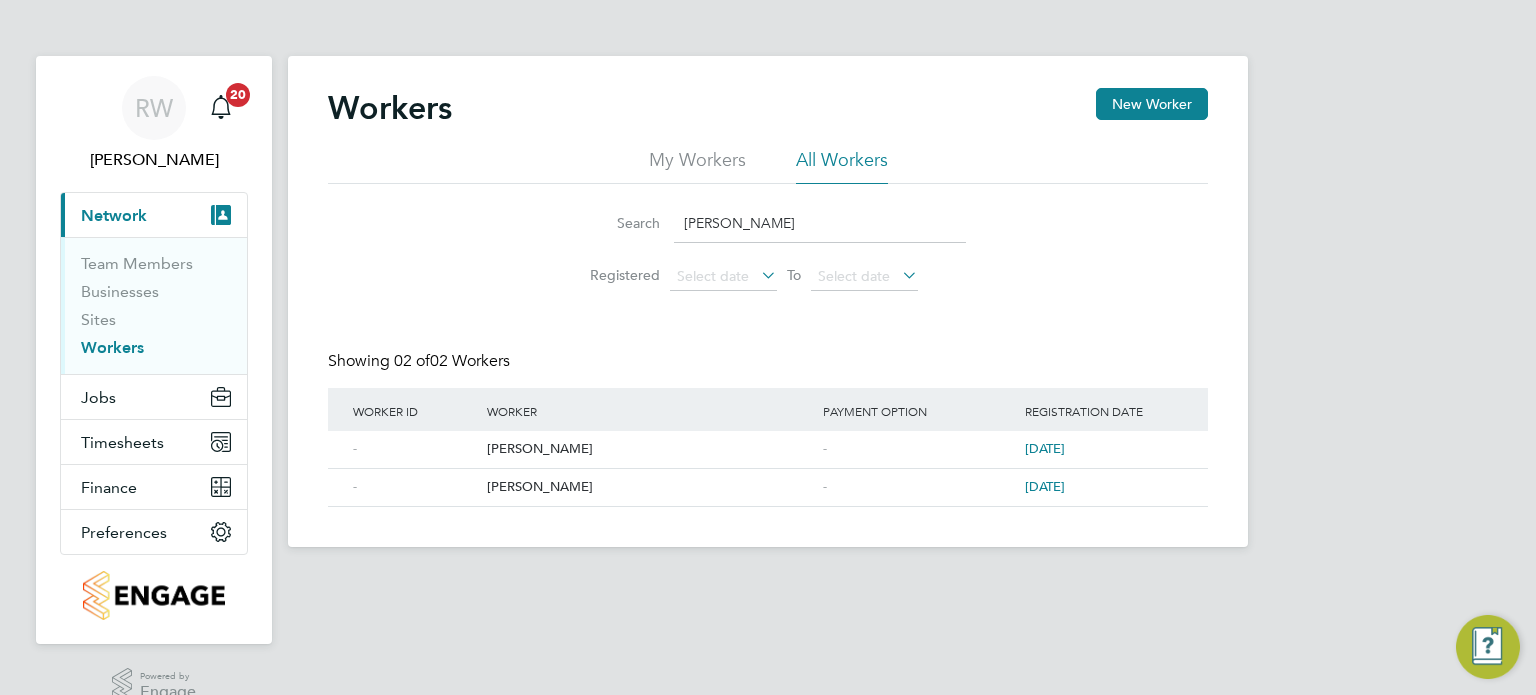 type on "domenico" 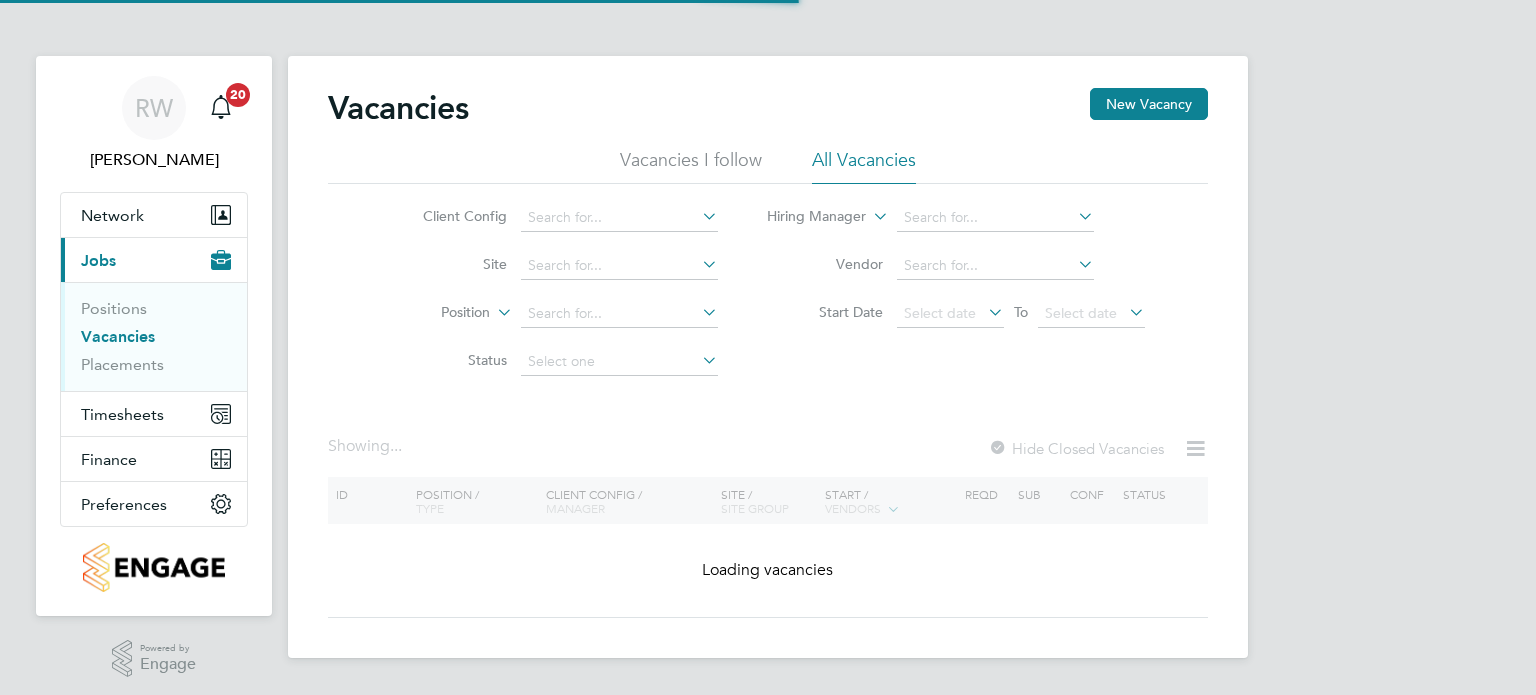 scroll, scrollTop: 0, scrollLeft: 0, axis: both 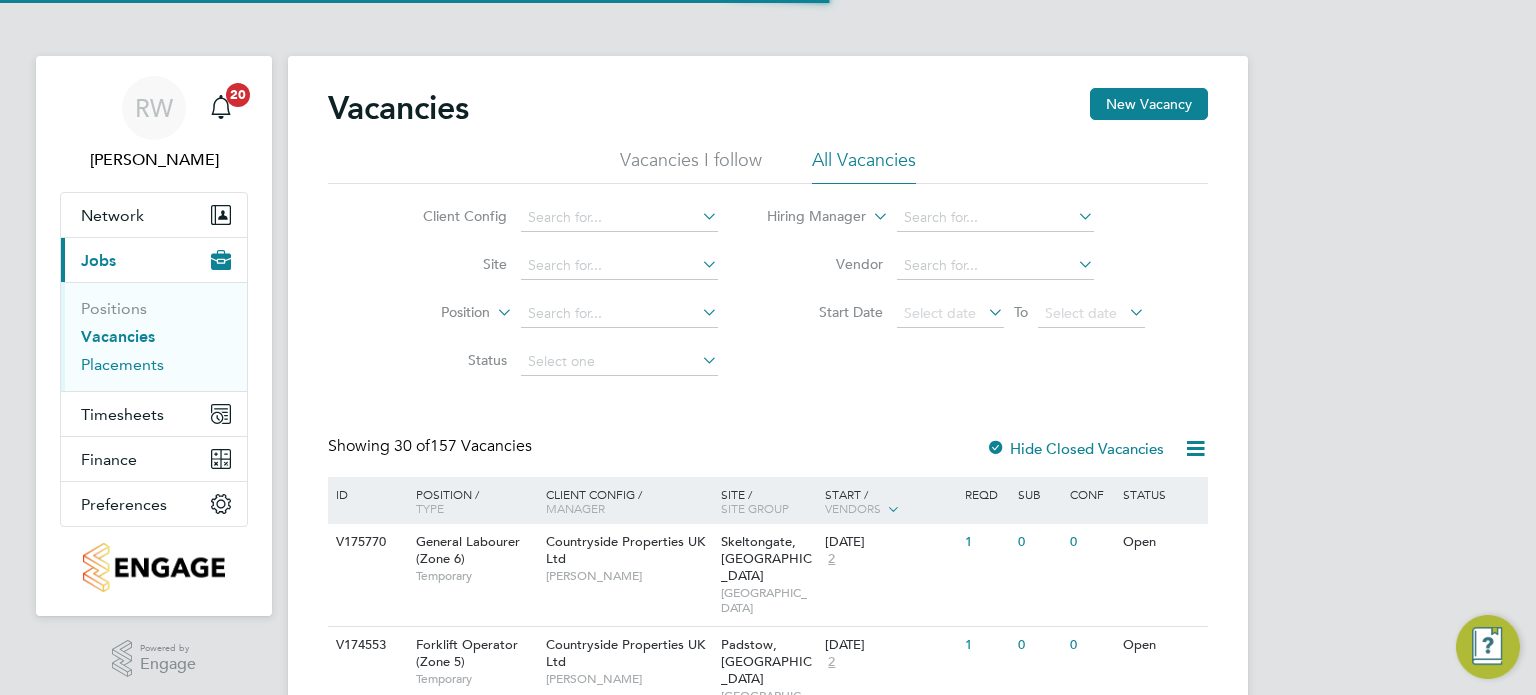 click on "Placements" at bounding box center (122, 364) 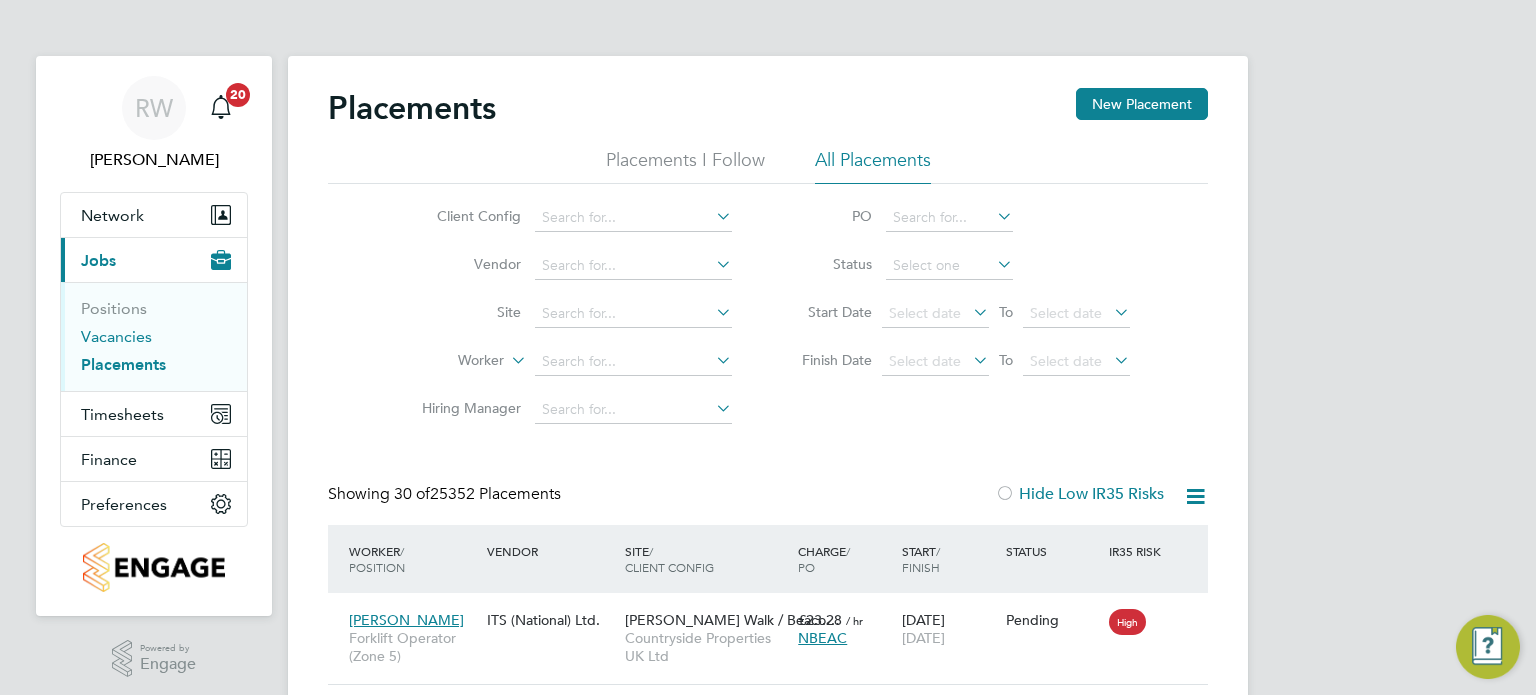 click on "Vacancies" at bounding box center [116, 336] 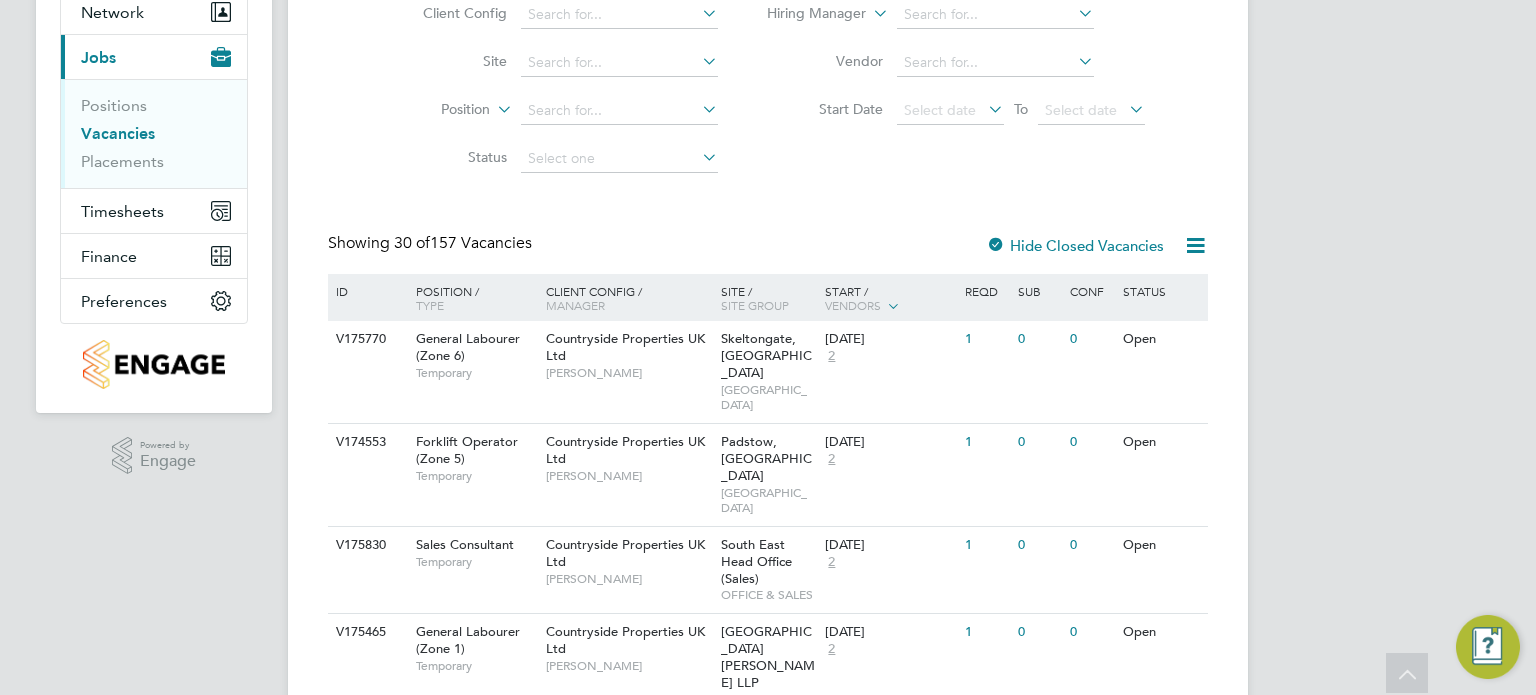 scroll, scrollTop: 200, scrollLeft: 0, axis: vertical 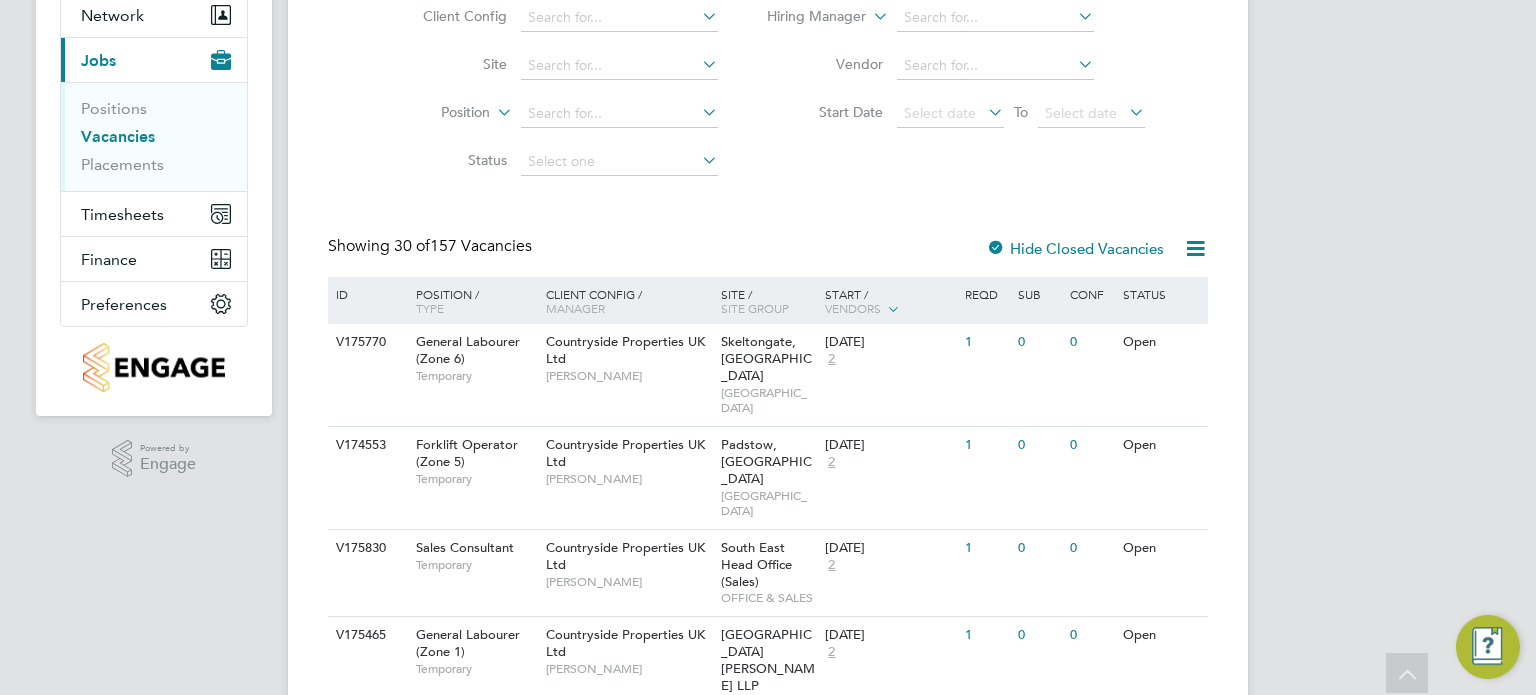 click on "Start / Vendors" 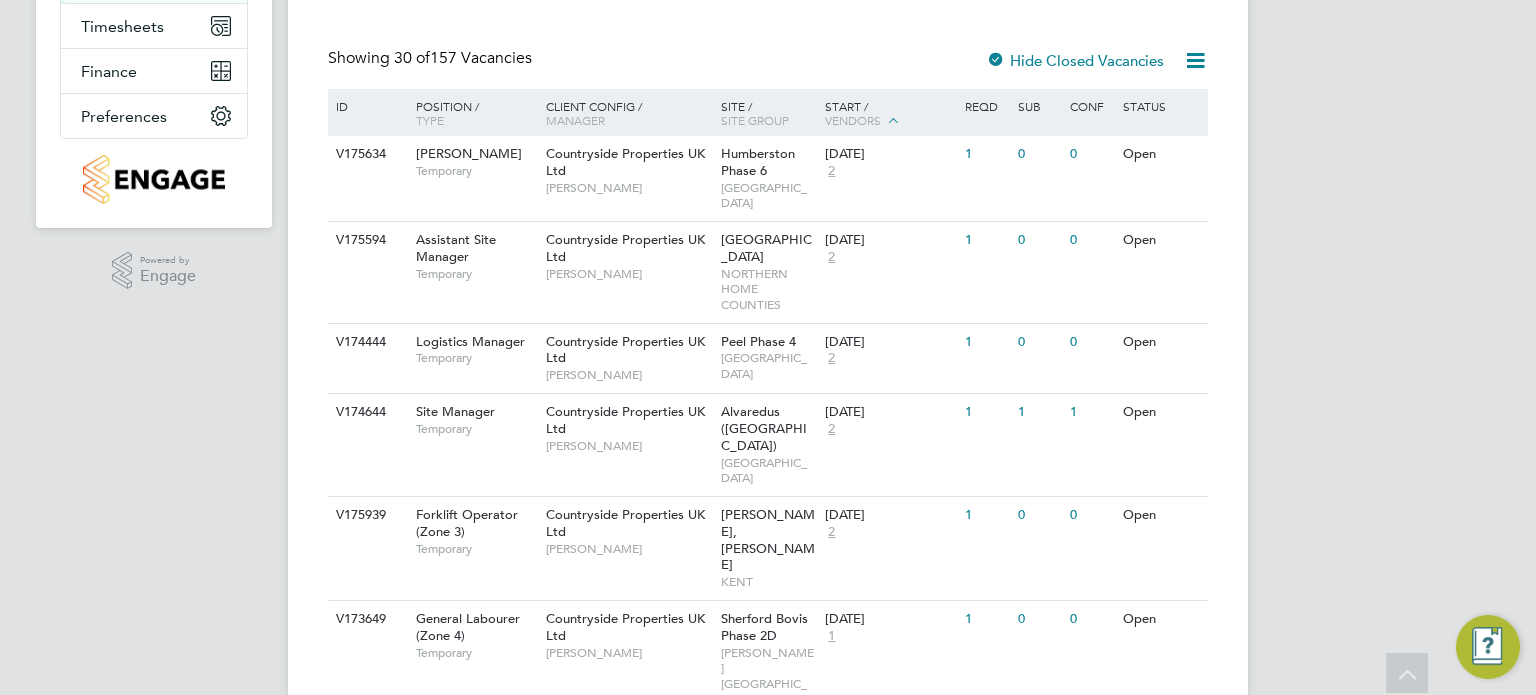 scroll, scrollTop: 414, scrollLeft: 0, axis: vertical 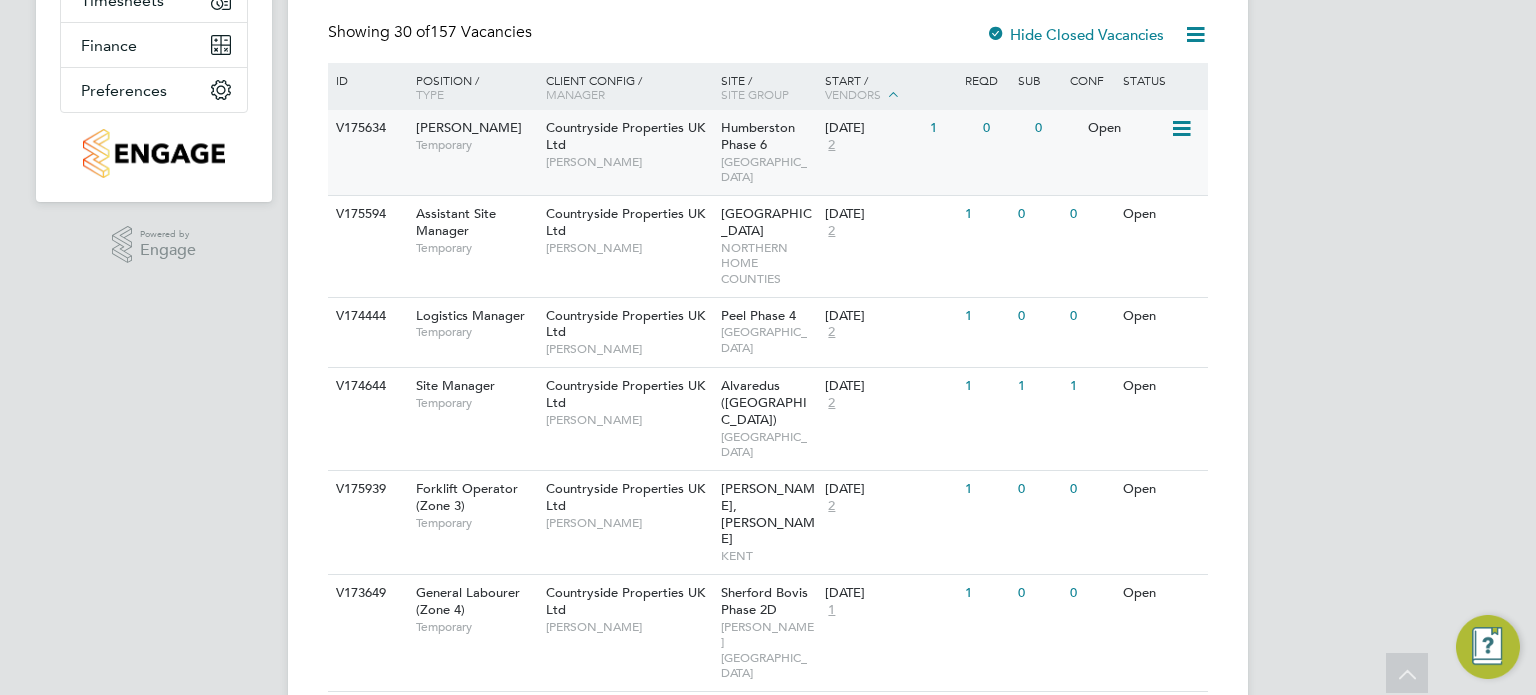click on "Countryside Properties UK Ltd   Joshua Breen" 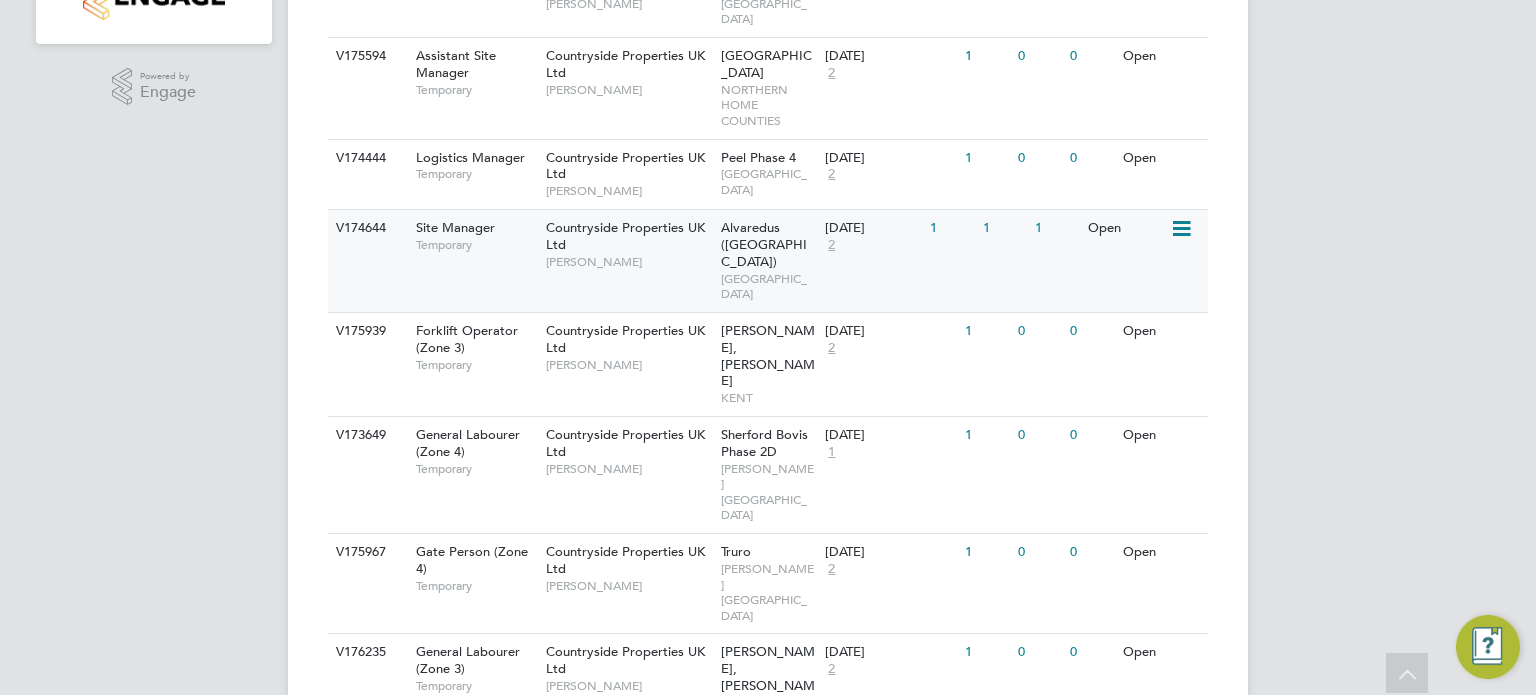 scroll, scrollTop: 590, scrollLeft: 0, axis: vertical 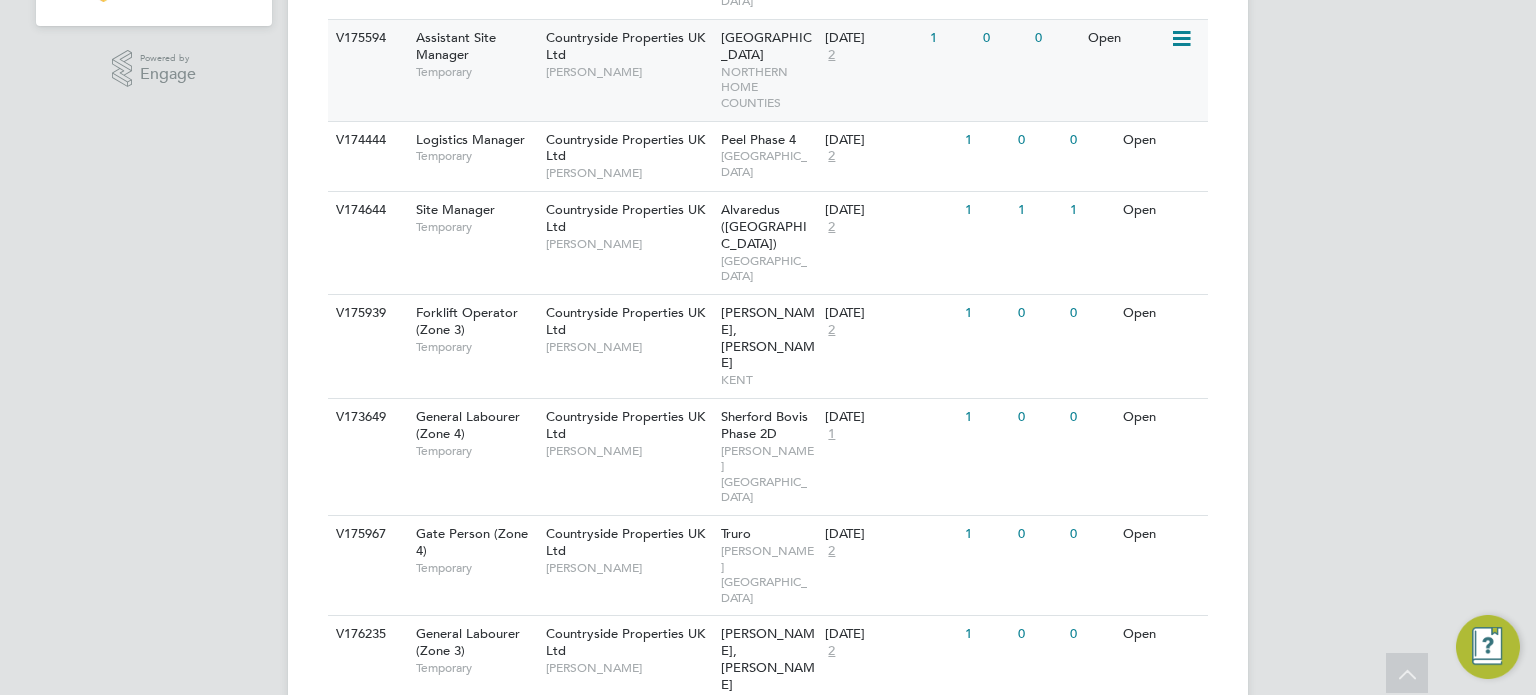 click on "V175594 Assistant Site Manager   Temporary Countryside Properties UK Ltd   Joe Rolland Cambourne West   NORTHERN HOME COUNTIES 13 Jun 2025 2 1 0 0 Open" 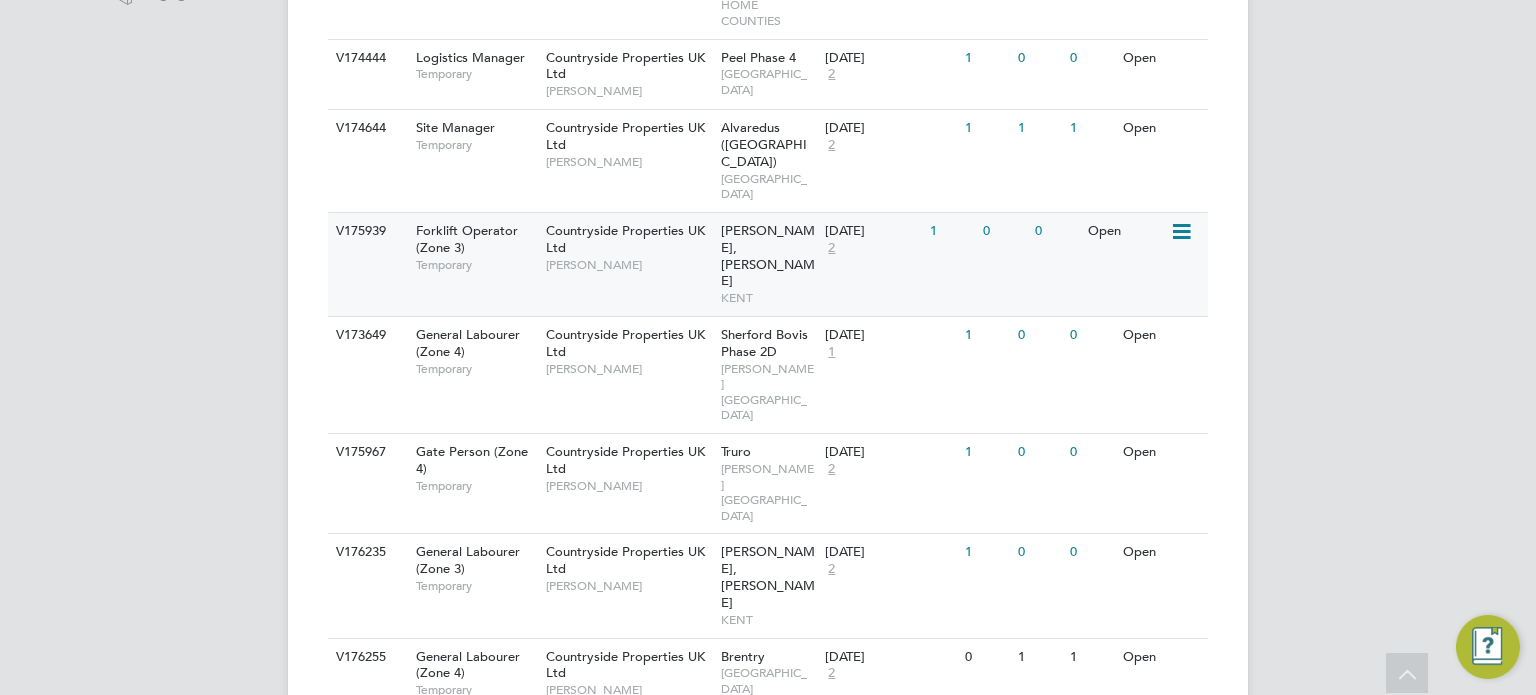 scroll, scrollTop: 675, scrollLeft: 0, axis: vertical 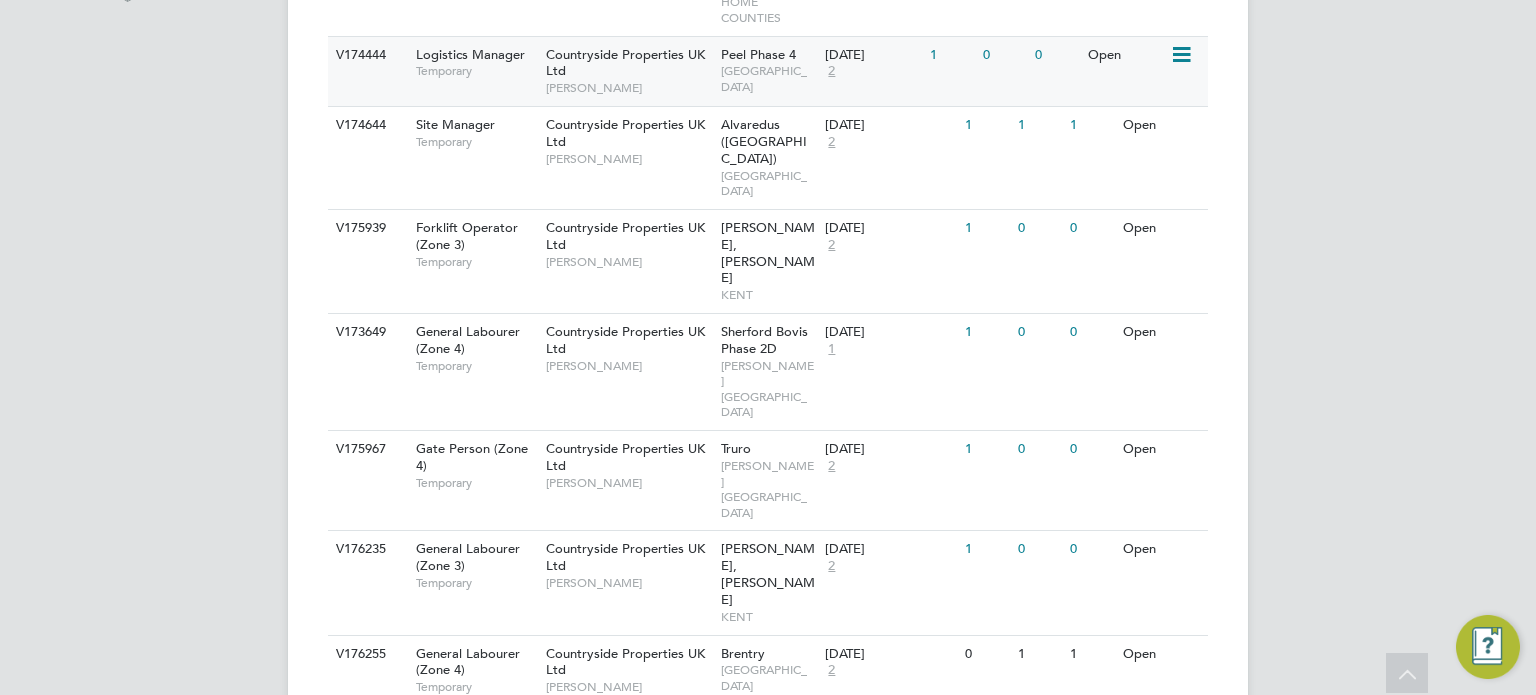 click on "Countryside Properties UK Ltd   Mihai Balan" 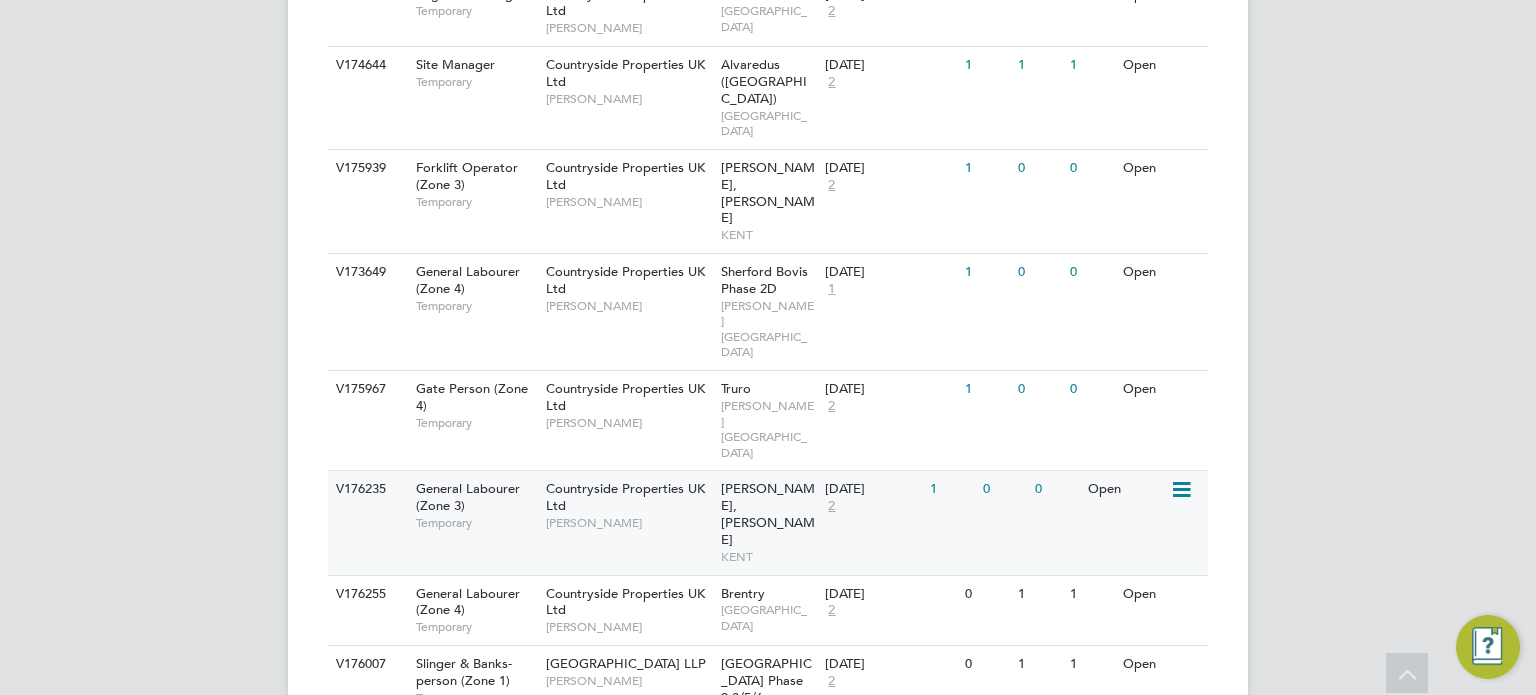 scroll, scrollTop: 747, scrollLeft: 0, axis: vertical 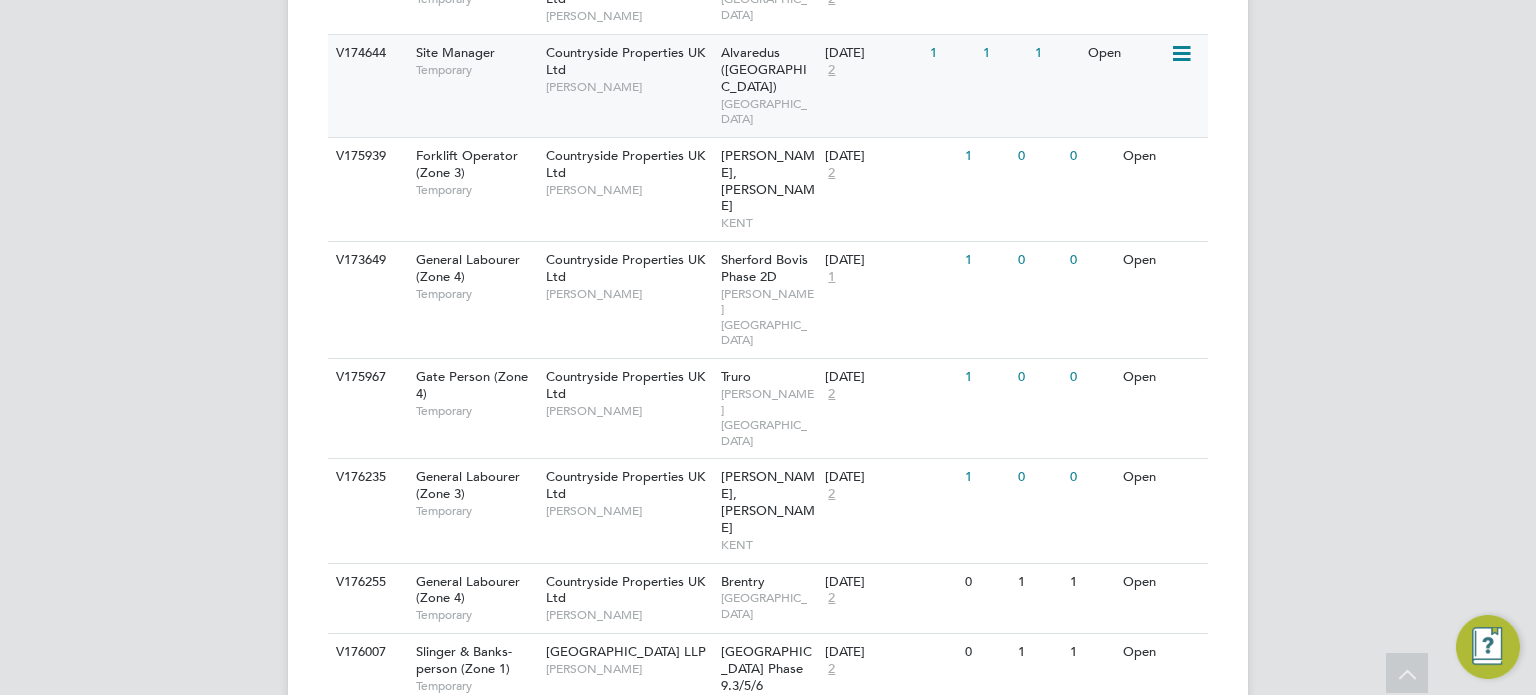 click on "Countryside Properties UK Ltd   Joshua Watts" 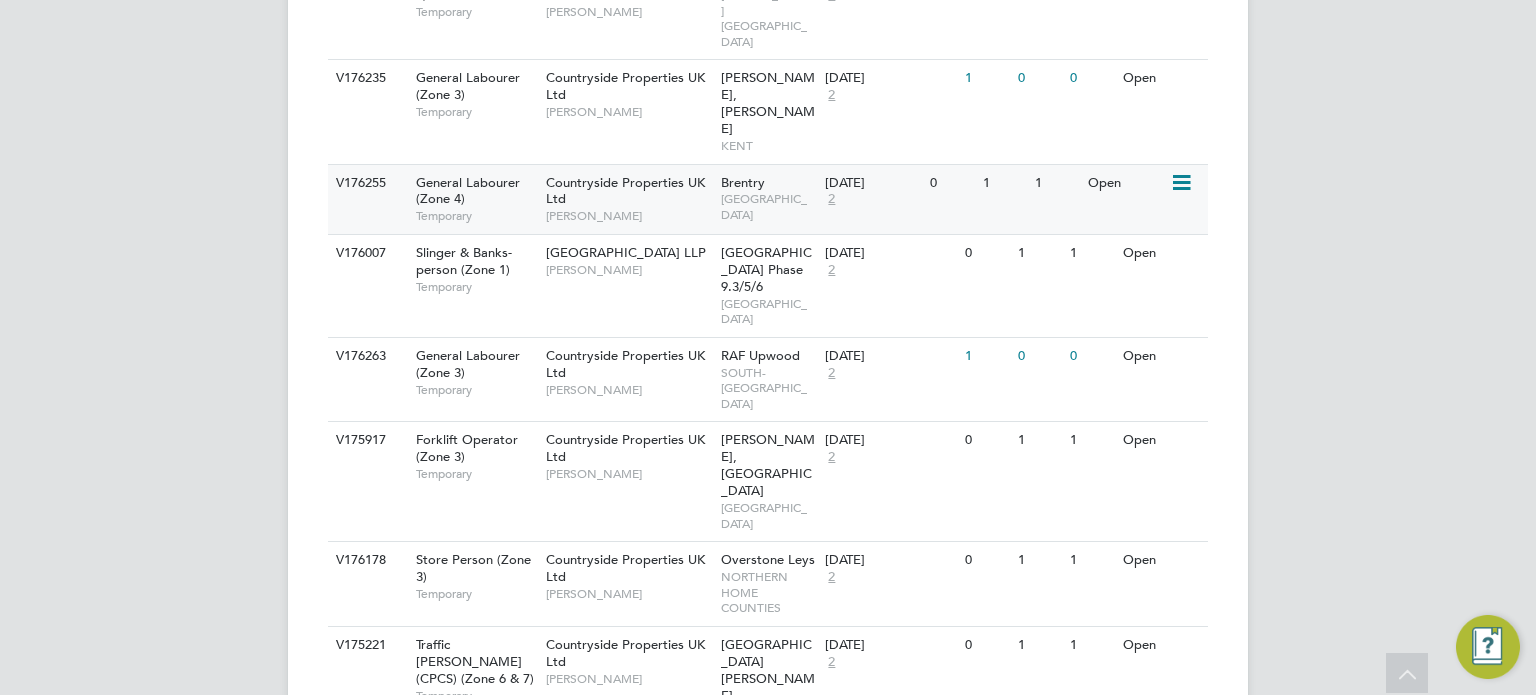 scroll, scrollTop: 1147, scrollLeft: 0, axis: vertical 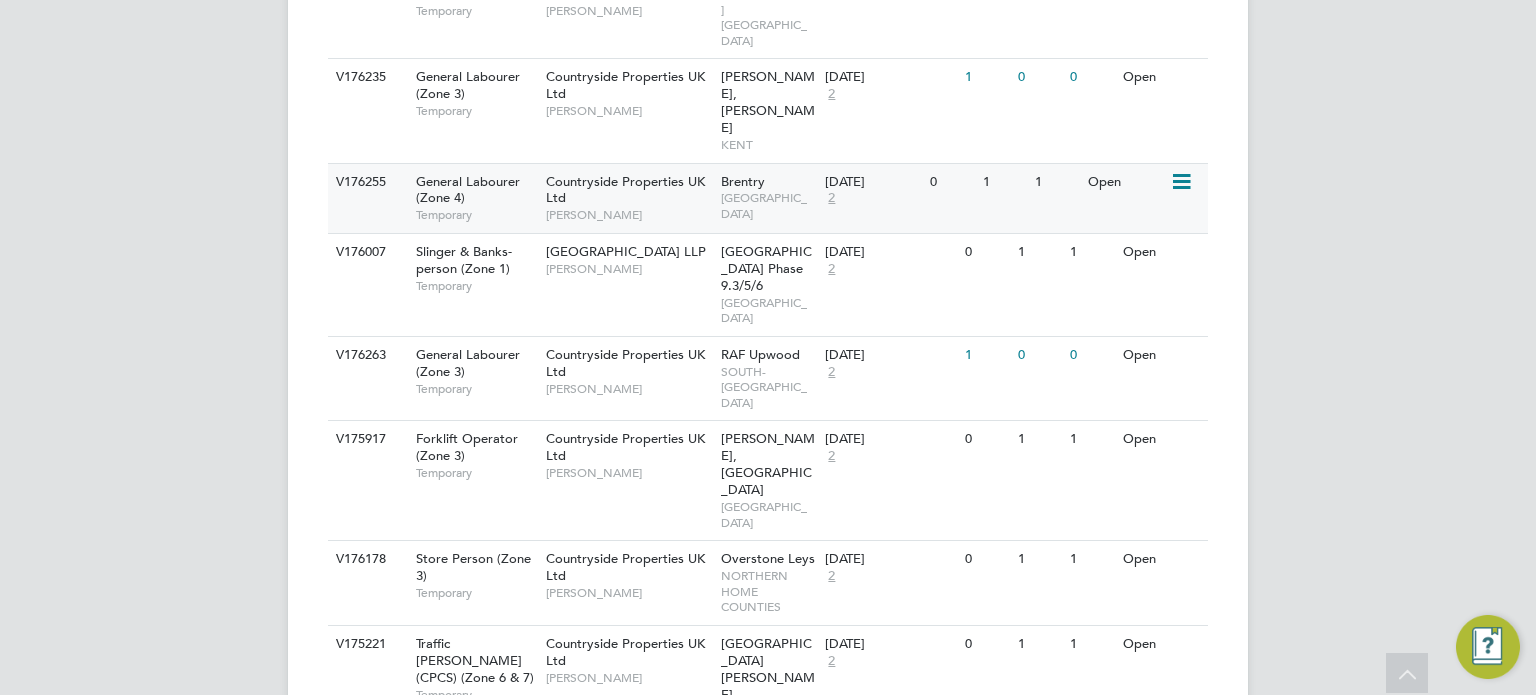 click on "Countryside Properties UK Ltd   Arnaud-Jacques Lillette" 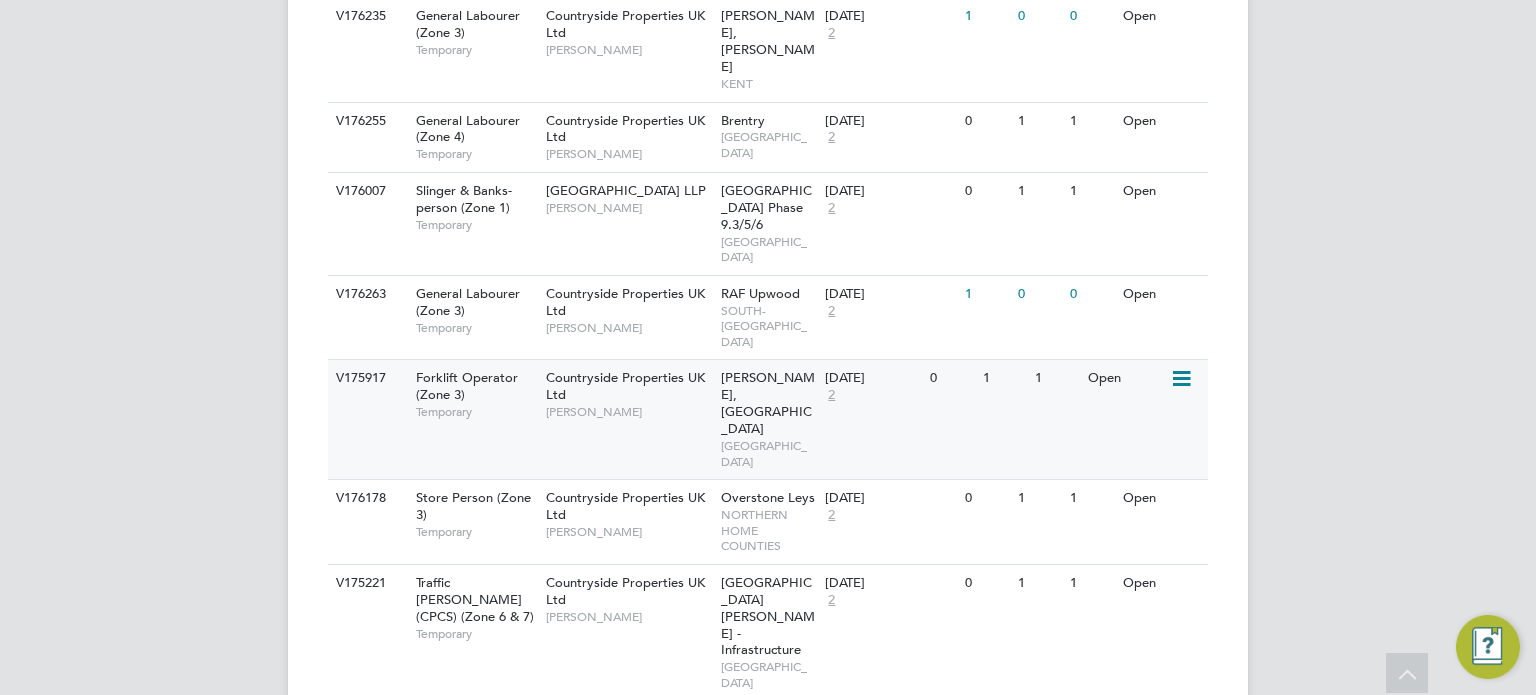 scroll, scrollTop: 1215, scrollLeft: 0, axis: vertical 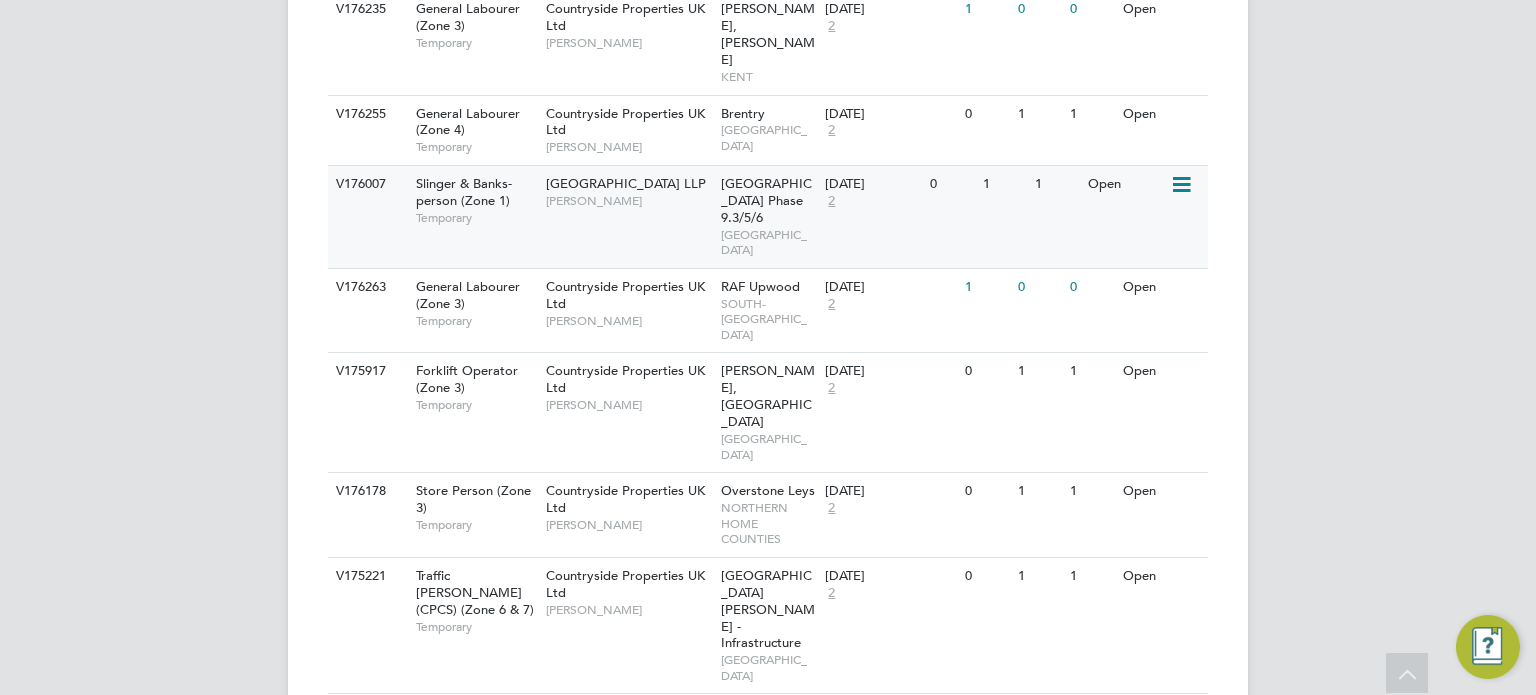 click on "Acton Gardens LLP   Kristoffer Lee" 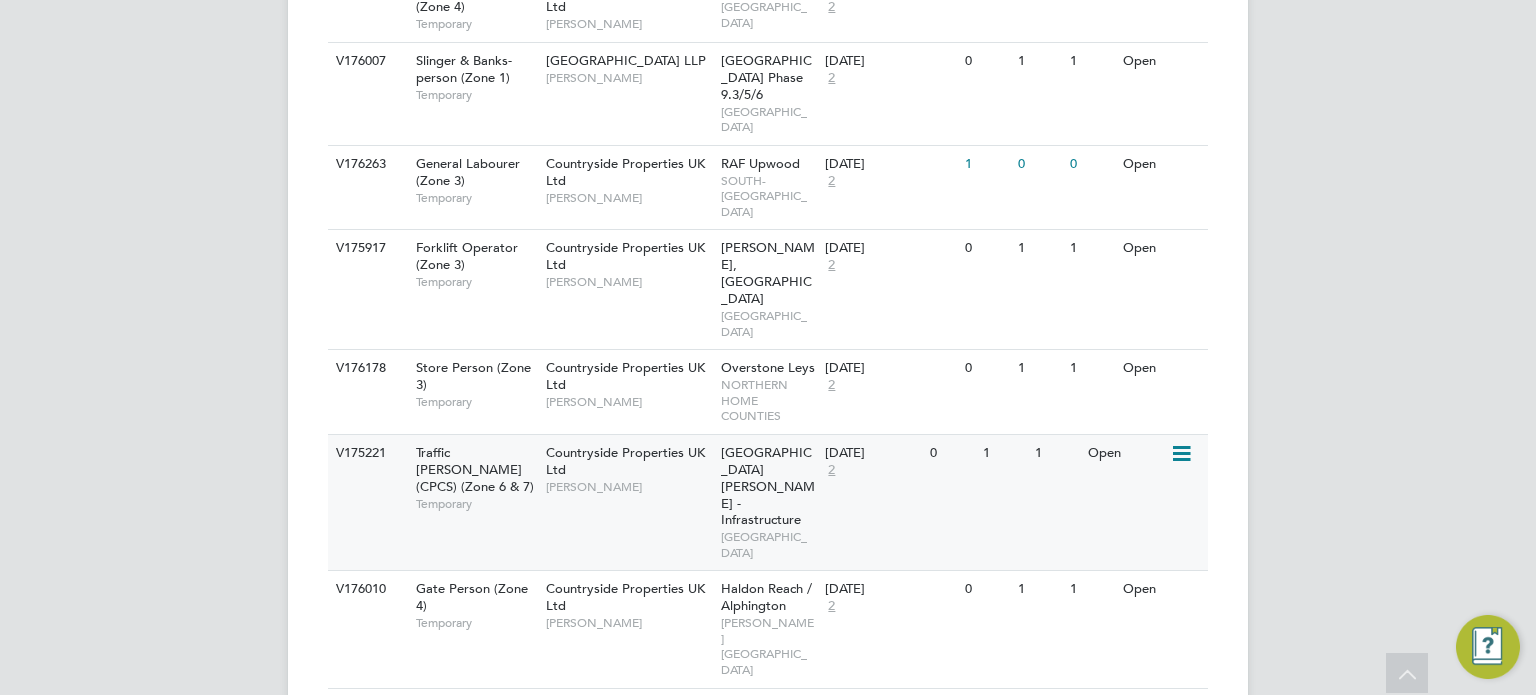 scroll, scrollTop: 1340, scrollLeft: 0, axis: vertical 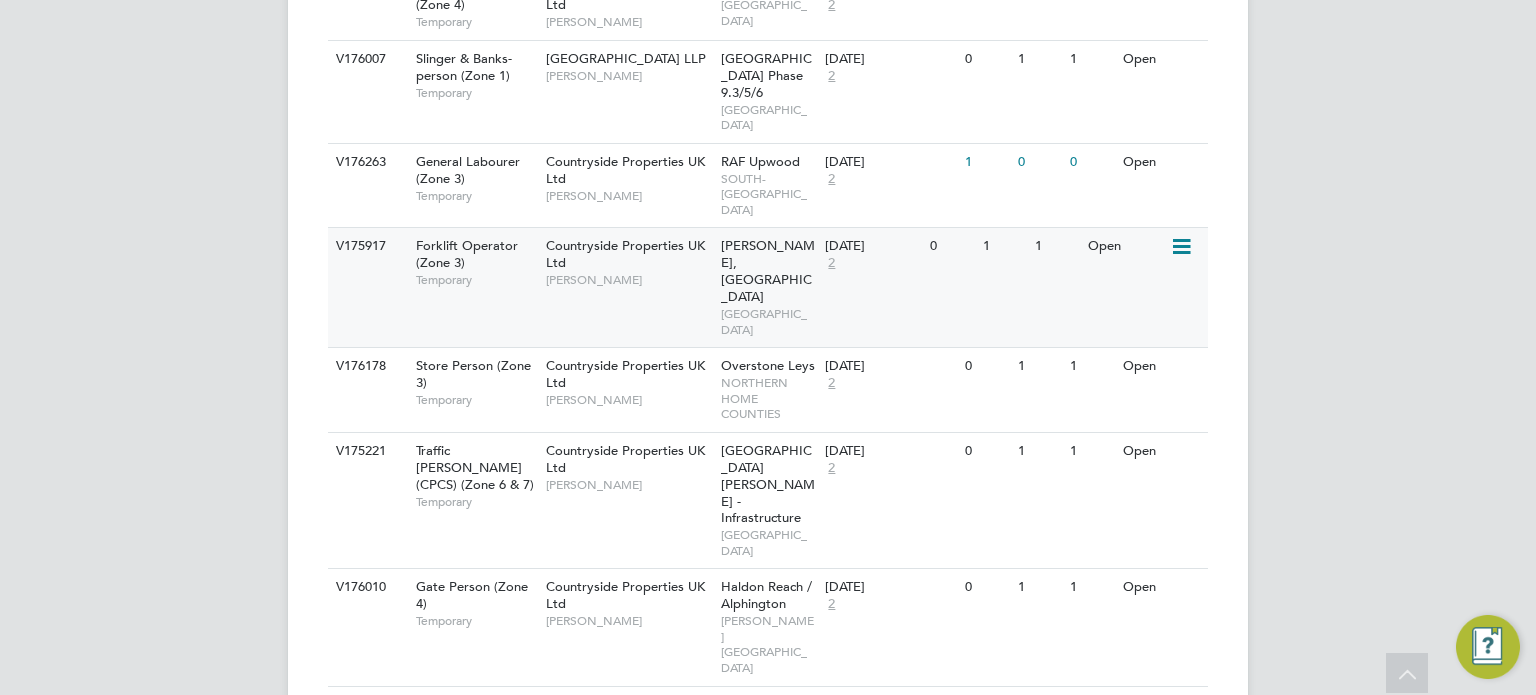 click on "Countryside Properties UK Ltd   Ian Andrews" 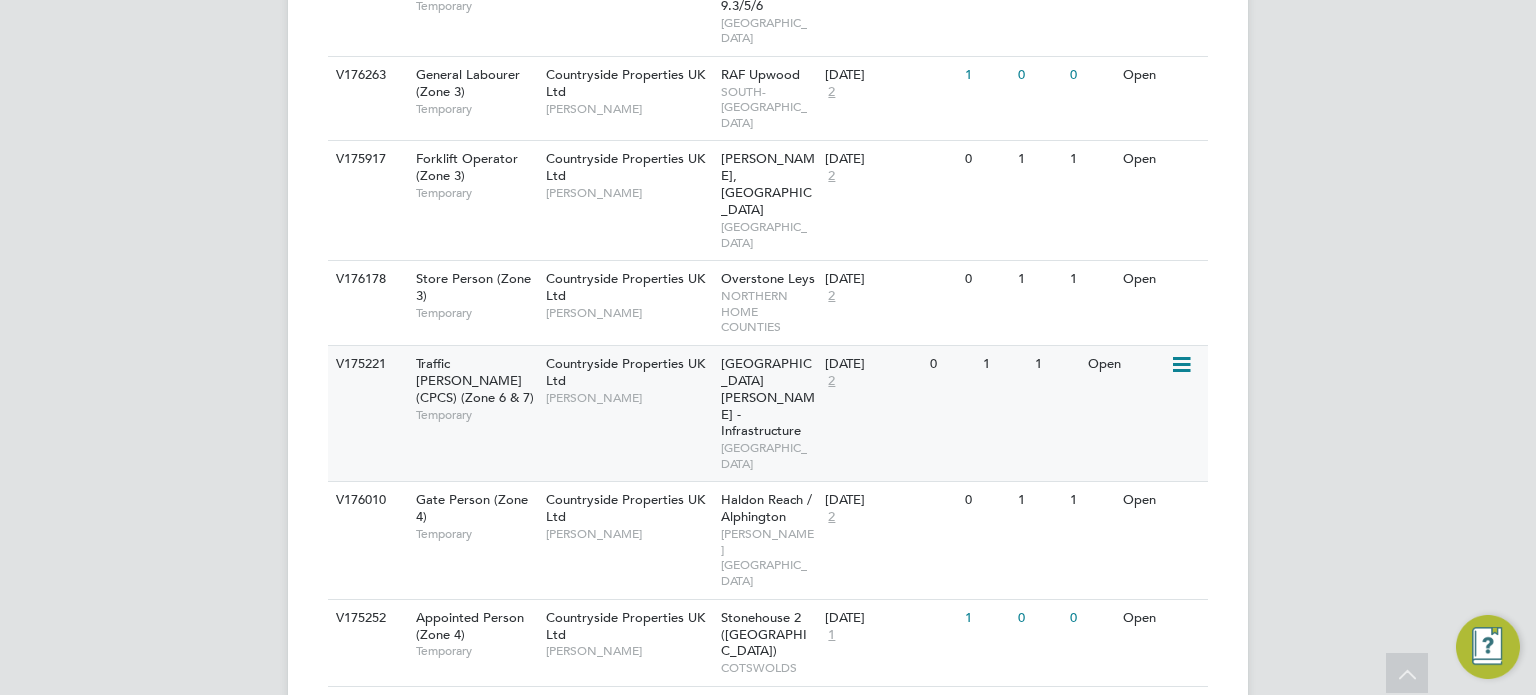scroll, scrollTop: 1435, scrollLeft: 0, axis: vertical 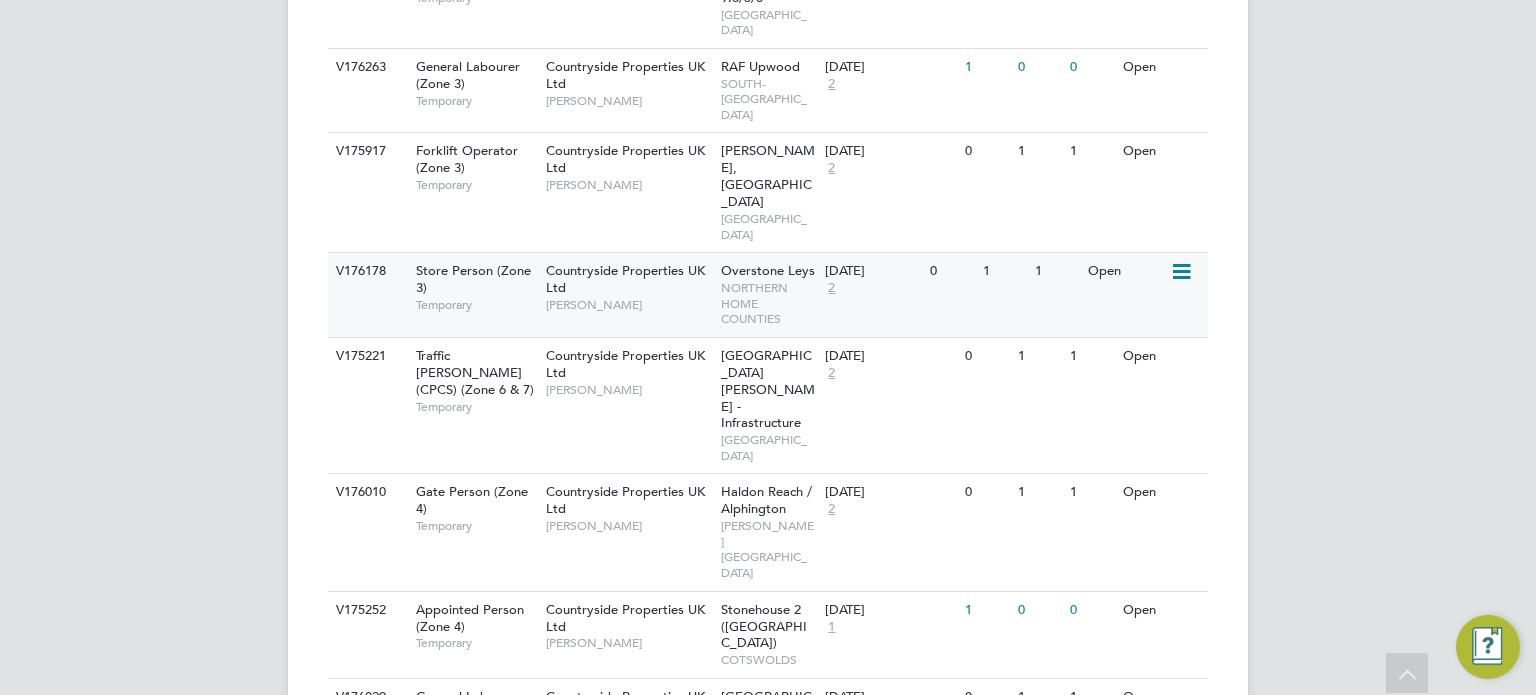 click on "Countryside Properties UK Ltd   Dan Savine" 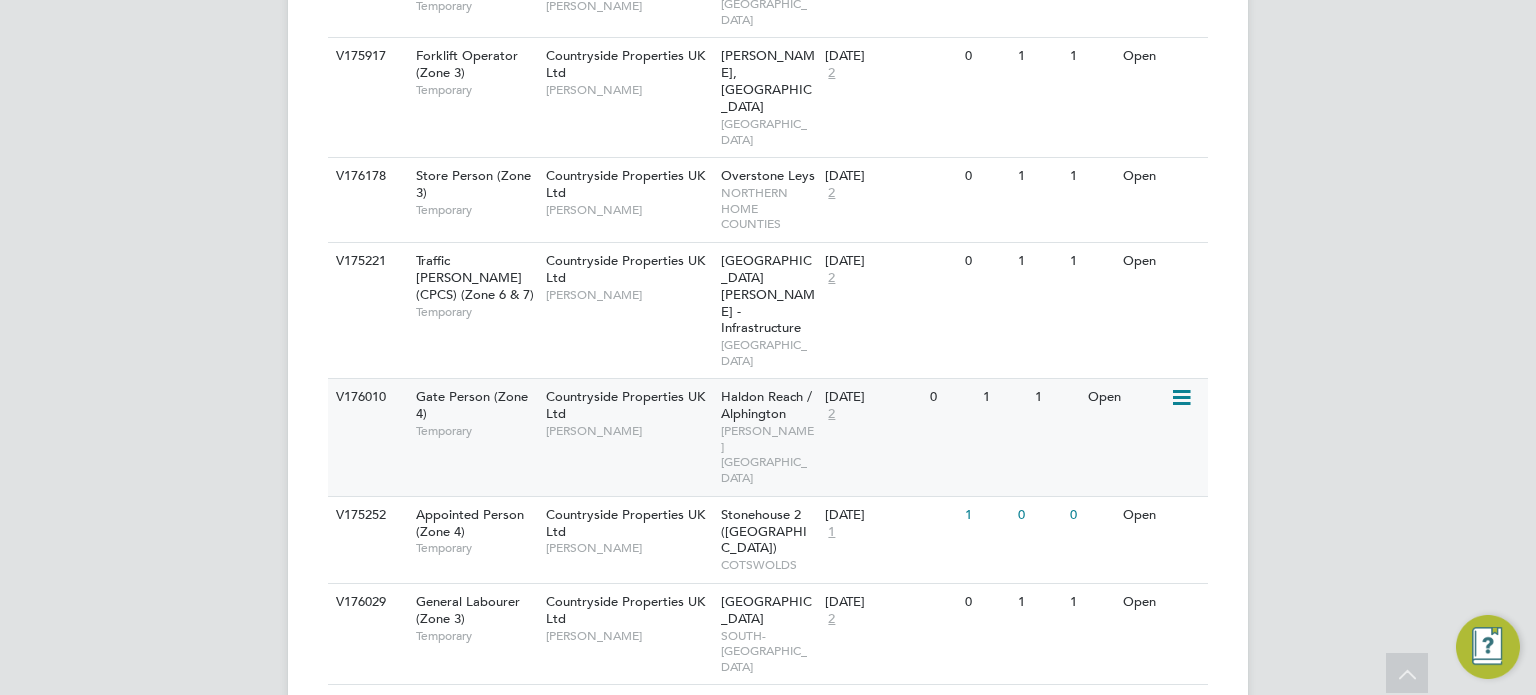 scroll, scrollTop: 1531, scrollLeft: 0, axis: vertical 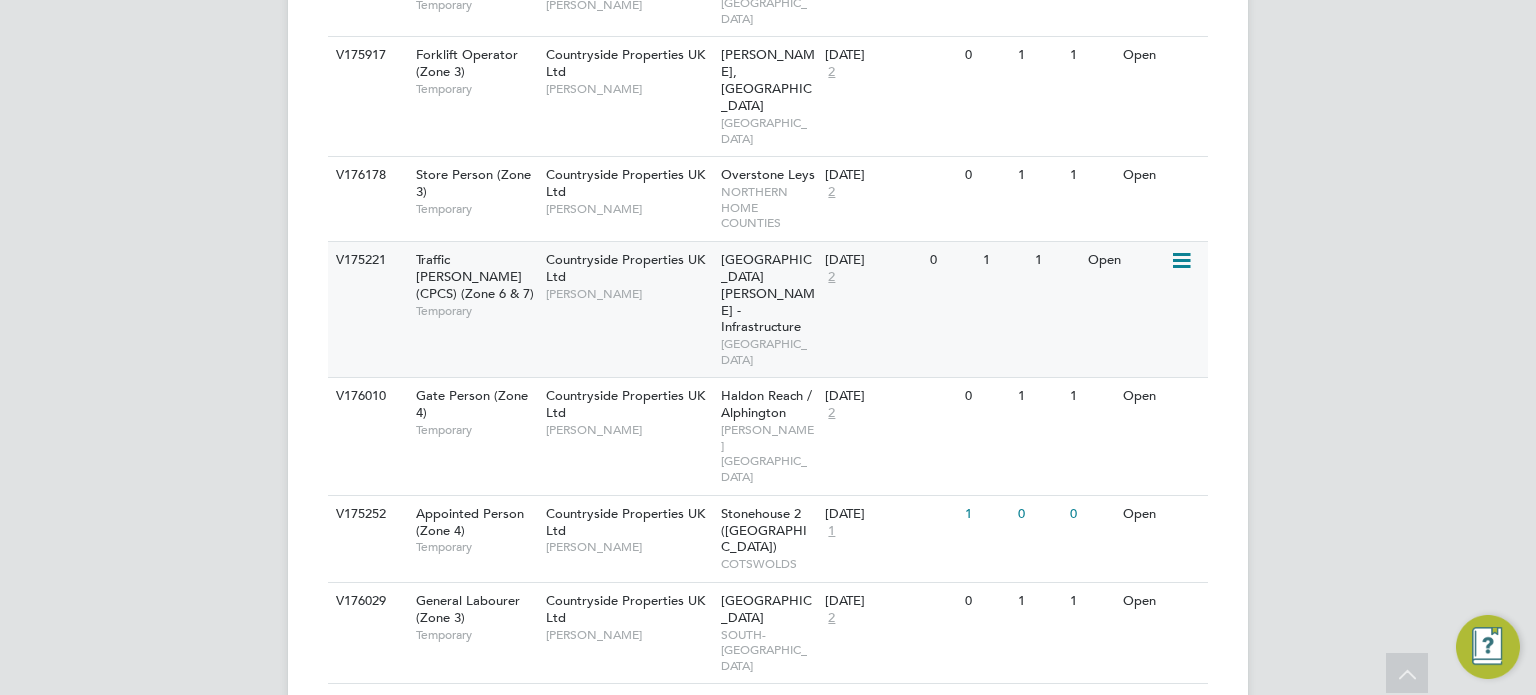 click on "Countryside Properties UK Ltd   Paul Townend" 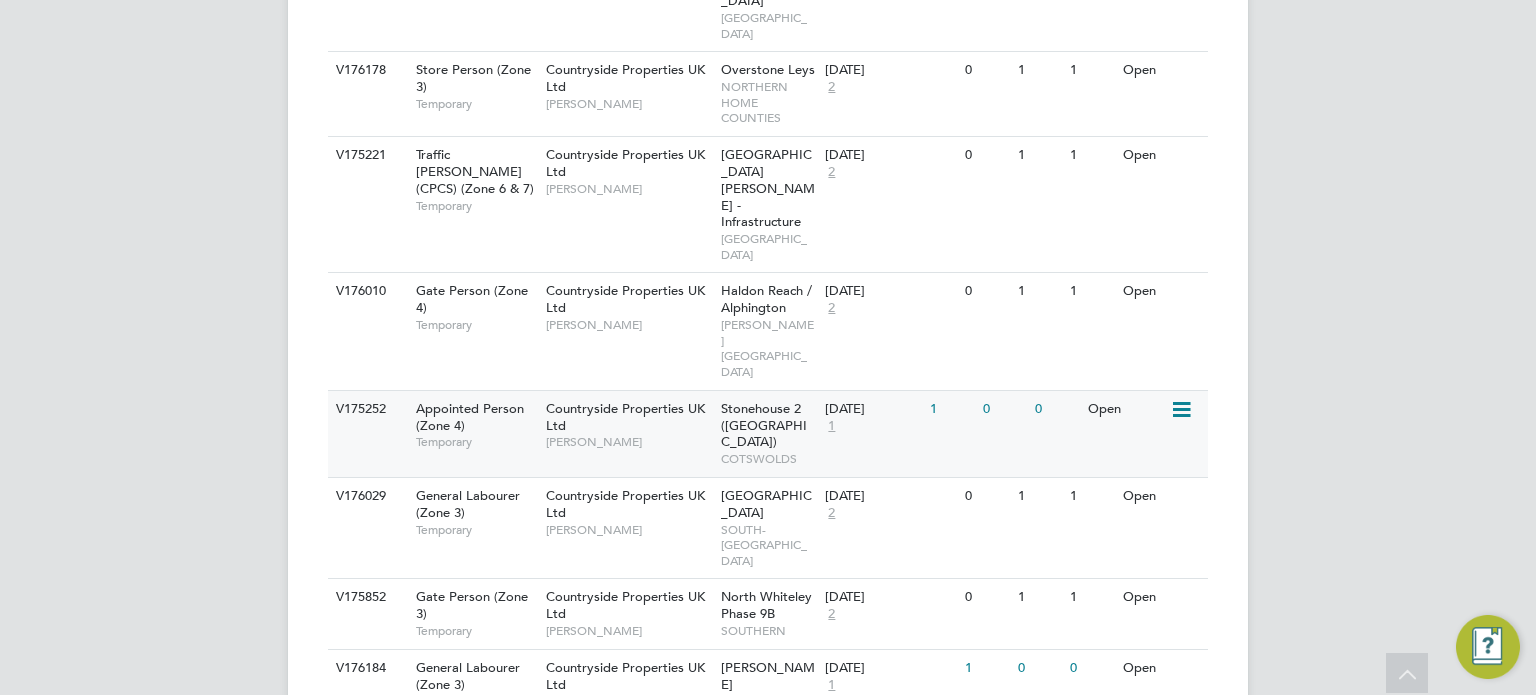 scroll, scrollTop: 1656, scrollLeft: 0, axis: vertical 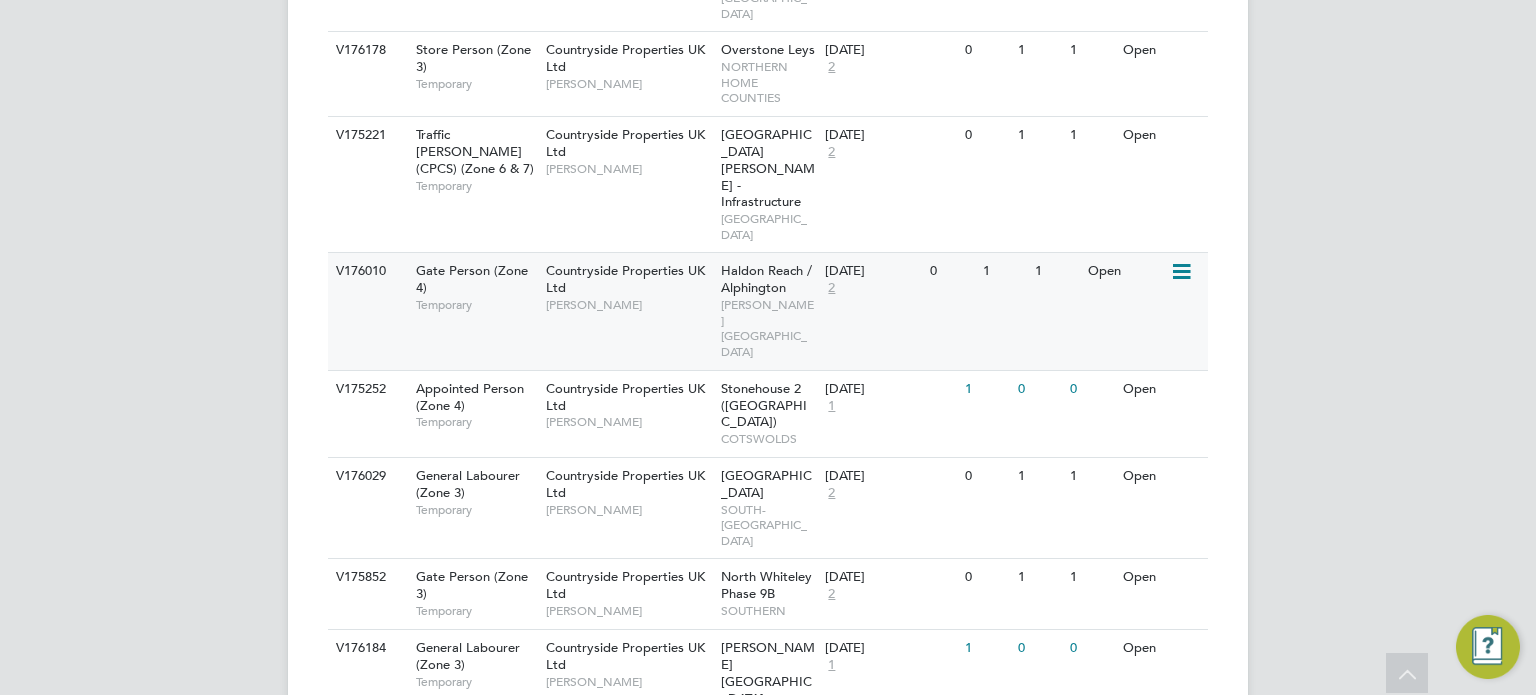 click on "Countryside Properties UK Ltd" 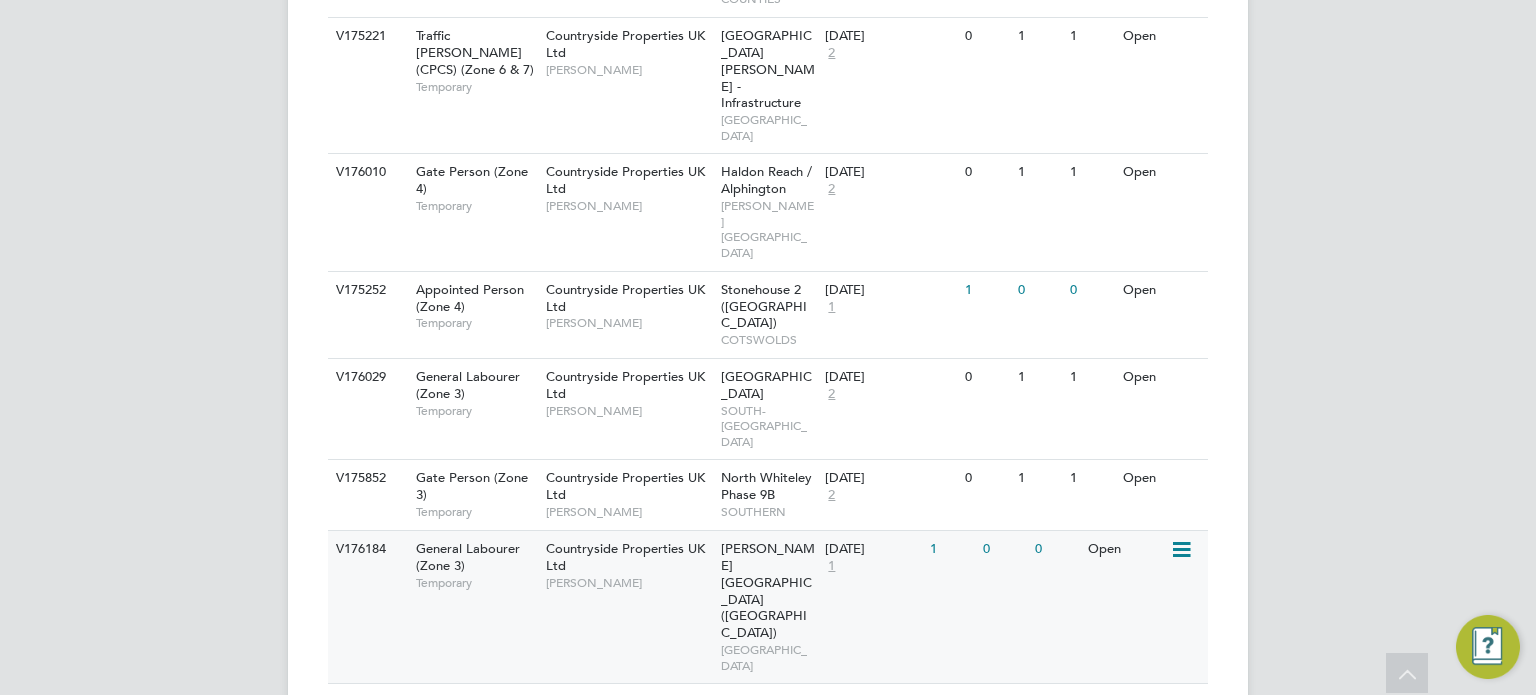 scroll, scrollTop: 1754, scrollLeft: 0, axis: vertical 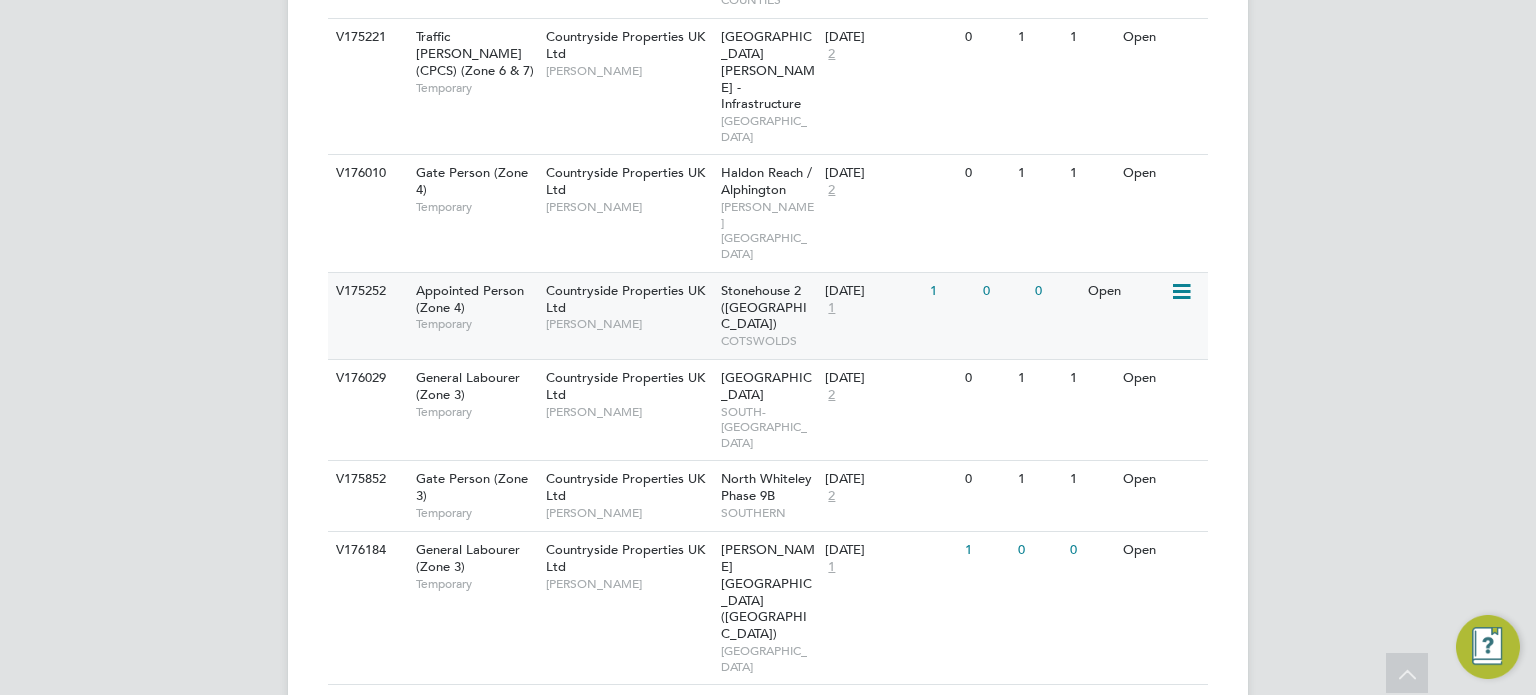 click on "Countryside Properties UK Ltd" 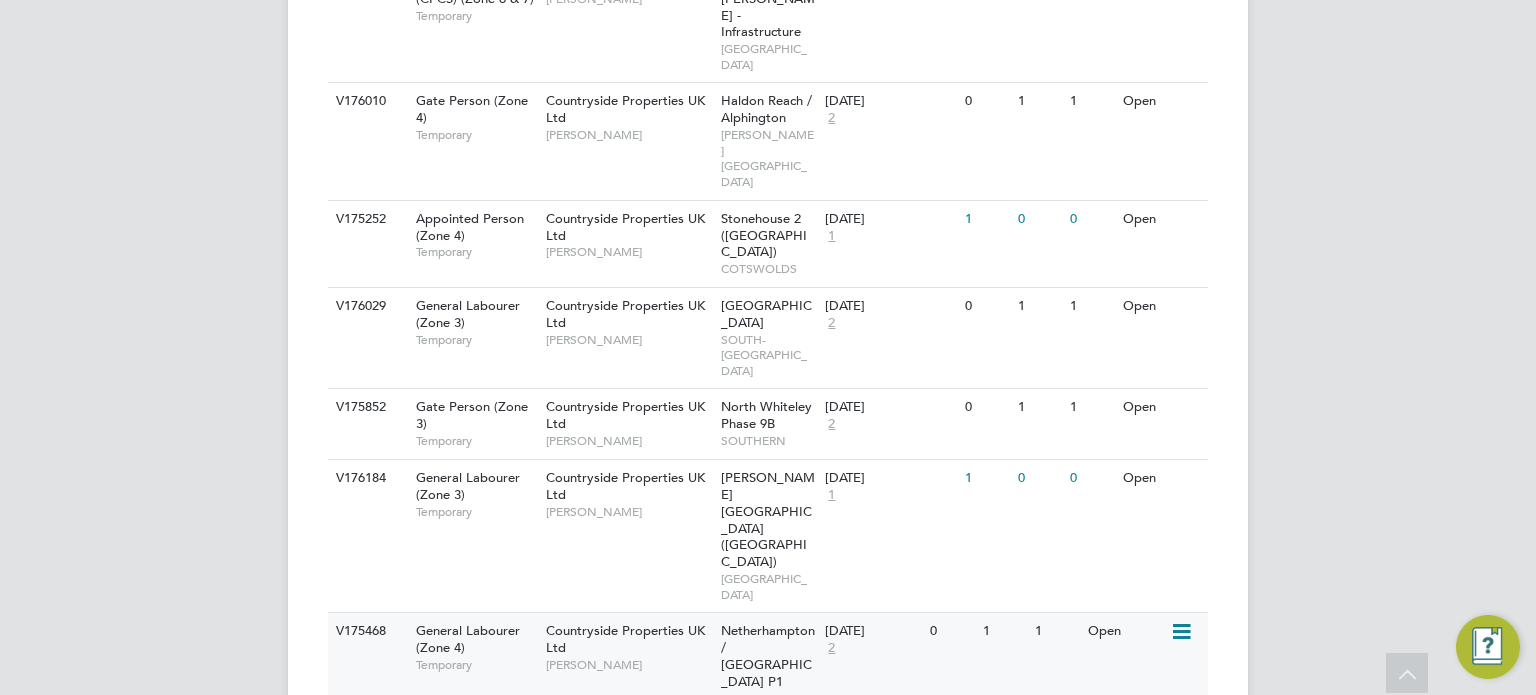 scroll, scrollTop: 1827, scrollLeft: 0, axis: vertical 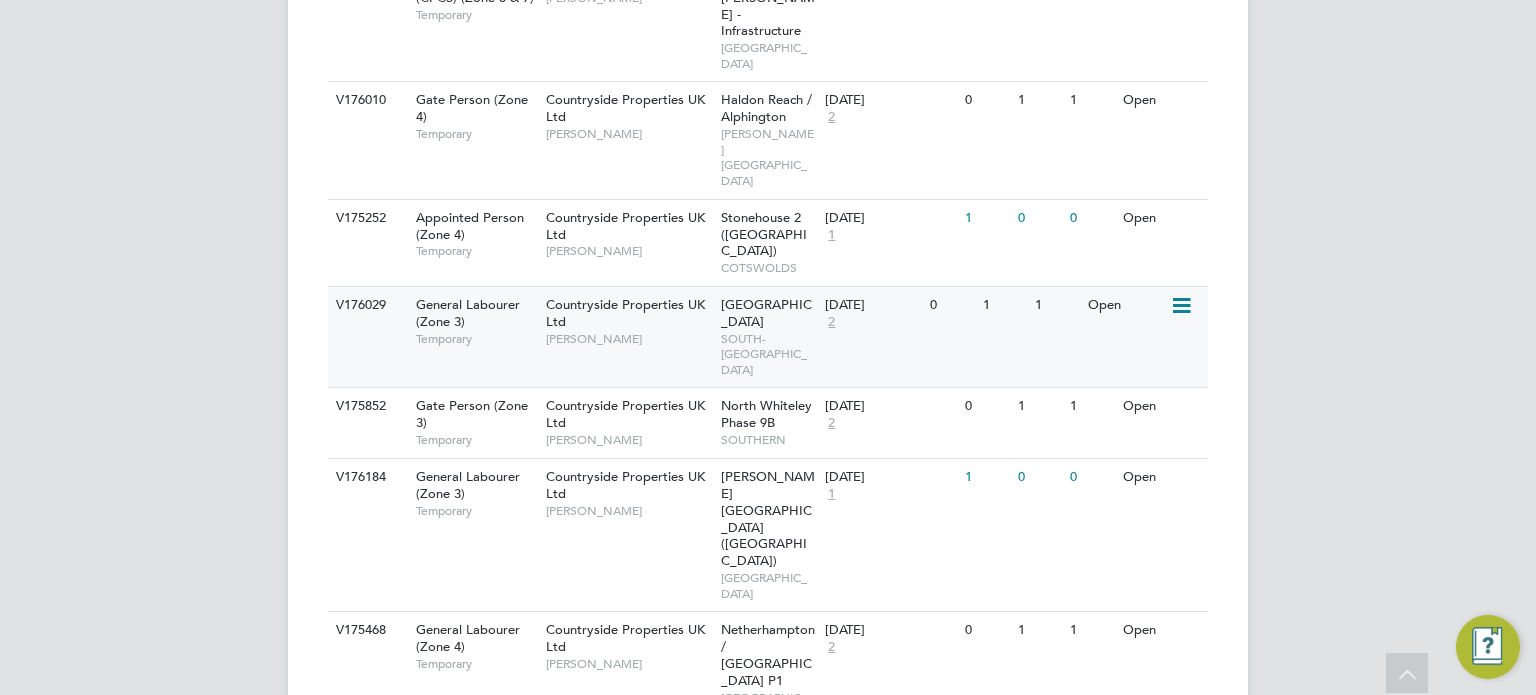 click on "Countryside Properties UK Ltd   Louis Woodcock" 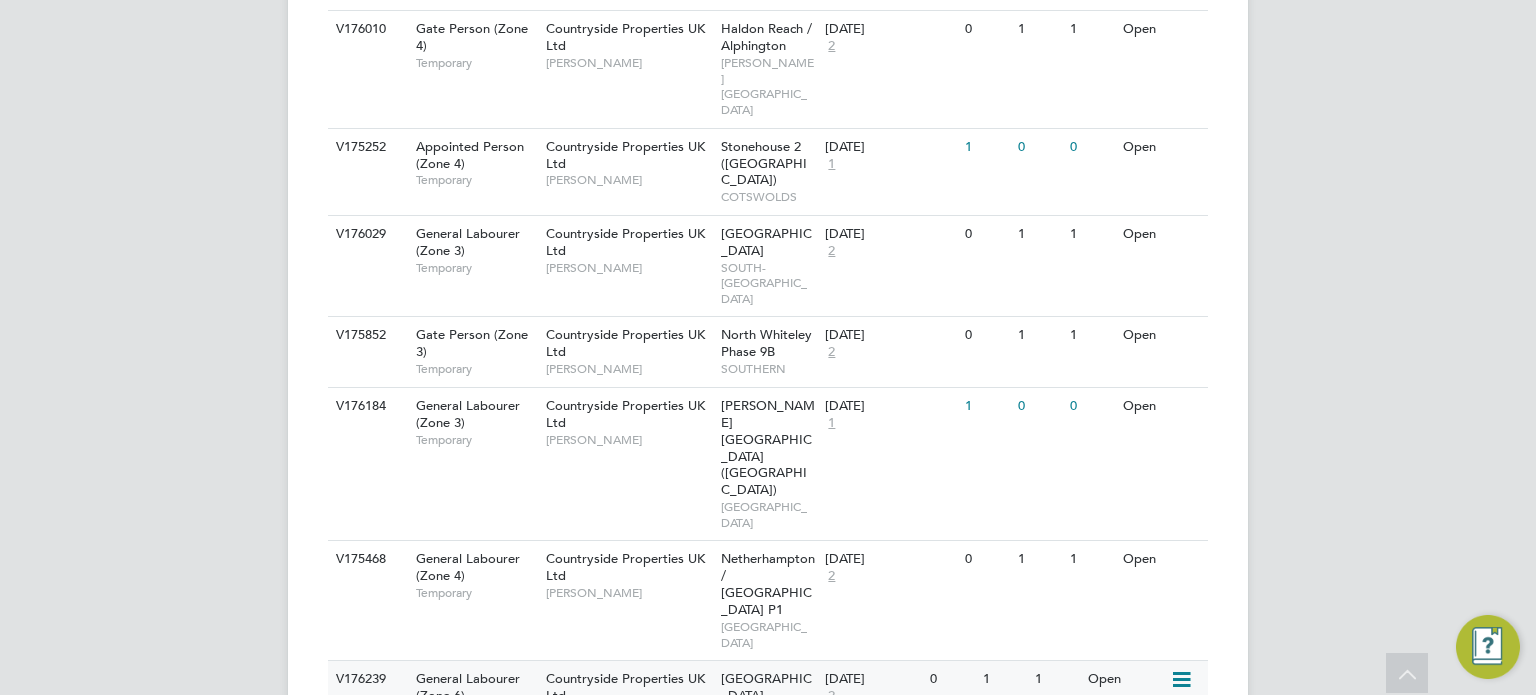 scroll, scrollTop: 1900, scrollLeft: 0, axis: vertical 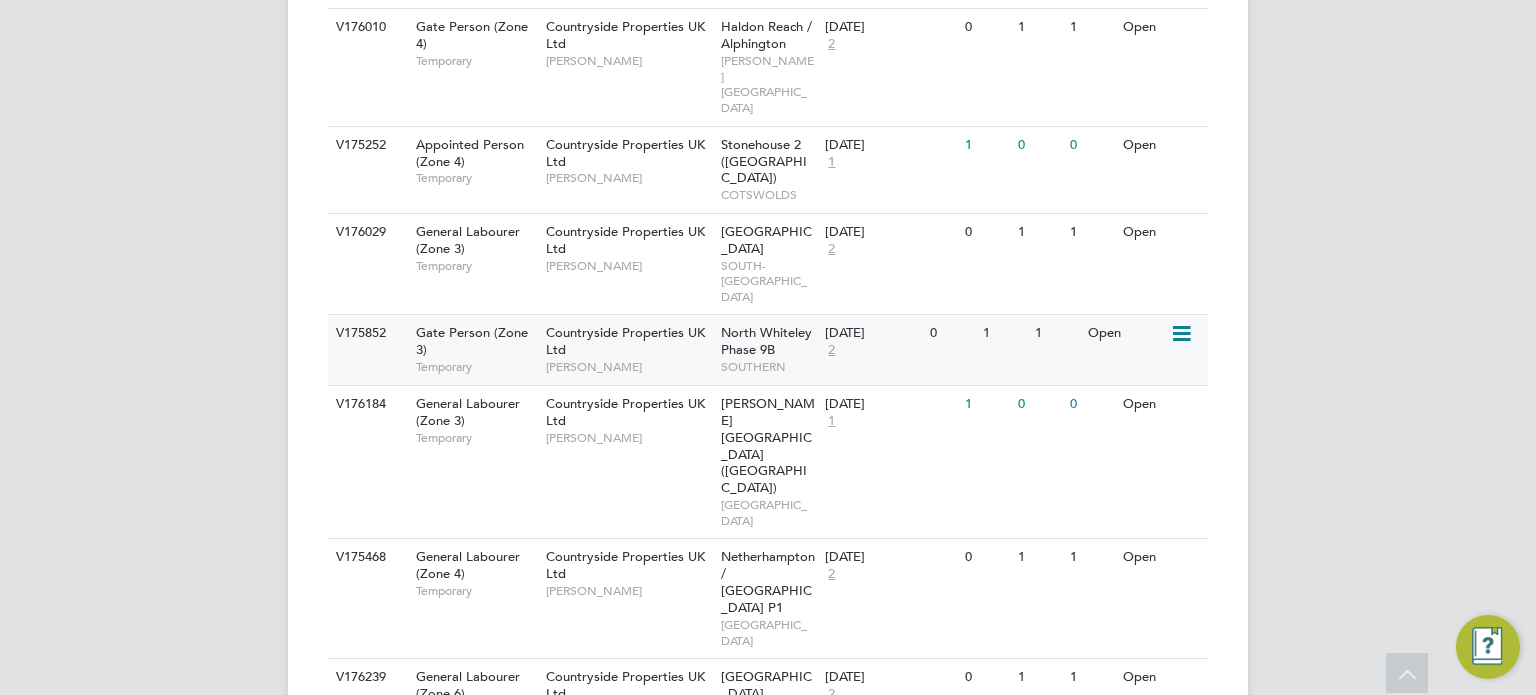 click on "North Whiteley Phase 9B" 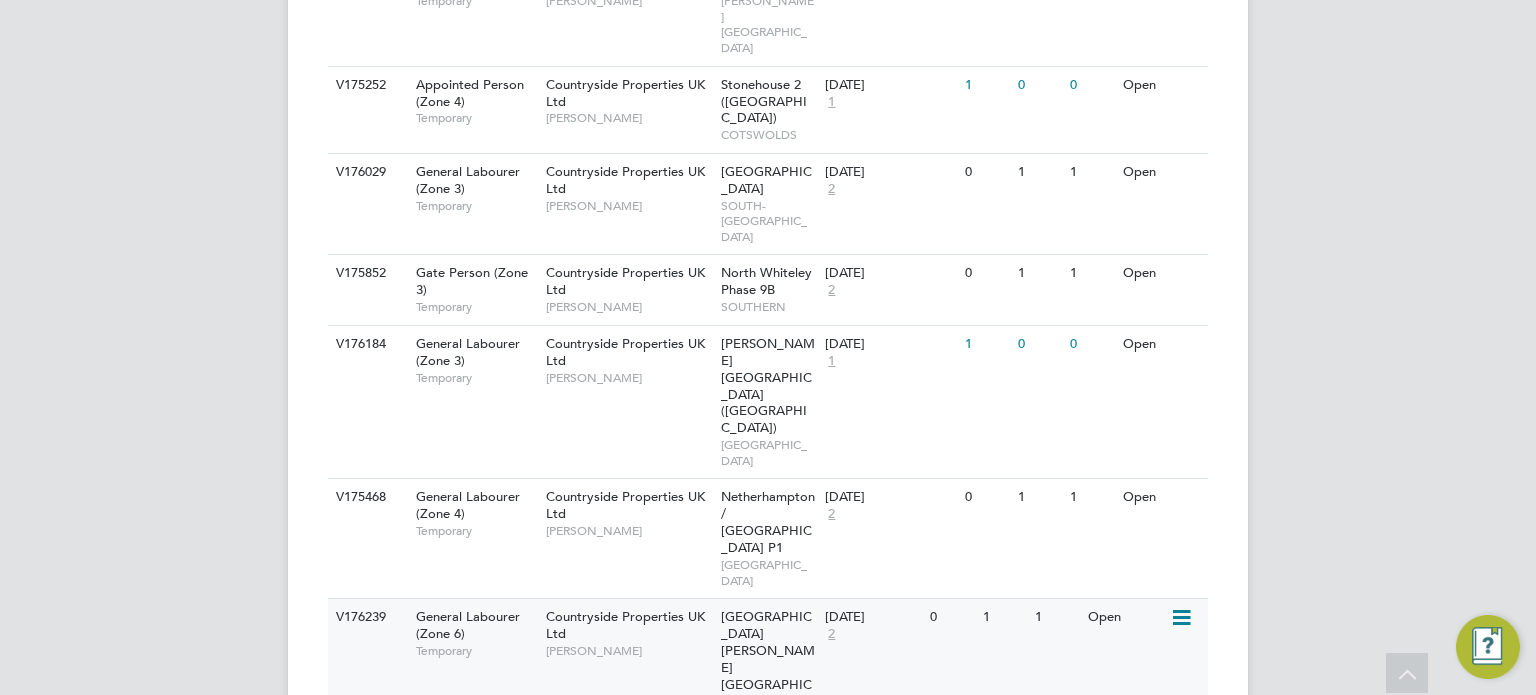 scroll, scrollTop: 1967, scrollLeft: 0, axis: vertical 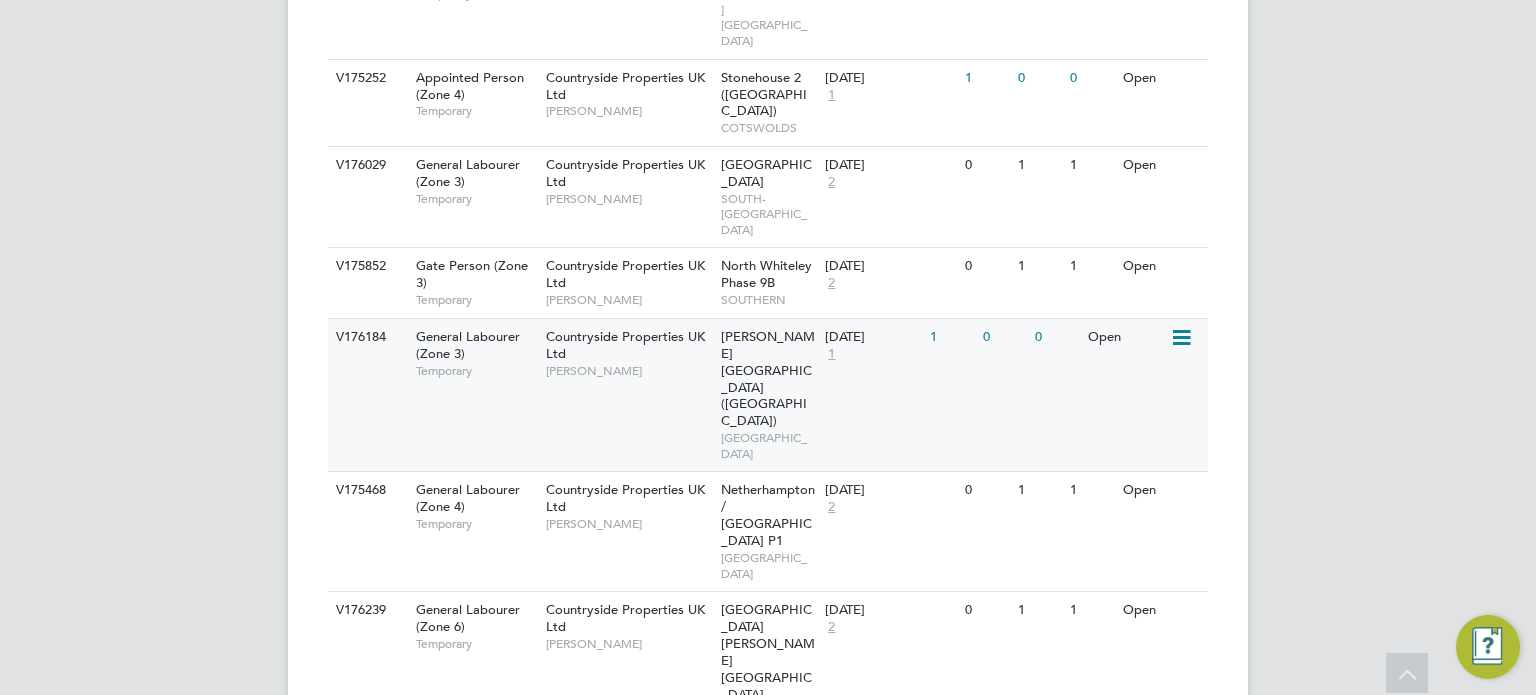 click on "Countryside Properties UK Ltd   Sam Green" 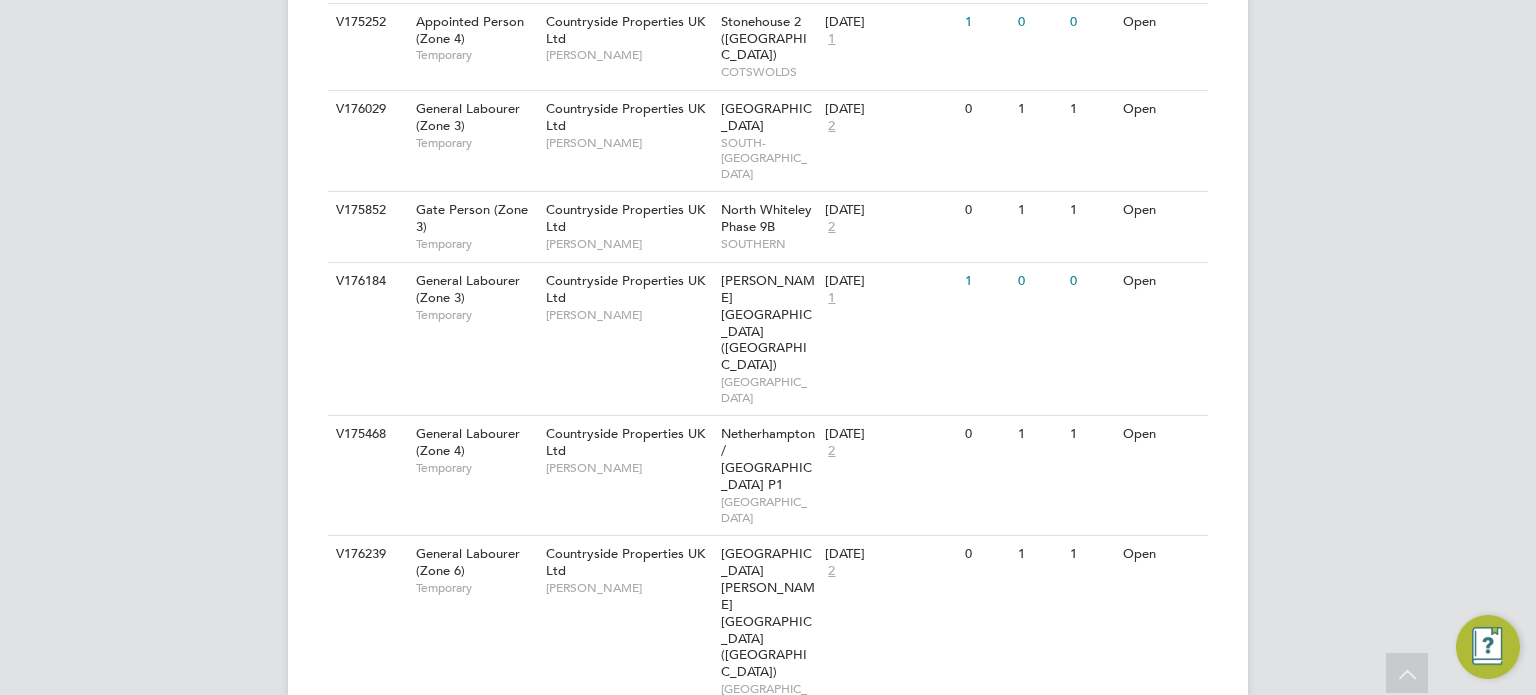scroll, scrollTop: 2060, scrollLeft: 0, axis: vertical 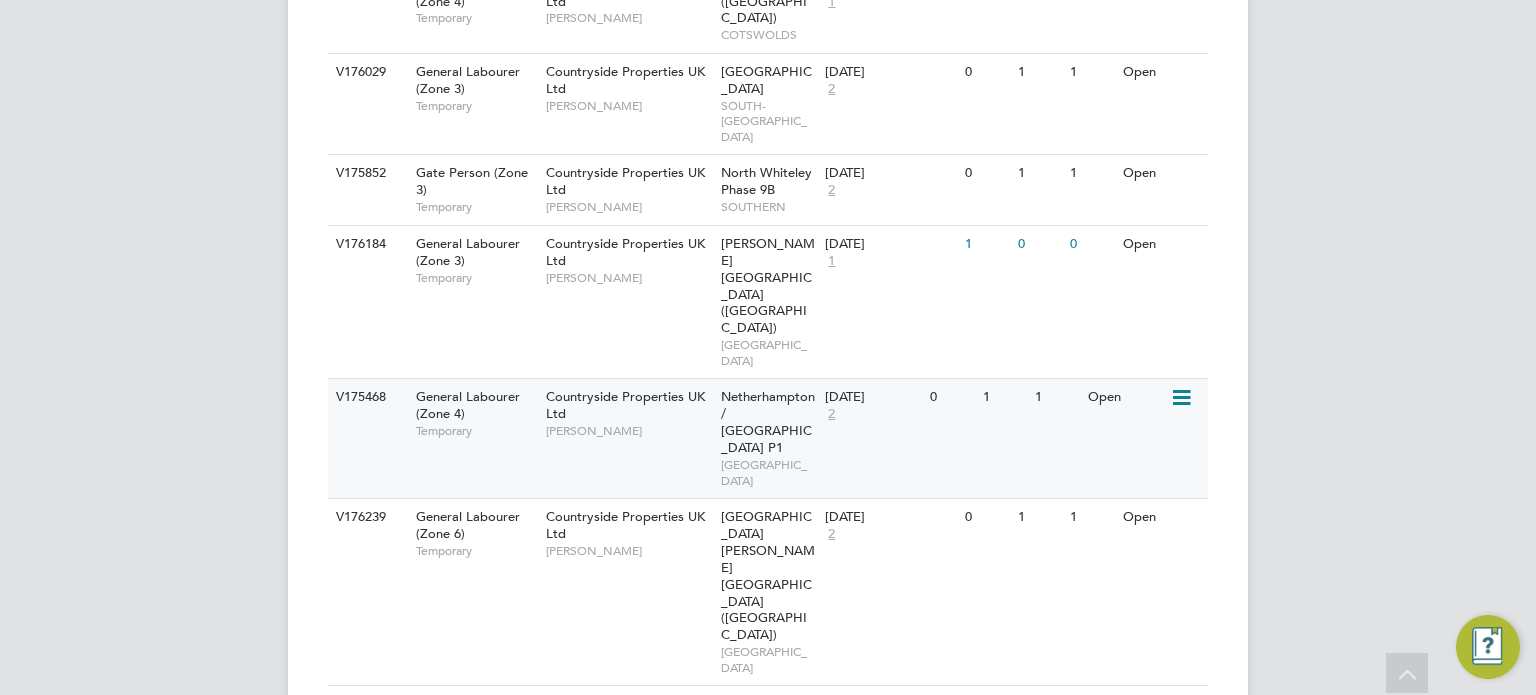 click on "BRISTOL" 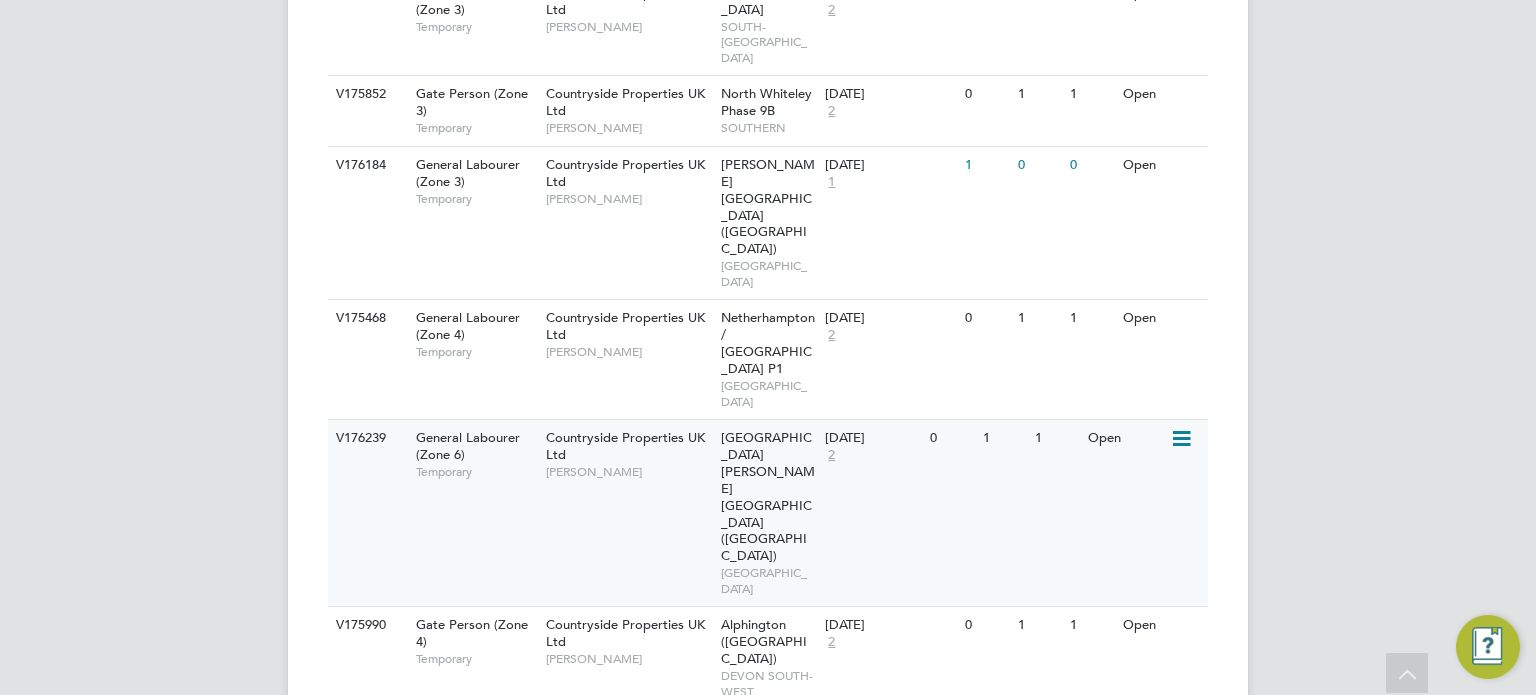 scroll, scrollTop: 2148, scrollLeft: 0, axis: vertical 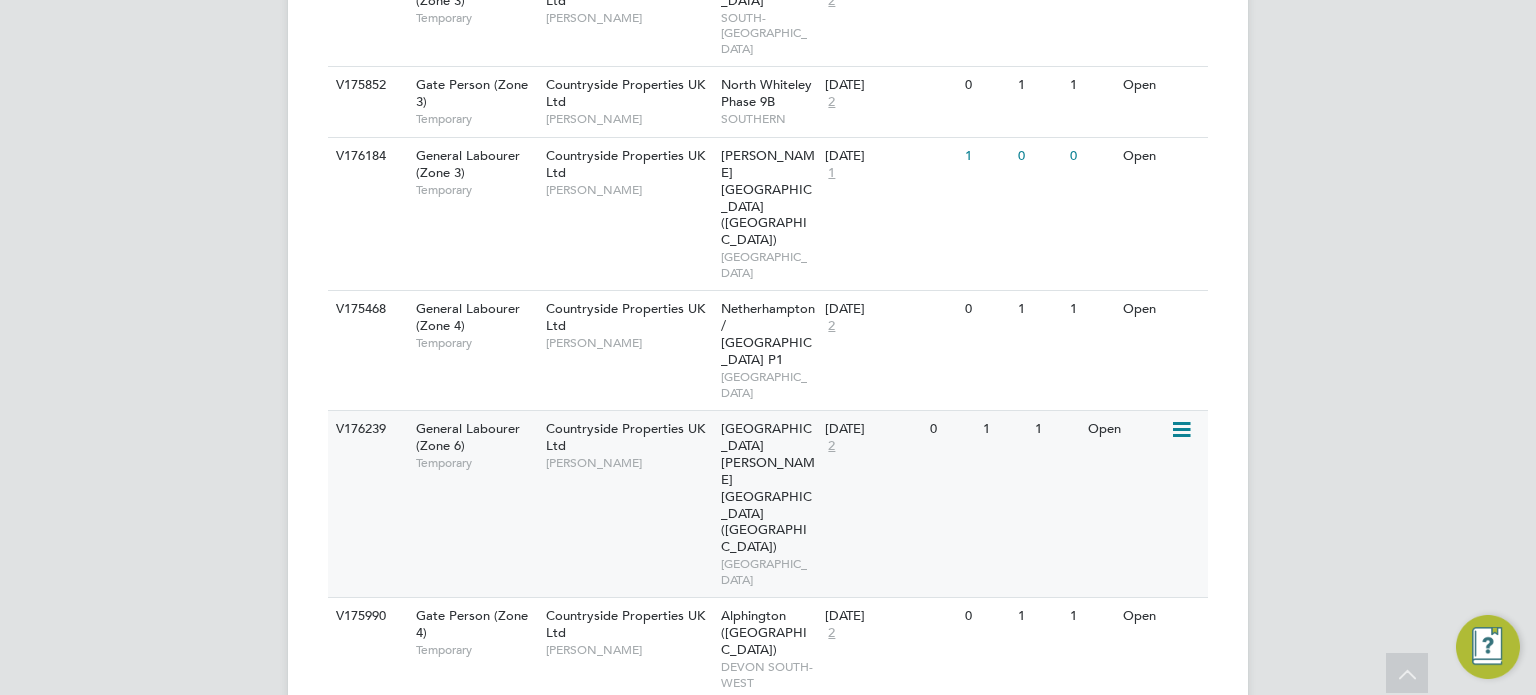 click on "Spark Mill Meadows, Beverley (Linden)" 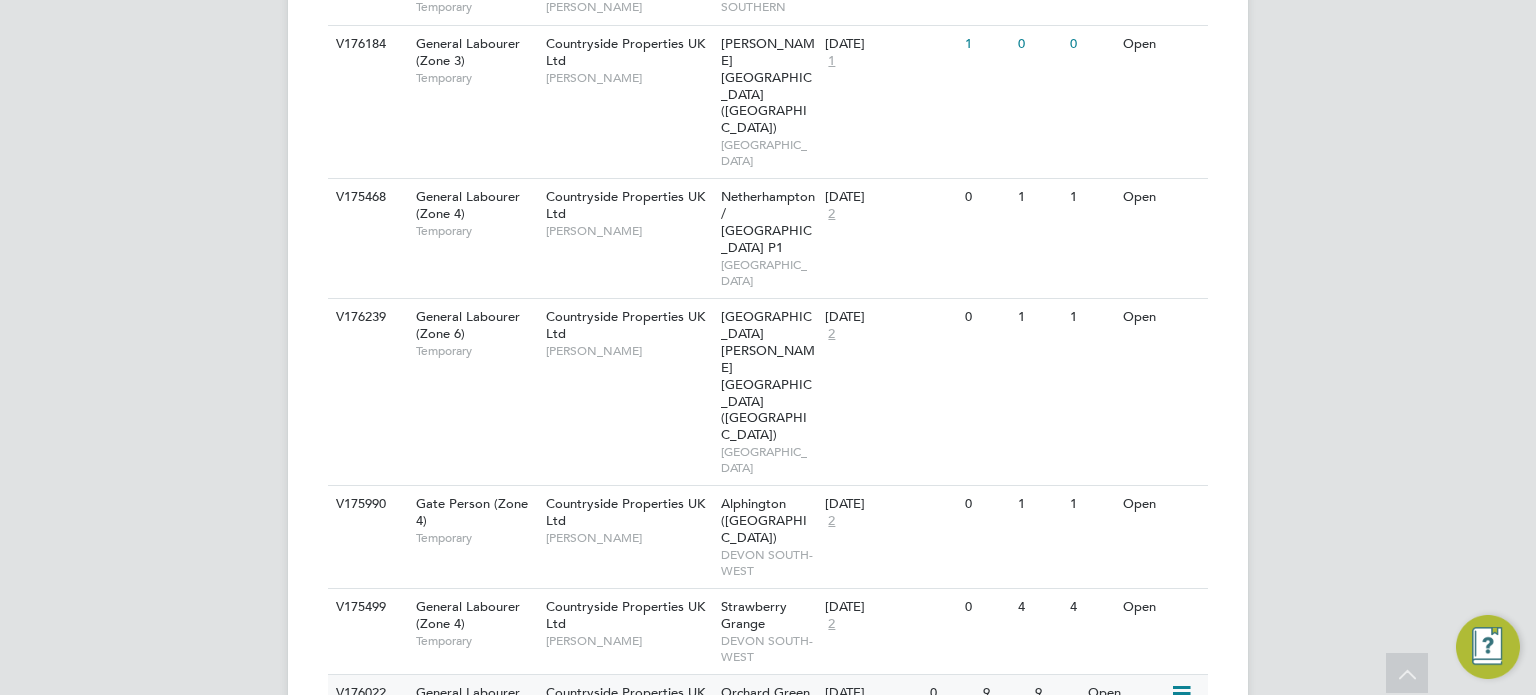 scroll, scrollTop: 2268, scrollLeft: 0, axis: vertical 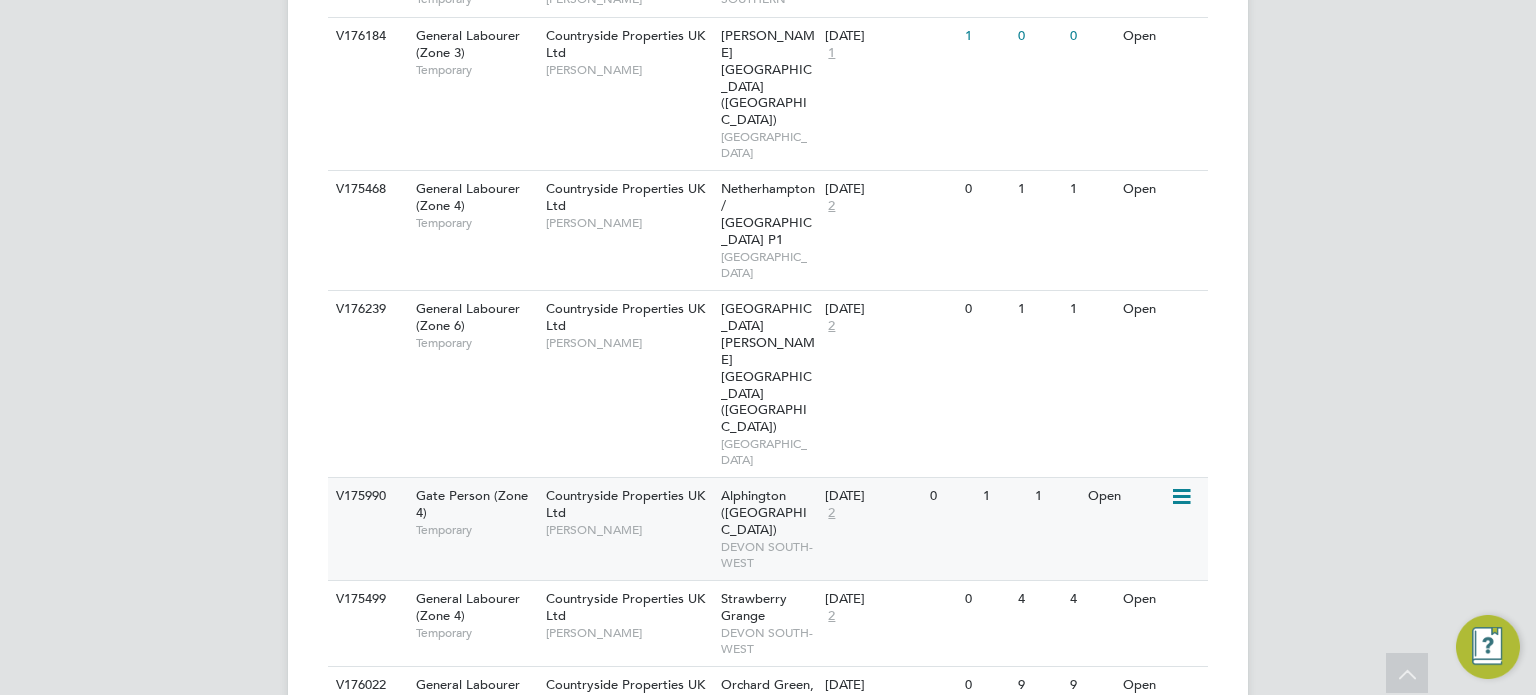 click on "Countryside Properties UK Ltd   Tom Barnett" 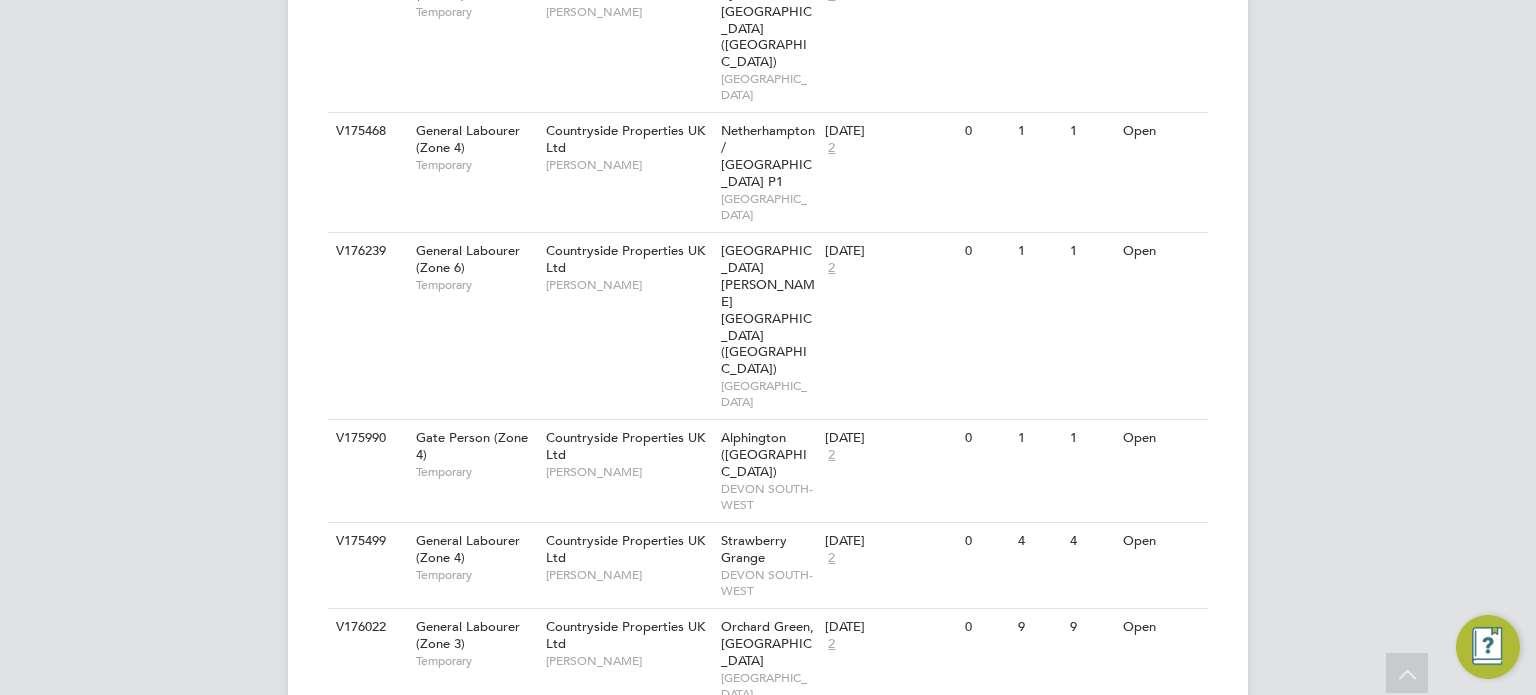 scroll, scrollTop: 2350, scrollLeft: 0, axis: vertical 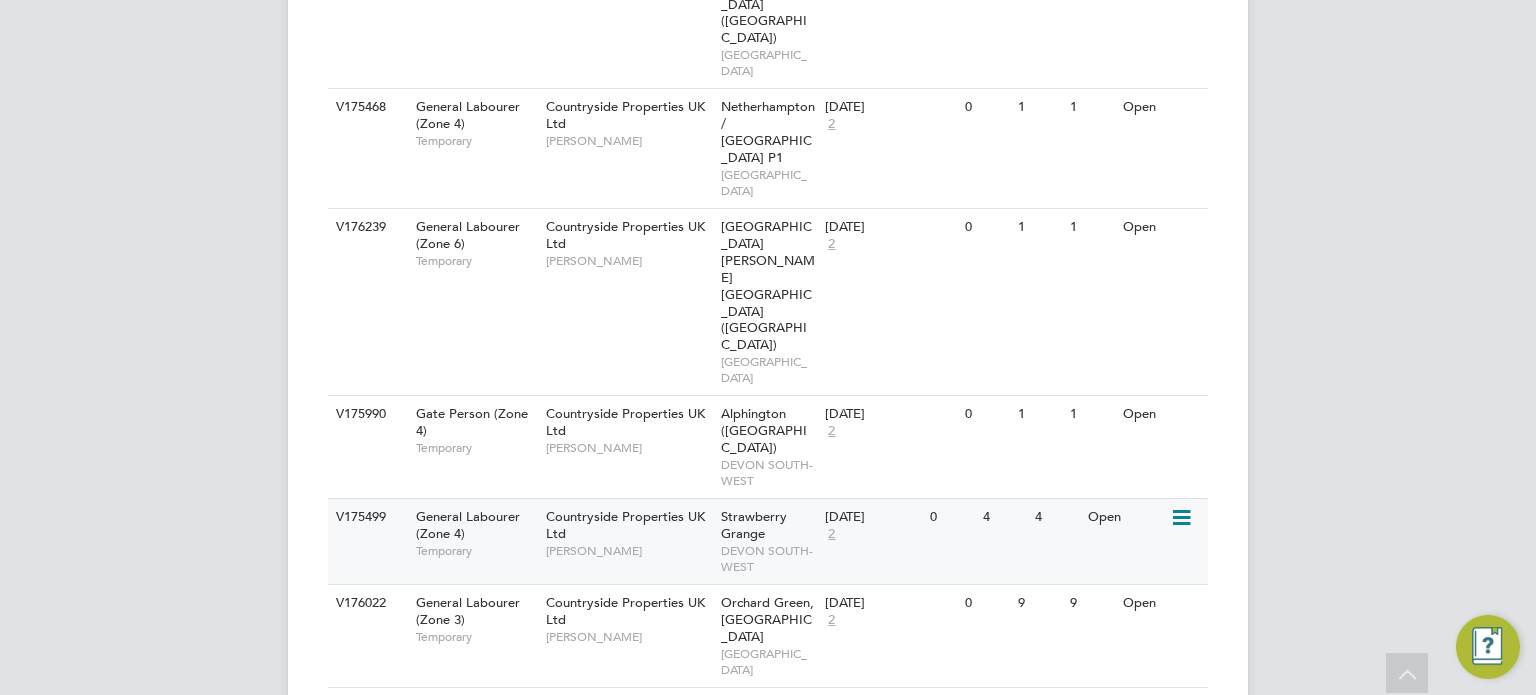 click on "Strawberry Grange" 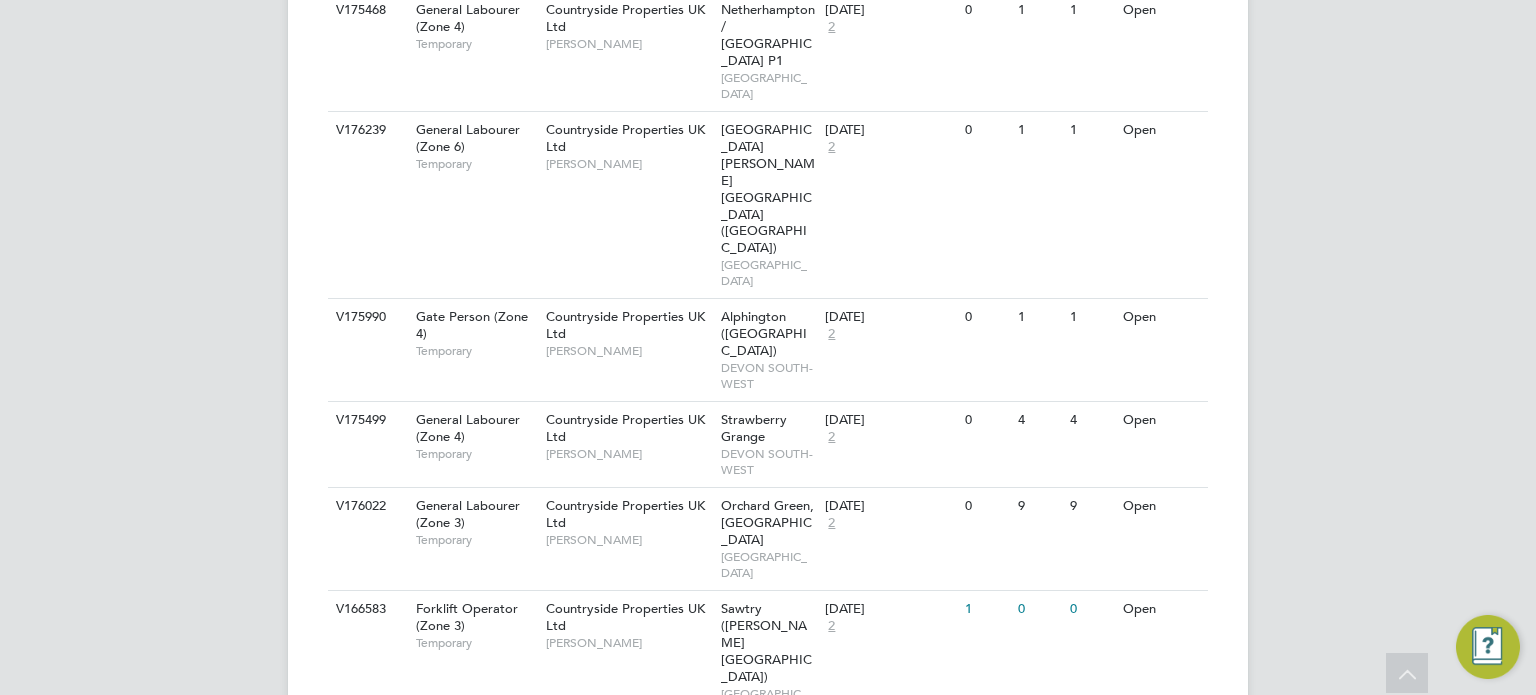 scroll, scrollTop: 2448, scrollLeft: 0, axis: vertical 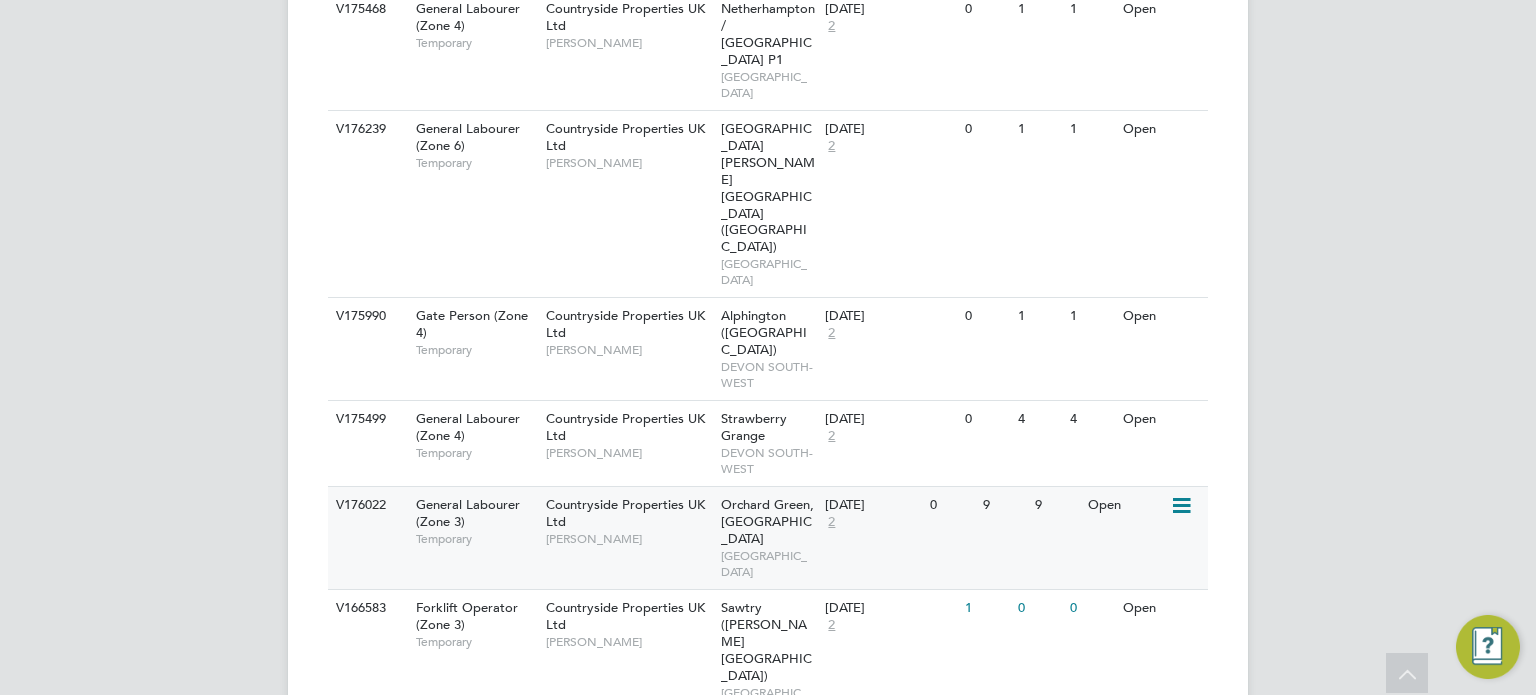 click on "Orchard Green, Aylesbury" 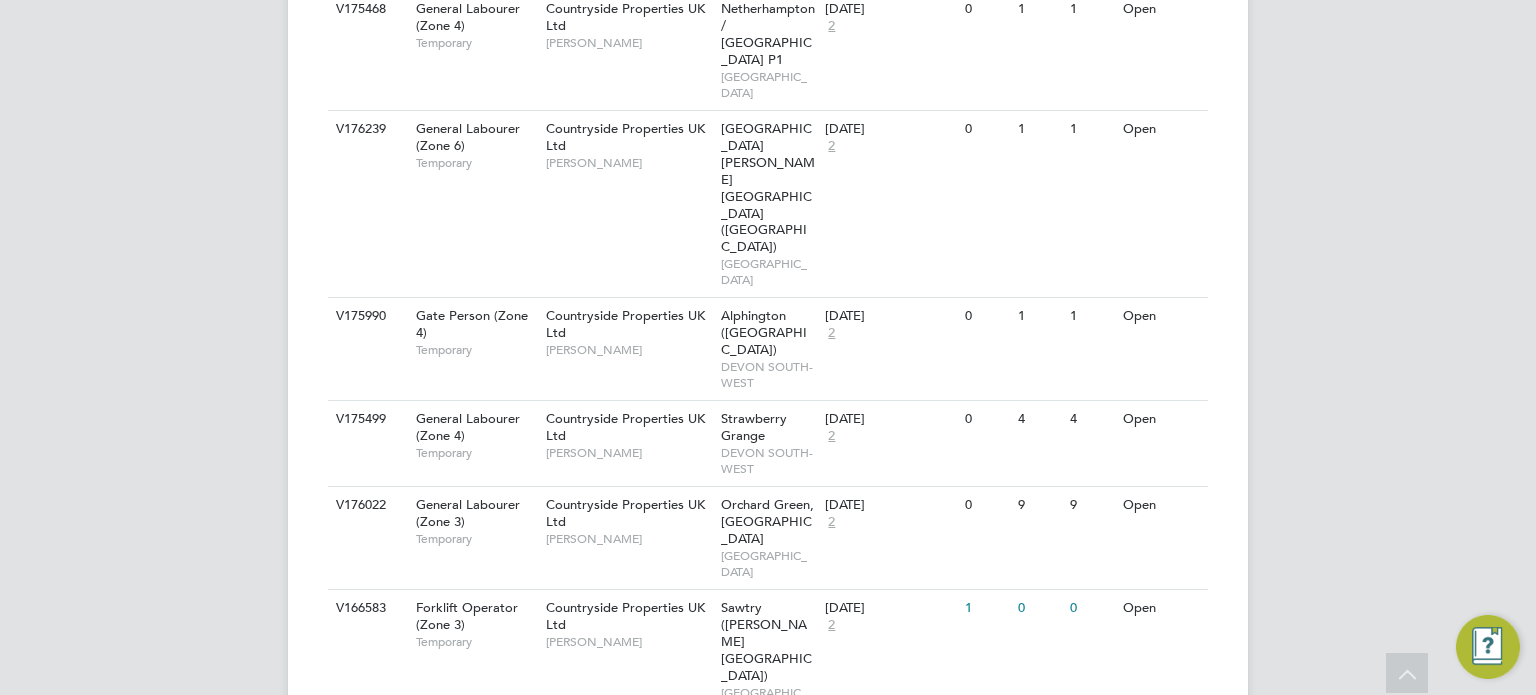 scroll, scrollTop: 2462, scrollLeft: 0, axis: vertical 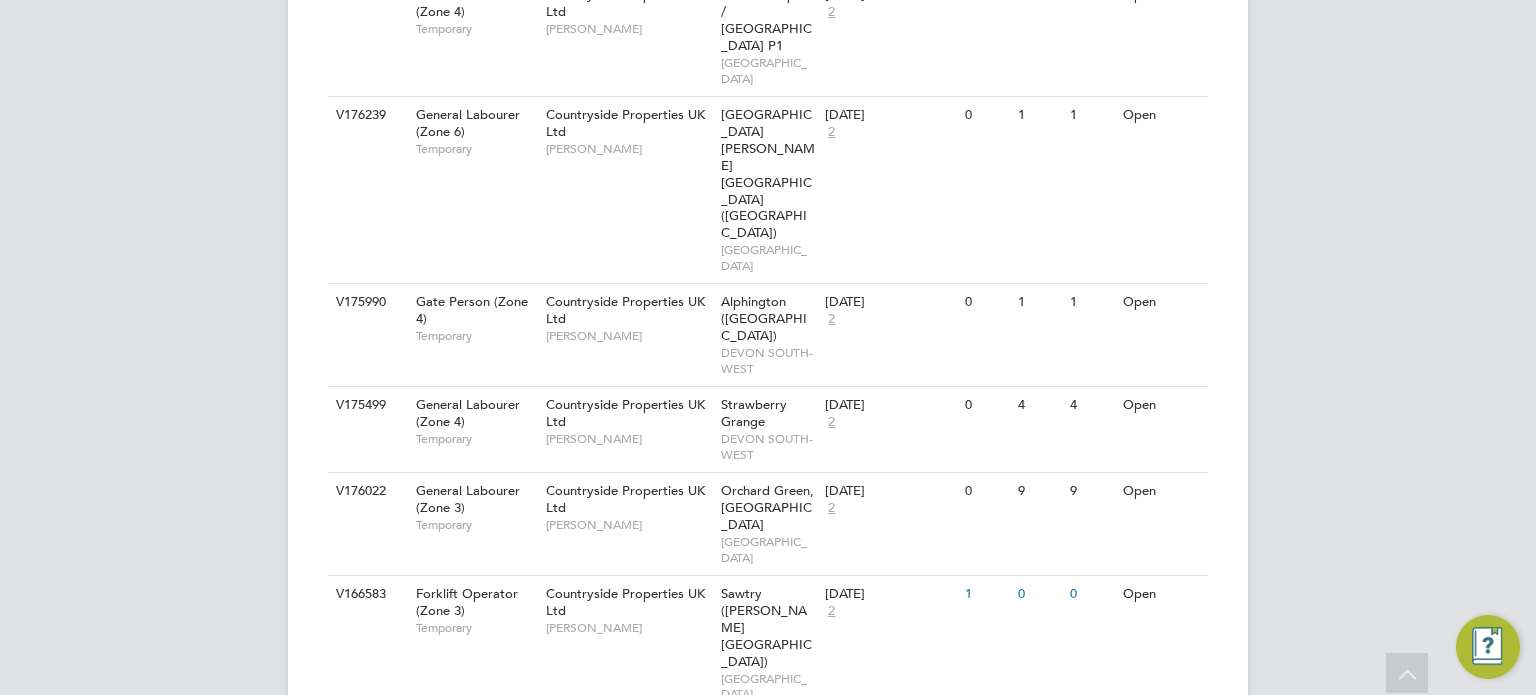 click on "Countryside Properties UK Ltd" 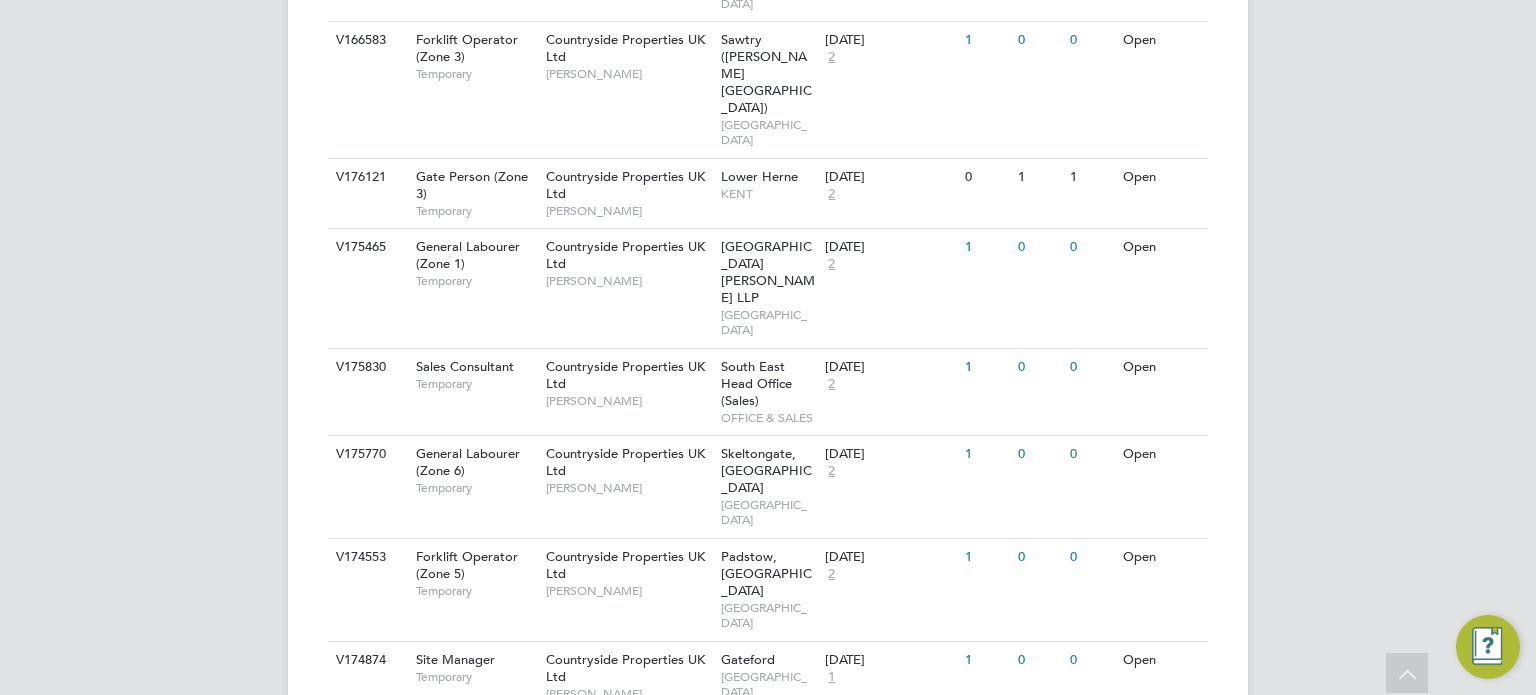 scroll, scrollTop: 3017, scrollLeft: 0, axis: vertical 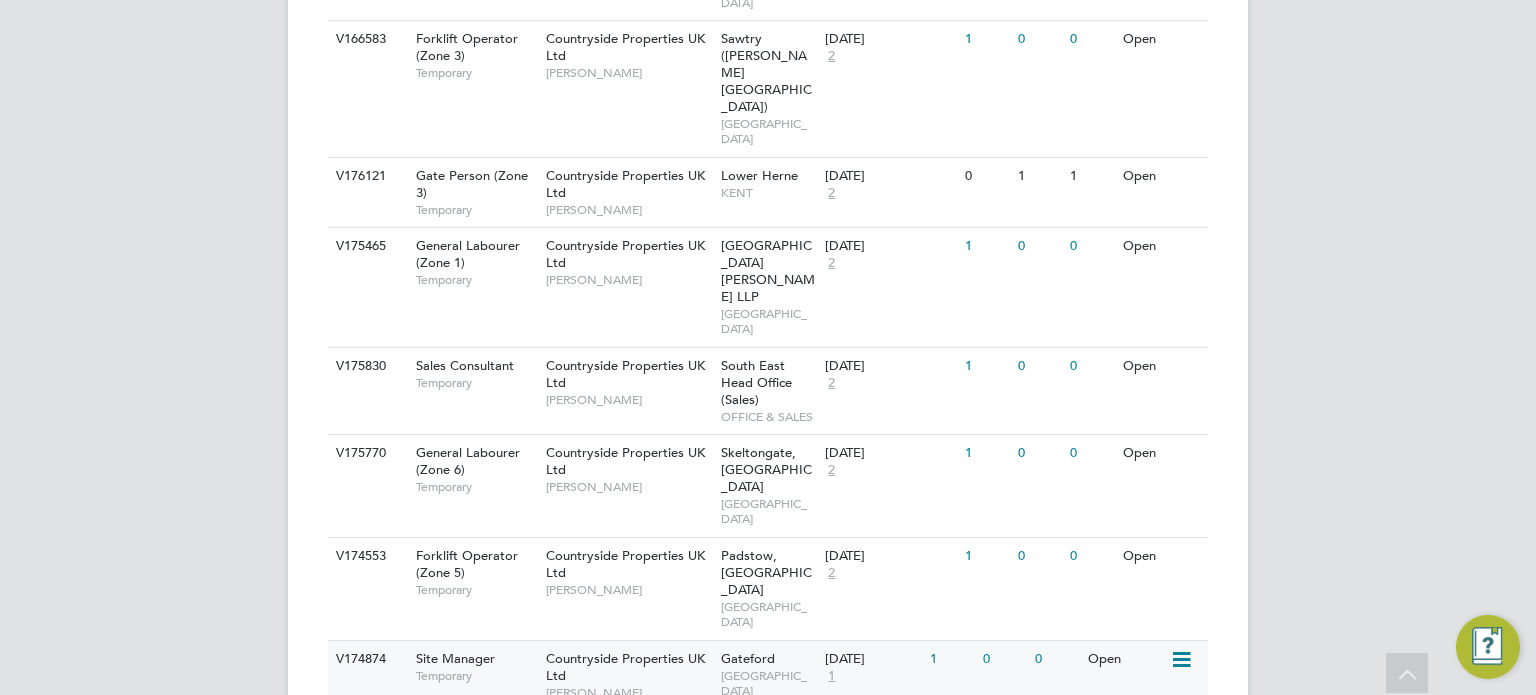 click on "Countryside Properties UK Ltd   Tim Atkins" 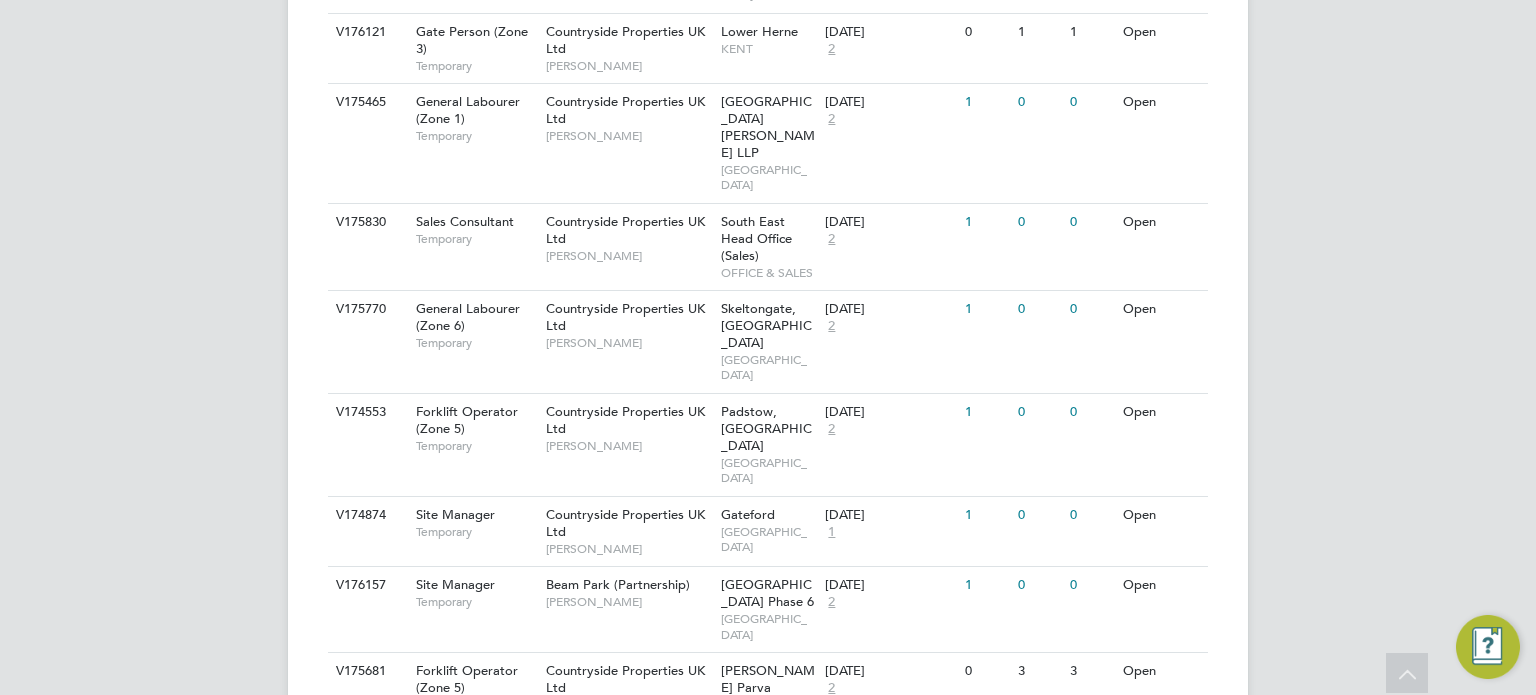 scroll, scrollTop: 3162, scrollLeft: 0, axis: vertical 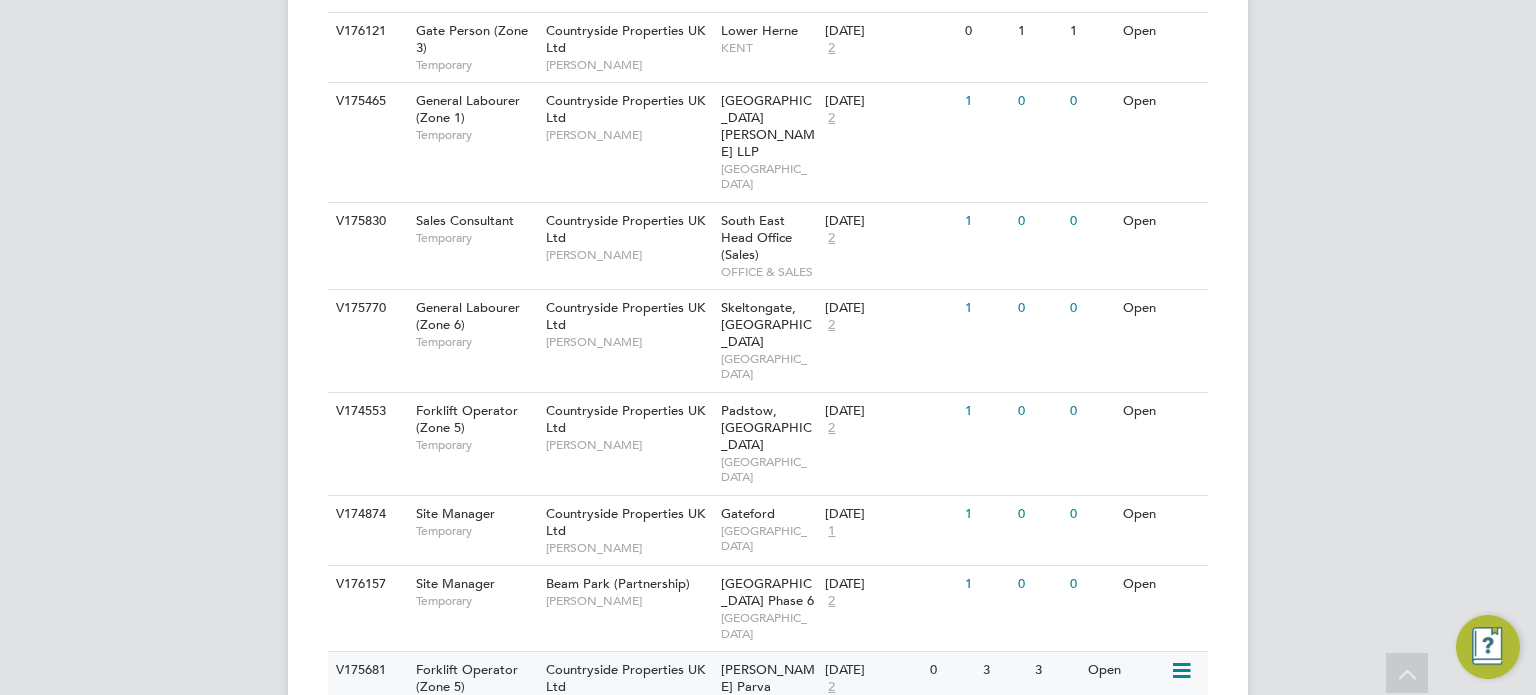 click on "SOUTH-EAST MIDLANDS" 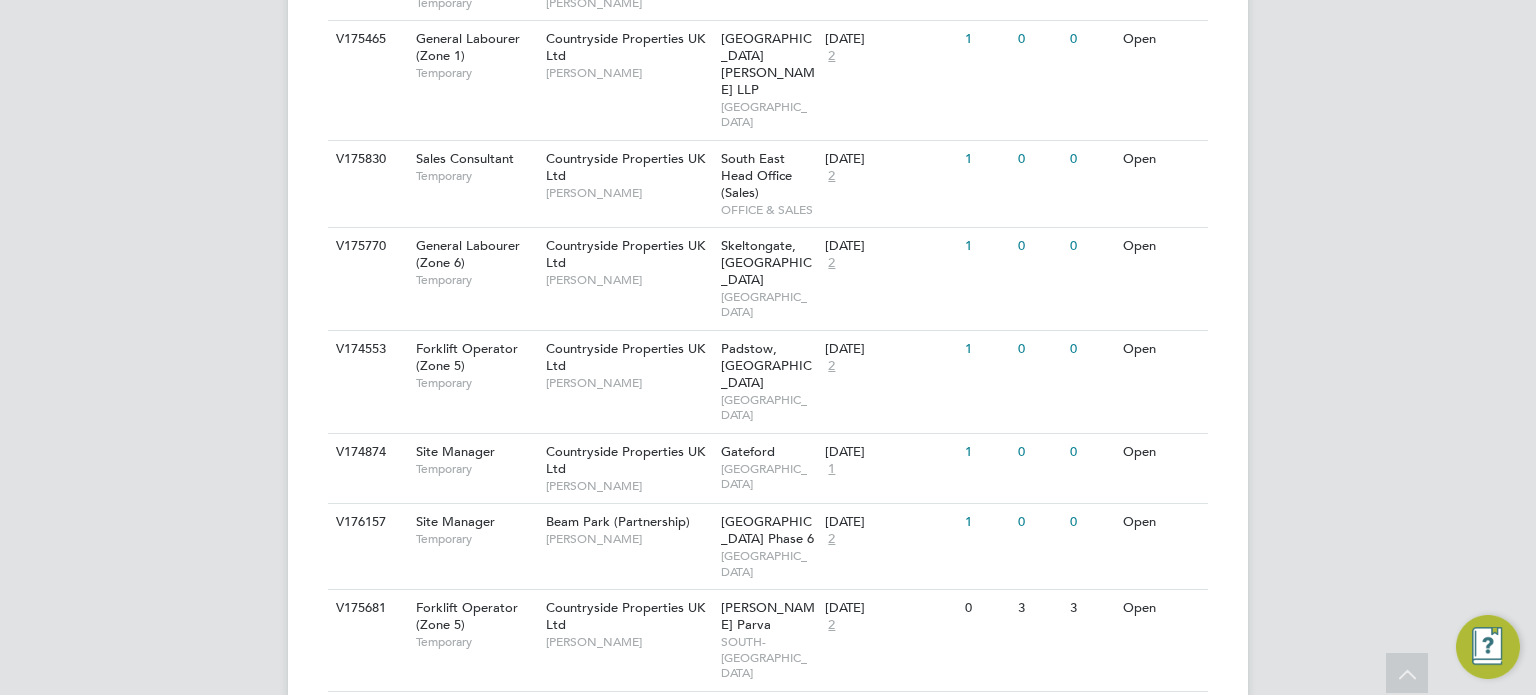 scroll, scrollTop: 3225, scrollLeft: 0, axis: vertical 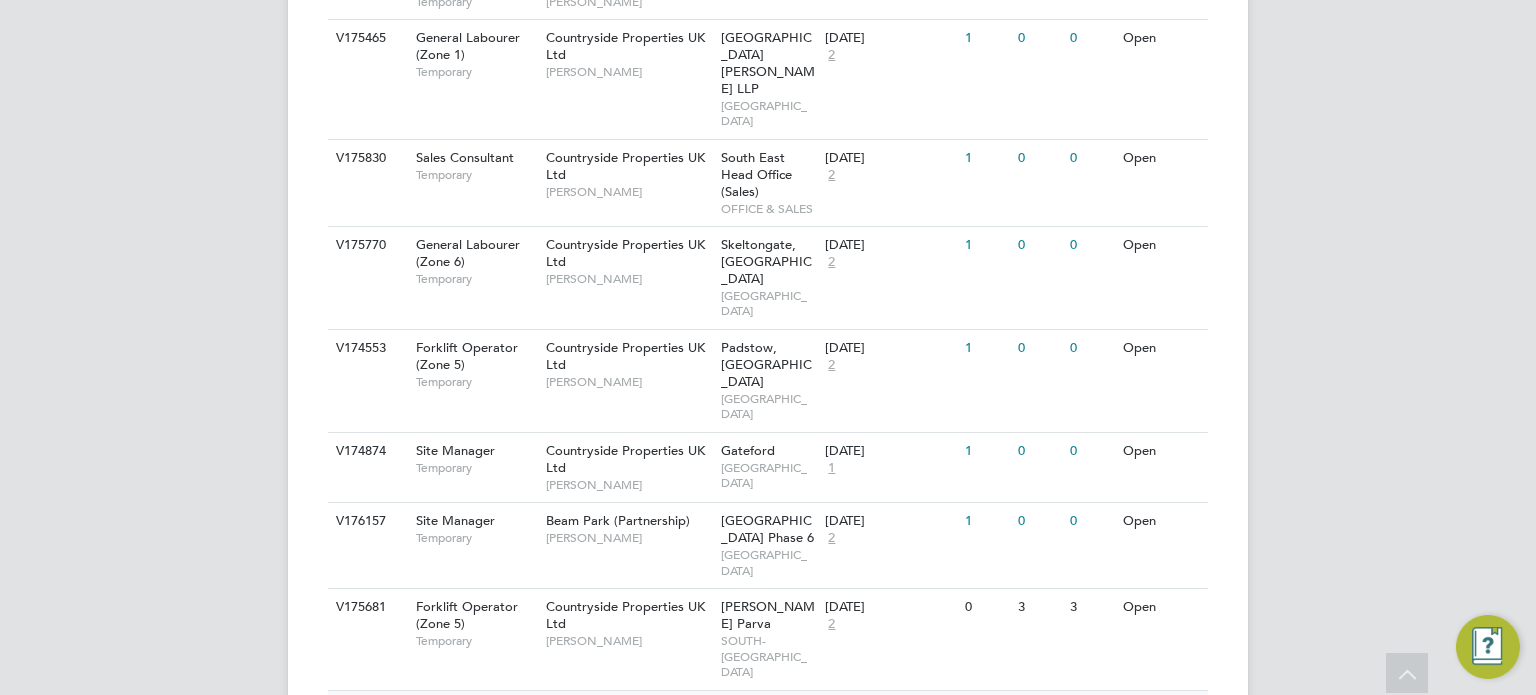 click on "Countryside Properties UK Ltd   Lea Packer" 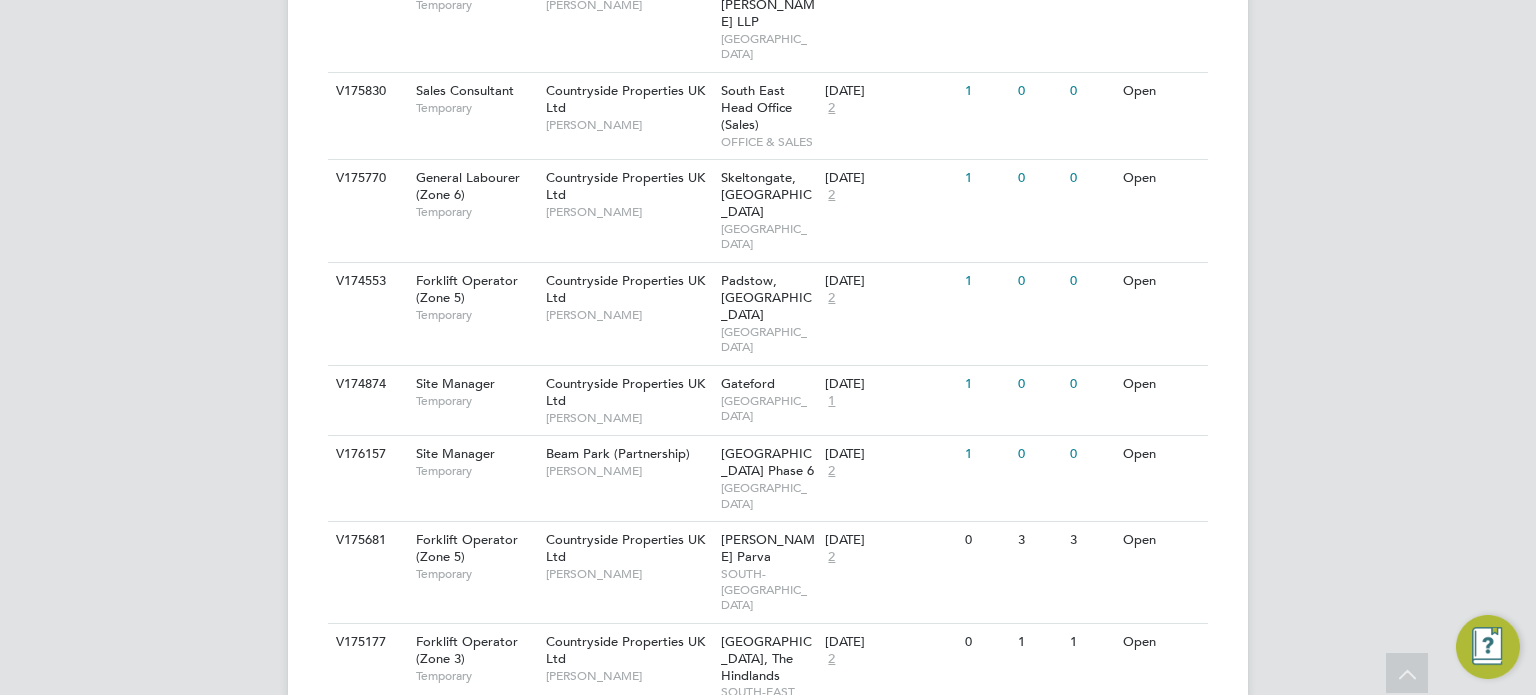 scroll, scrollTop: 3303, scrollLeft: 0, axis: vertical 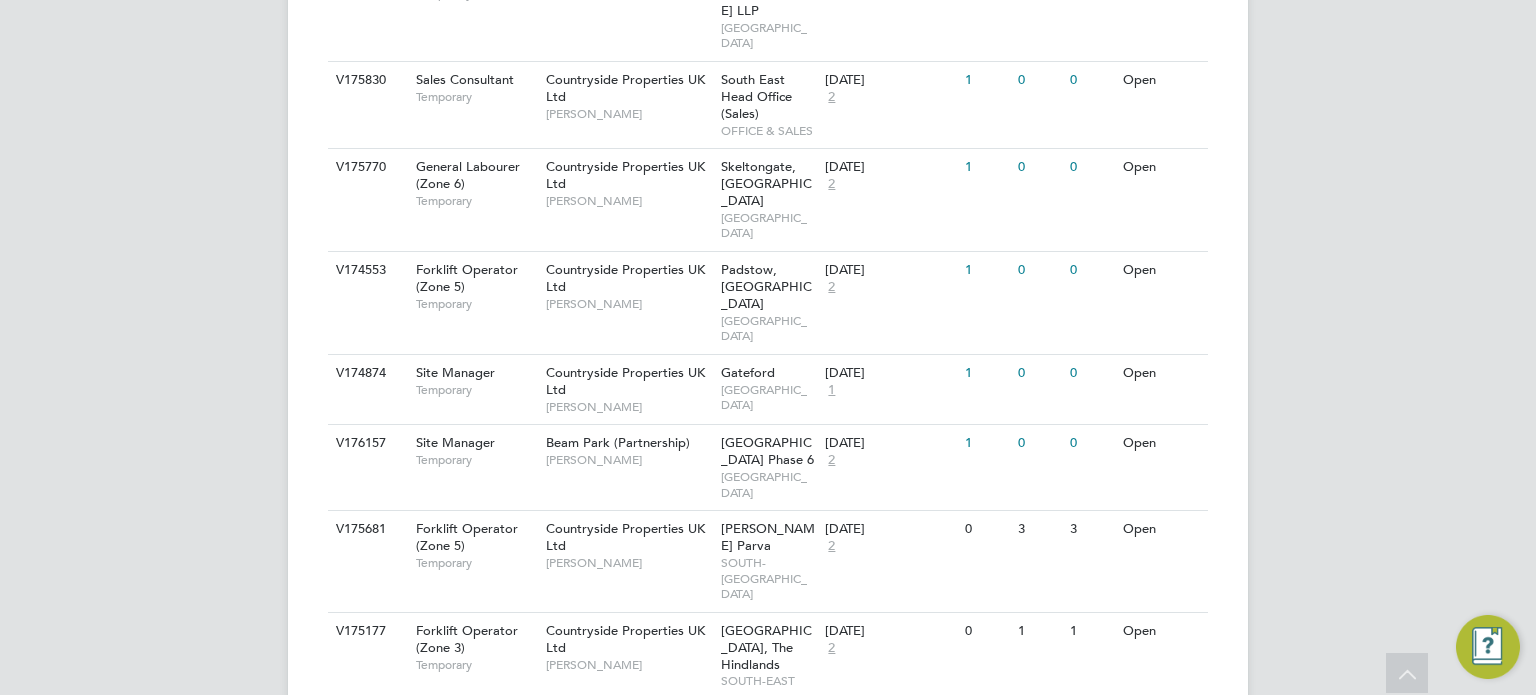 click on "Countryside Properties UK Ltd   Connor Pattenden" 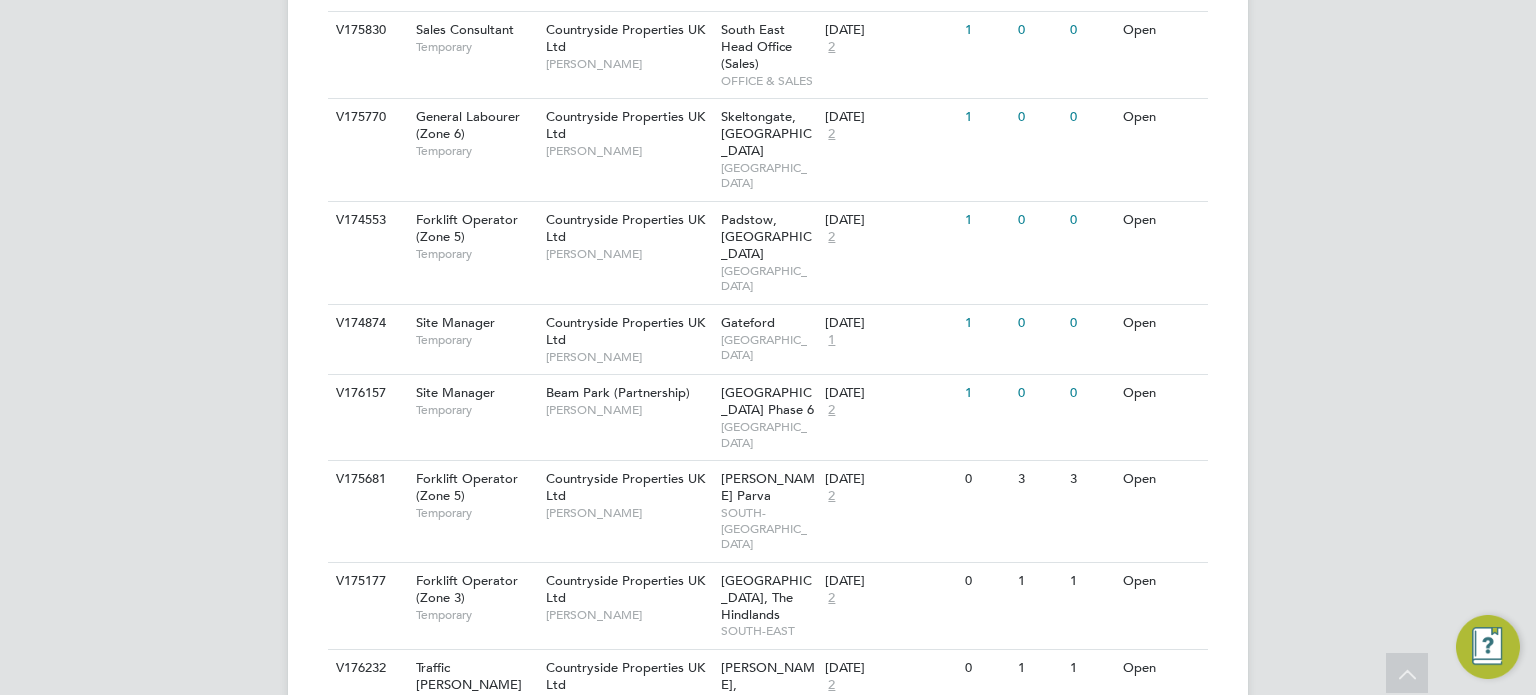 scroll, scrollTop: 3364, scrollLeft: 0, axis: vertical 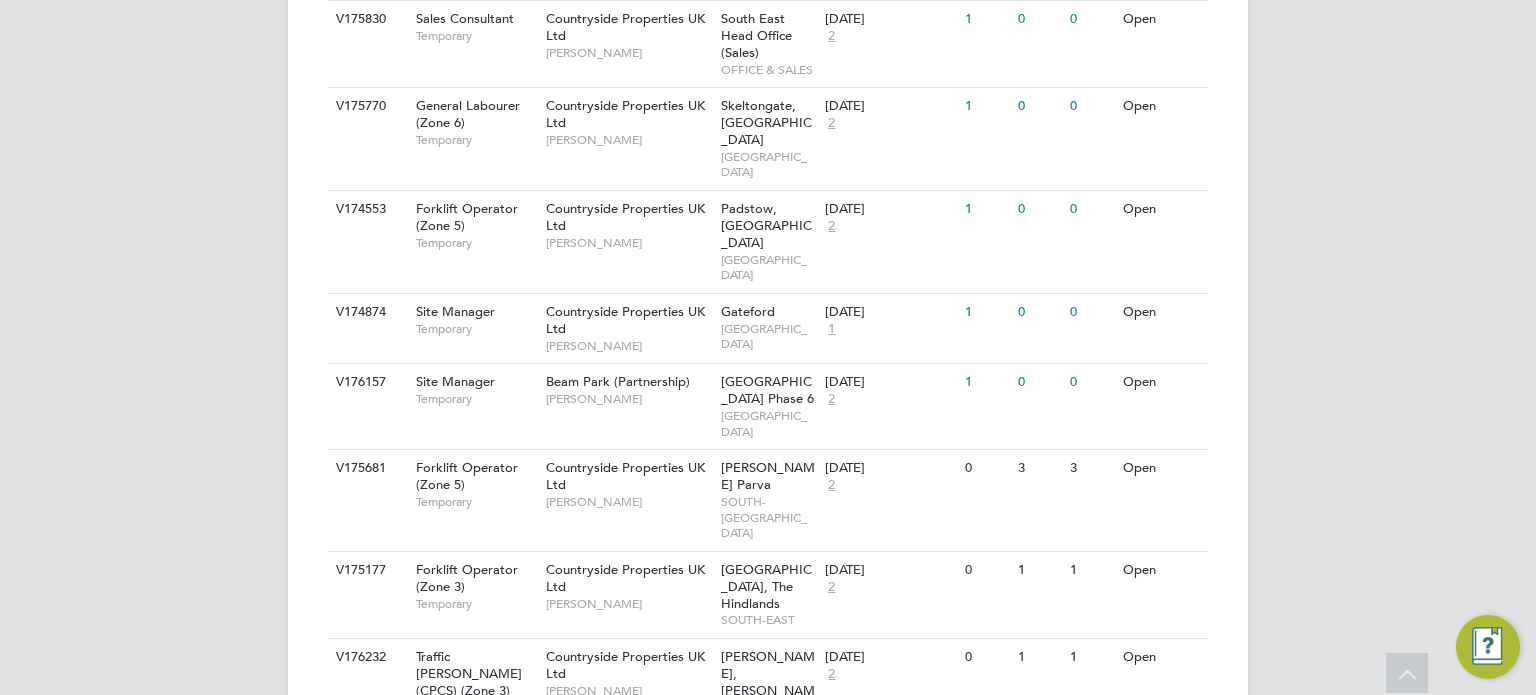 click on "Marlowe Road 2B3   EAST LONDON" 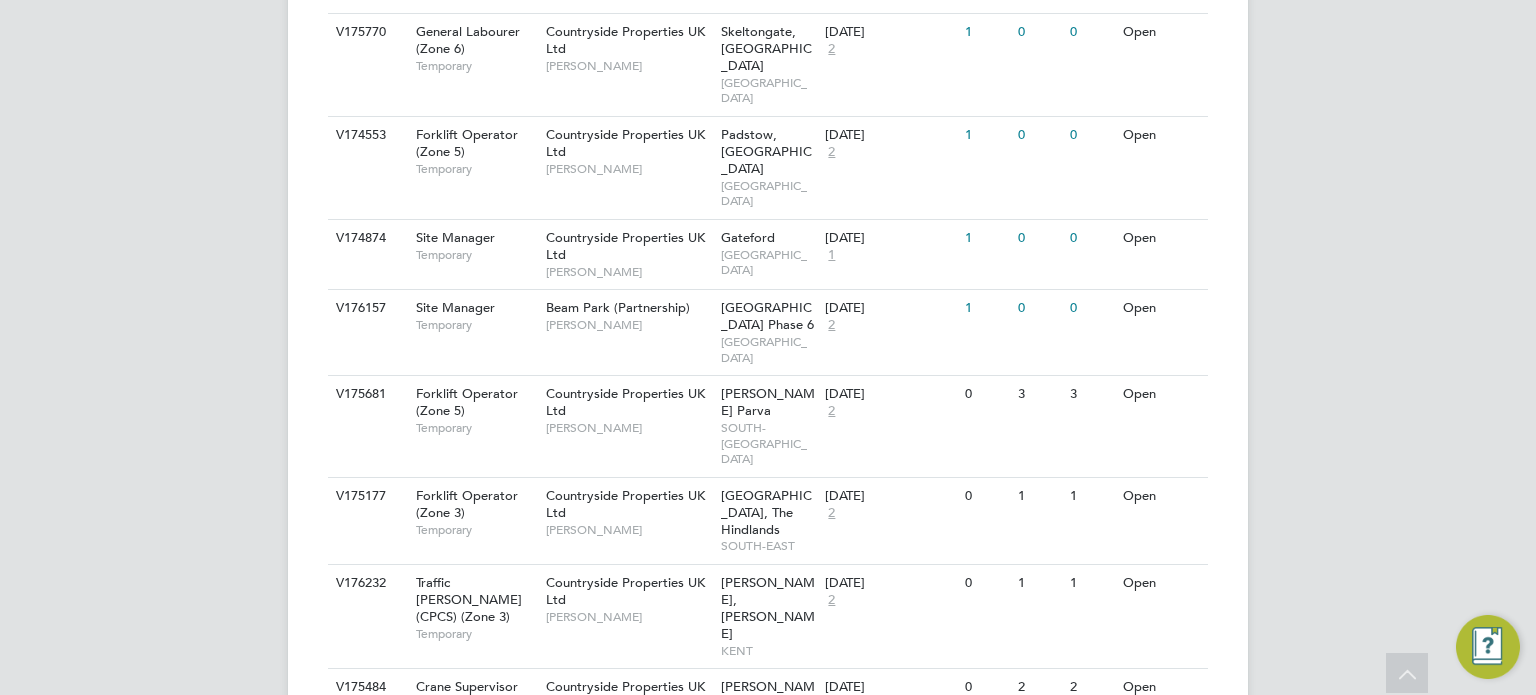 scroll, scrollTop: 3439, scrollLeft: 0, axis: vertical 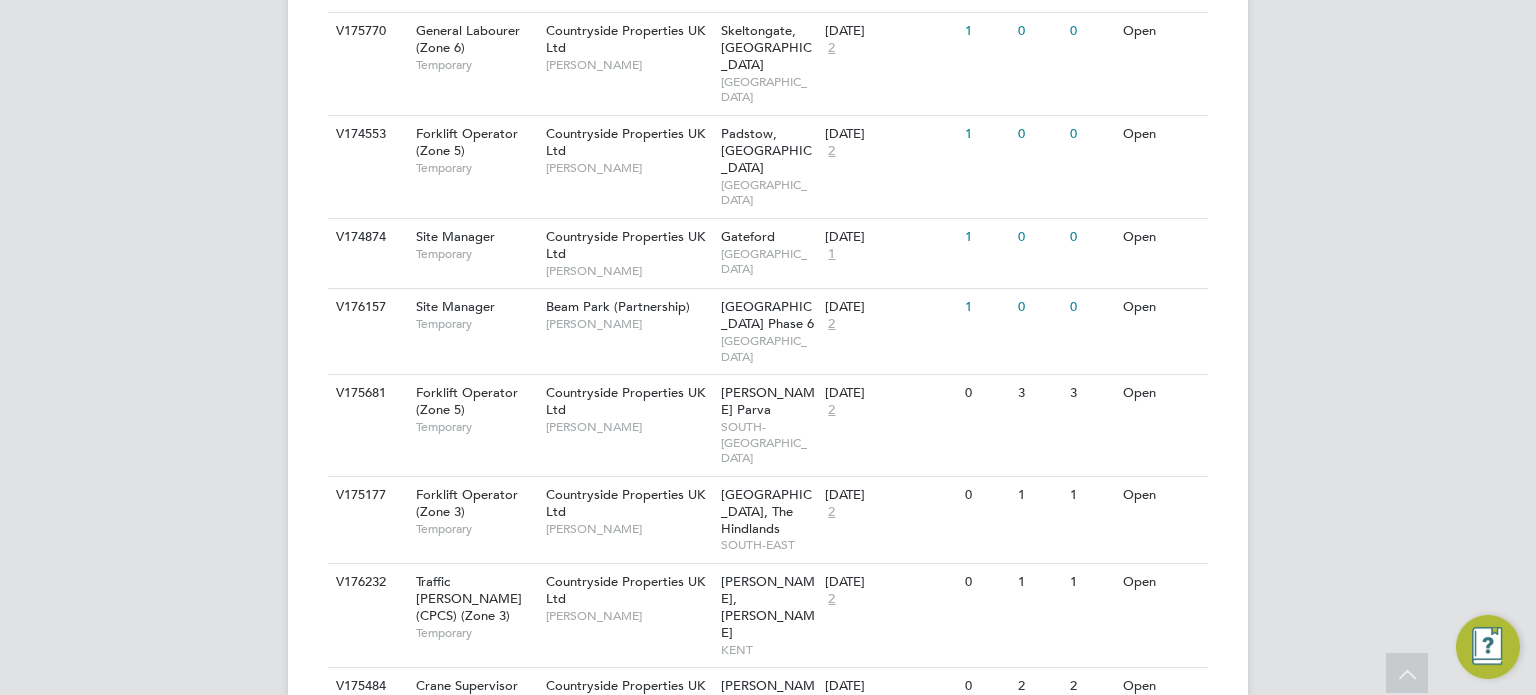 click on "Cambourne West" 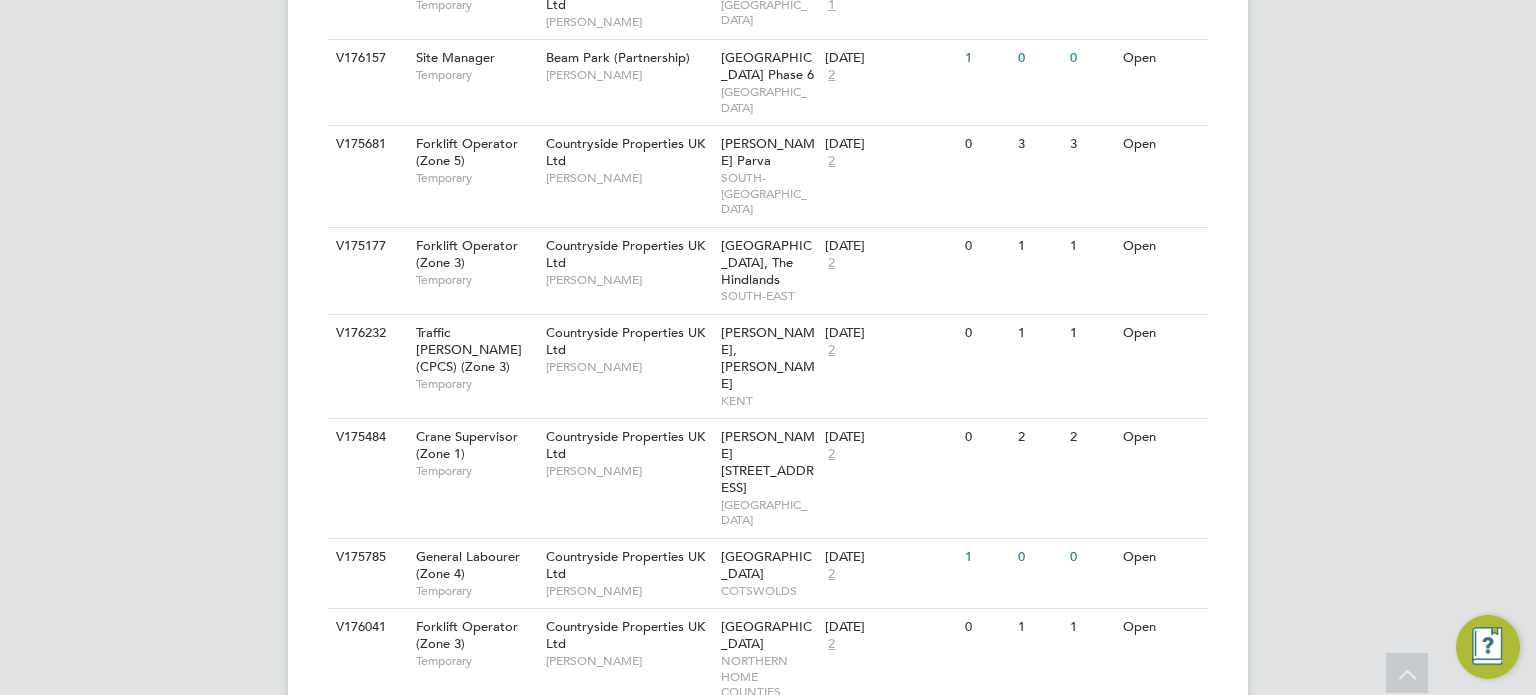 scroll, scrollTop: 3689, scrollLeft: 0, axis: vertical 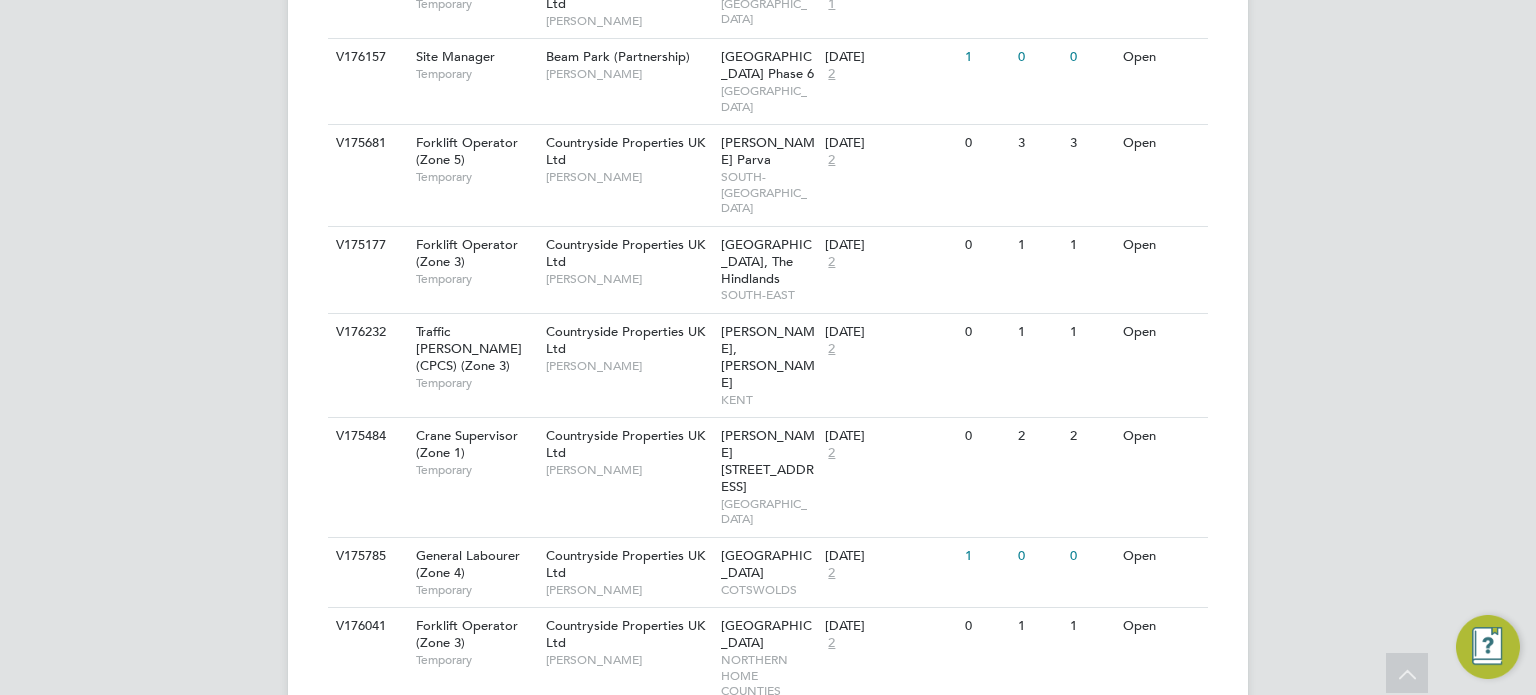 click on "Countryside Properties UK Ltd   Kevin Shannon" 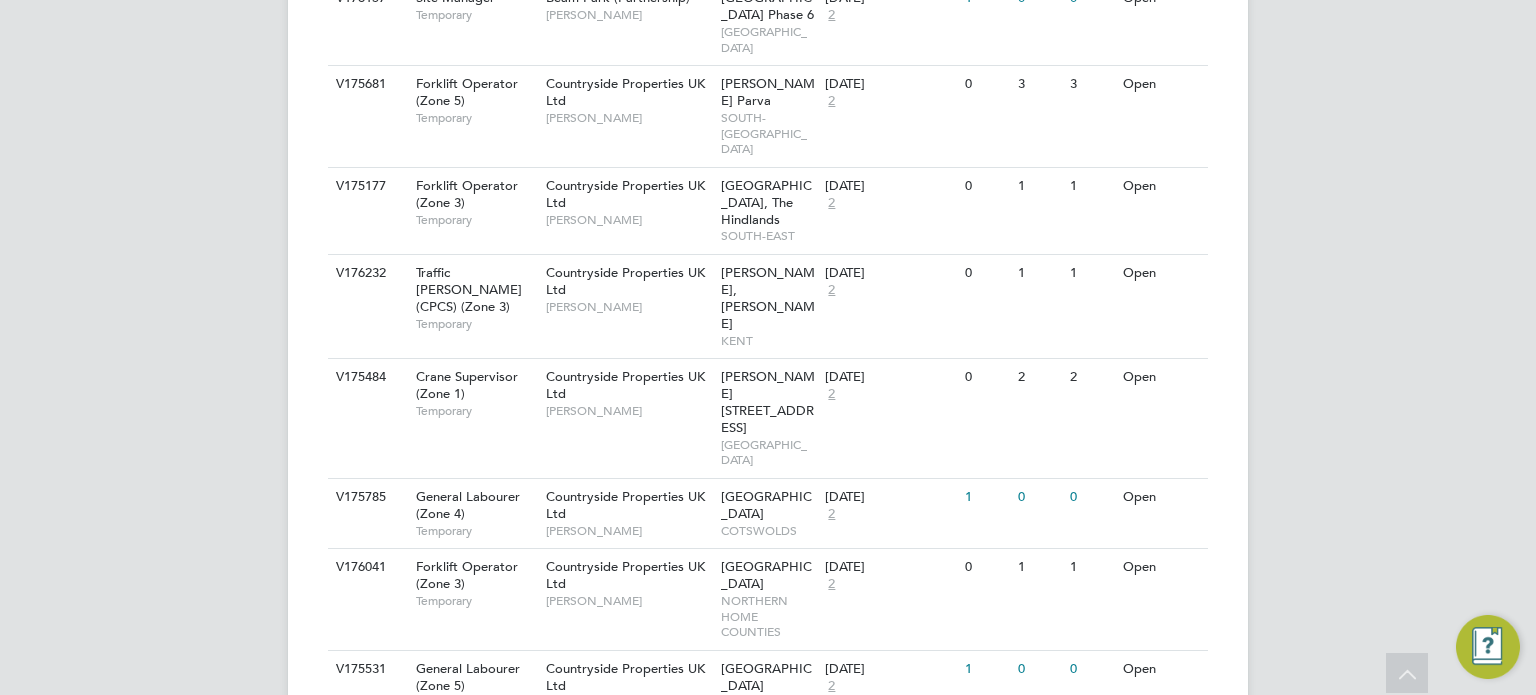 scroll, scrollTop: 3763, scrollLeft: 0, axis: vertical 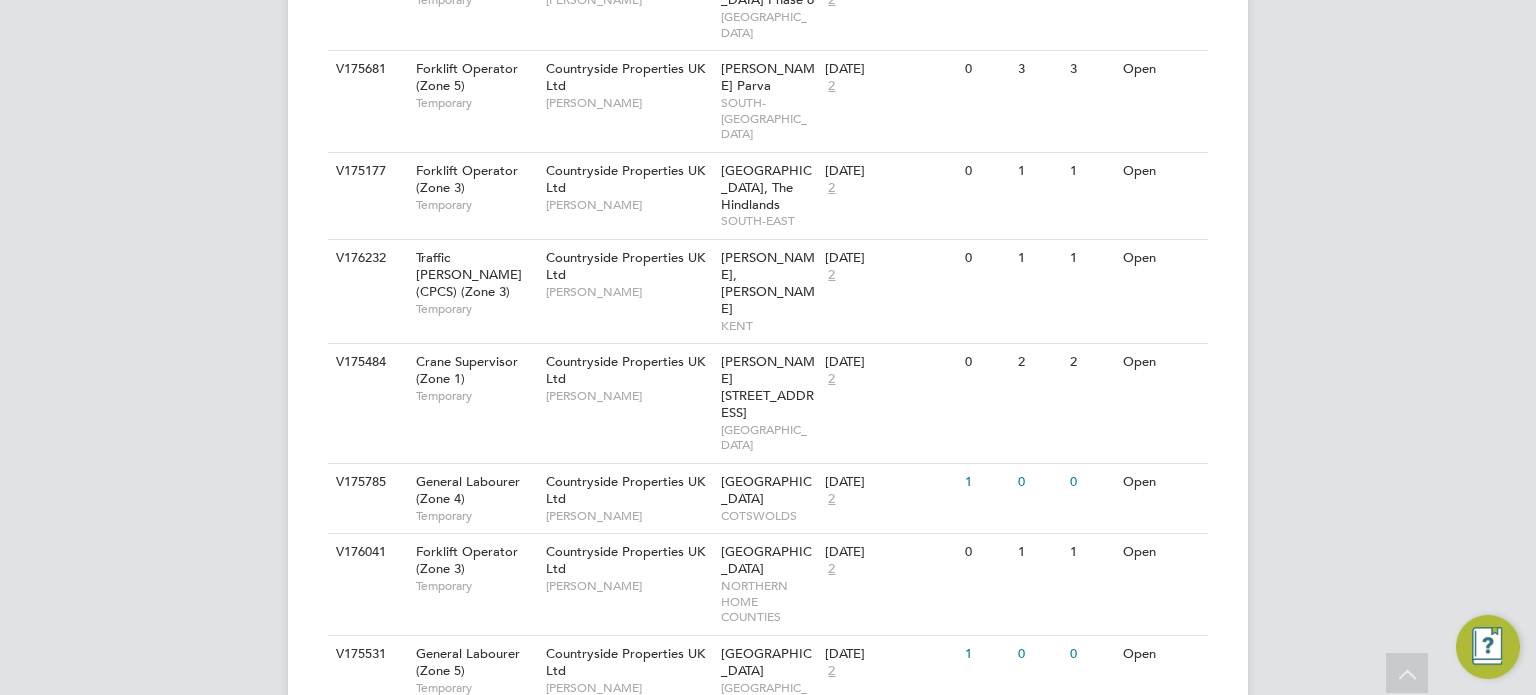 click on "Countryside Timber Frame Ltd   James Davies" 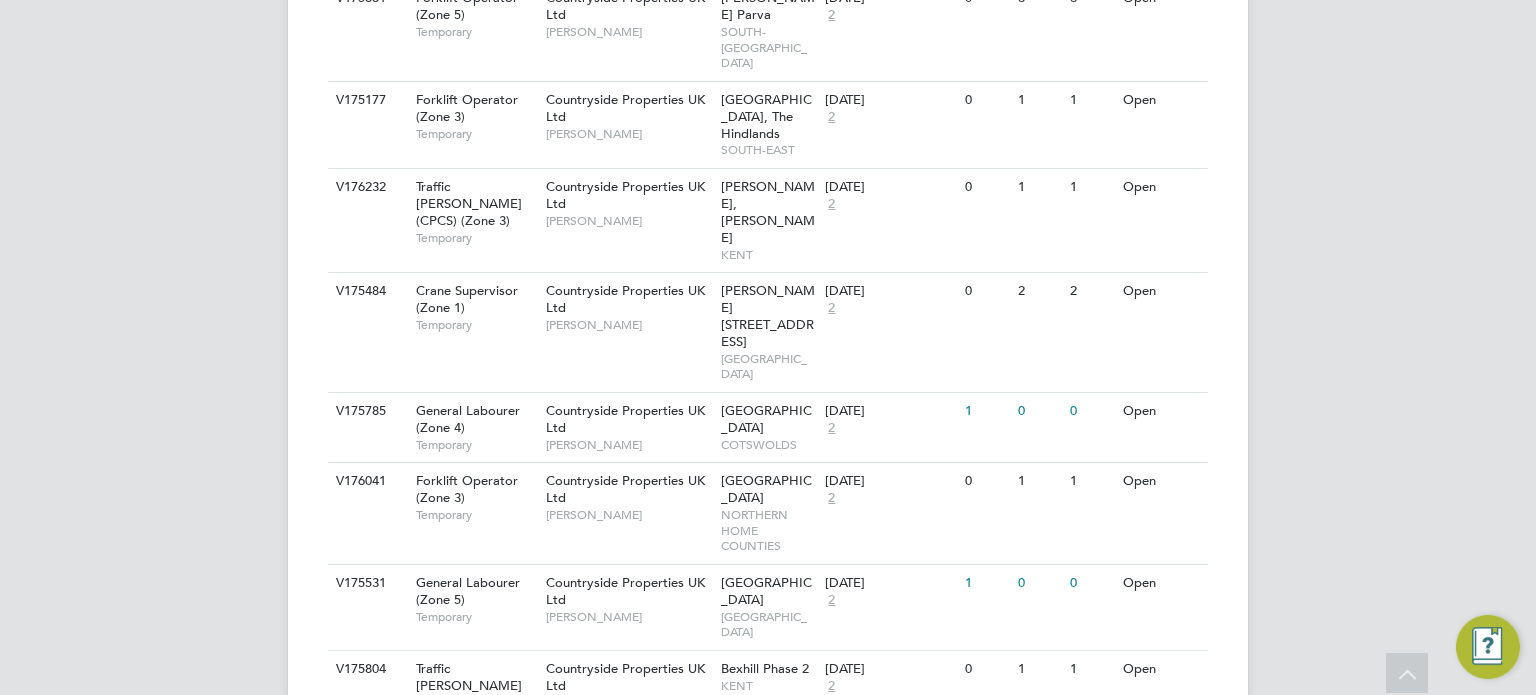 scroll, scrollTop: 3835, scrollLeft: 0, axis: vertical 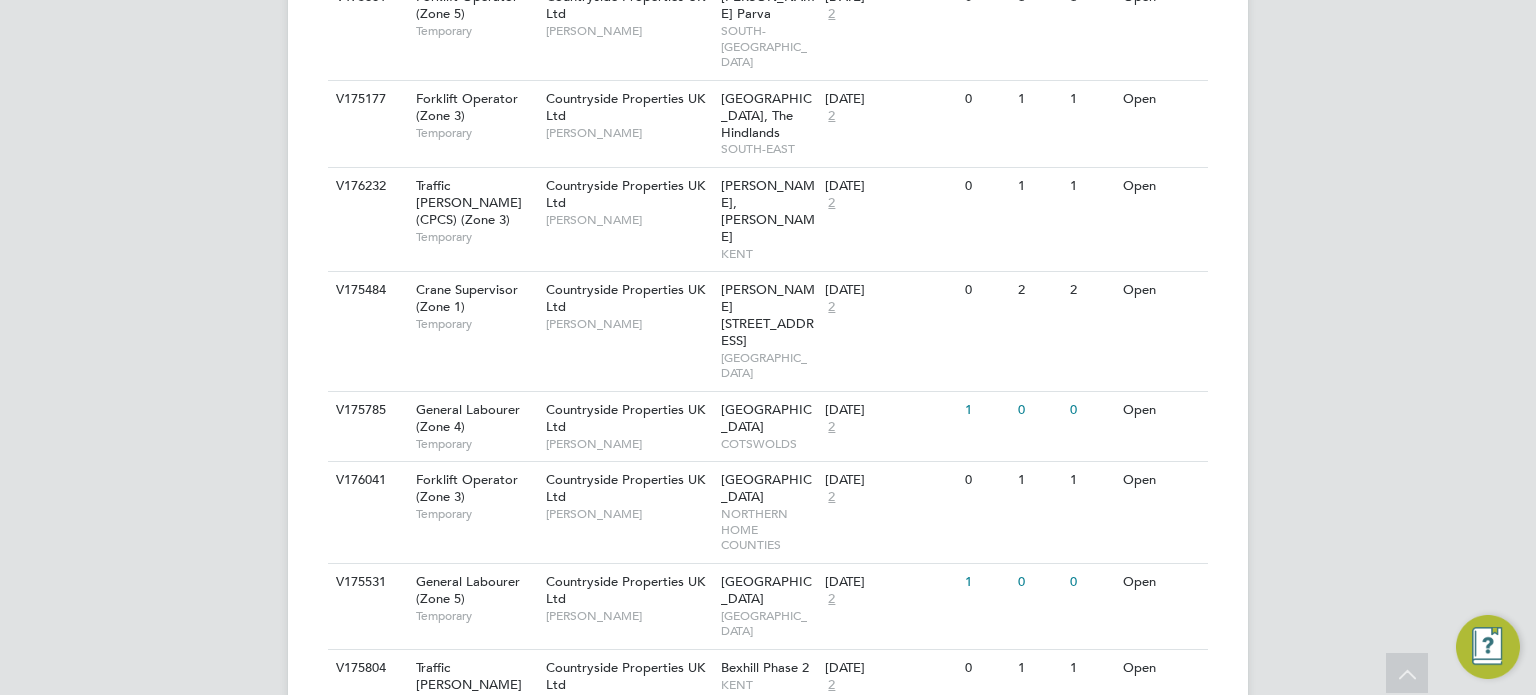 click on "Paul Smith" 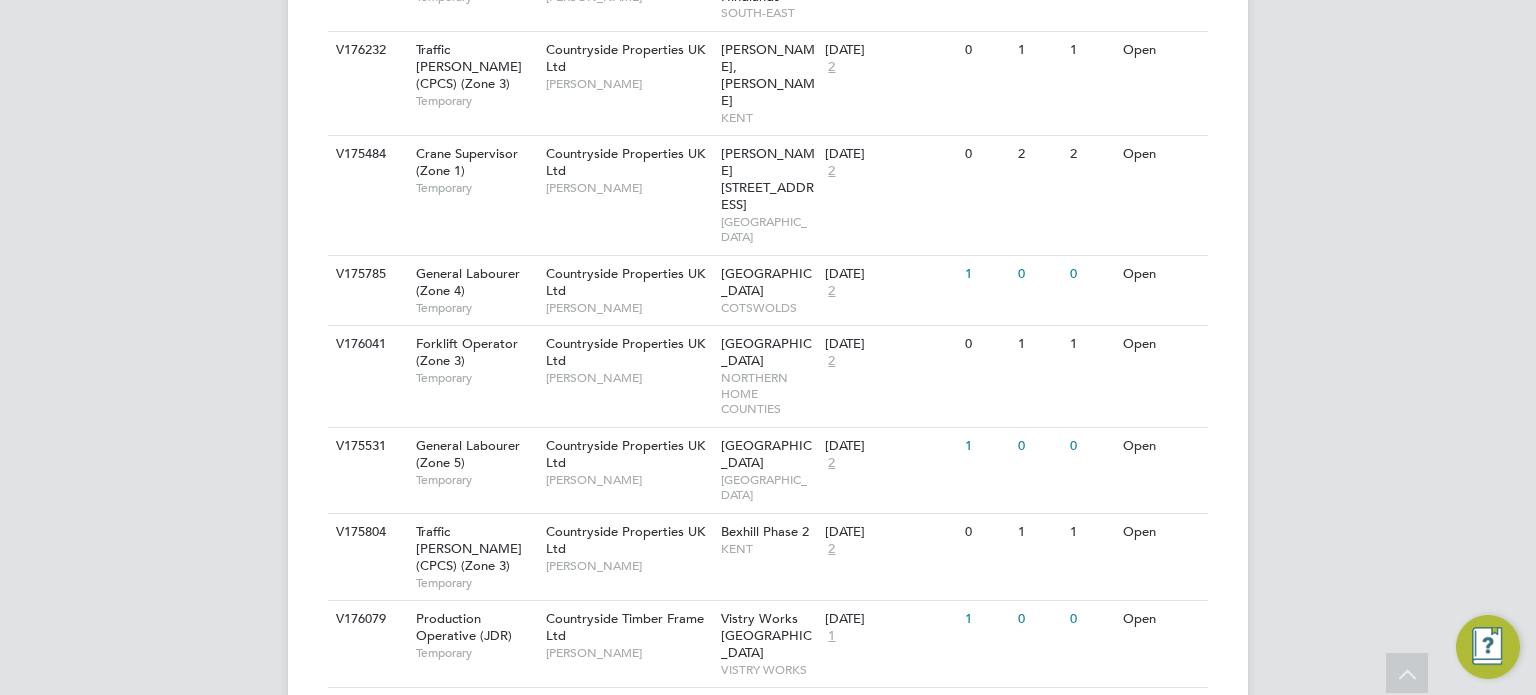 scroll, scrollTop: 3993, scrollLeft: 0, axis: vertical 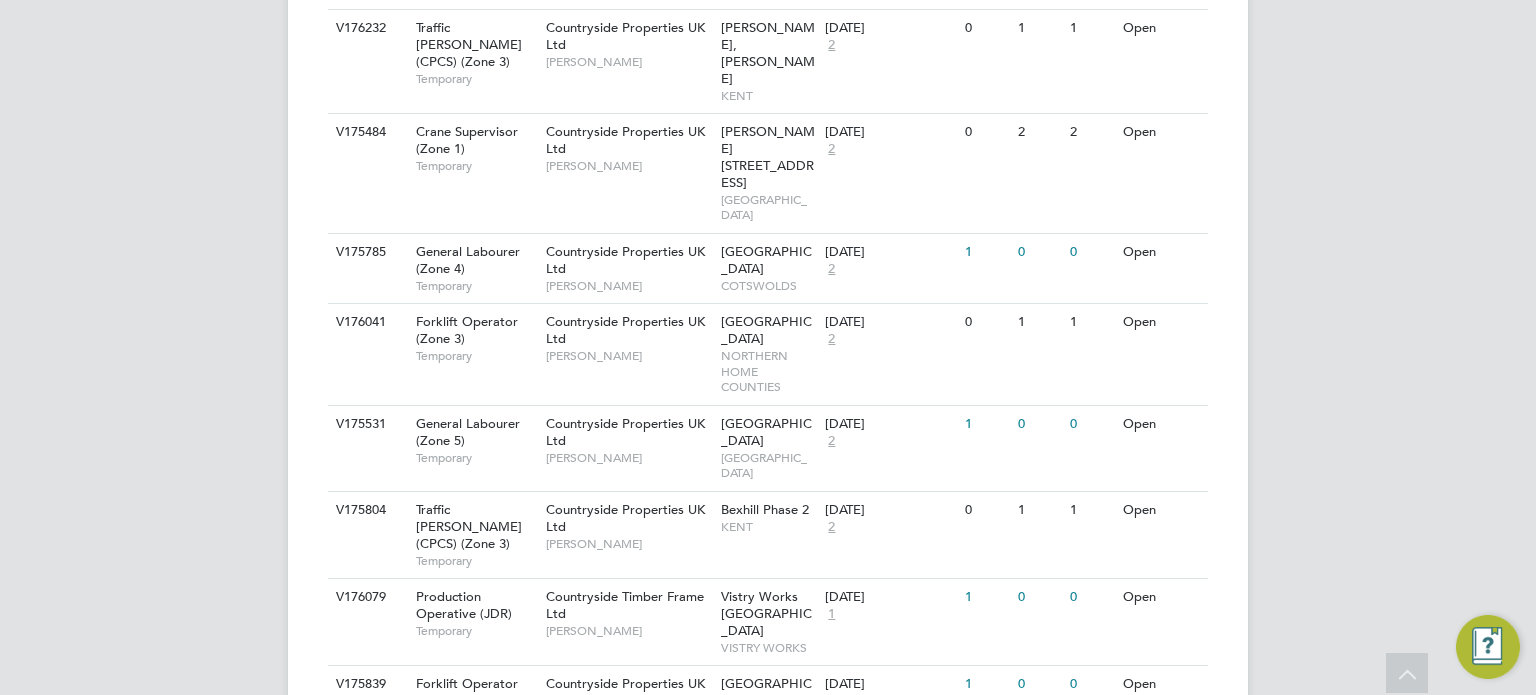 click on "Countryside Properties UK Ltd" 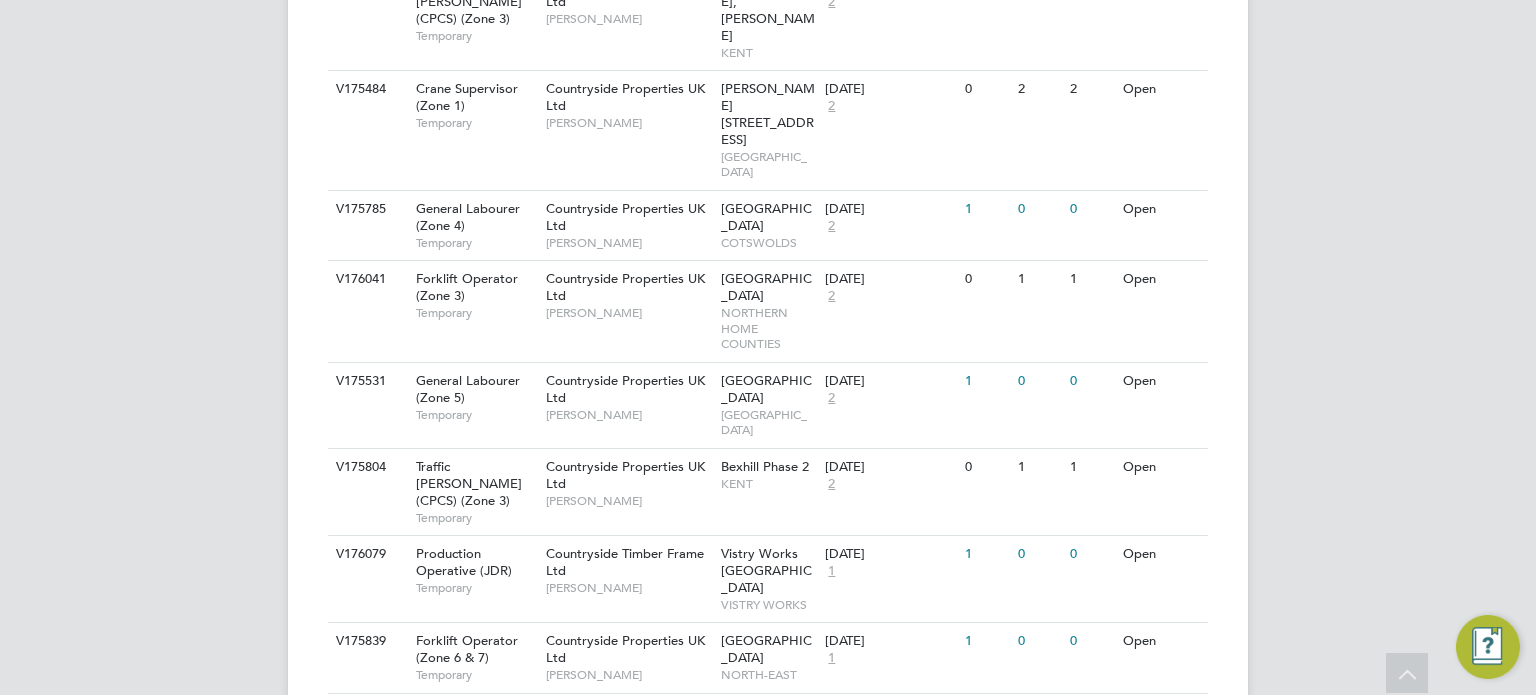 scroll, scrollTop: 4061, scrollLeft: 0, axis: vertical 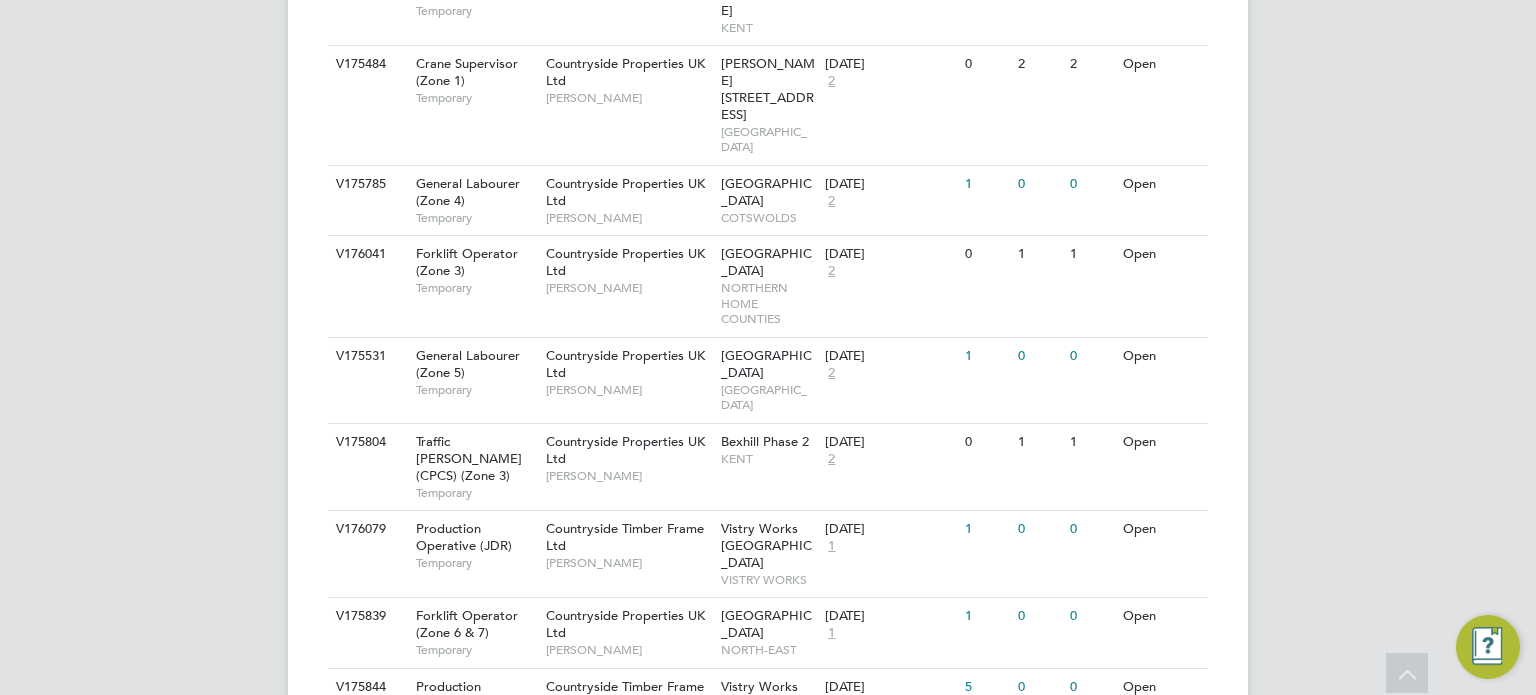 click on "Netherhampton / Wilton Gate P1" 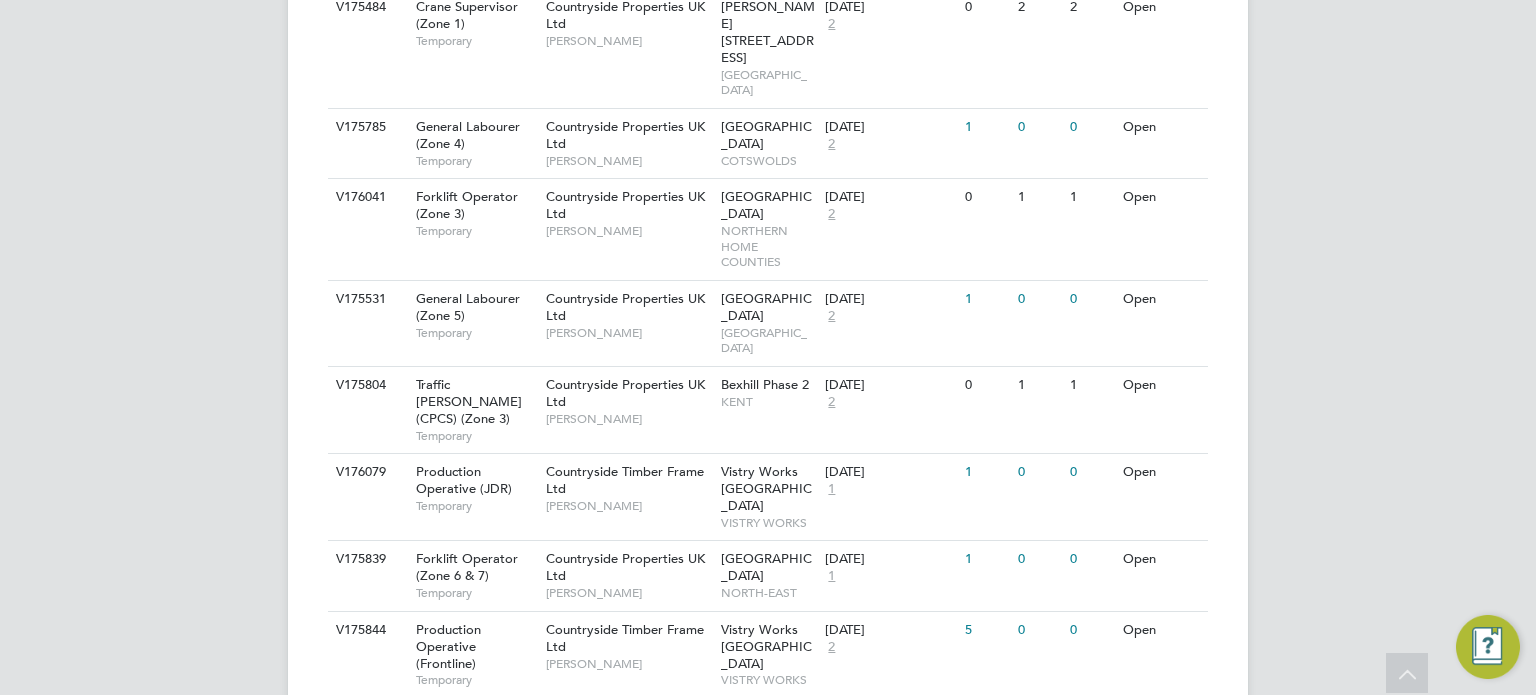 scroll, scrollTop: 4146, scrollLeft: 0, axis: vertical 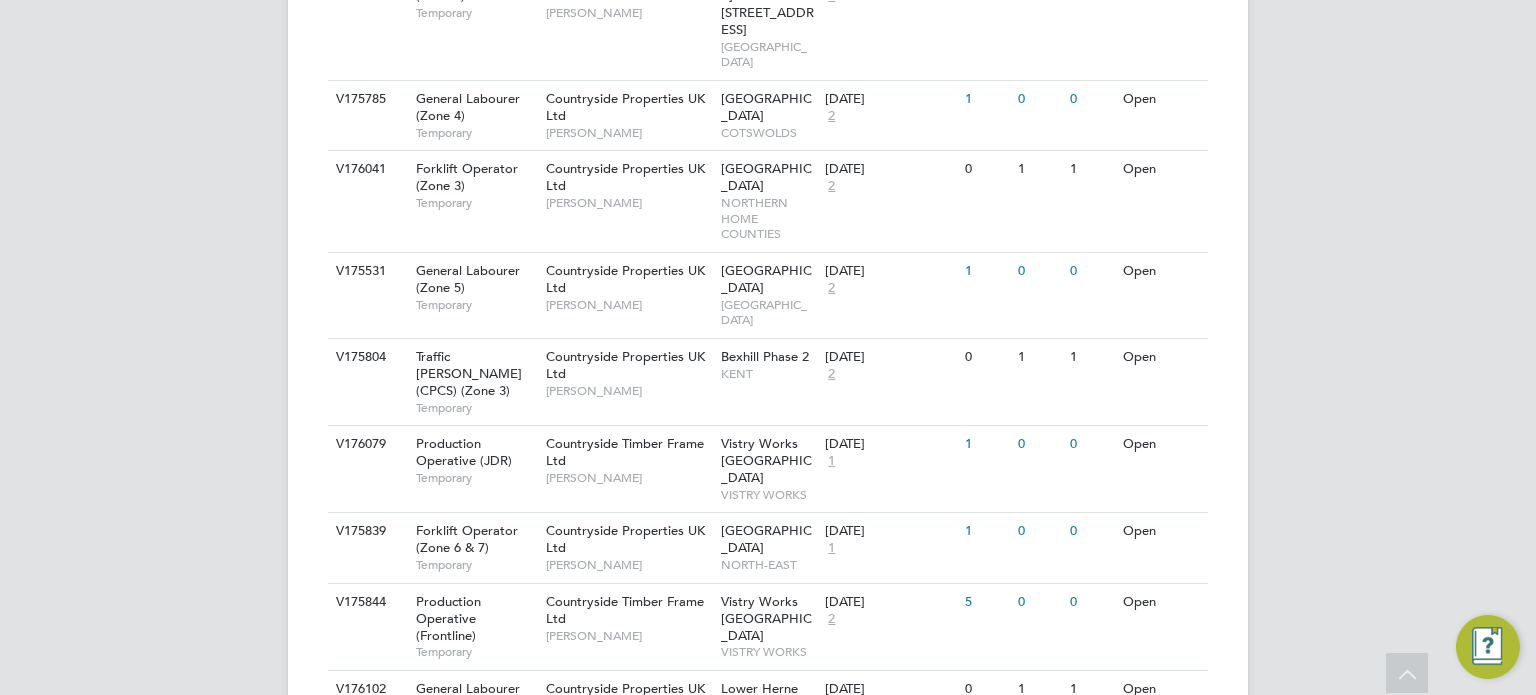 click on "Countryside Properties UK Ltd   James Todd" 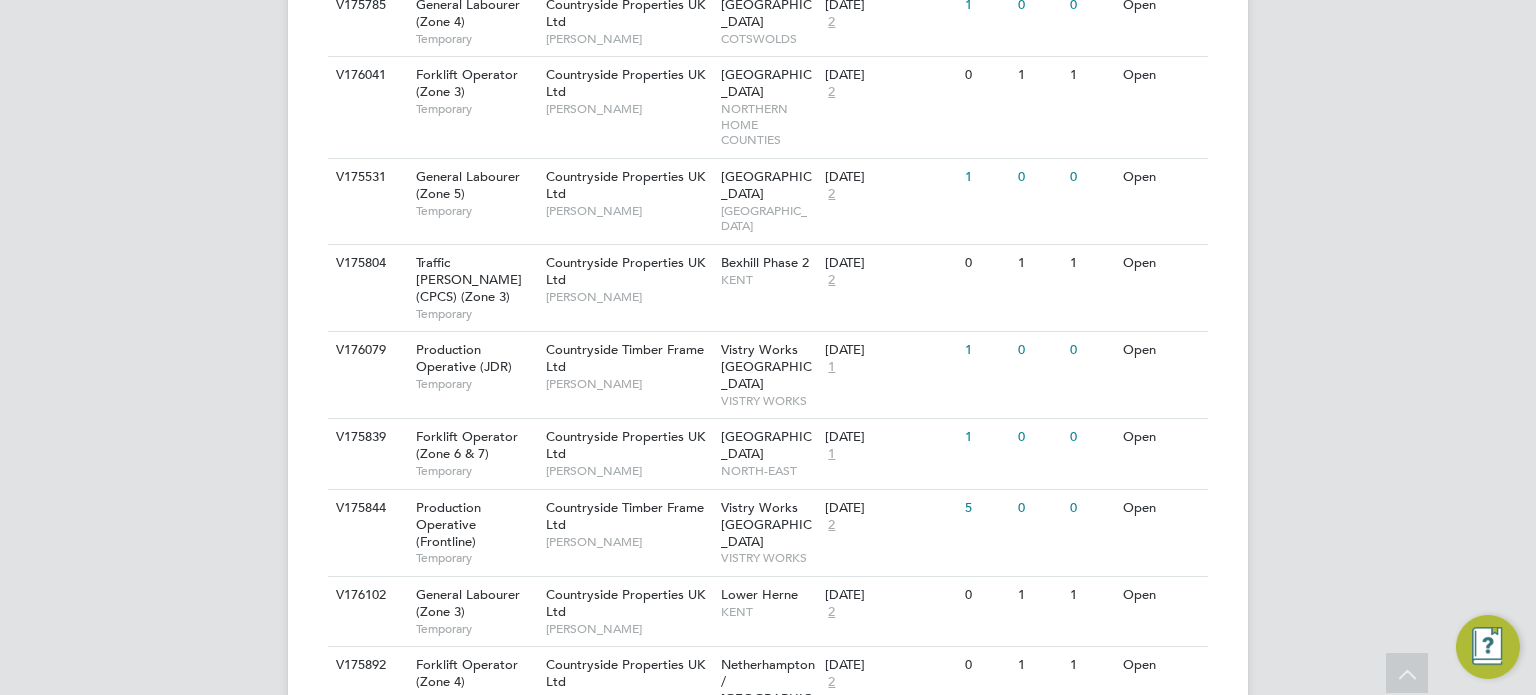 scroll, scrollTop: 4241, scrollLeft: 0, axis: vertical 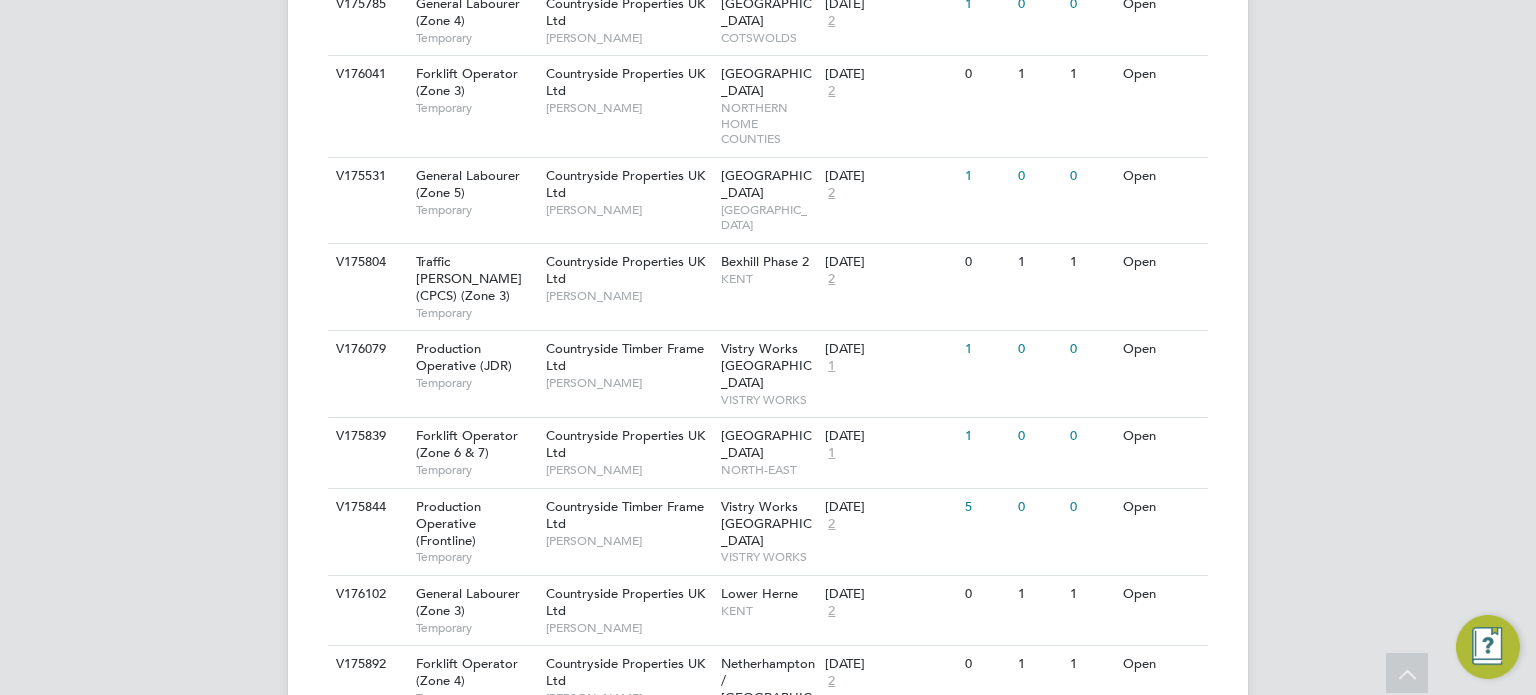 click on "Countryside Properties UK Ltd   Kevin Shannon" 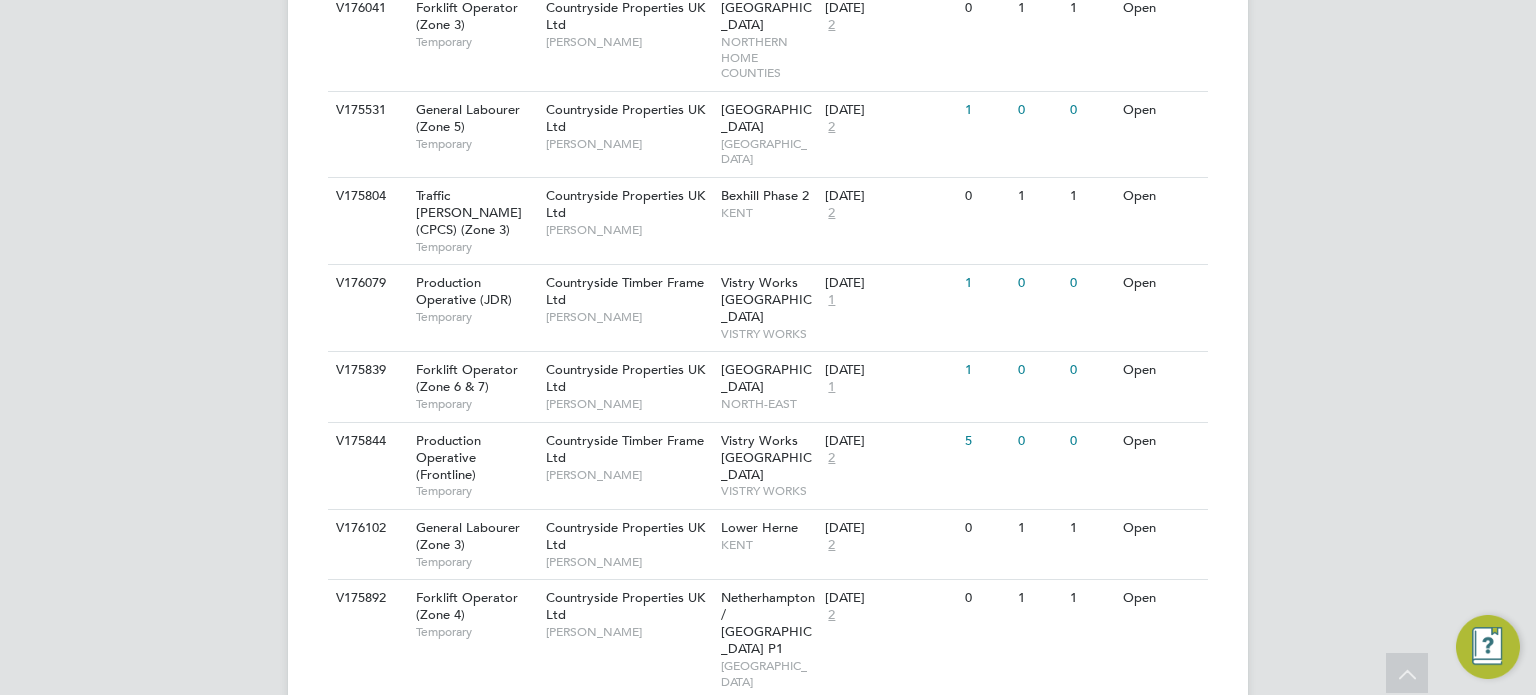 scroll, scrollTop: 4311, scrollLeft: 0, axis: vertical 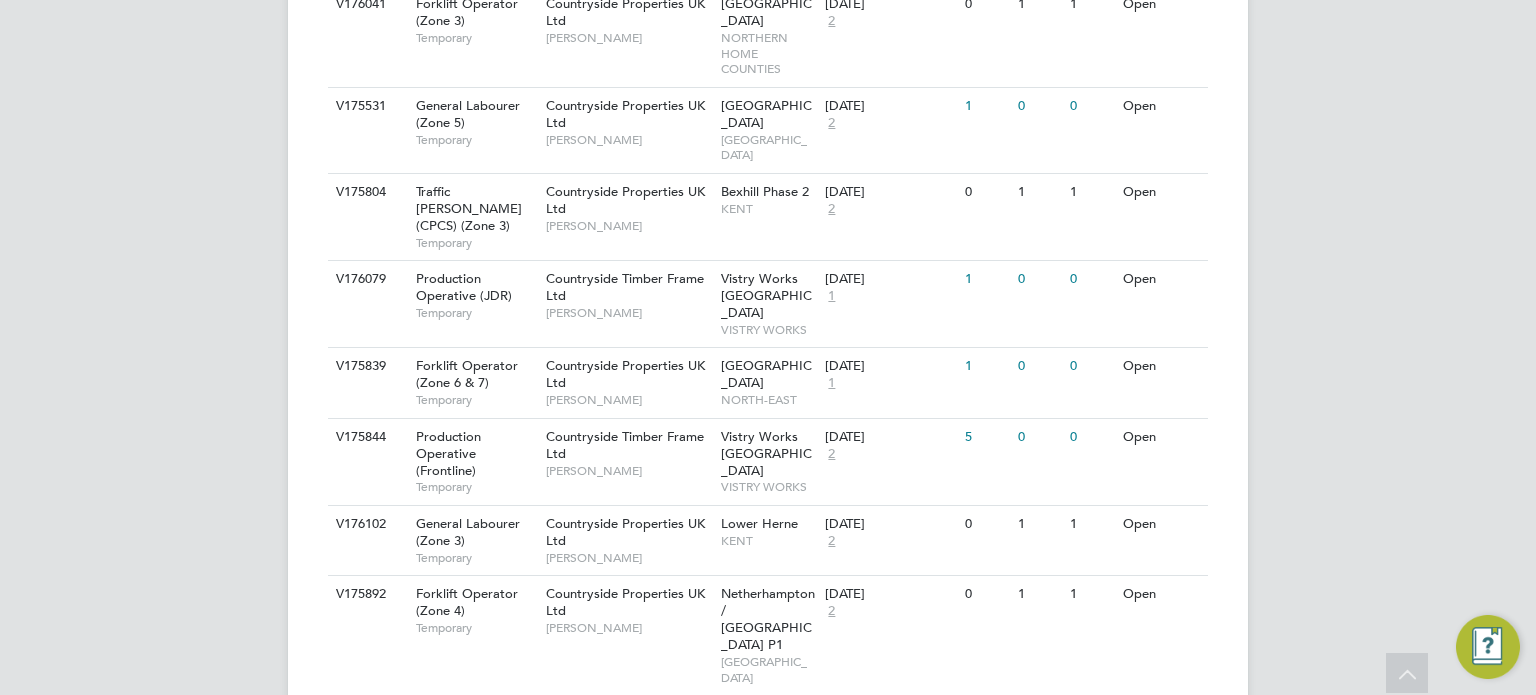 click on "V175924 General Labourer (Zone 2)   Temporary Newhall Land Limited   Kieron Ingram Newhall 2B West   CENTRAL HOME COUNTIES 08 Jul 2025 2 0 2 2 Open" 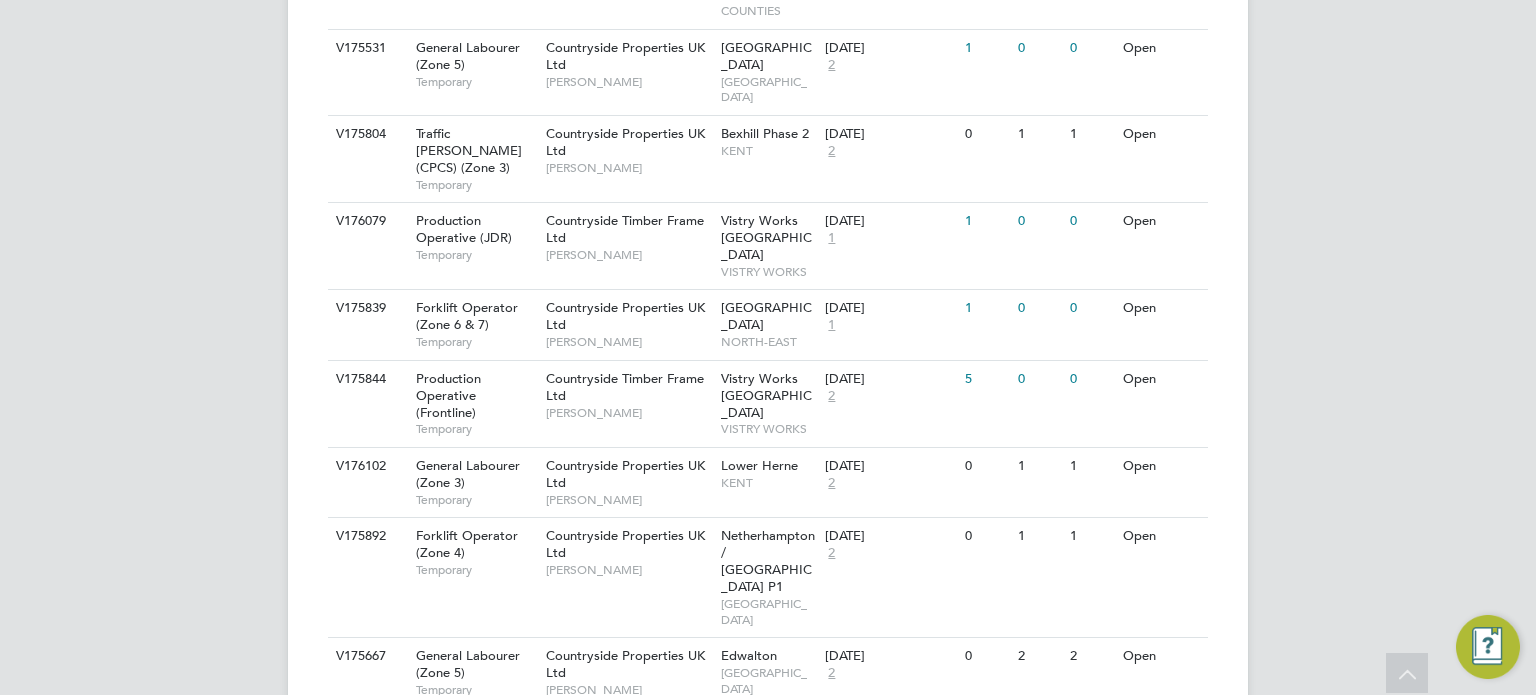 scroll, scrollTop: 4373, scrollLeft: 0, axis: vertical 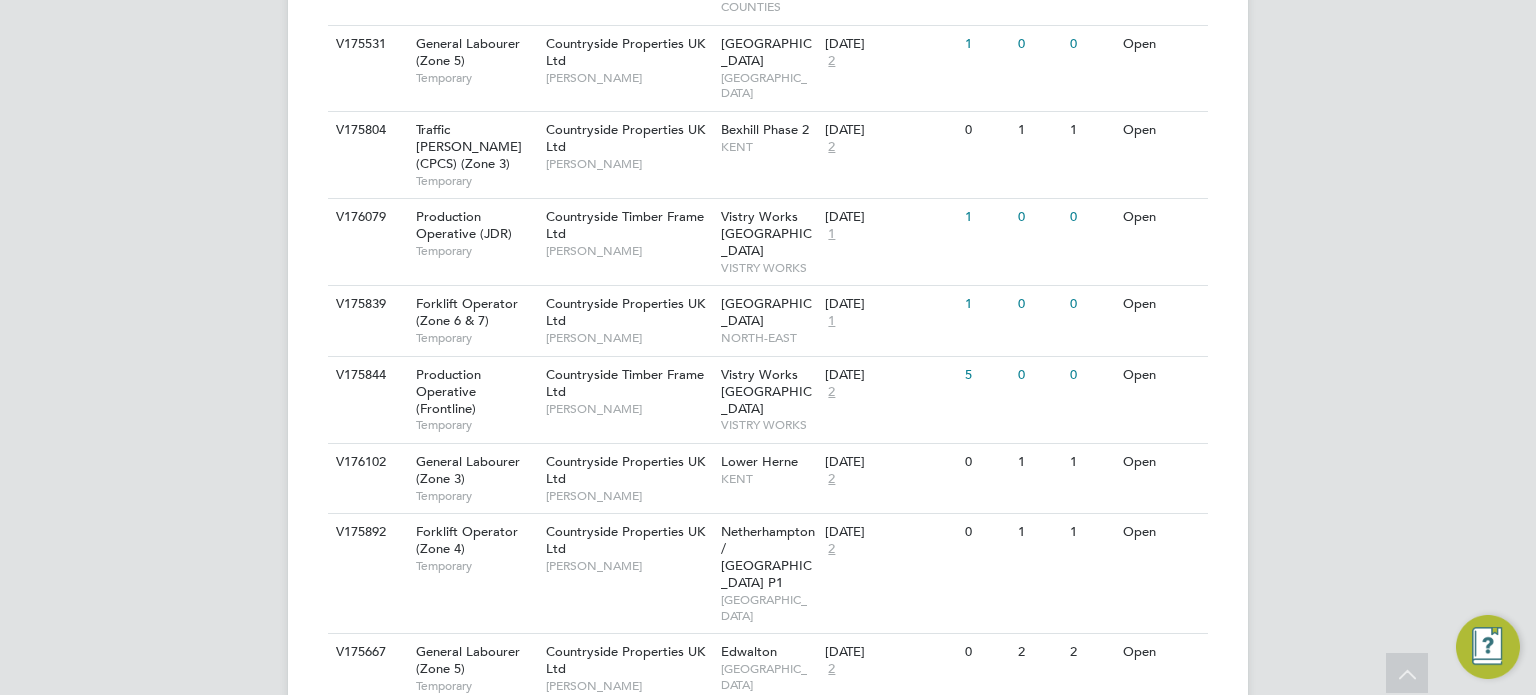 click on "THAMES VALLEY" 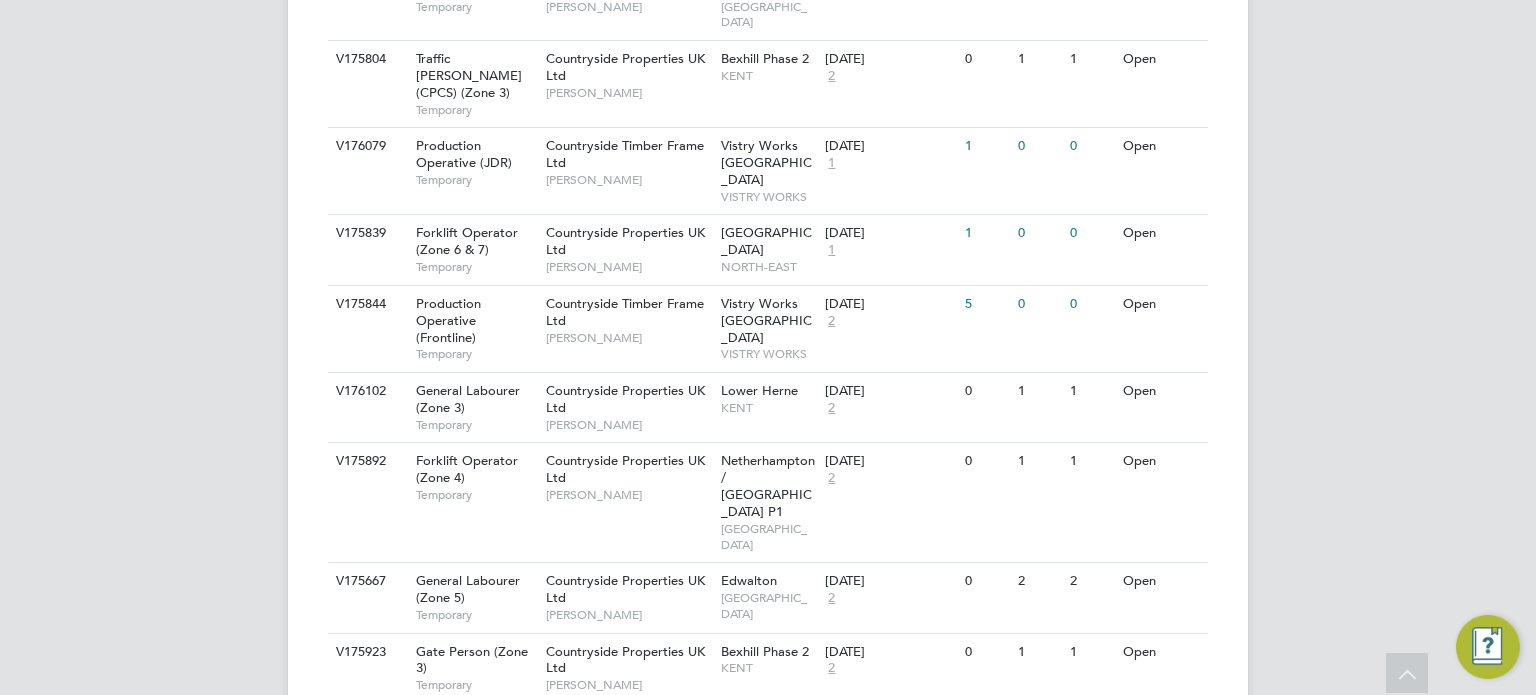 scroll, scrollTop: 4453, scrollLeft: 0, axis: vertical 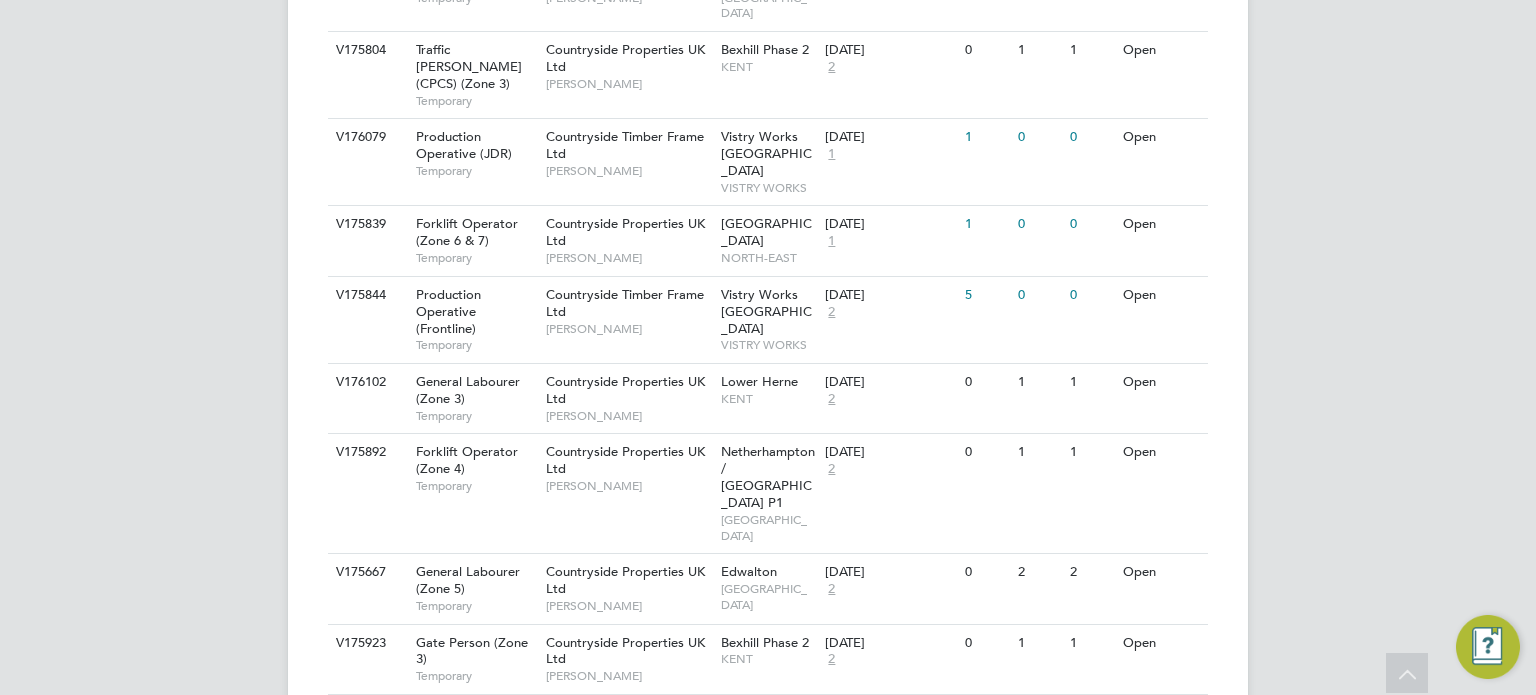 click on "Countryside Properties UK Ltd" 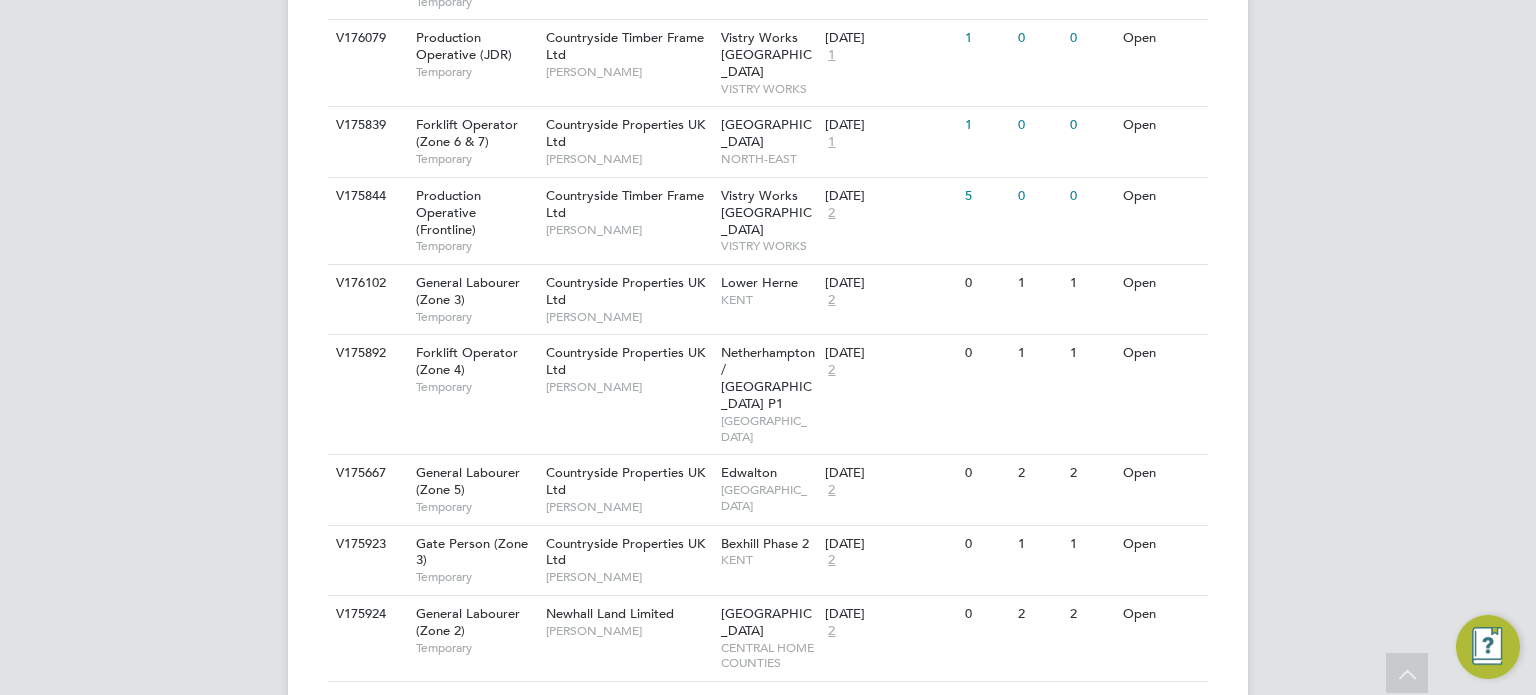 scroll, scrollTop: 4553, scrollLeft: 0, axis: vertical 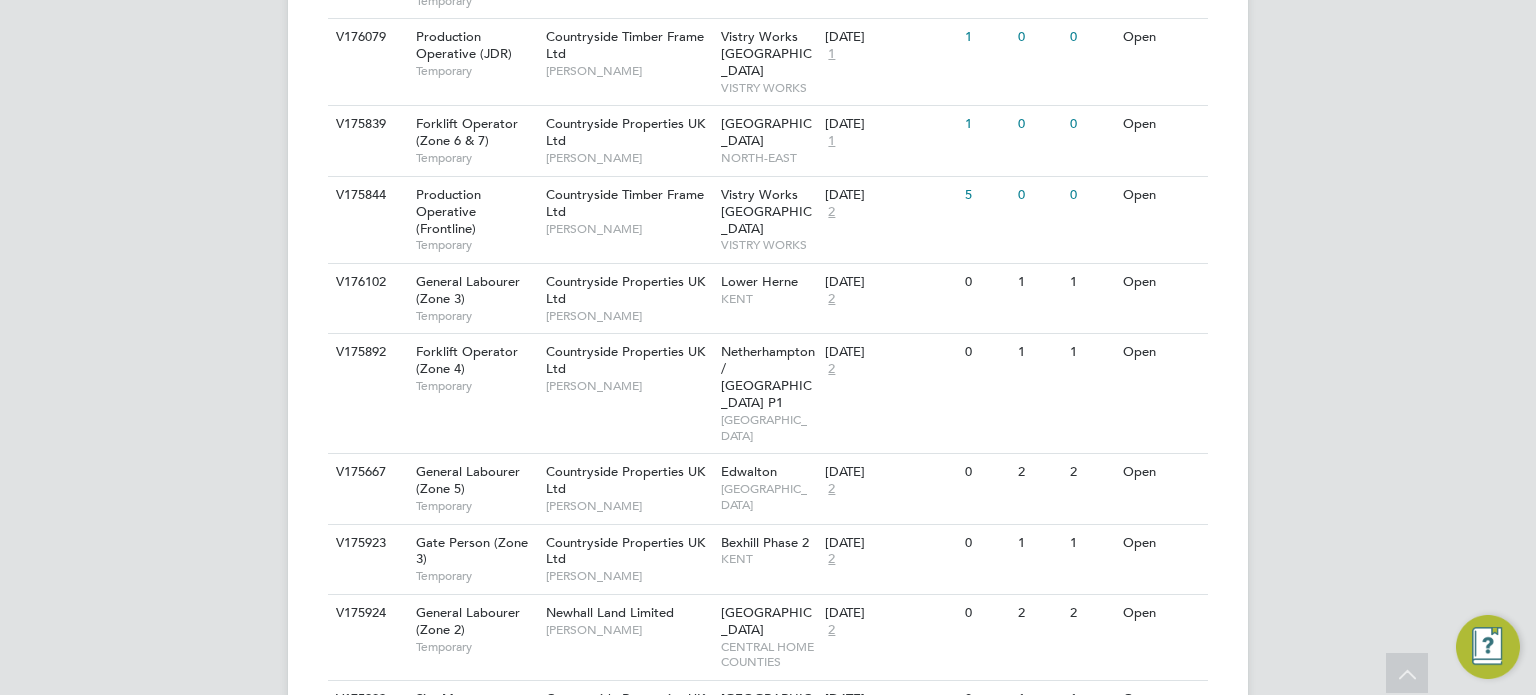 click on "Countryside Properties UK Ltd   Jack Hall" 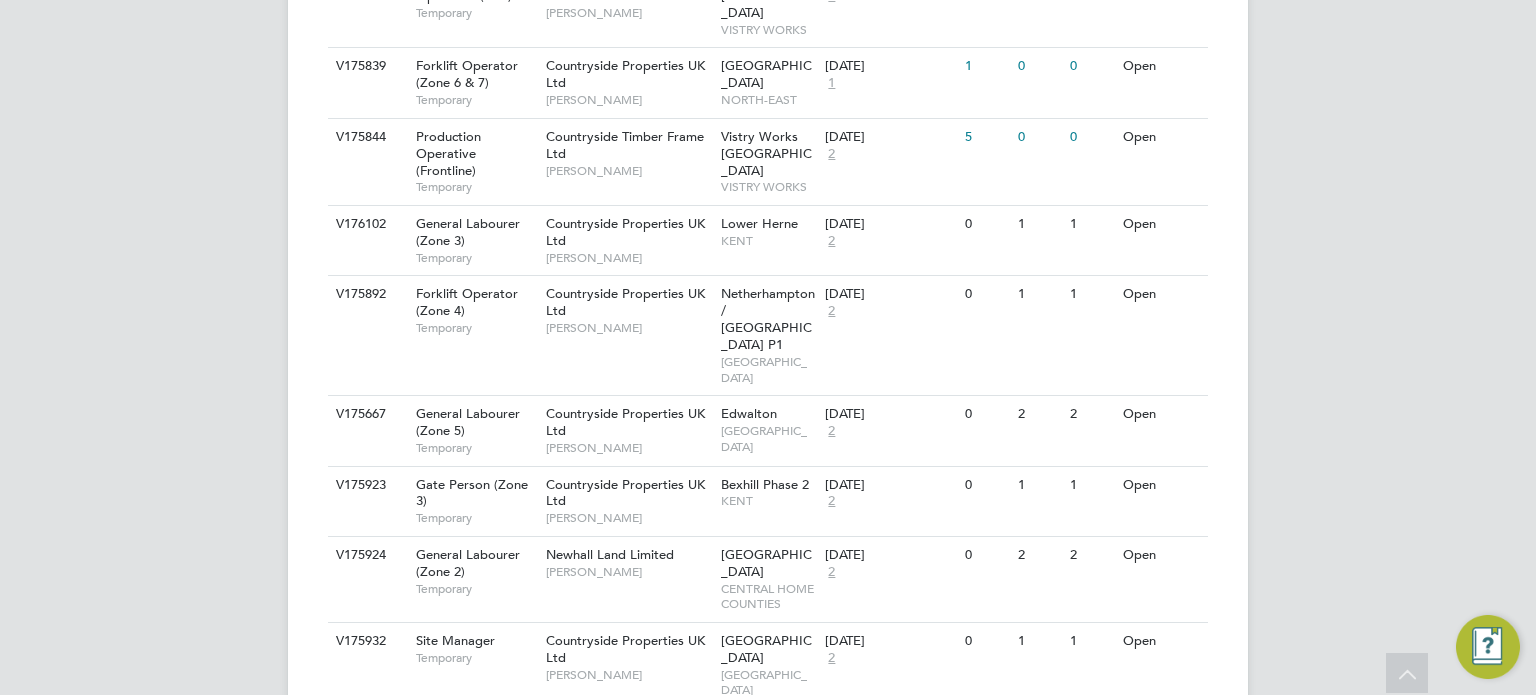 scroll, scrollTop: 4613, scrollLeft: 0, axis: vertical 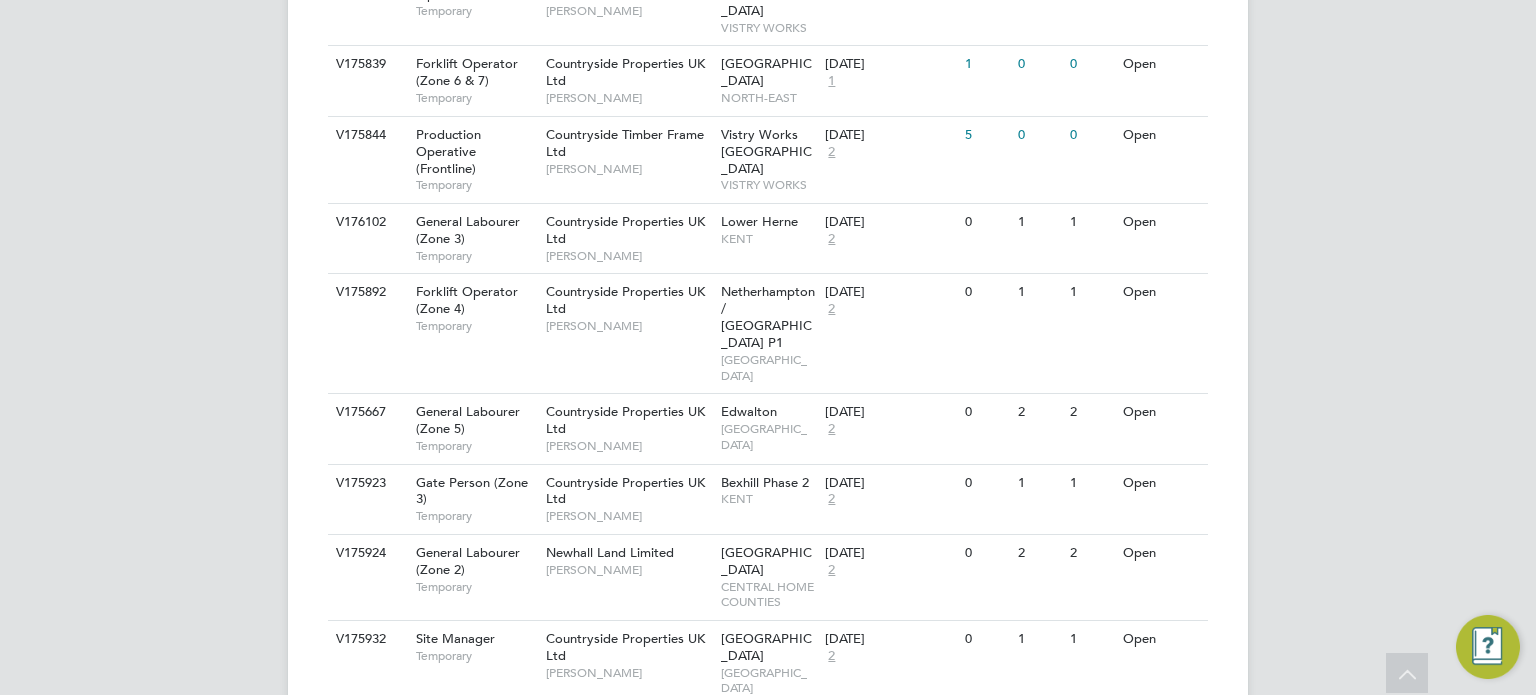 click on "Countryside Properties UK Ltd   Ben Camm" 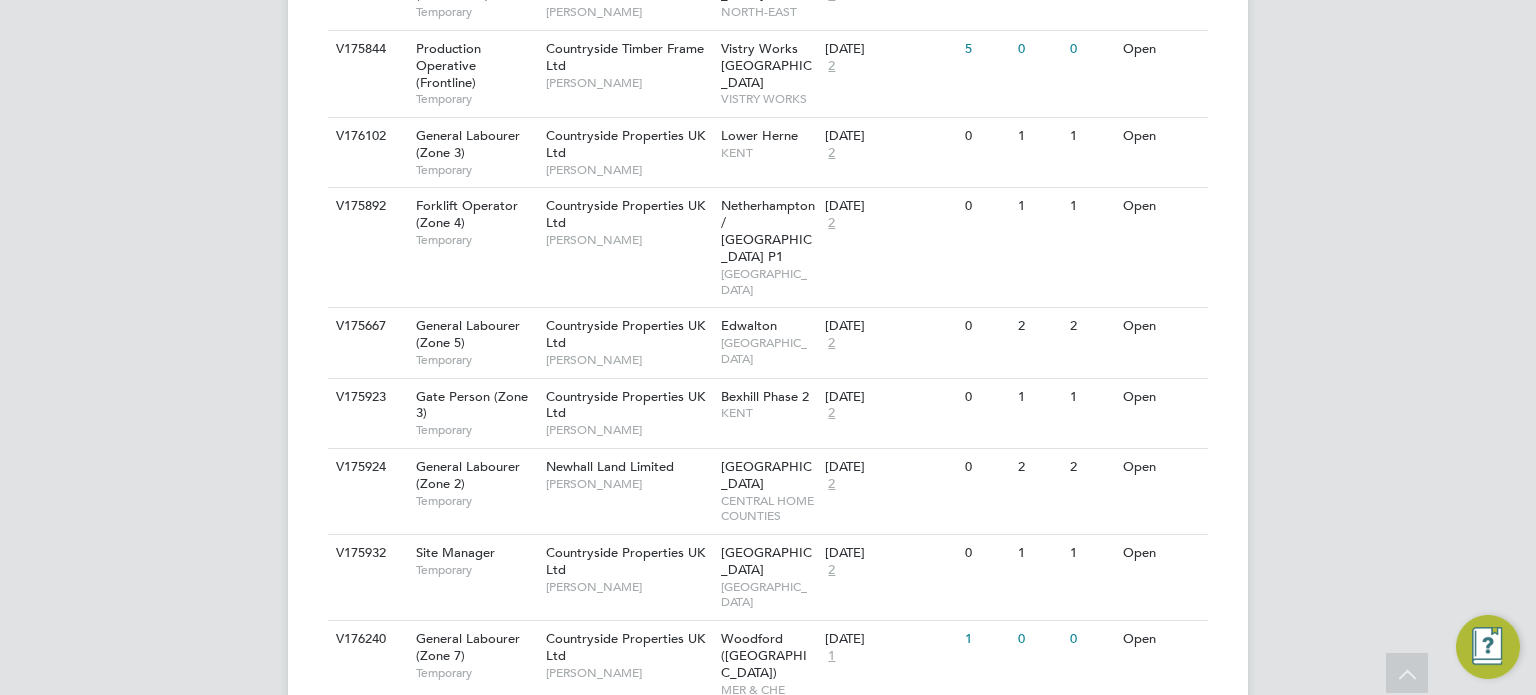 scroll, scrollTop: 4701, scrollLeft: 0, axis: vertical 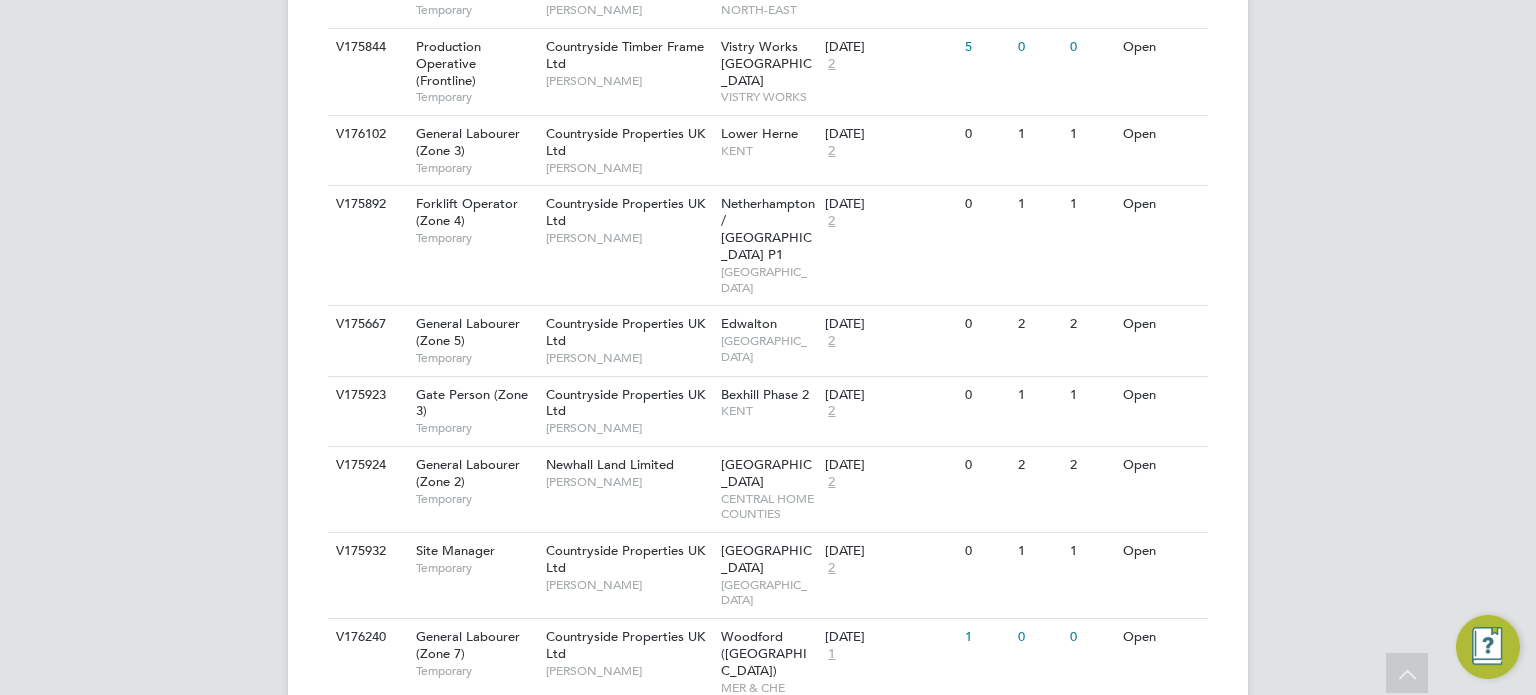 click on "Brookfield Vale (Fishmoor 3 O/M)   MER & CHE WEST" 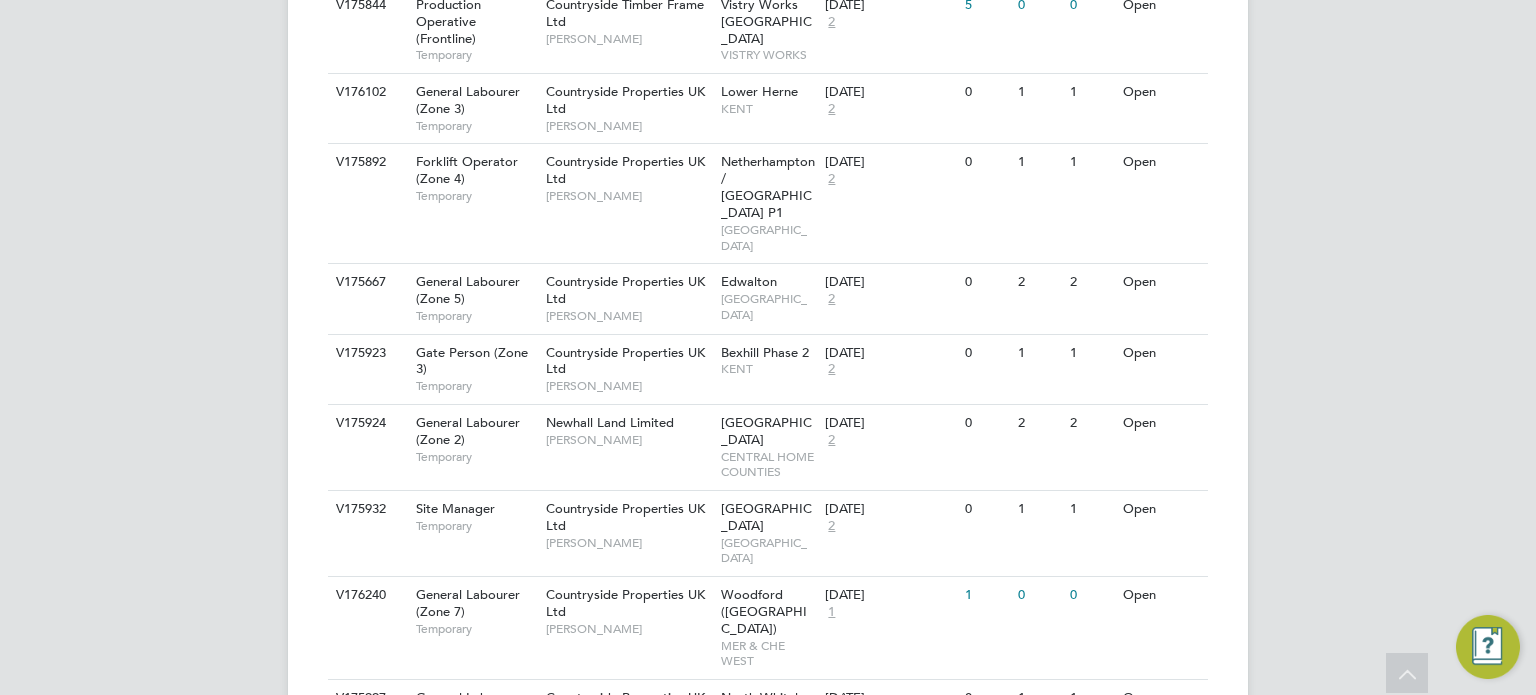 click on "Craig Dixon" 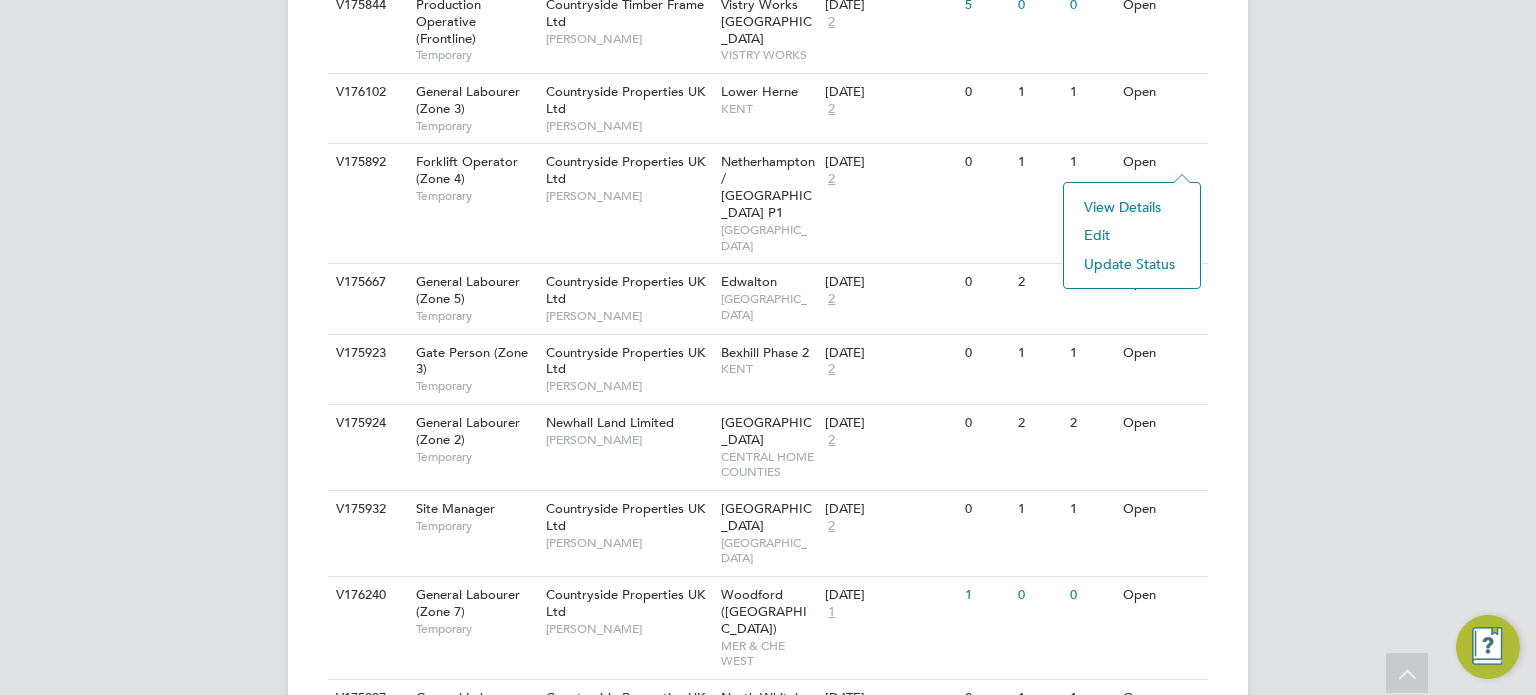 click on "Update Status" 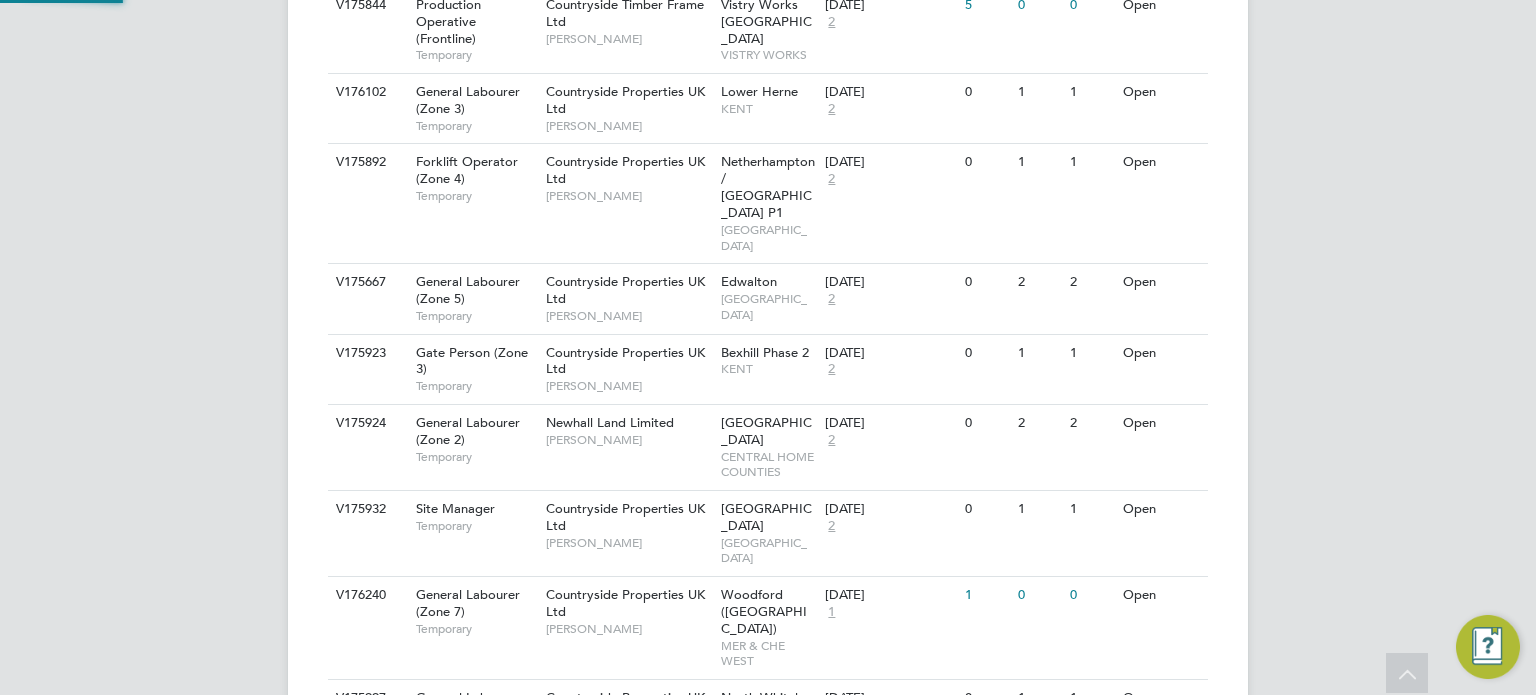 scroll, scrollTop: 10, scrollLeft: 9, axis: both 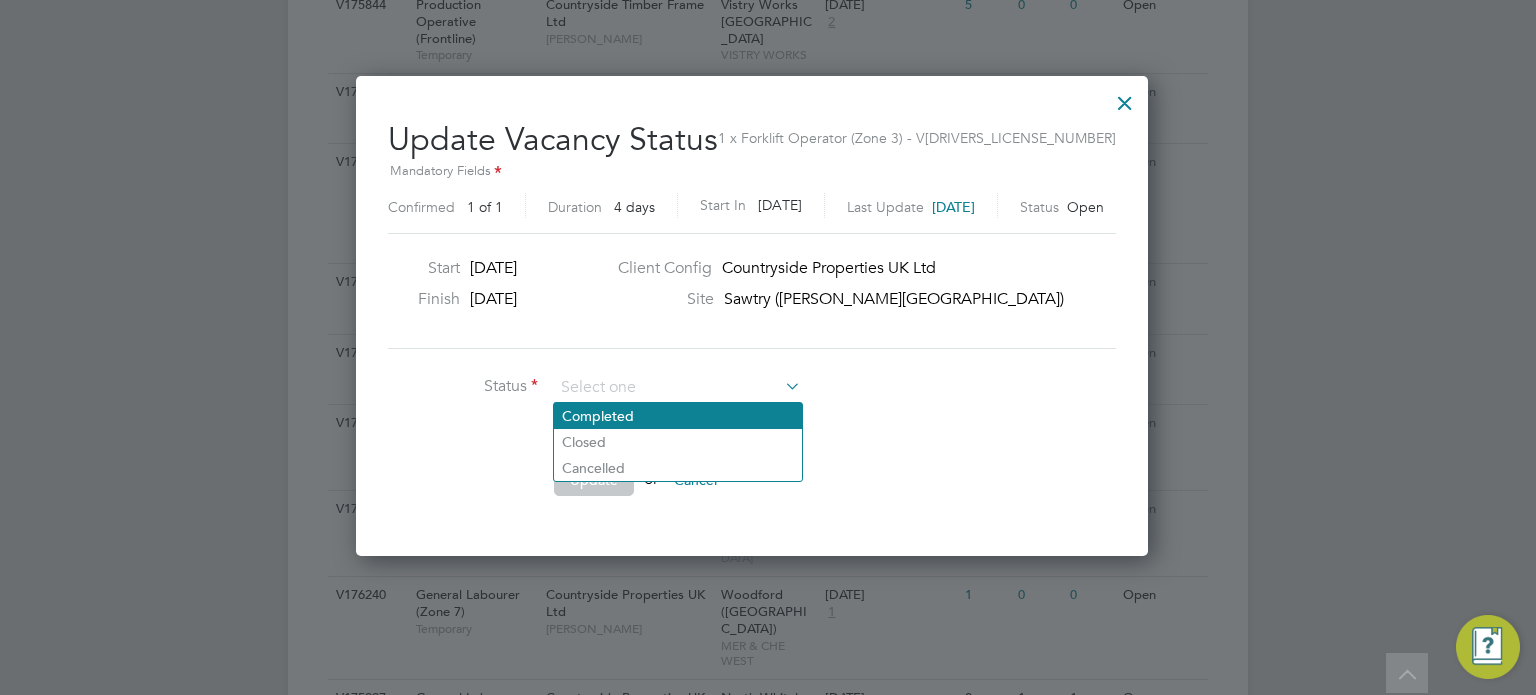 click on "Completed" 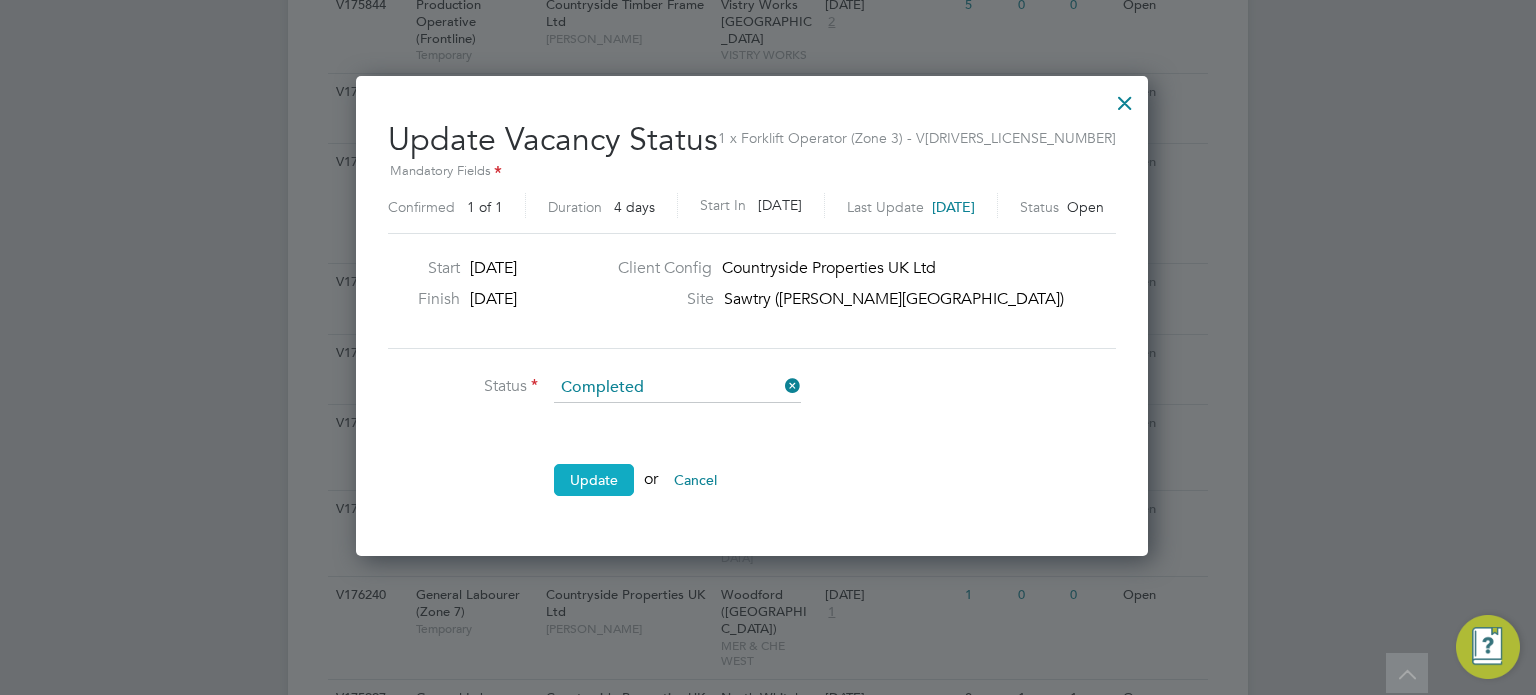 click on "Update" at bounding box center (594, 480) 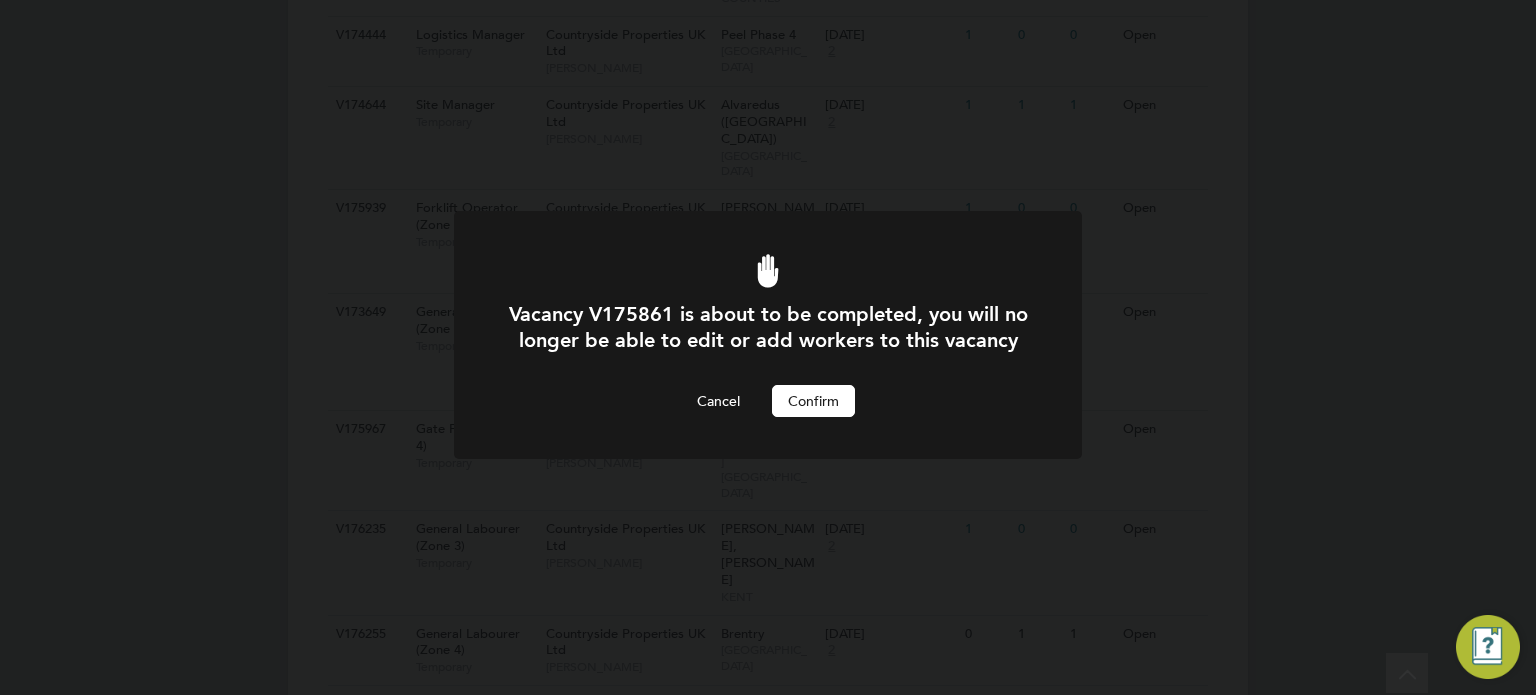 scroll, scrollTop: 0, scrollLeft: 0, axis: both 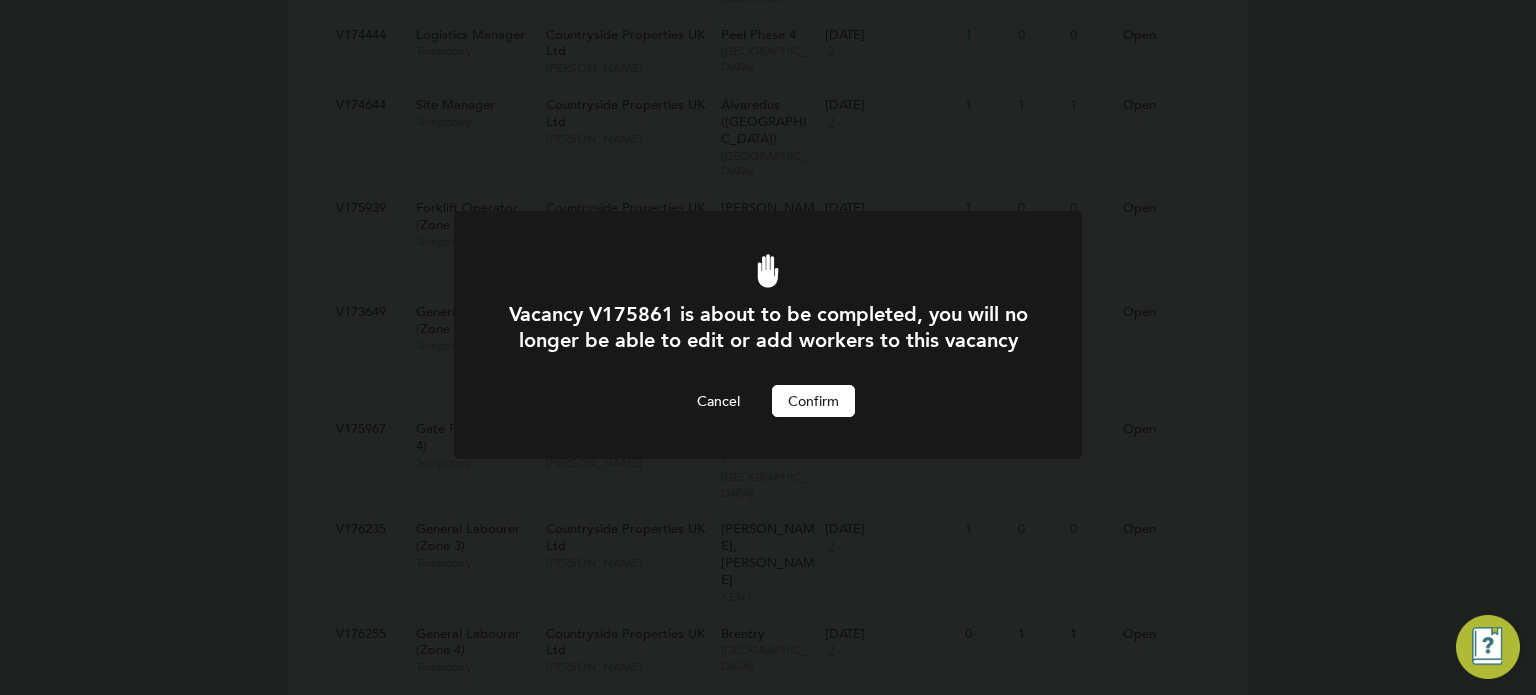 click on "Confirm" at bounding box center (813, 401) 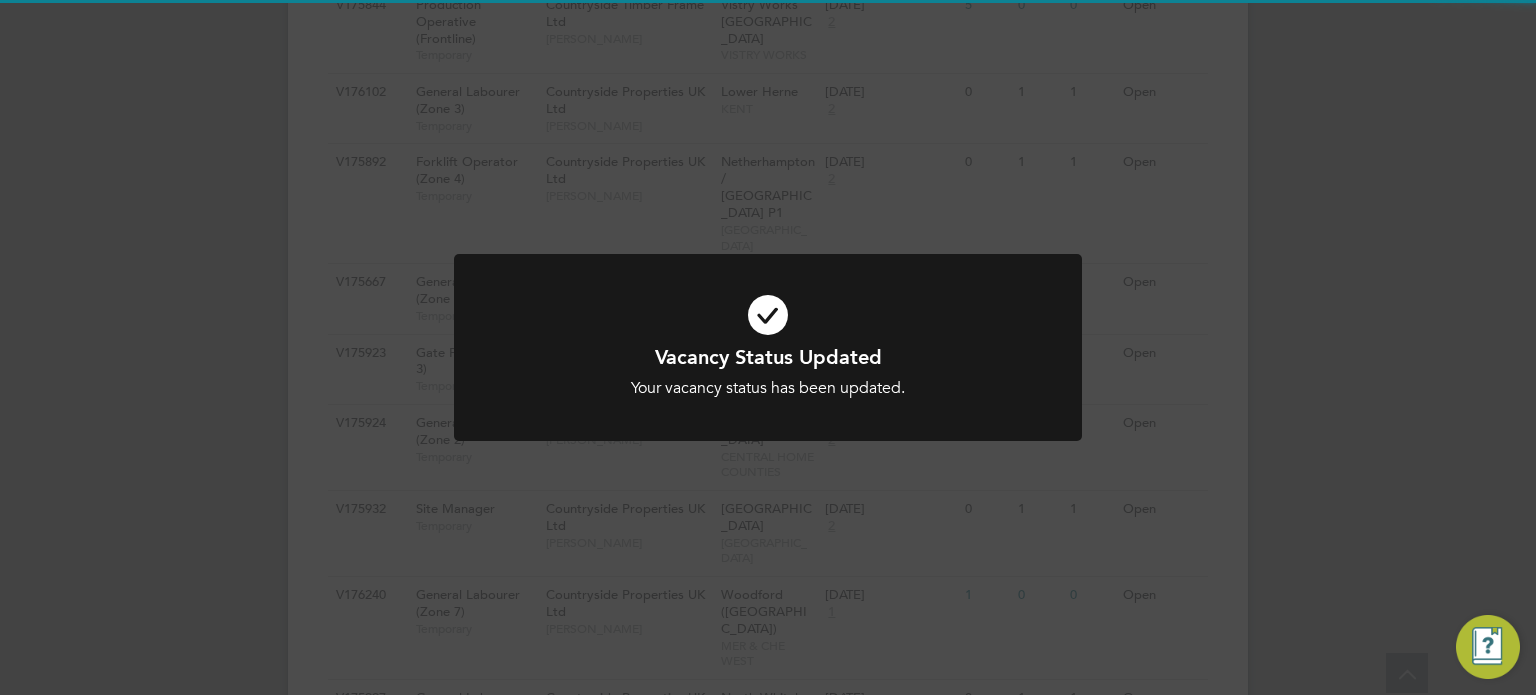 click on "Vacancy Status Updated Your vacancy status has been updated. Cancel Okay" 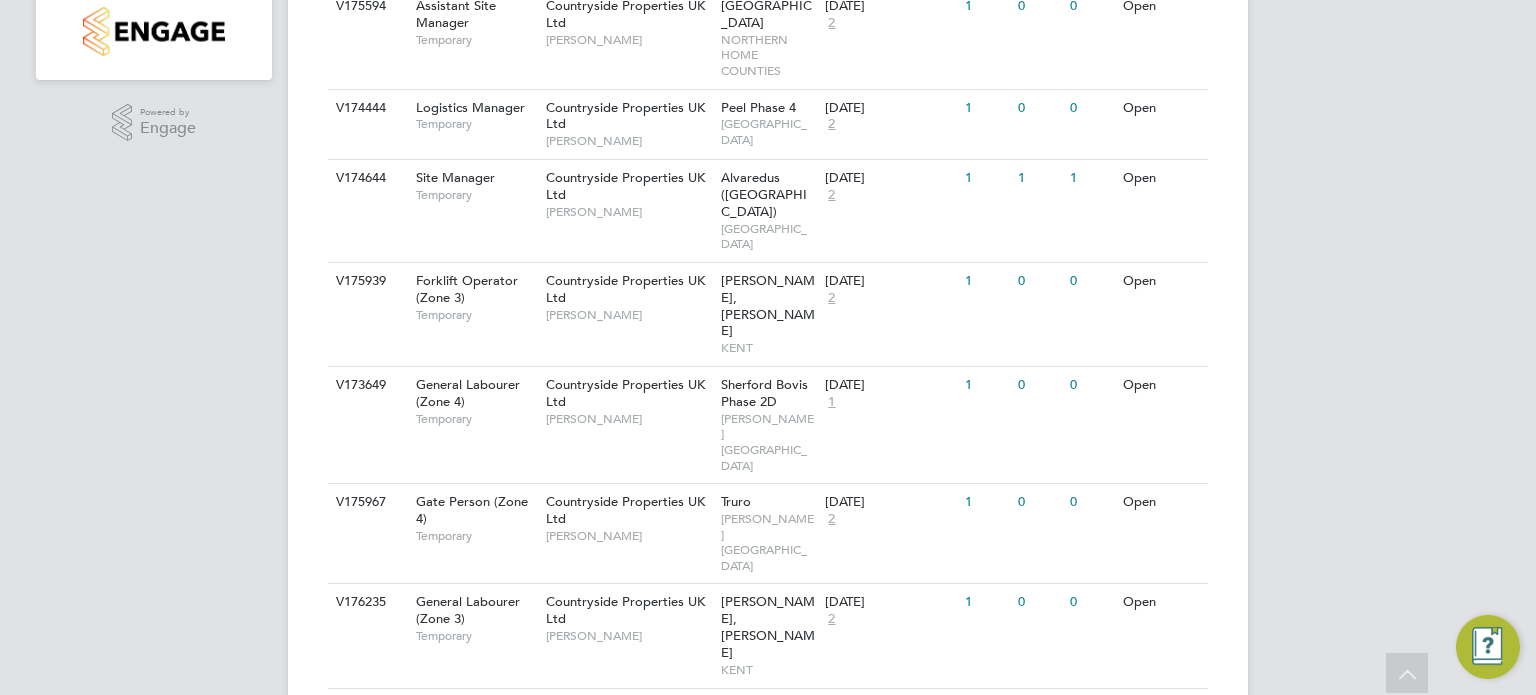 scroll, scrollTop: 0, scrollLeft: 0, axis: both 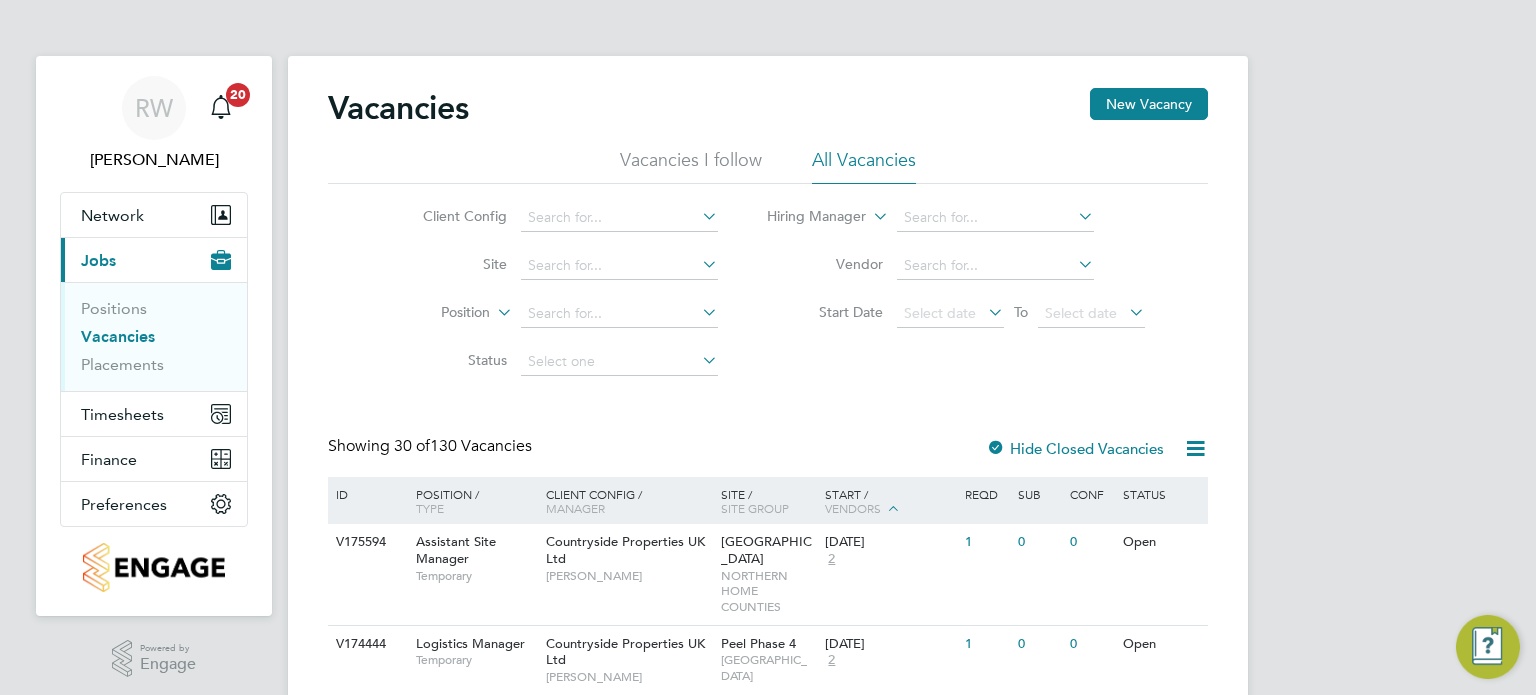 click on "Positions   Vacancies   Placements" at bounding box center (154, 336) 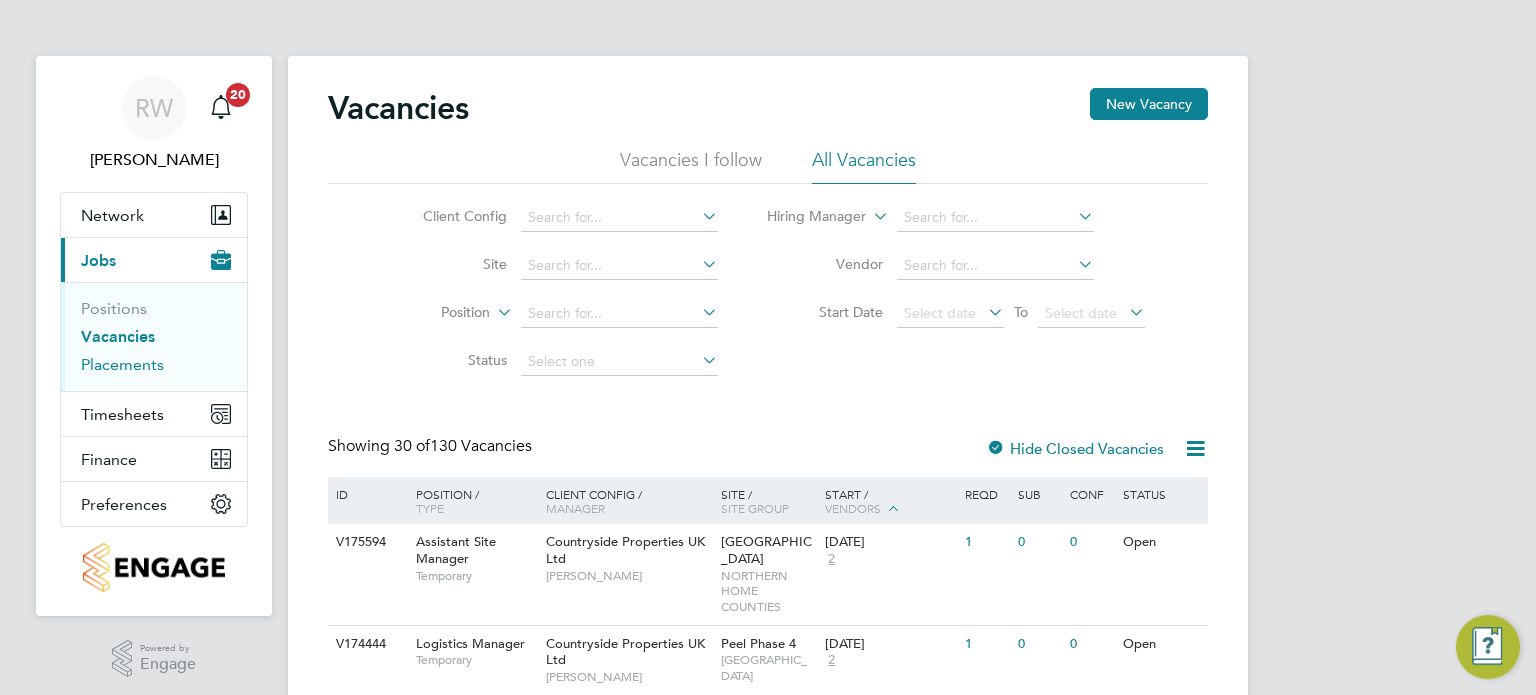 click on "Placements" at bounding box center (122, 364) 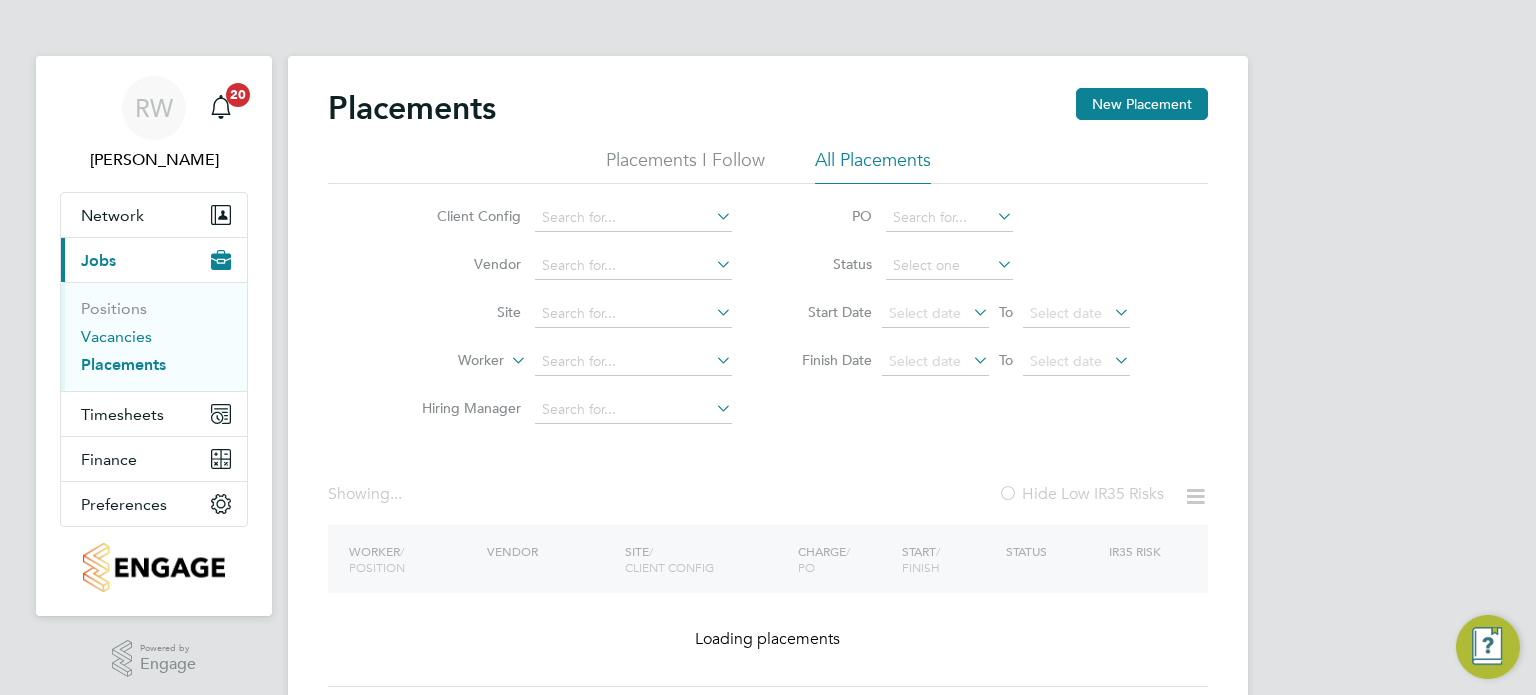 click on "Vacancies" at bounding box center [116, 336] 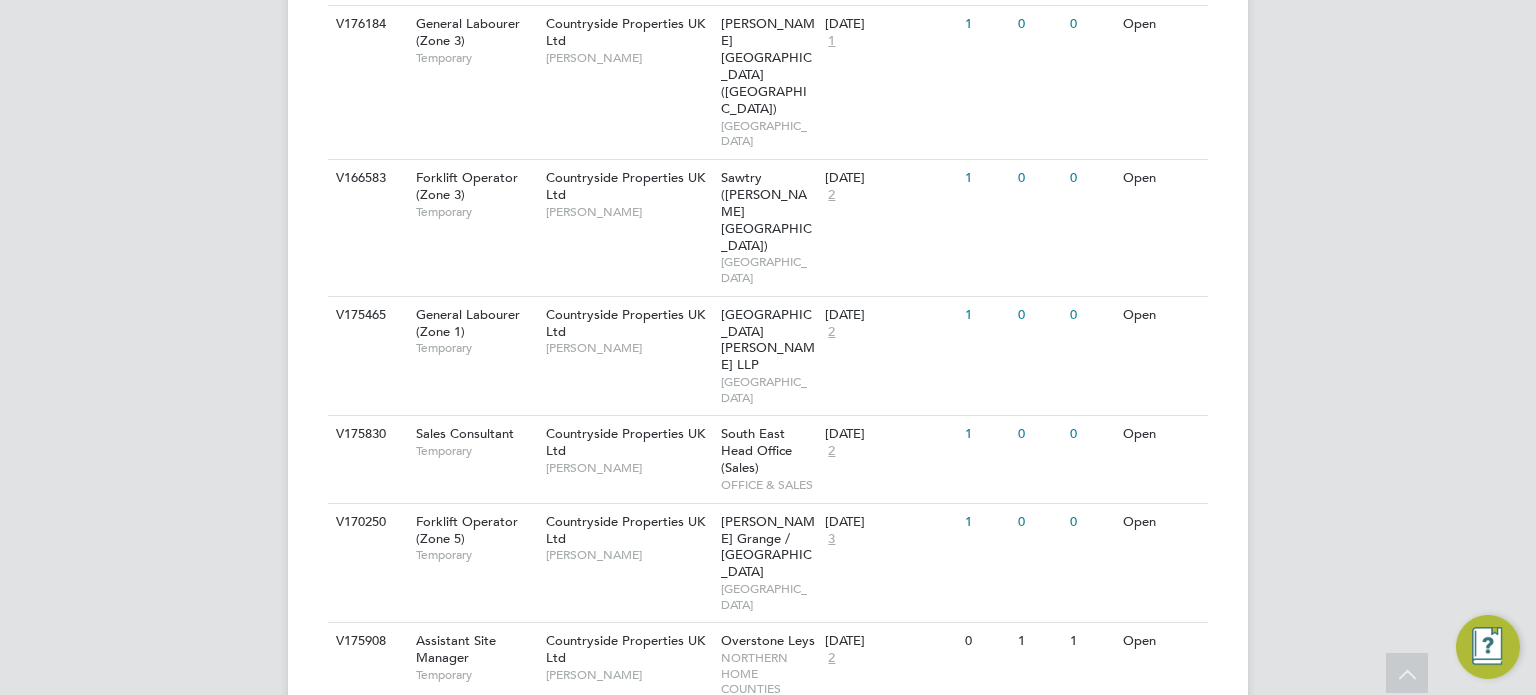 scroll, scrollTop: 1396, scrollLeft: 0, axis: vertical 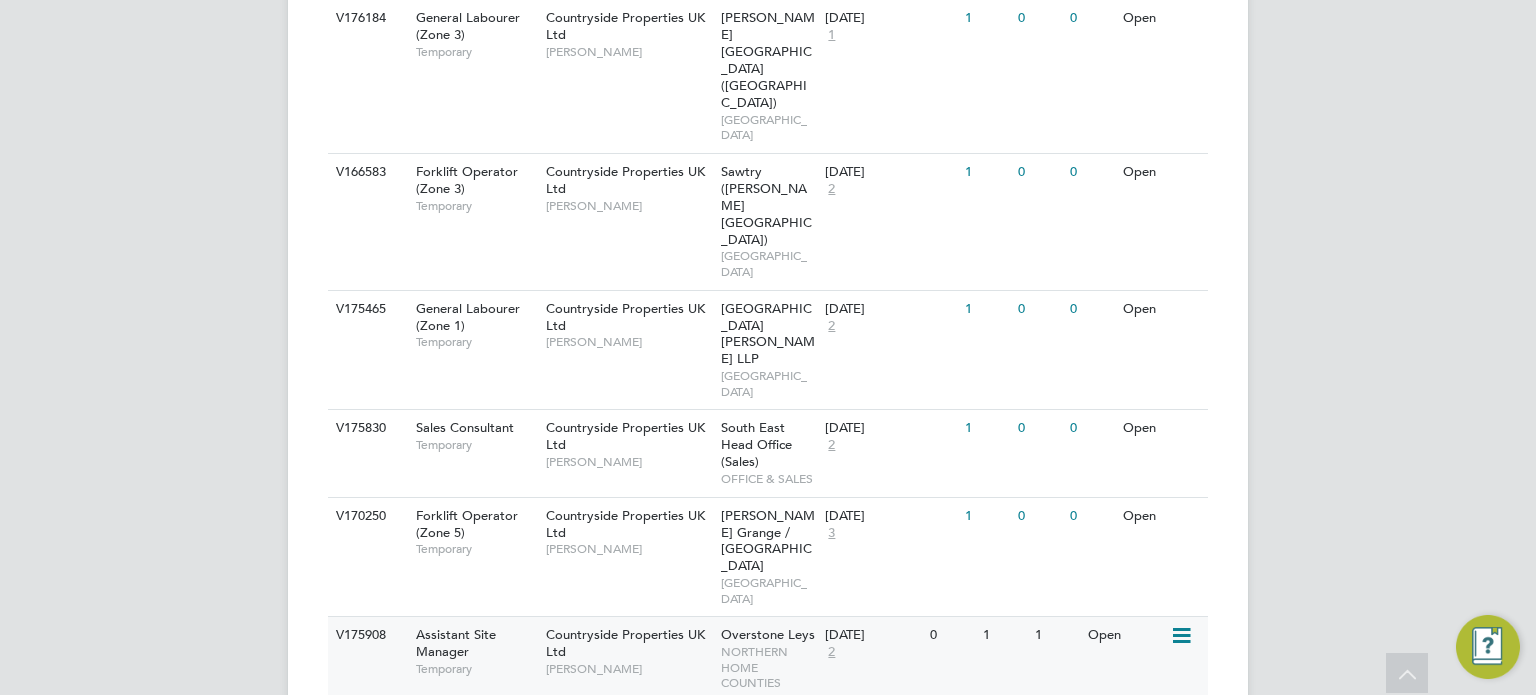 click on "Countryside Properties UK Ltd" 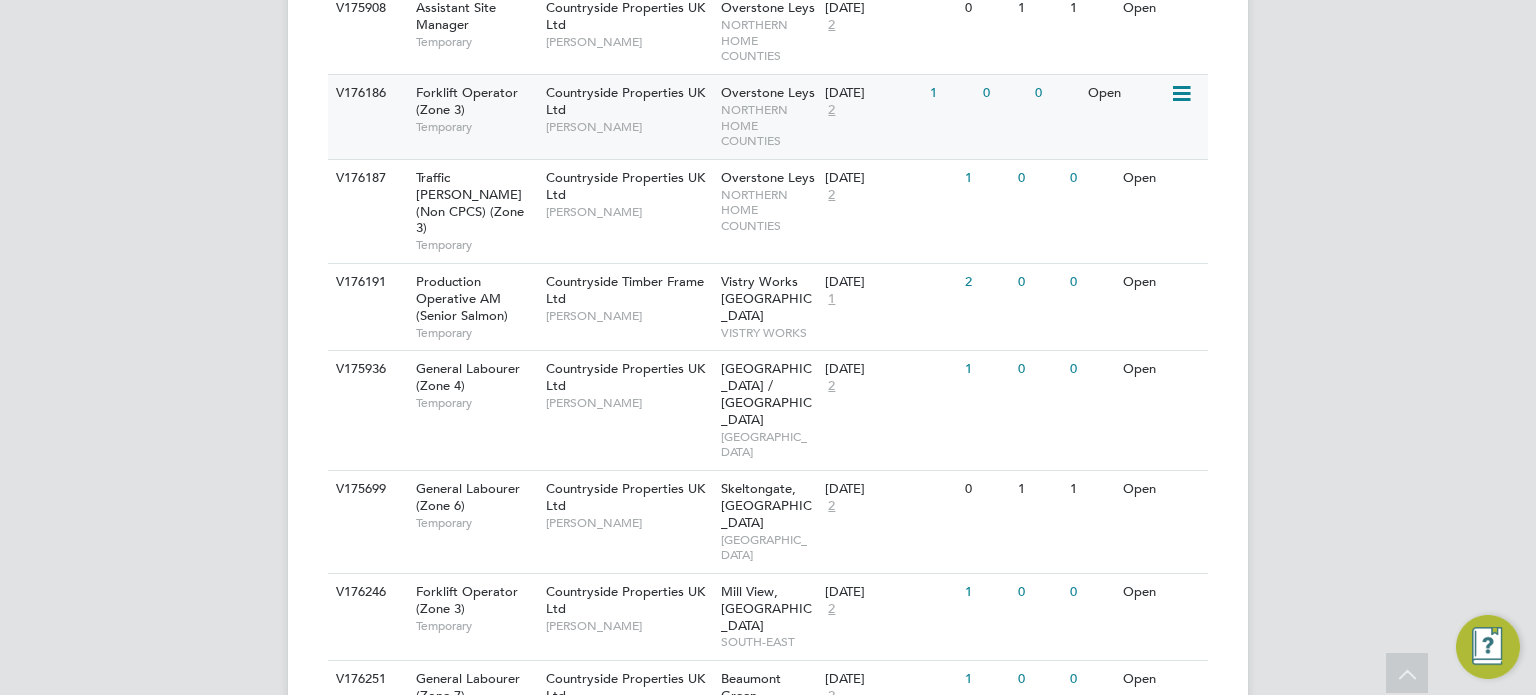 scroll, scrollTop: 2024, scrollLeft: 0, axis: vertical 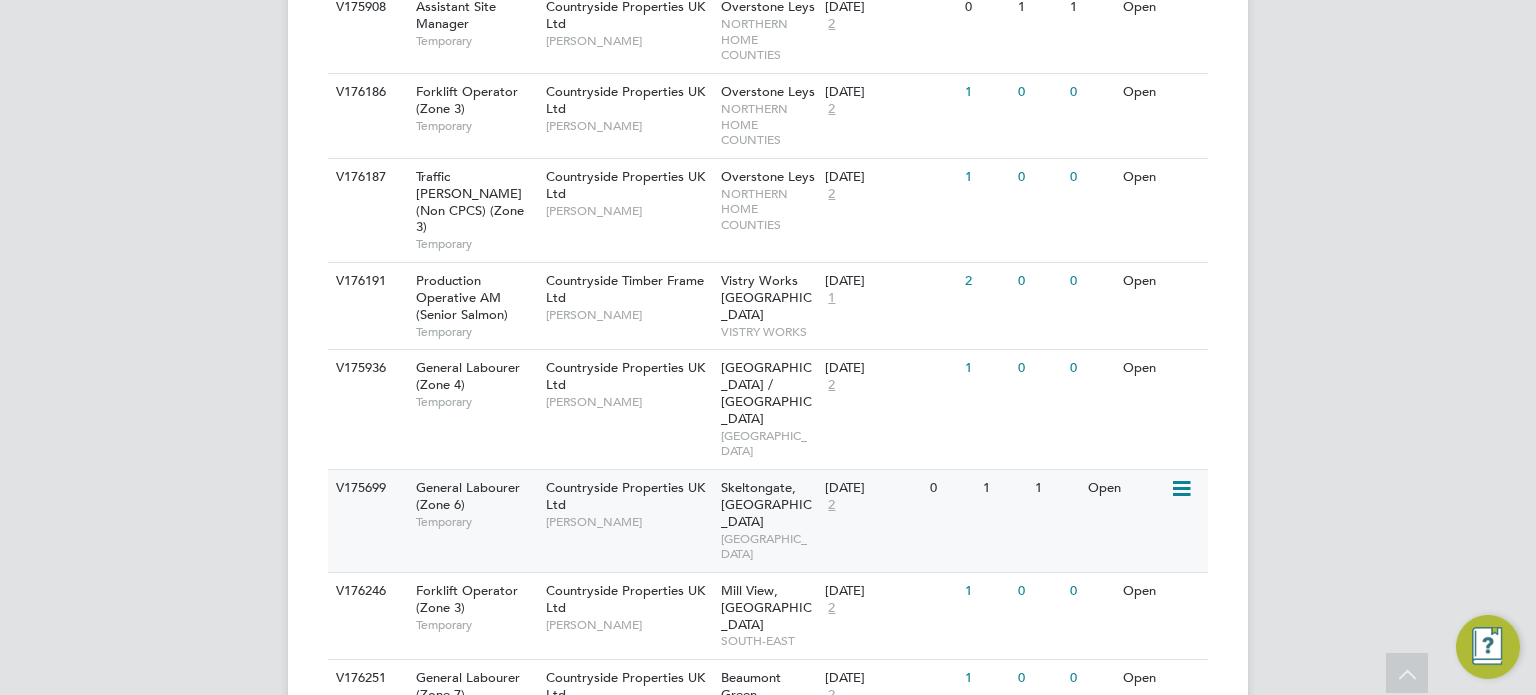 click on "Countryside Properties UK Ltd" 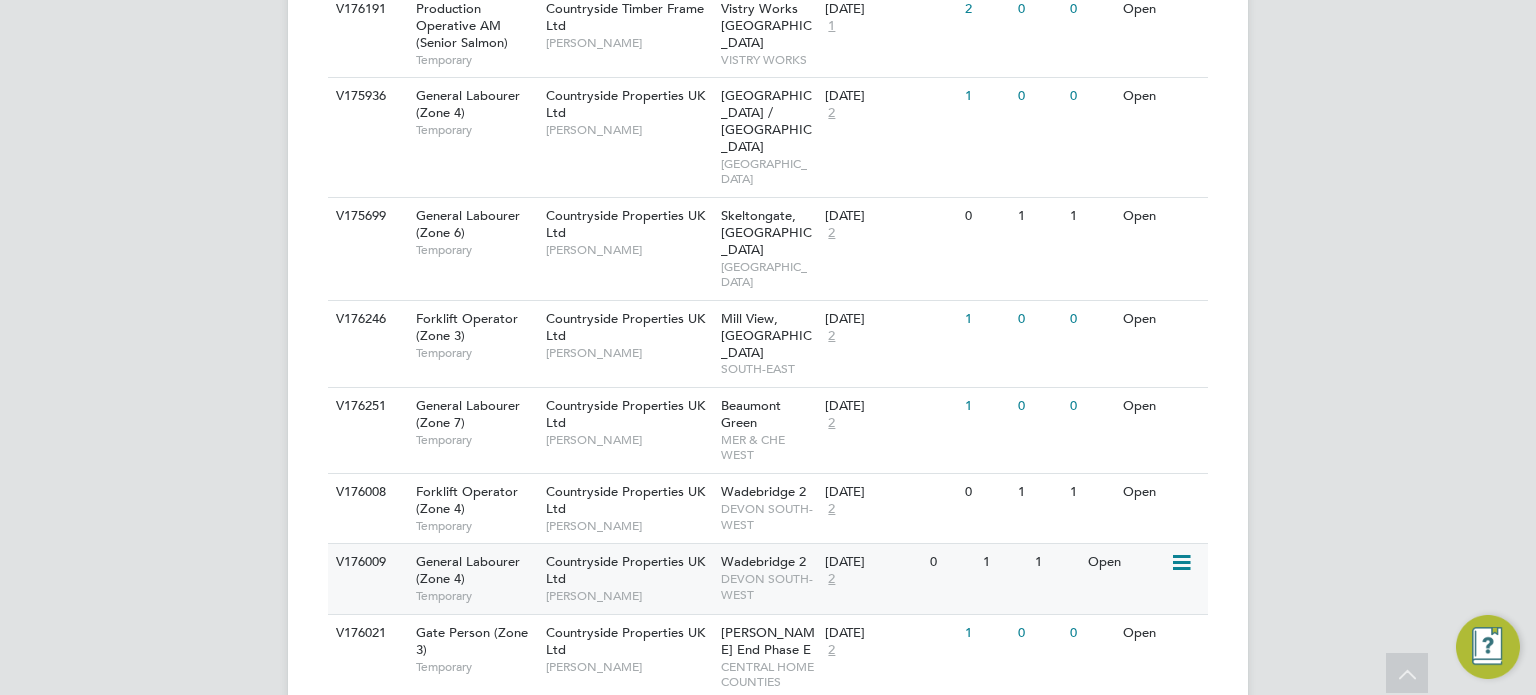 scroll, scrollTop: 2296, scrollLeft: 0, axis: vertical 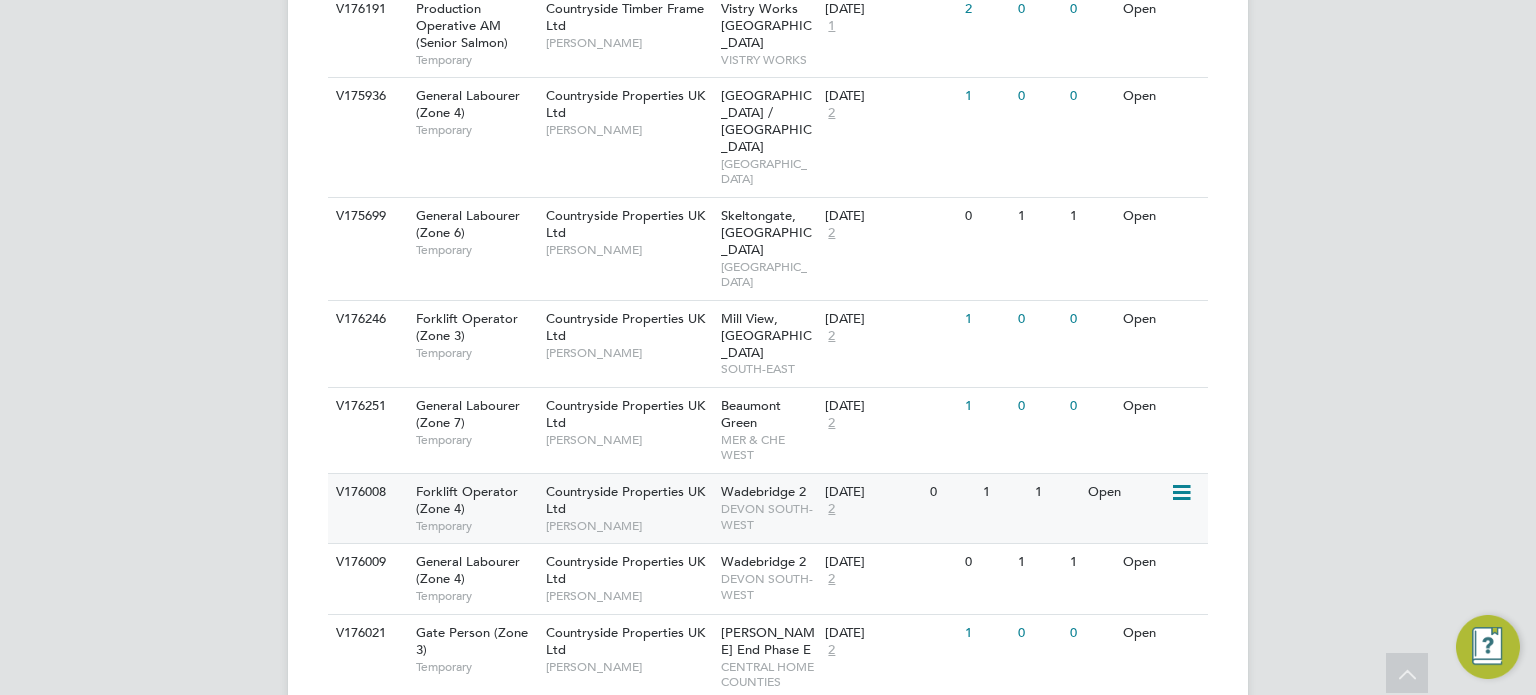 click on "Countryside Properties UK Ltd   Paul Griffiths" 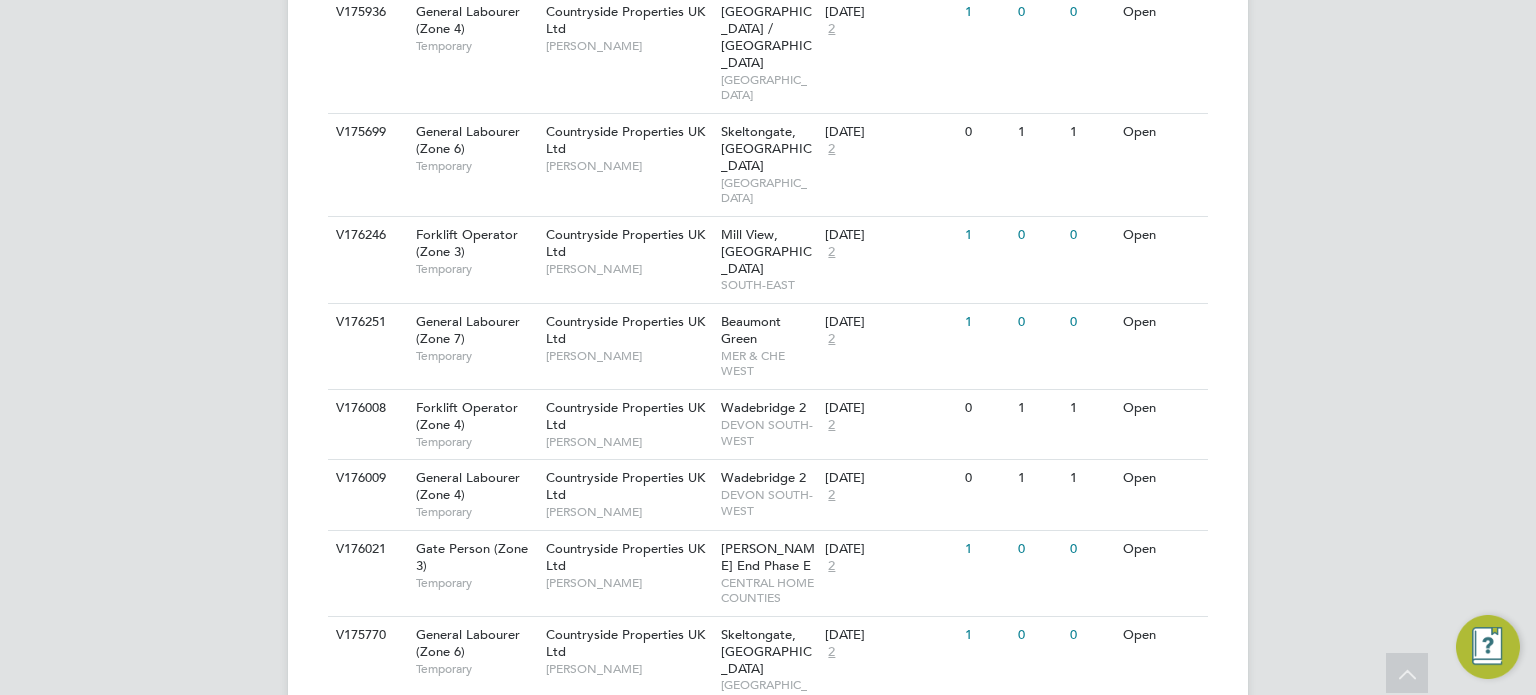 scroll, scrollTop: 2384, scrollLeft: 0, axis: vertical 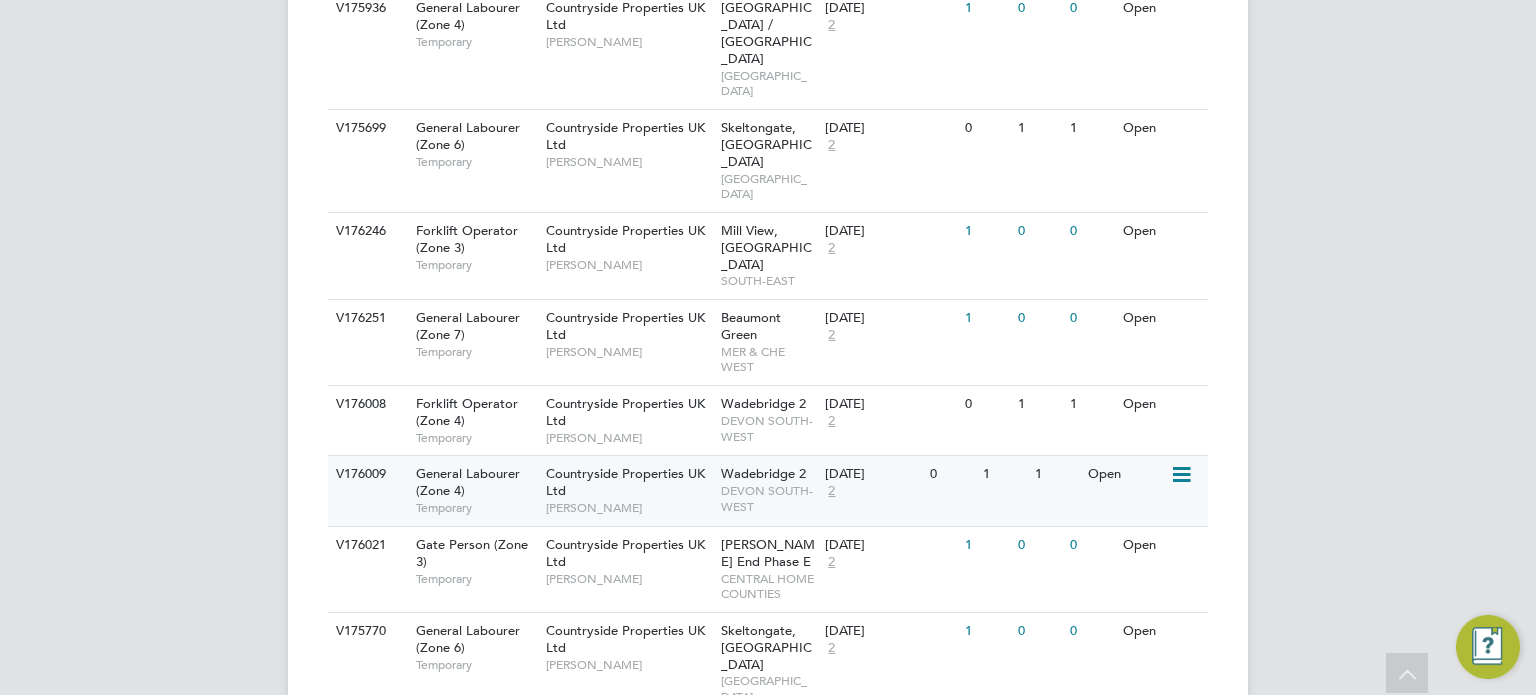 click on "Countryside Properties UK Ltd   Paul Griffiths" 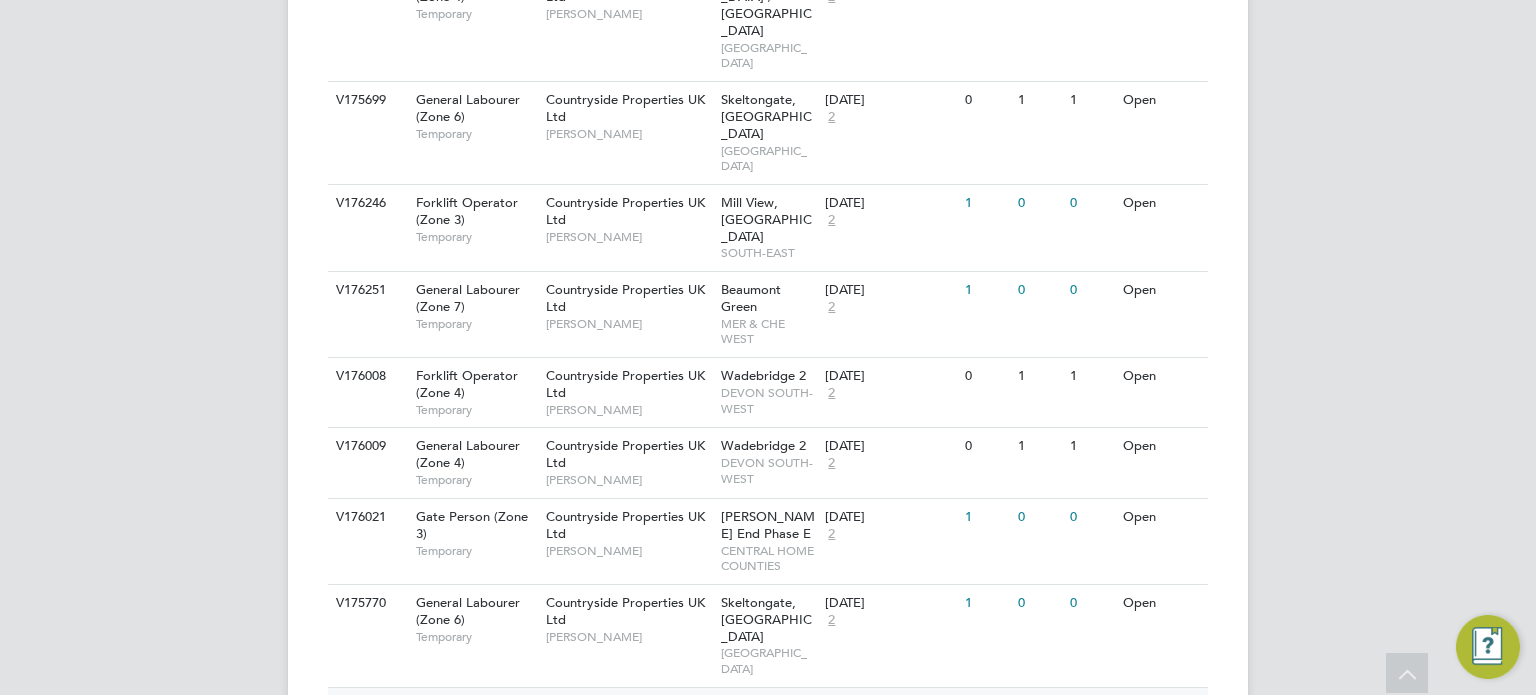 scroll, scrollTop: 2426, scrollLeft: 0, axis: vertical 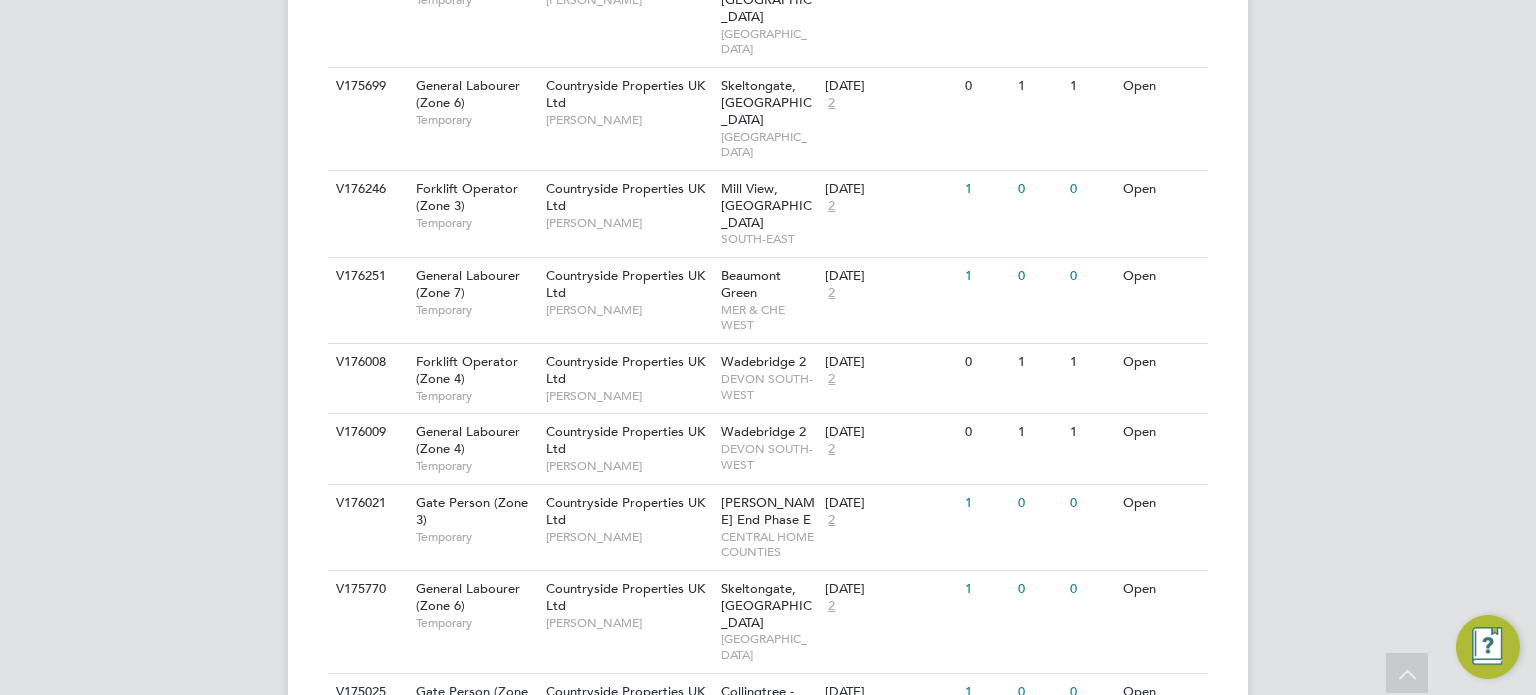 click on "SOUTH-WEST MIDLANDS" 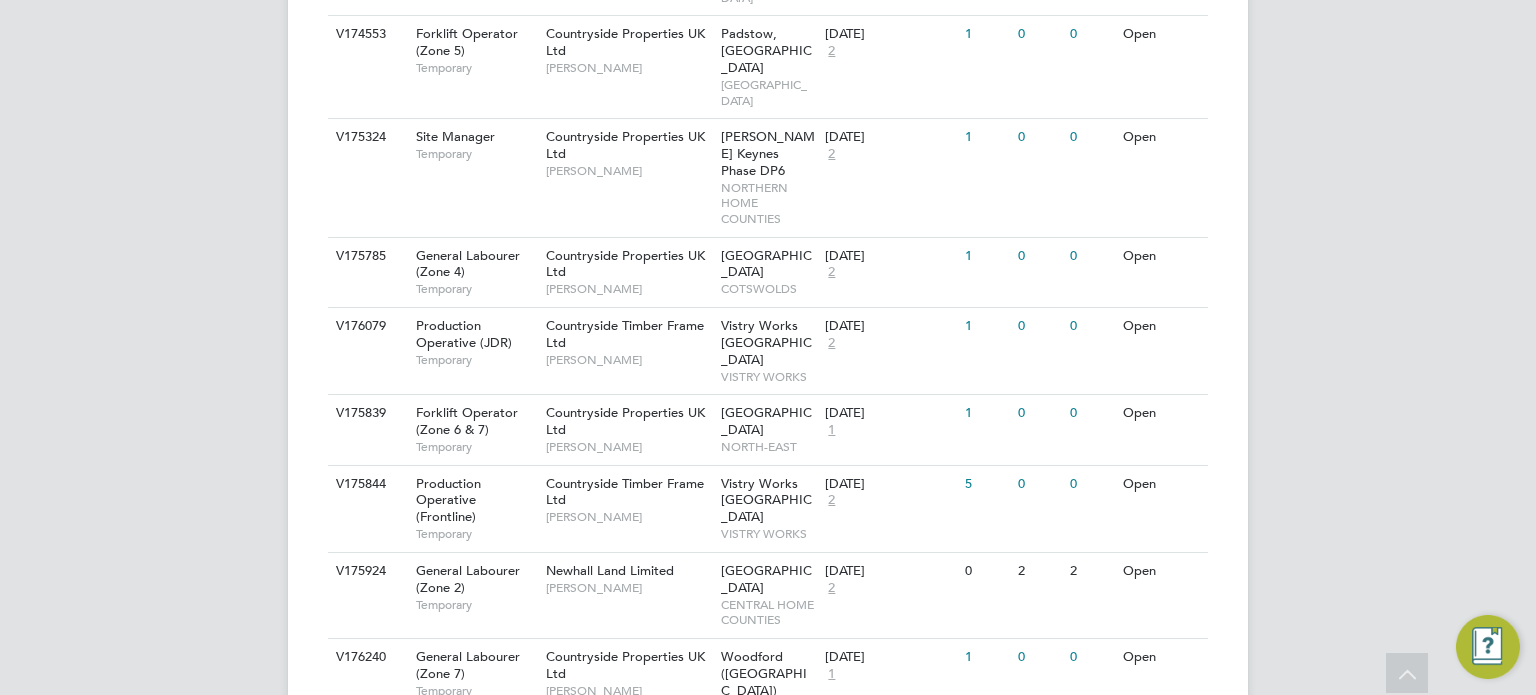 scroll, scrollTop: 3255, scrollLeft: 0, axis: vertical 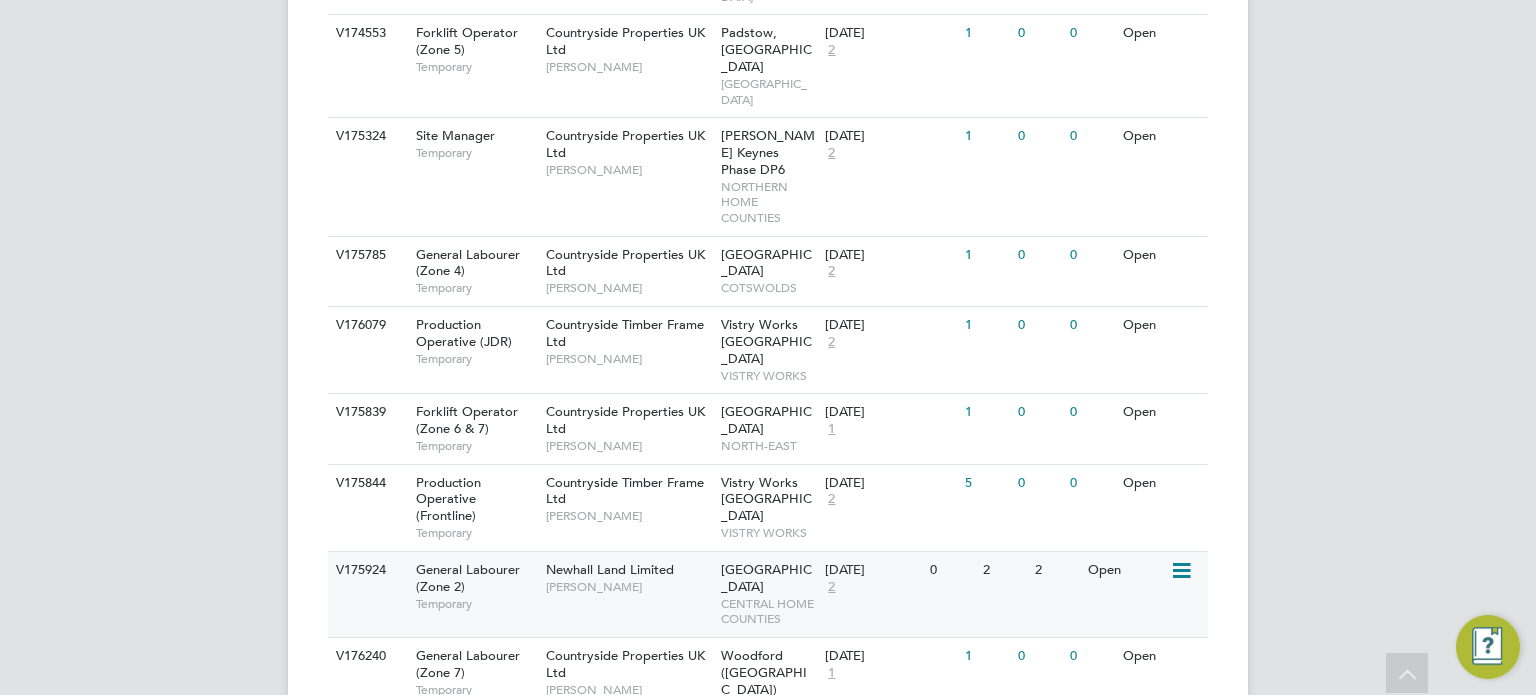 click on "Newhall Land Limited   Kieron Ingram" 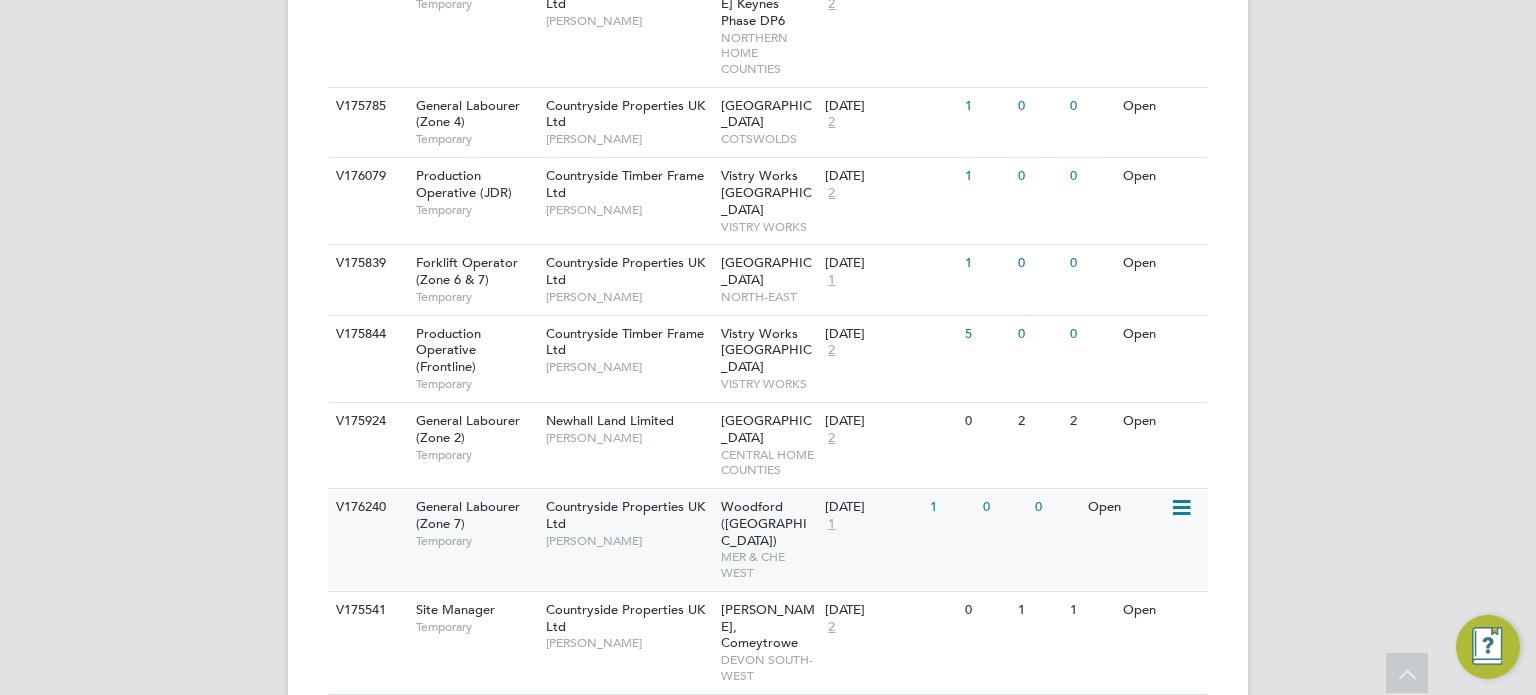 scroll, scrollTop: 3405, scrollLeft: 0, axis: vertical 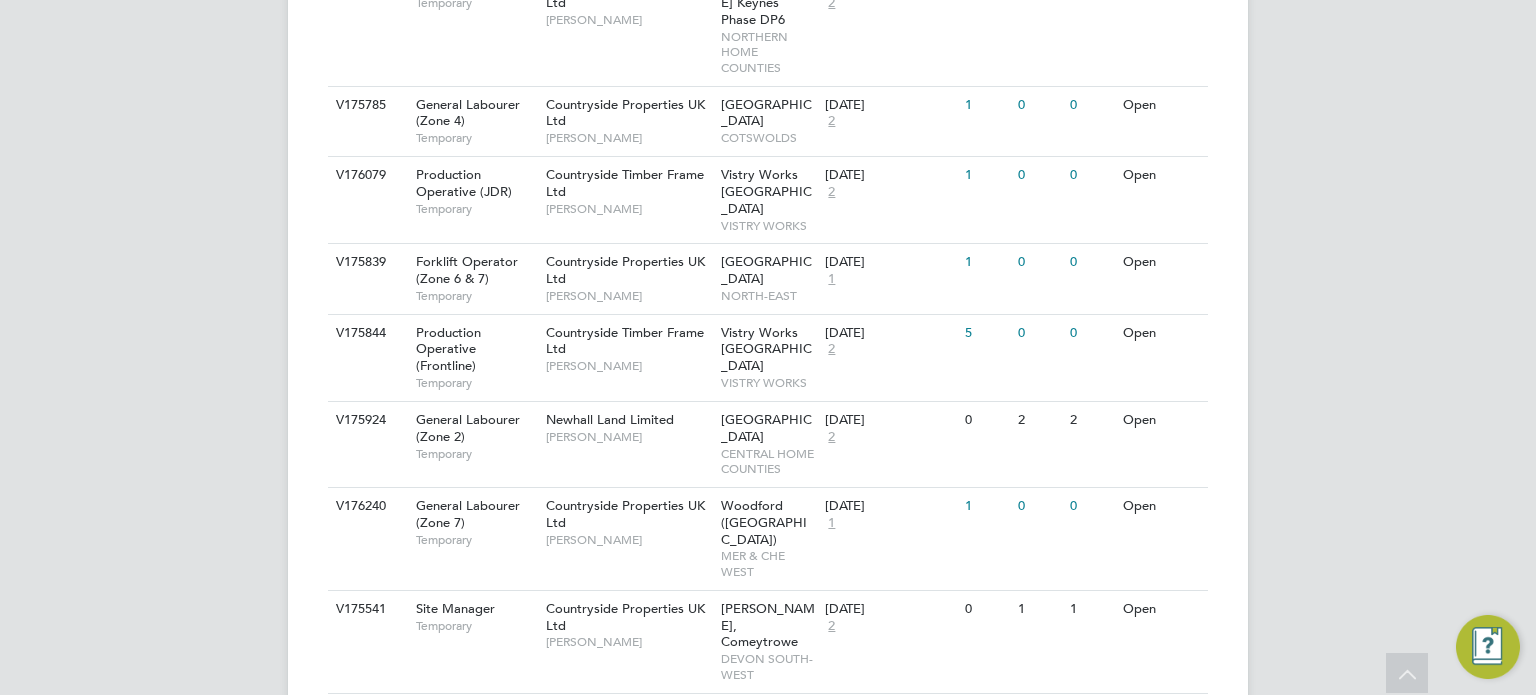 click on "Countryside Properties UK Ltd   Stephen Nottage" 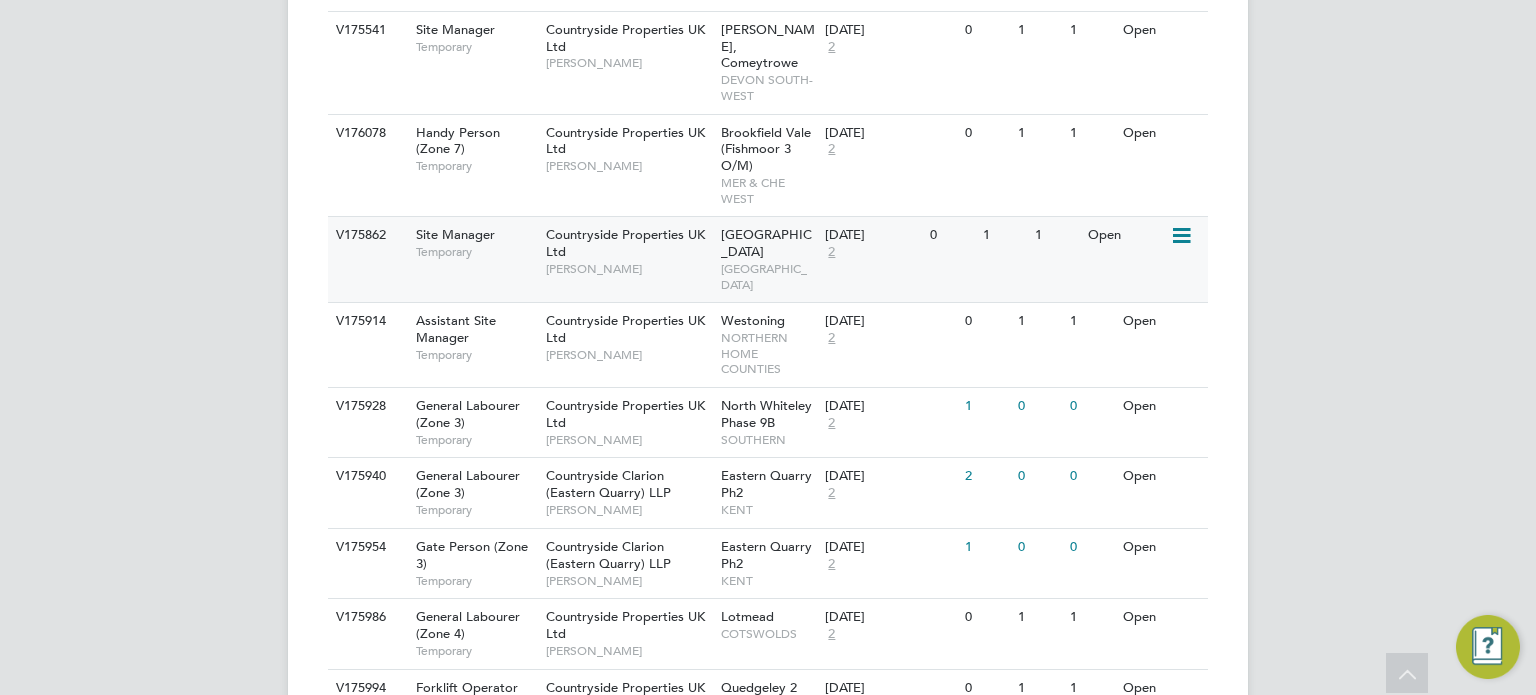 scroll, scrollTop: 3986, scrollLeft: 0, axis: vertical 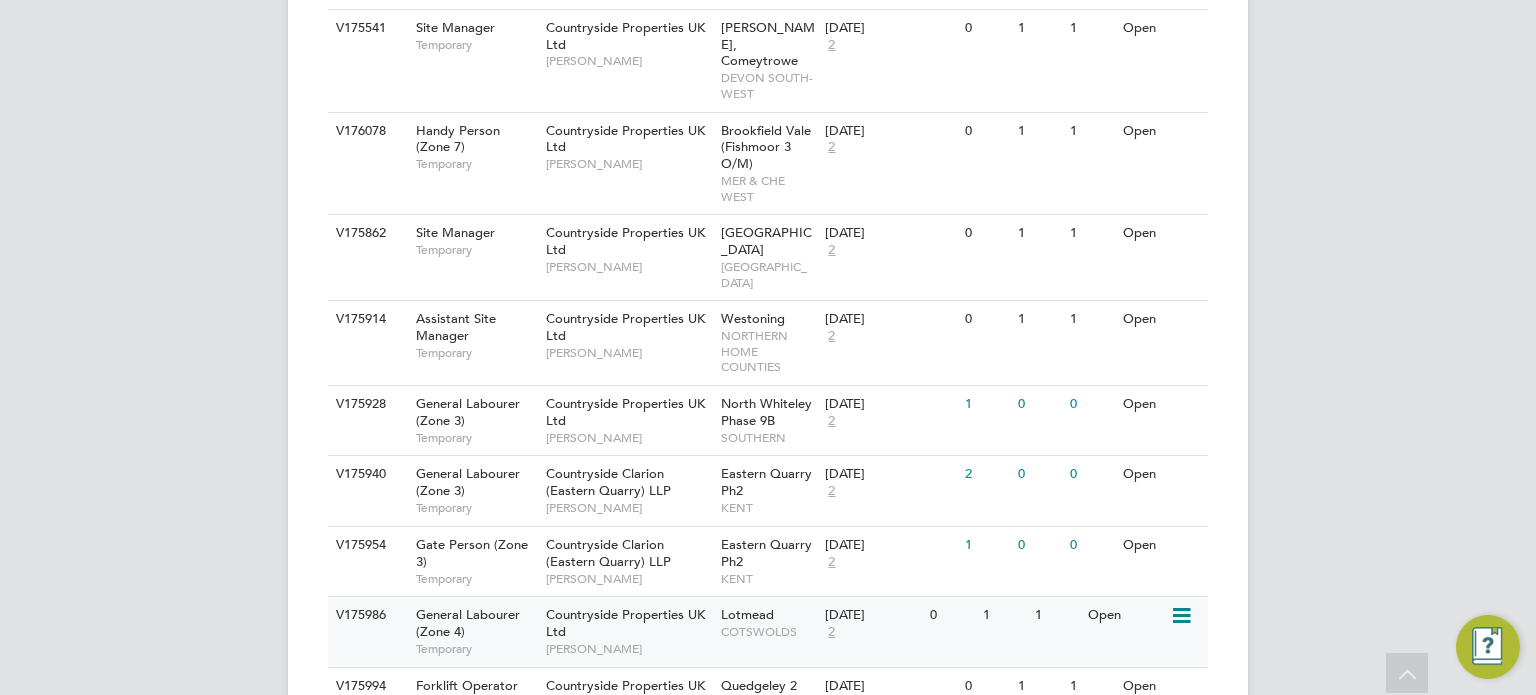 click on "Countryside Properties UK Ltd   Simon Jones" 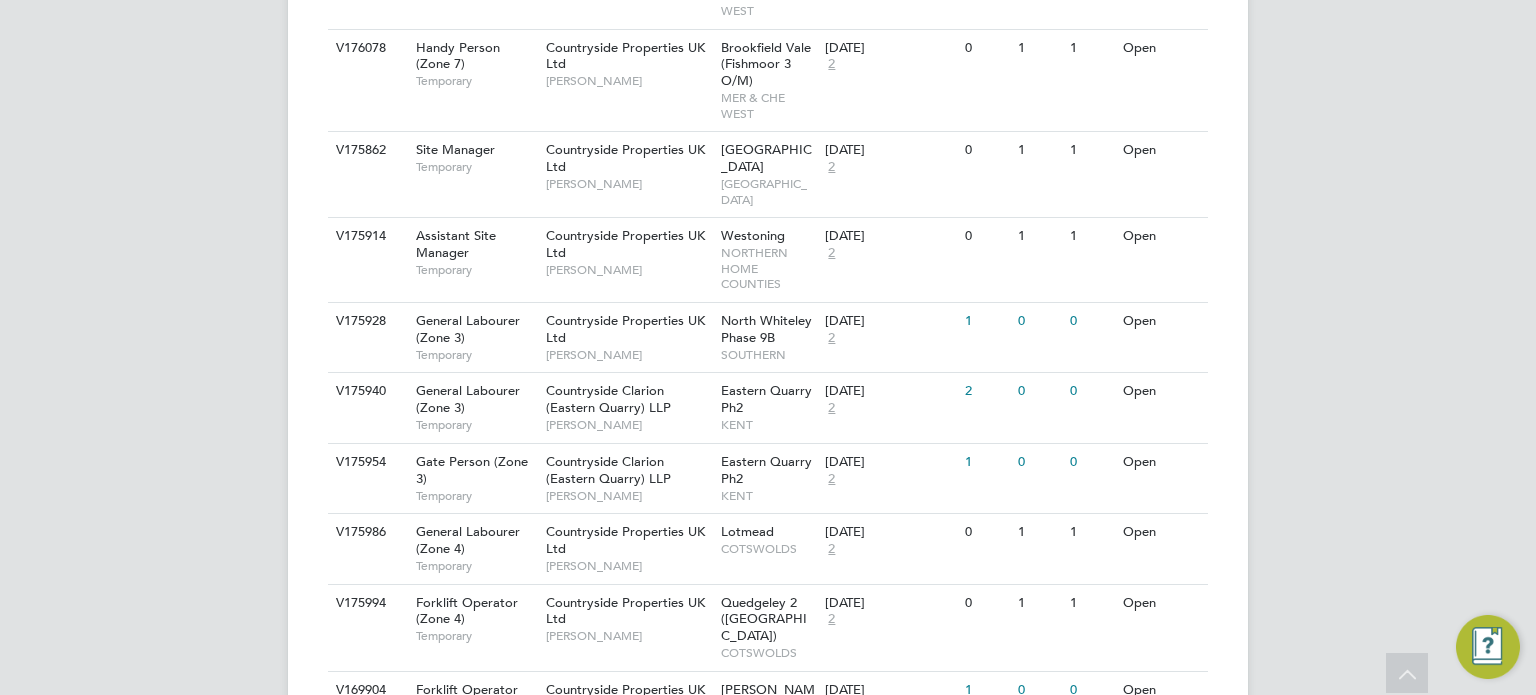 scroll, scrollTop: 4070, scrollLeft: 0, axis: vertical 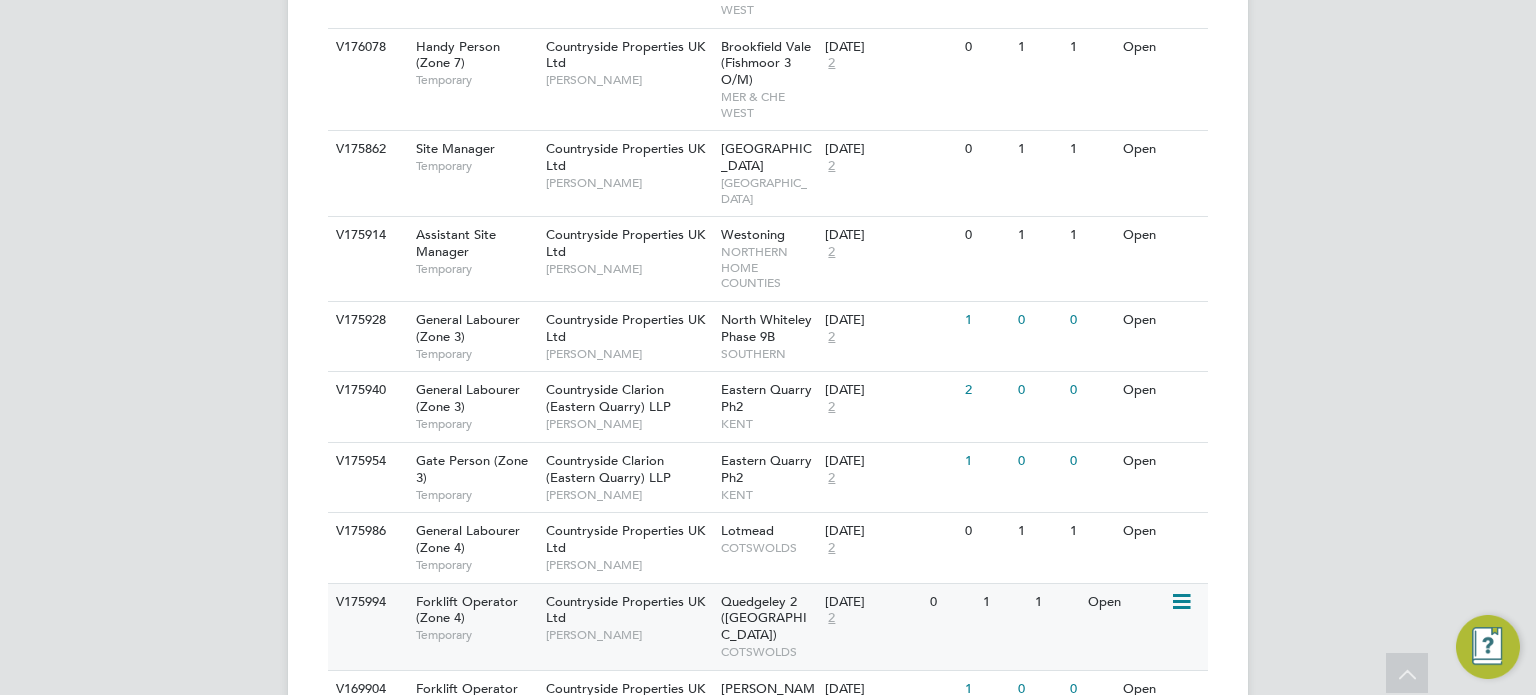 click on "Countryside Properties UK Ltd   Ashley Brookes" 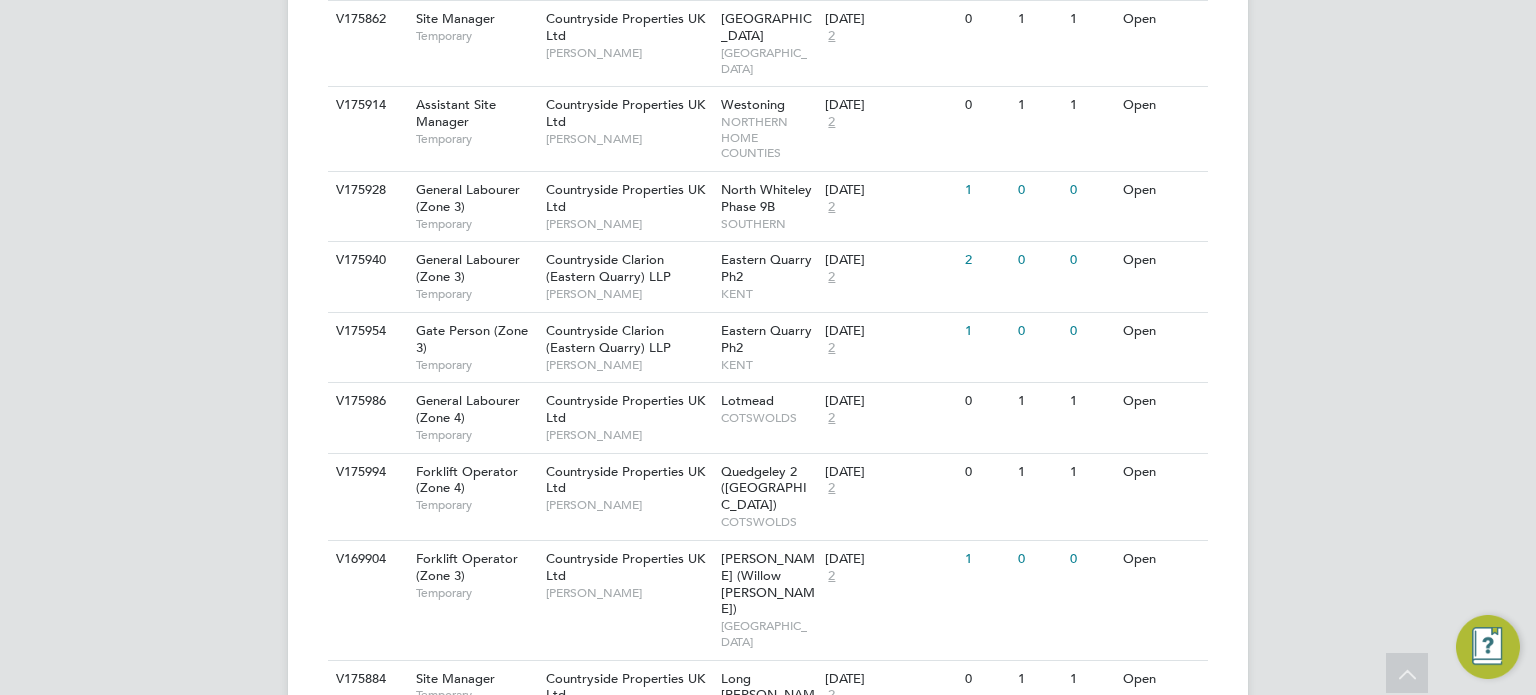 scroll, scrollTop: 4213, scrollLeft: 0, axis: vertical 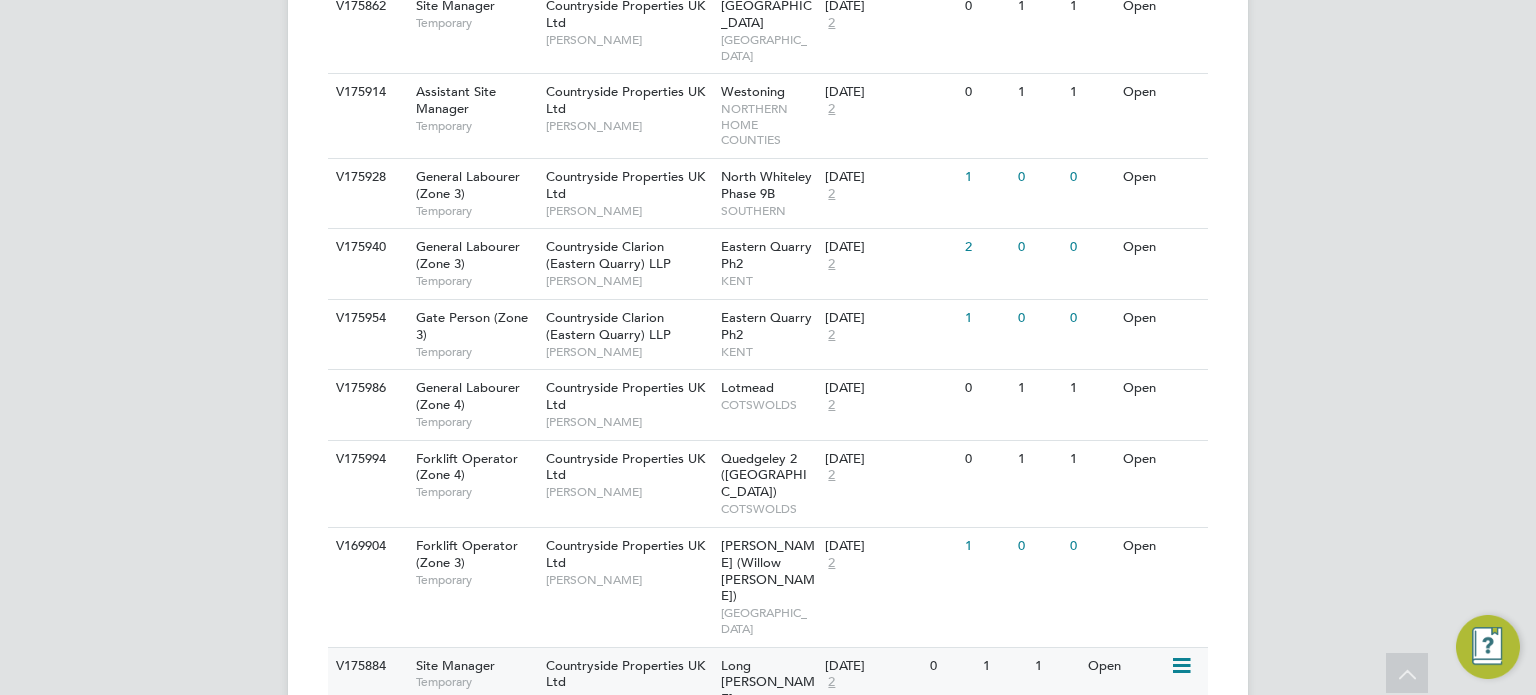 click on "Countryside Properties UK Ltd   Jason Oakley" 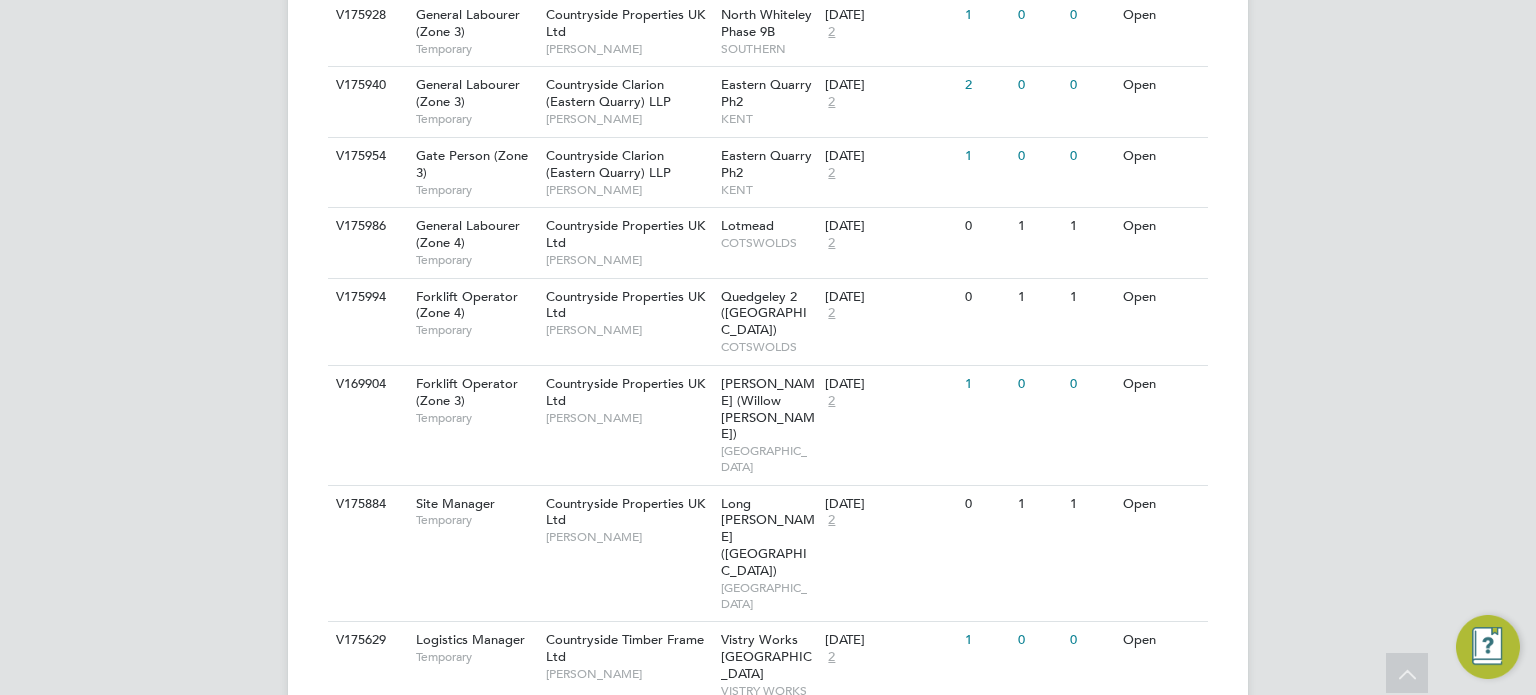 scroll, scrollTop: 4376, scrollLeft: 0, axis: vertical 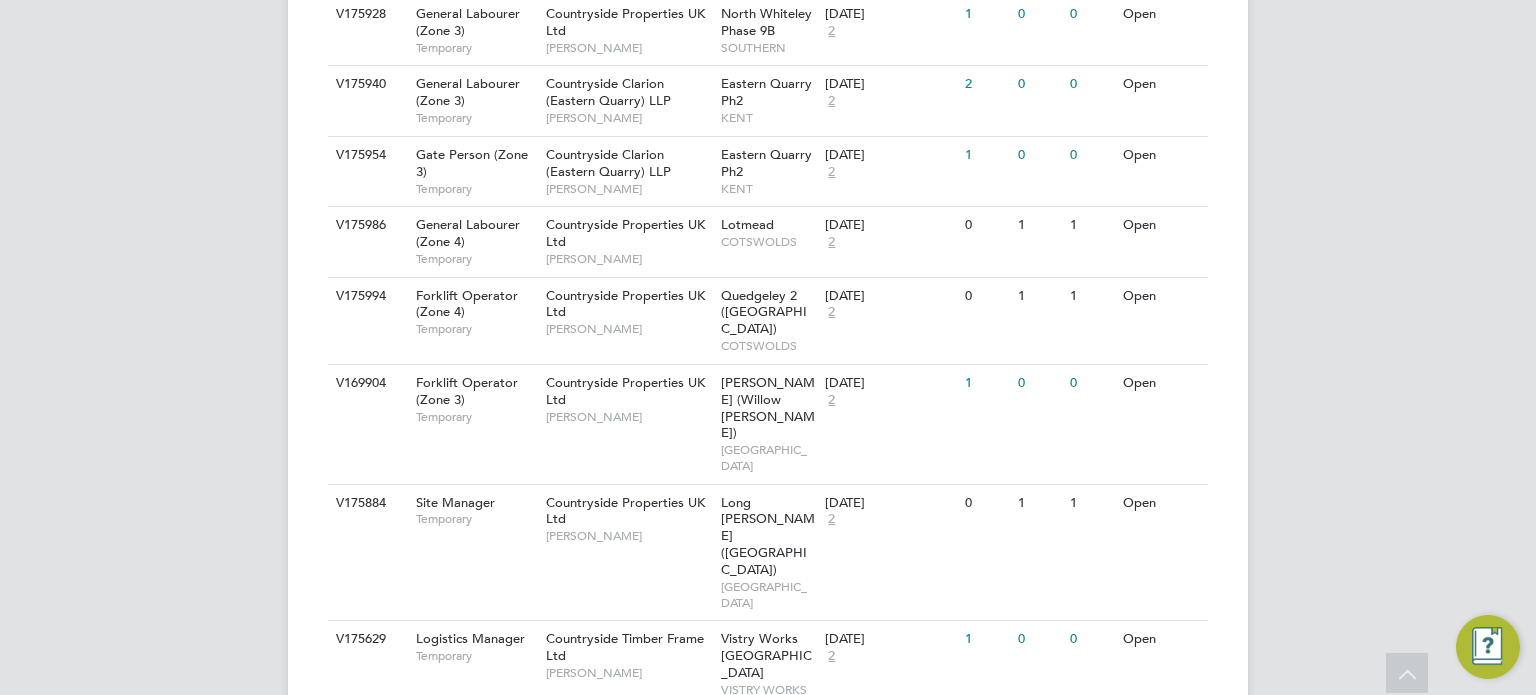 click on "Countryside Properties UK Ltd   Paul O'Keeffe" 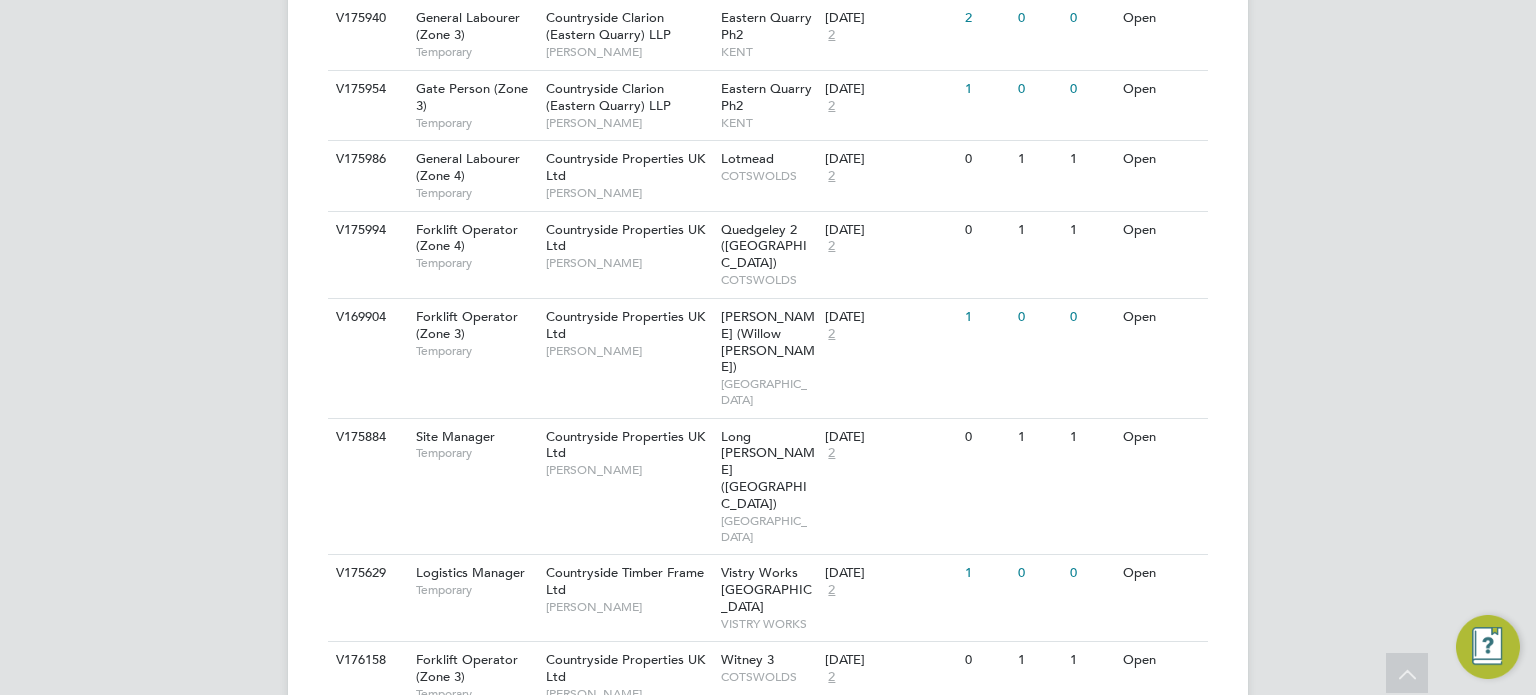 scroll, scrollTop: 4448, scrollLeft: 0, axis: vertical 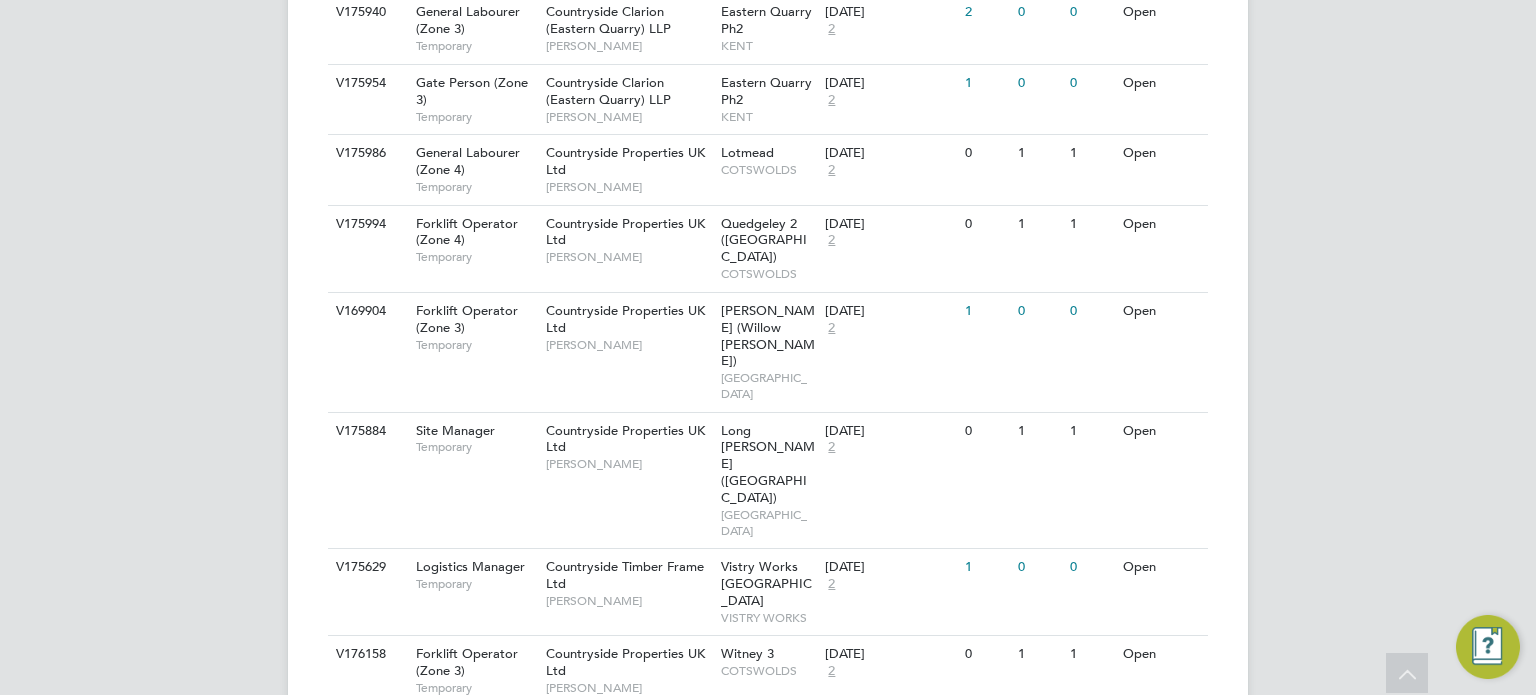 click on "Countryside Properties UK Ltd   Michael Black" 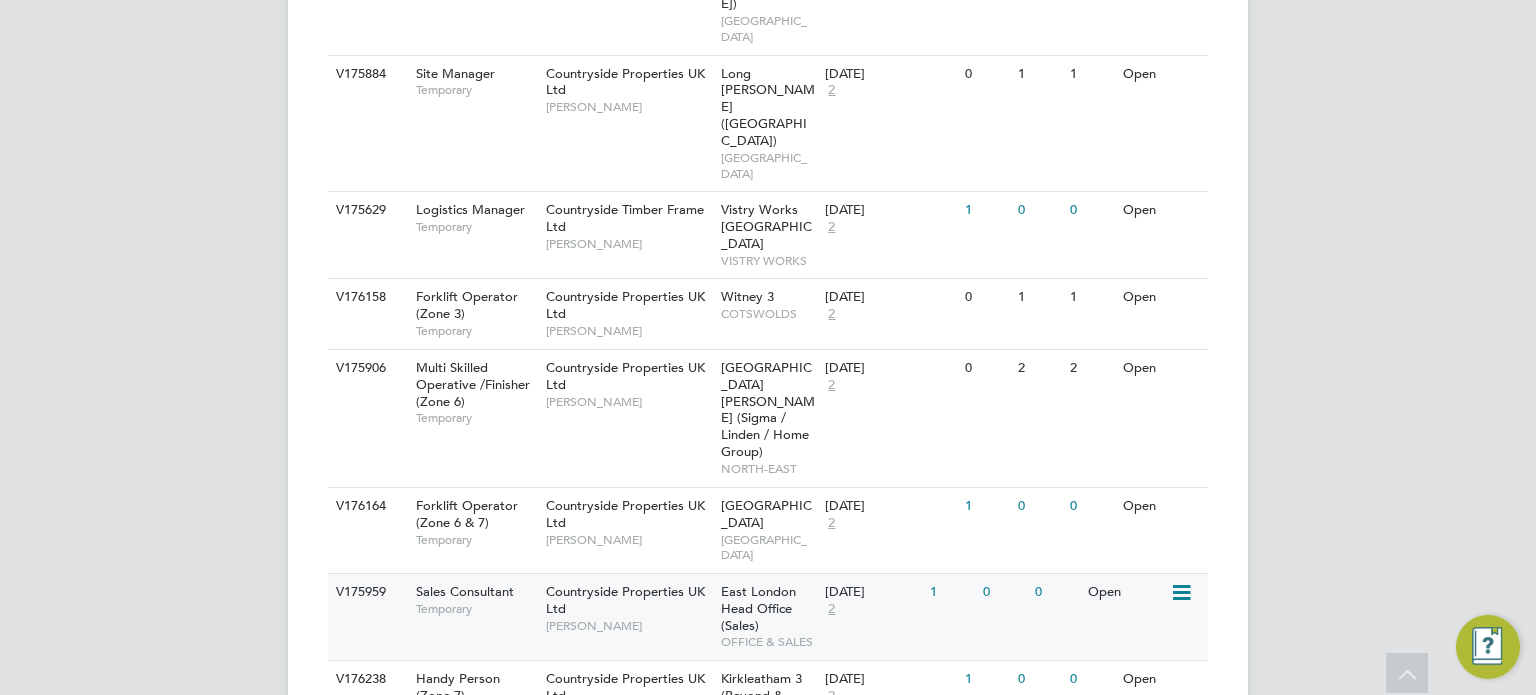 scroll, scrollTop: 4820, scrollLeft: 0, axis: vertical 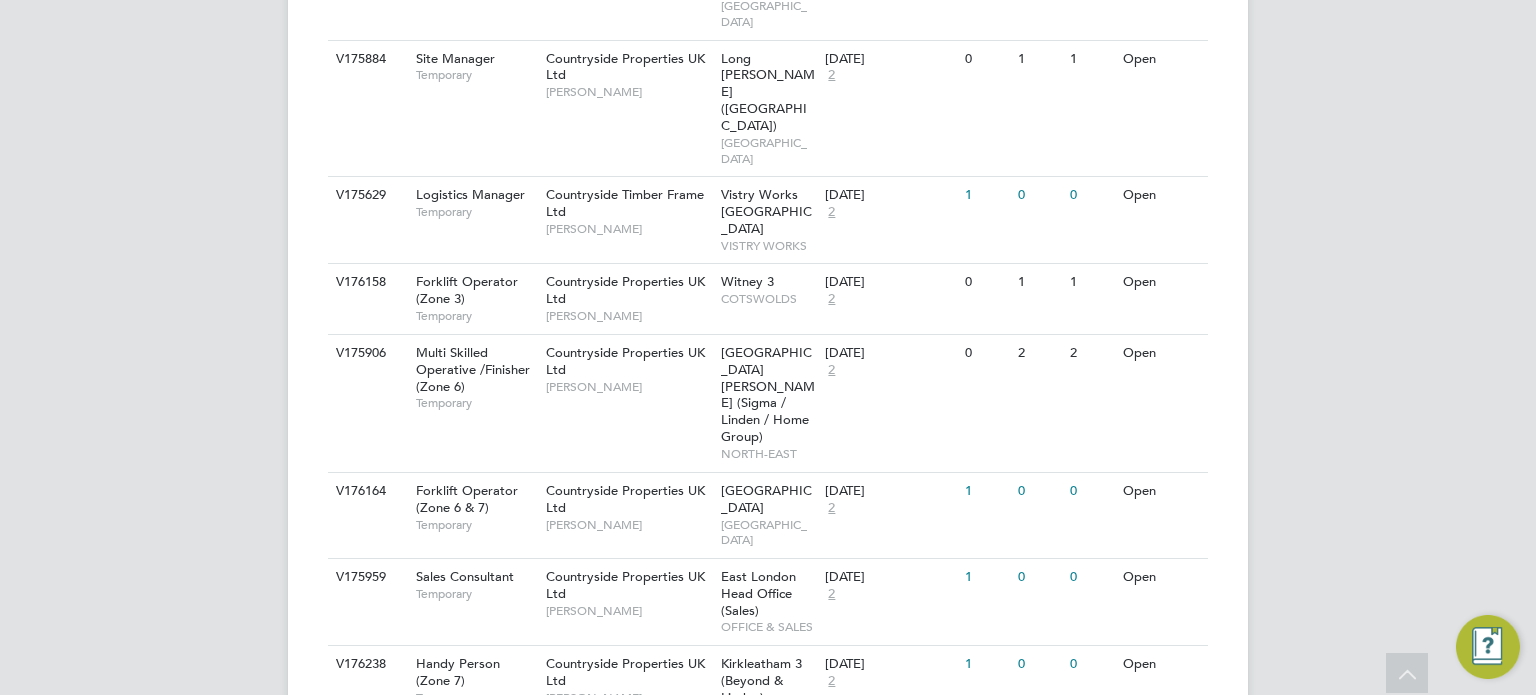click on "Lotmead   COTSWOLDS" 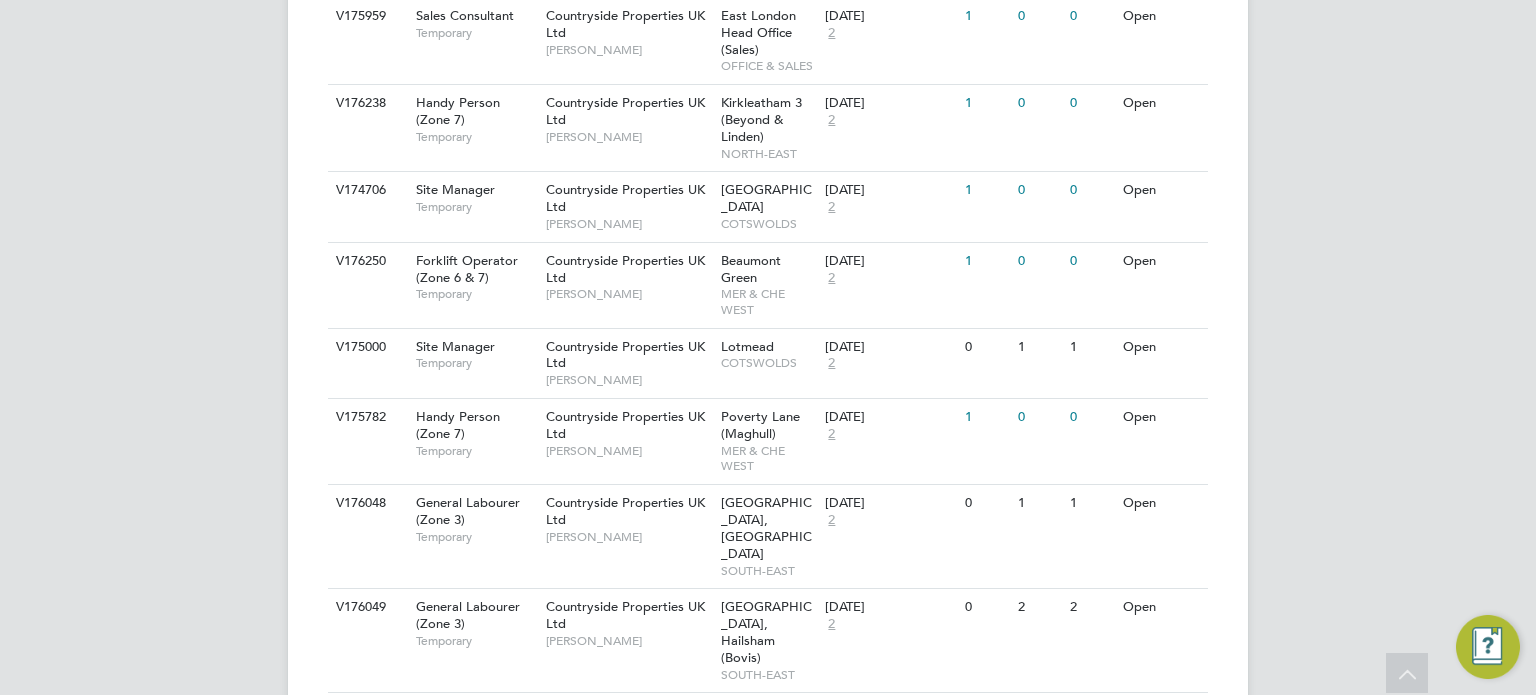 scroll, scrollTop: 5384, scrollLeft: 0, axis: vertical 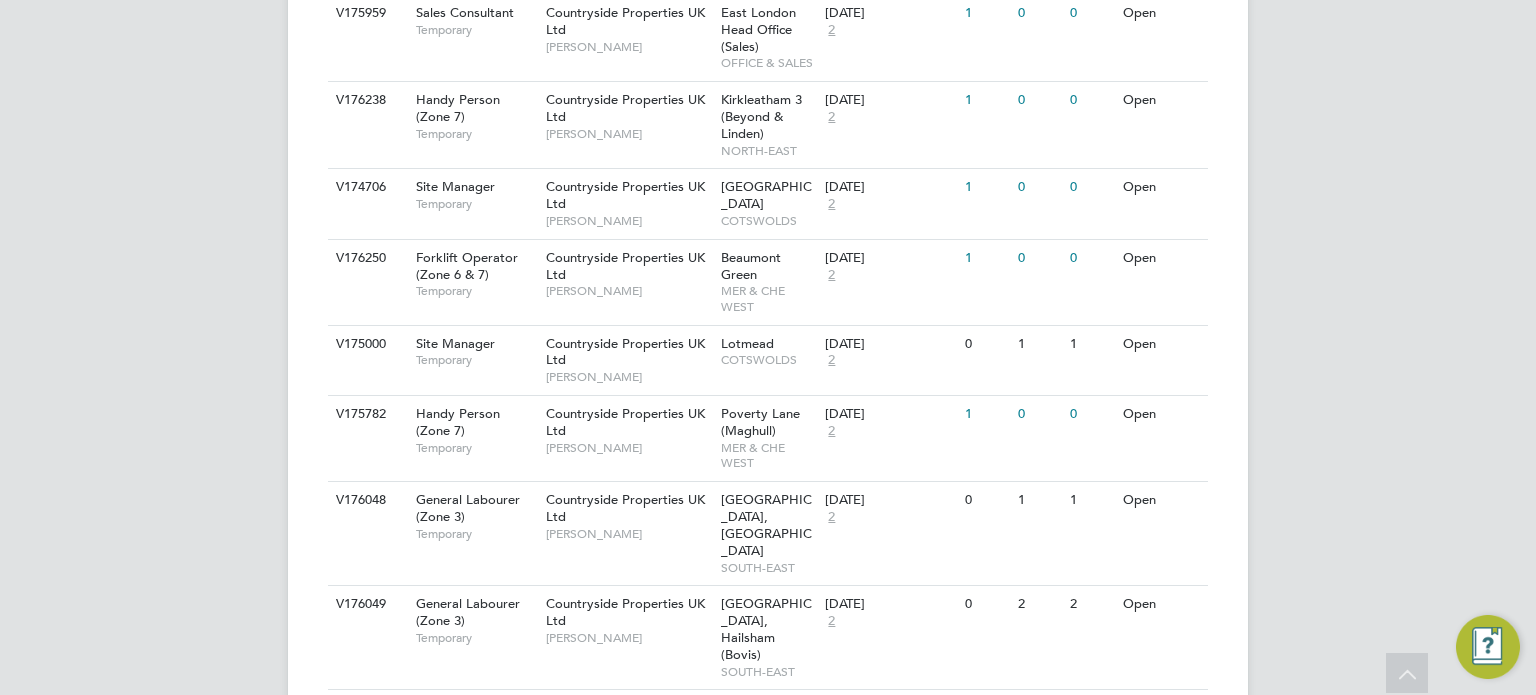 click on "Countryside Properties UK Ltd   Craig Milner" 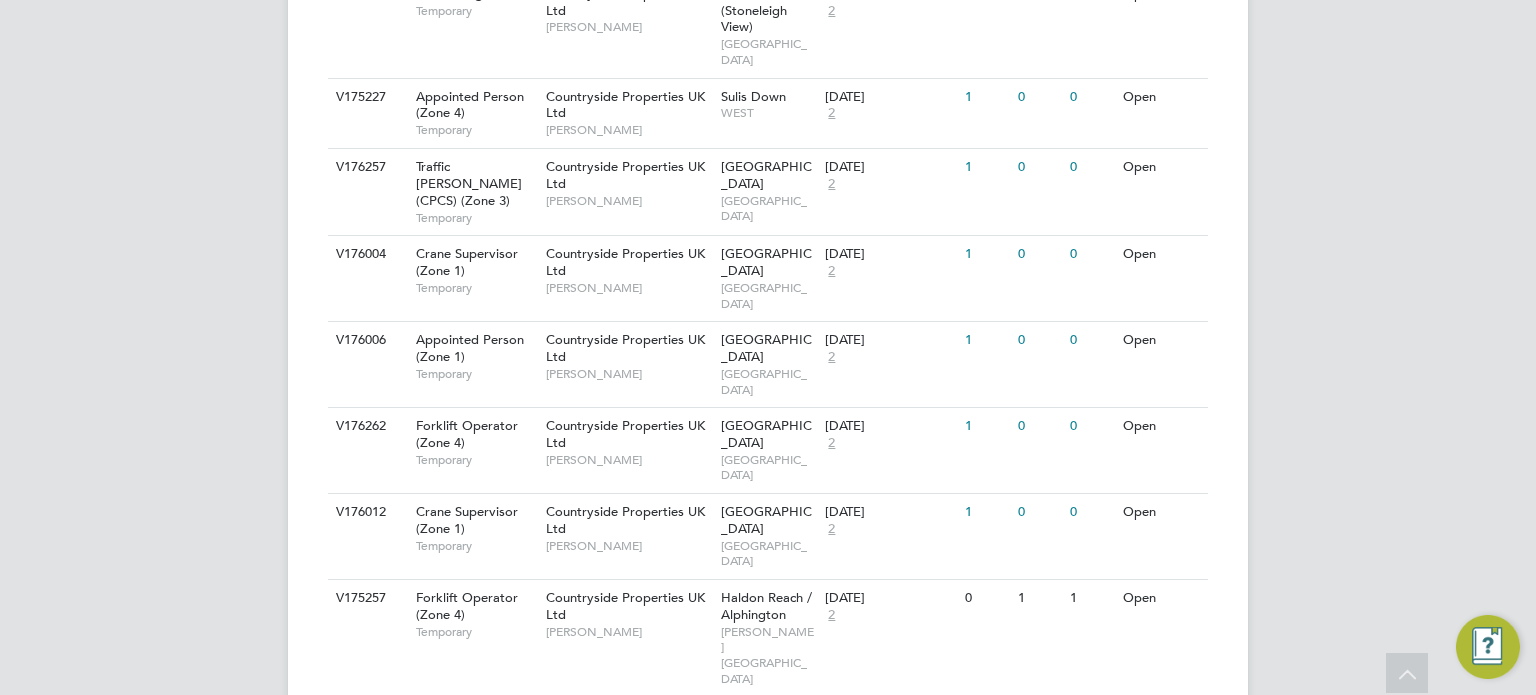 scroll, scrollTop: 7325, scrollLeft: 0, axis: vertical 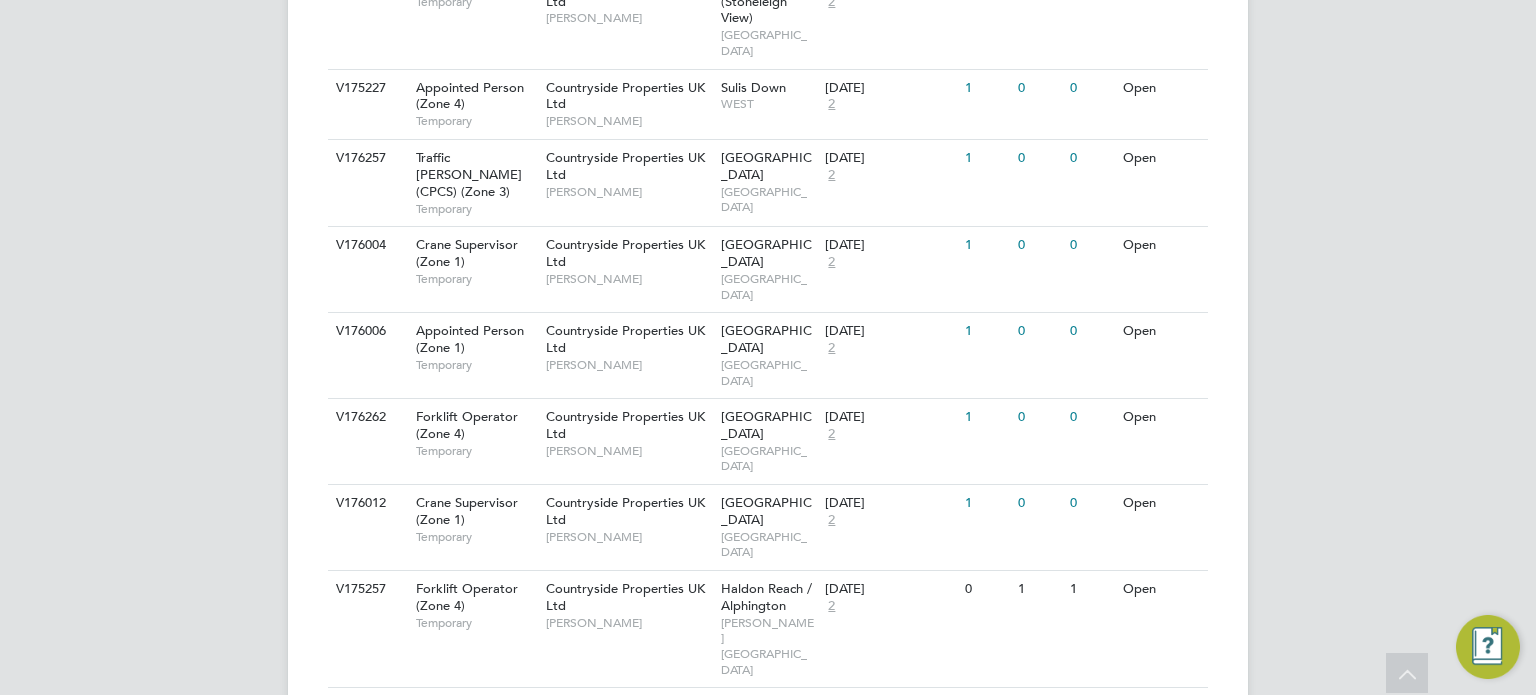 click on "28" 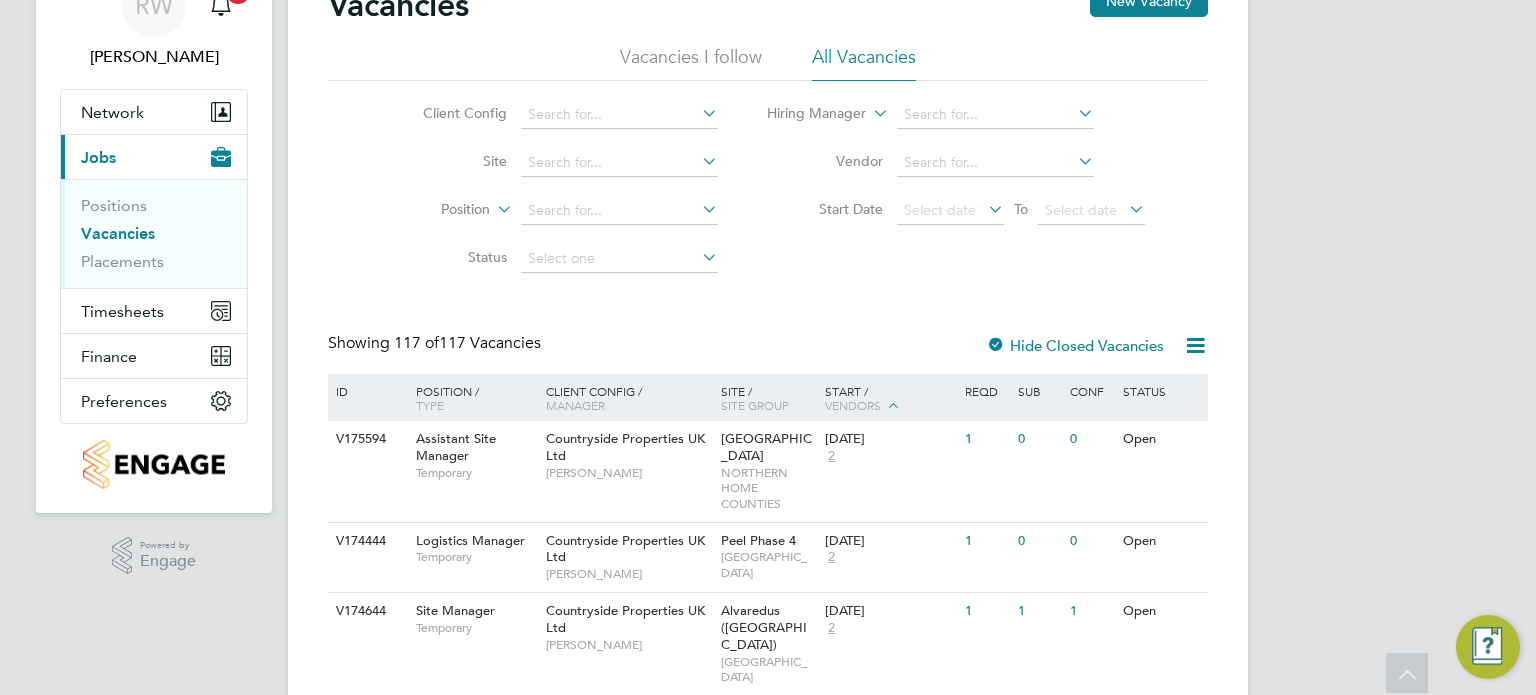 scroll, scrollTop: 0, scrollLeft: 0, axis: both 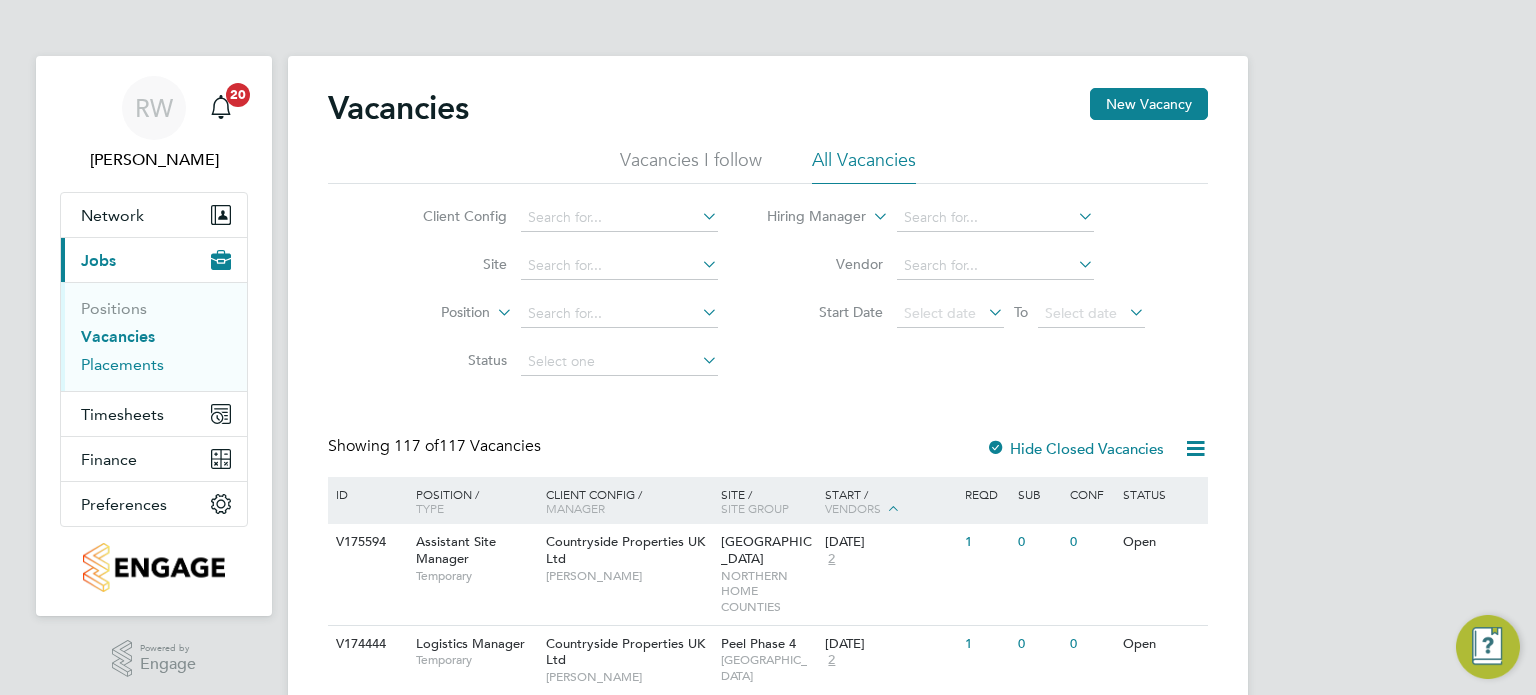 click on "Placements" at bounding box center [122, 364] 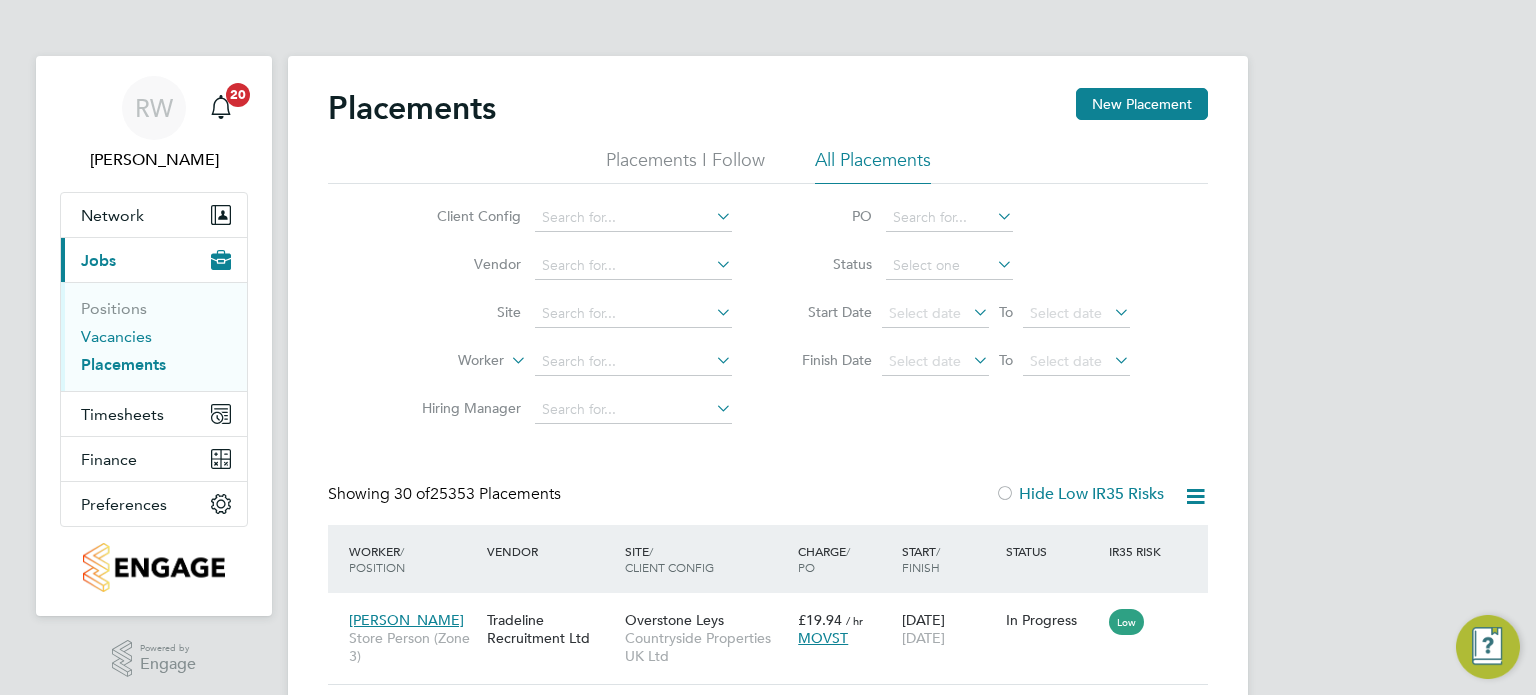 scroll, scrollTop: 10, scrollLeft: 9, axis: both 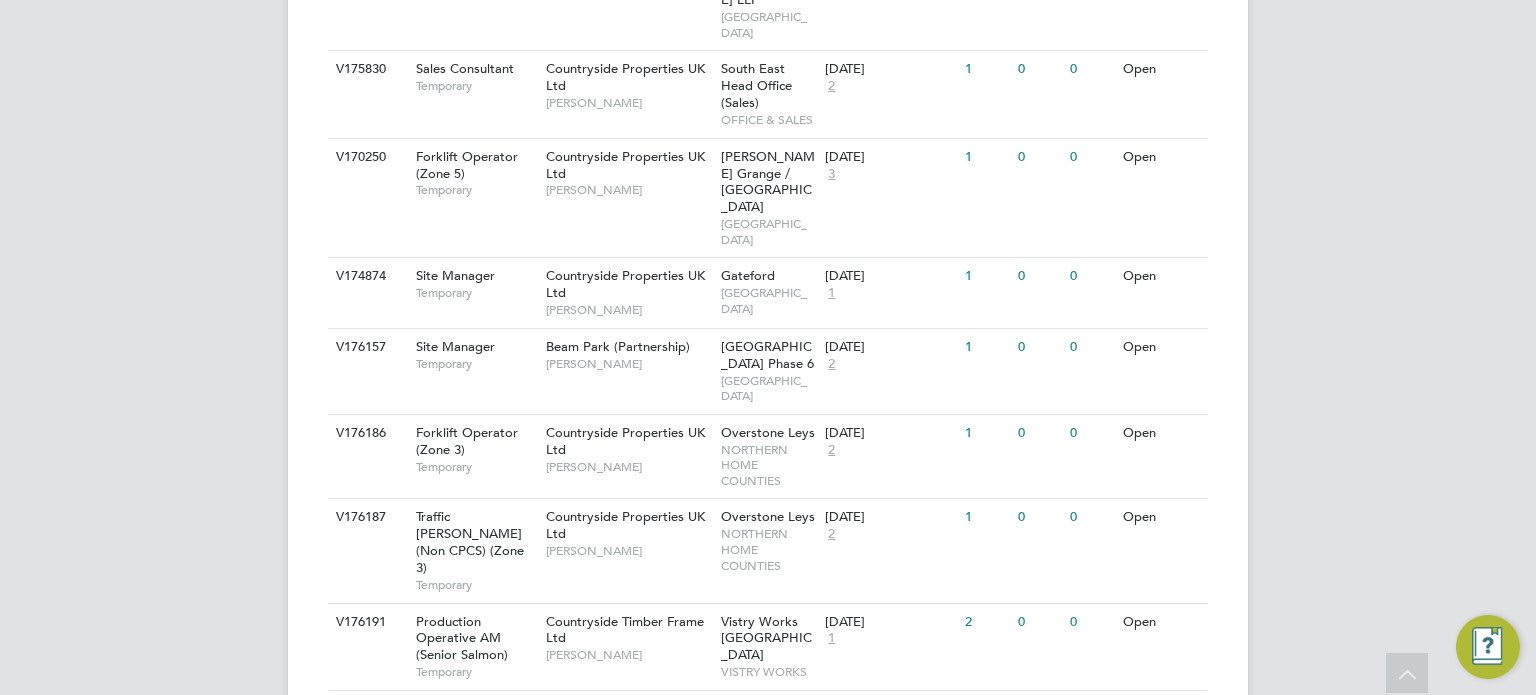 click on "Jack Brunt" 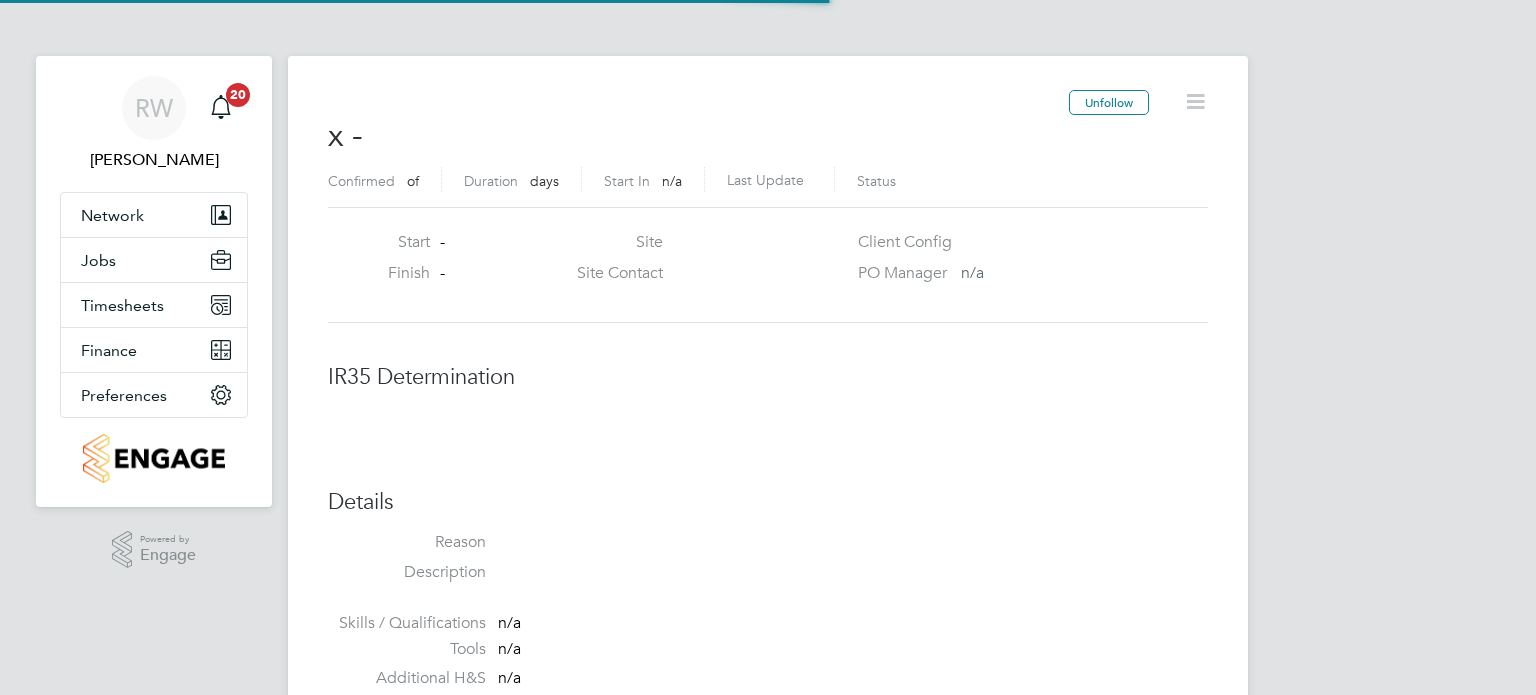 scroll, scrollTop: 0, scrollLeft: 0, axis: both 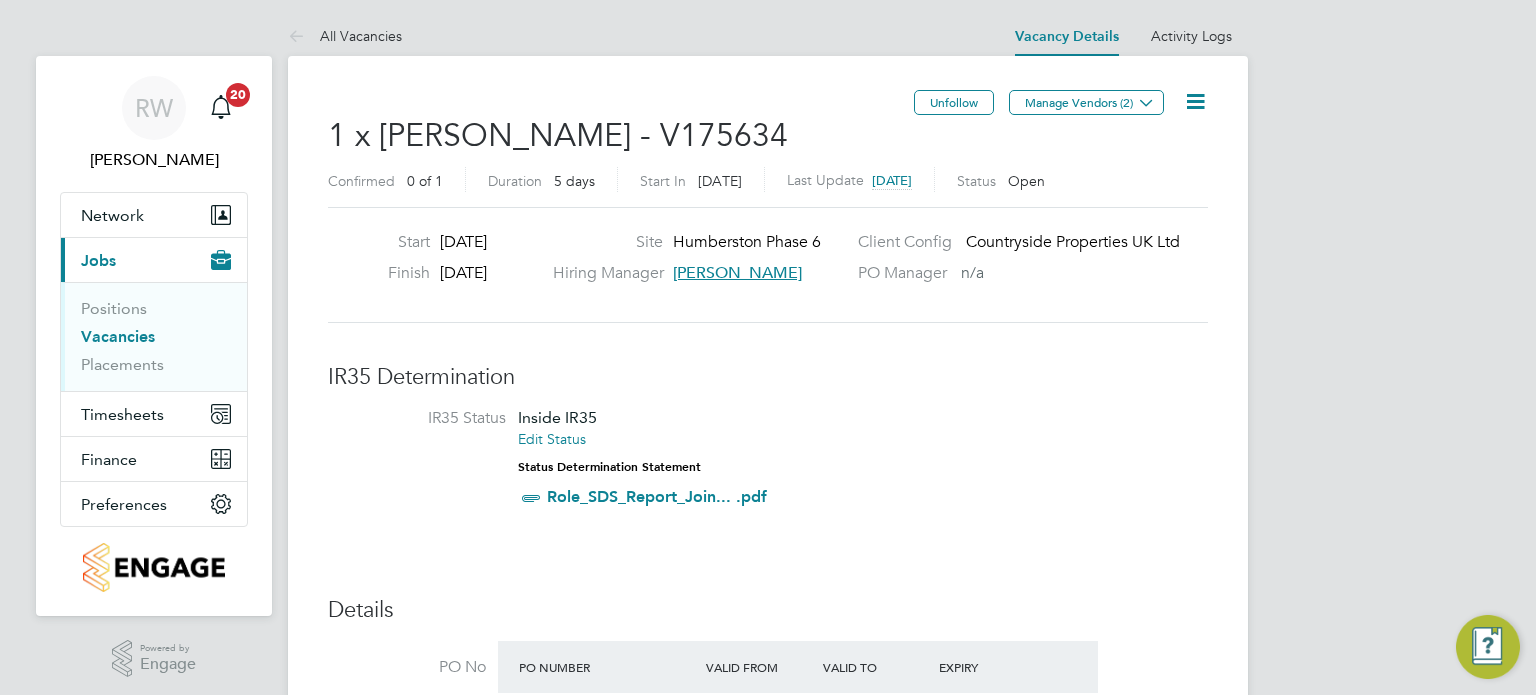 click 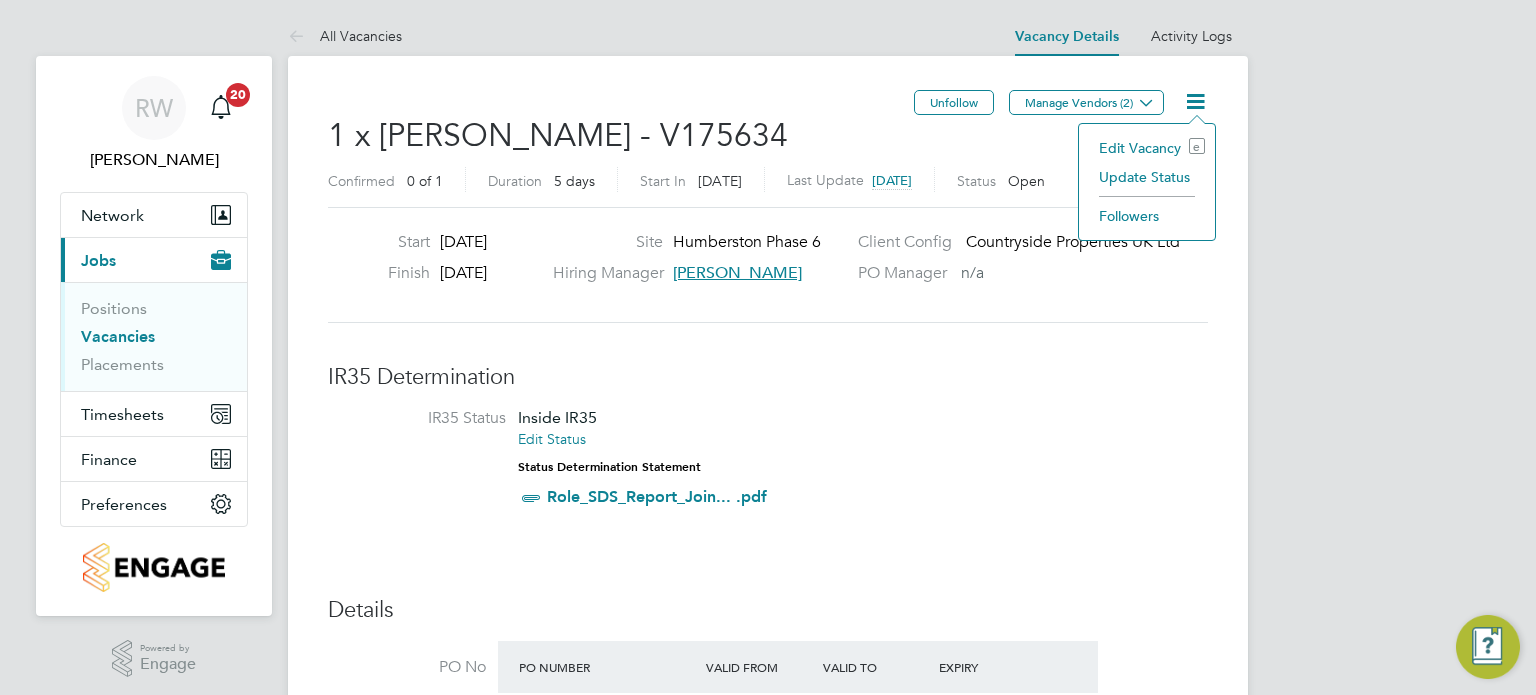 click on "Update Status" 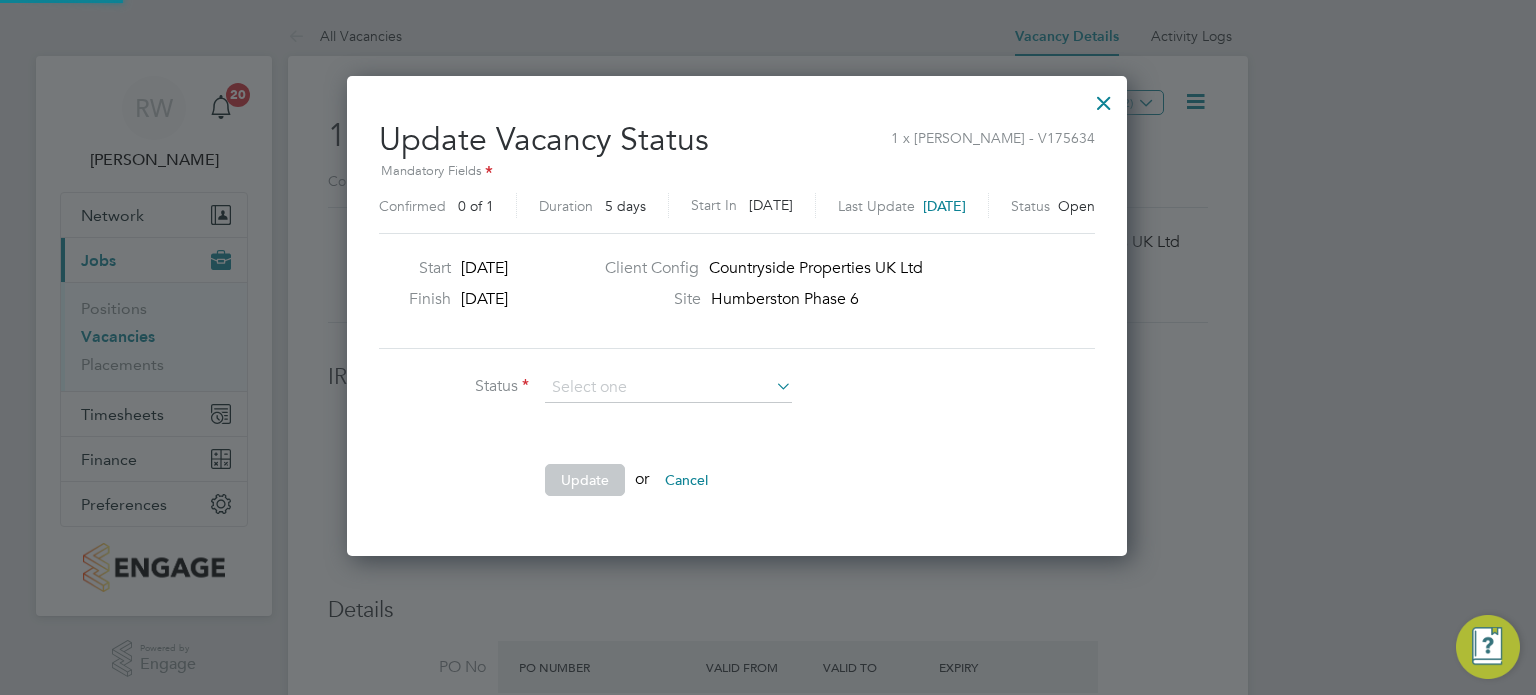 scroll, scrollTop: 10, scrollLeft: 11, axis: both 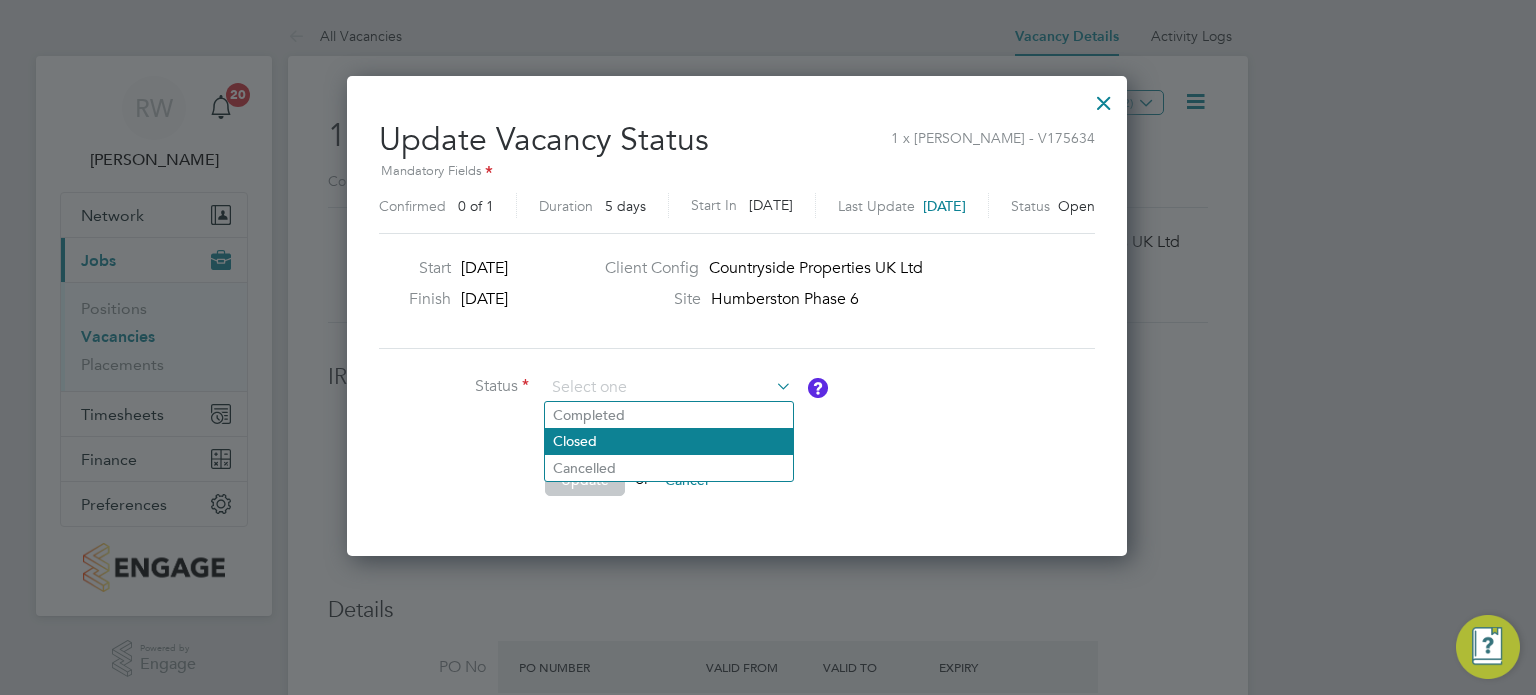 click on "Closed" 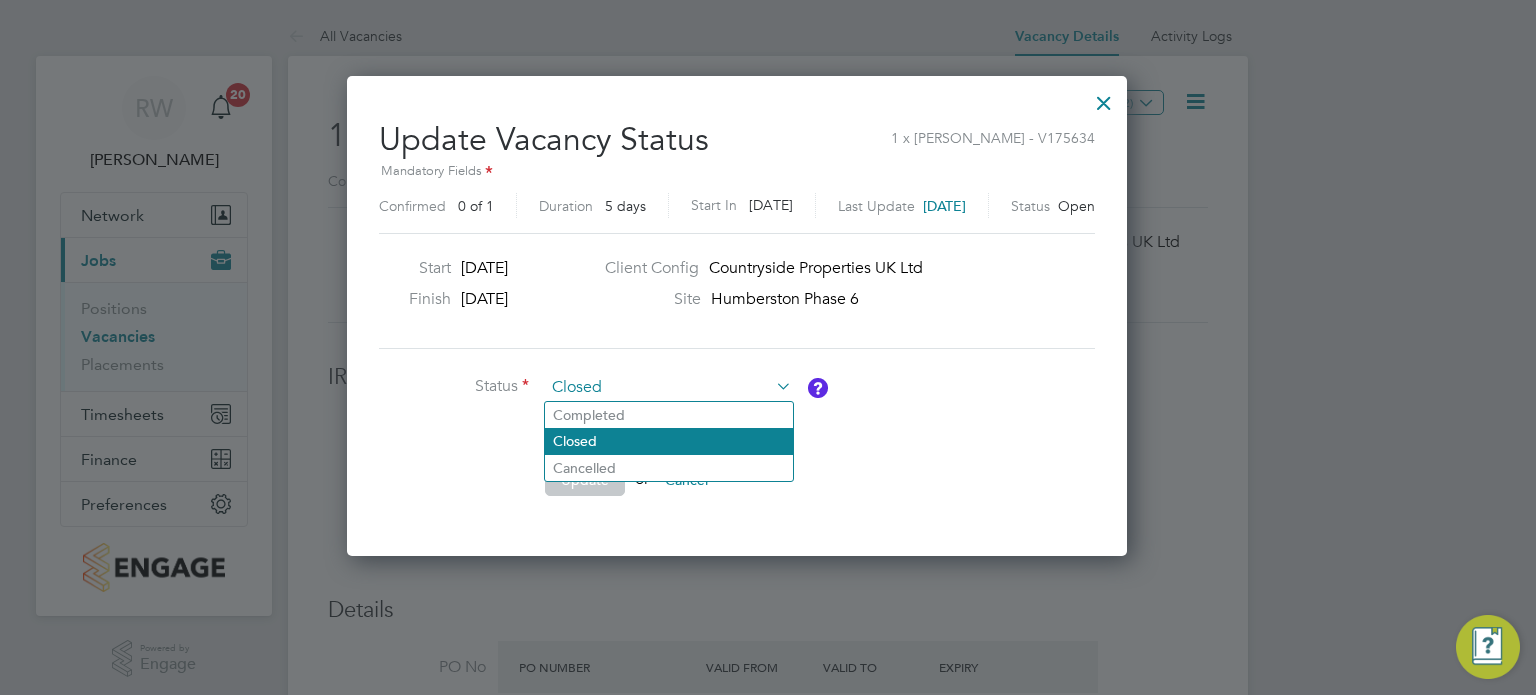 scroll, scrollTop: 10, scrollLeft: 10, axis: both 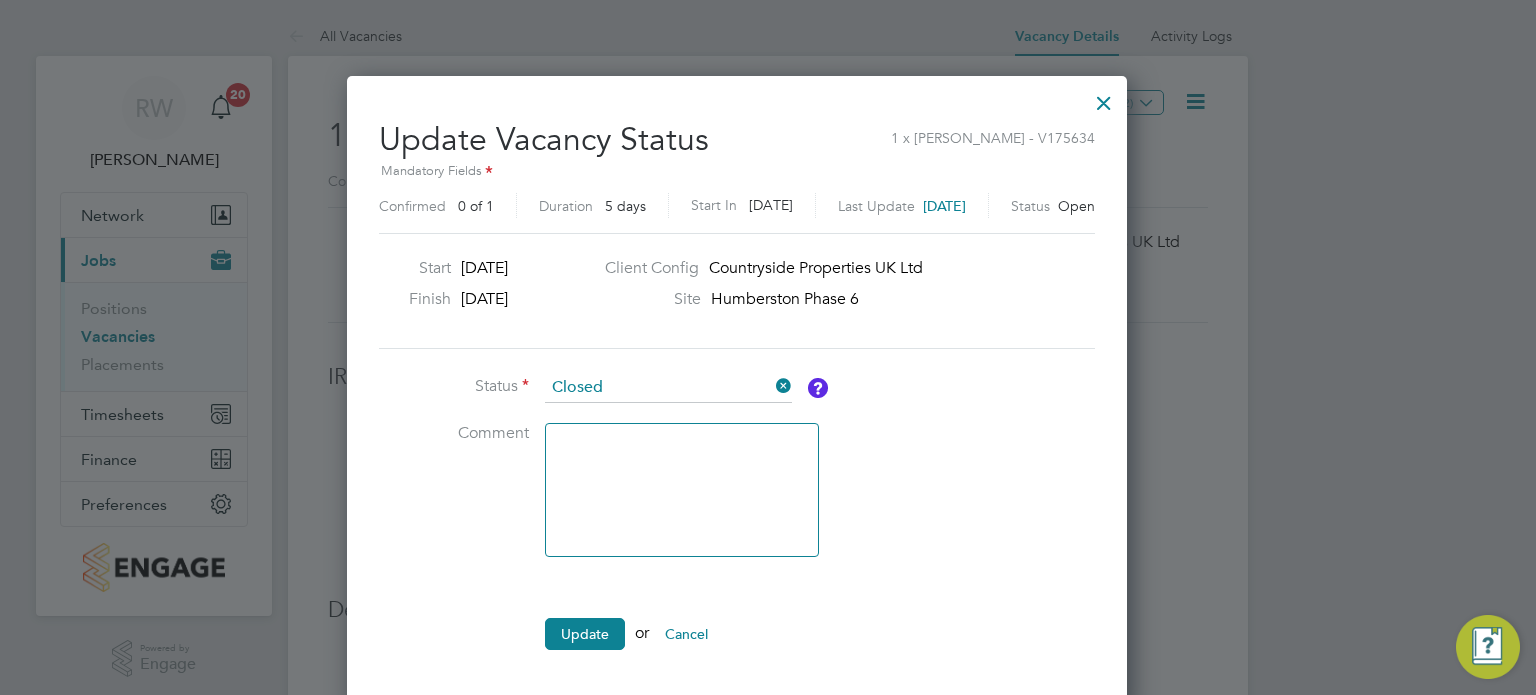 click on "Status   Closed Comment     Update  or  Cancel" at bounding box center (679, 521) 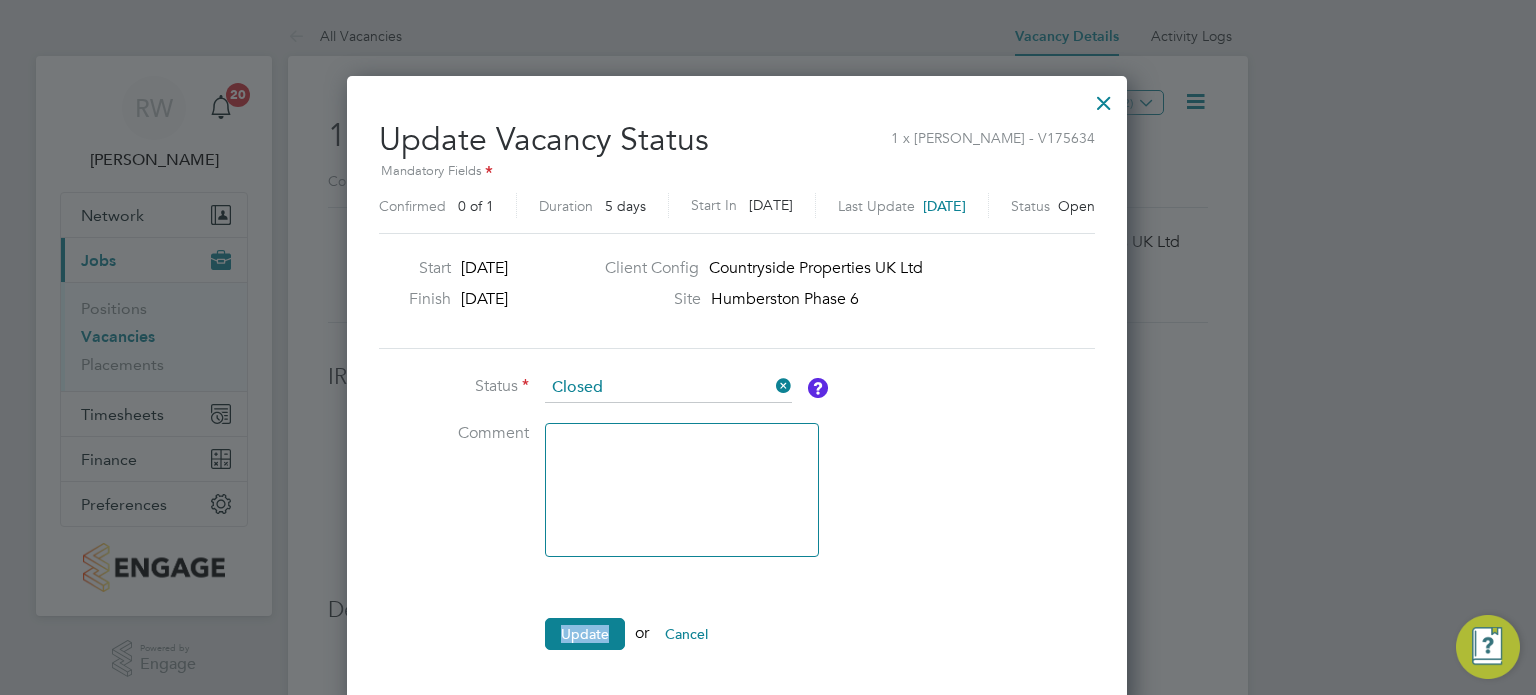 click on "Status   Closed Comment     Update  or  Cancel" at bounding box center [679, 521] 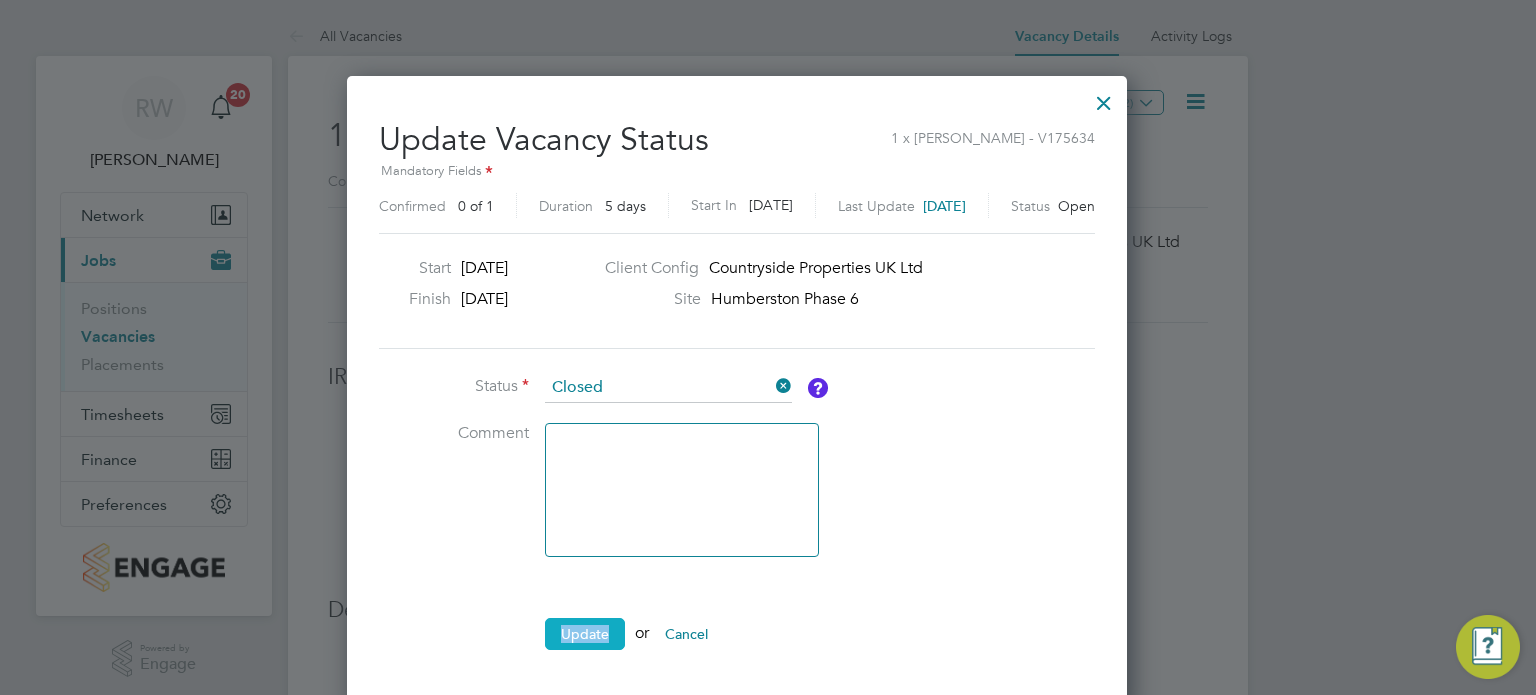 click on "Update" at bounding box center [585, 634] 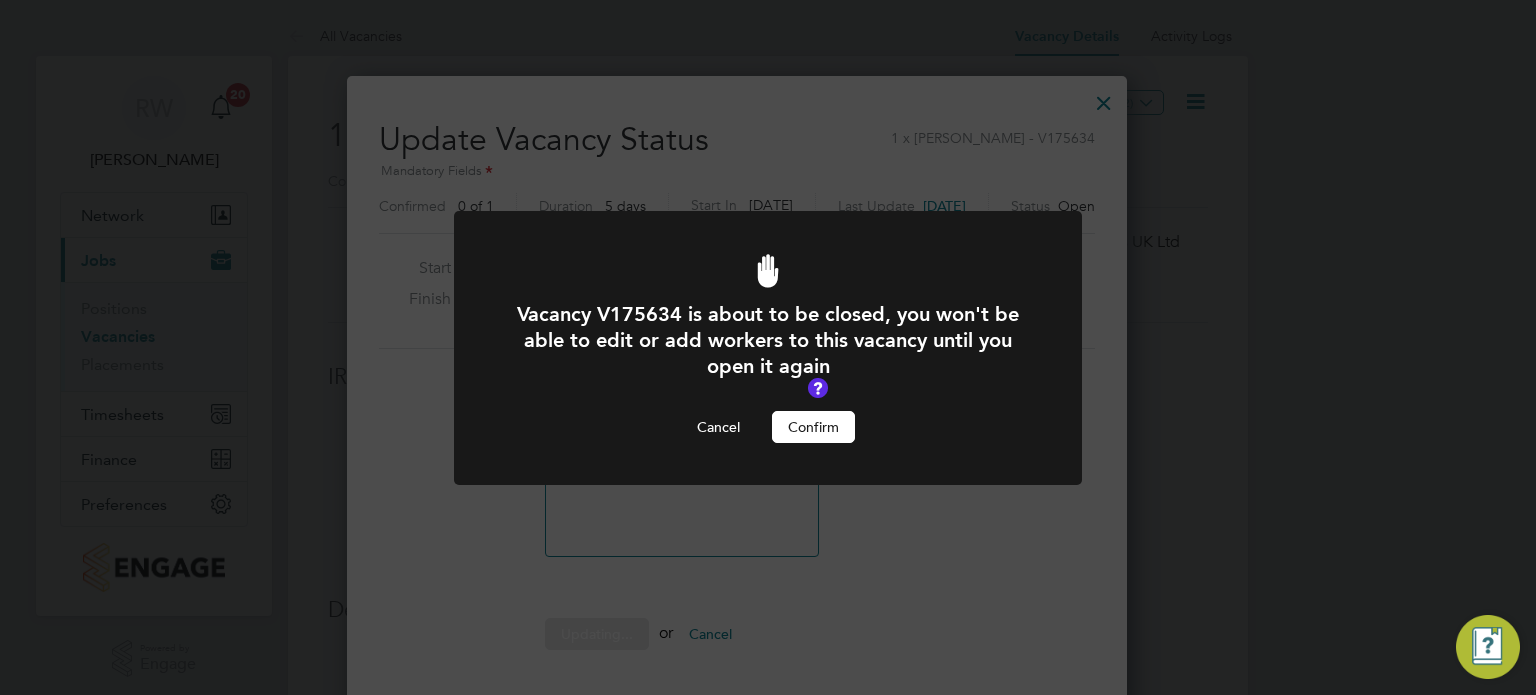 click on "Confirm" at bounding box center (813, 427) 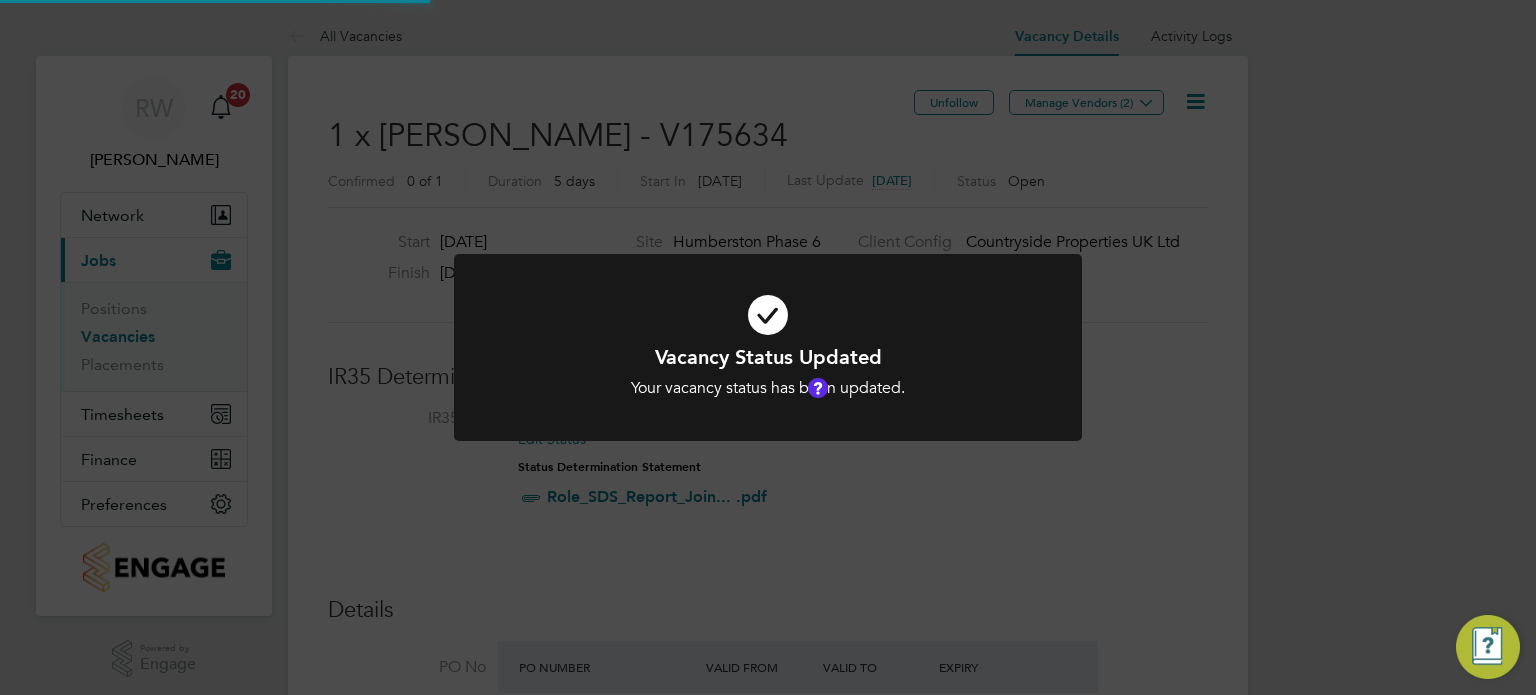 click on "Vacancy Status Updated Your vacancy status has been updated. Cancel Okay" 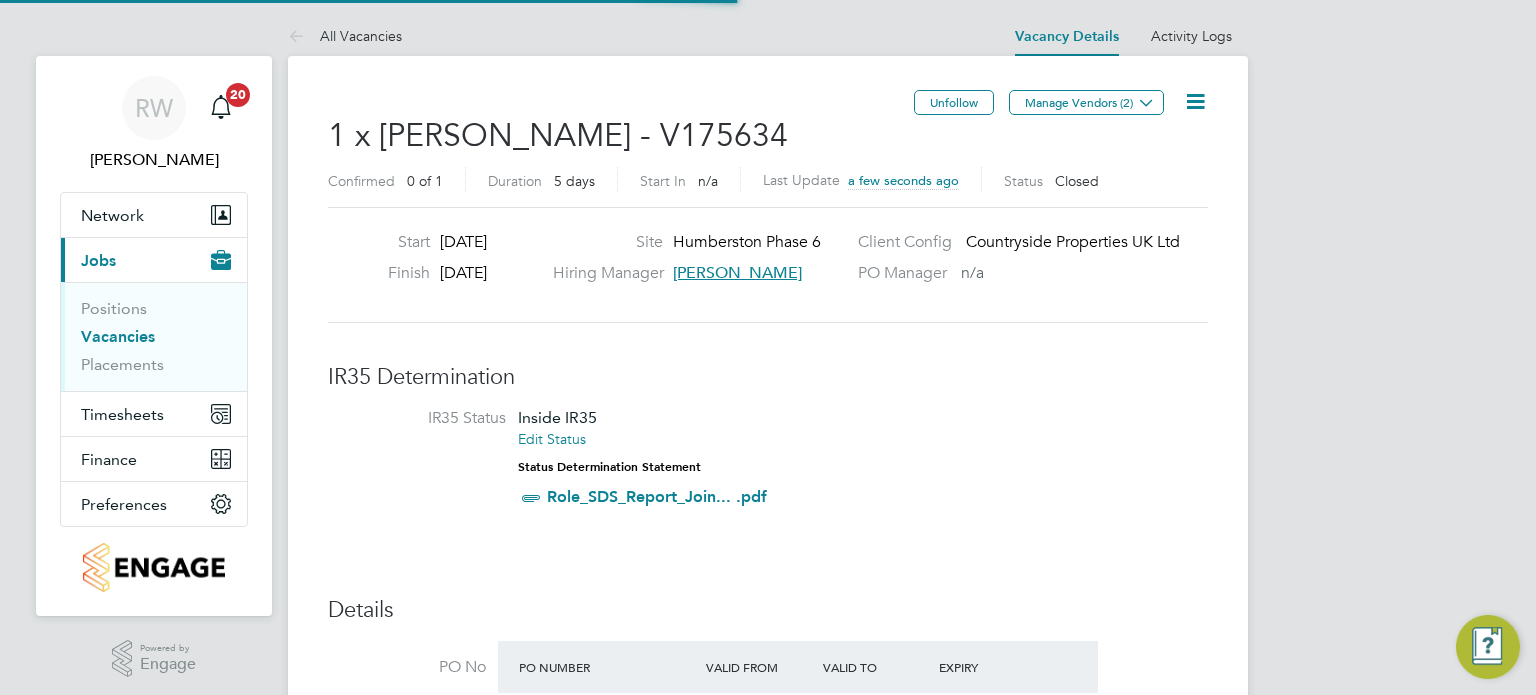 scroll, scrollTop: 9, scrollLeft: 9, axis: both 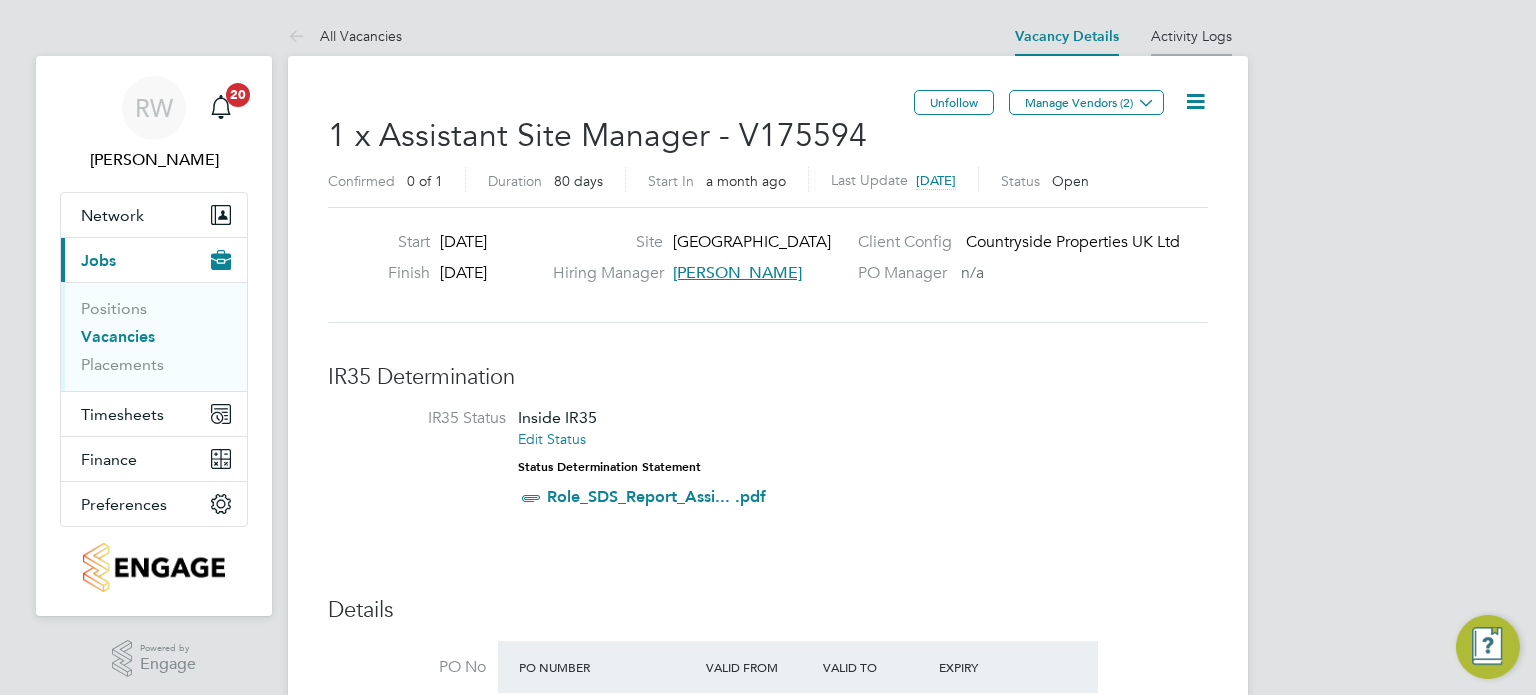 click on "Activity Logs" at bounding box center (1191, 36) 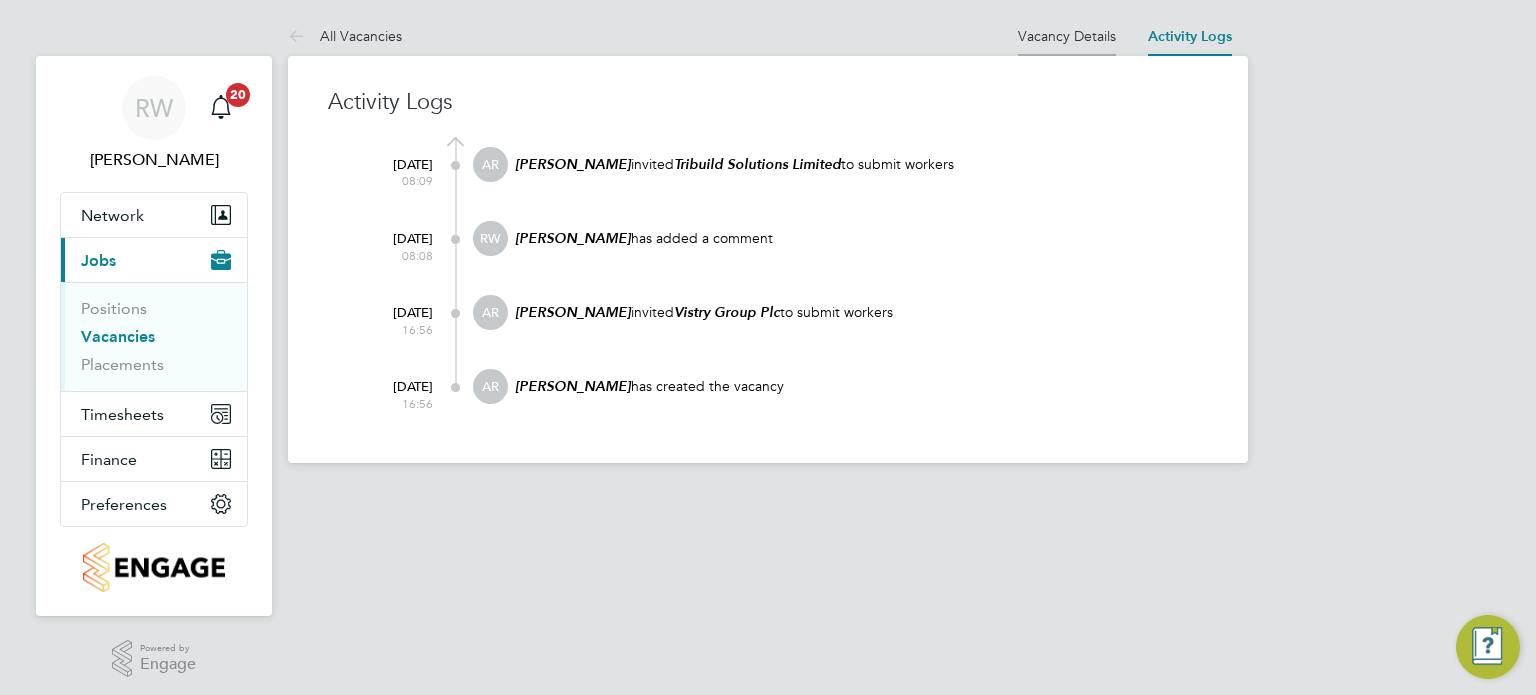 click on "Vacancy Details" at bounding box center [1067, 36] 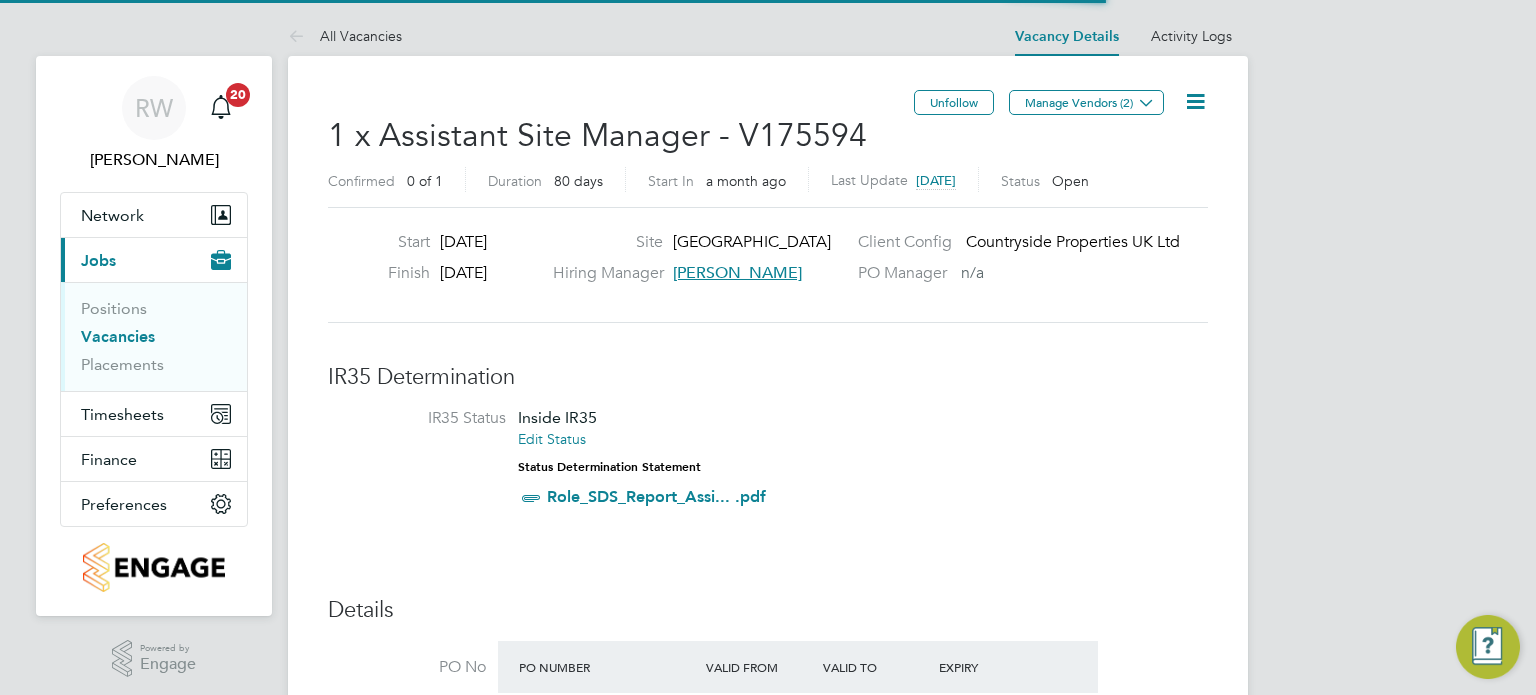 scroll, scrollTop: 10, scrollLeft: 10, axis: both 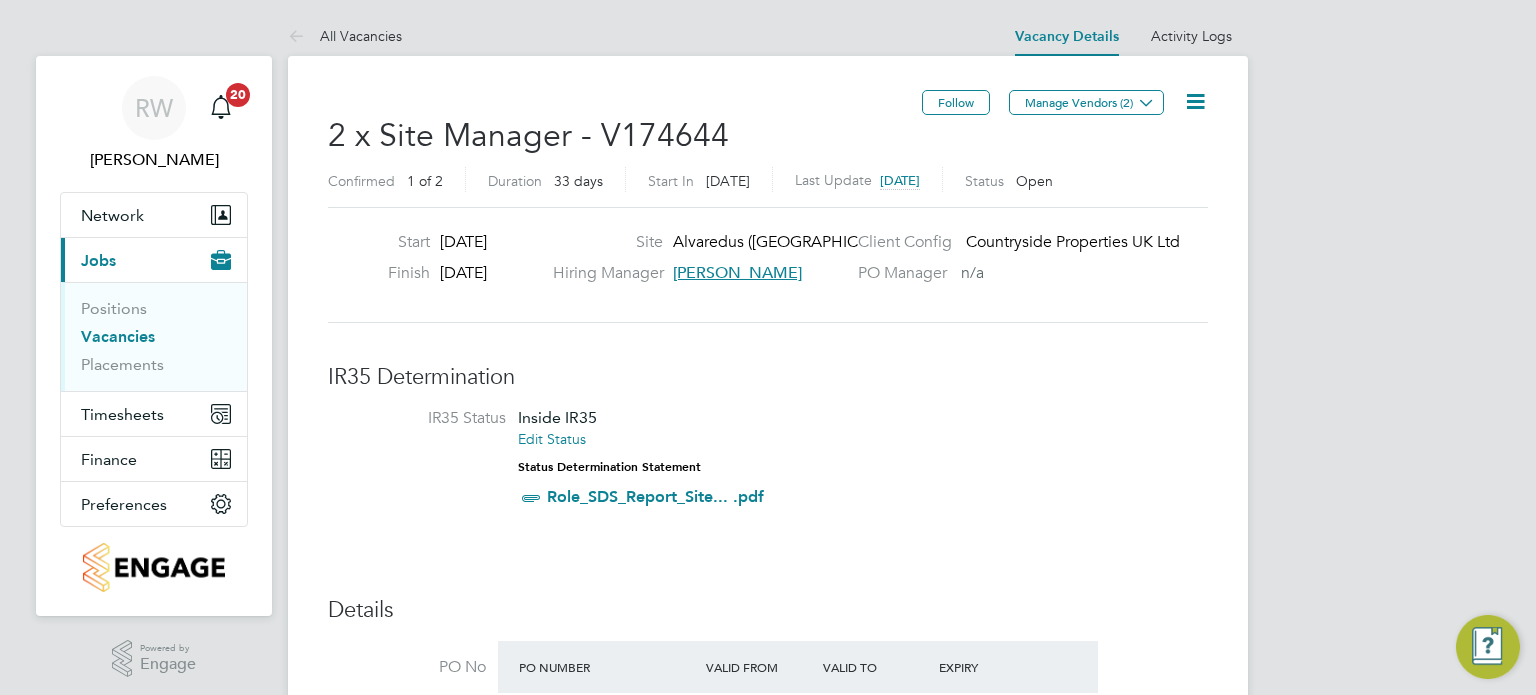 click 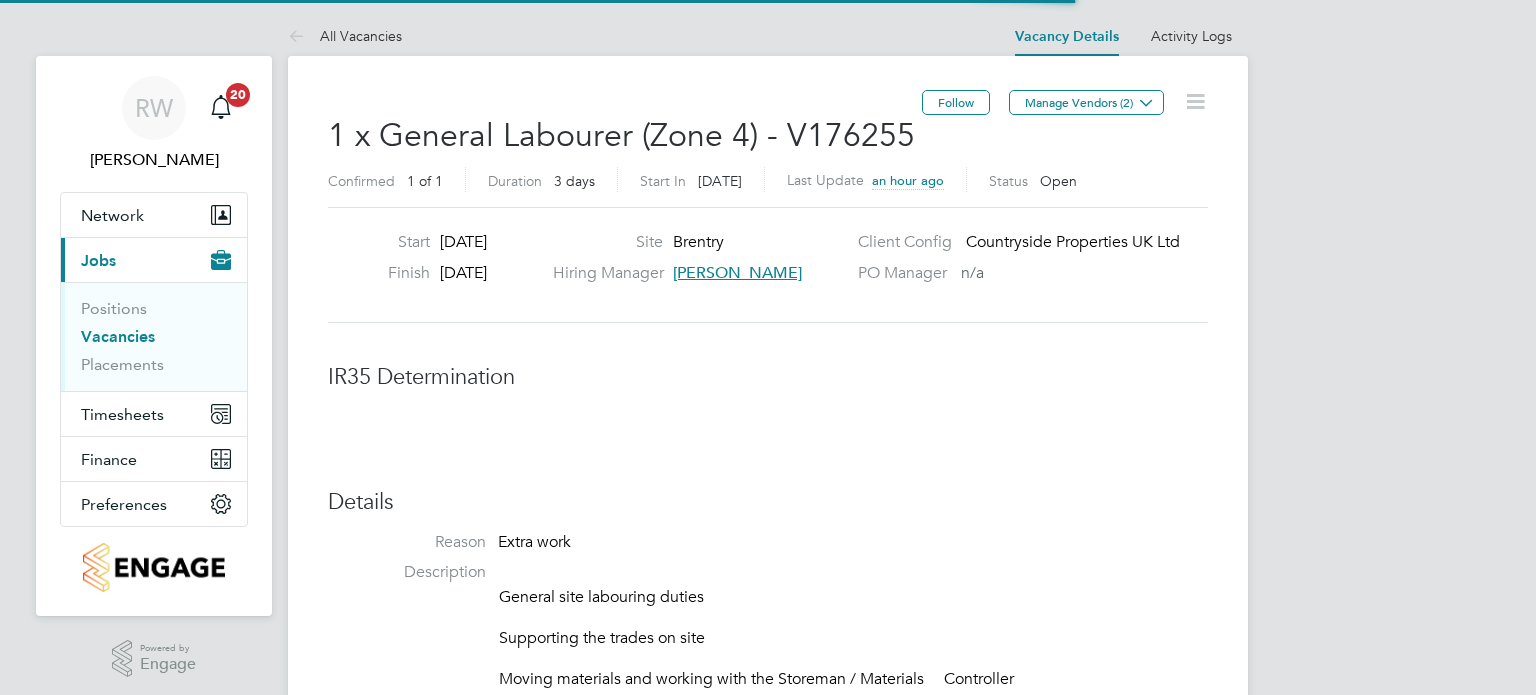 scroll, scrollTop: 0, scrollLeft: 0, axis: both 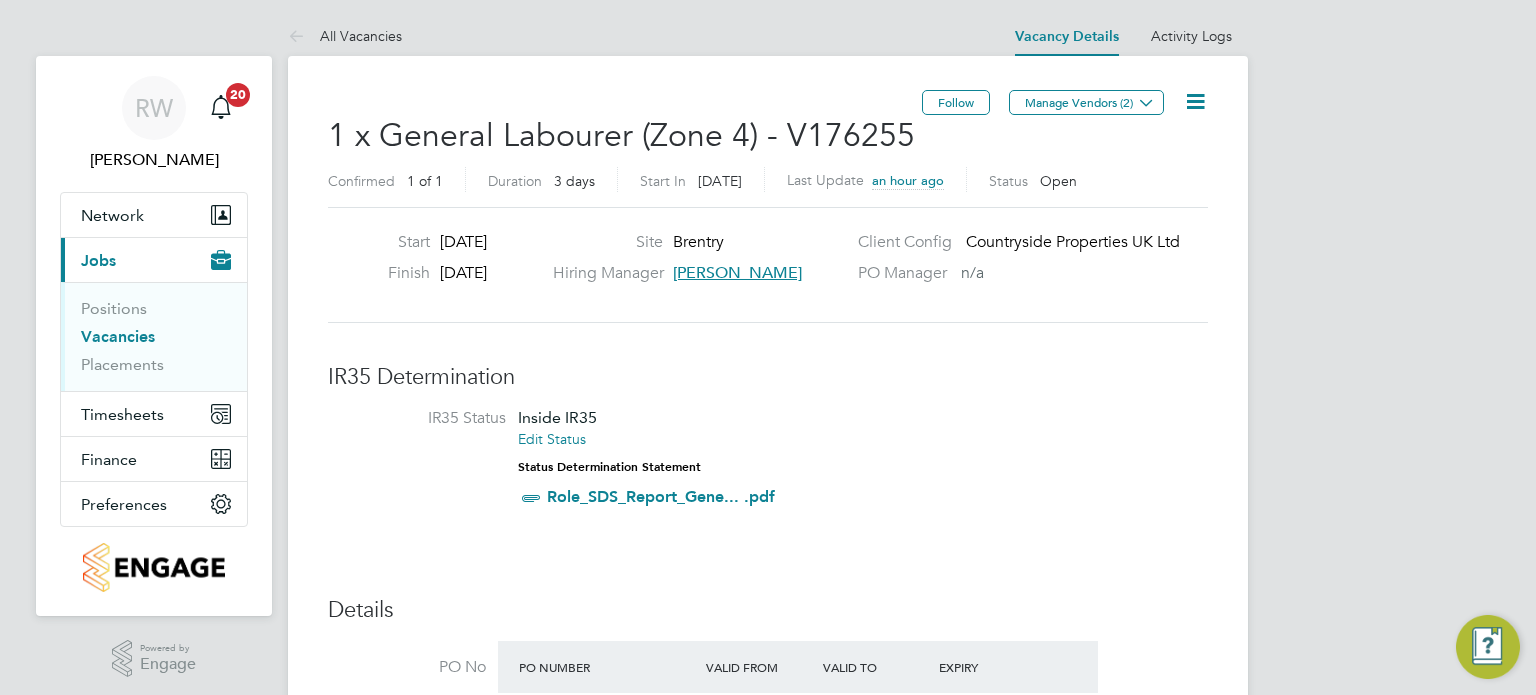 click 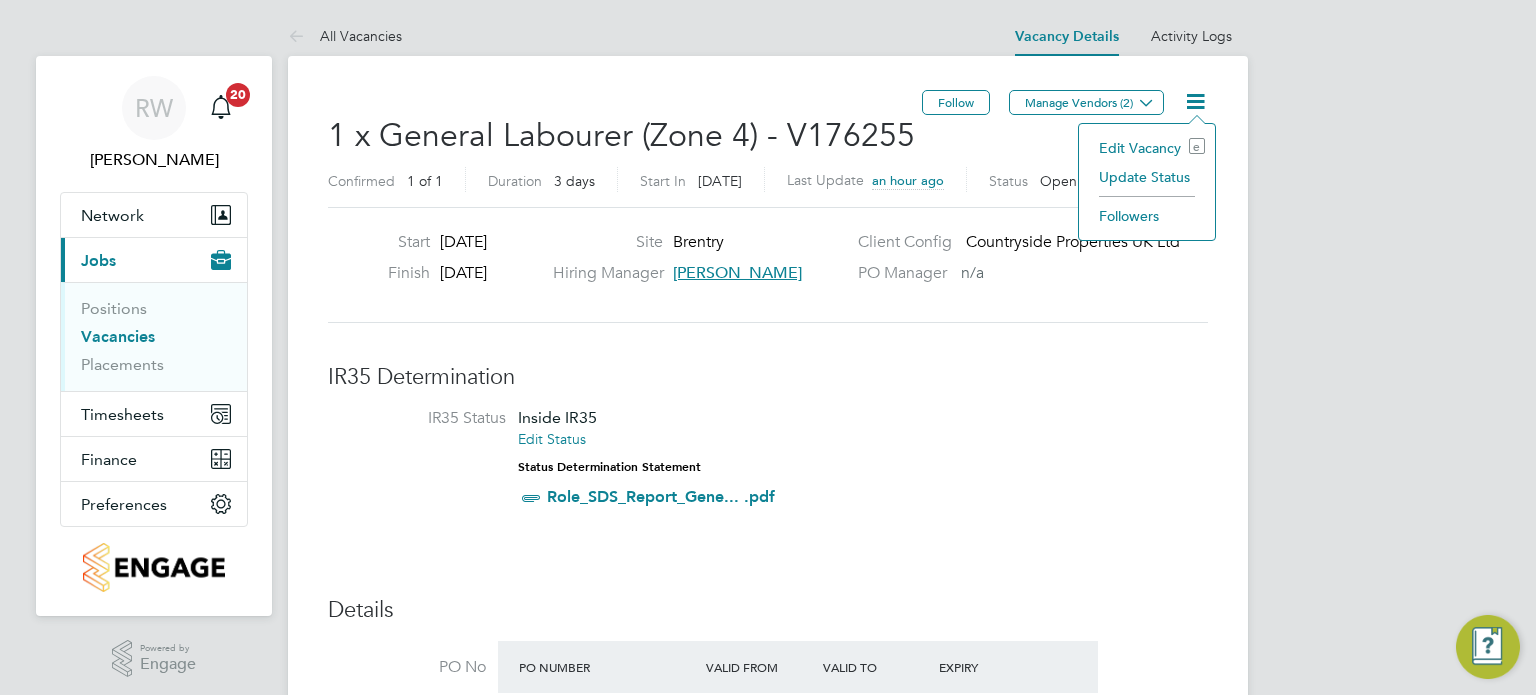 click on "Update Status" 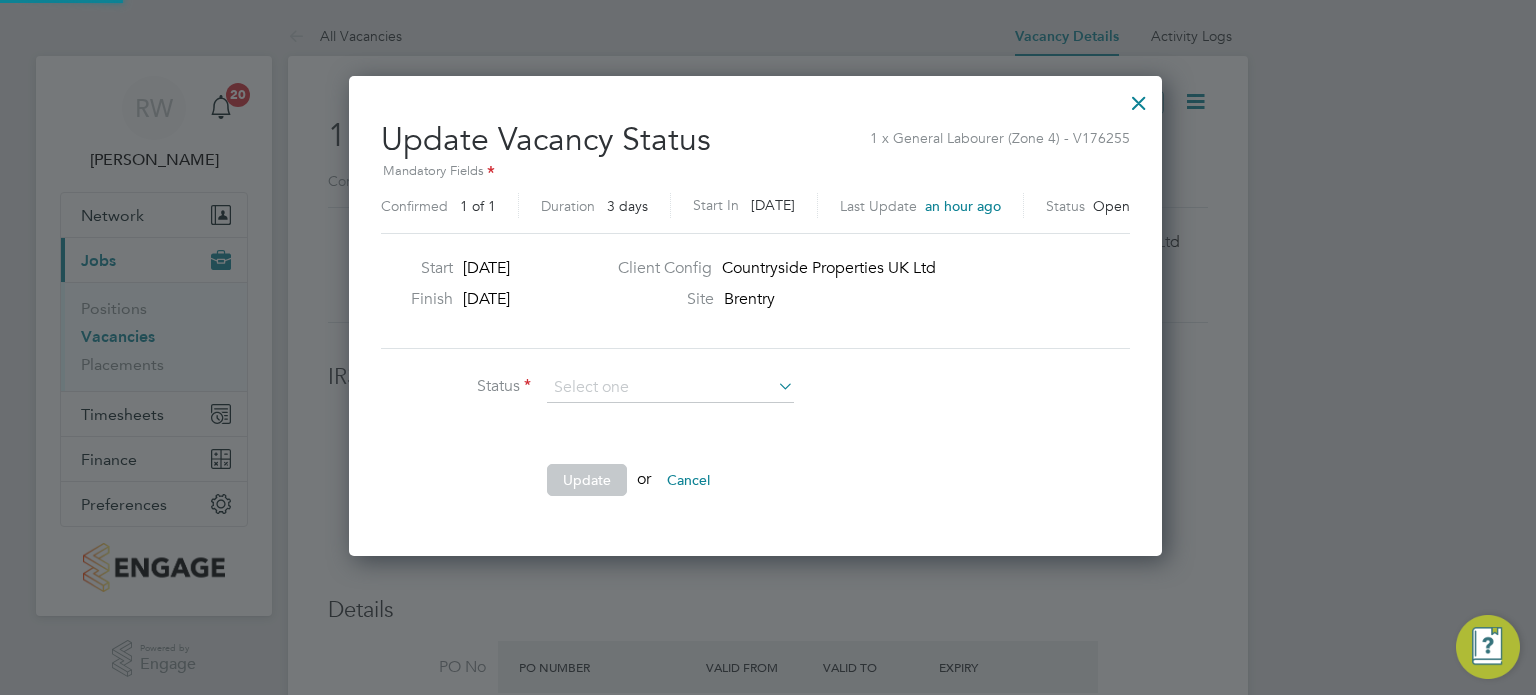 scroll, scrollTop: 10, scrollLeft: 10, axis: both 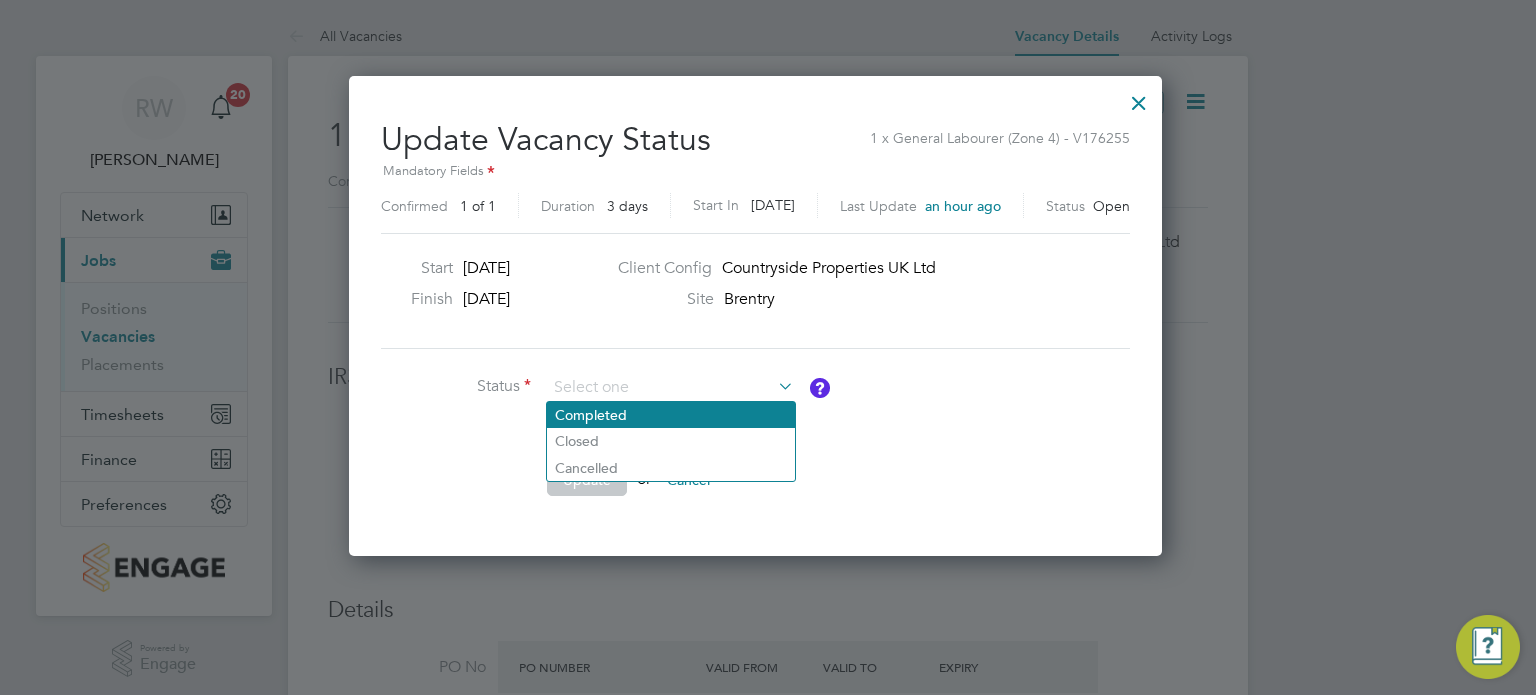 click on "Completed" 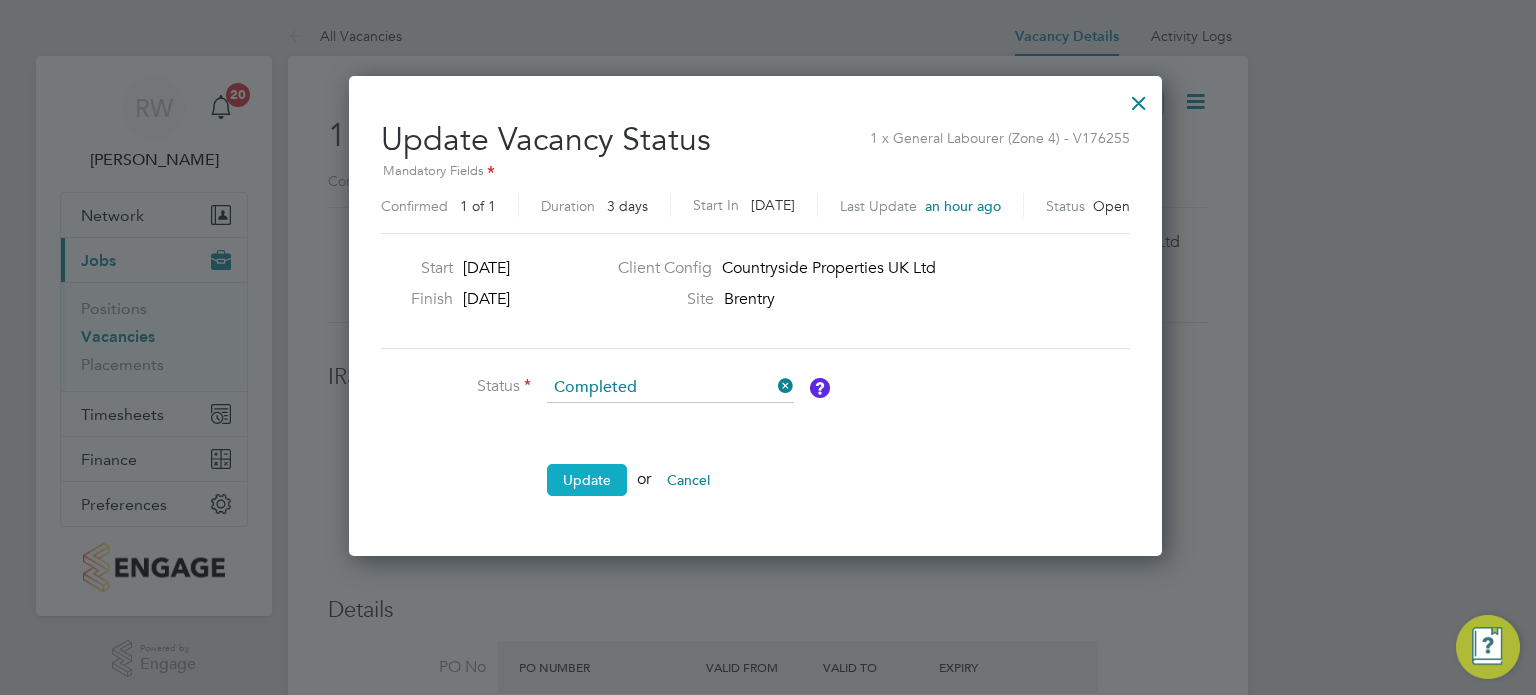 click on "Update" at bounding box center (587, 480) 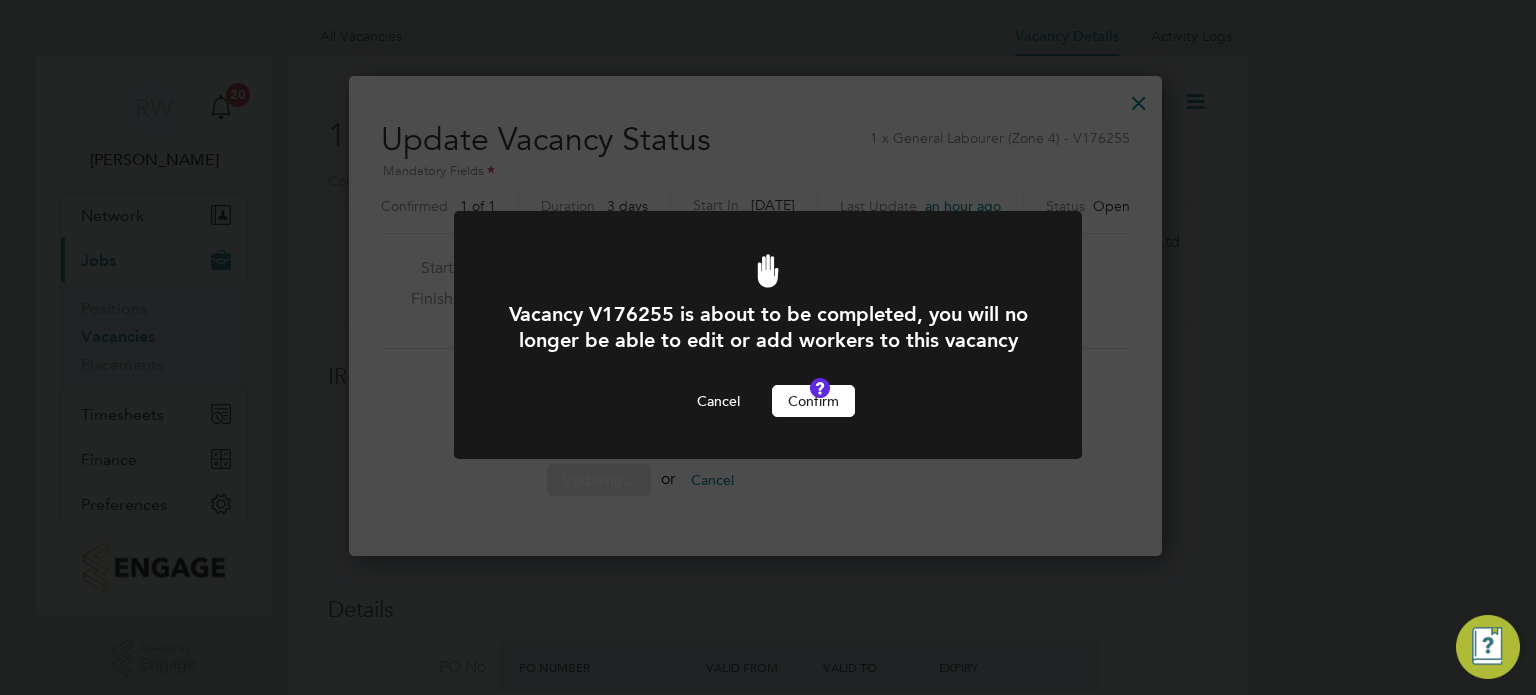 click on "Confirm" at bounding box center [813, 401] 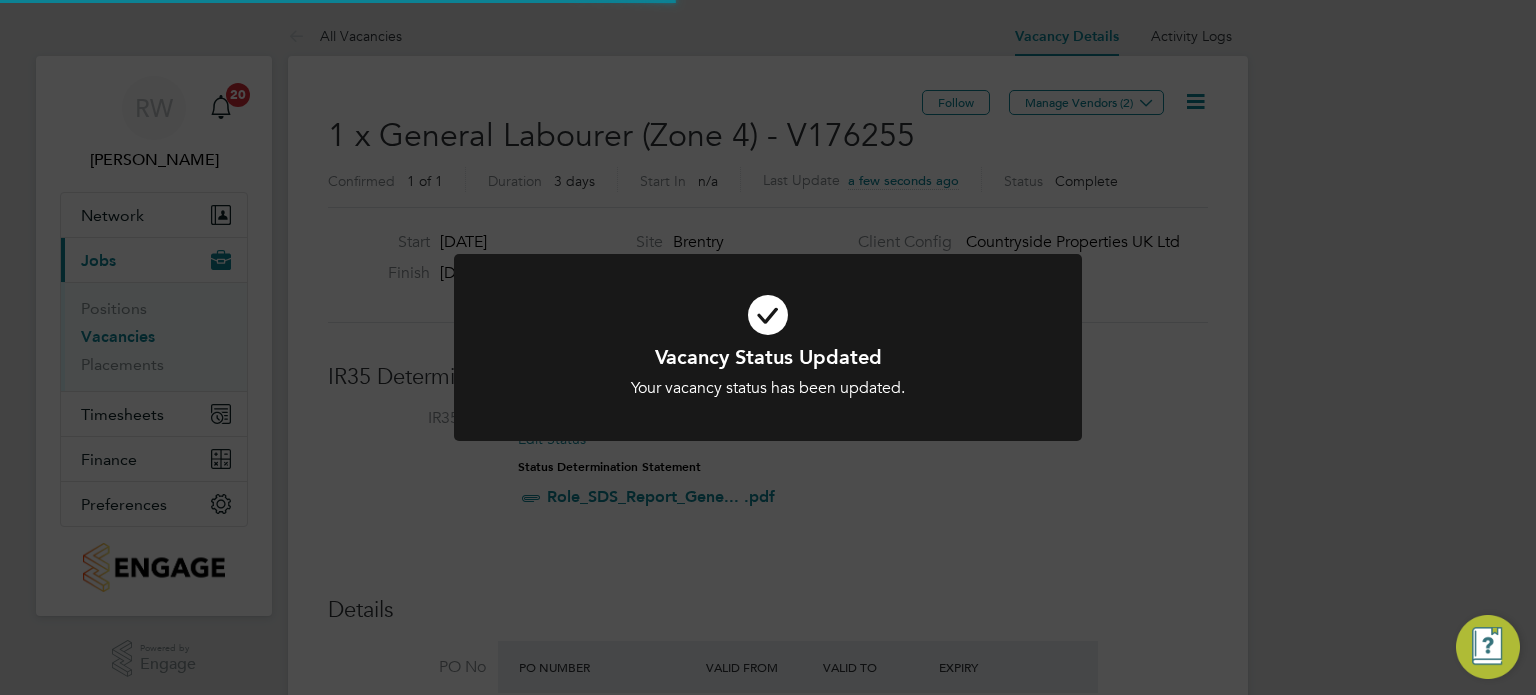 scroll, scrollTop: 9, scrollLeft: 9, axis: both 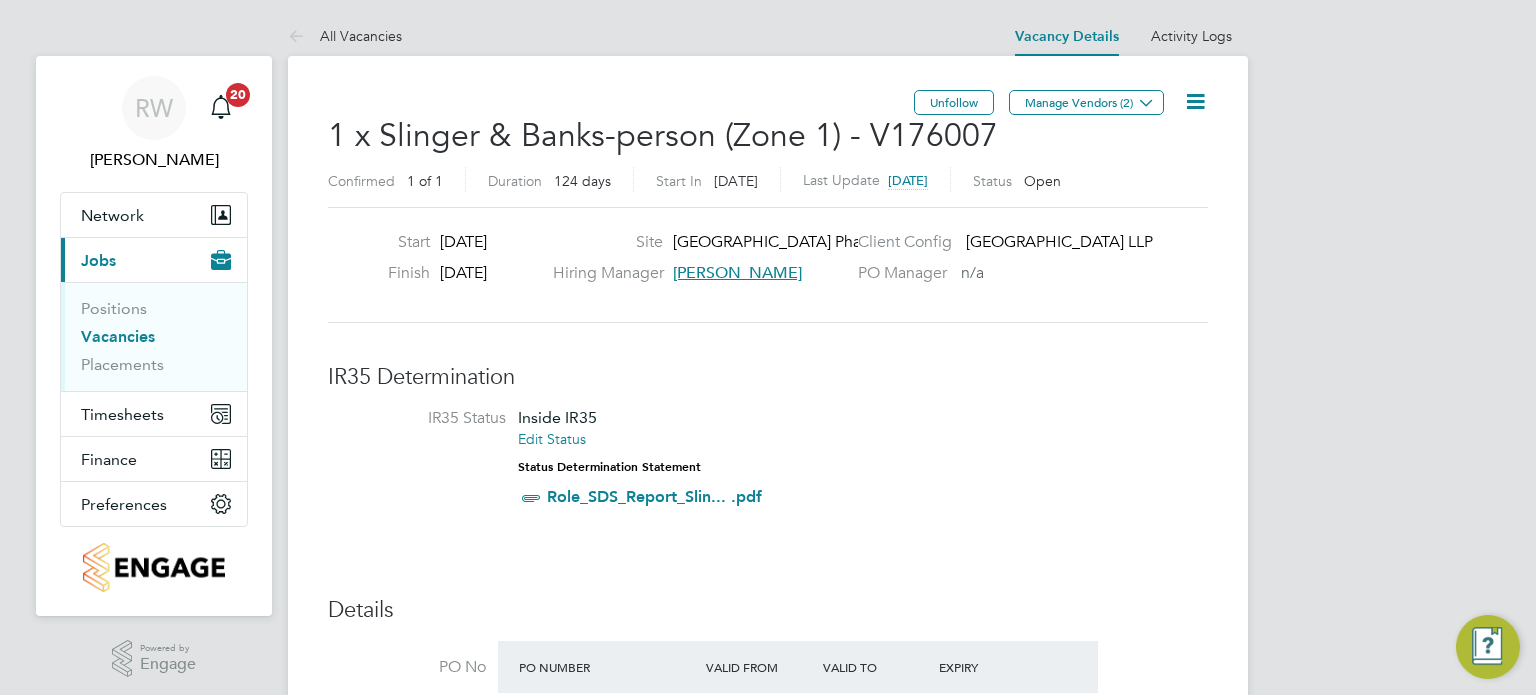 click 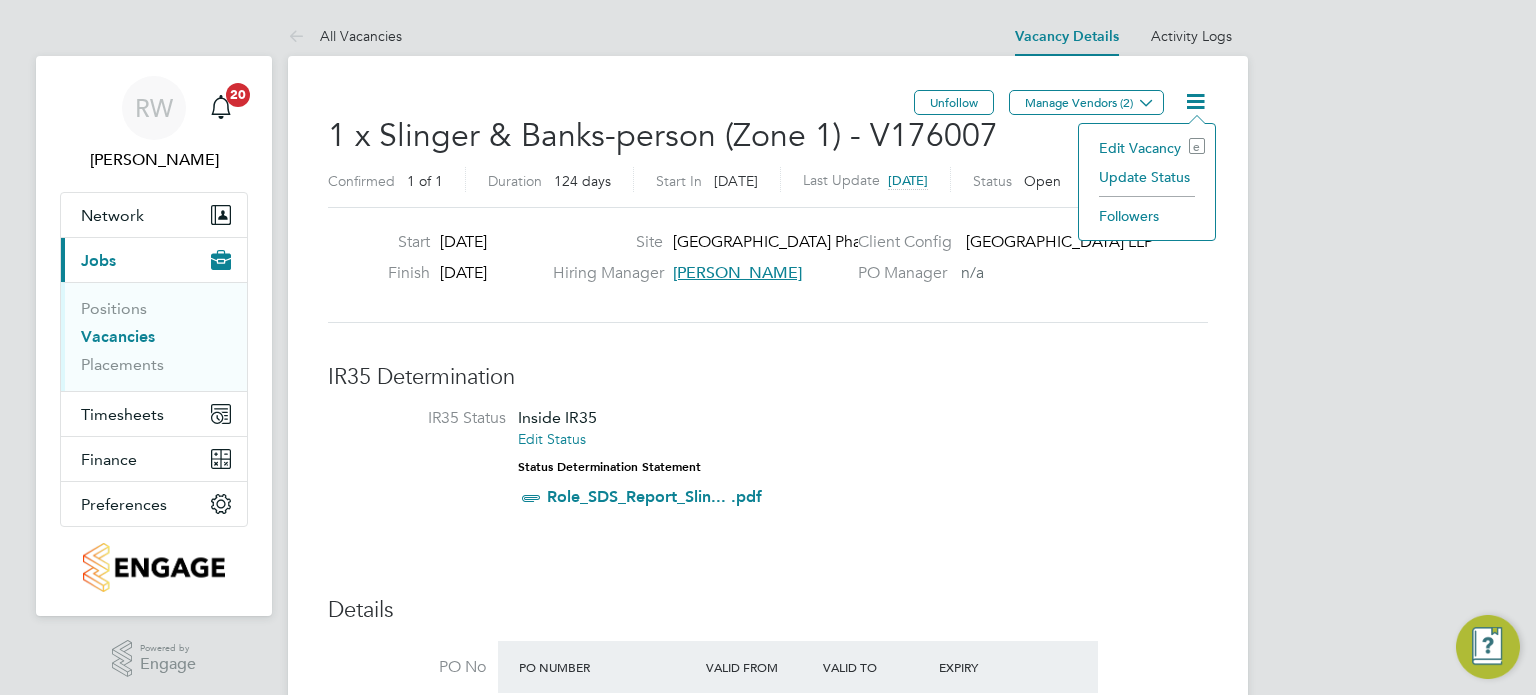click on "Update Status" 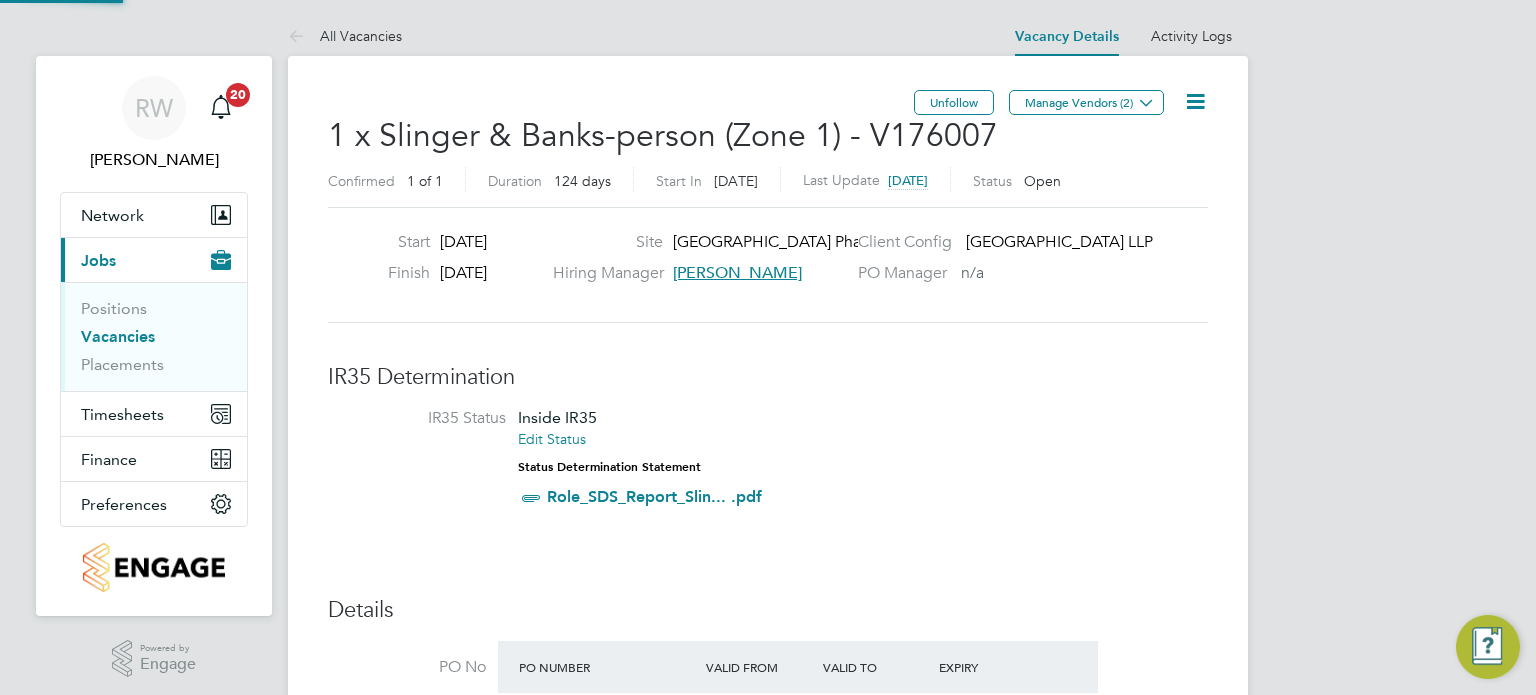 scroll, scrollTop: 10, scrollLeft: 9, axis: both 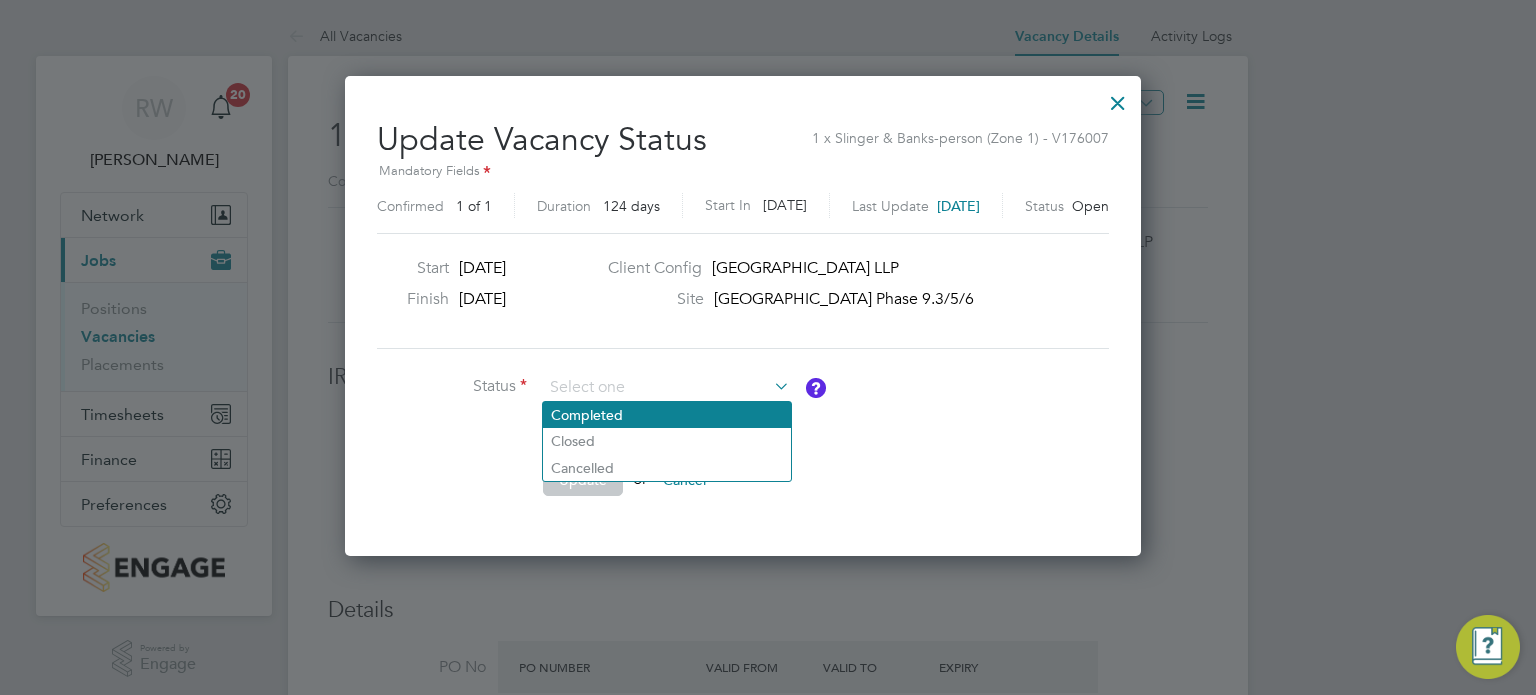 click on "Completed" 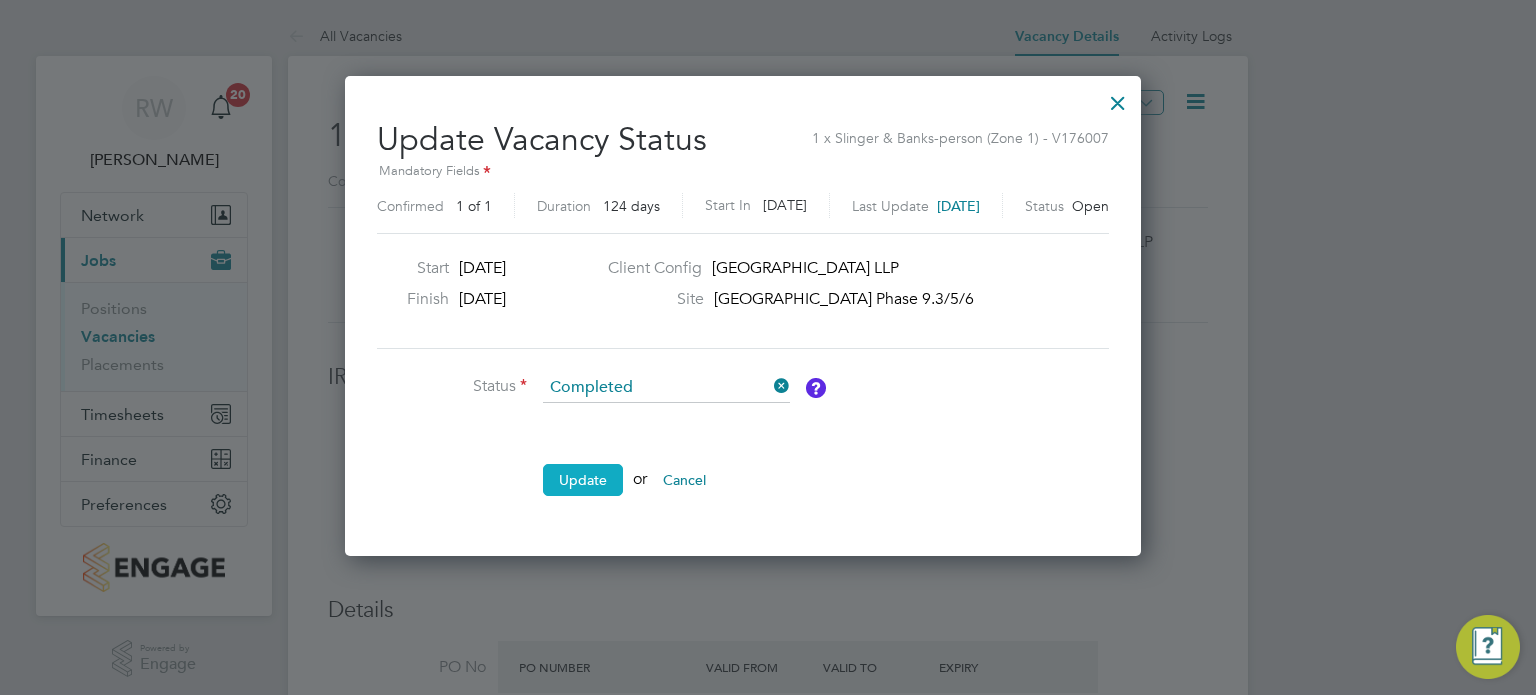 click on "Update" at bounding box center [583, 480] 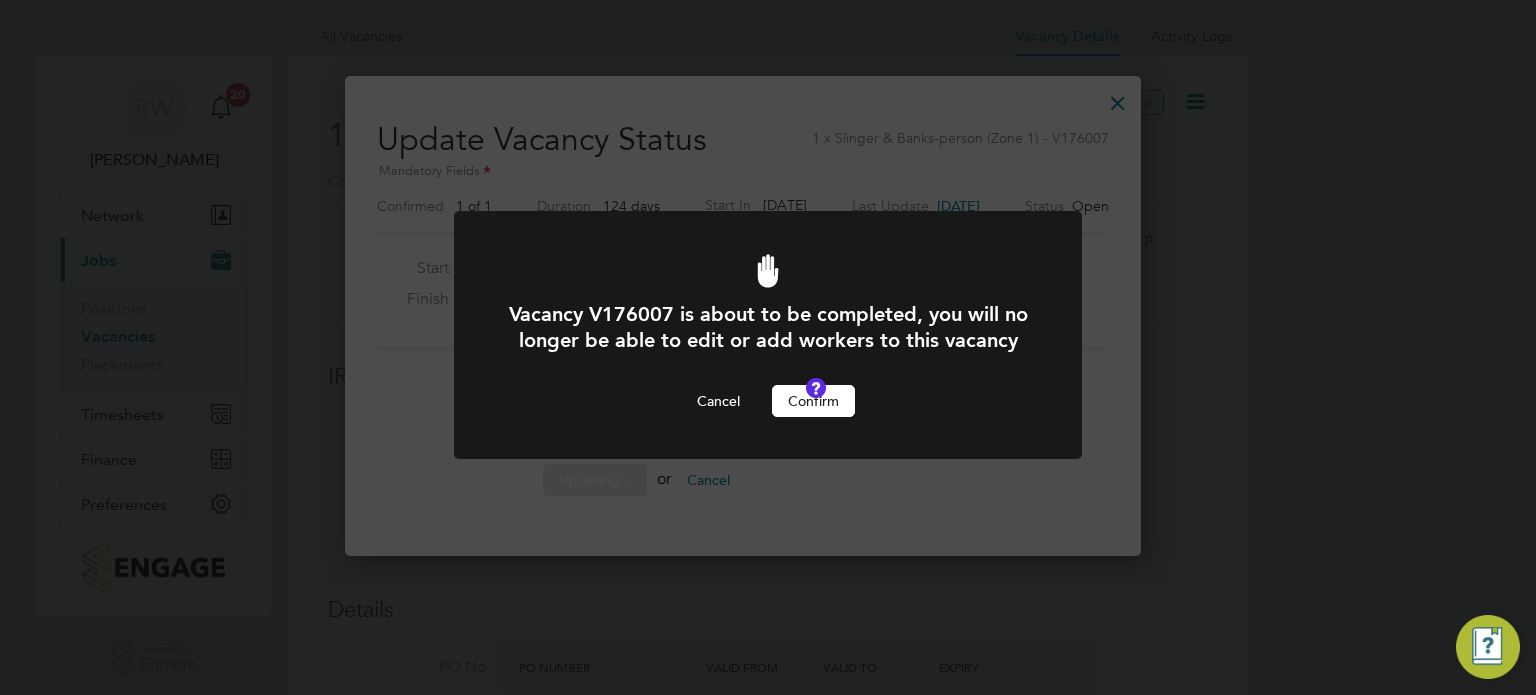 click on "Confirm" at bounding box center [813, 401] 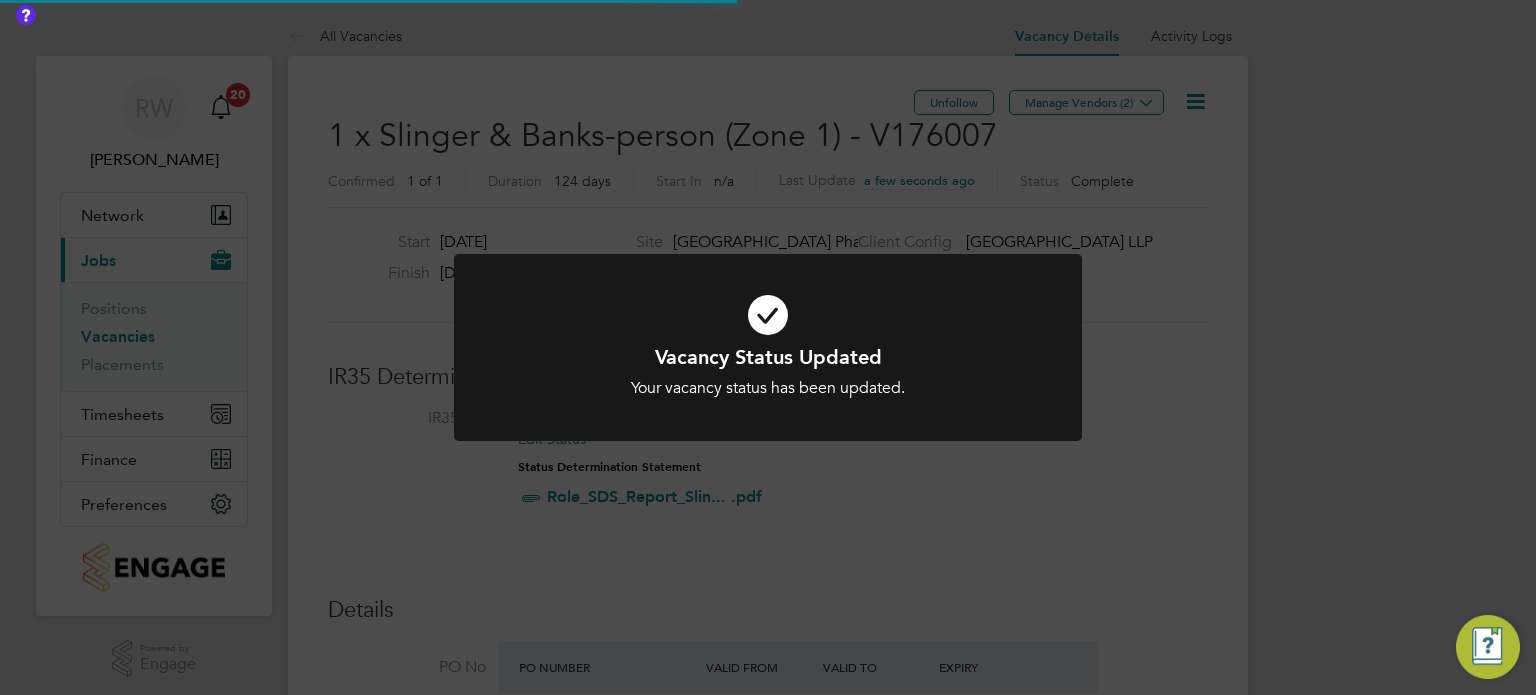 click on "Vacancy Status Updated Your vacancy status has been updated. Cancel Okay" 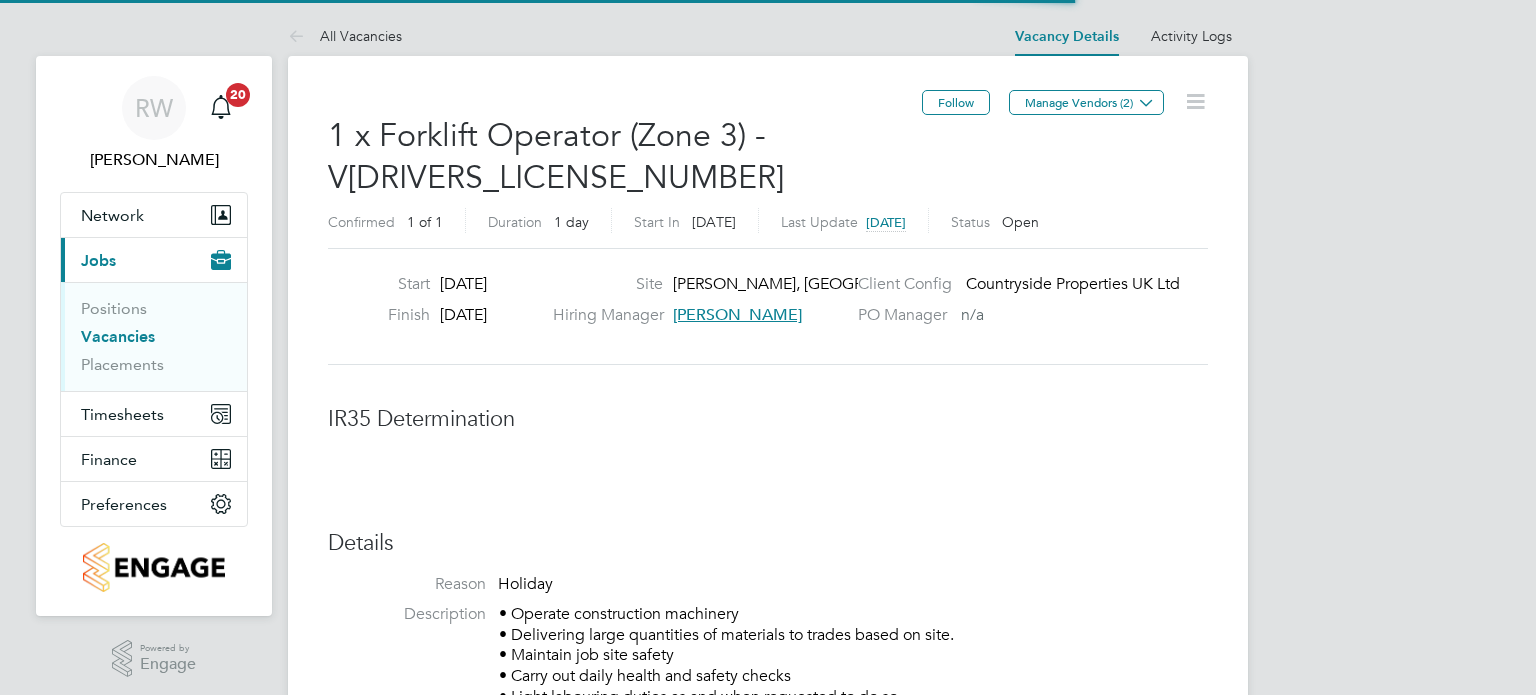scroll, scrollTop: 0, scrollLeft: 0, axis: both 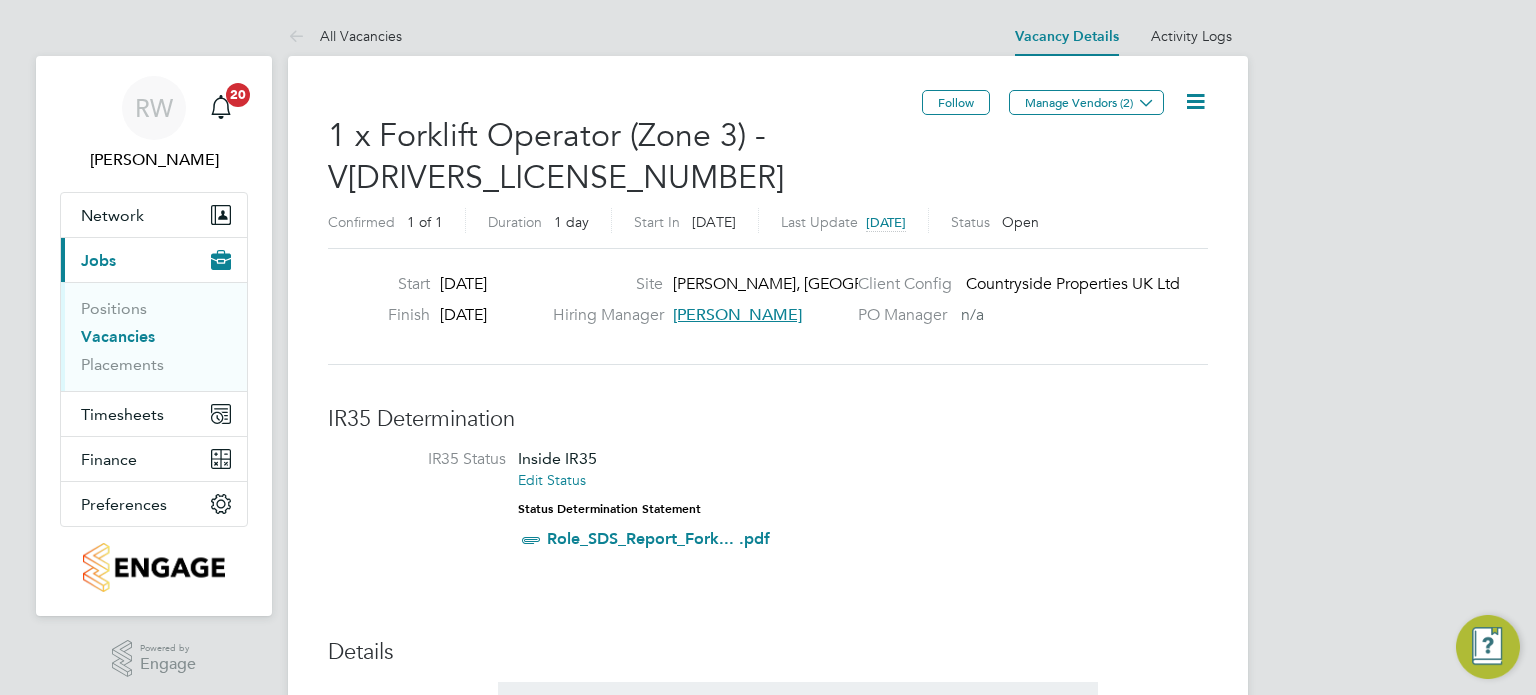 click 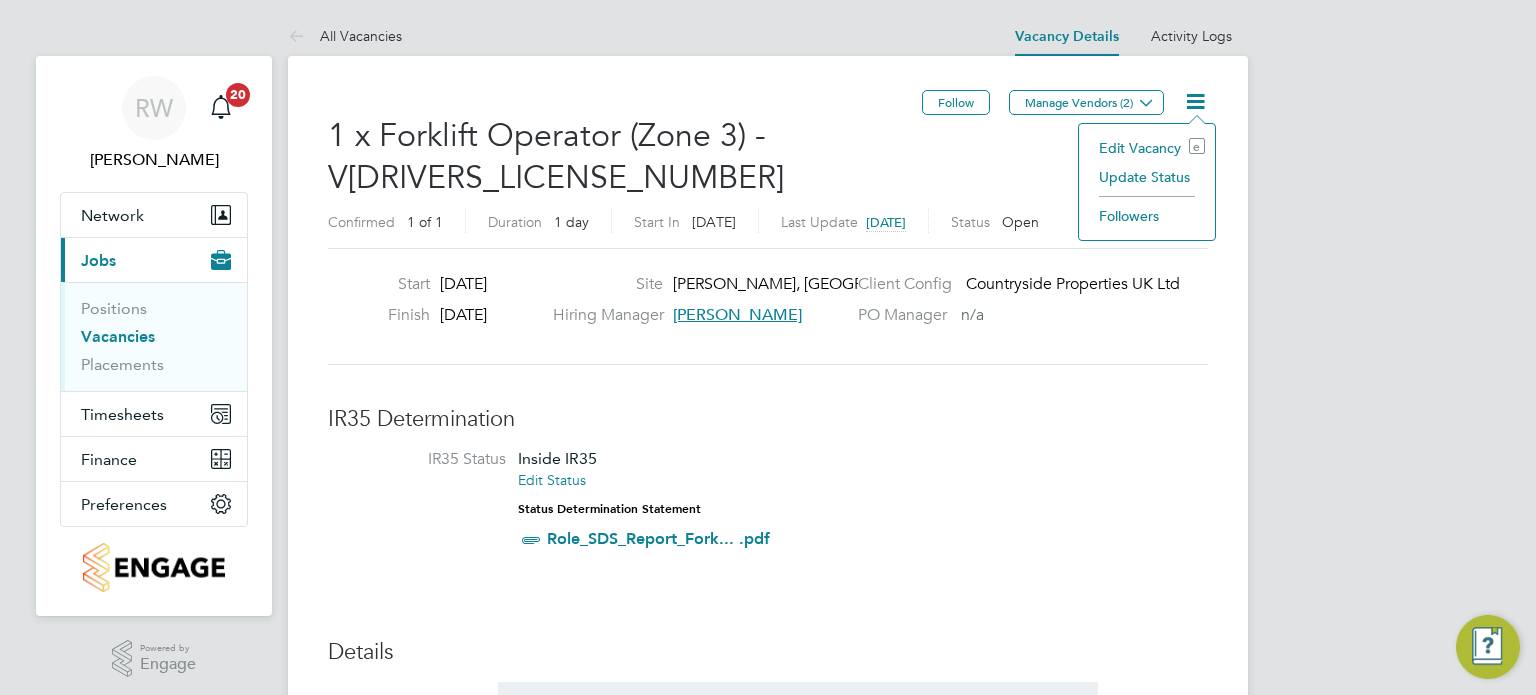 click on "Update Status" 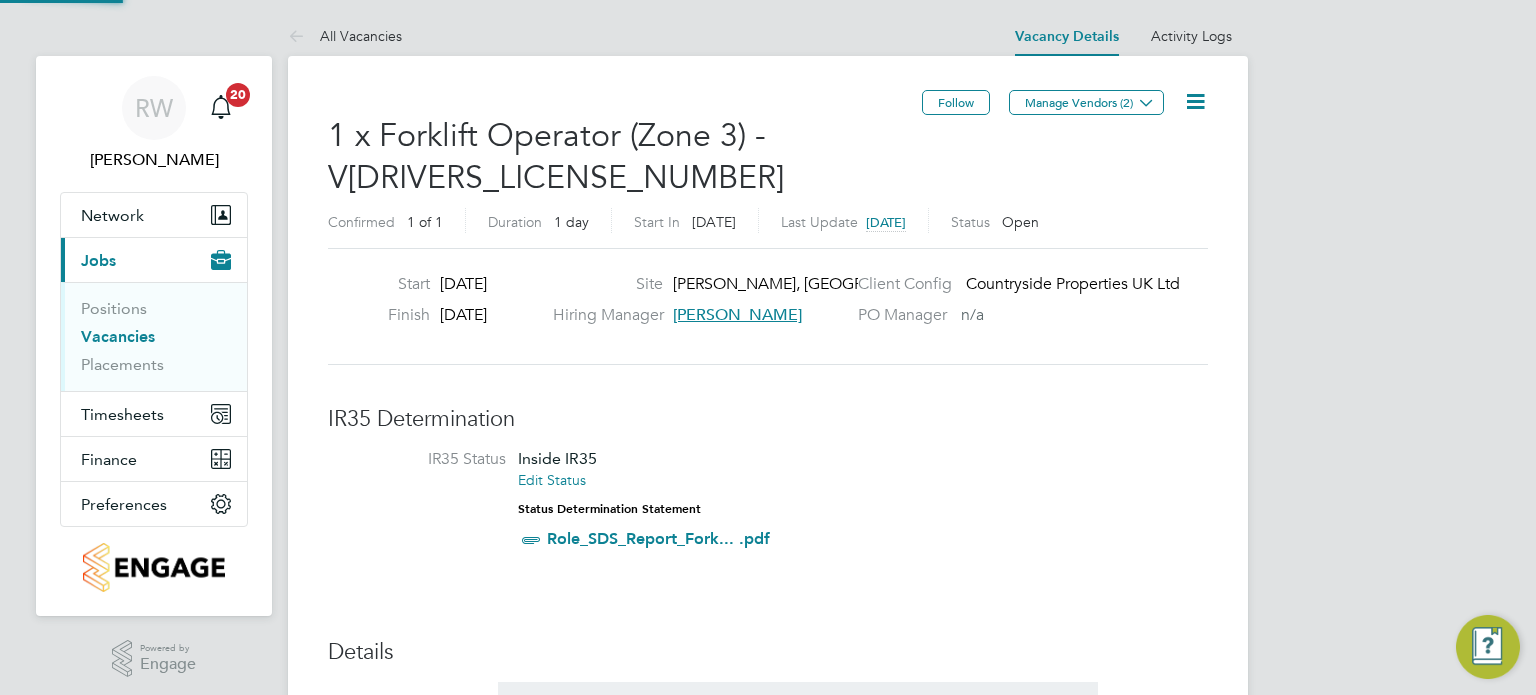 scroll, scrollTop: 10, scrollLeft: 9, axis: both 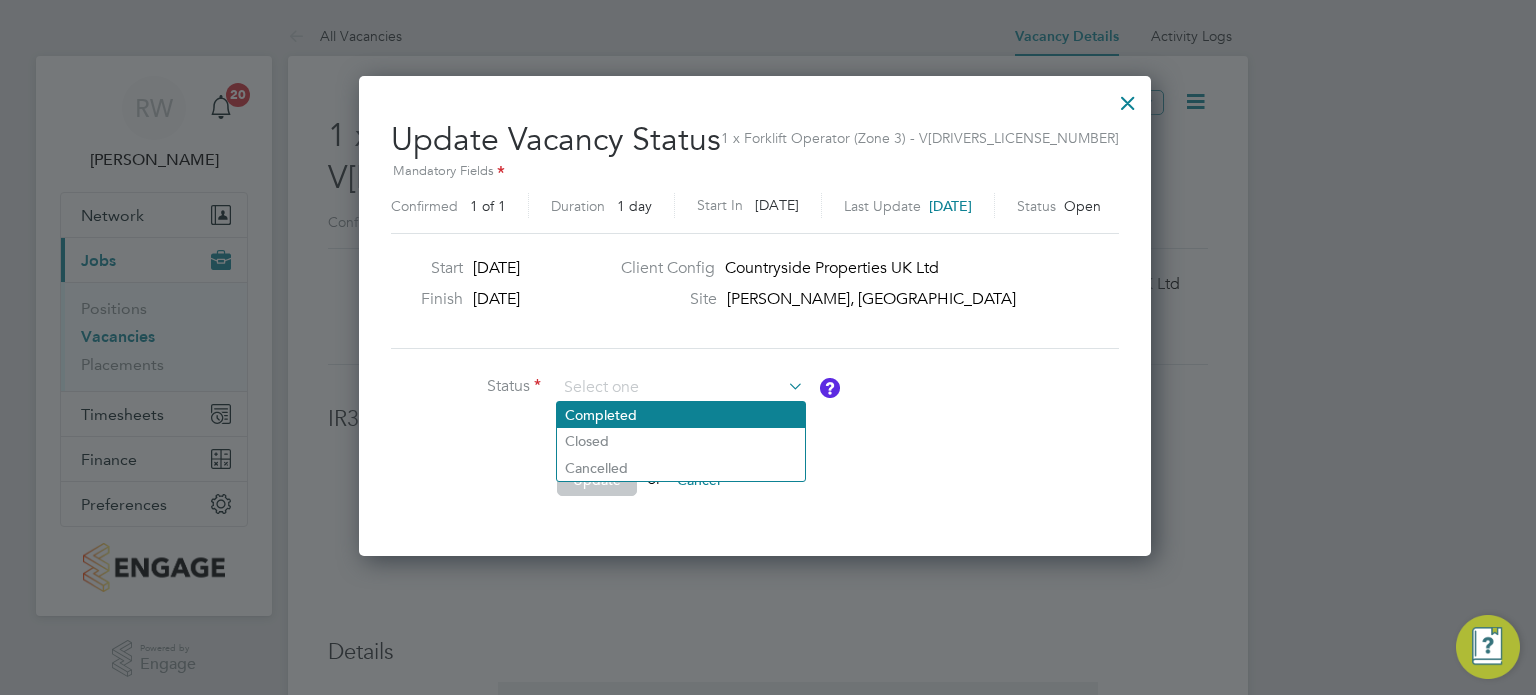 click on "Completed" 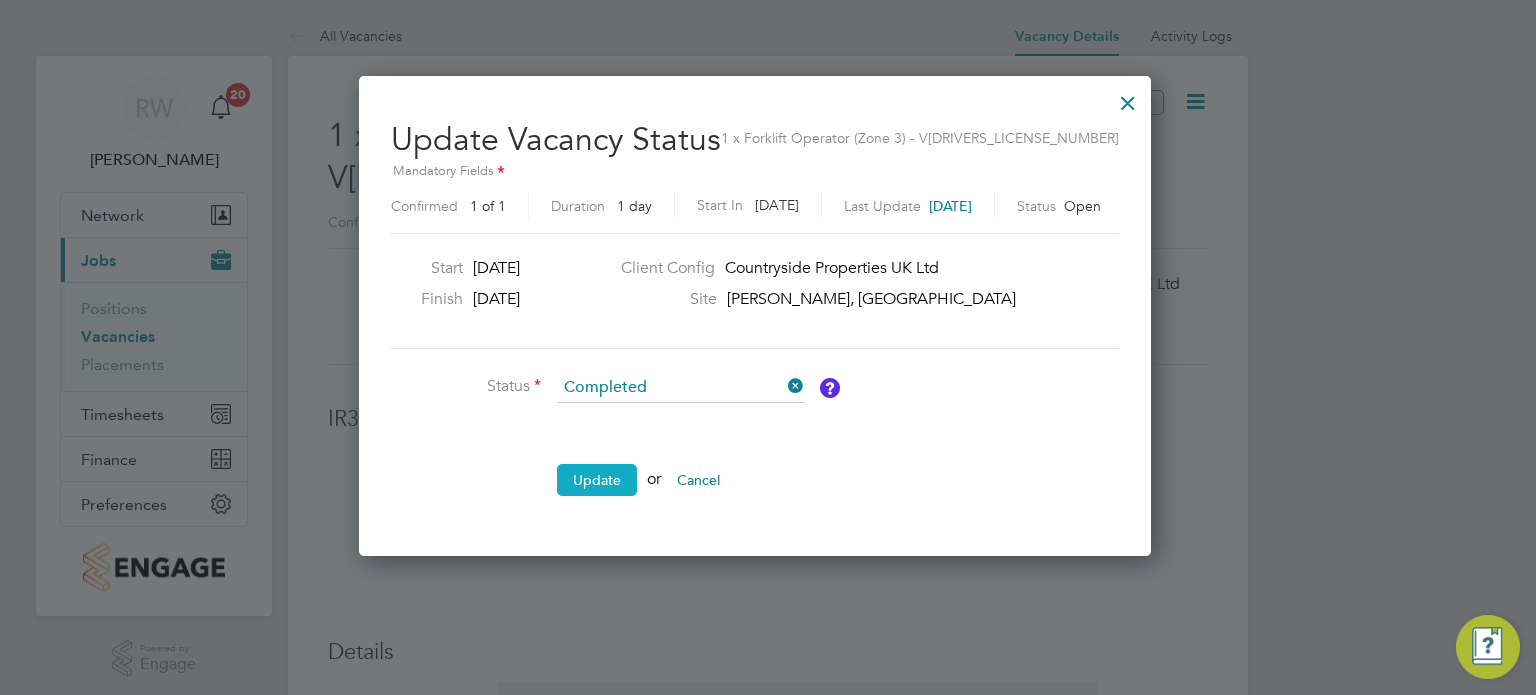 click on "Update" at bounding box center [597, 480] 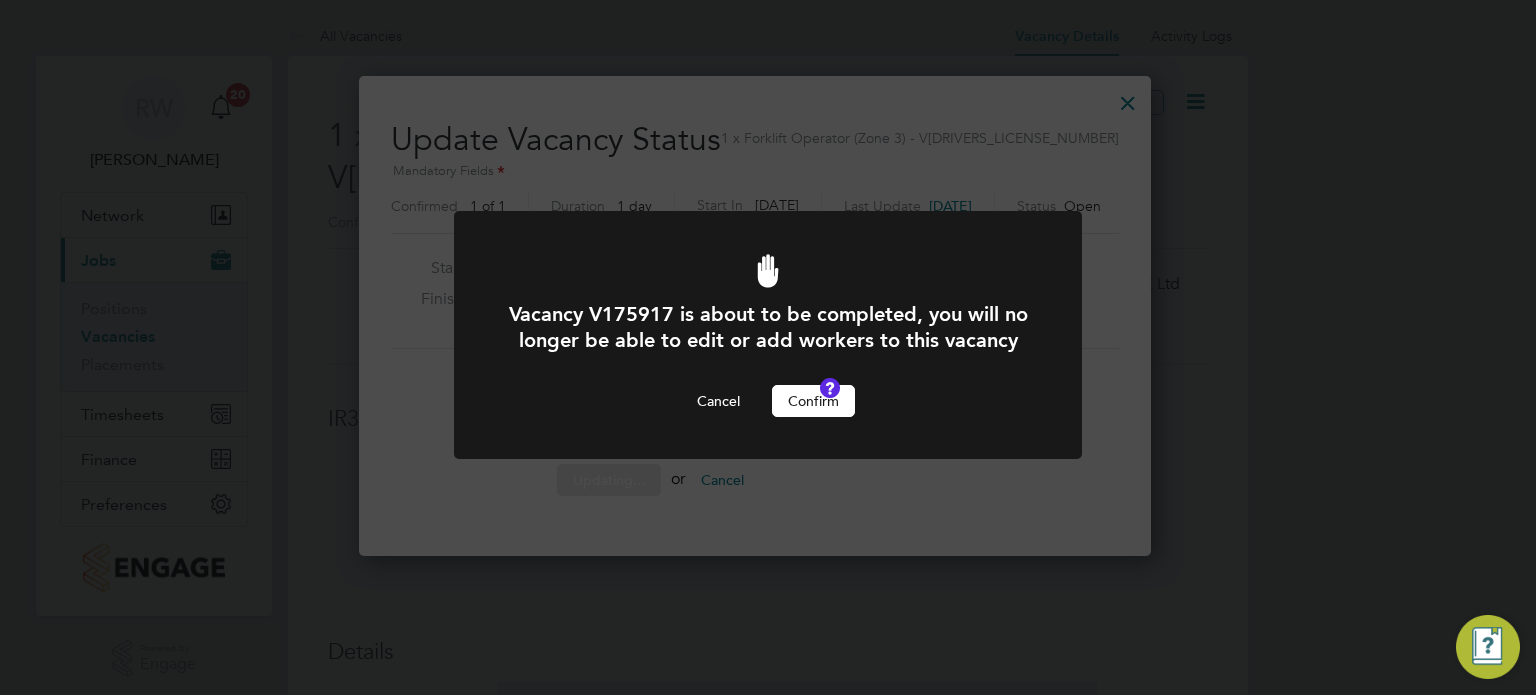 click on "Confirm" at bounding box center (813, 401) 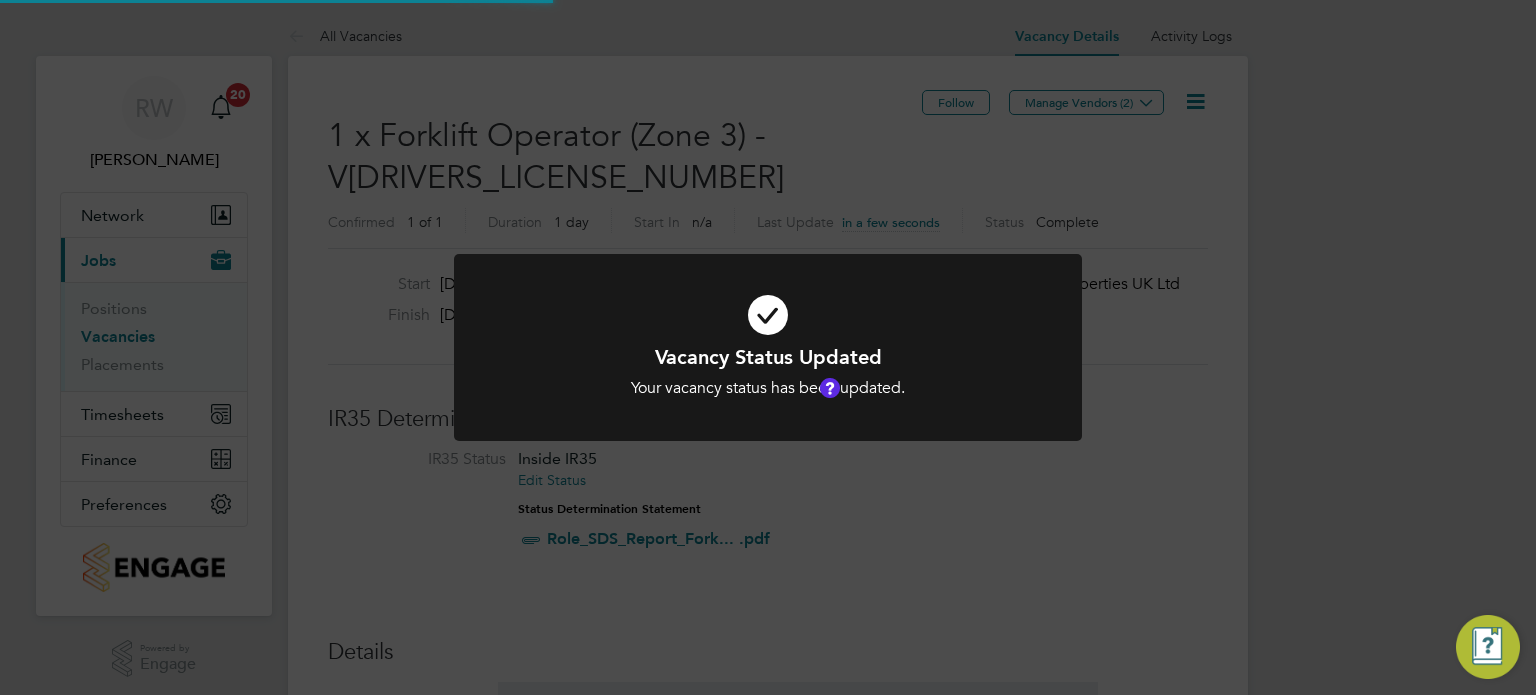 scroll, scrollTop: 9, scrollLeft: 9, axis: both 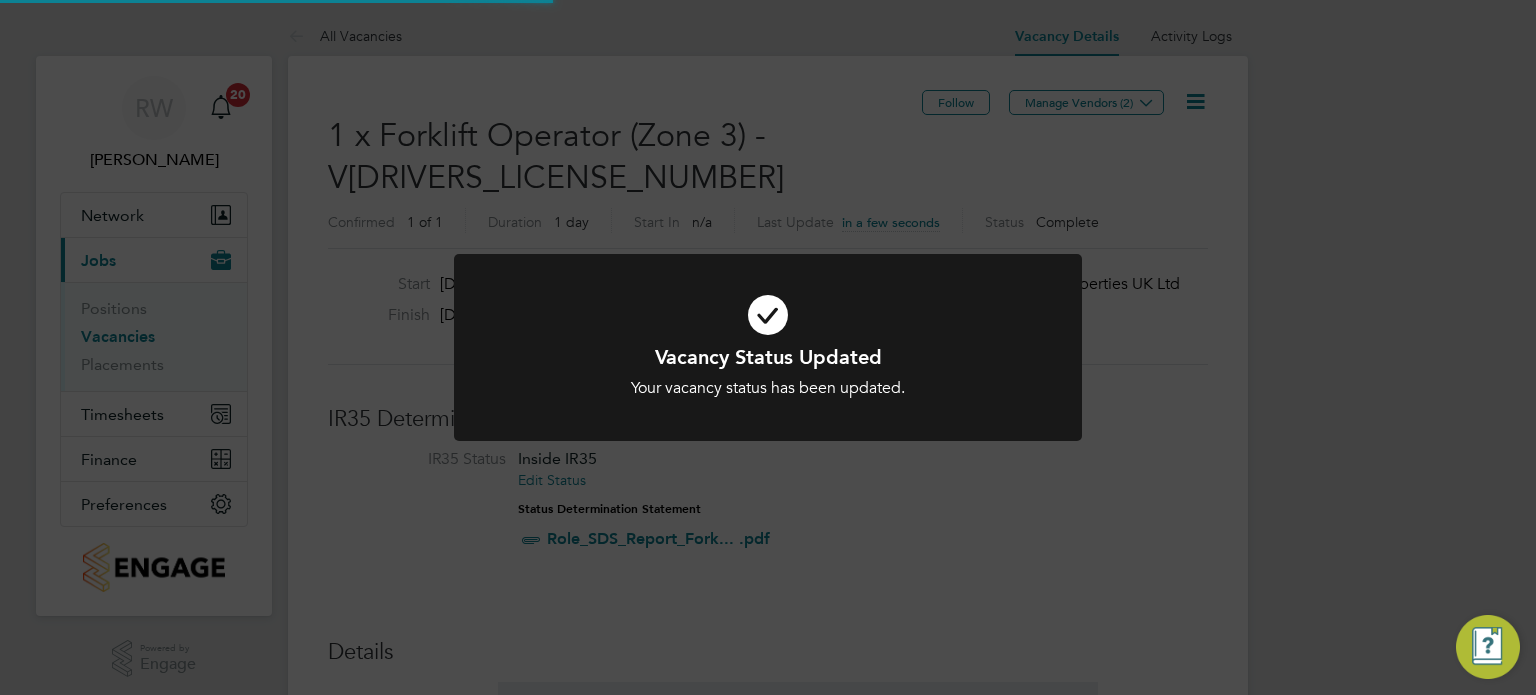 click on "Vacancy Status Updated Your vacancy status has been updated. Cancel Okay" 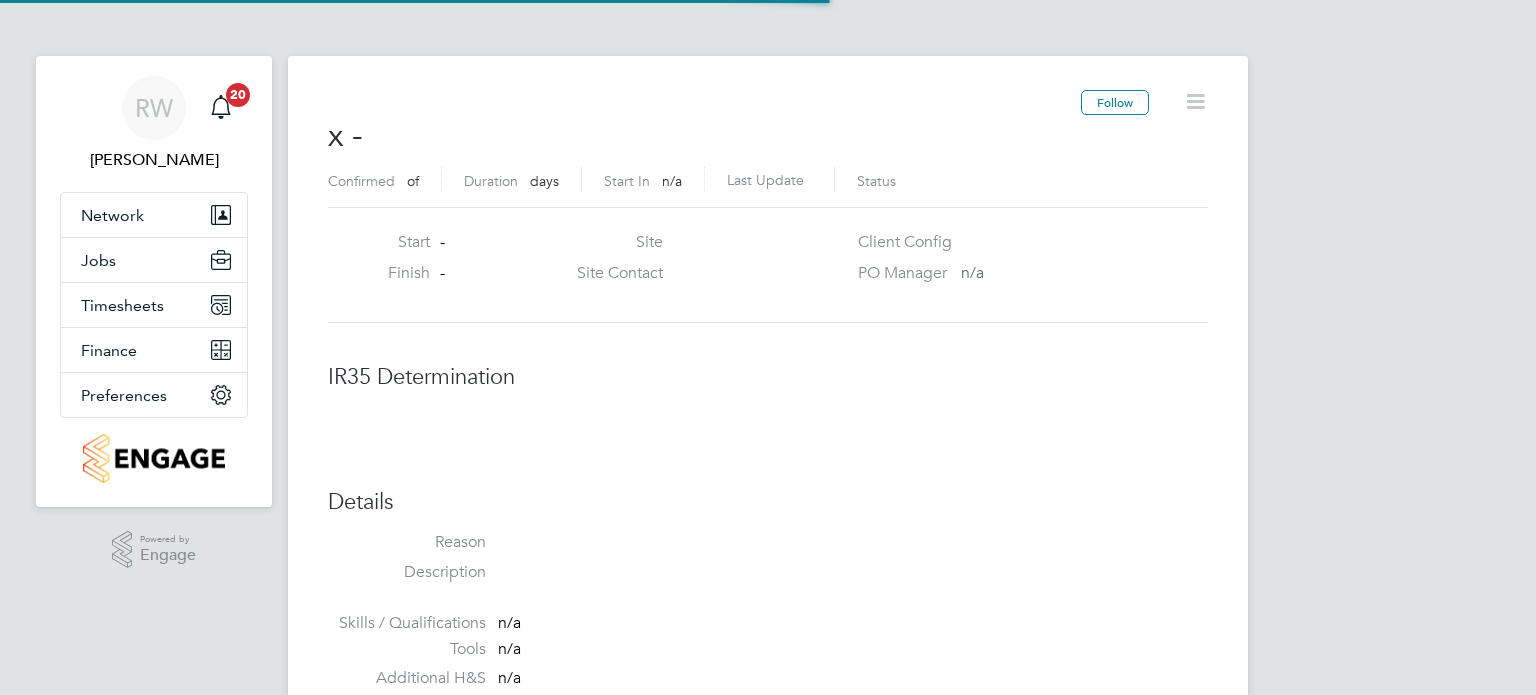scroll, scrollTop: 0, scrollLeft: 0, axis: both 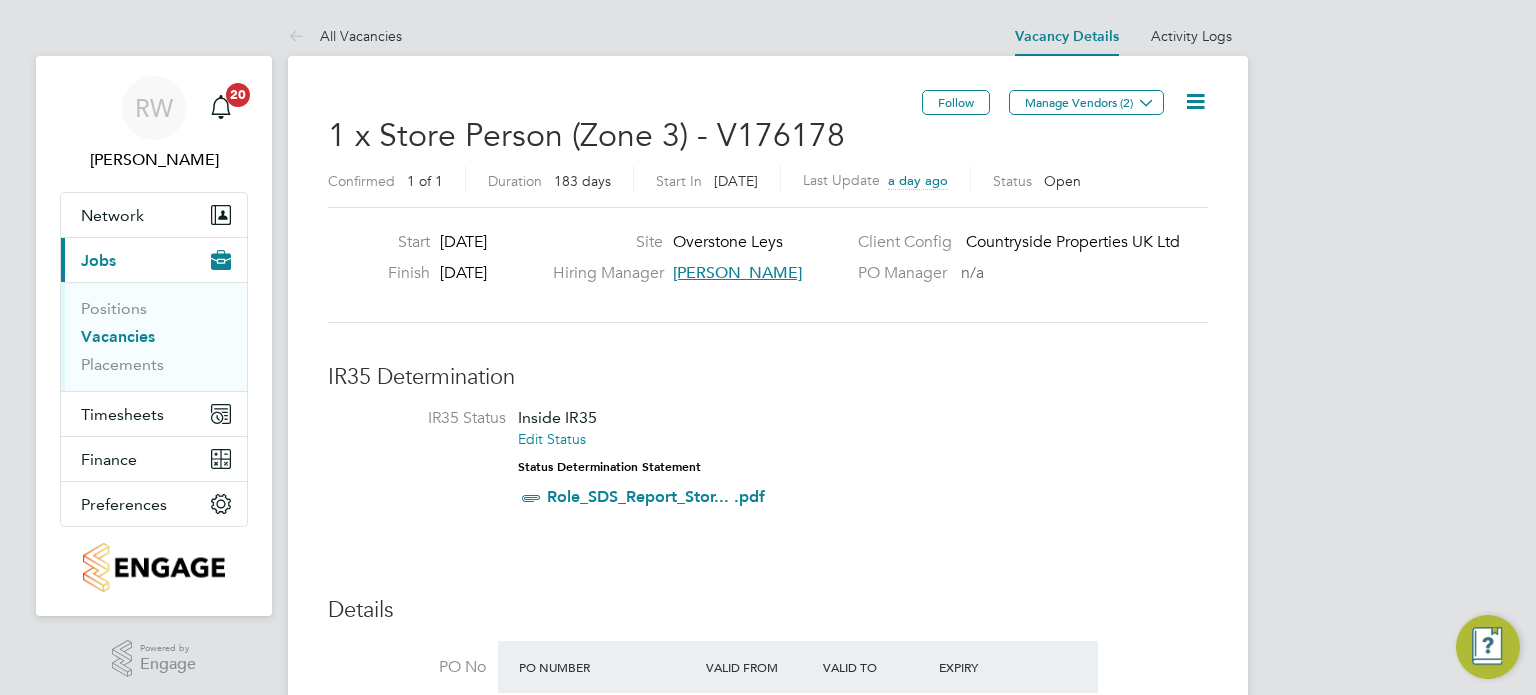 click 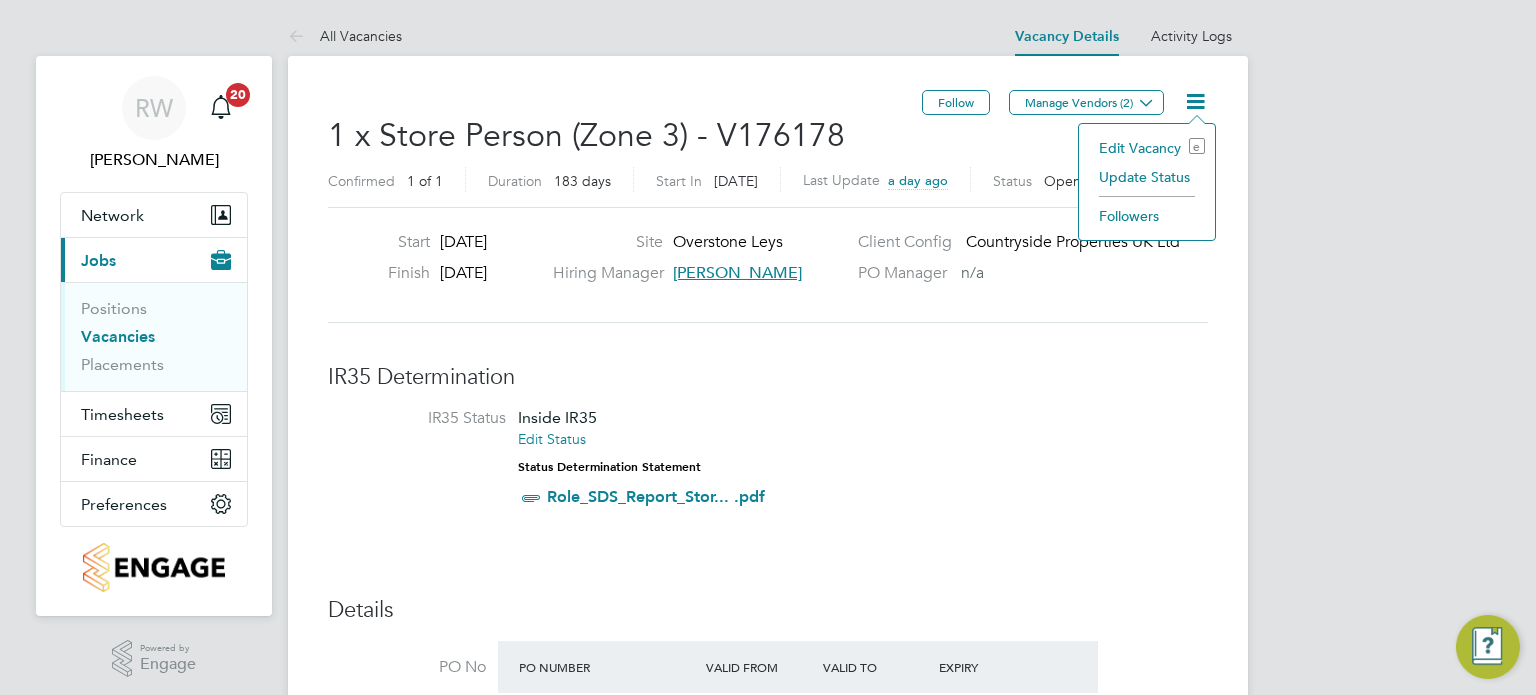 click on "Update Status" 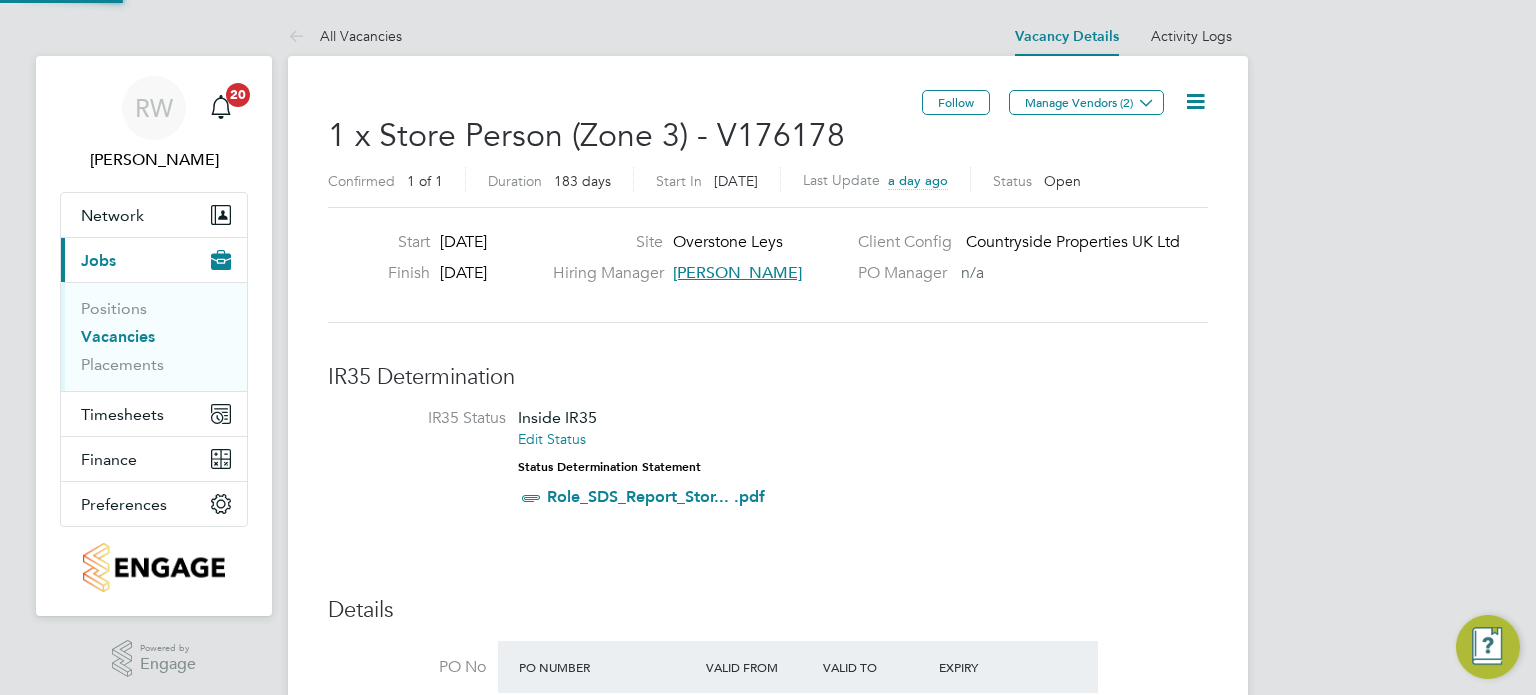 scroll, scrollTop: 10, scrollLeft: 9, axis: both 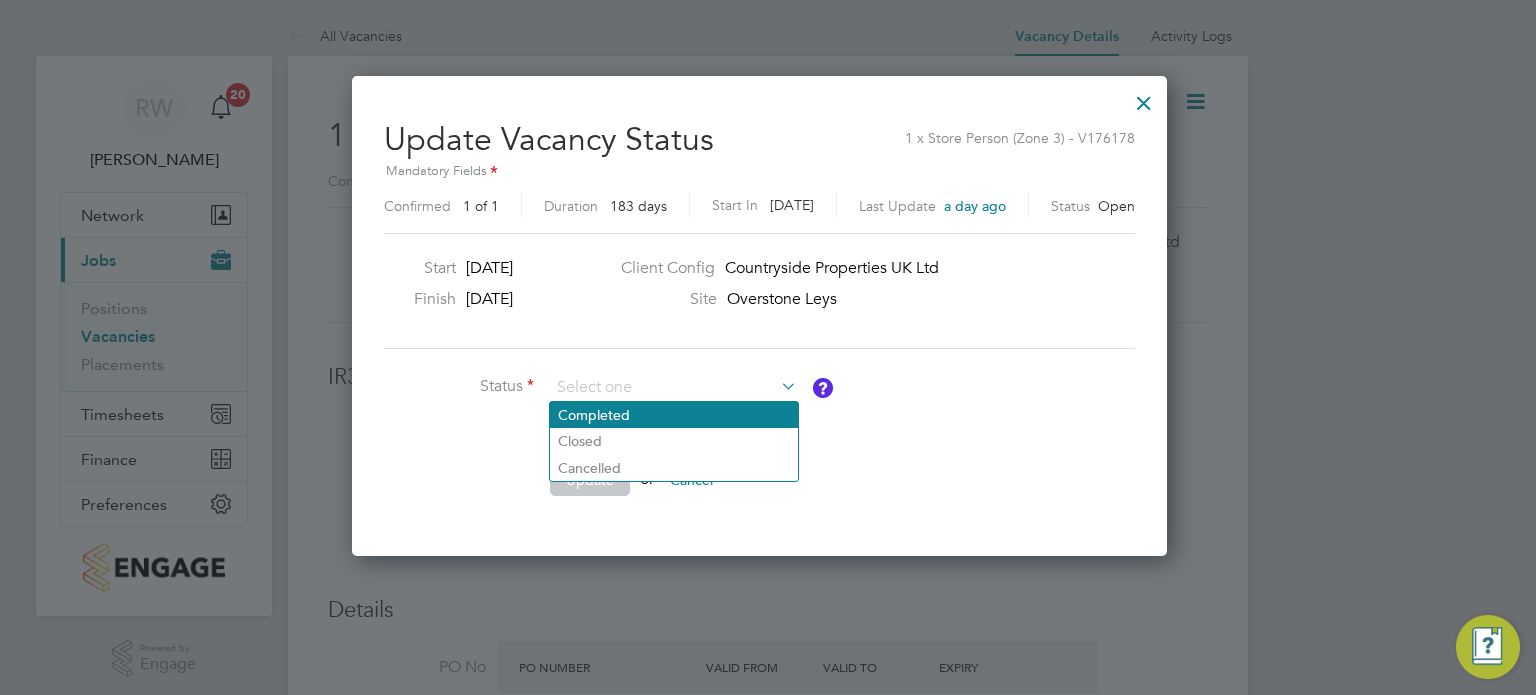 click on "Completed" 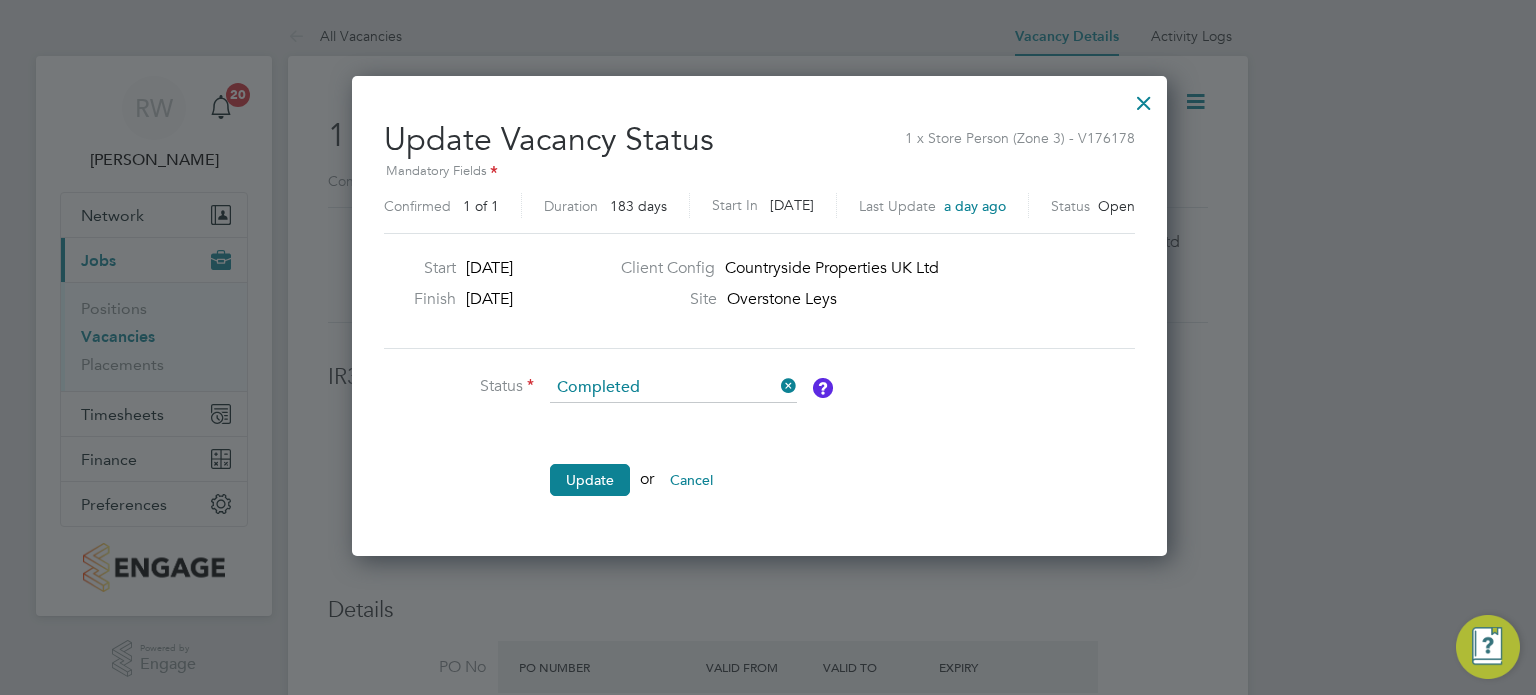click on "Update  or  Cancel" at bounding box center (684, 490) 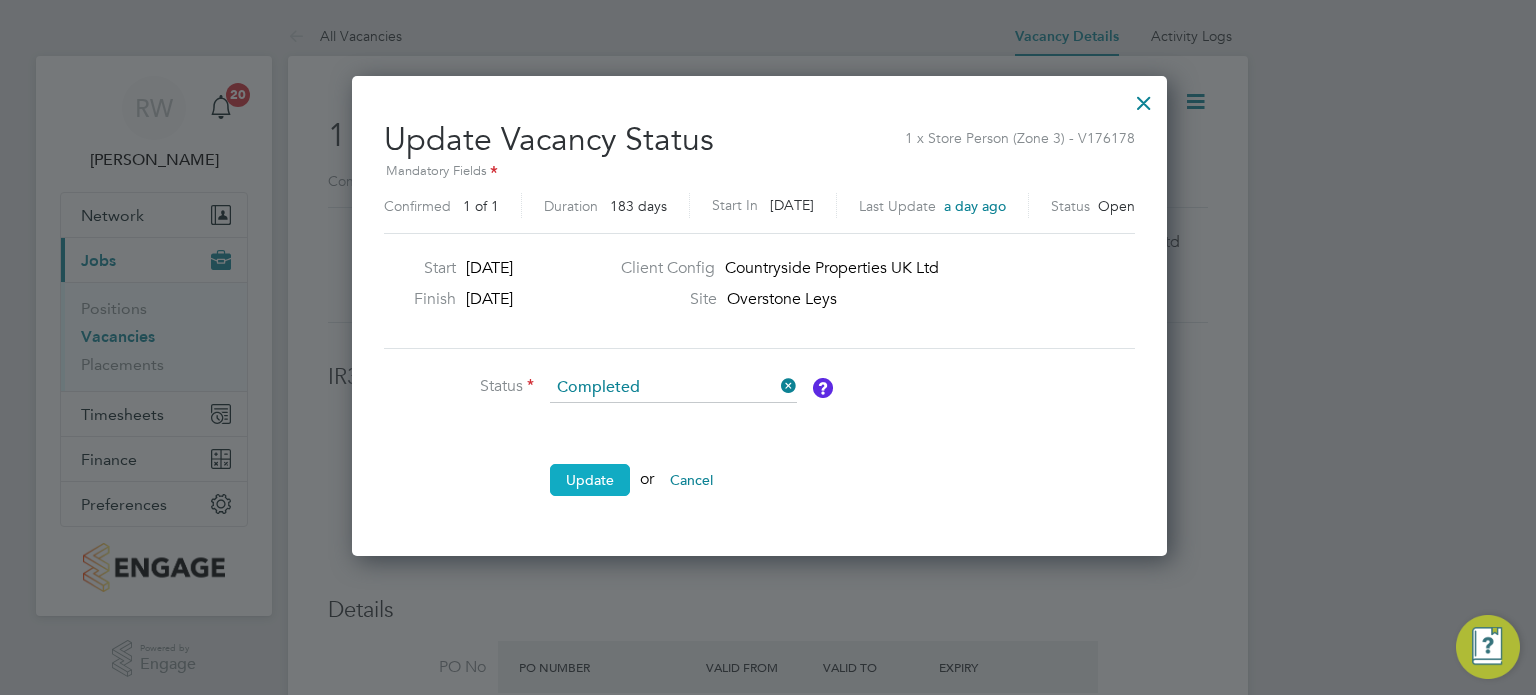 click on "Update" at bounding box center [590, 480] 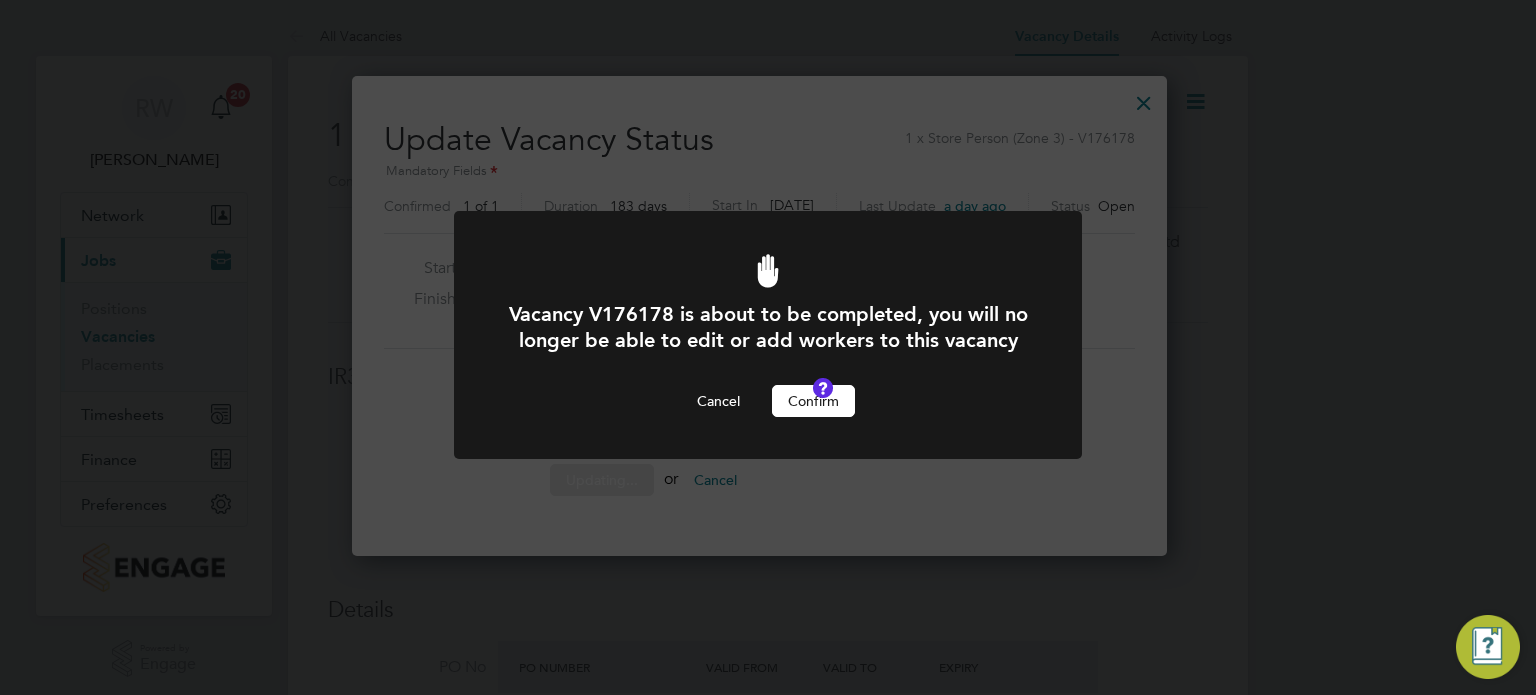 click on "Confirm" at bounding box center (813, 401) 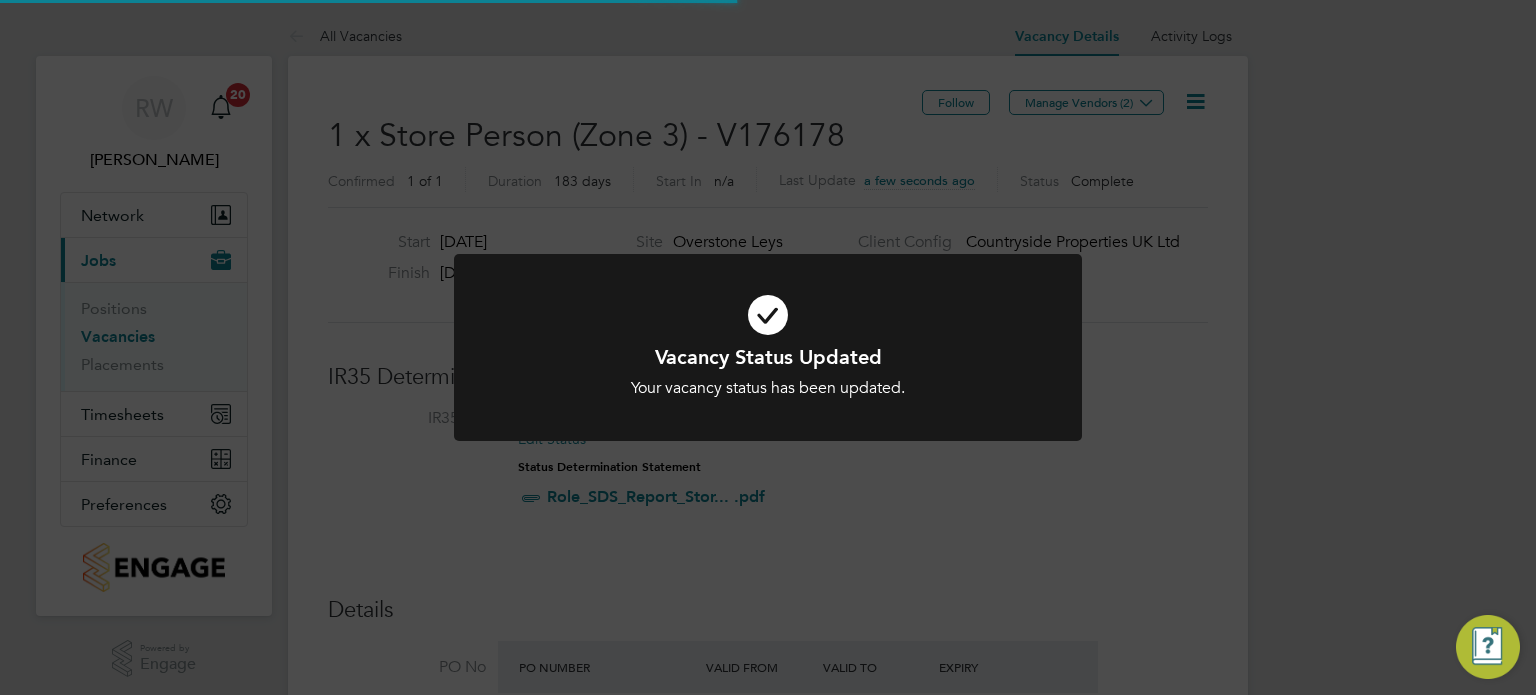 click on "Vacancy Status Updated Your vacancy status has been updated. Cancel Okay" 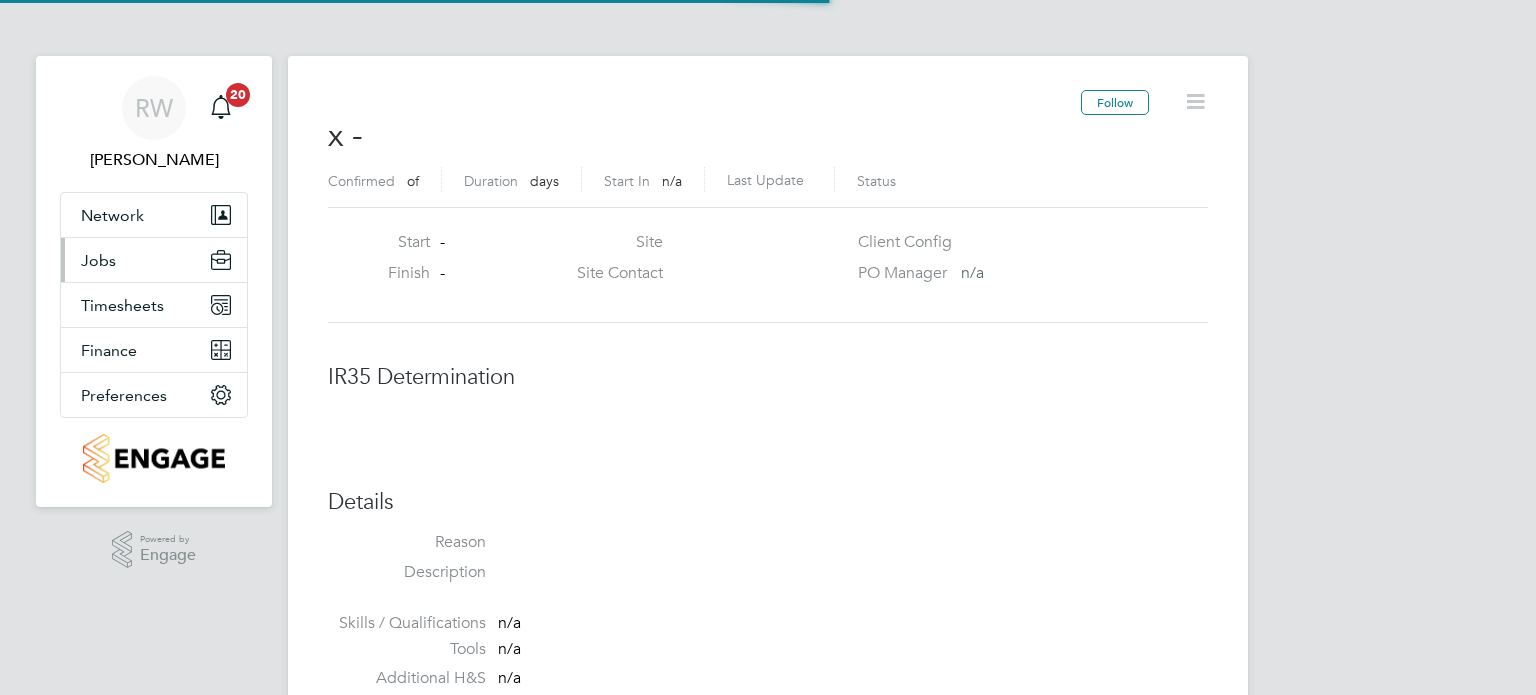 scroll, scrollTop: 0, scrollLeft: 0, axis: both 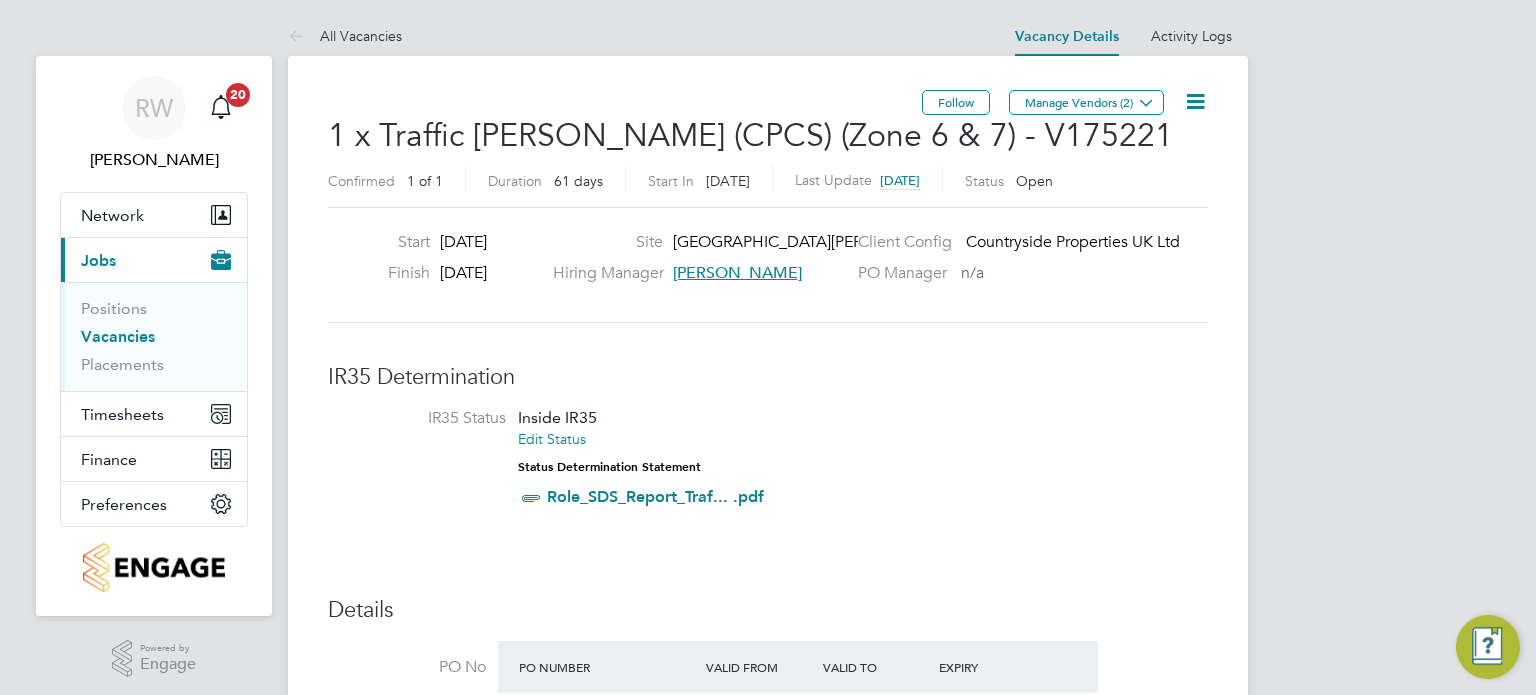 click 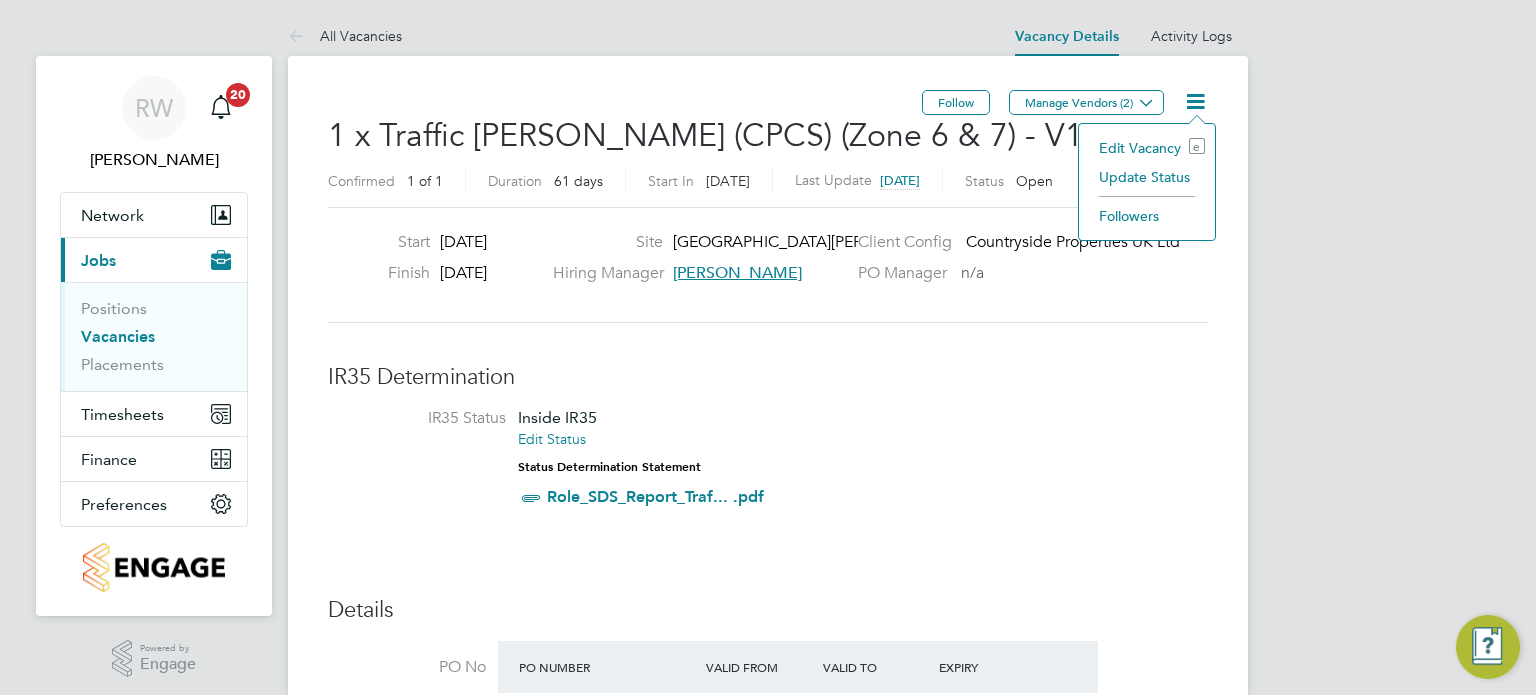 click on "Update Status" 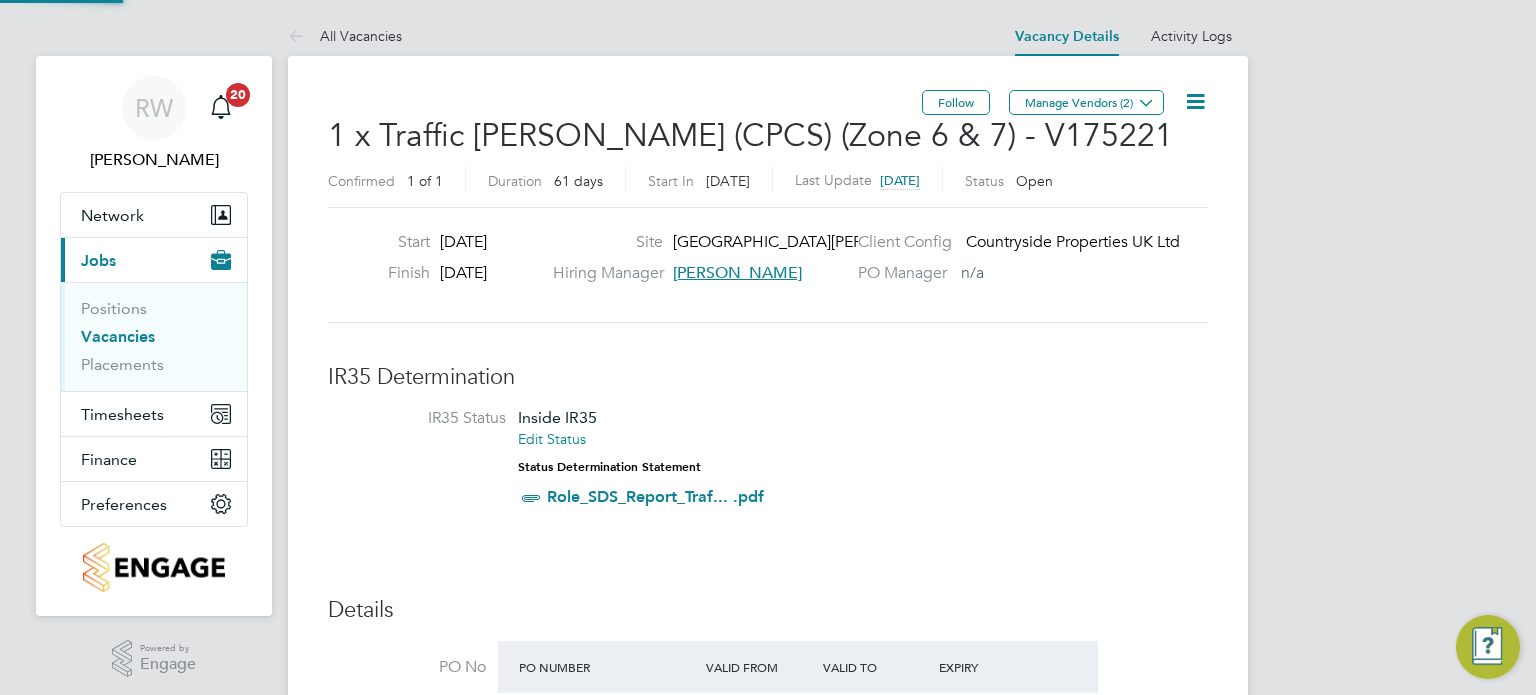 scroll, scrollTop: 10, scrollLeft: 10, axis: both 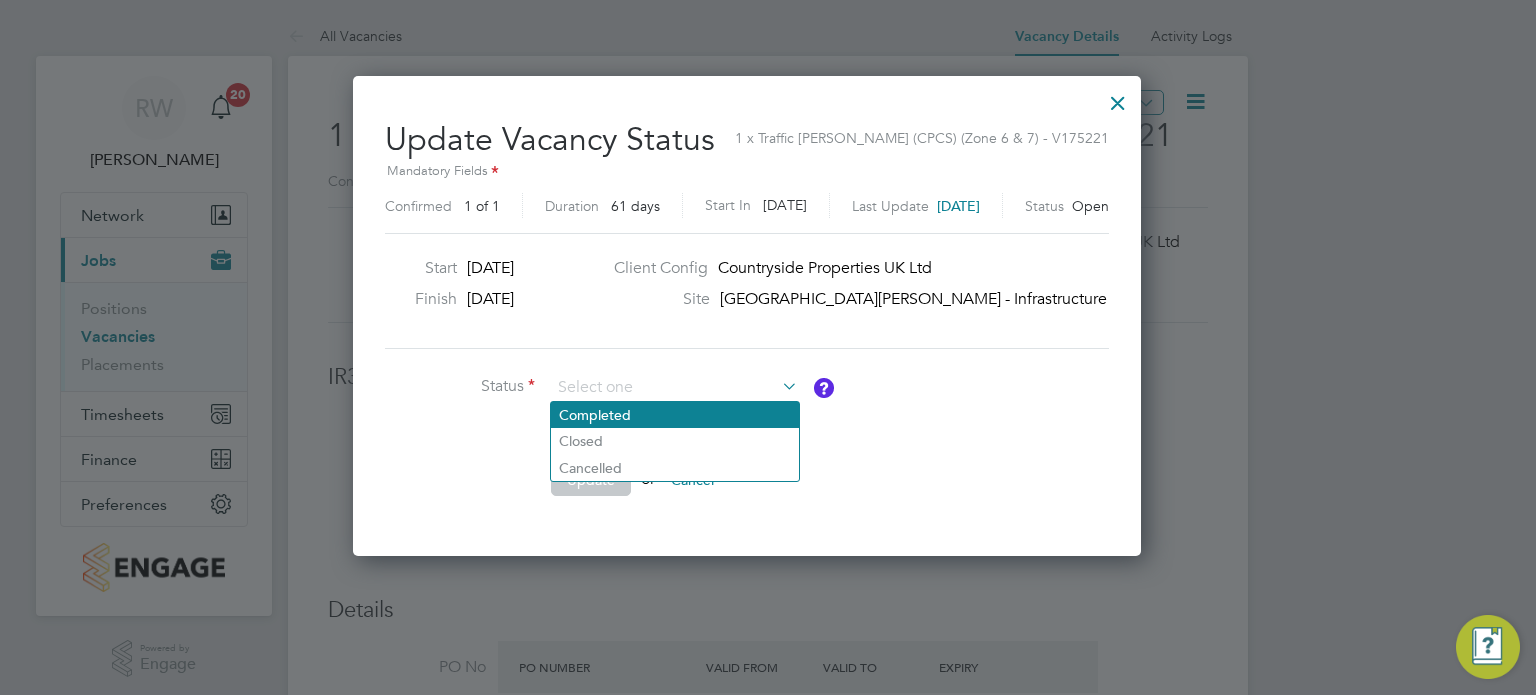 click on "Completed" 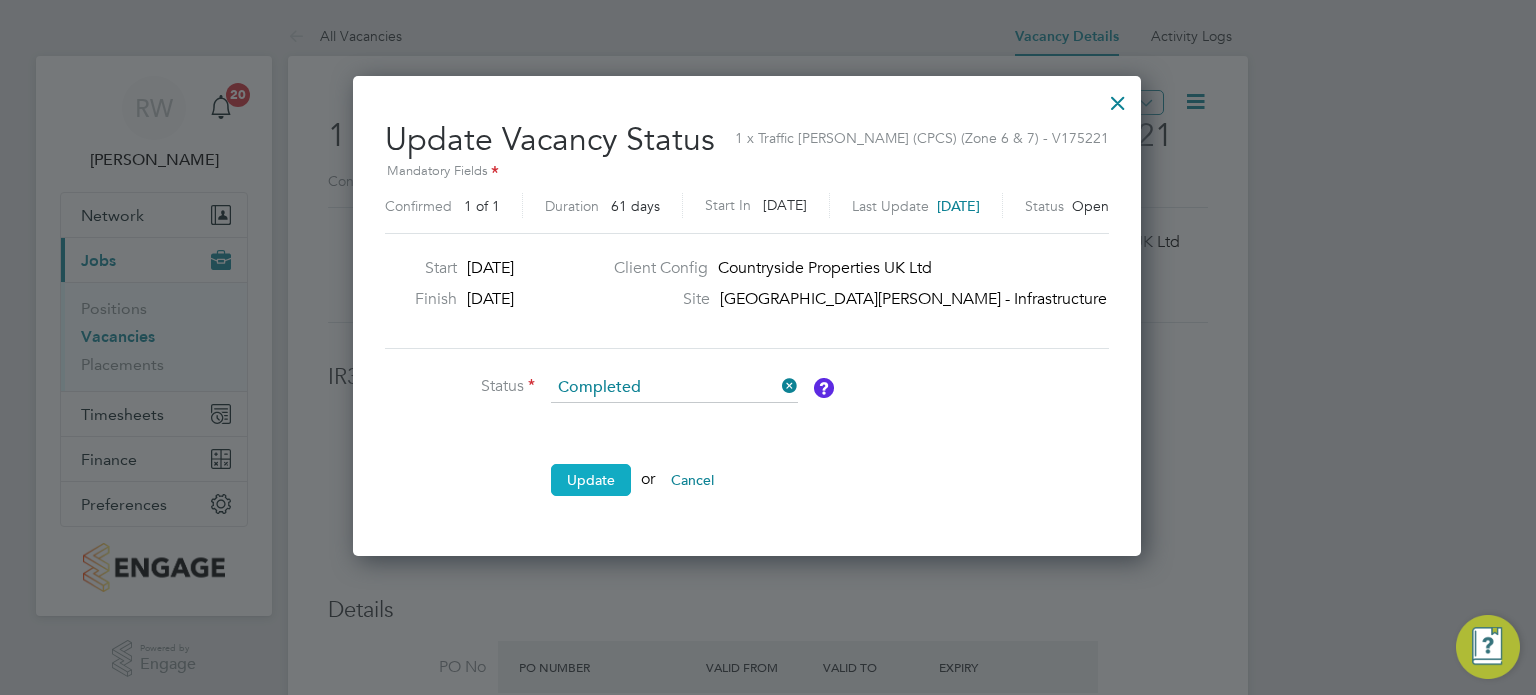 click on "Update" at bounding box center [591, 480] 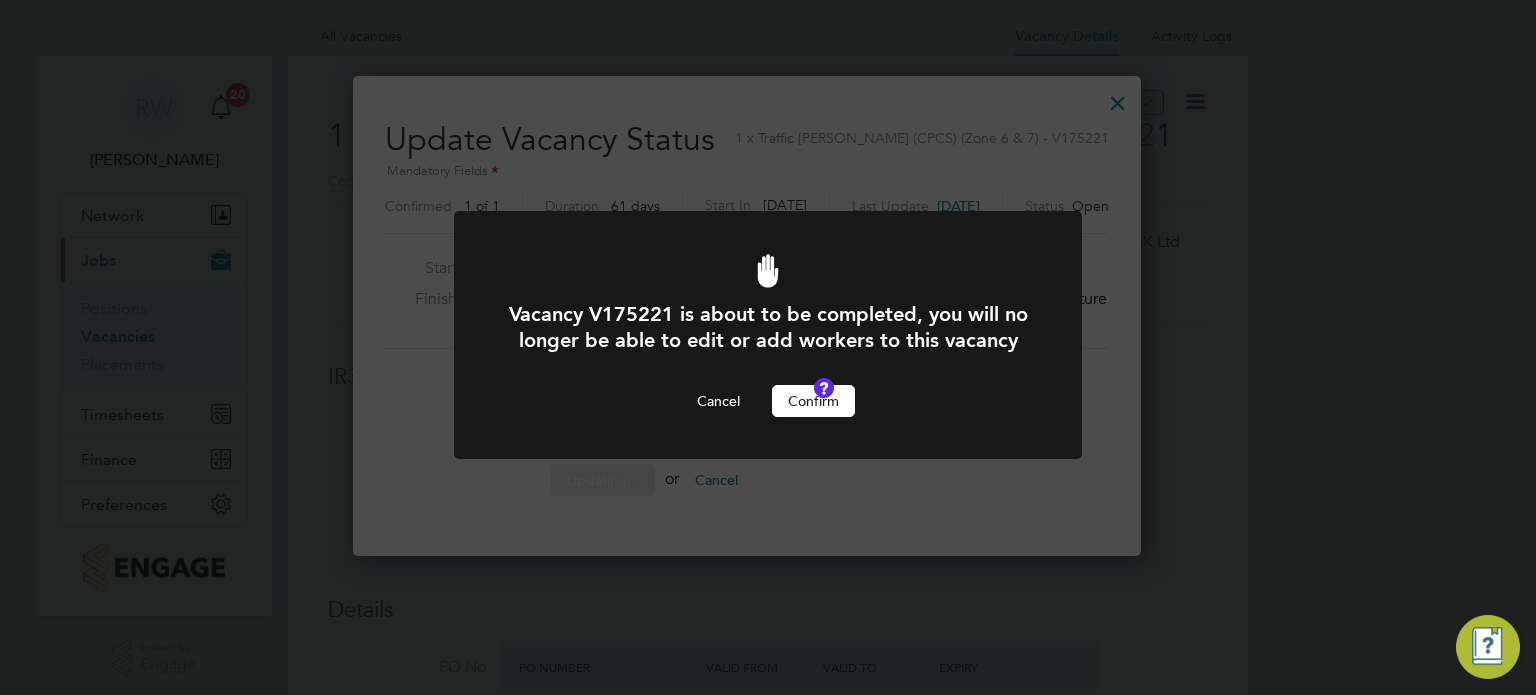 click on "Confirm" at bounding box center (813, 401) 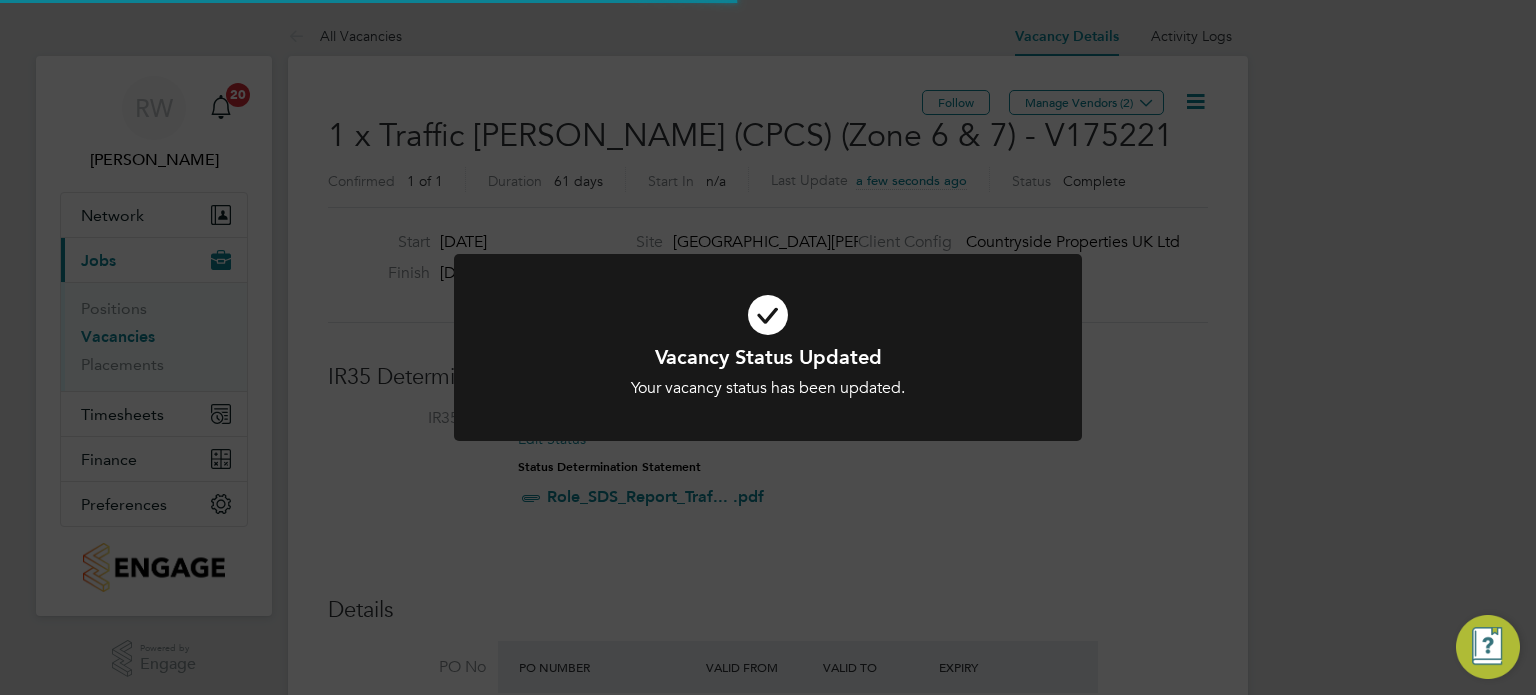 scroll, scrollTop: 9, scrollLeft: 9, axis: both 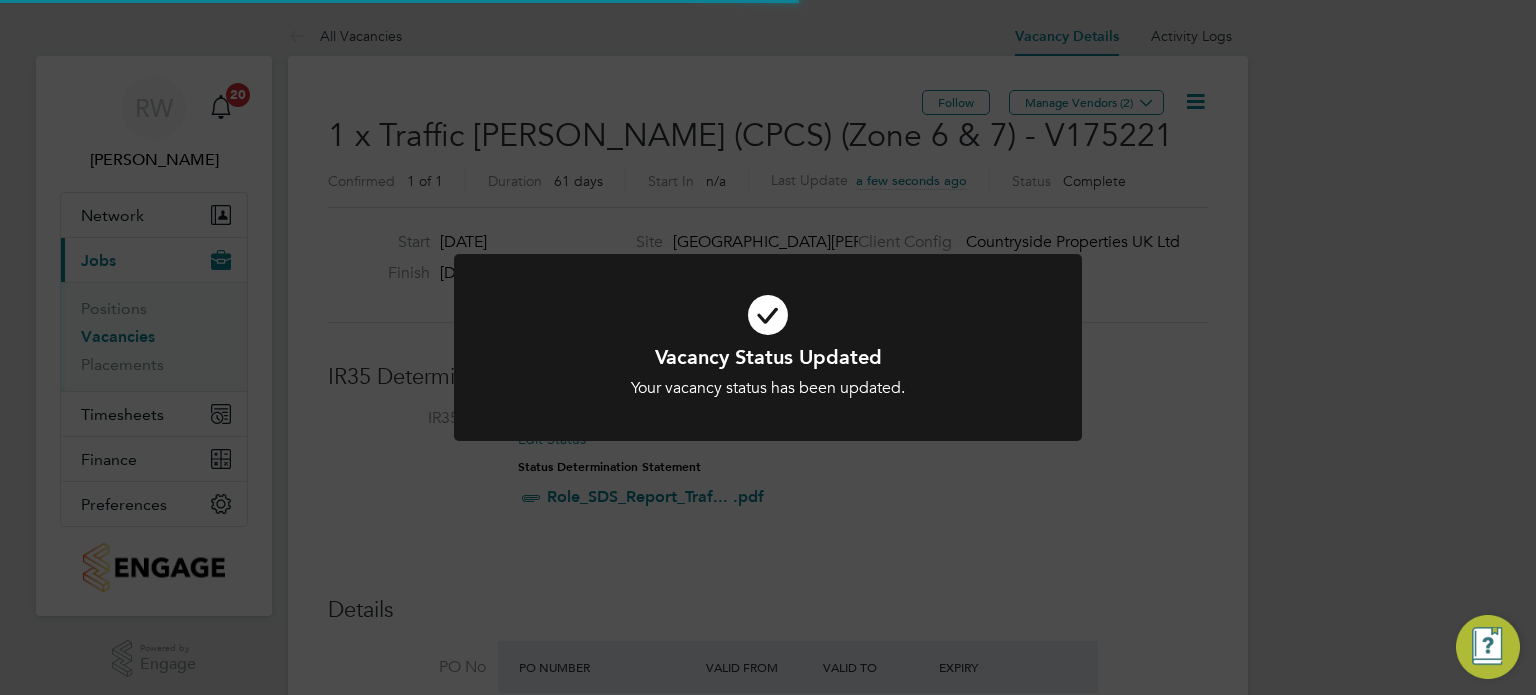 click on "Vacancy Status Updated Your vacancy status has been updated. Cancel Okay" 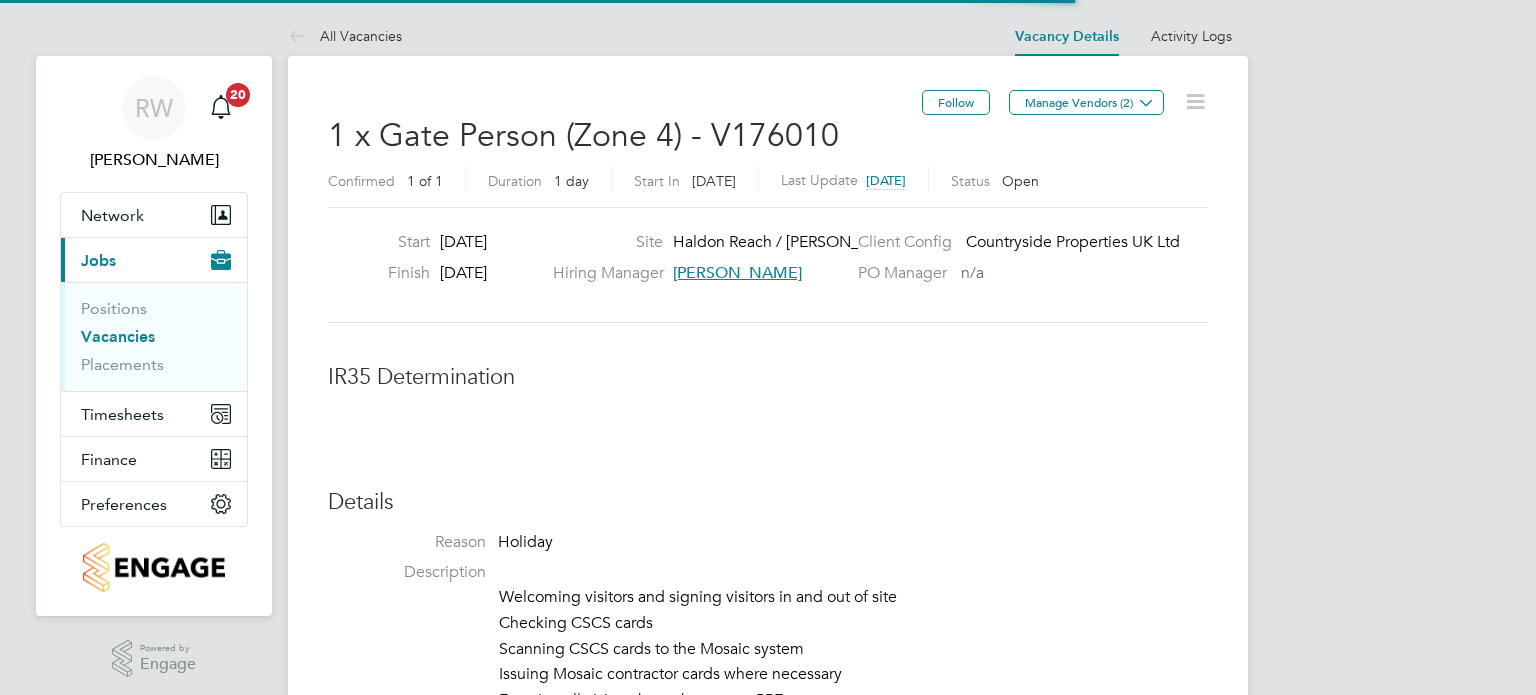 scroll, scrollTop: 0, scrollLeft: 0, axis: both 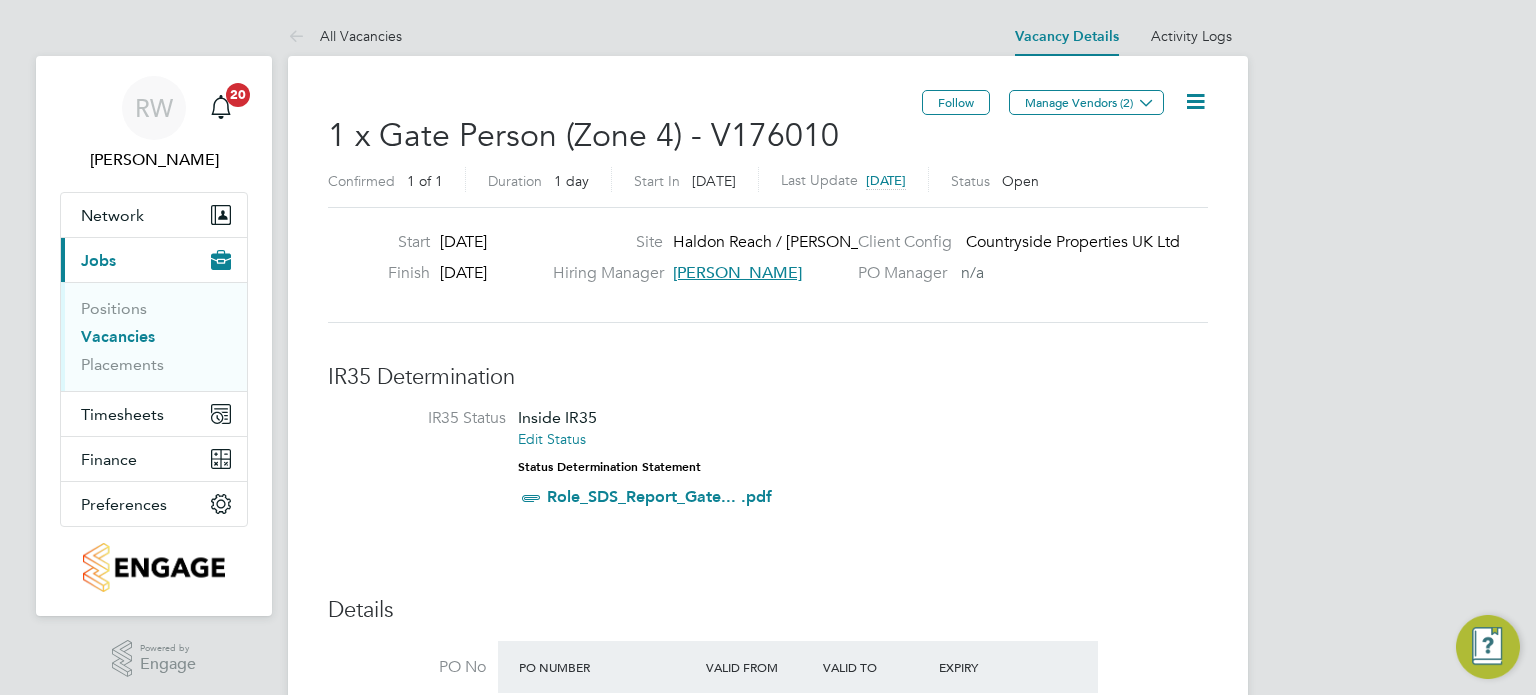 click 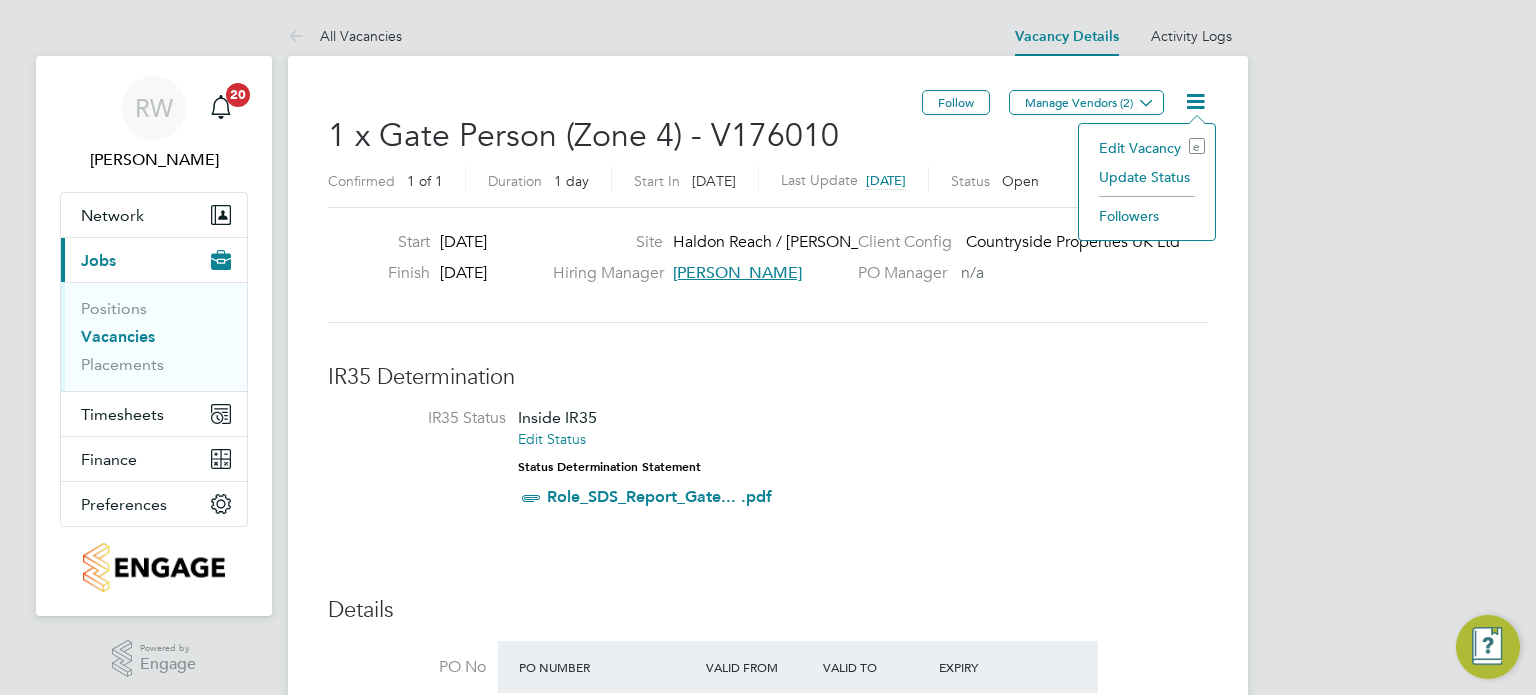 click on "Update Status" 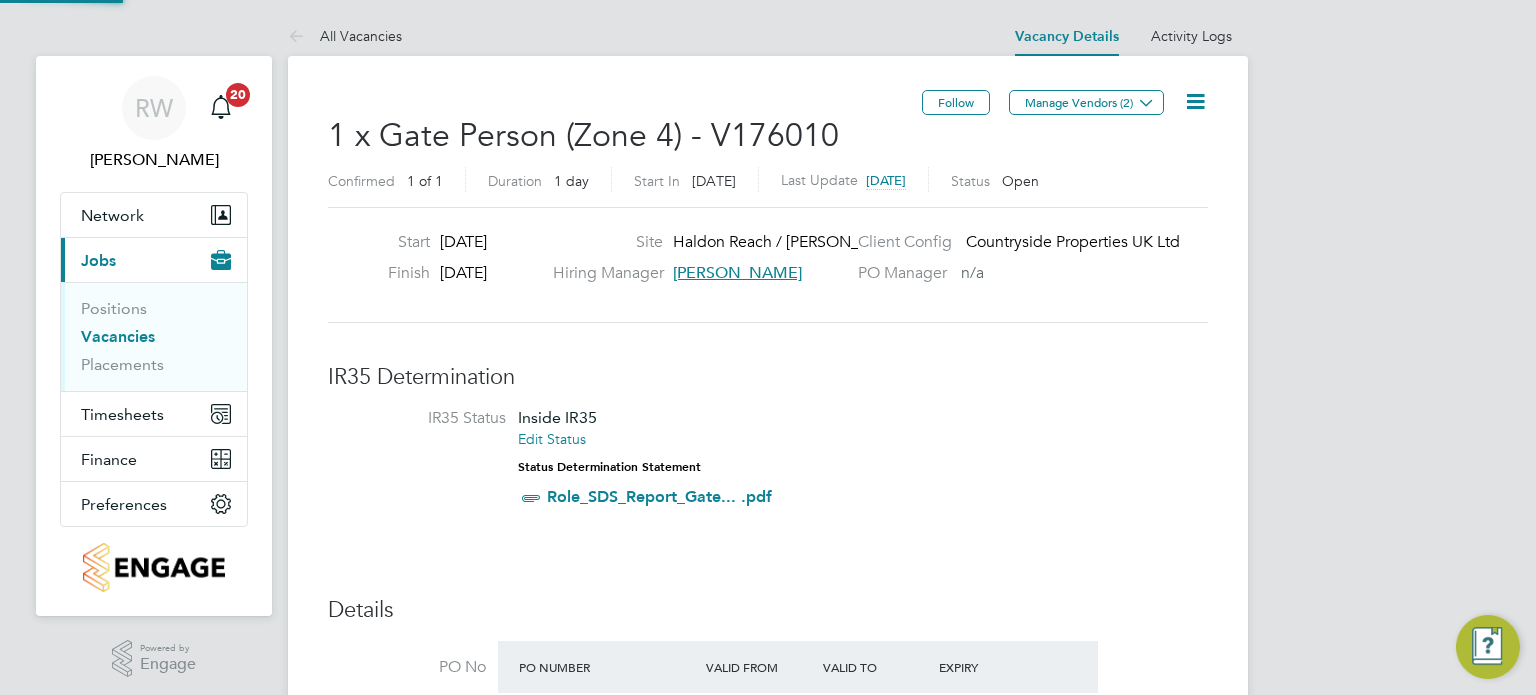 scroll, scrollTop: 10, scrollLeft: 9, axis: both 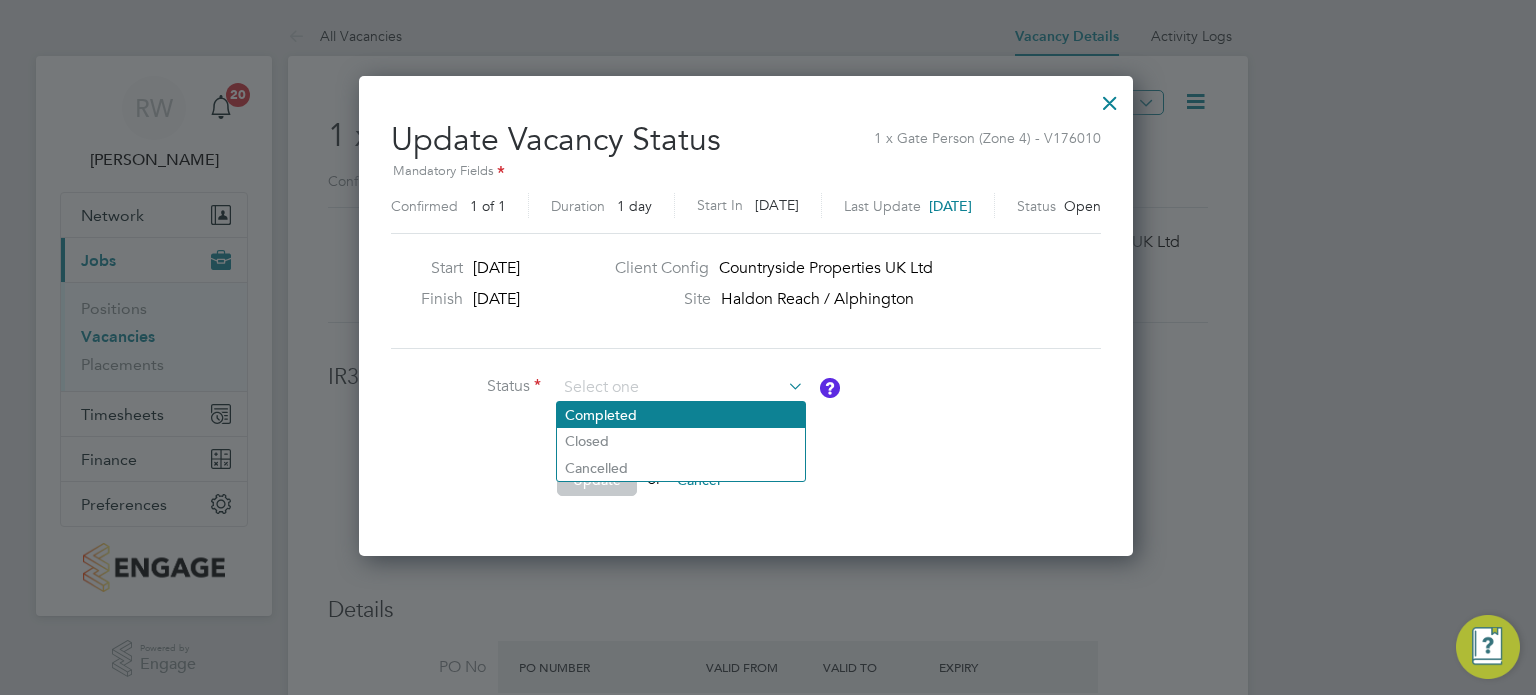 click on "Completed" 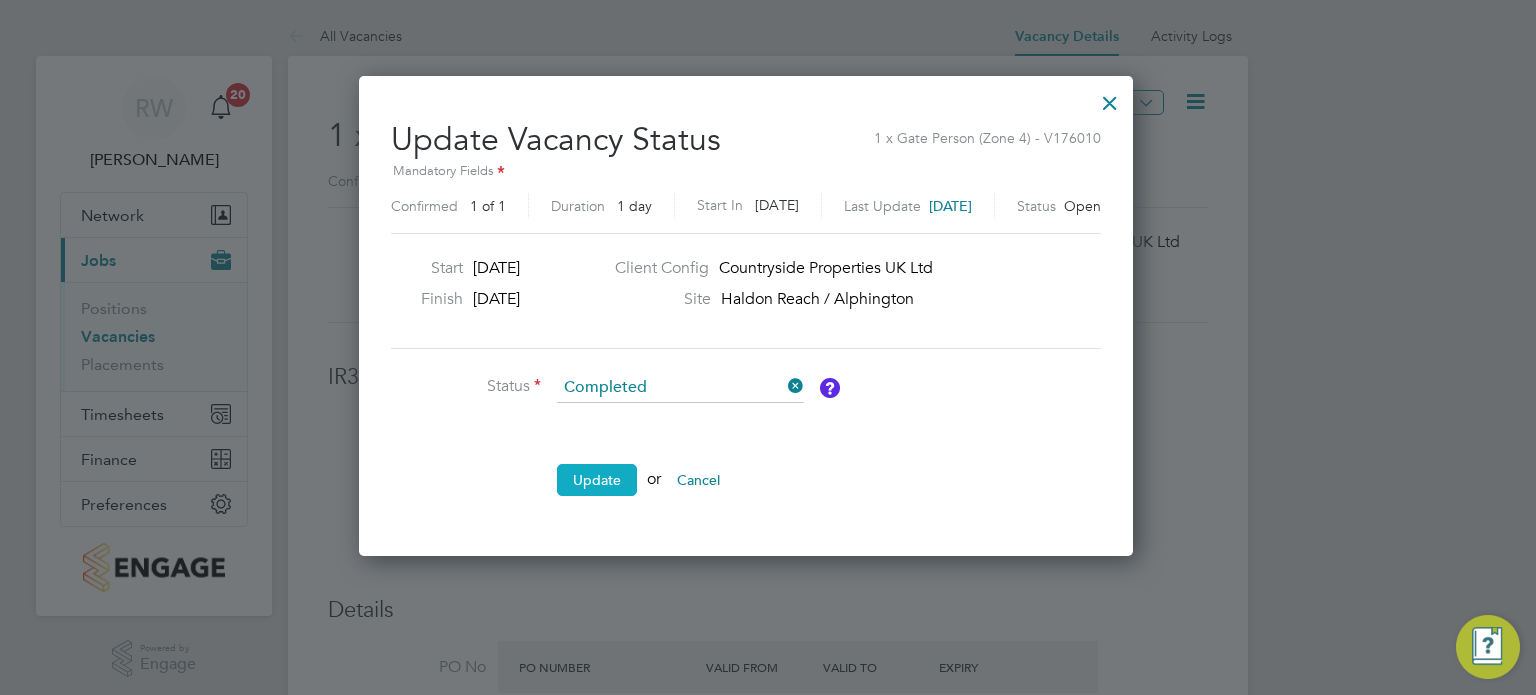 click on "Update" at bounding box center [597, 480] 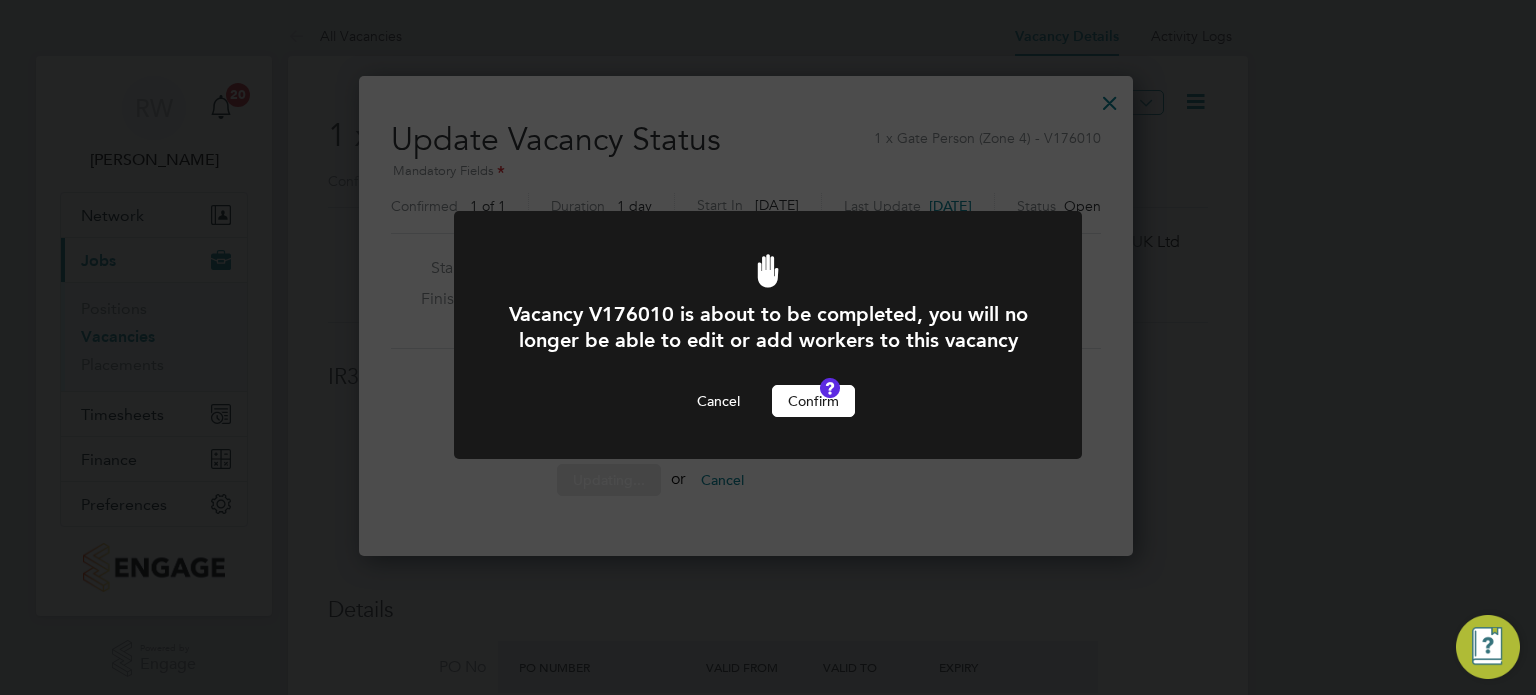 click on "Confirm" at bounding box center (813, 401) 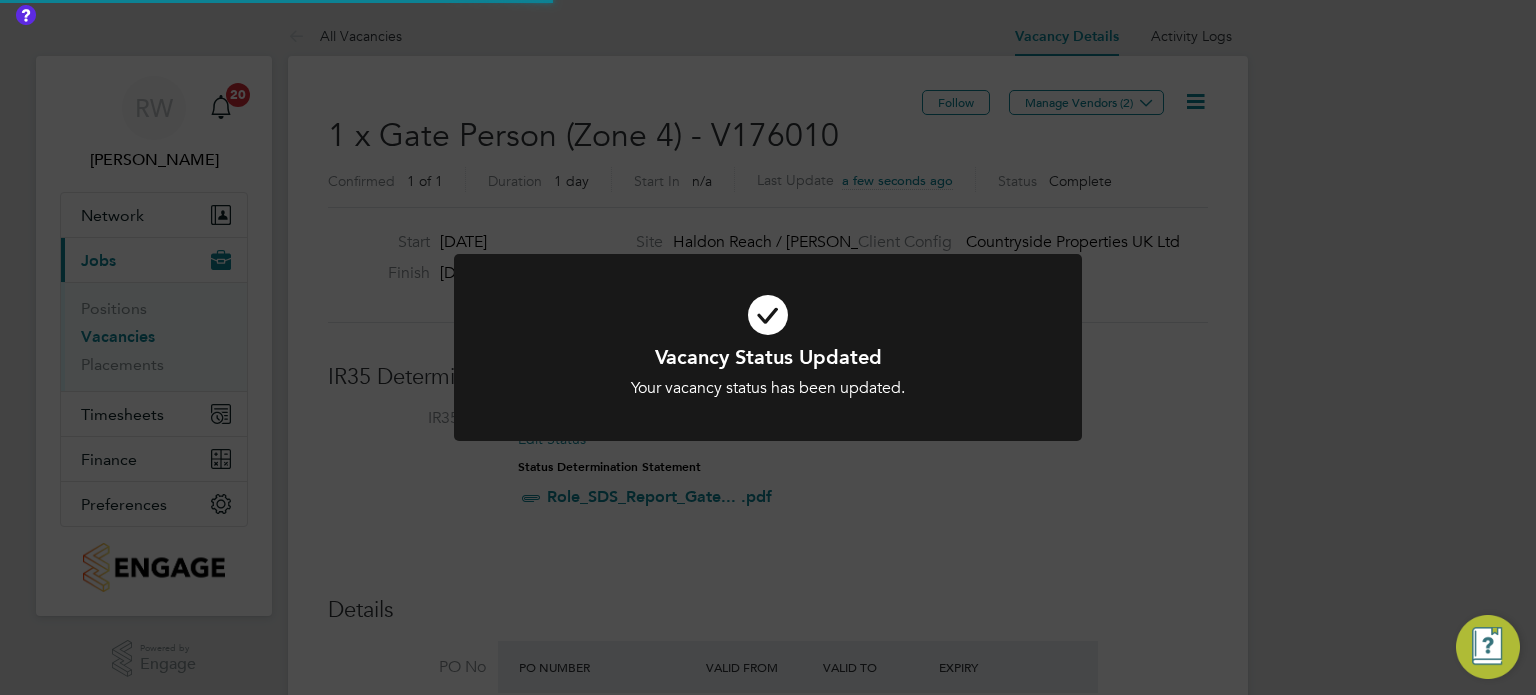 scroll, scrollTop: 9, scrollLeft: 9, axis: both 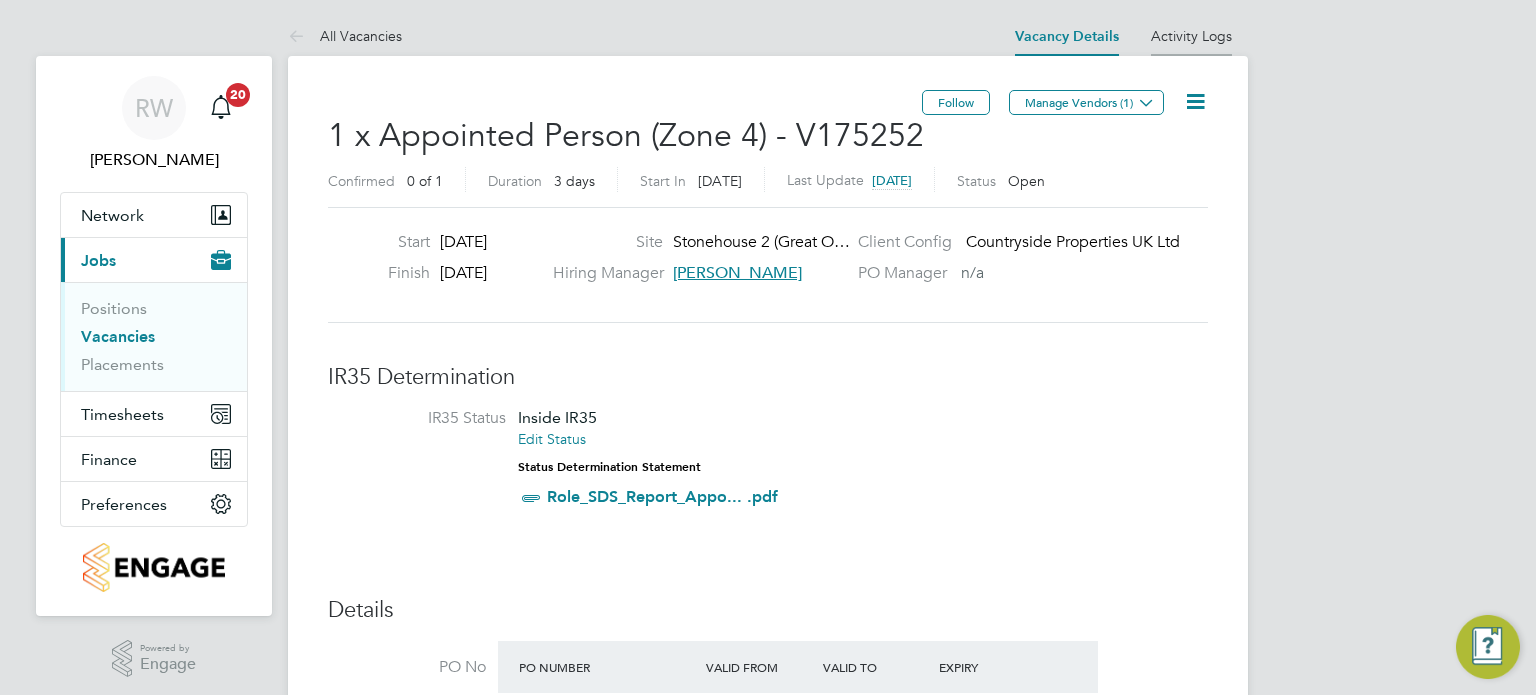 click on "Activity Logs" at bounding box center (1191, 36) 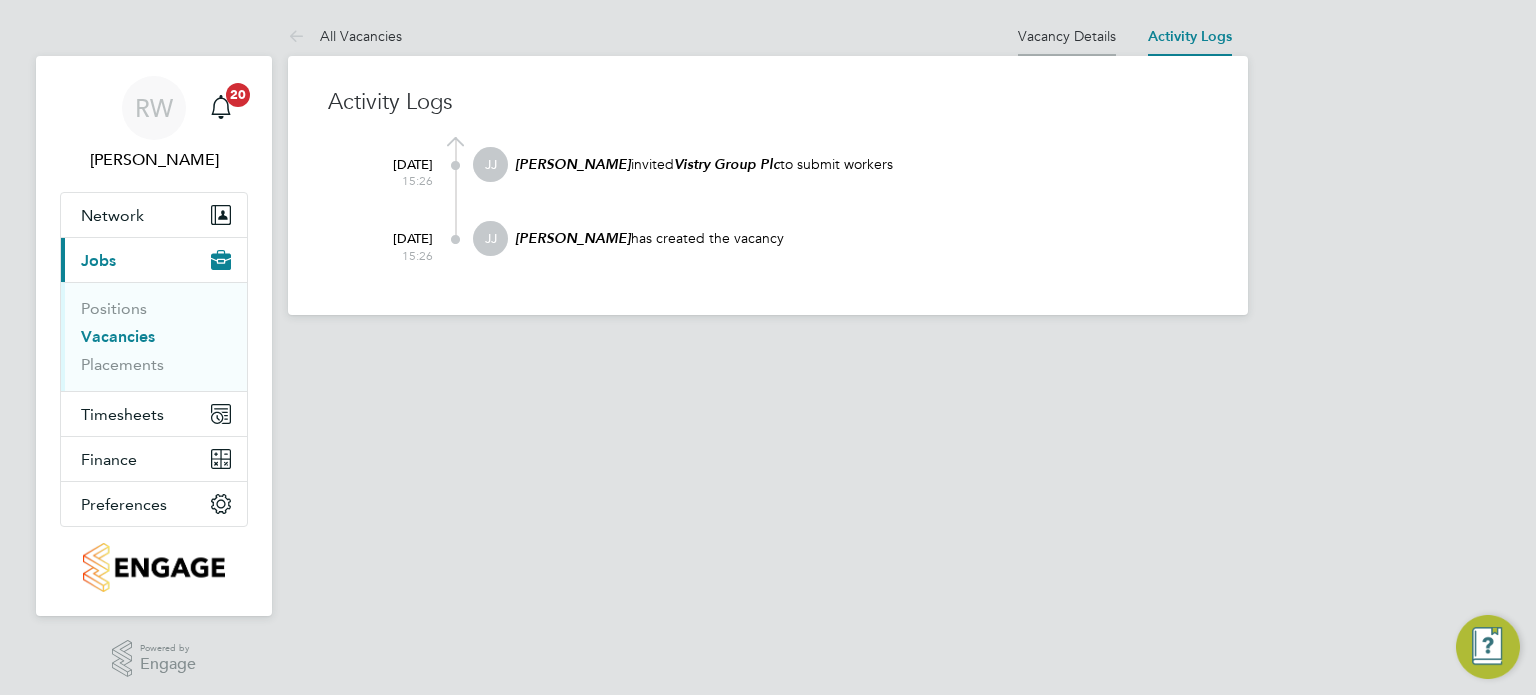 click on "Vacancy Details" at bounding box center [1067, 36] 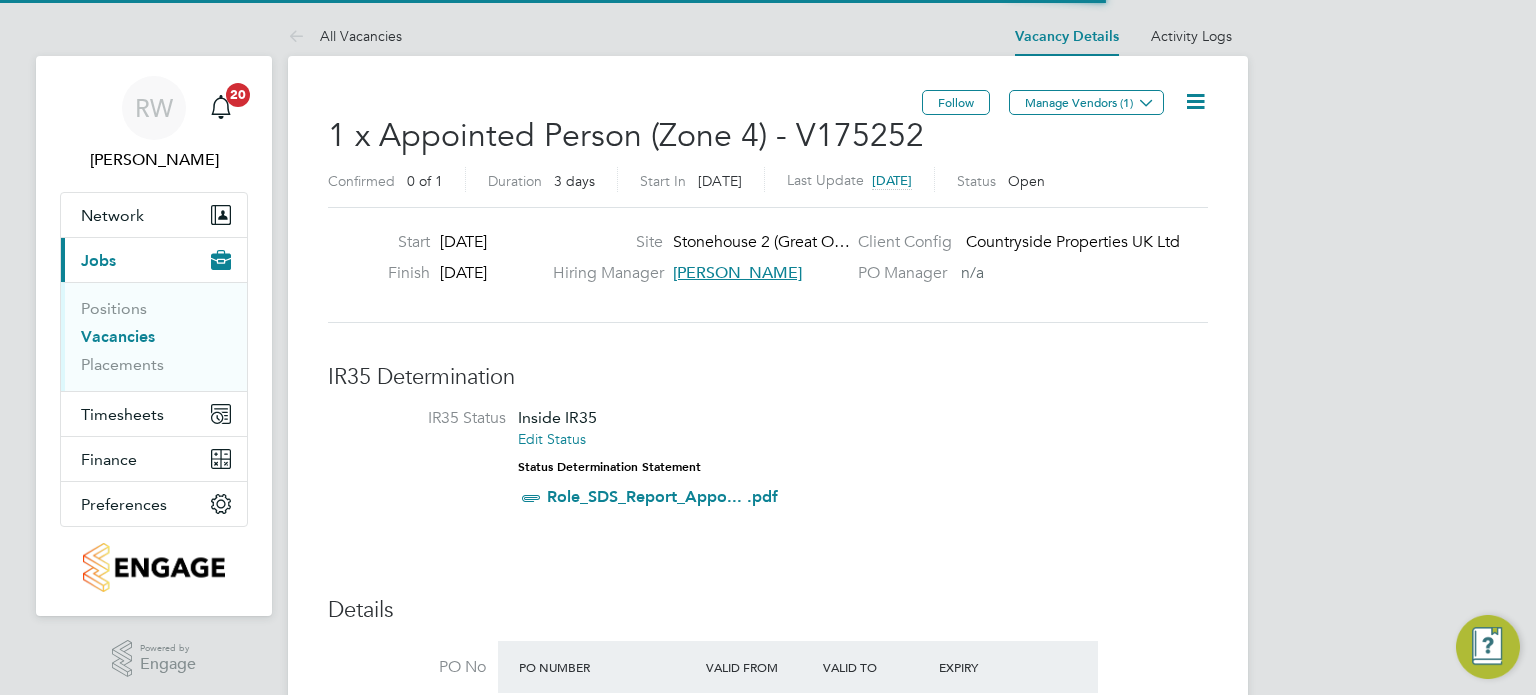 scroll, scrollTop: 10, scrollLeft: 10, axis: both 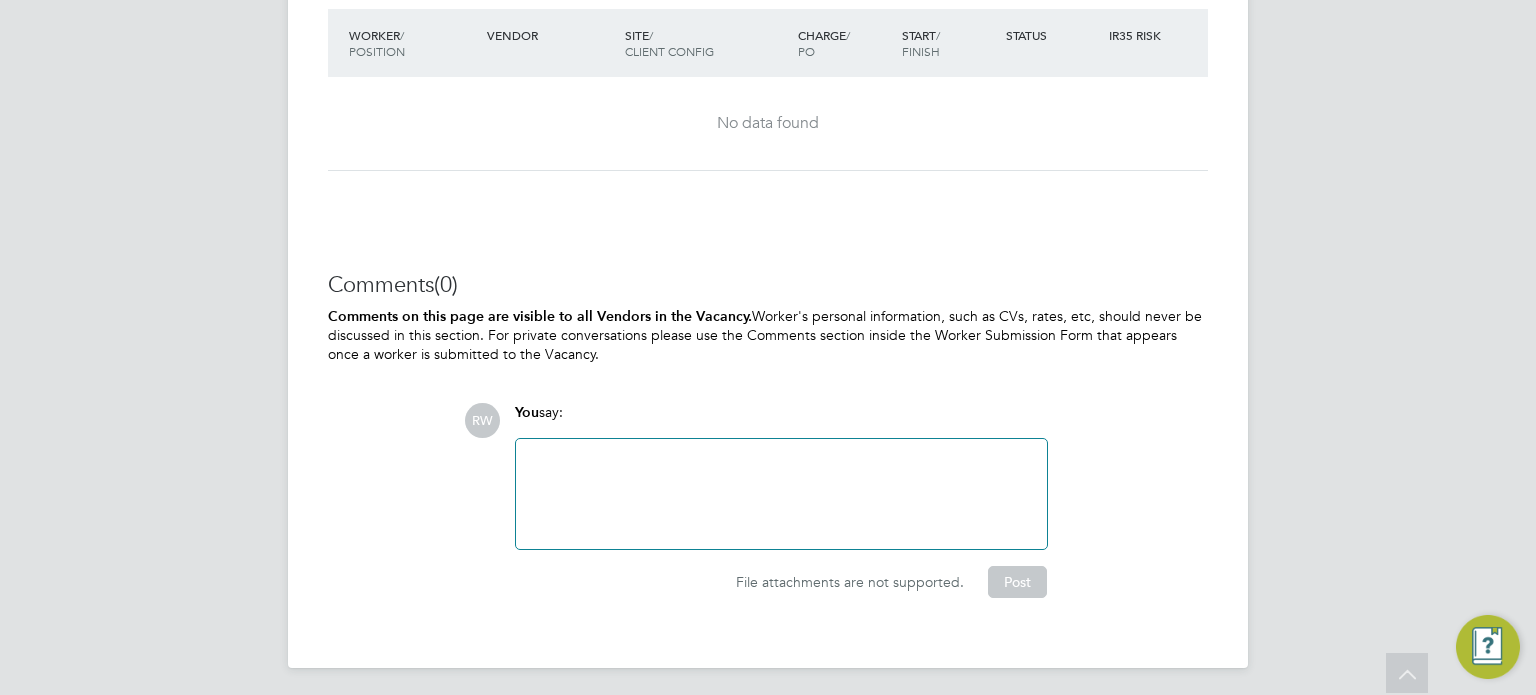 click on "You  say:" 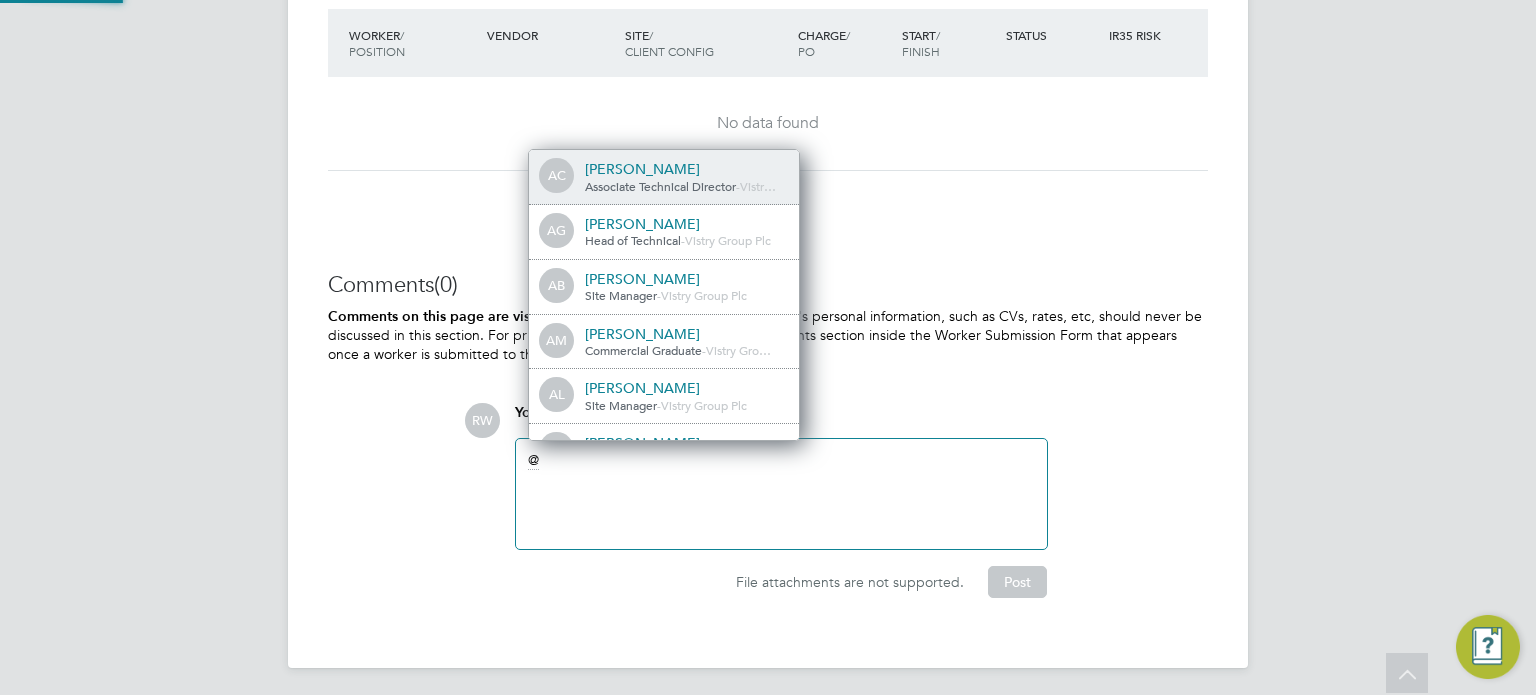scroll, scrollTop: 10, scrollLeft: 10, axis: both 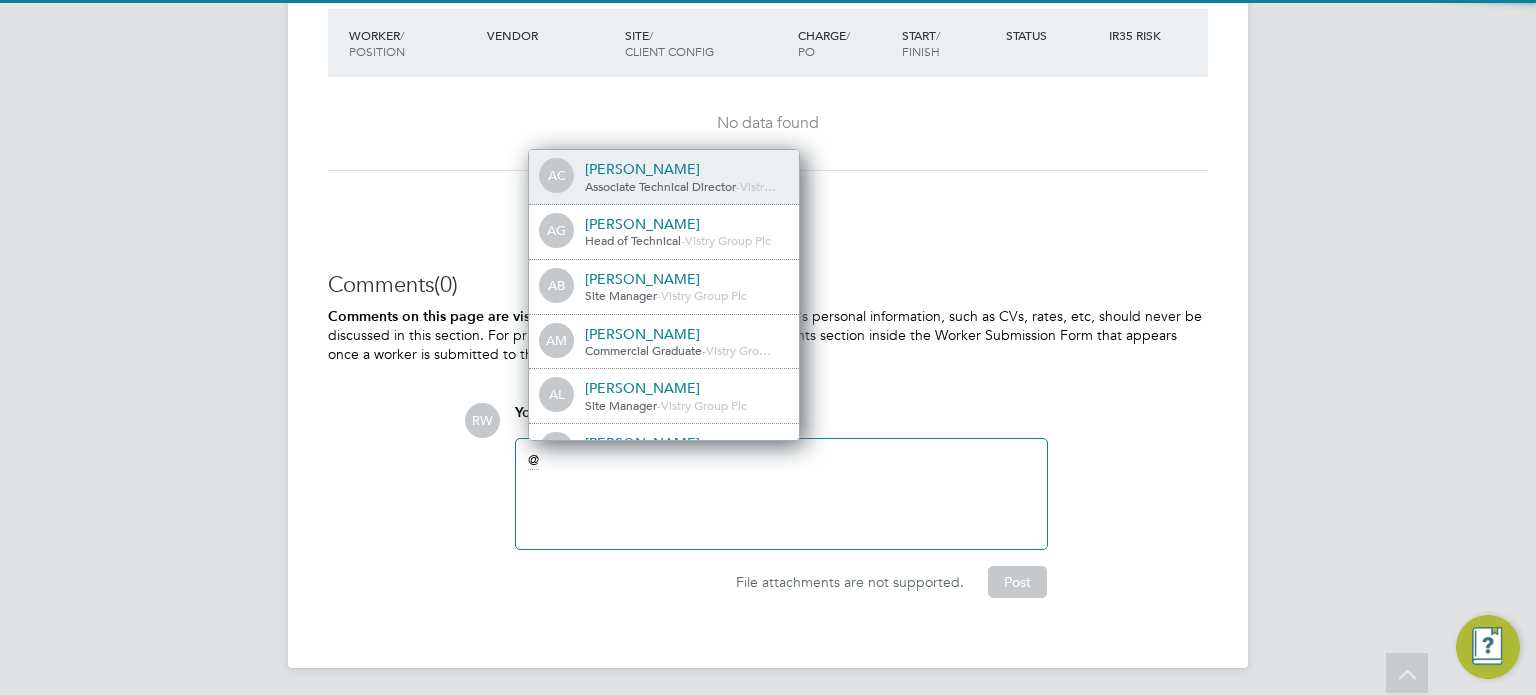 type 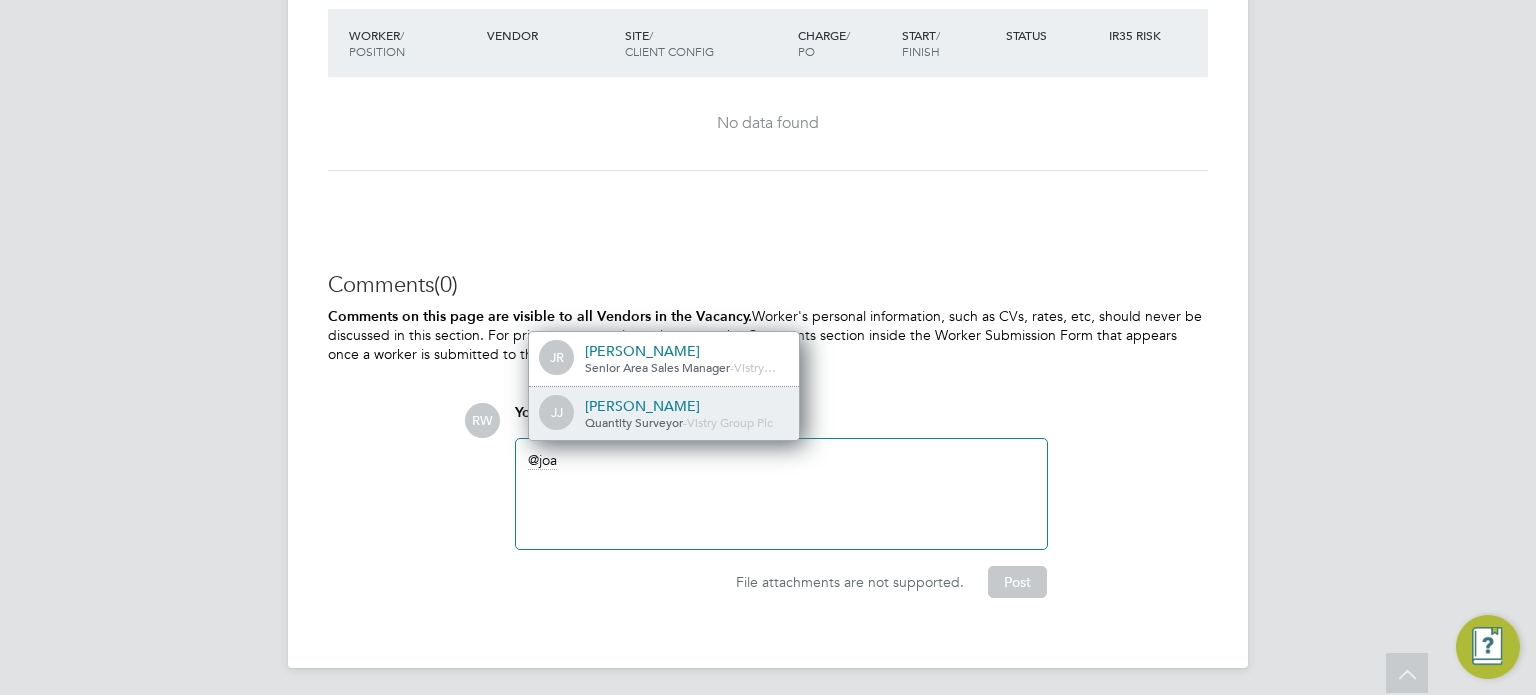 click on "Joanna Jones" 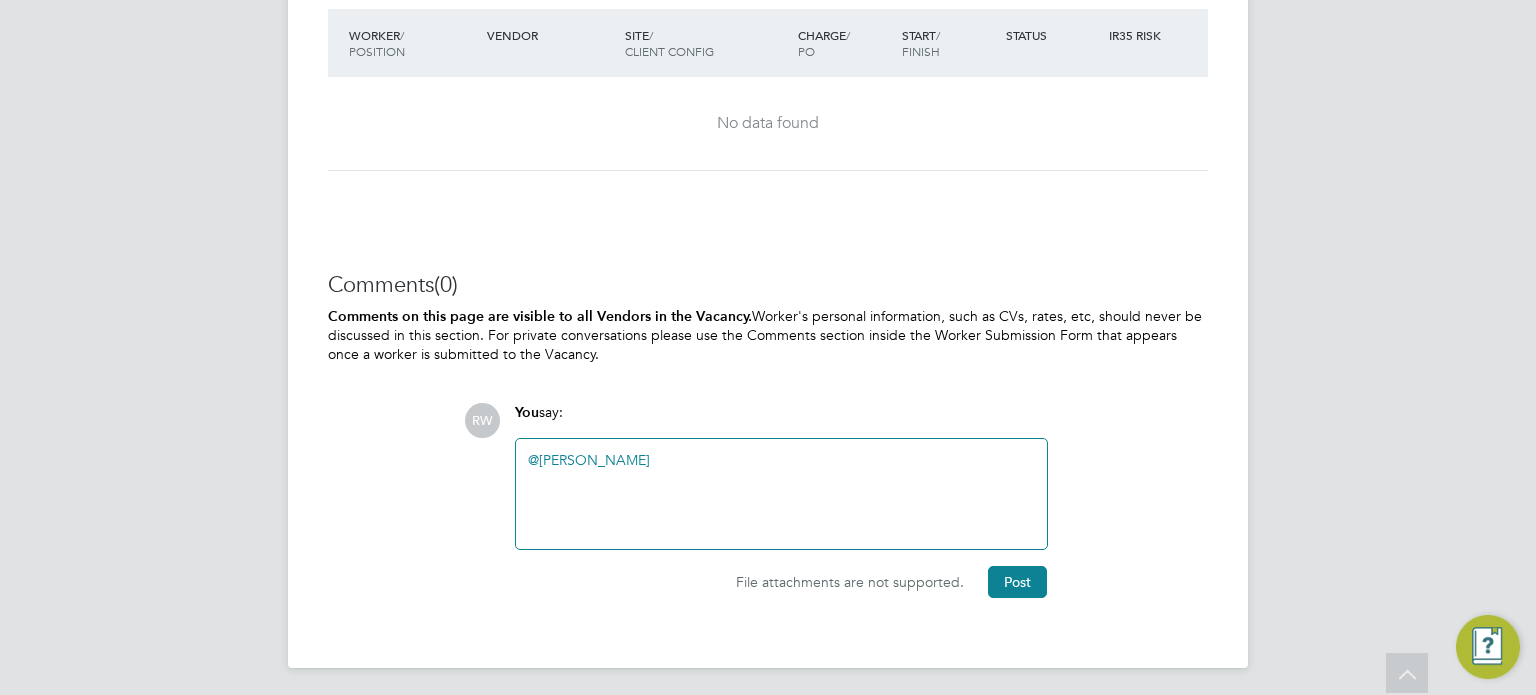 type 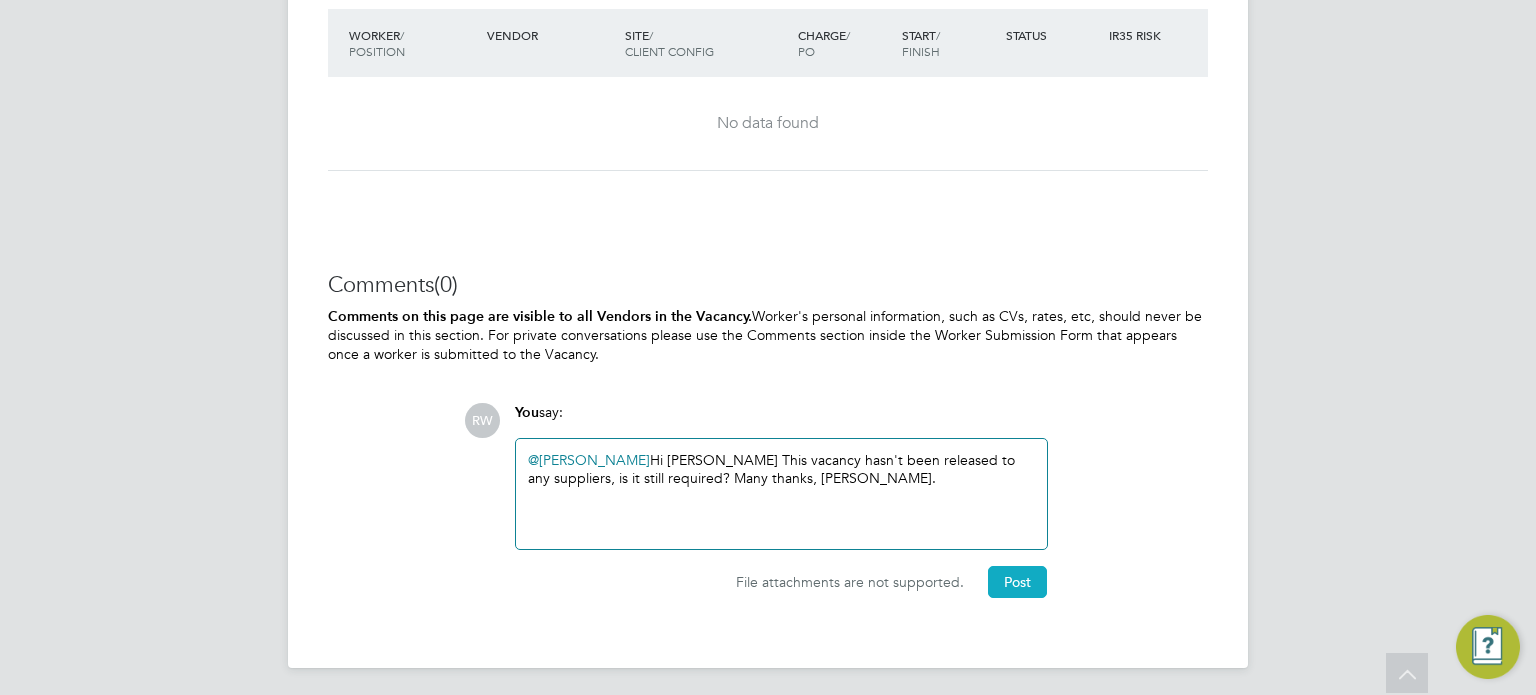 click on "Post" 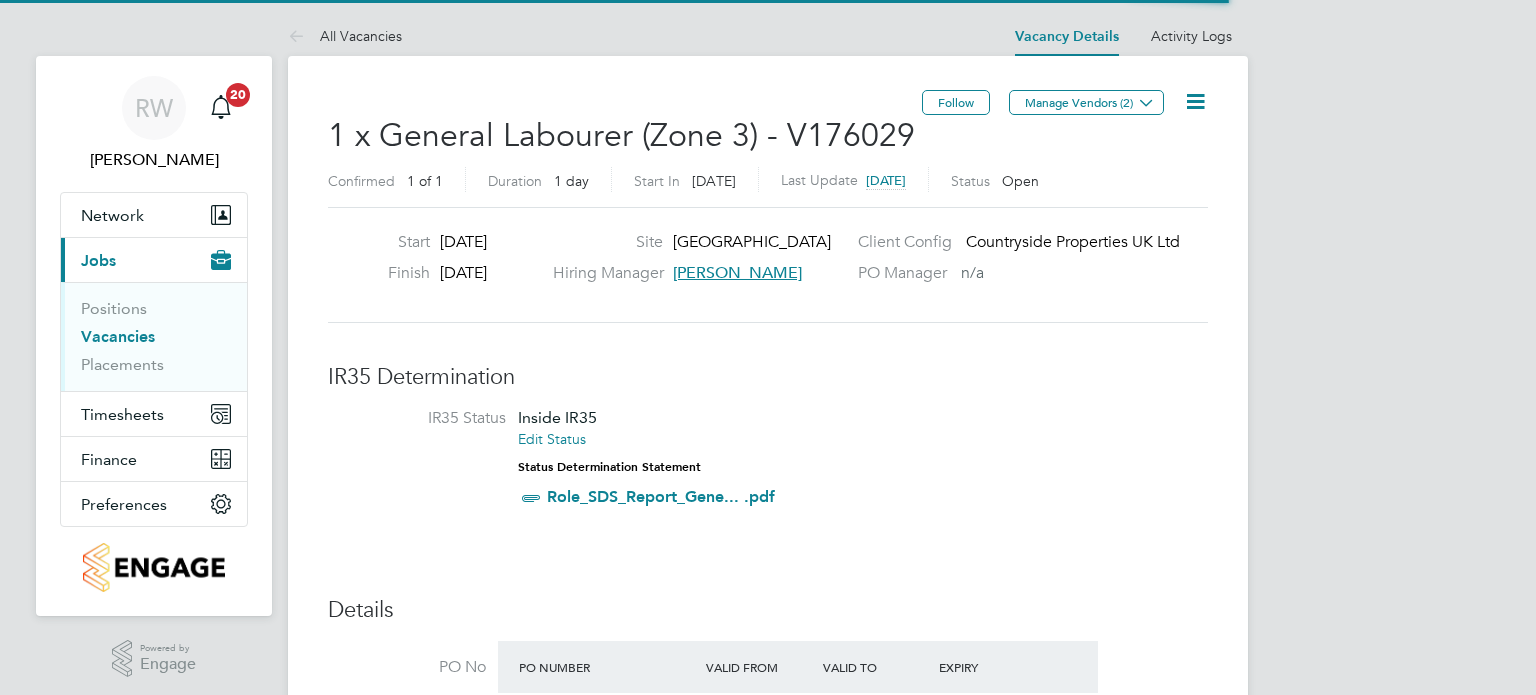 scroll, scrollTop: 0, scrollLeft: 0, axis: both 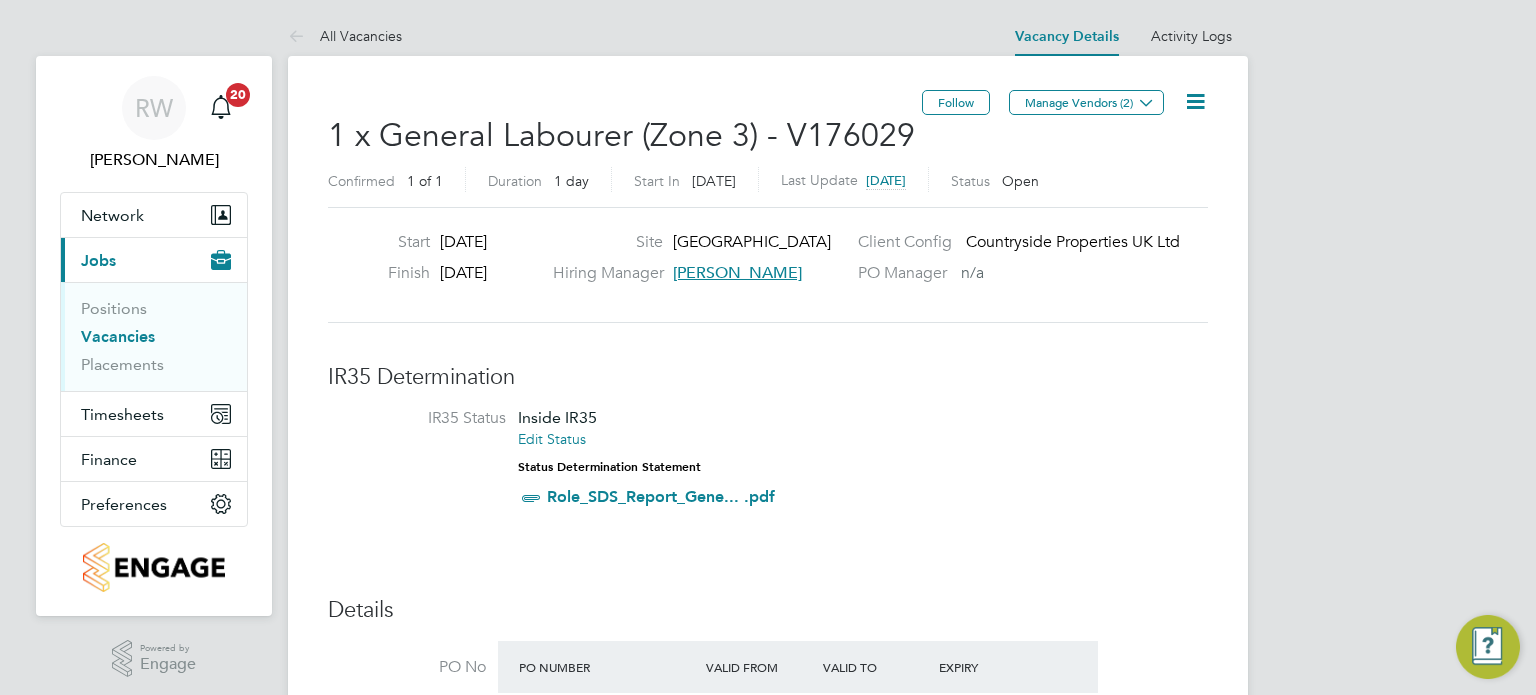 click 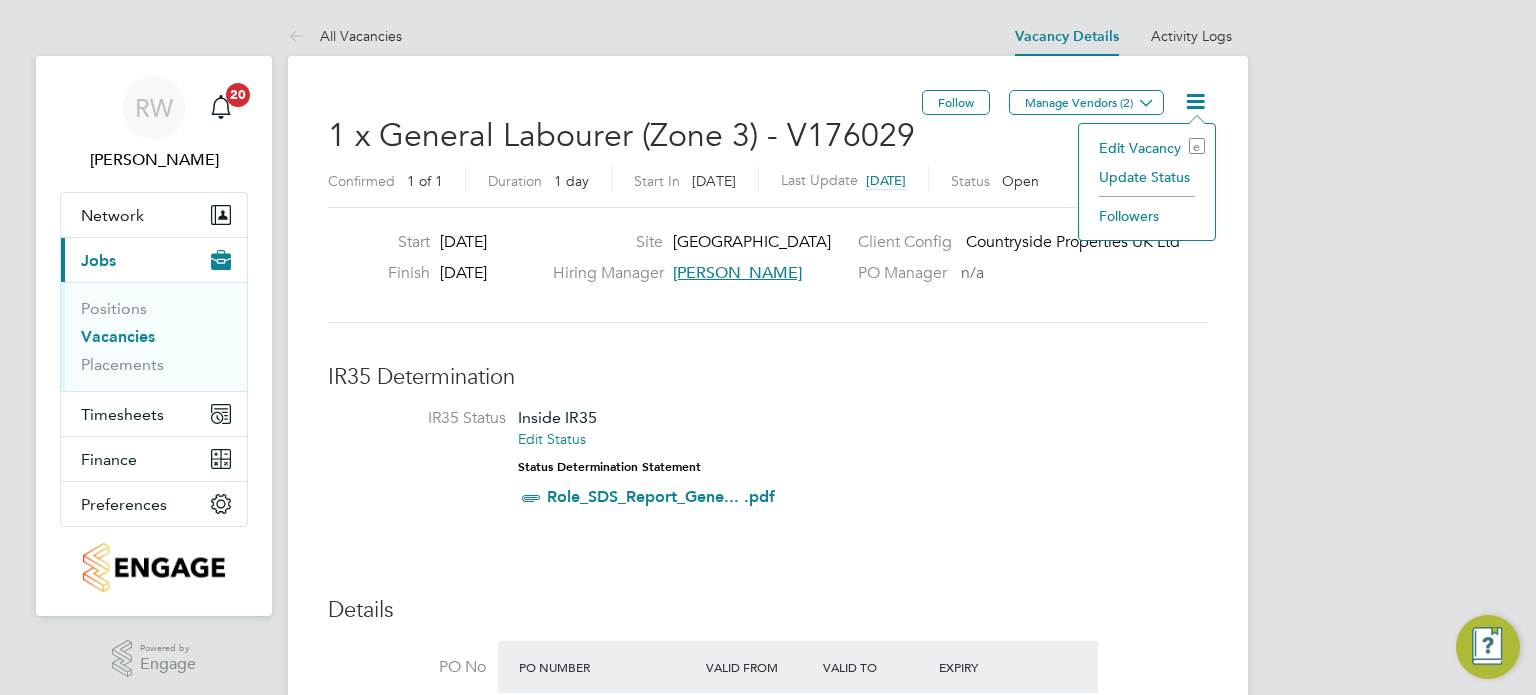 click on "Update Status" 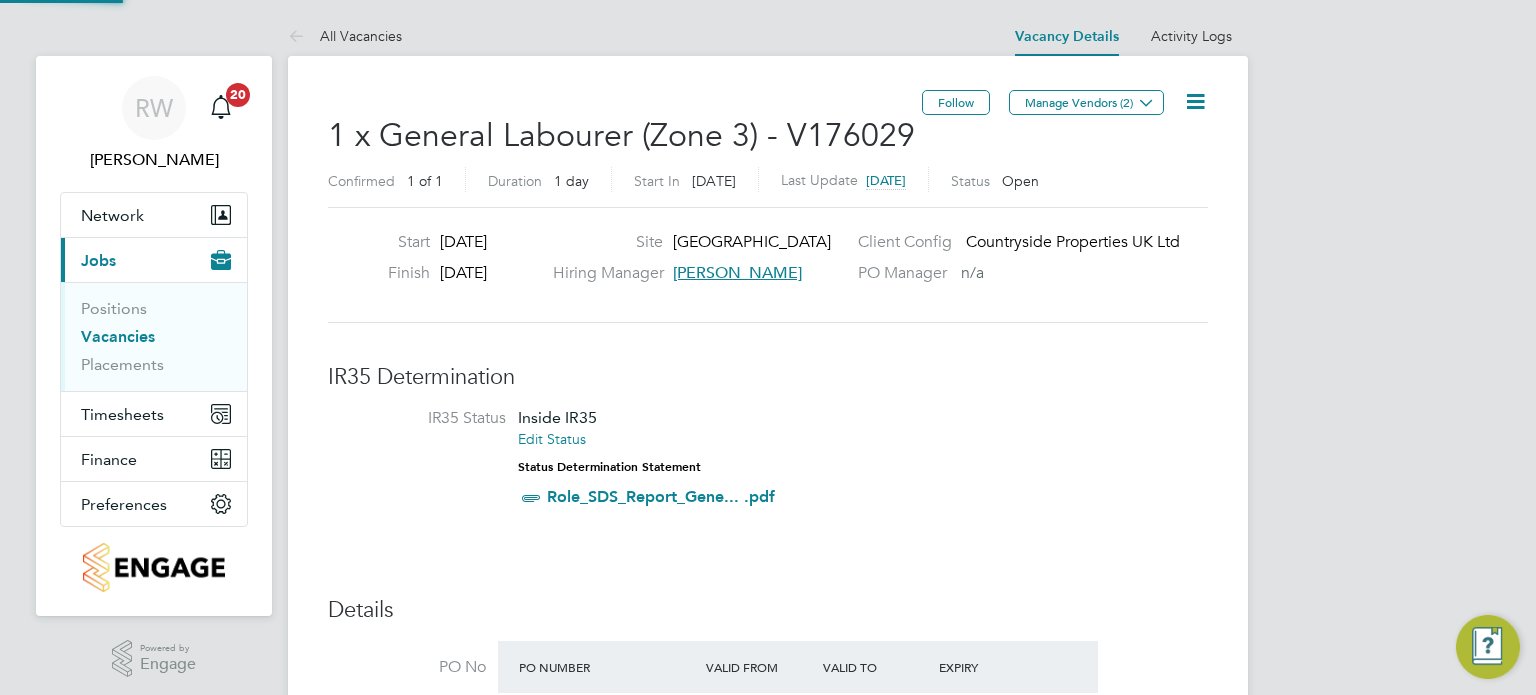 scroll, scrollTop: 10, scrollLeft: 9, axis: both 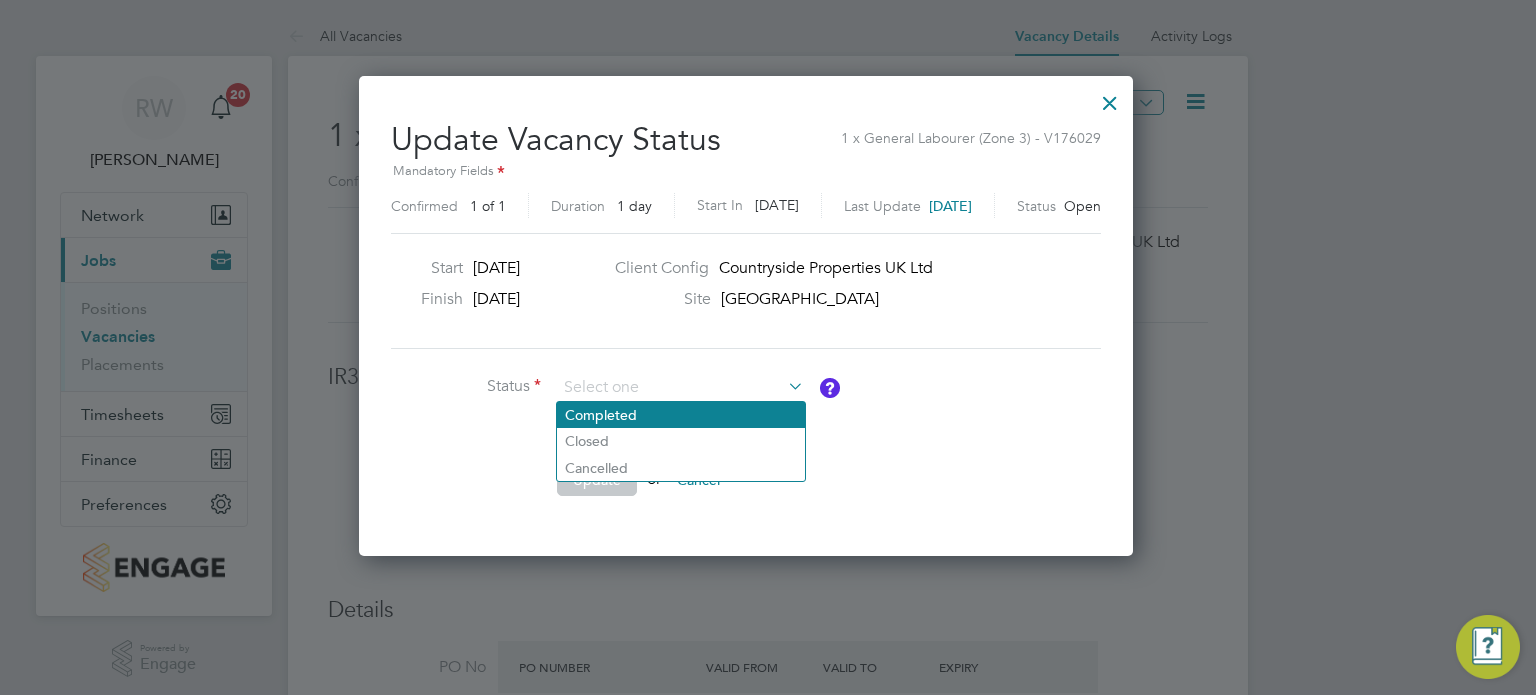 click on "Completed" 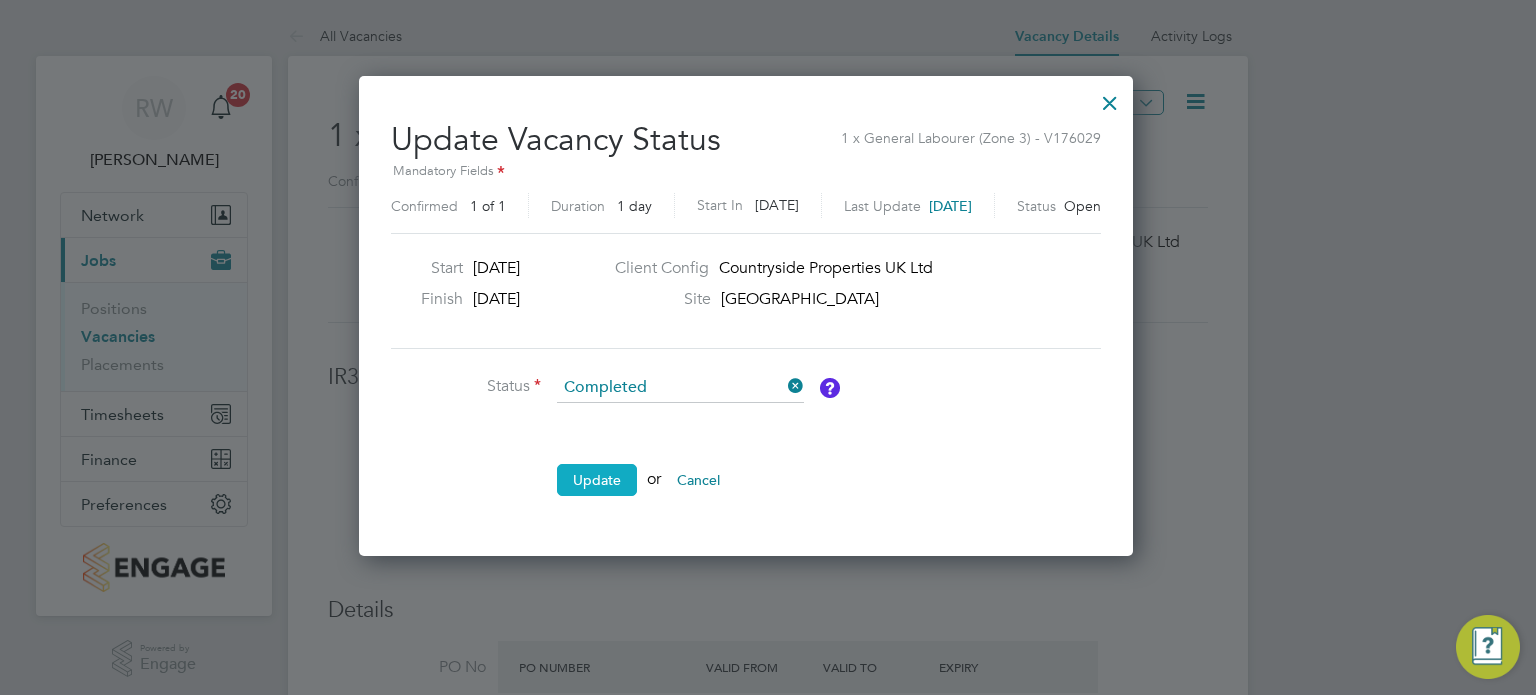 click on "Update" at bounding box center [597, 480] 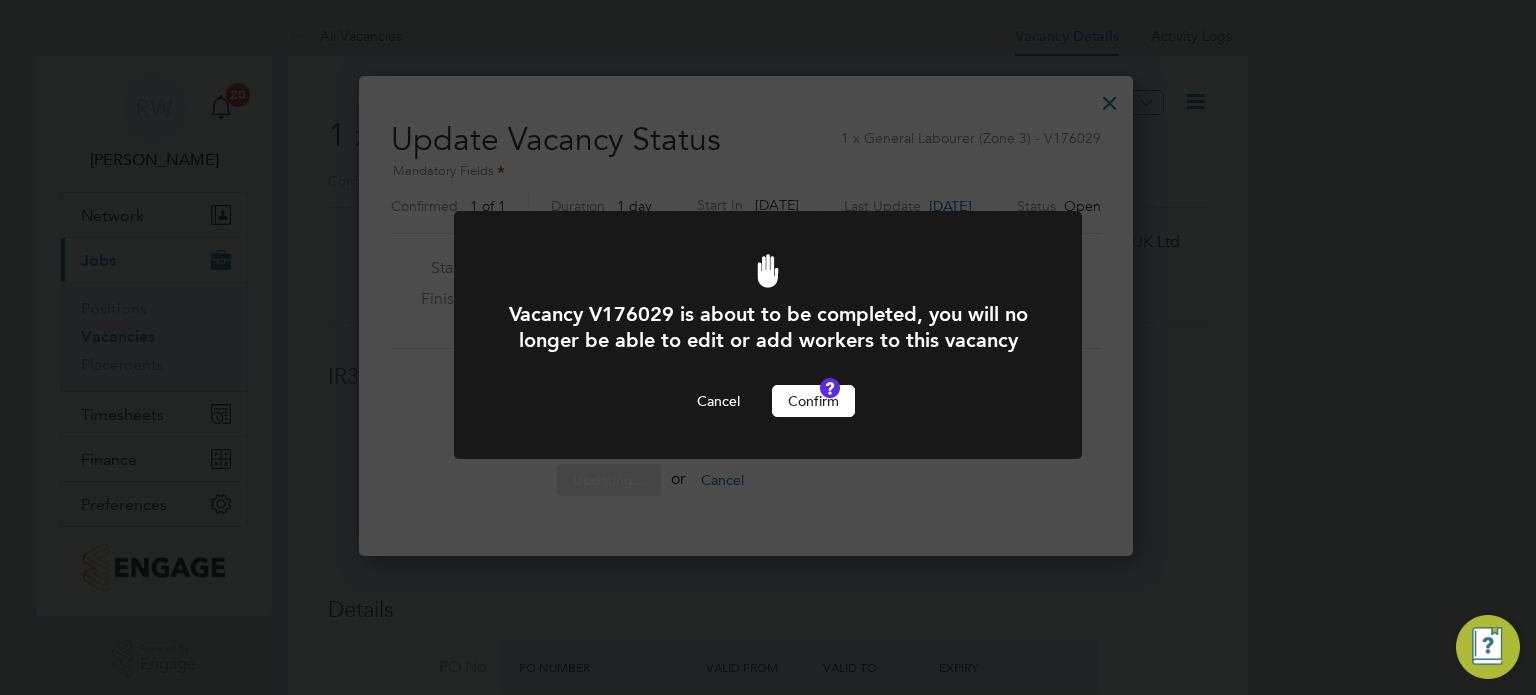 click on "Confirm" at bounding box center [813, 401] 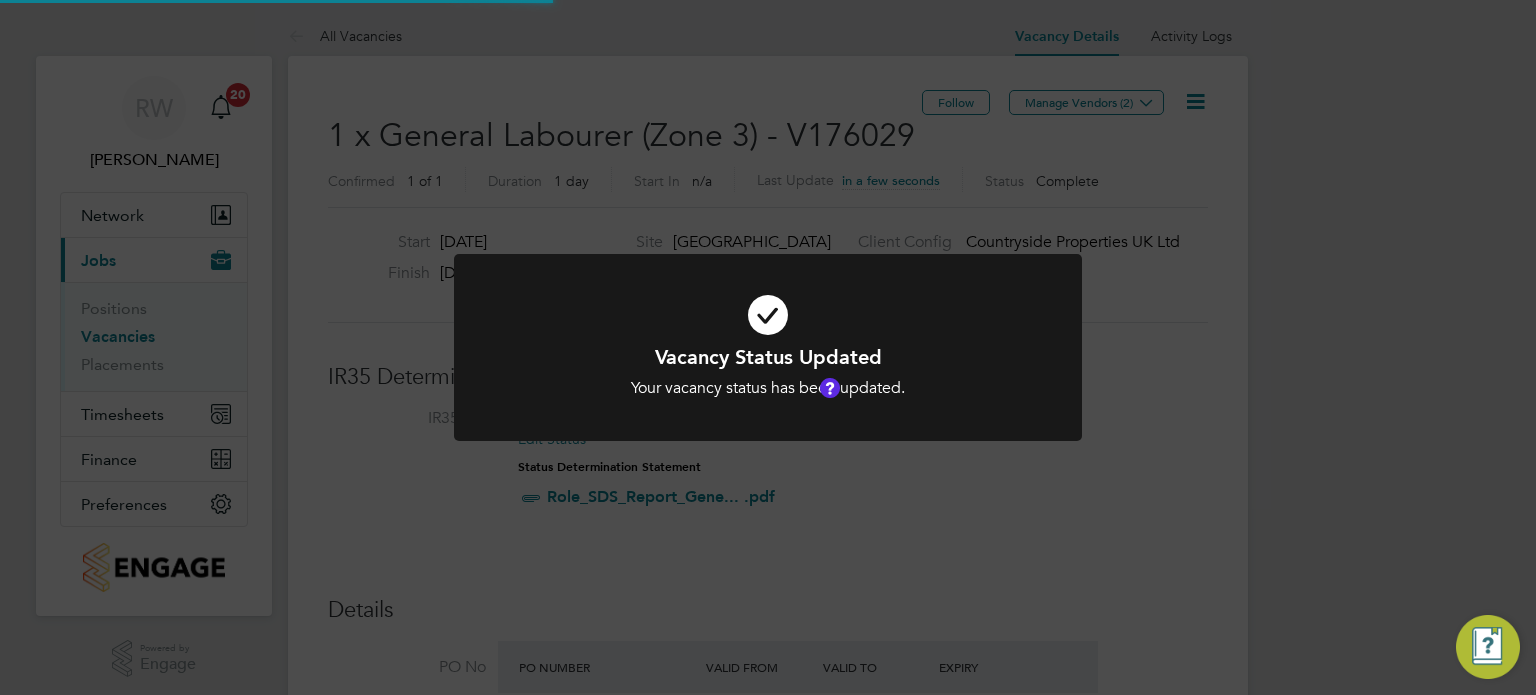scroll, scrollTop: 9, scrollLeft: 9, axis: both 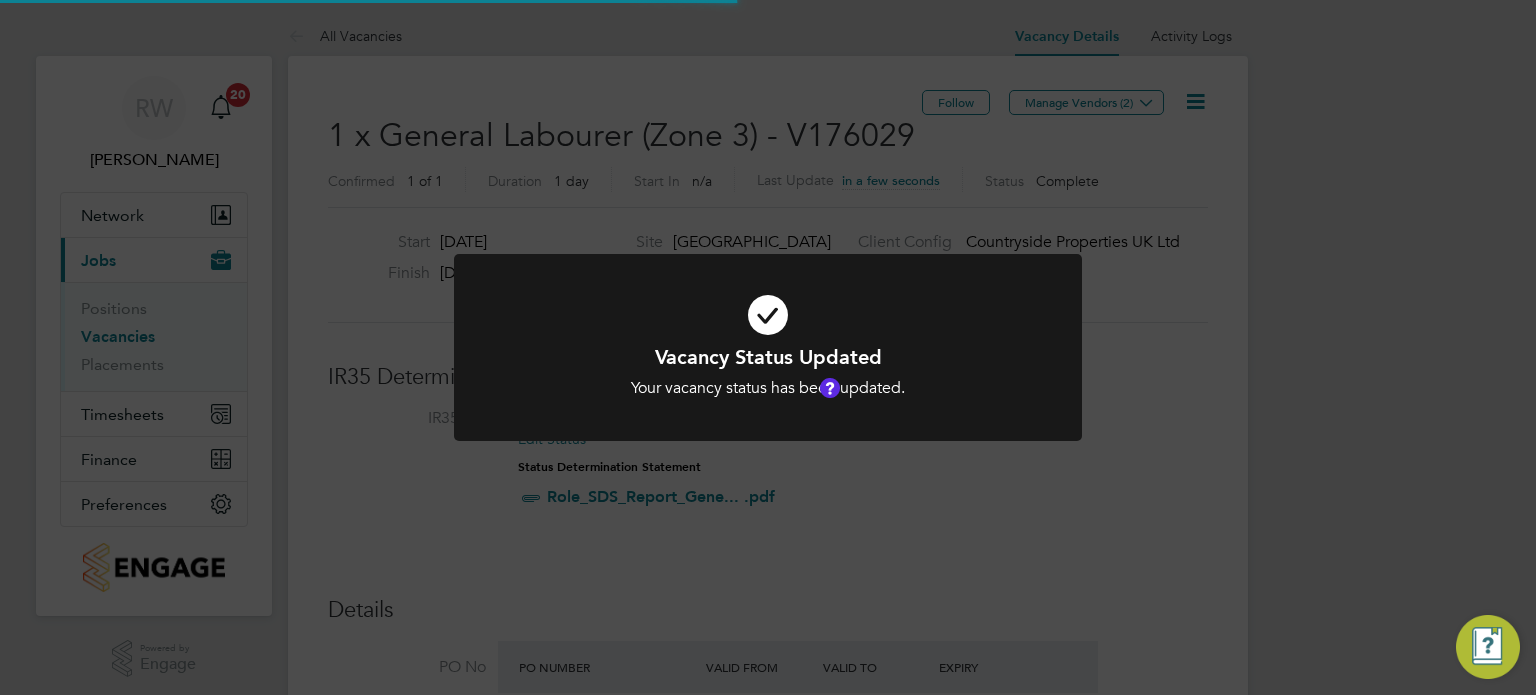 click on "Vacancy Status Updated Your vacancy status has been updated. Cancel Okay" 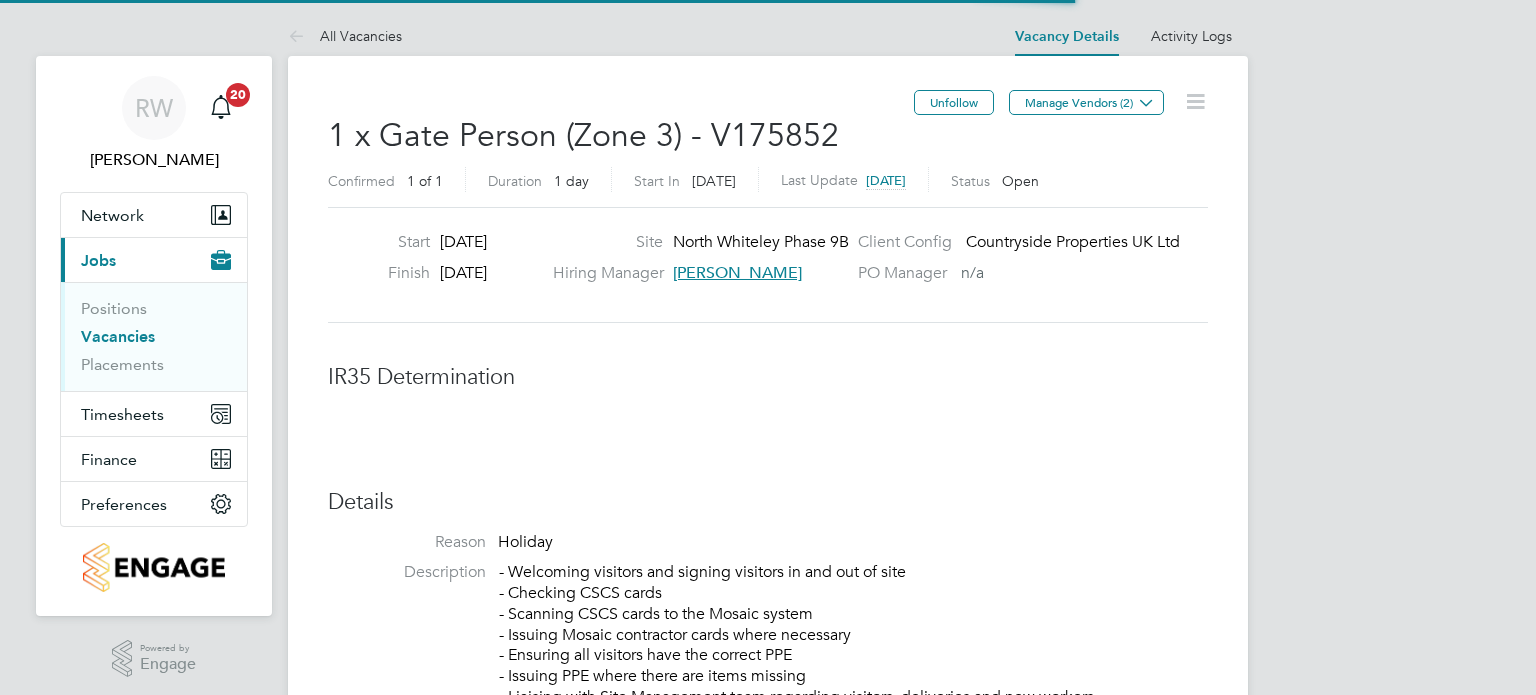 scroll, scrollTop: 0, scrollLeft: 0, axis: both 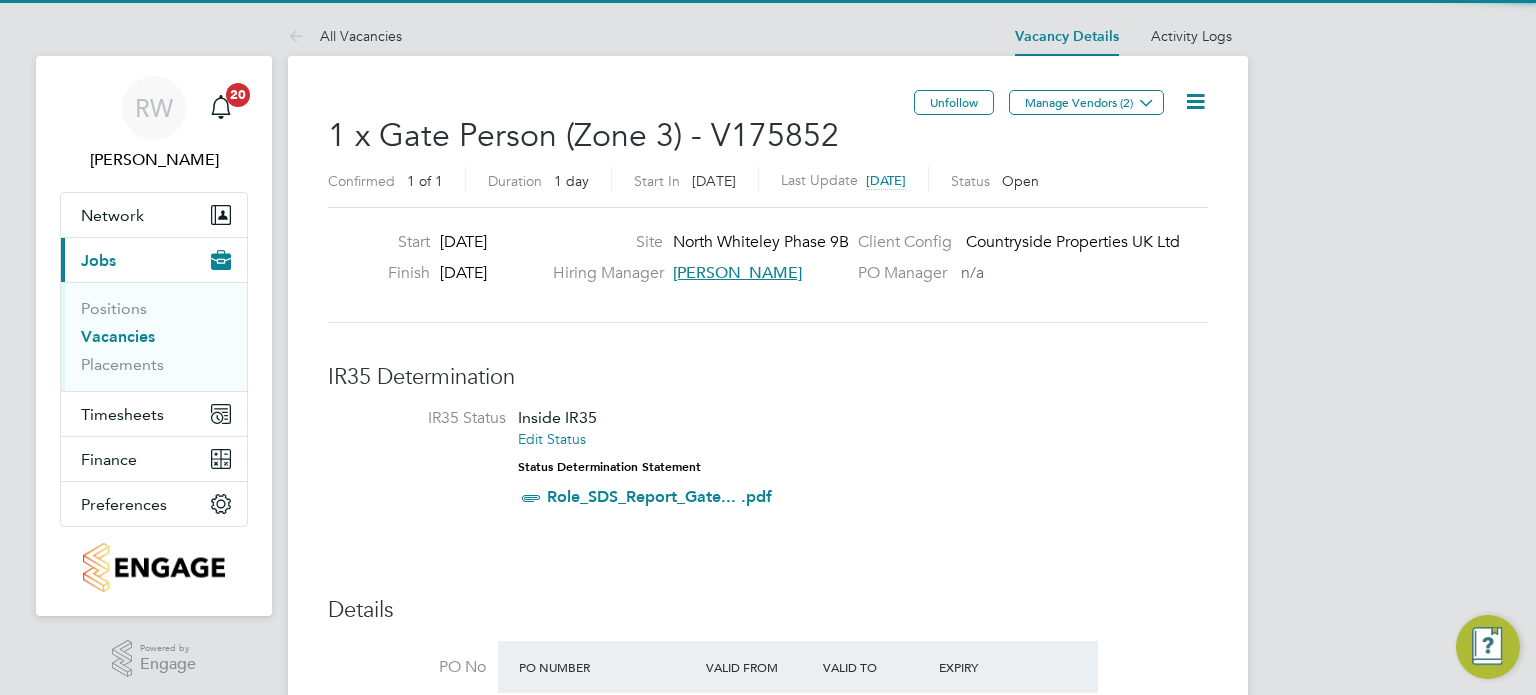 click 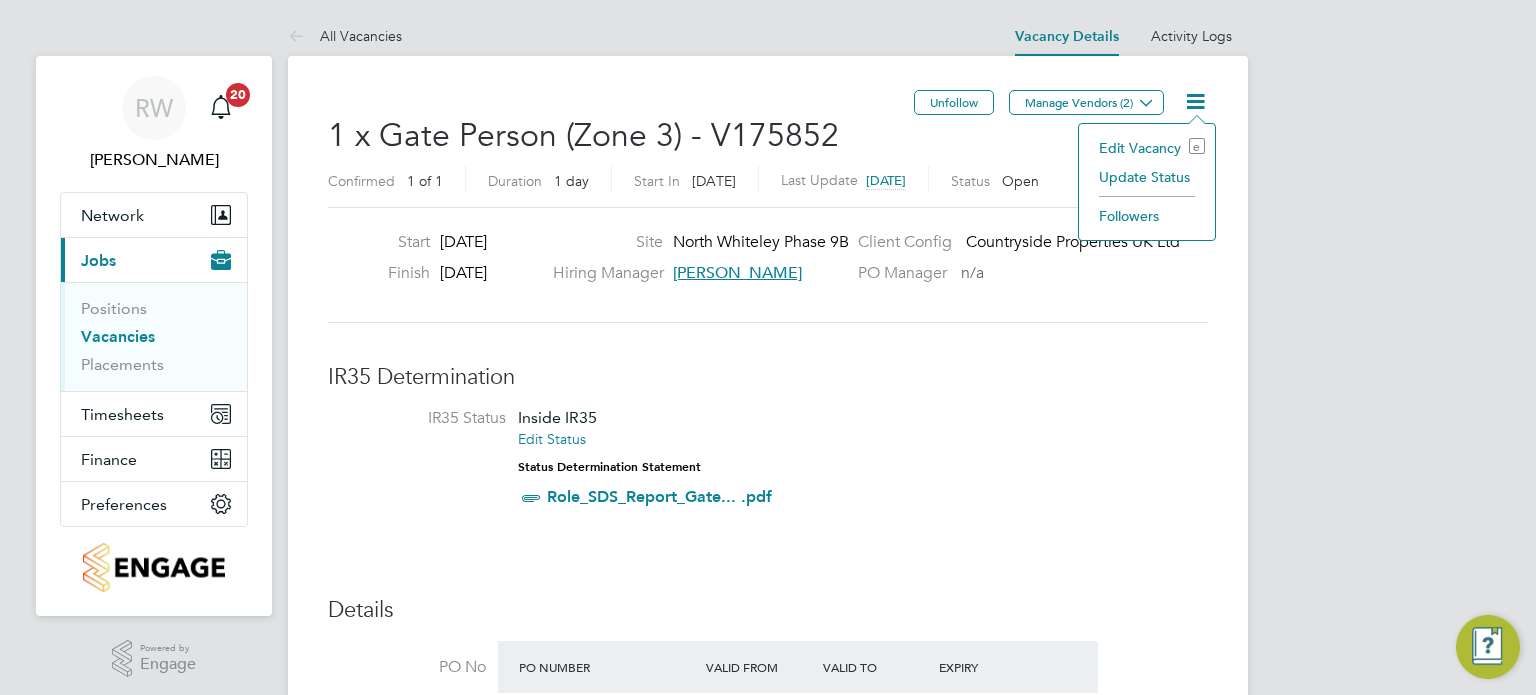 click on "Update Status" 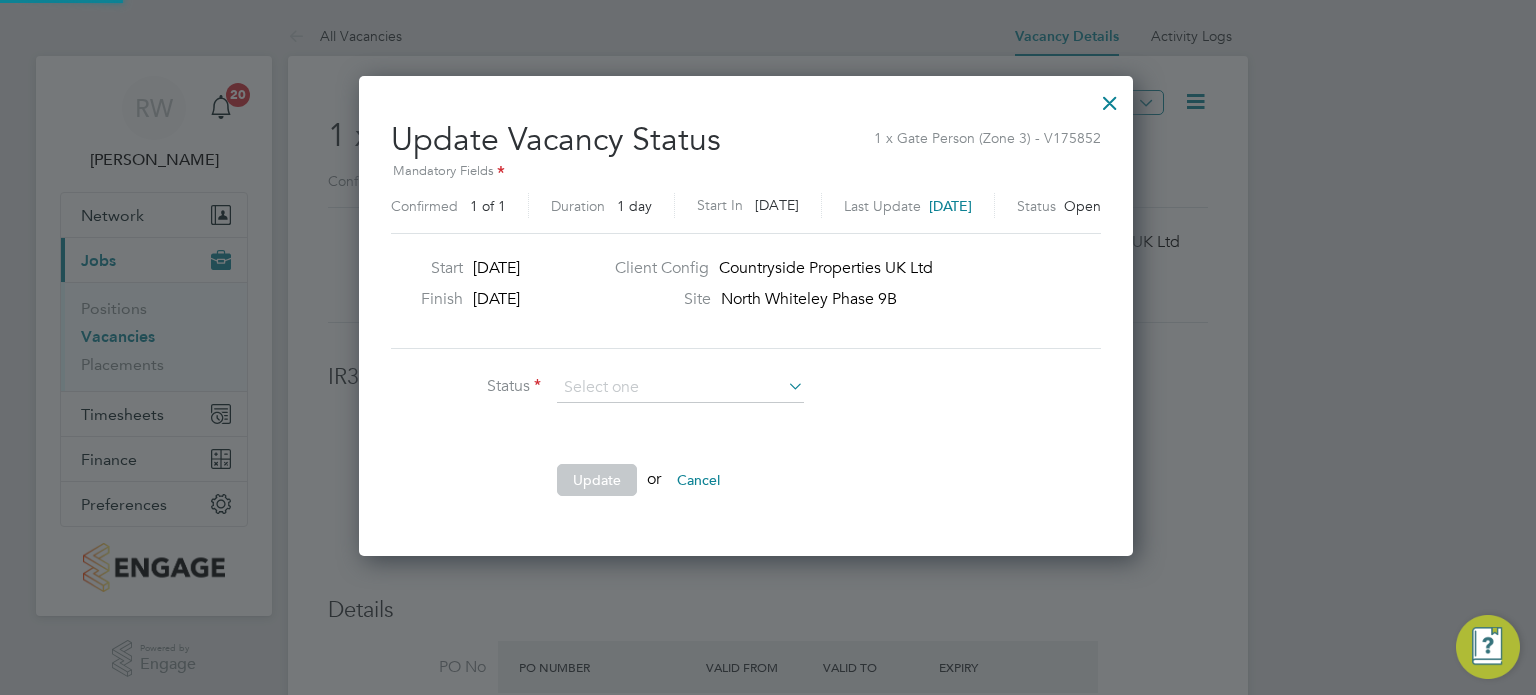 scroll, scrollTop: 10, scrollLeft: 9, axis: both 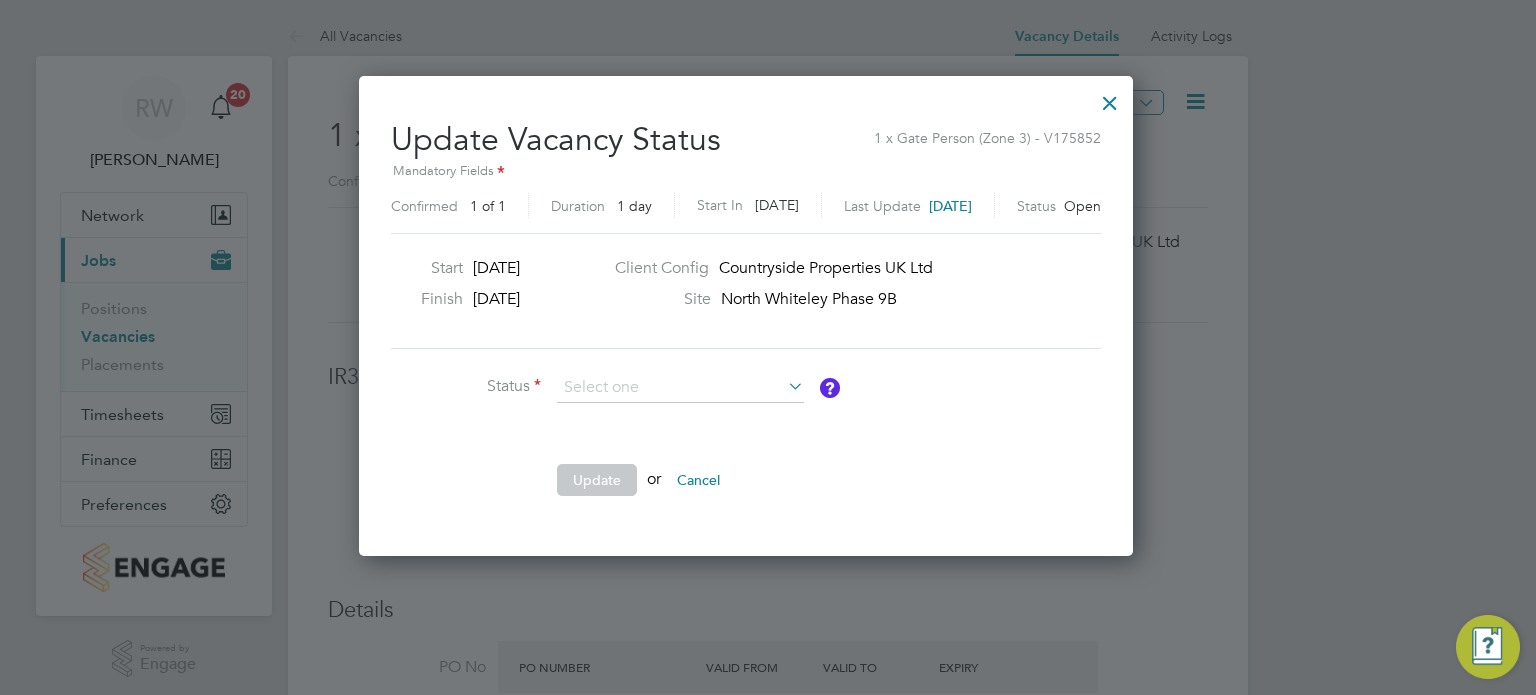 click on "Completed" 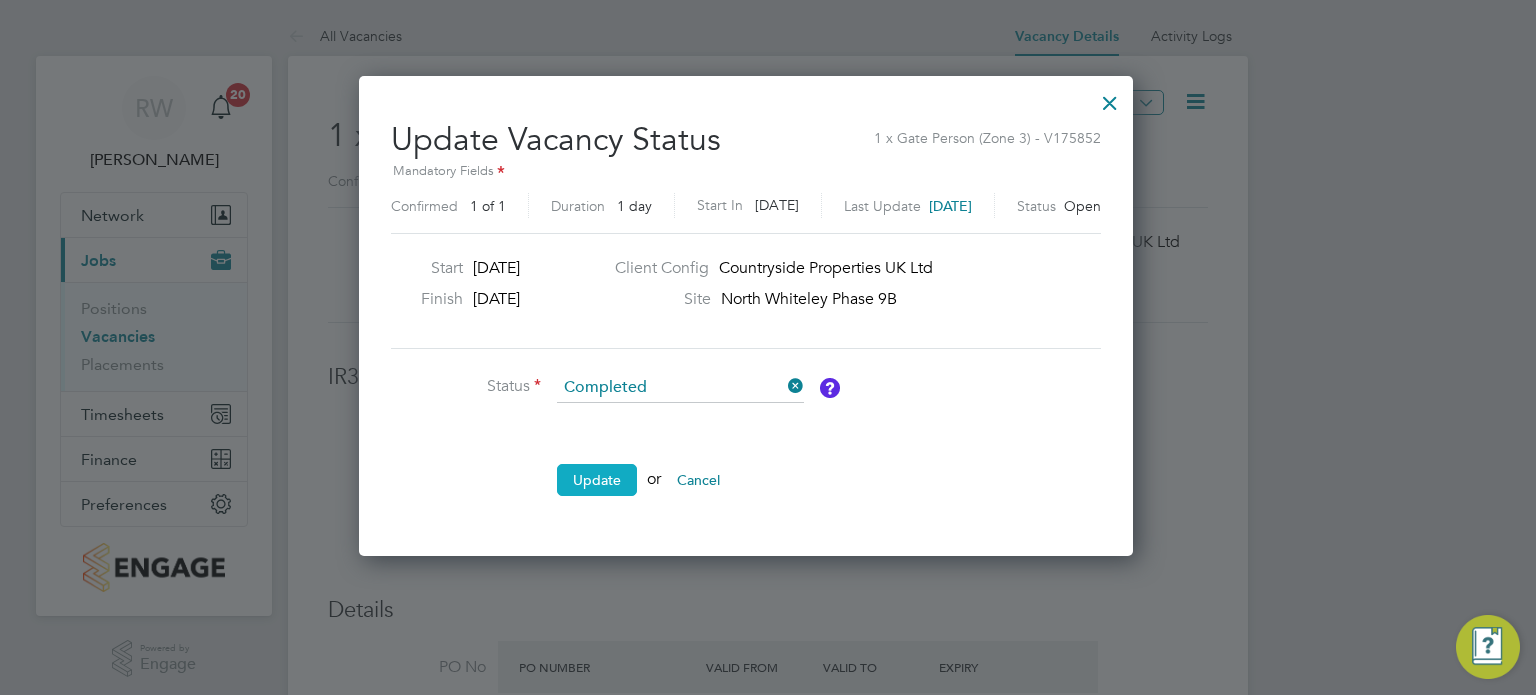 click on "Update" at bounding box center (597, 480) 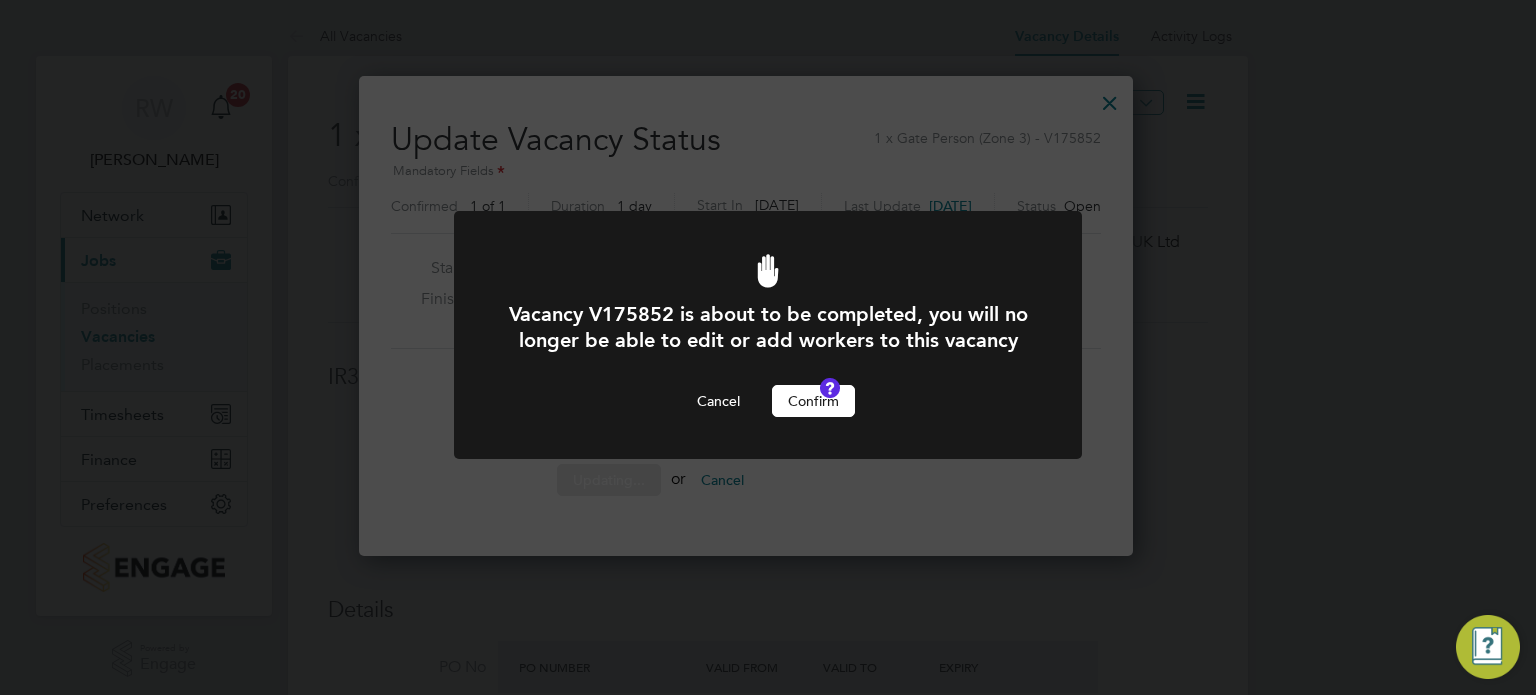 click on "Confirm" at bounding box center [813, 401] 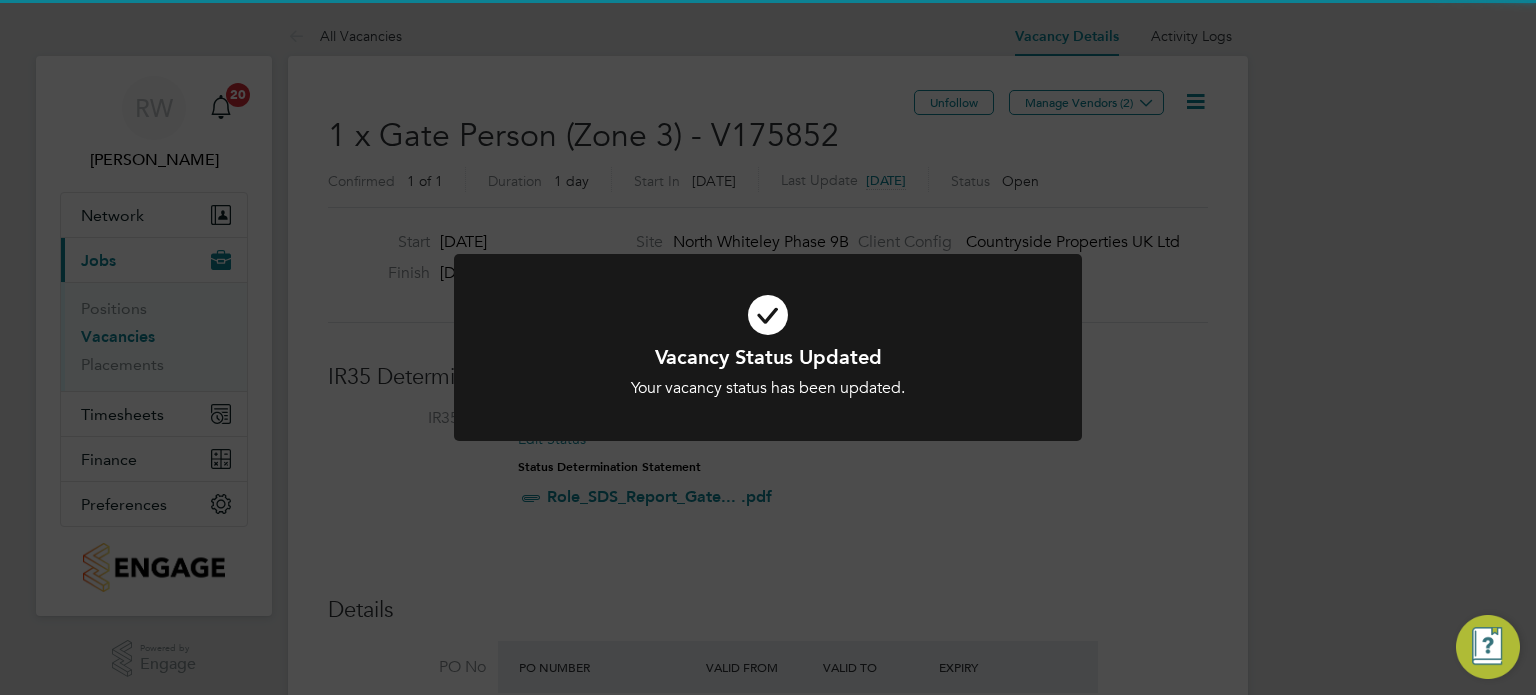 click on "Vacancy Status Updated Your vacancy status has been updated. Cancel Okay" 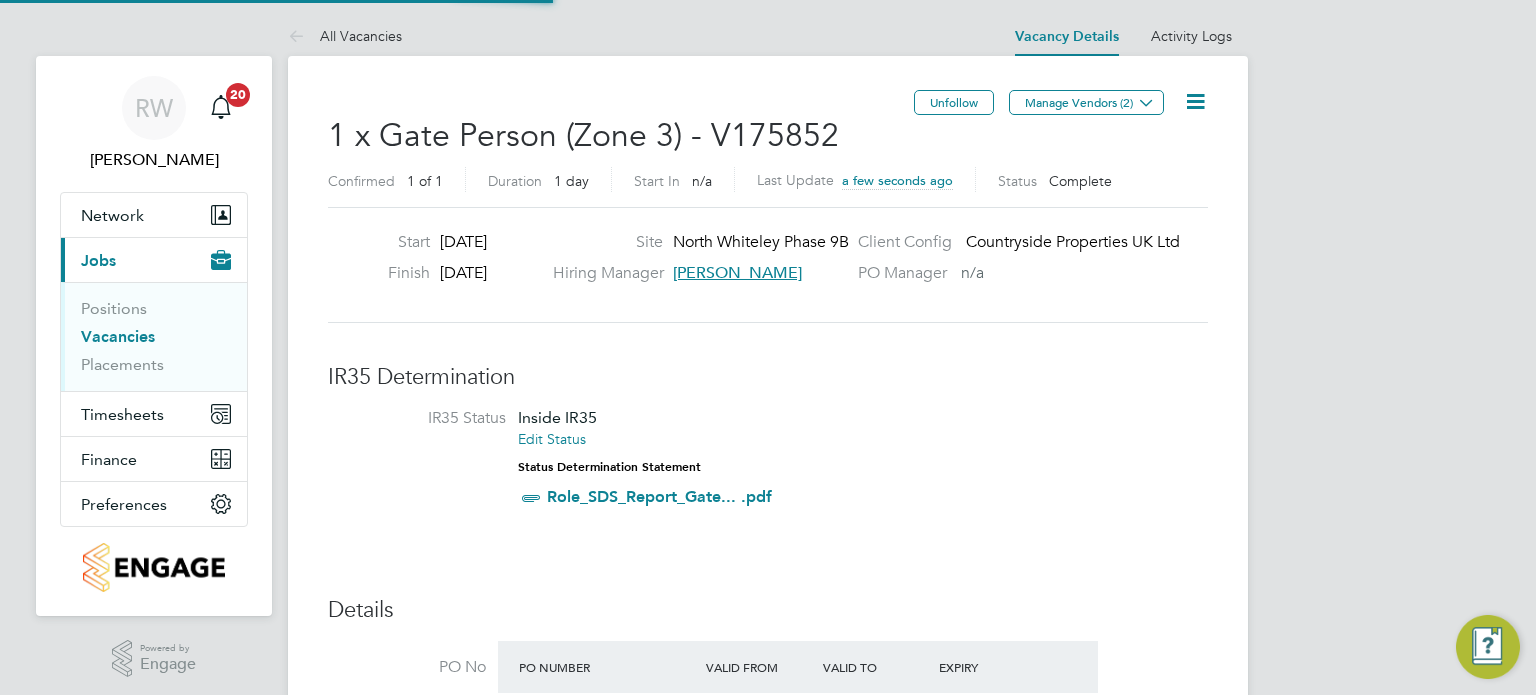 scroll, scrollTop: 9, scrollLeft: 9, axis: both 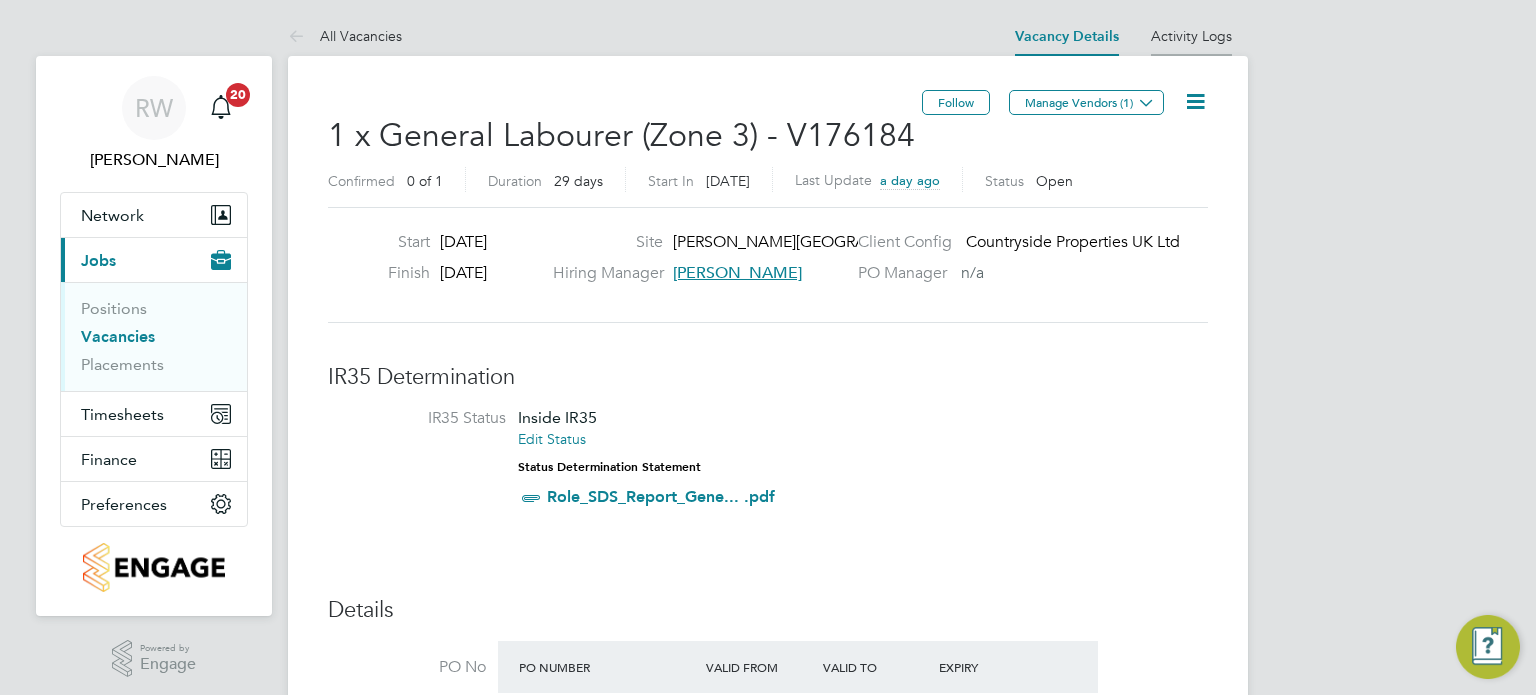 click on "Activity Logs" at bounding box center [1191, 36] 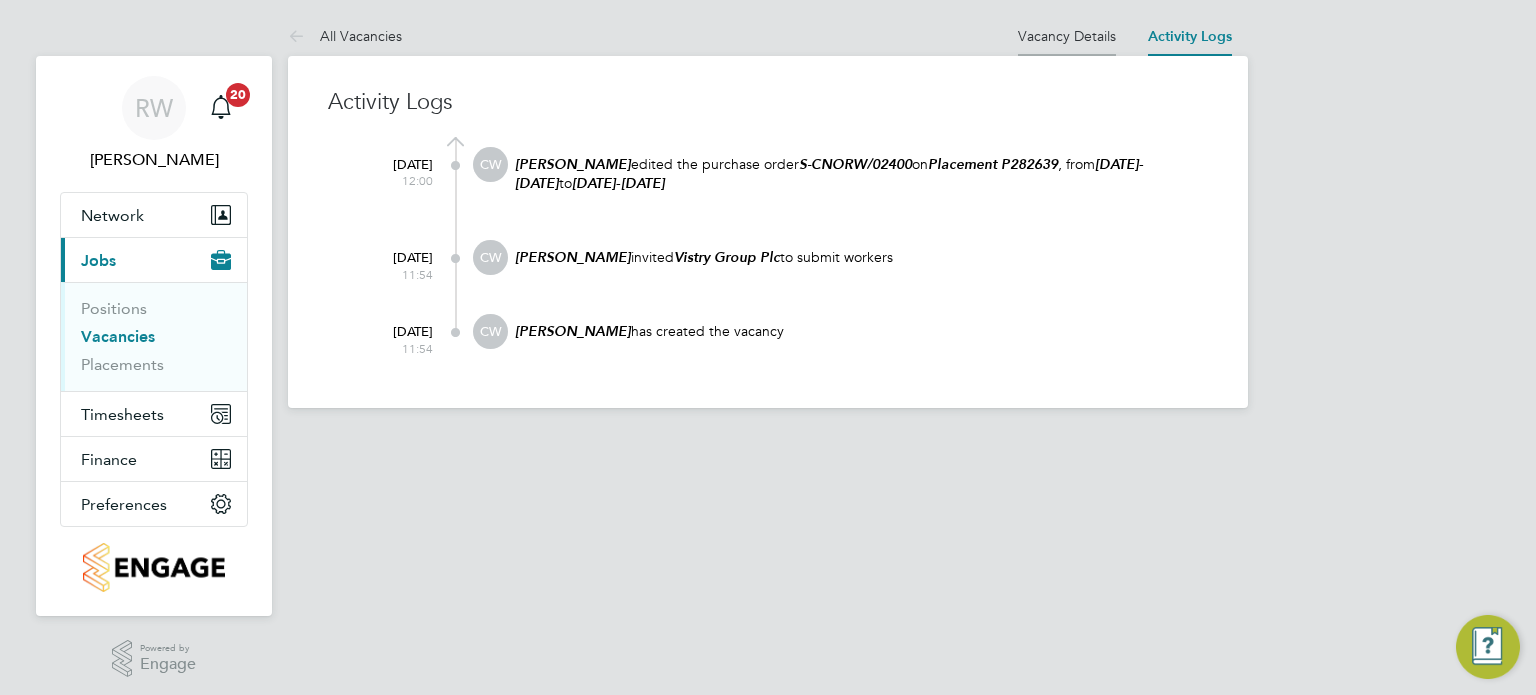 click on "Vacancy Details" at bounding box center [1067, 36] 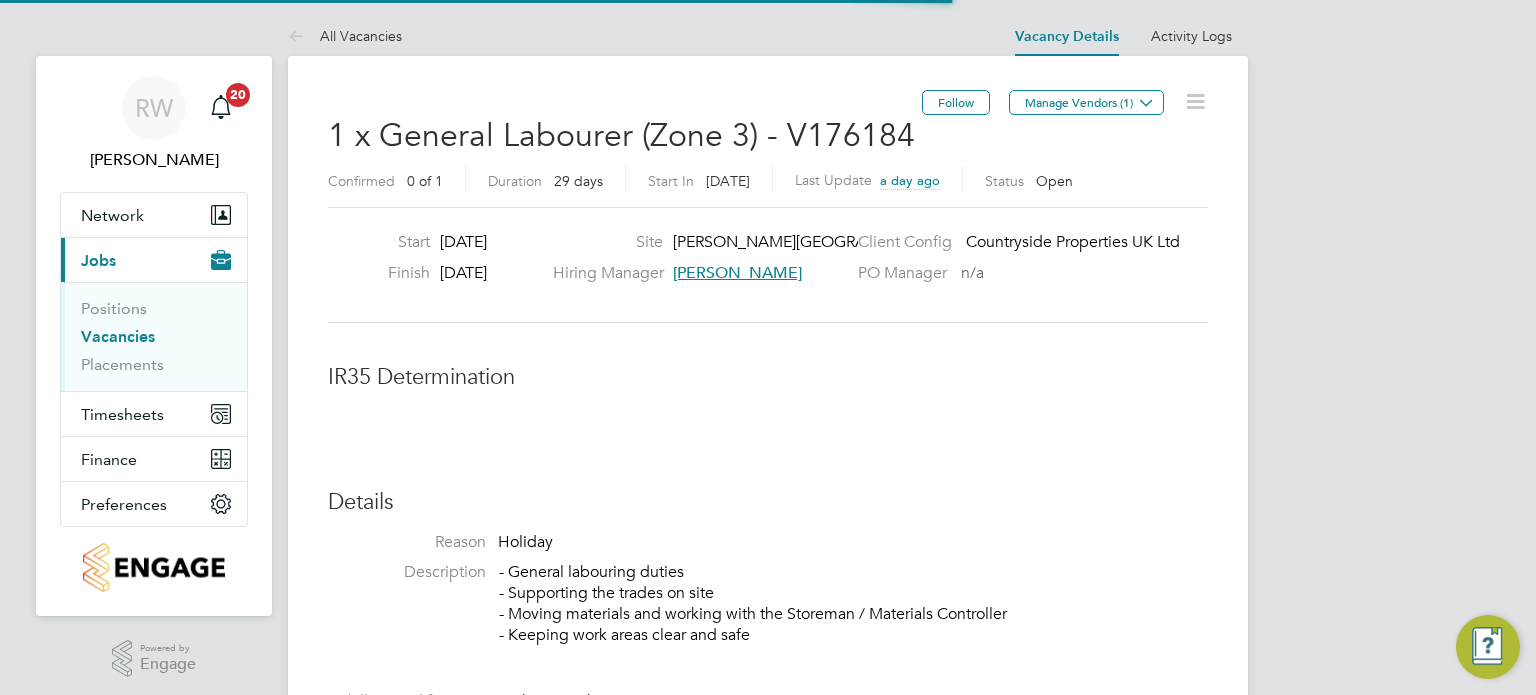 scroll, scrollTop: 10, scrollLeft: 10, axis: both 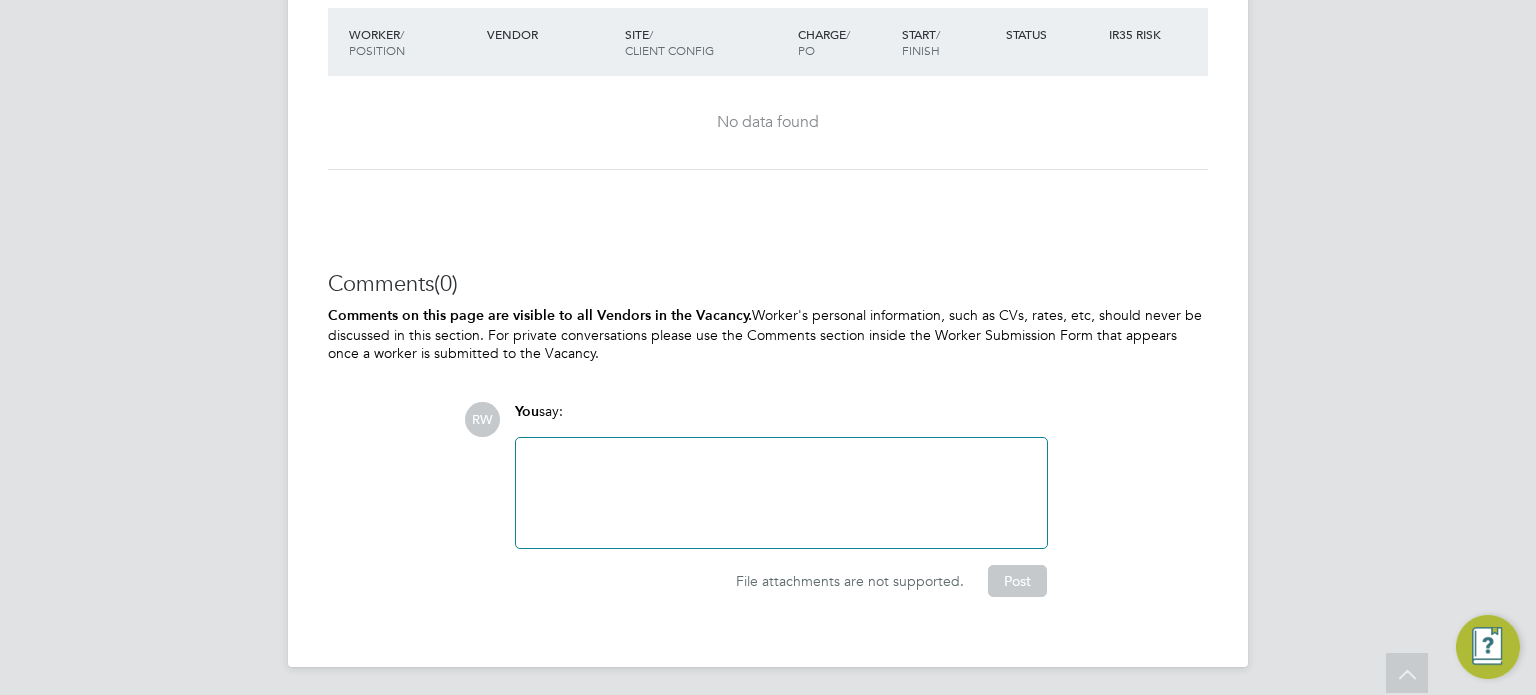 click 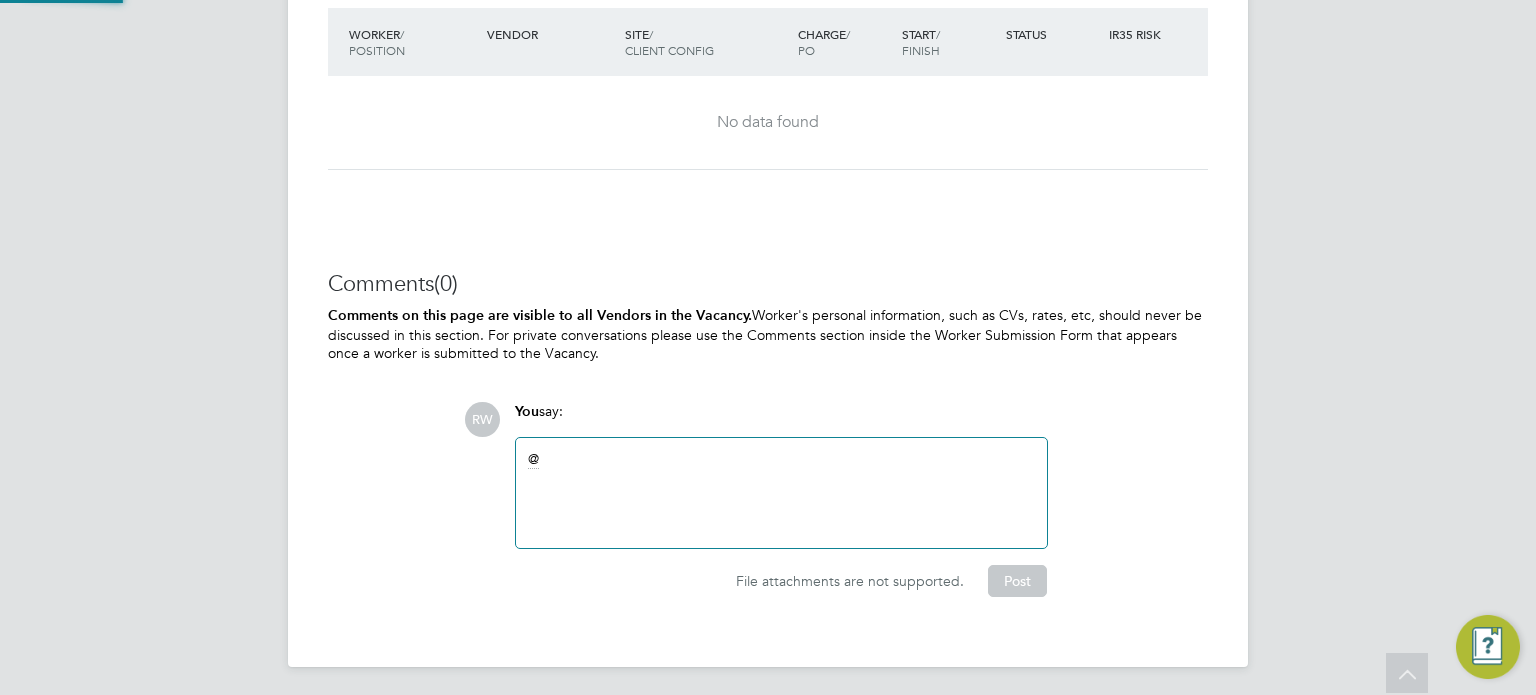 type 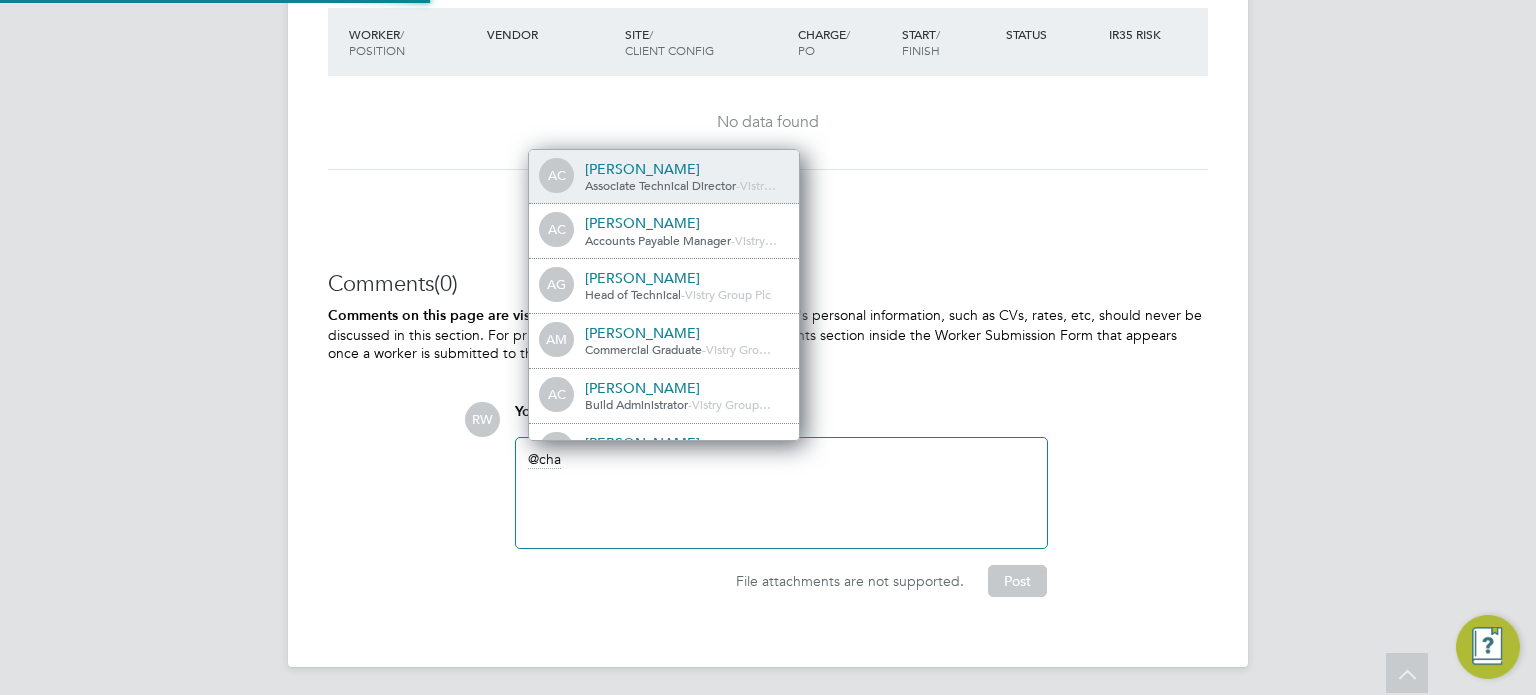 scroll, scrollTop: 10, scrollLeft: 10, axis: both 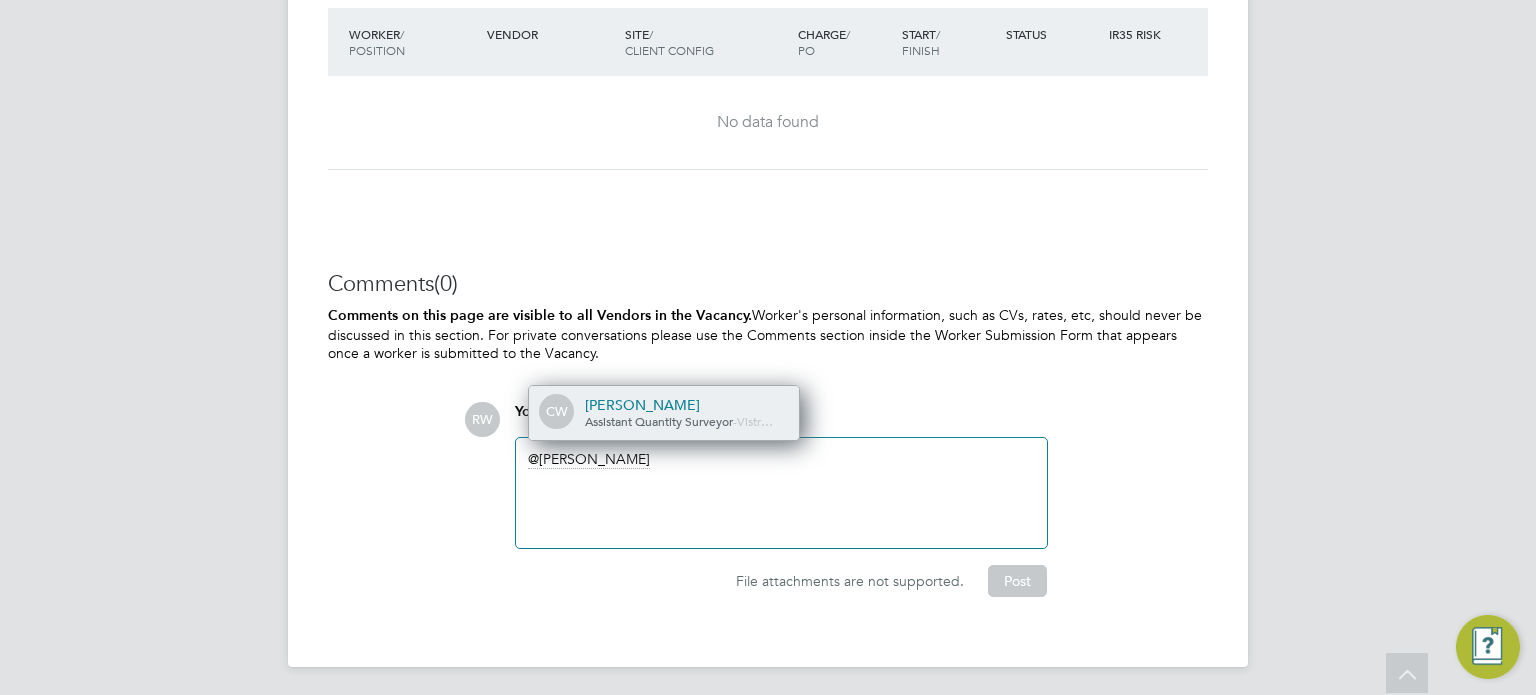 click on "Charlie Wheeler" 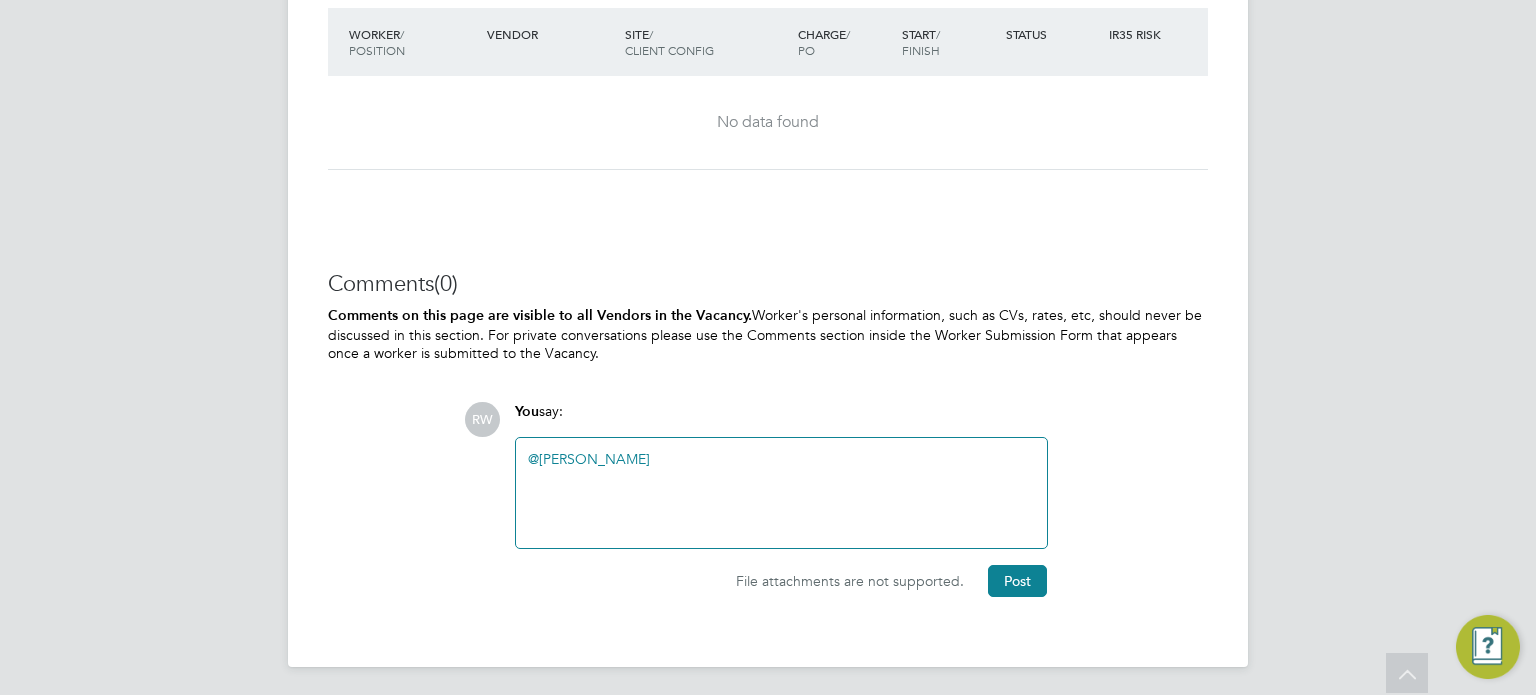 type 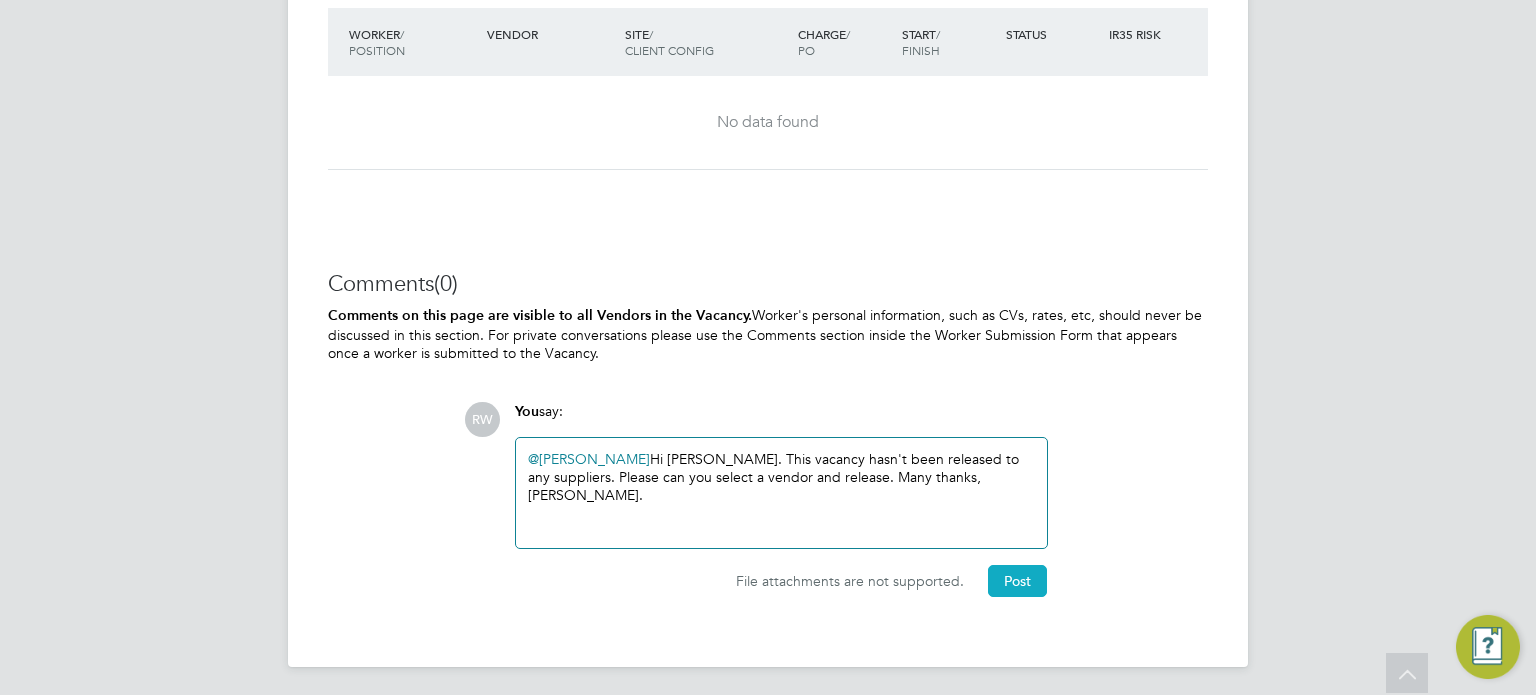 click on "Post" 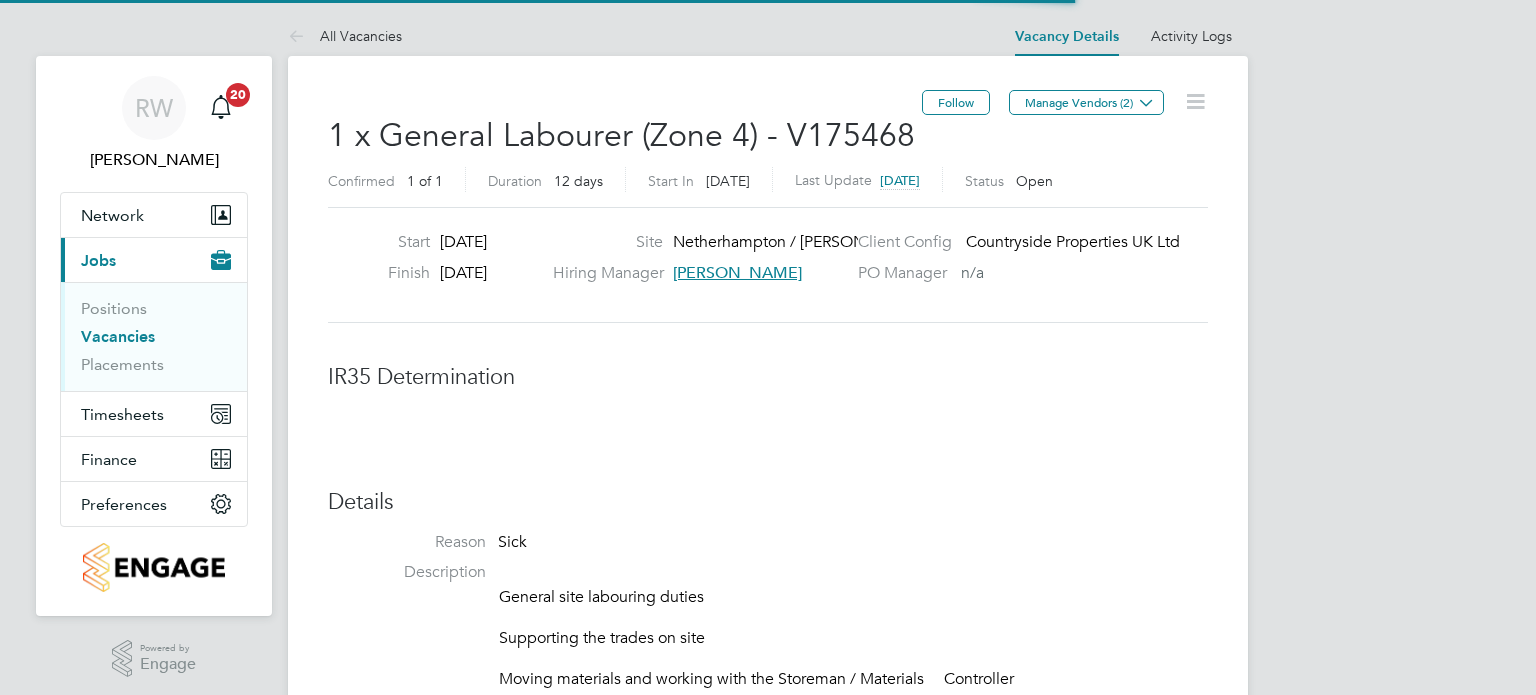 scroll, scrollTop: 0, scrollLeft: 0, axis: both 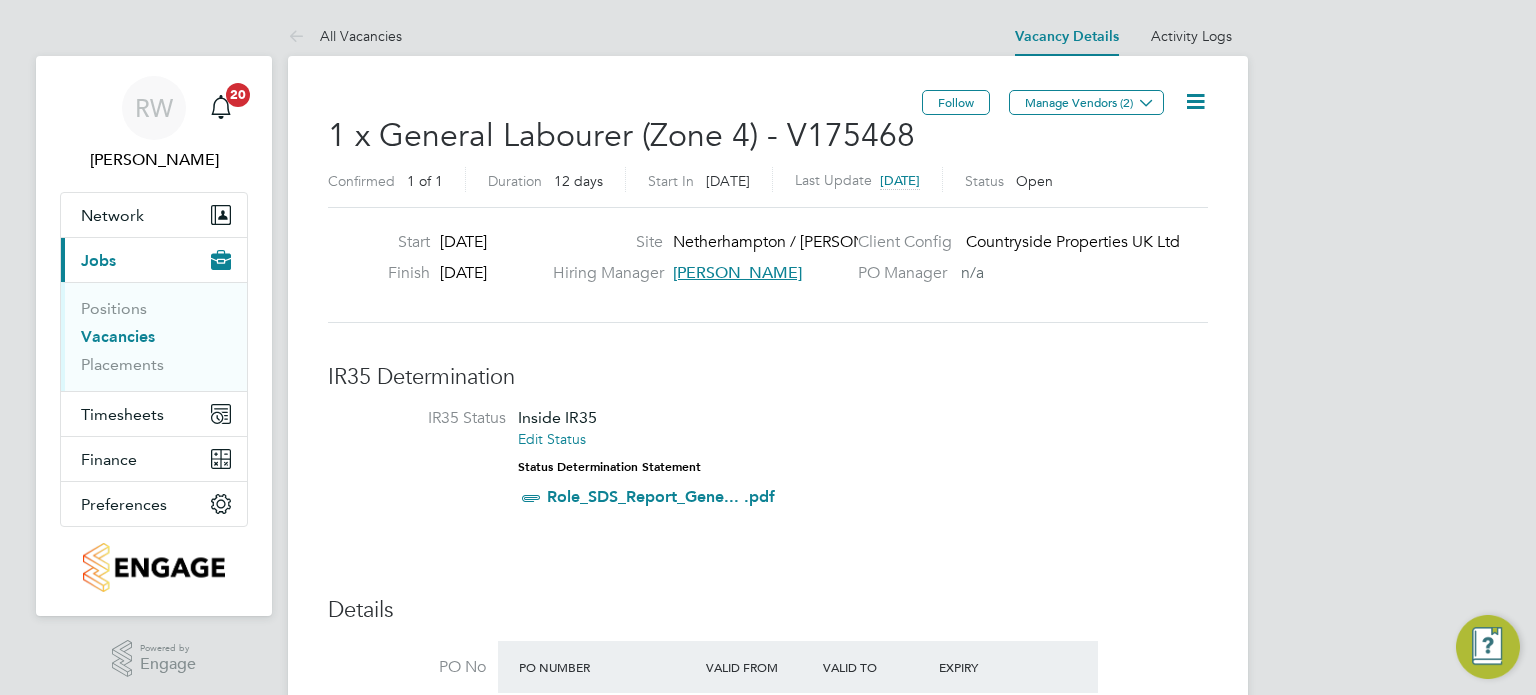 click 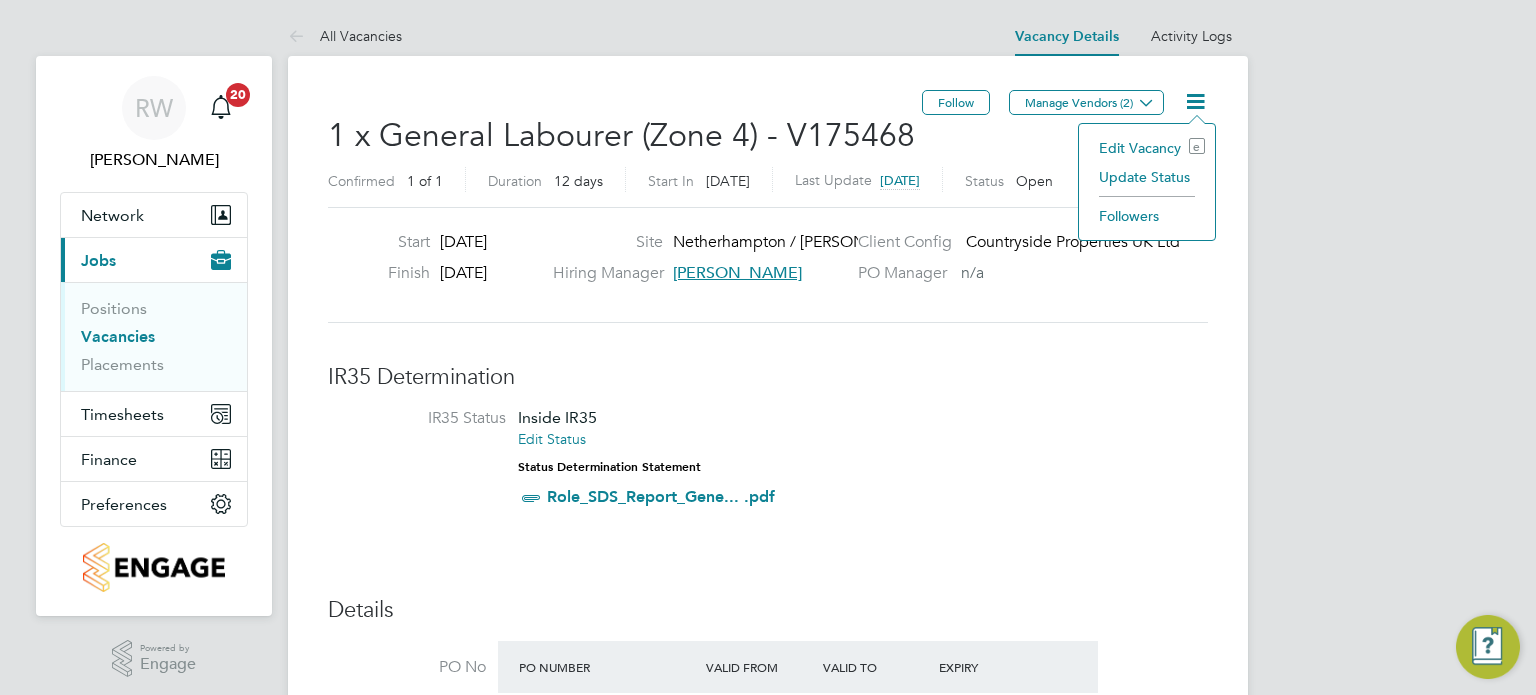 click on "Update Status" 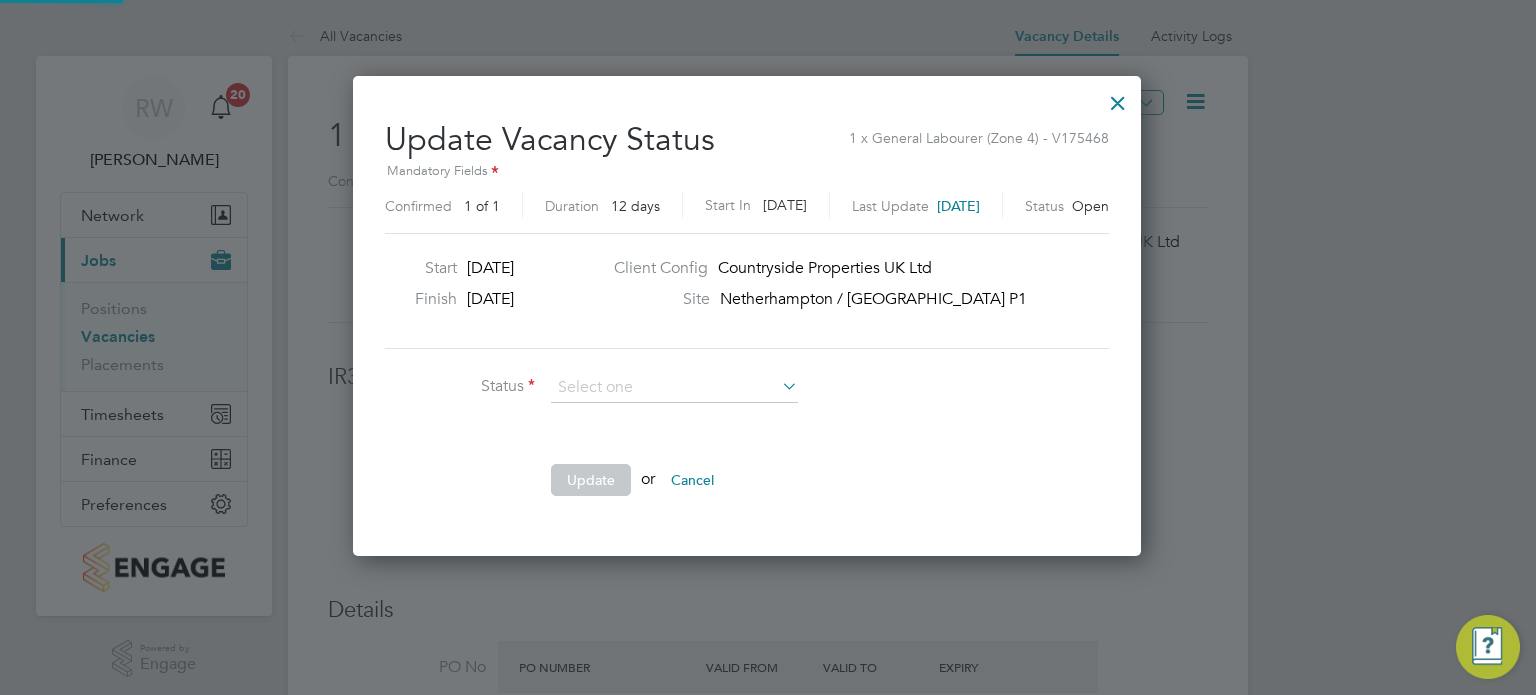 scroll, scrollTop: 10, scrollLeft: 10, axis: both 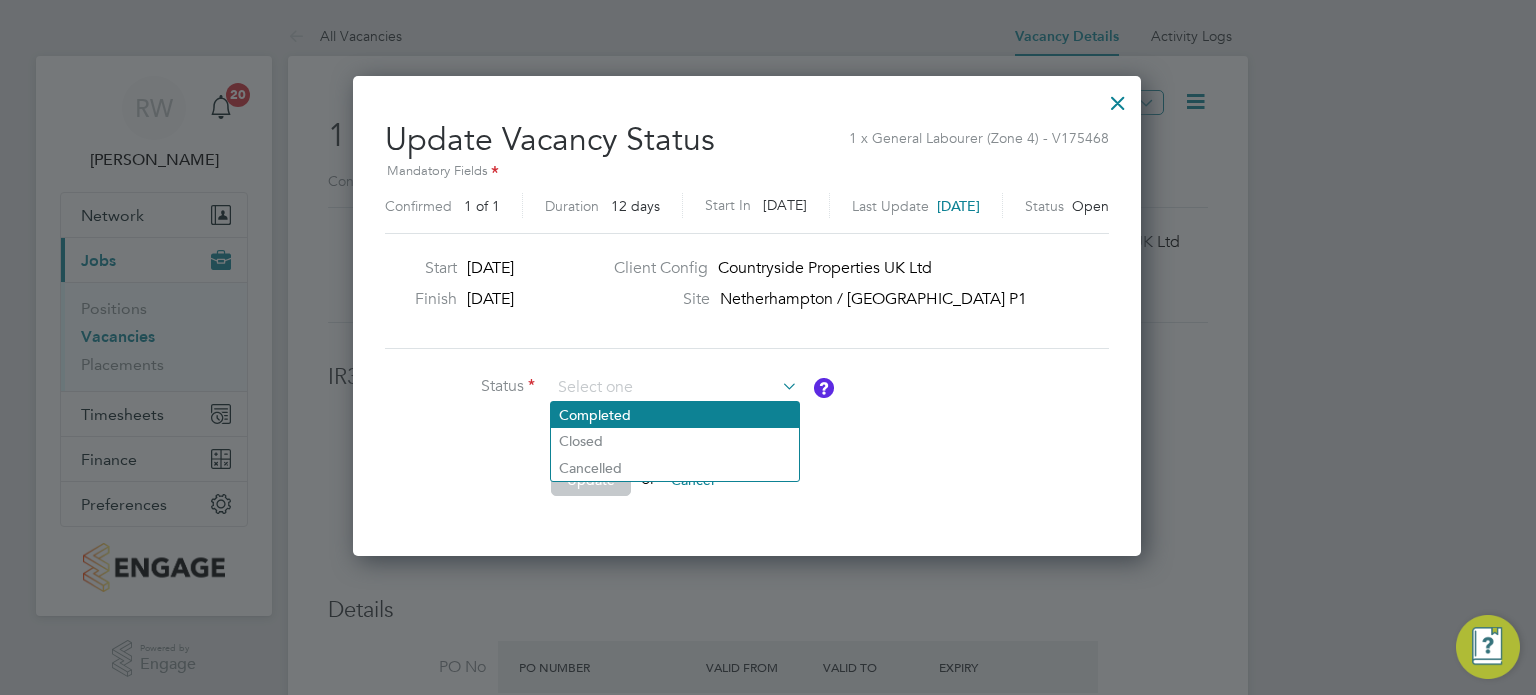 click on "Completed" 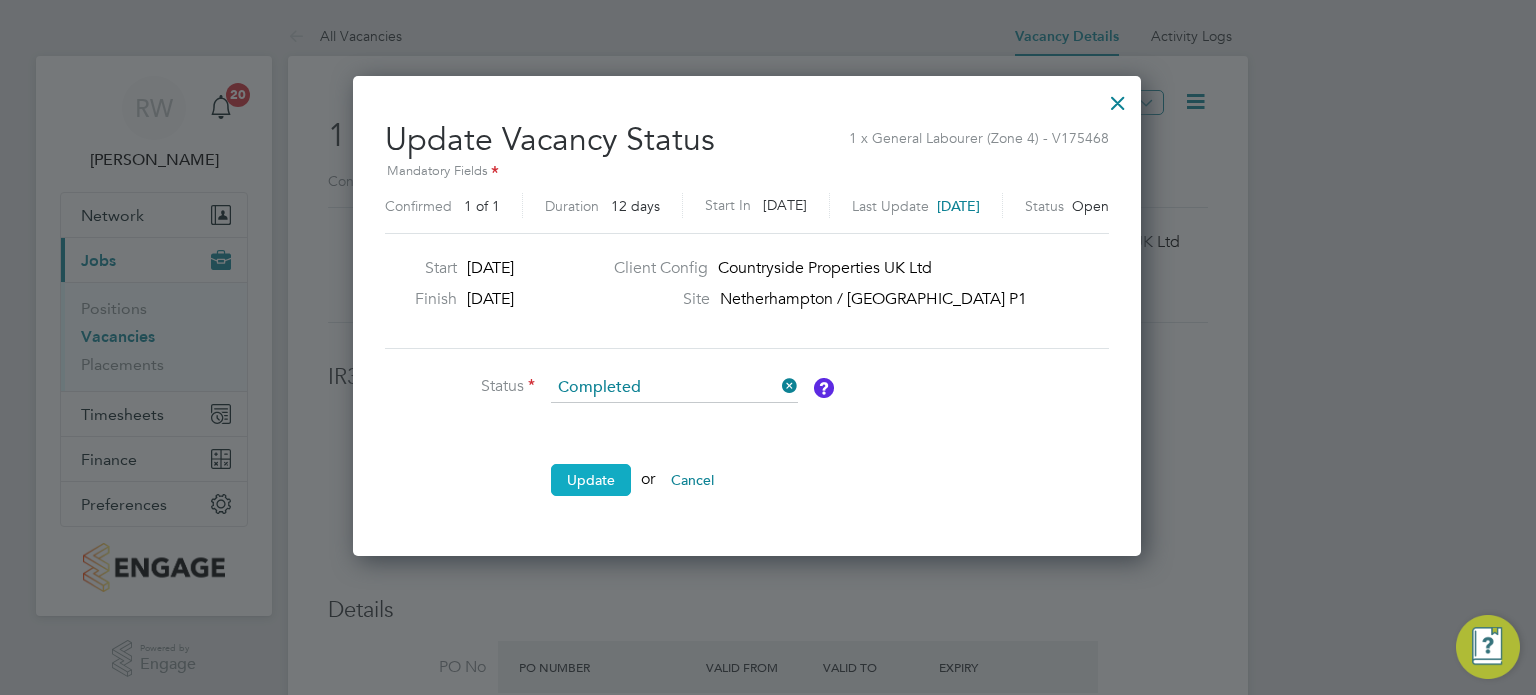 click on "Update" at bounding box center (591, 480) 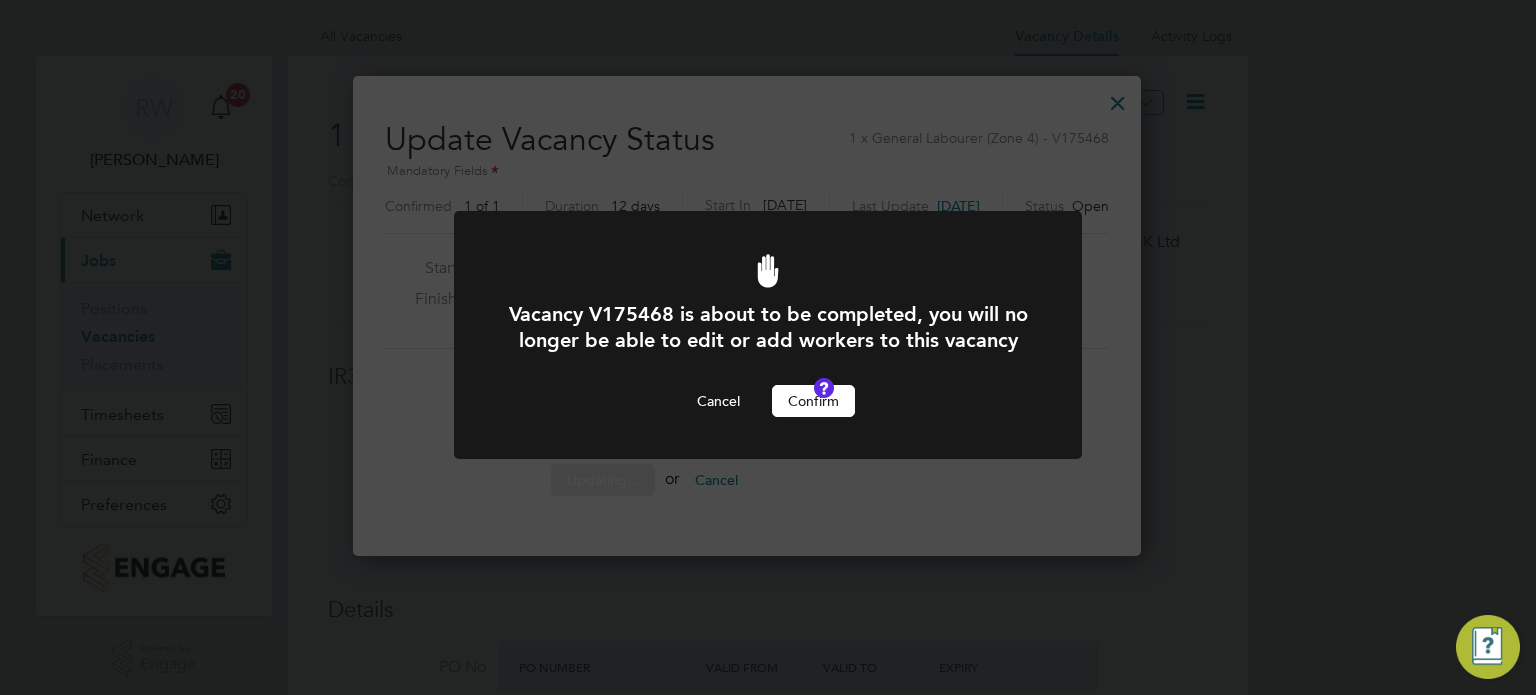 click on "Confirm" at bounding box center (813, 401) 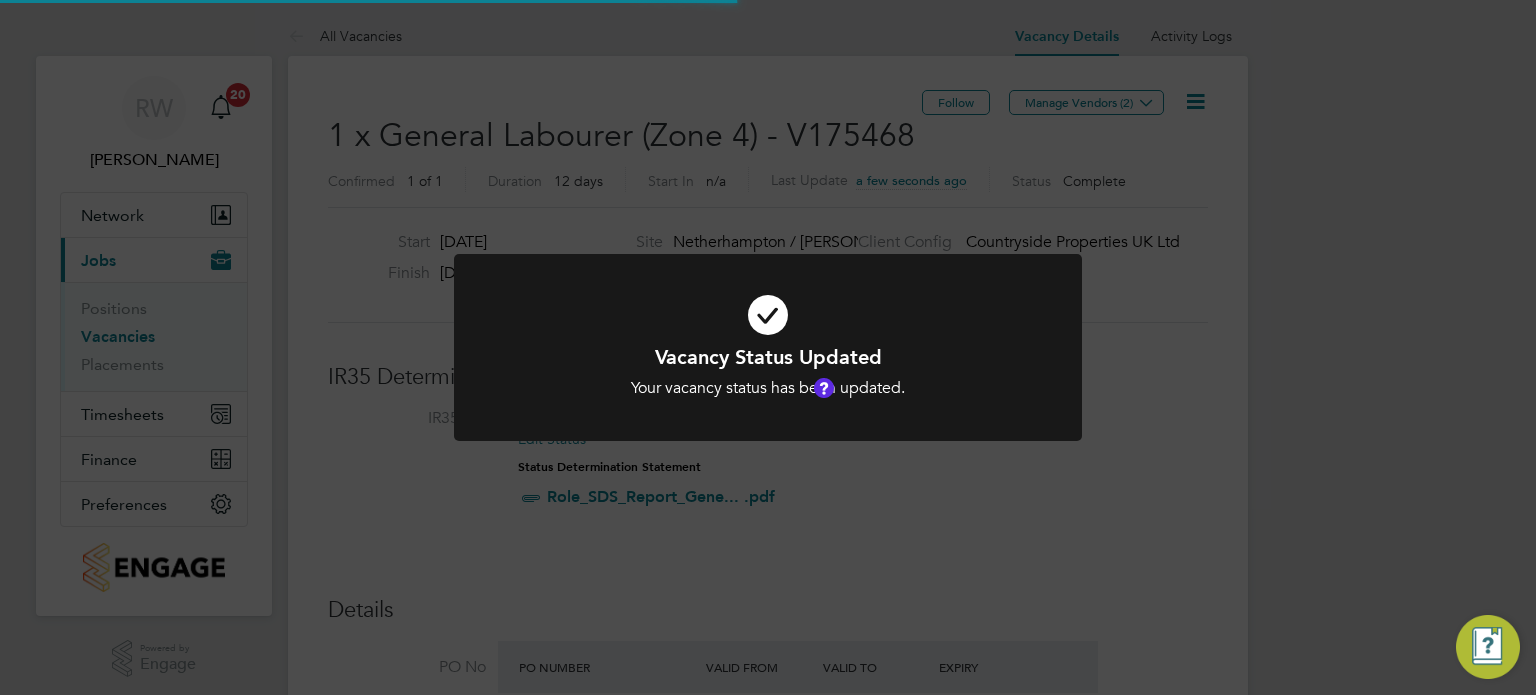 scroll, scrollTop: 9, scrollLeft: 9, axis: both 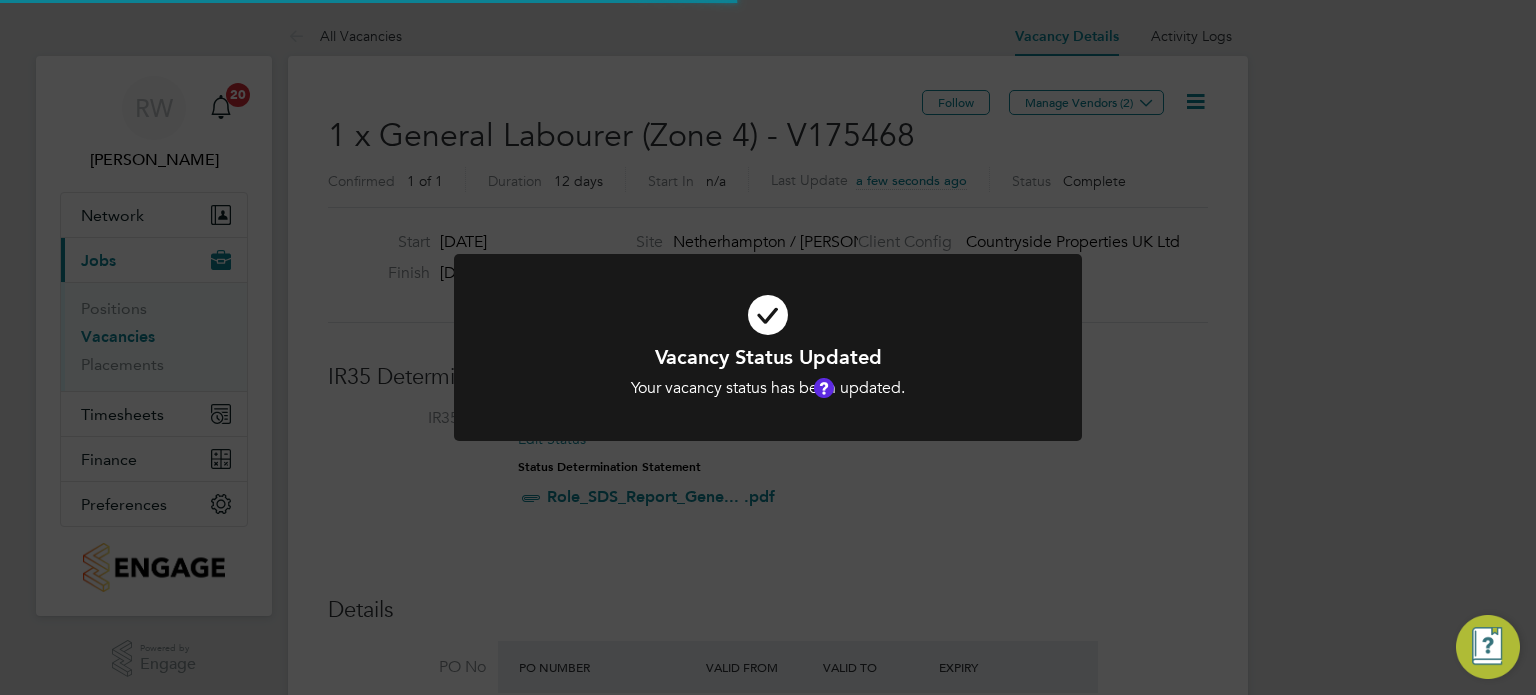 click on "Vacancy Status Updated Your vacancy status has been updated. Cancel Okay" 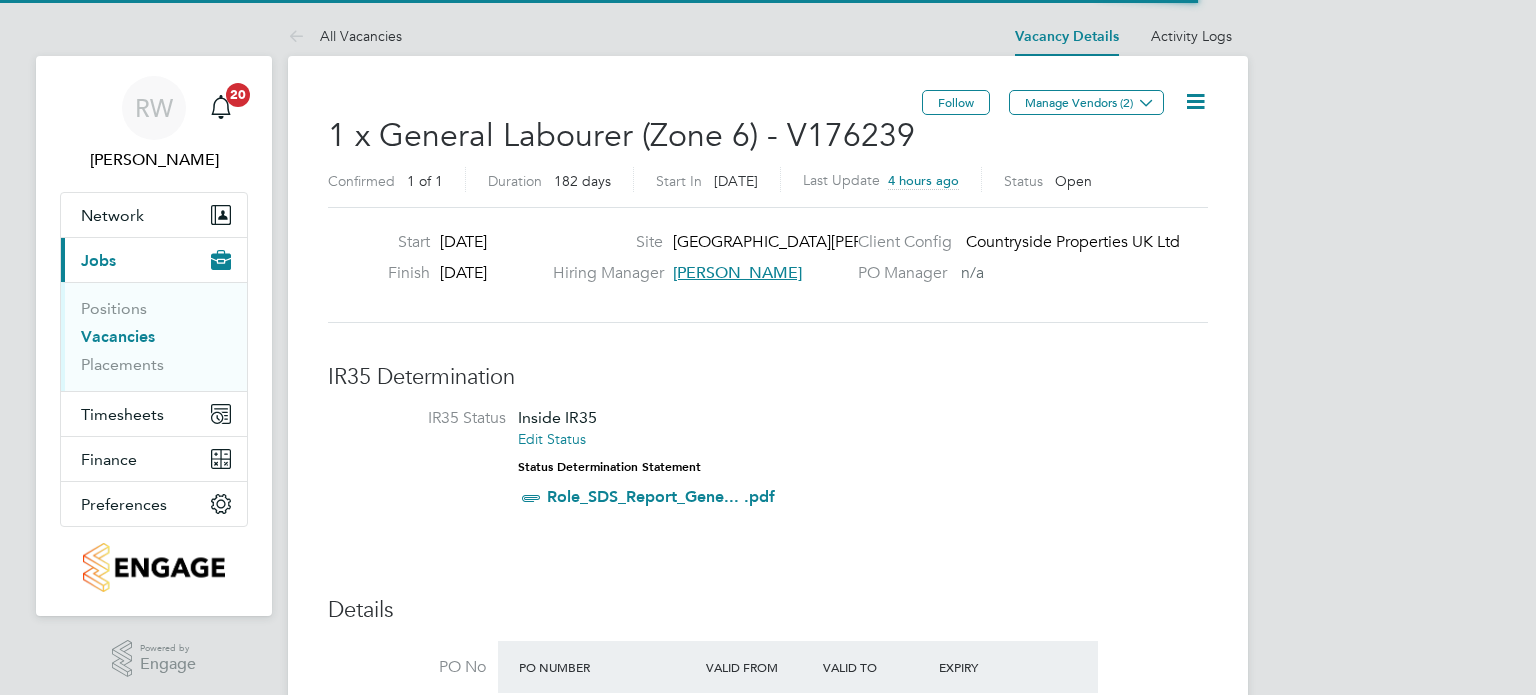 scroll, scrollTop: 0, scrollLeft: 0, axis: both 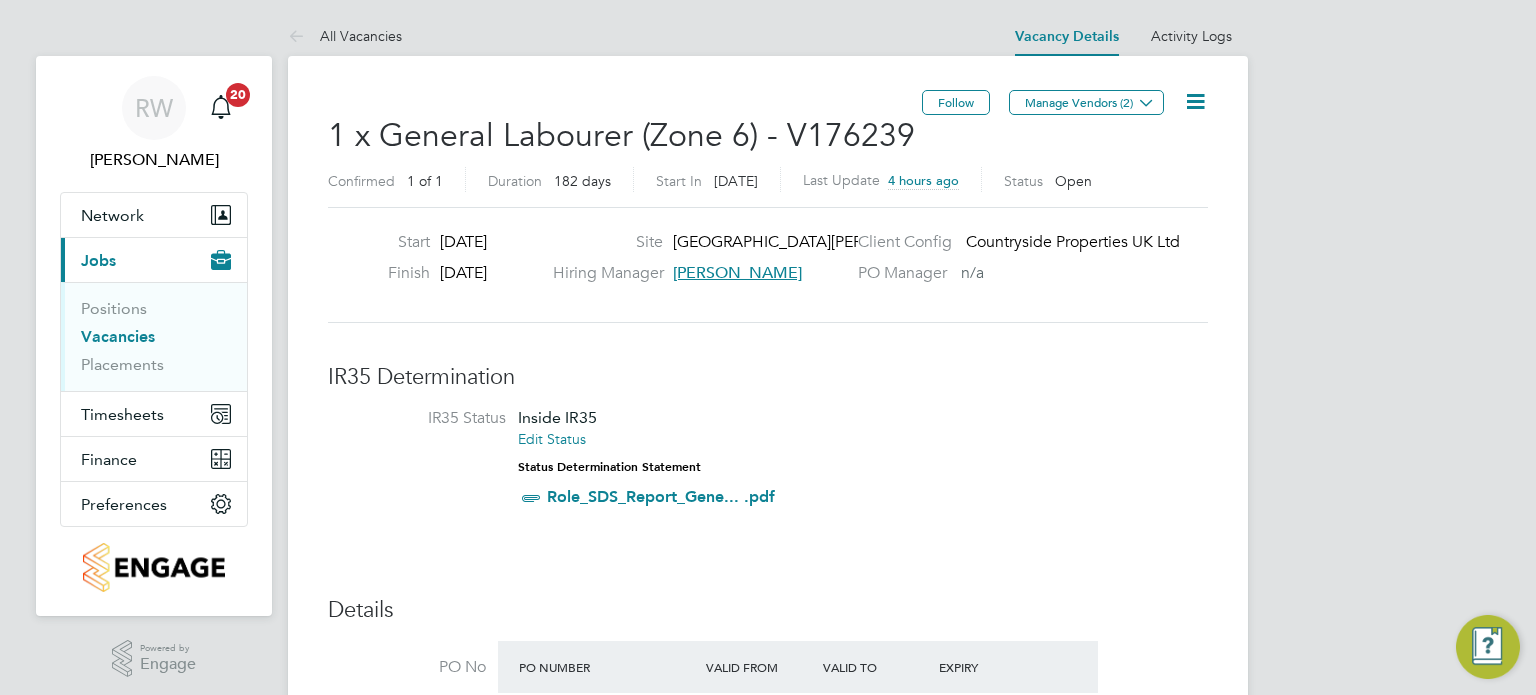 click 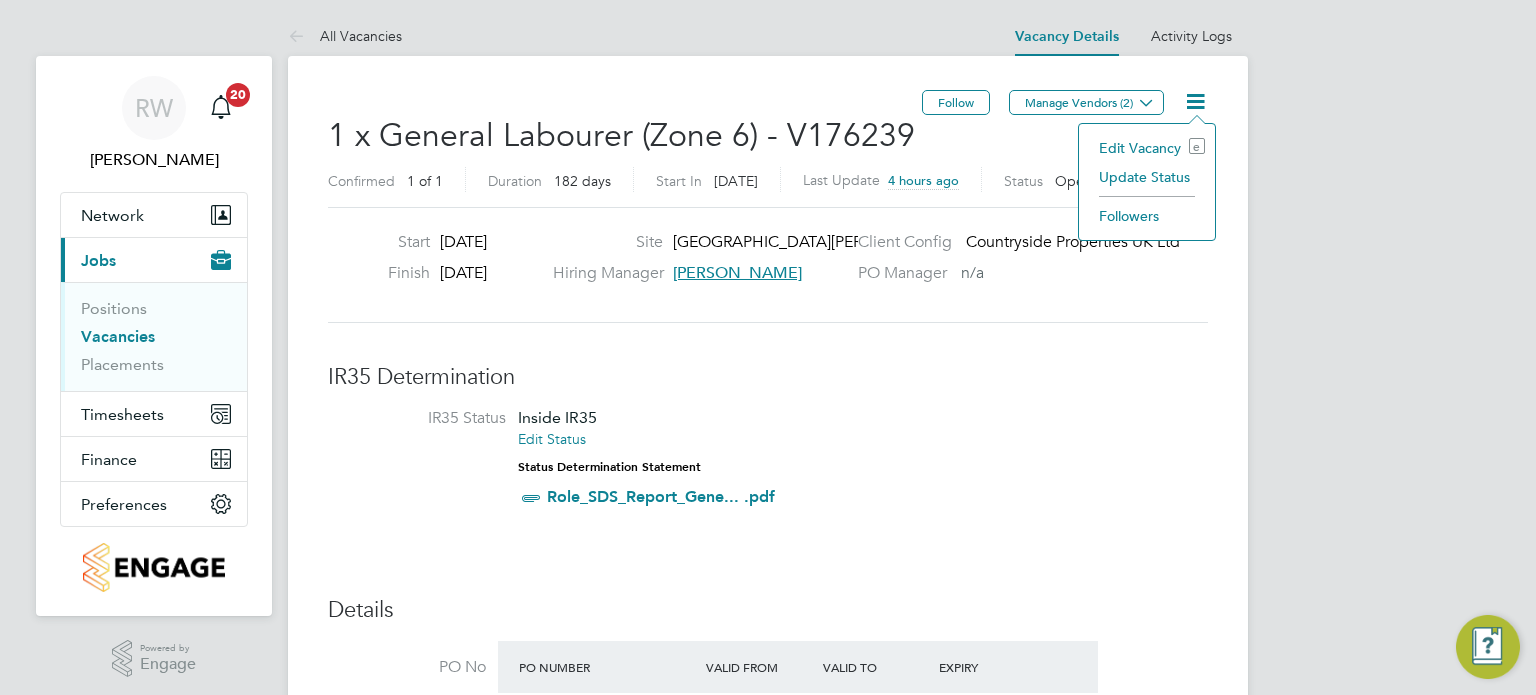 click on "Update Status" 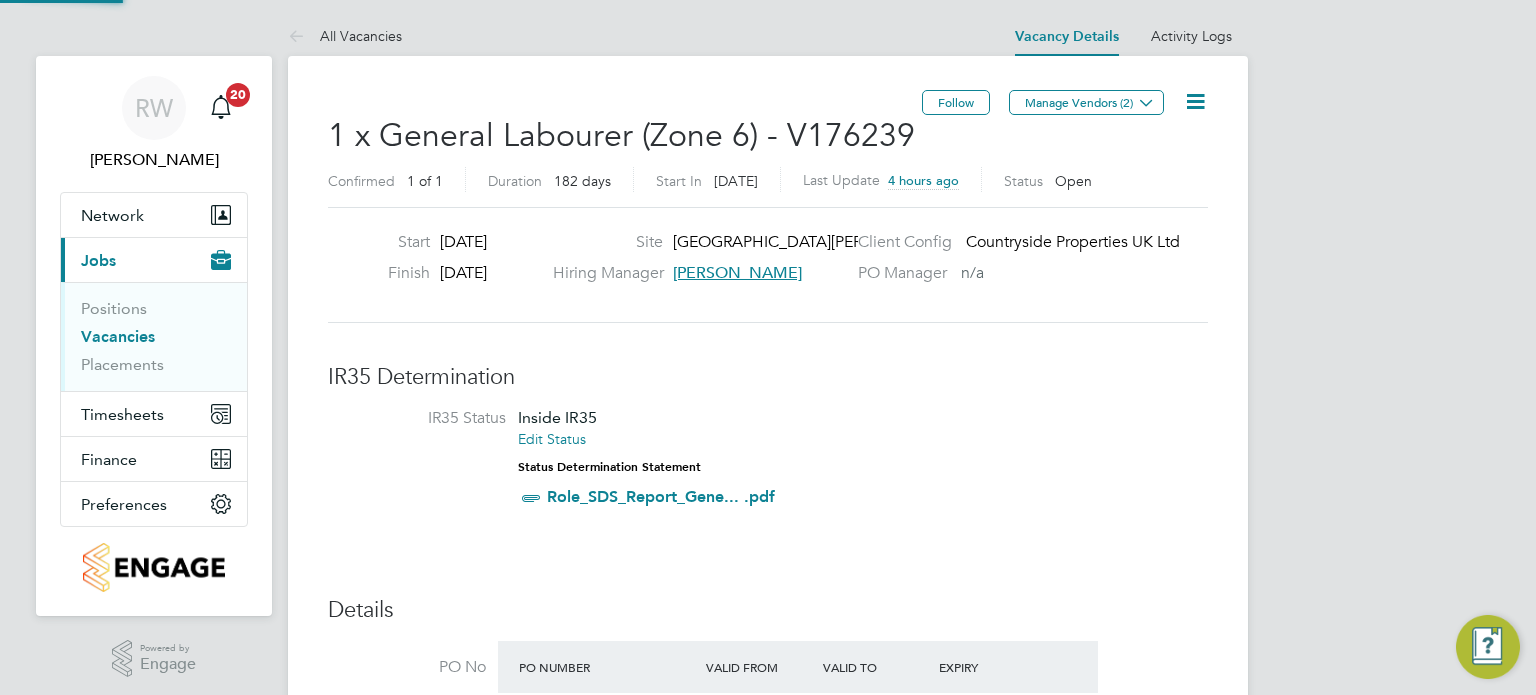scroll, scrollTop: 10, scrollLeft: 9, axis: both 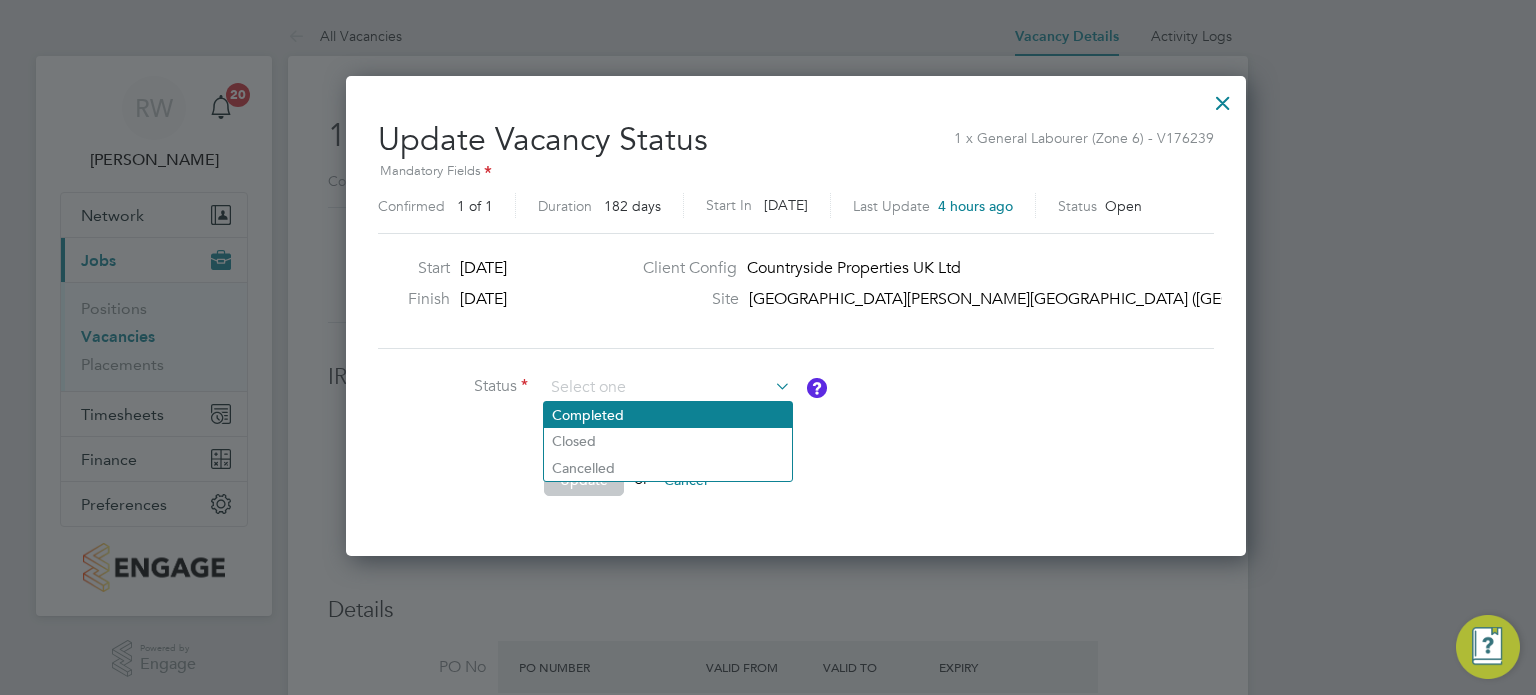 click on "Completed" 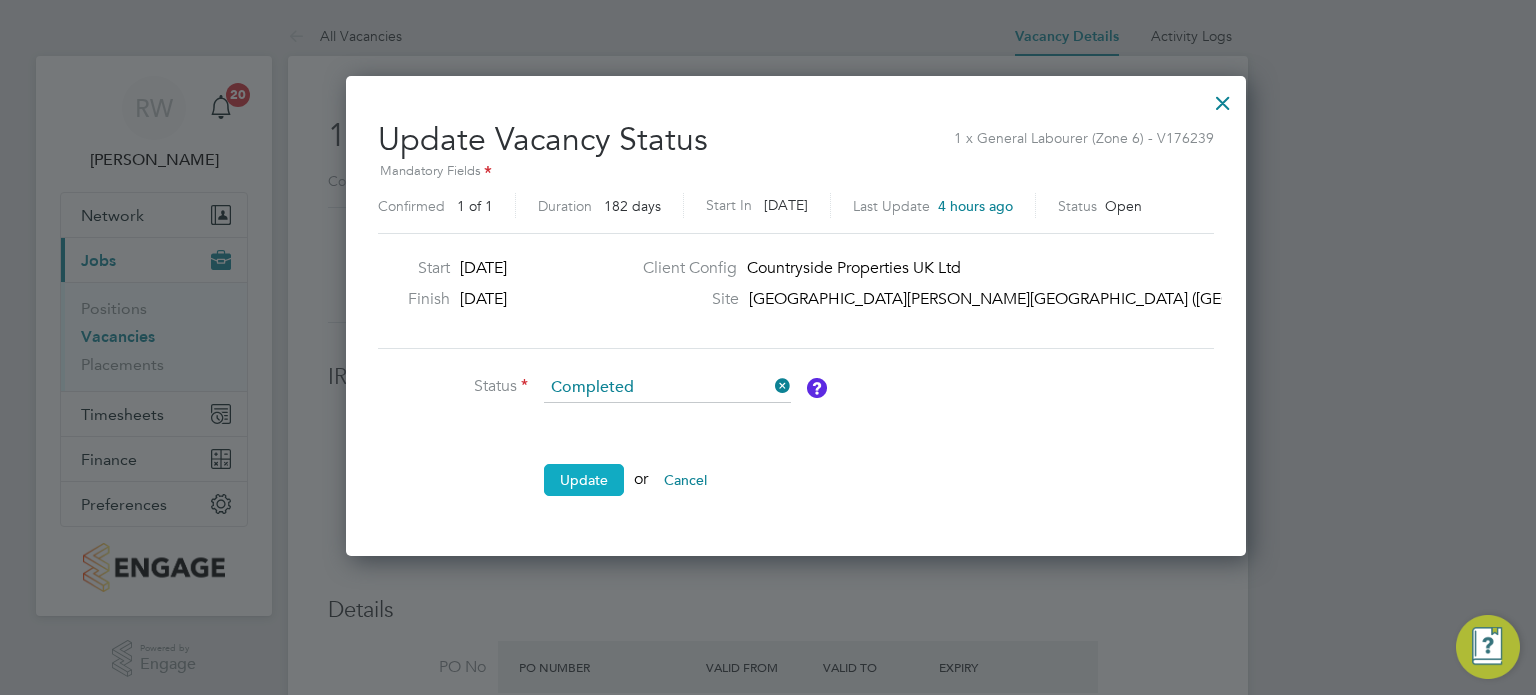 click on "Update" at bounding box center [584, 480] 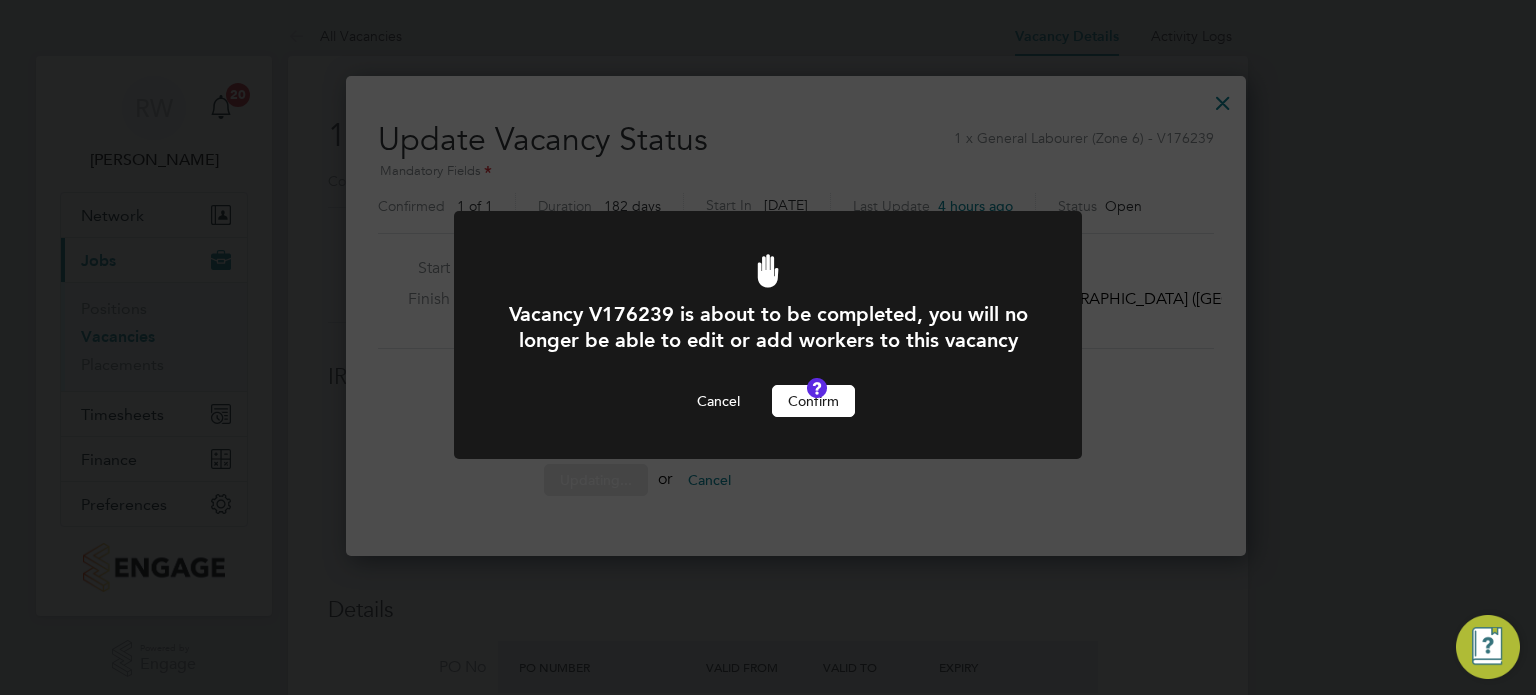 click on "Confirm" at bounding box center [813, 401] 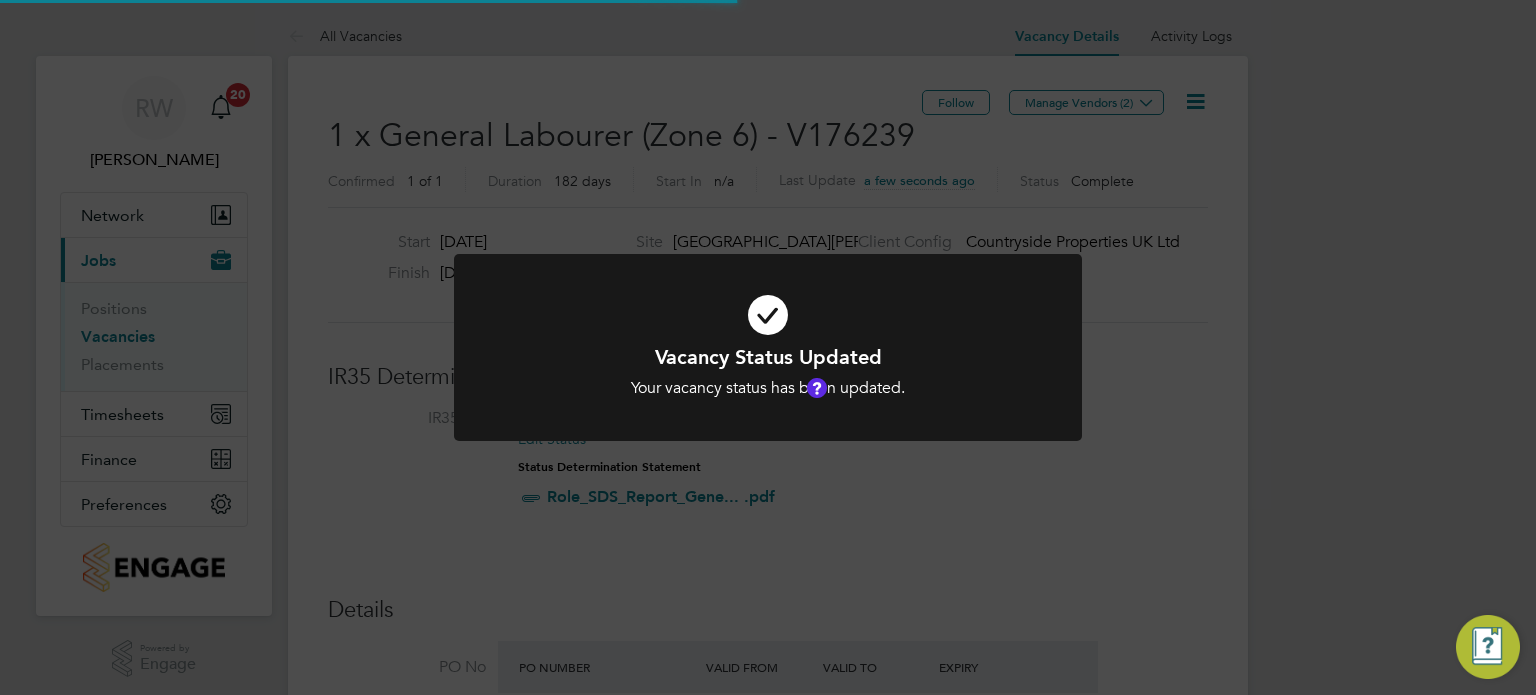 scroll, scrollTop: 9, scrollLeft: 9, axis: both 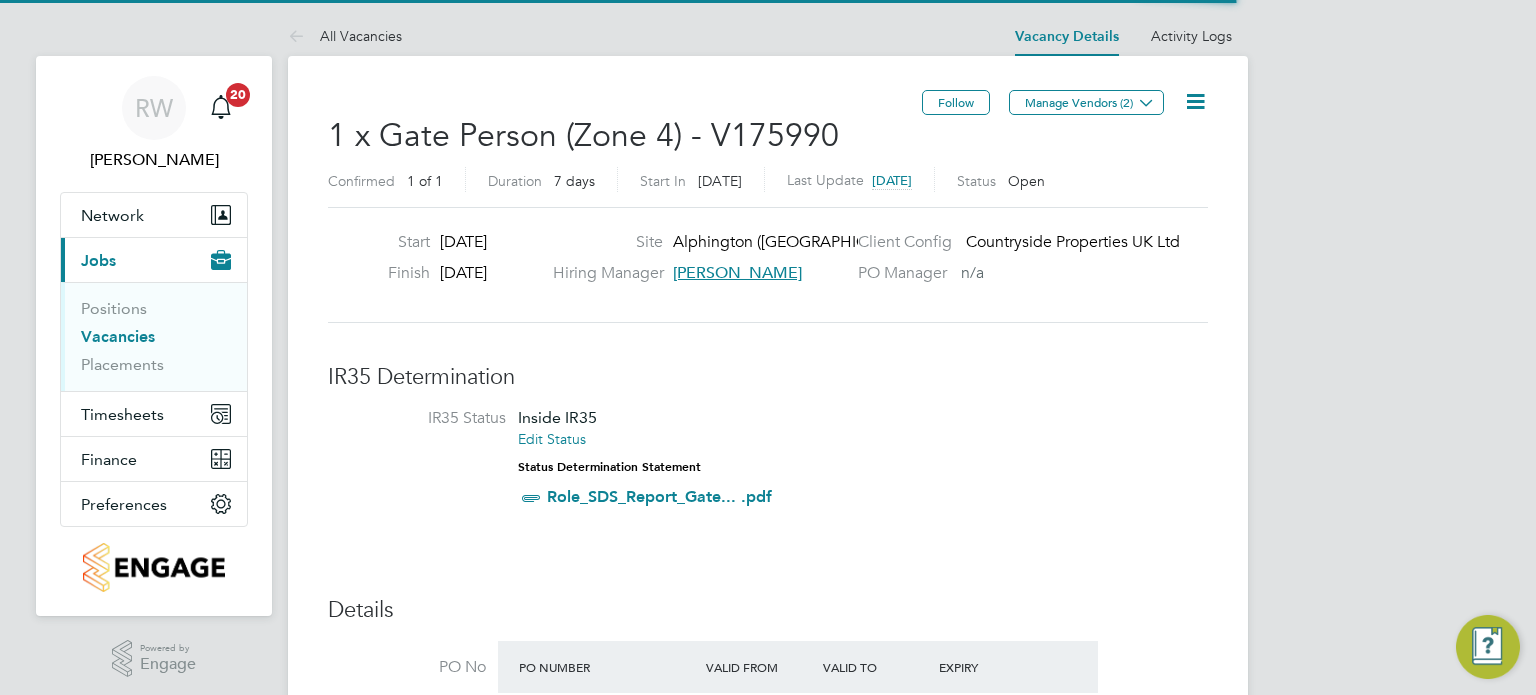 click 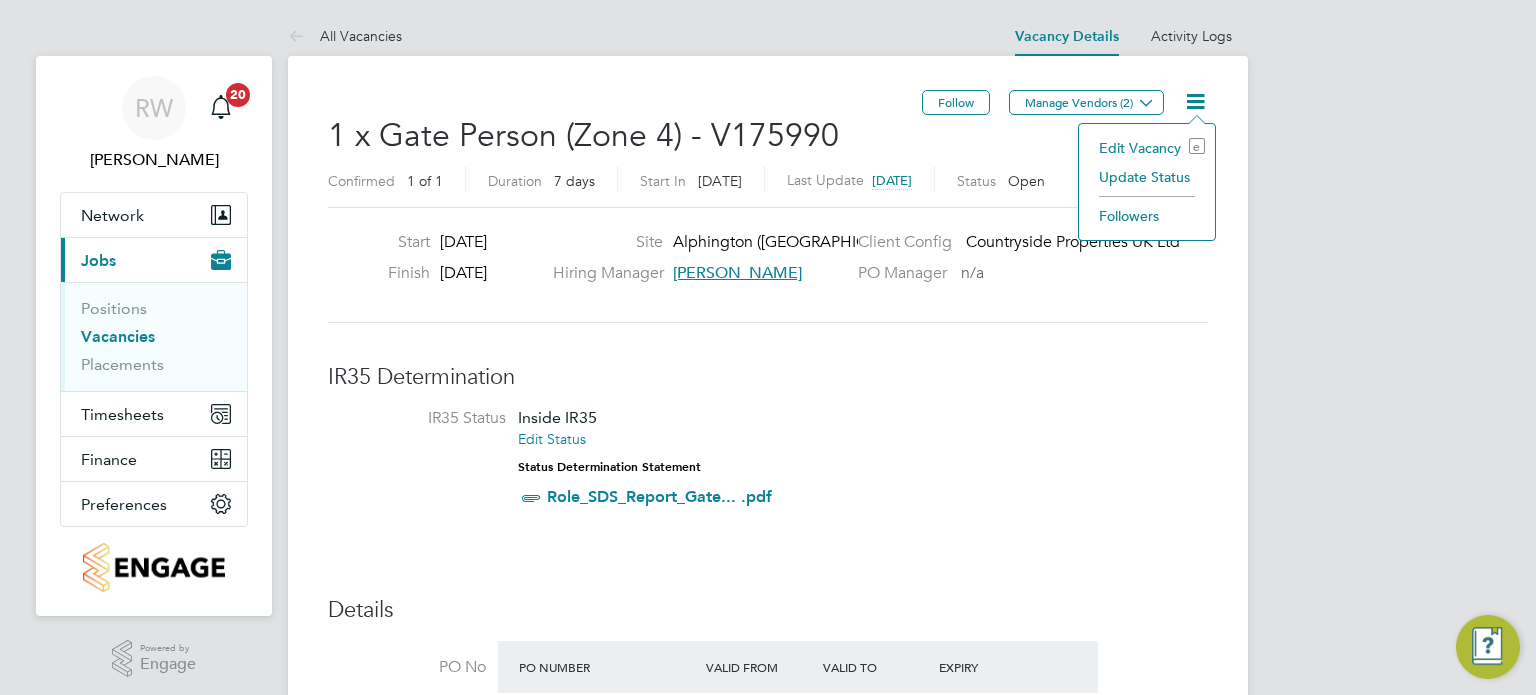 click on "Update Status" 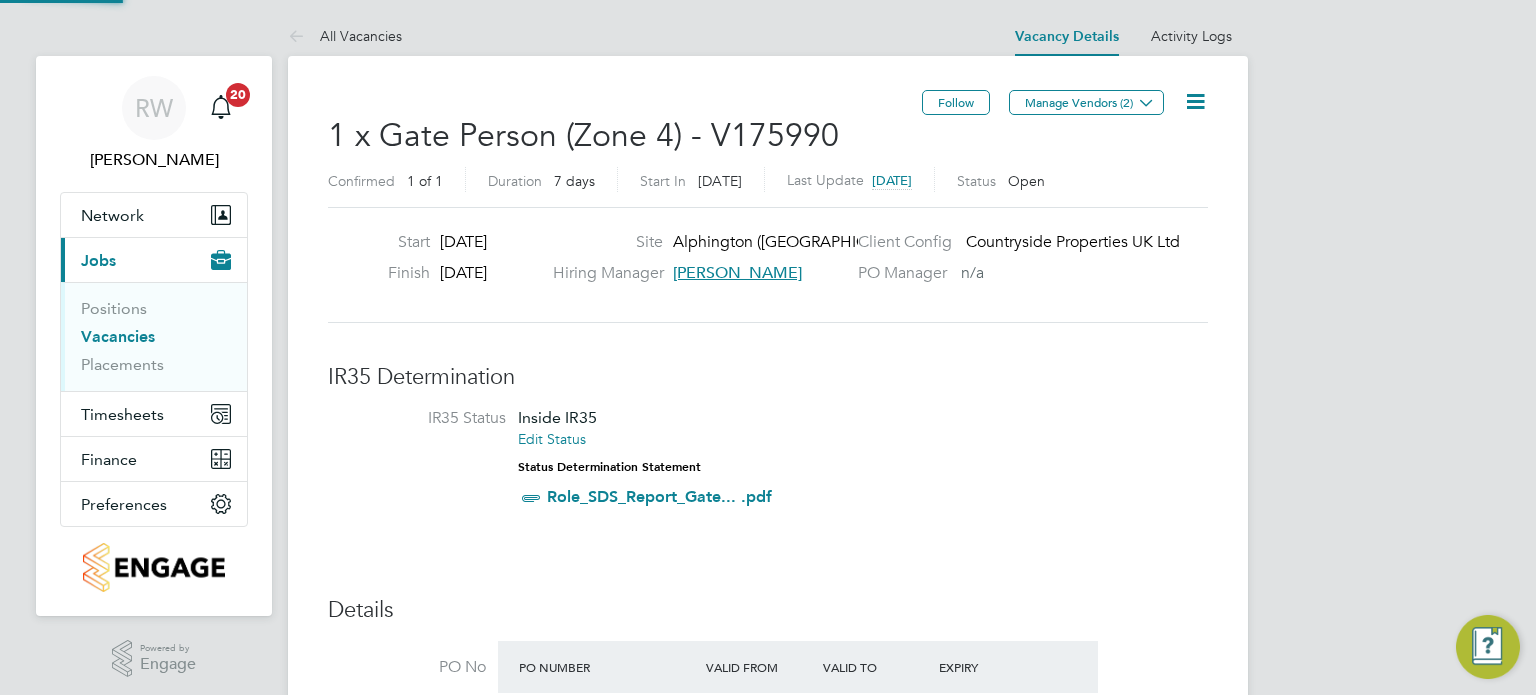 scroll, scrollTop: 10, scrollLeft: 9, axis: both 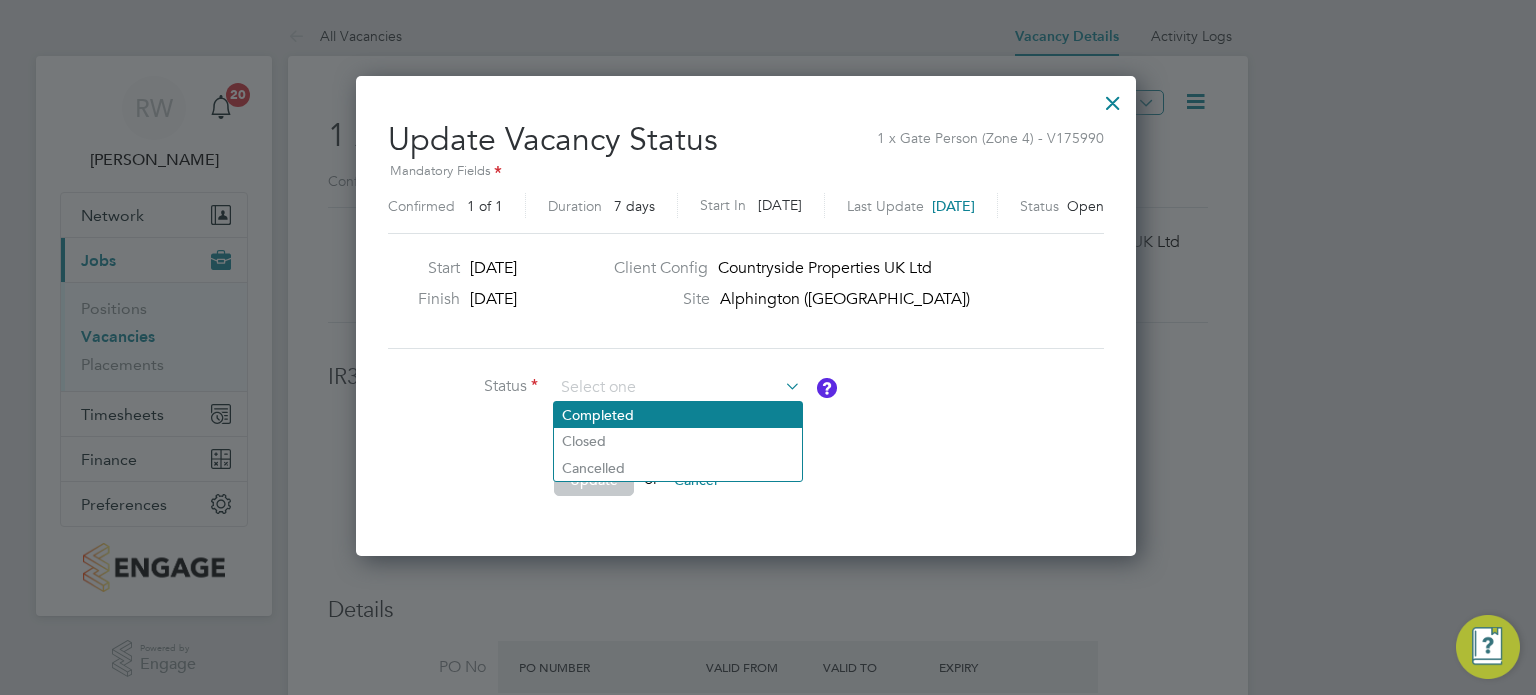 click on "Completed" 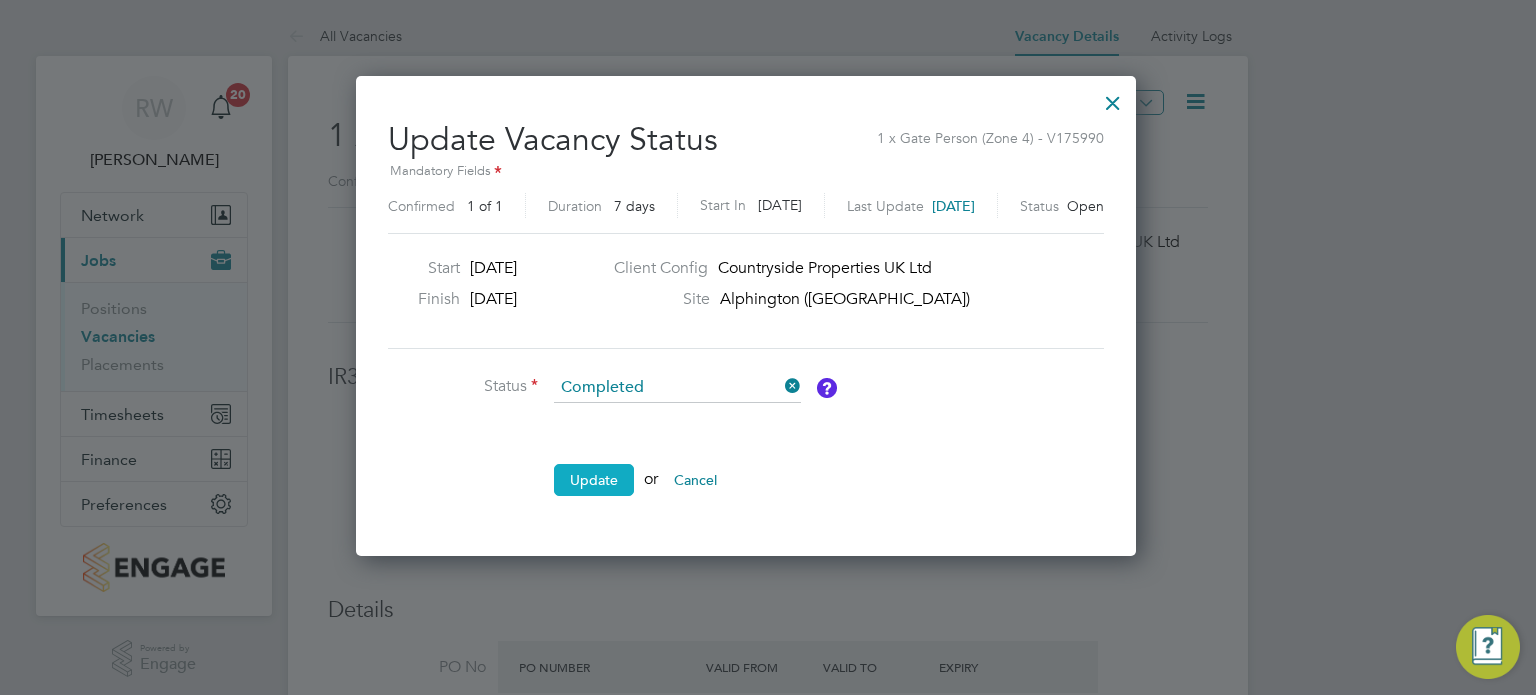 click on "Update" at bounding box center (594, 480) 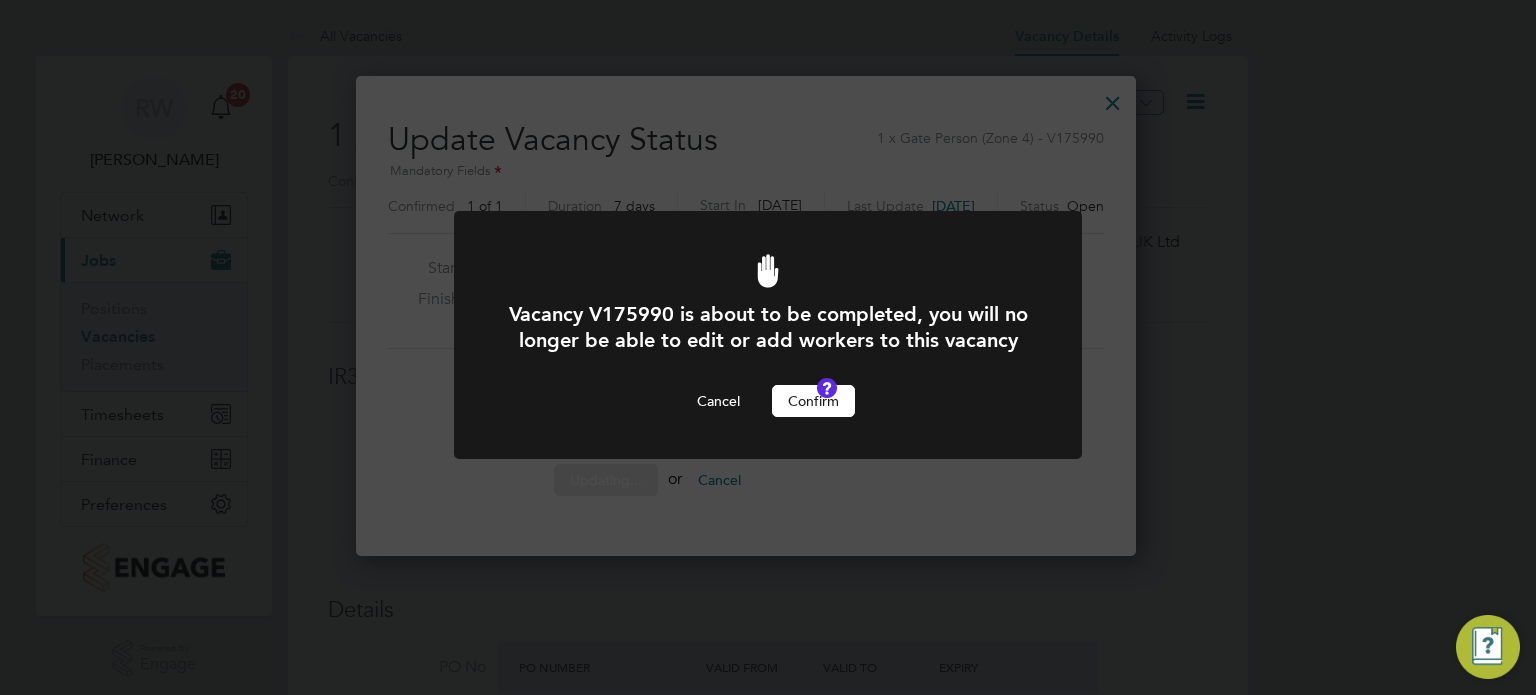 click on "Confirm" at bounding box center [813, 401] 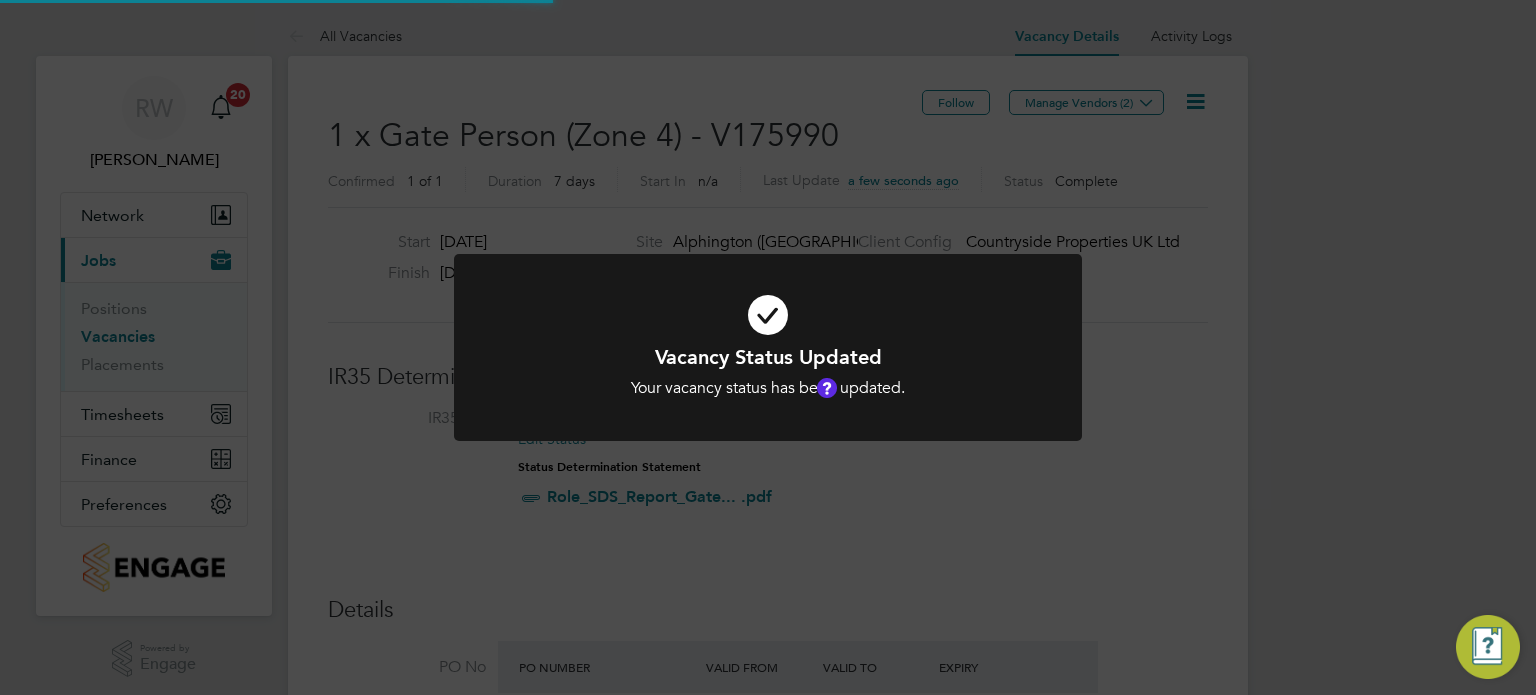 scroll, scrollTop: 9, scrollLeft: 9, axis: both 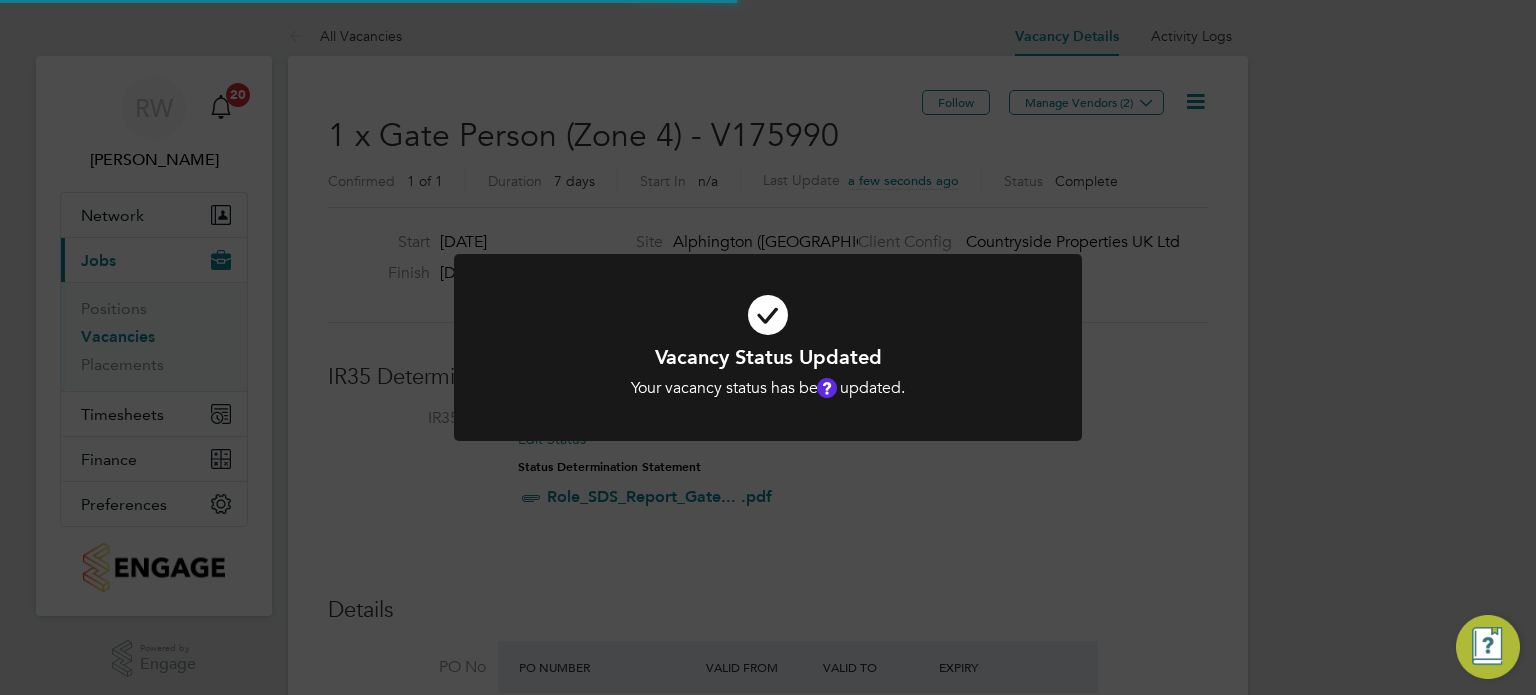 click on "Vacancy Status Updated Your vacancy status has been updated. Cancel Okay" 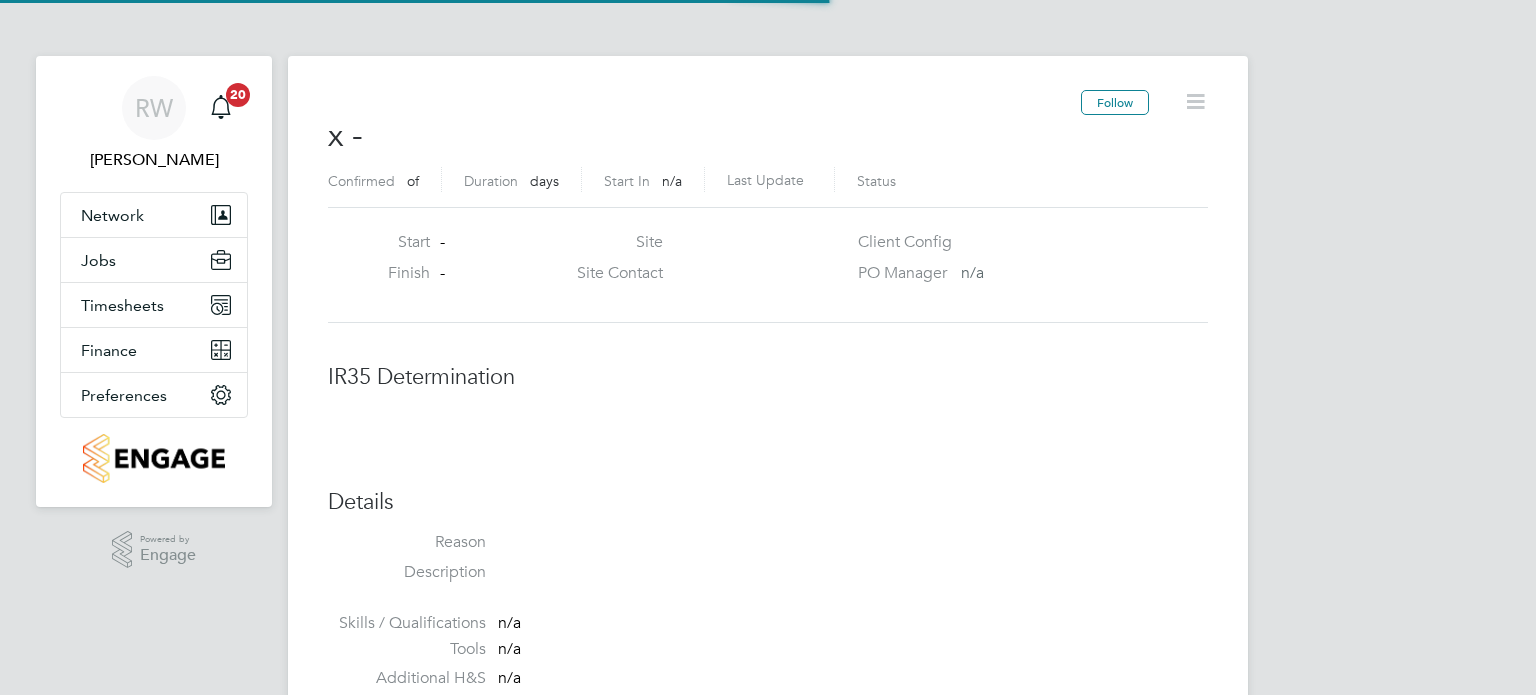 scroll, scrollTop: 0, scrollLeft: 0, axis: both 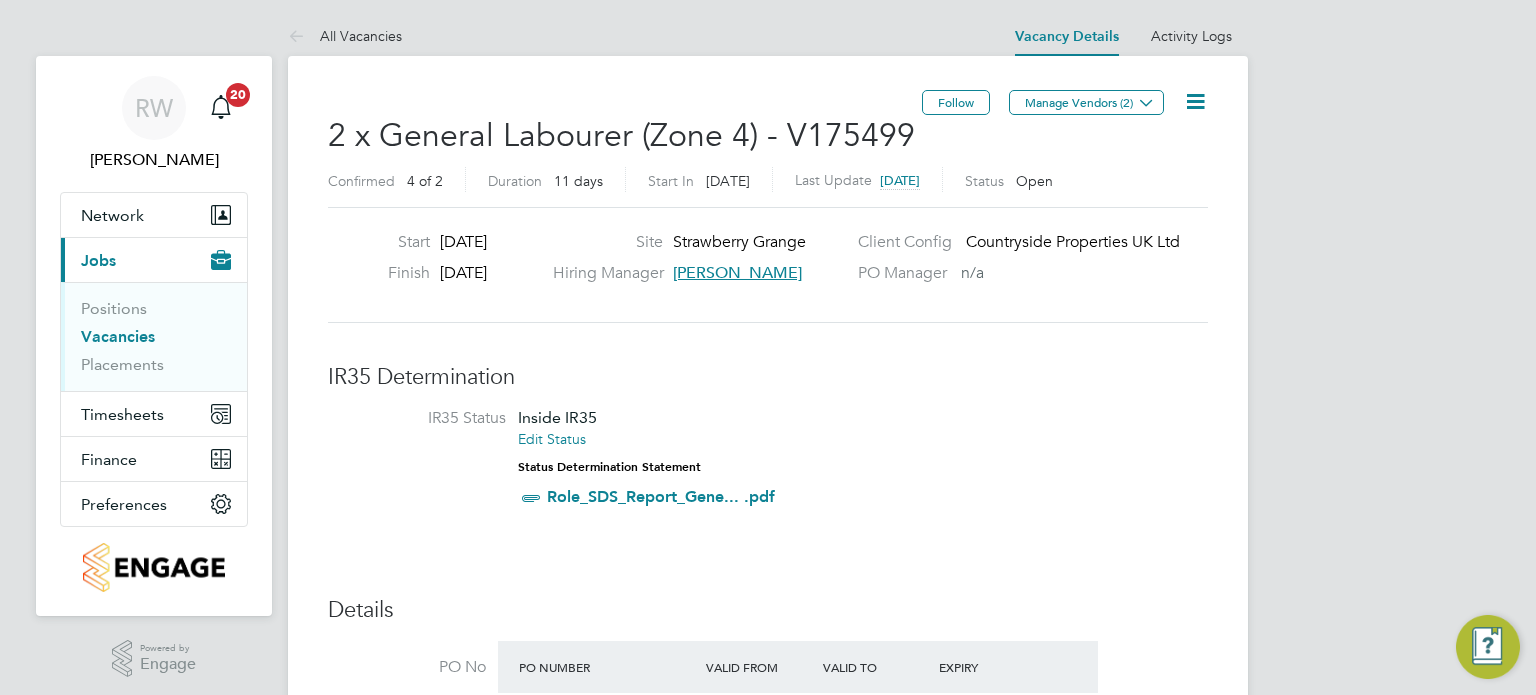 click 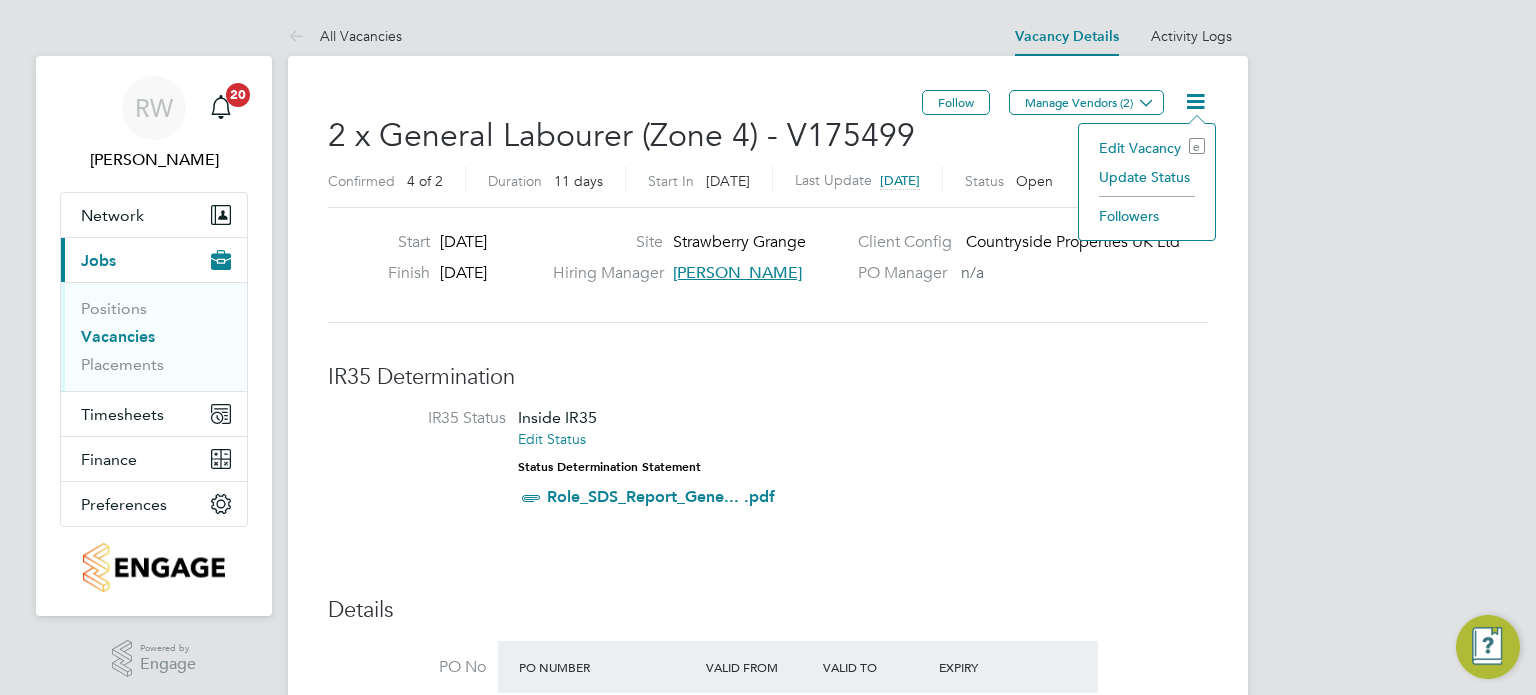 click on "Update Status" 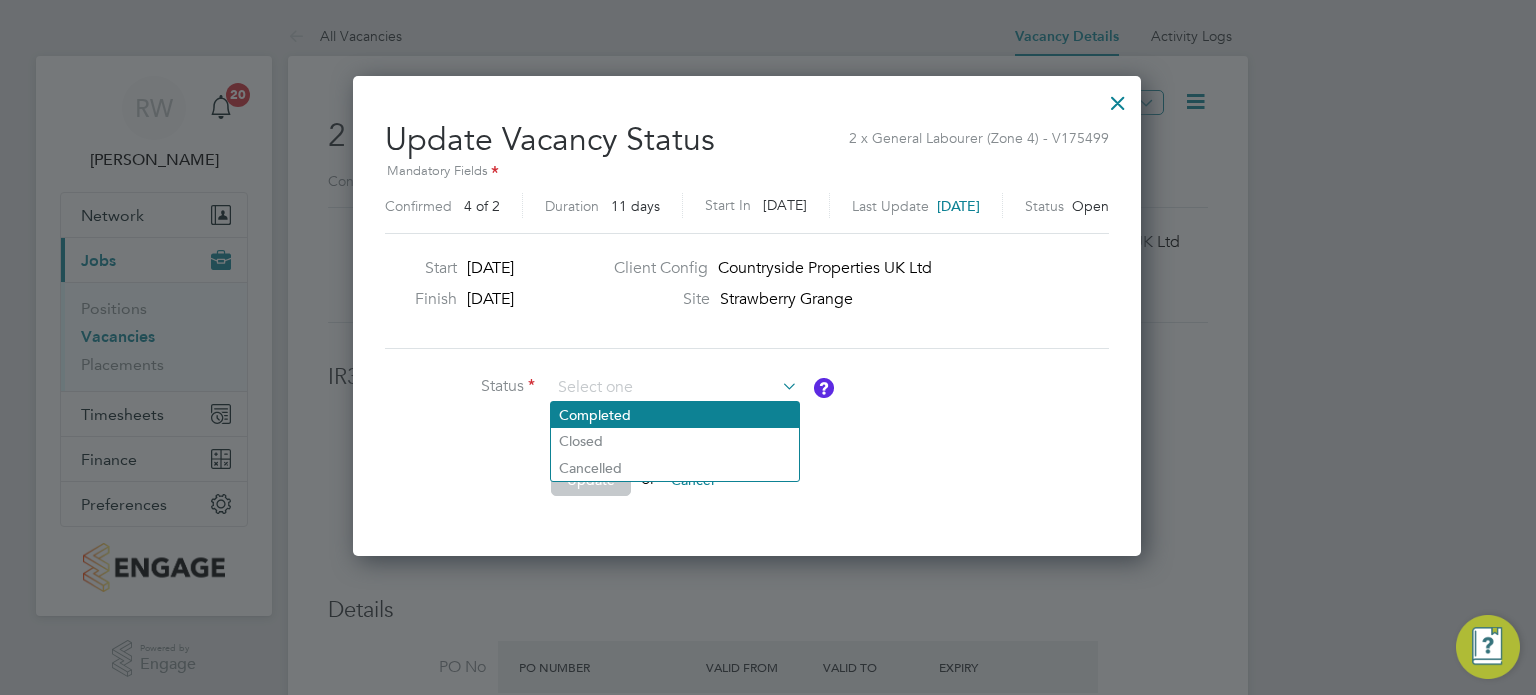 click on "Completed" 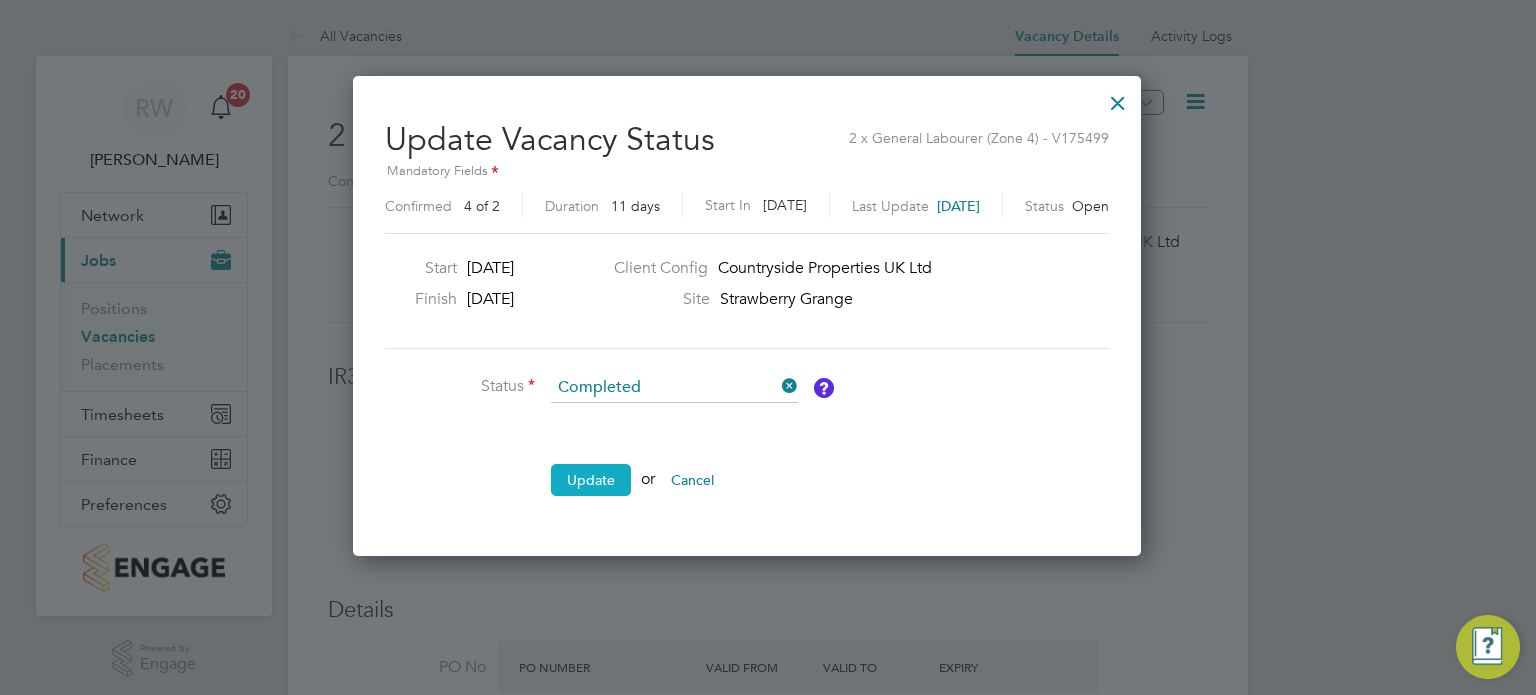 click on "Update" at bounding box center (591, 480) 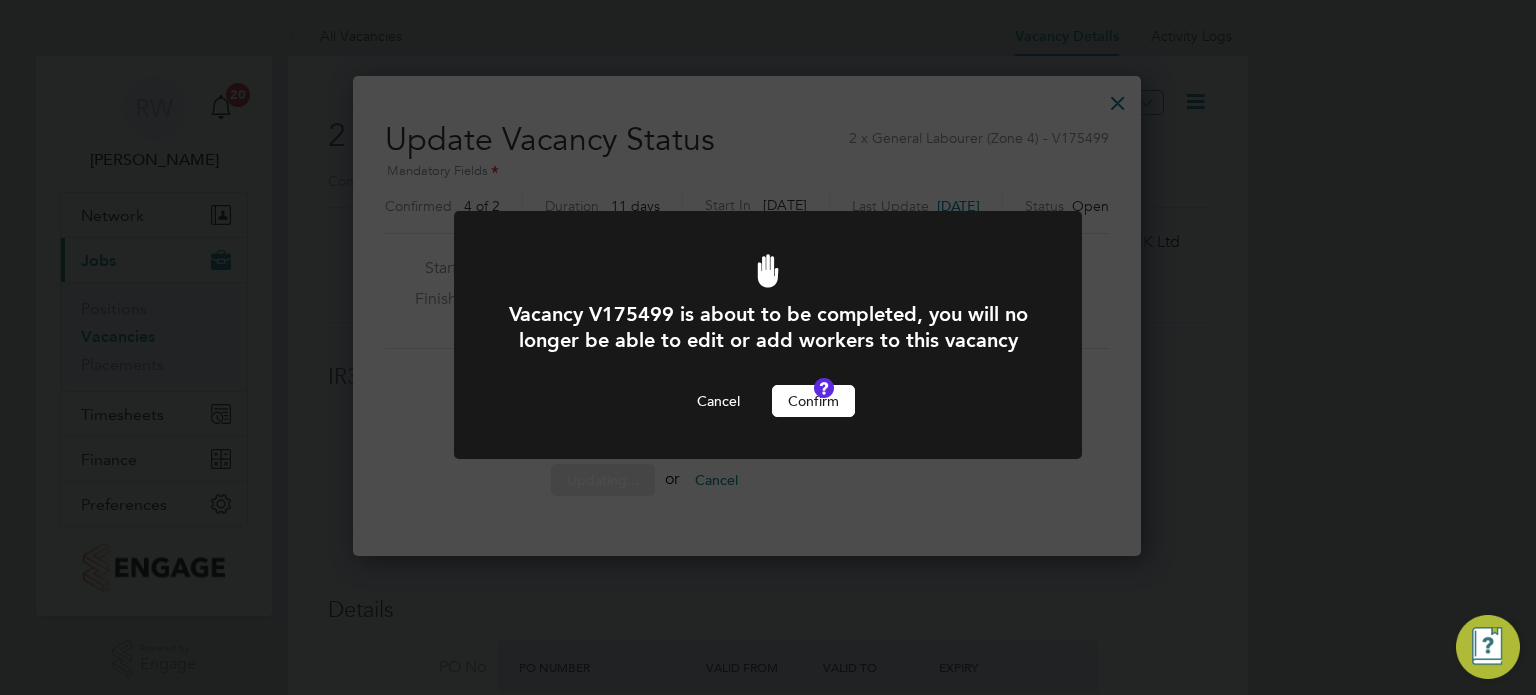 click on "Confirm" at bounding box center (813, 401) 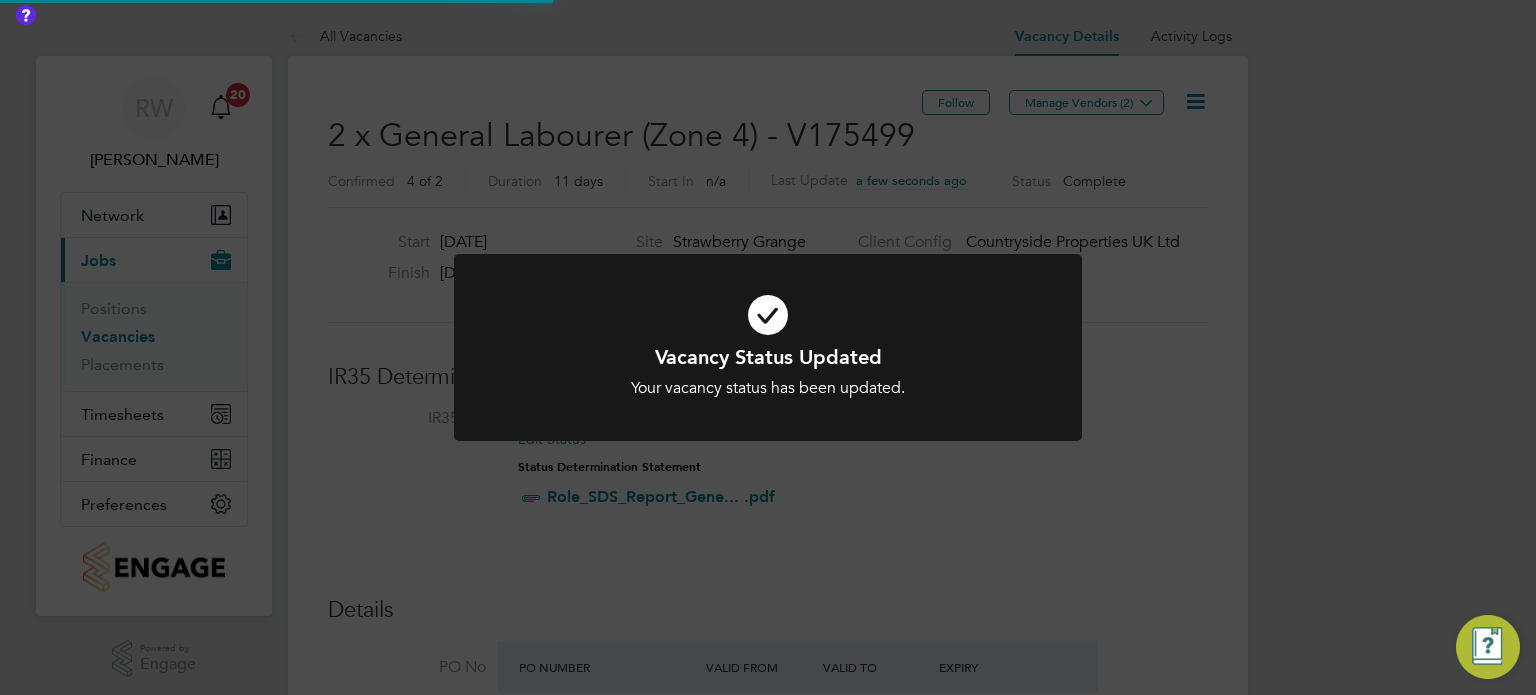 click on "Vacancy Status Updated Your vacancy status has been updated. Cancel Okay" 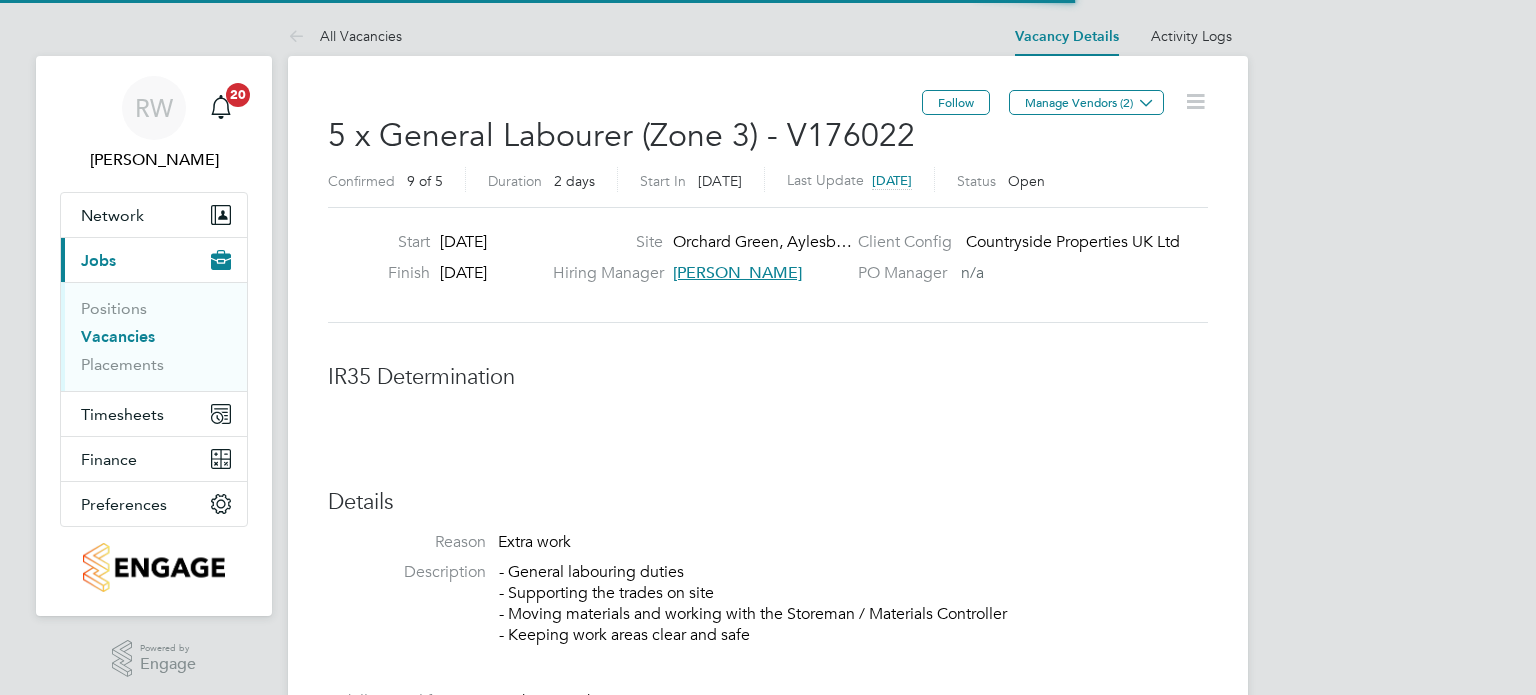 scroll, scrollTop: 0, scrollLeft: 0, axis: both 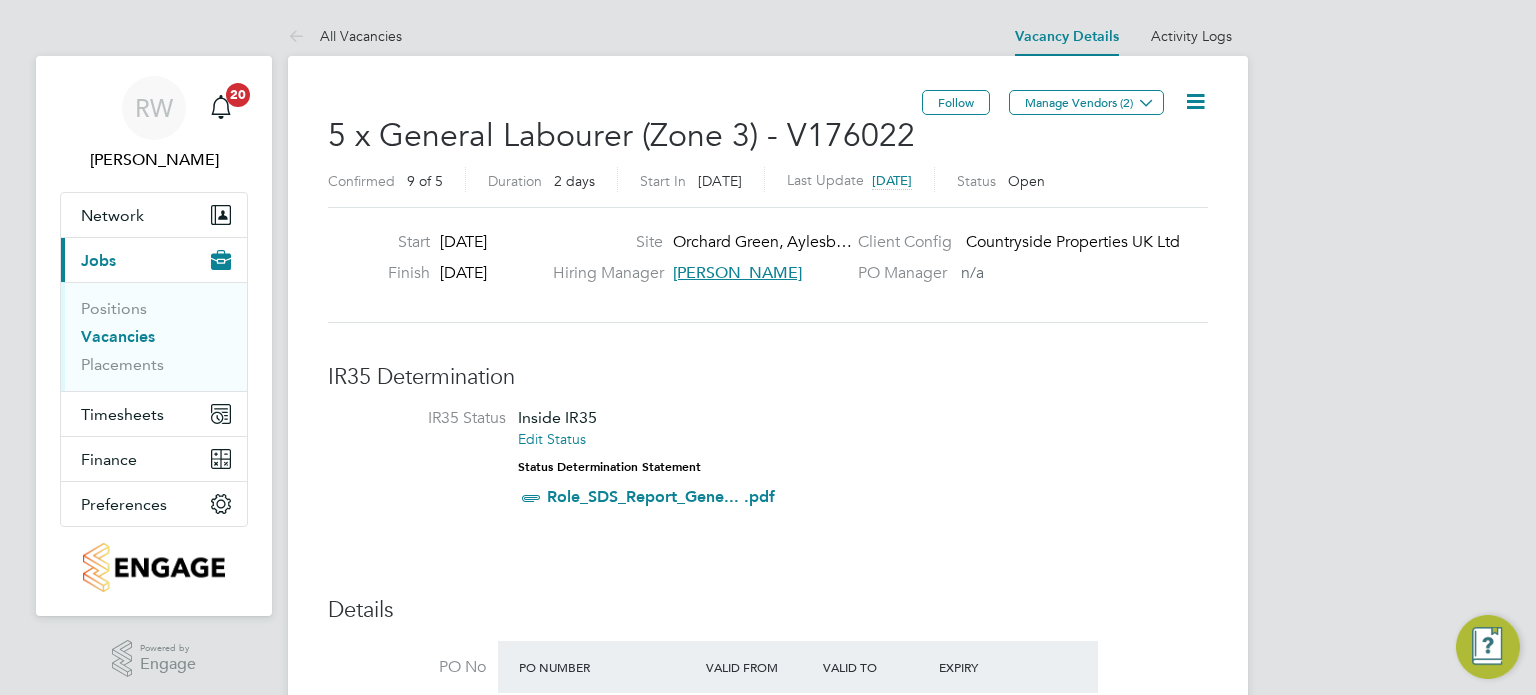 click 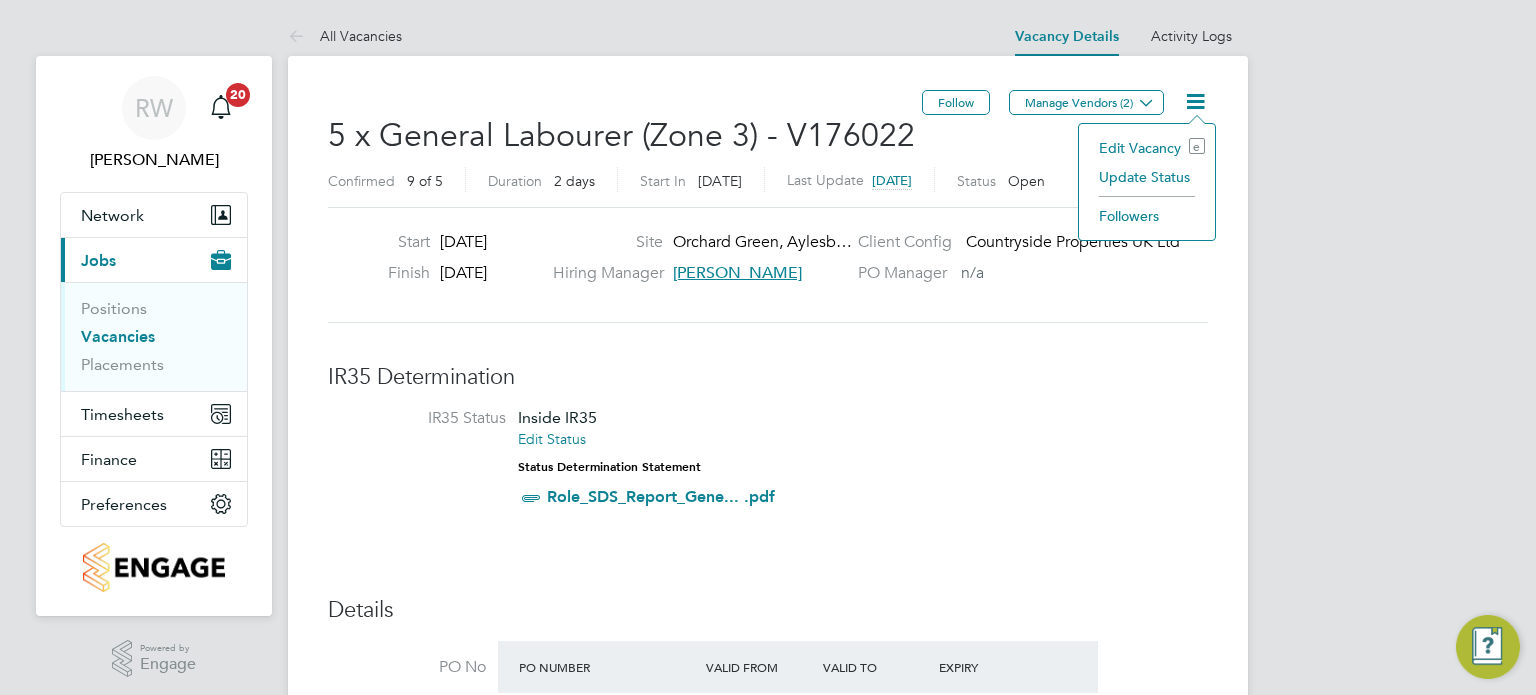 click on "Update Status" 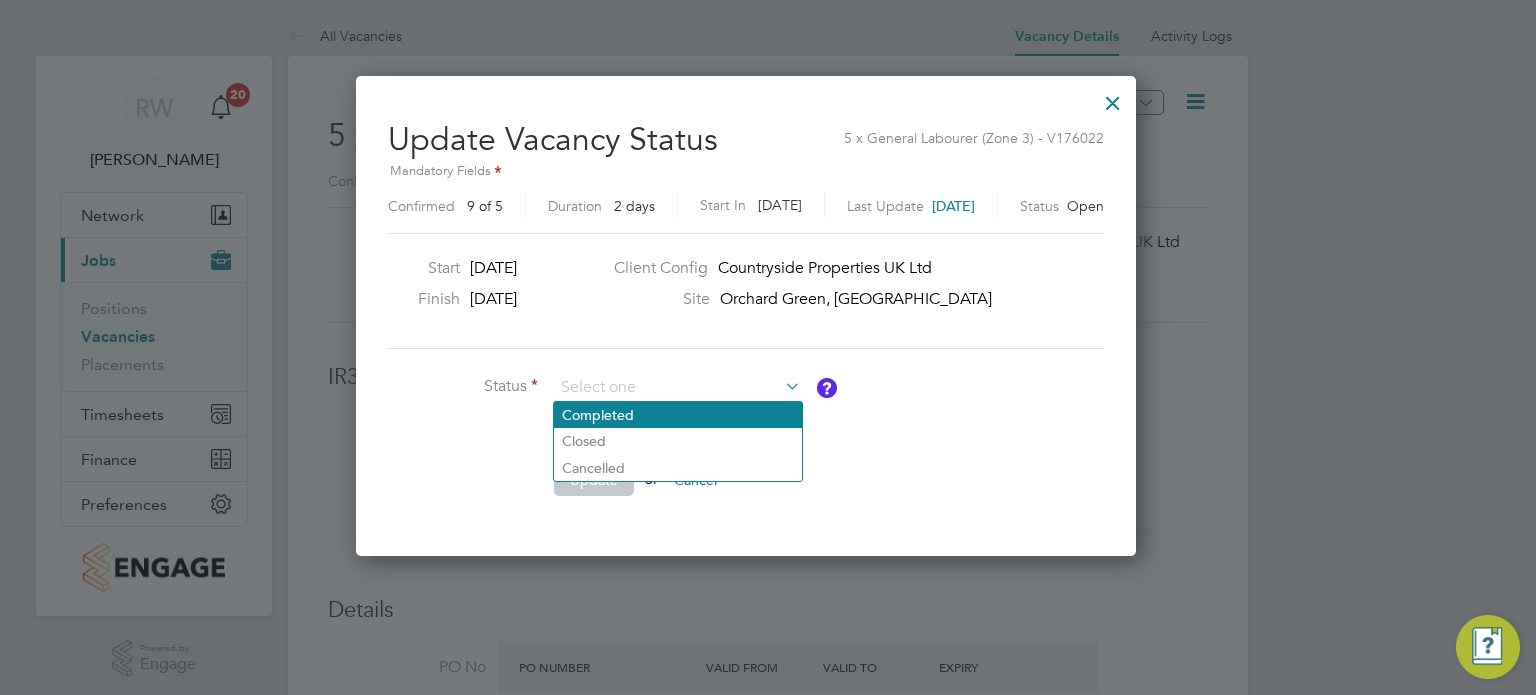 click on "Completed" 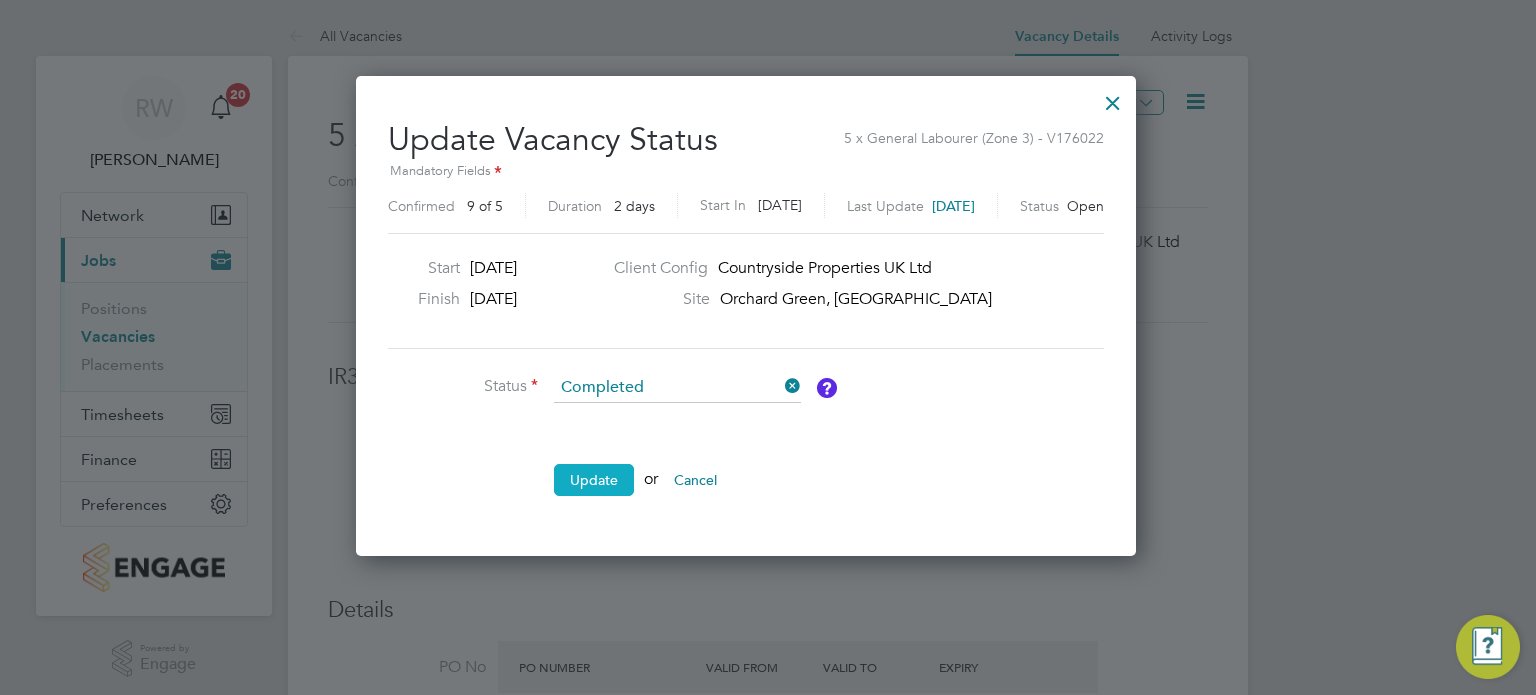 click on "Update" at bounding box center [594, 480] 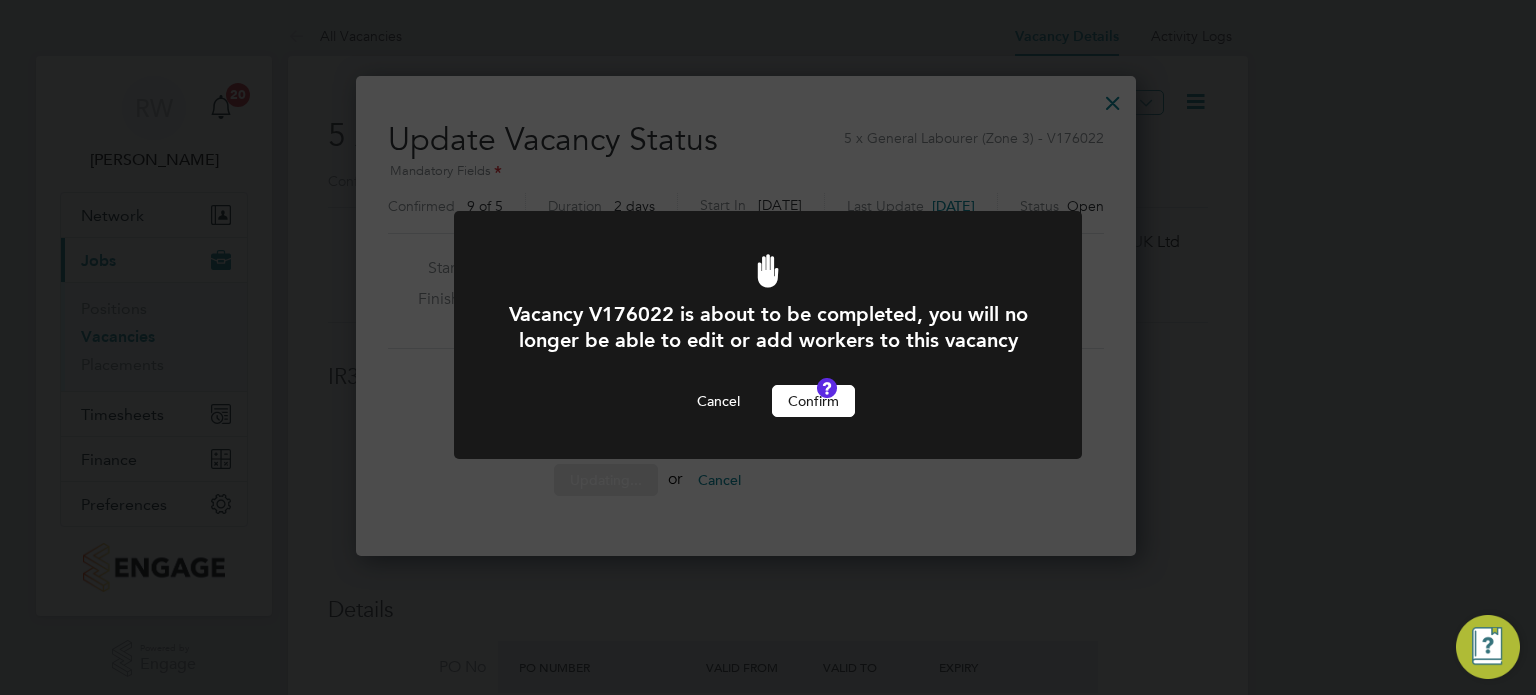click on "Confirm" at bounding box center (813, 401) 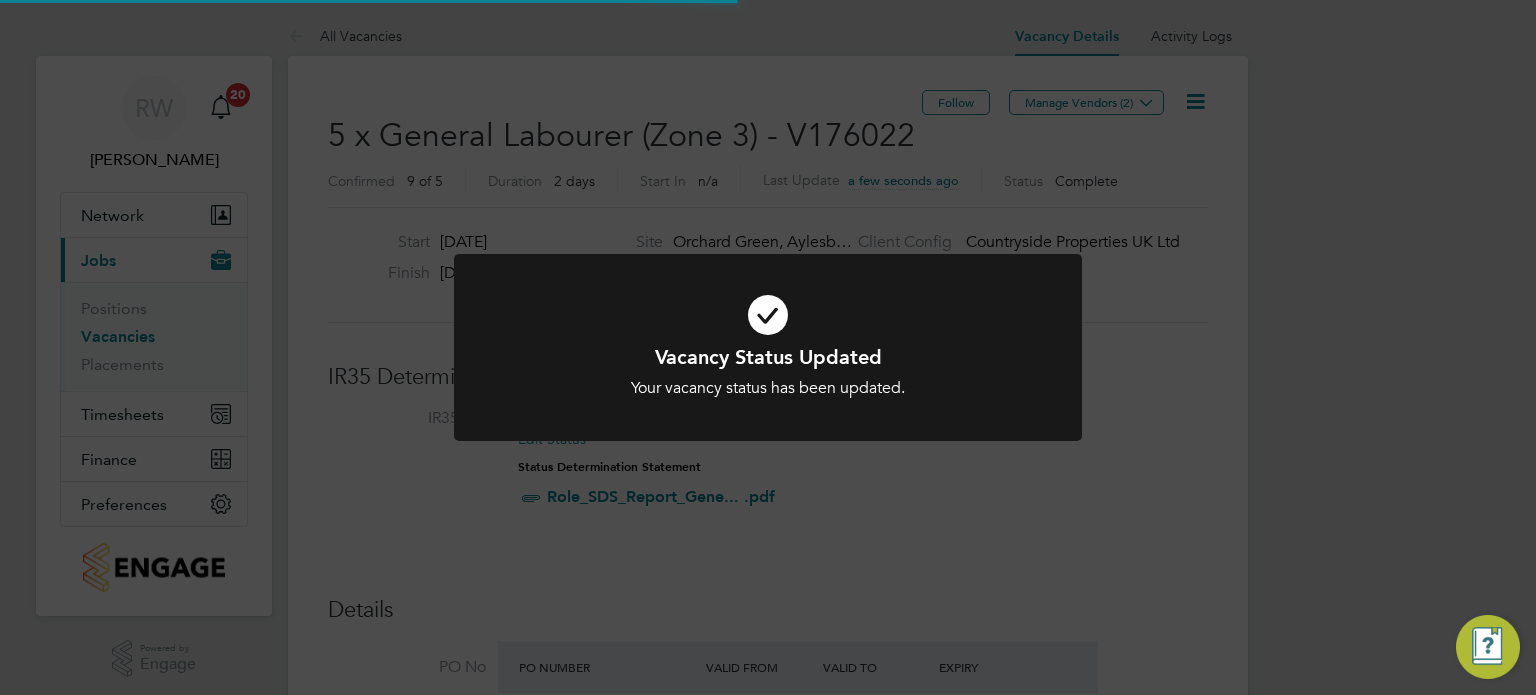 click on "Vacancy Status Updated Your vacancy status has been updated. Cancel Okay" 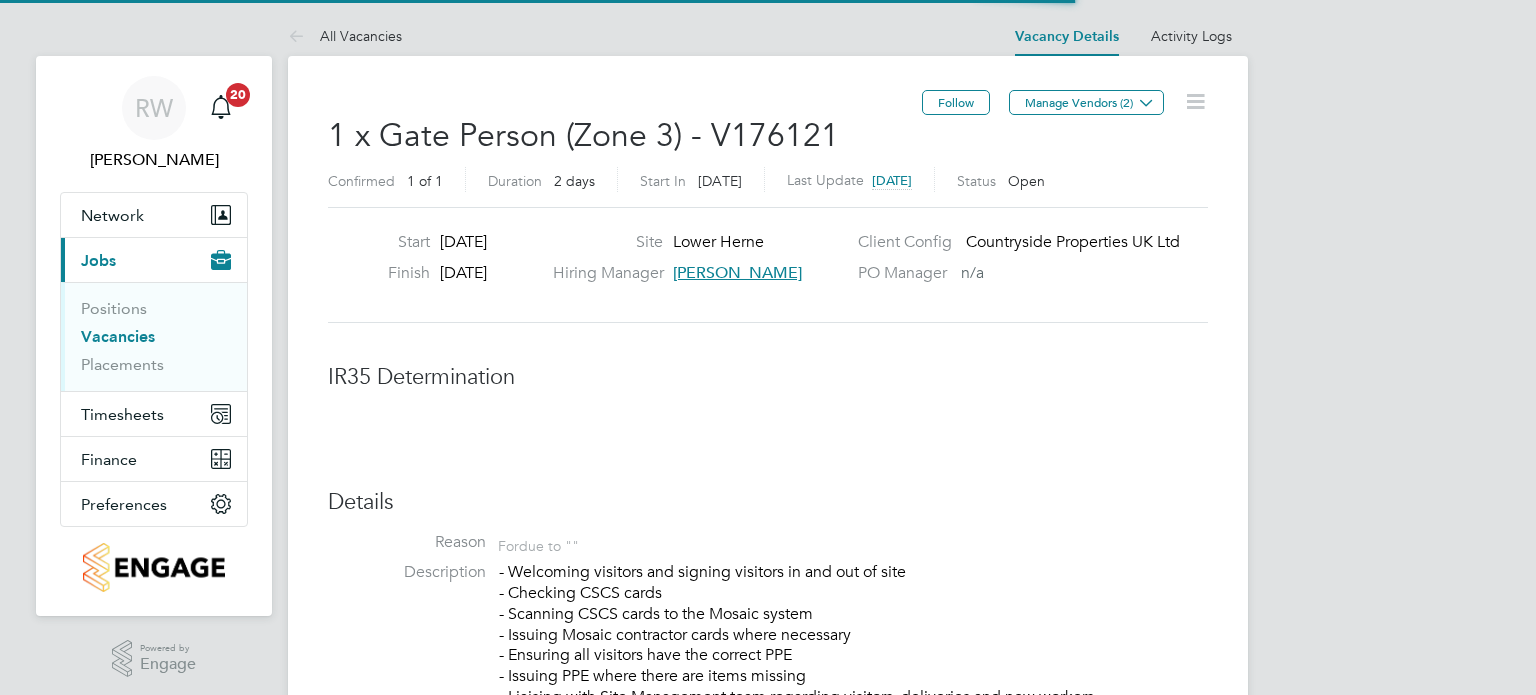 scroll, scrollTop: 0, scrollLeft: 0, axis: both 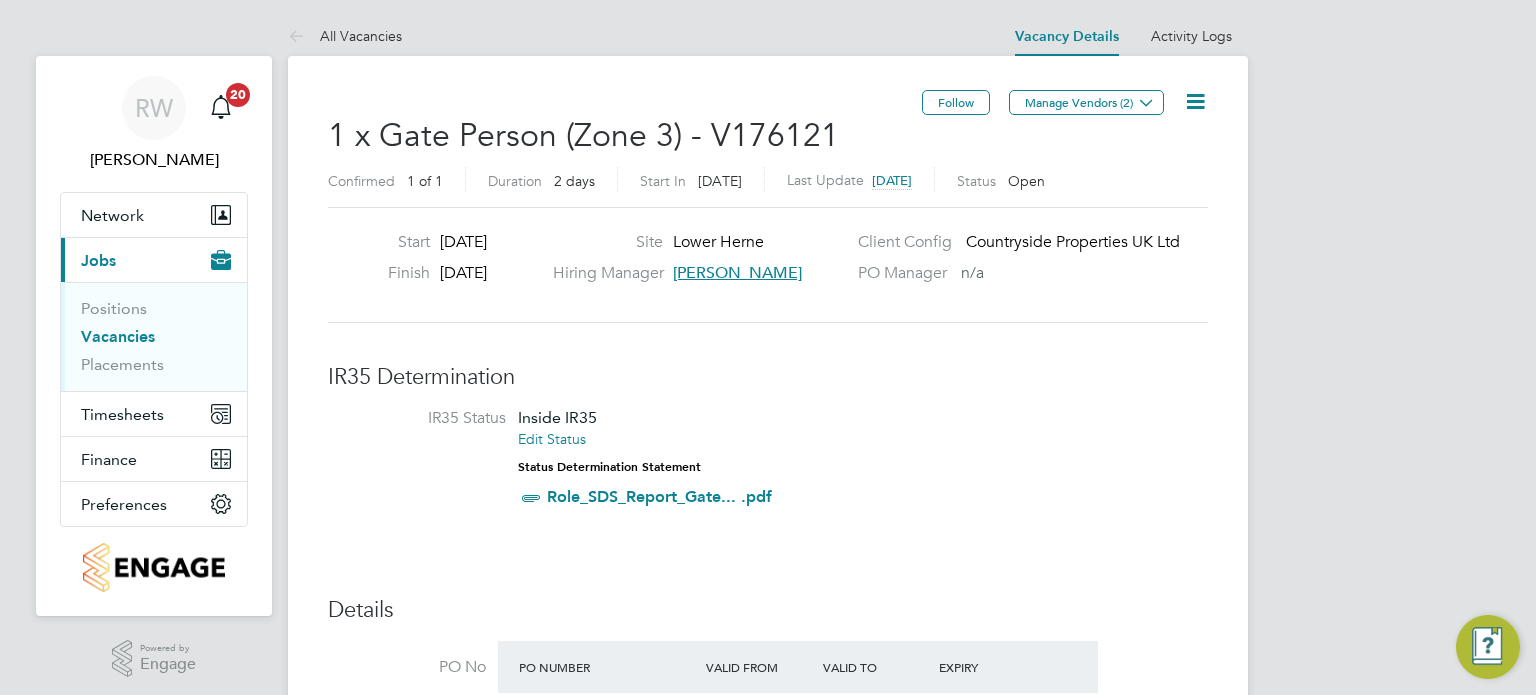 click 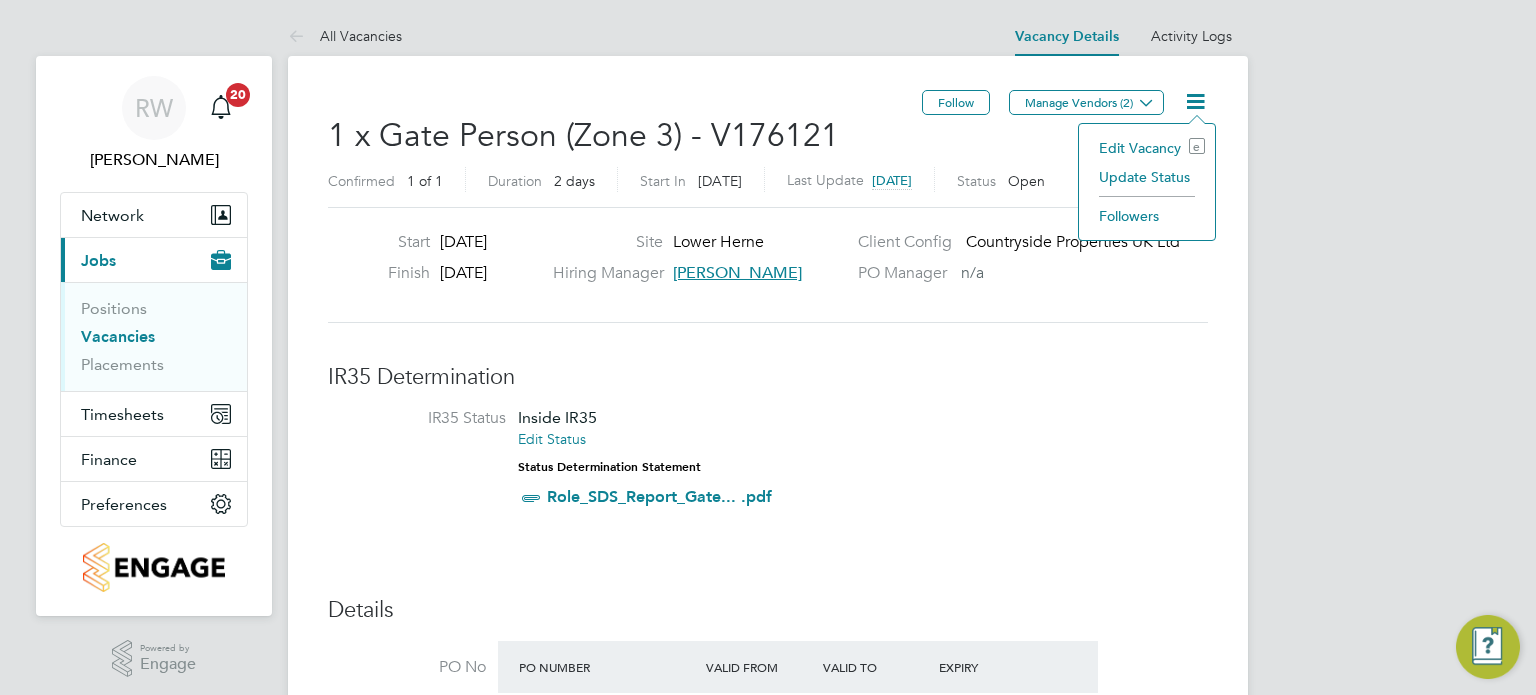 click on "Update Status" 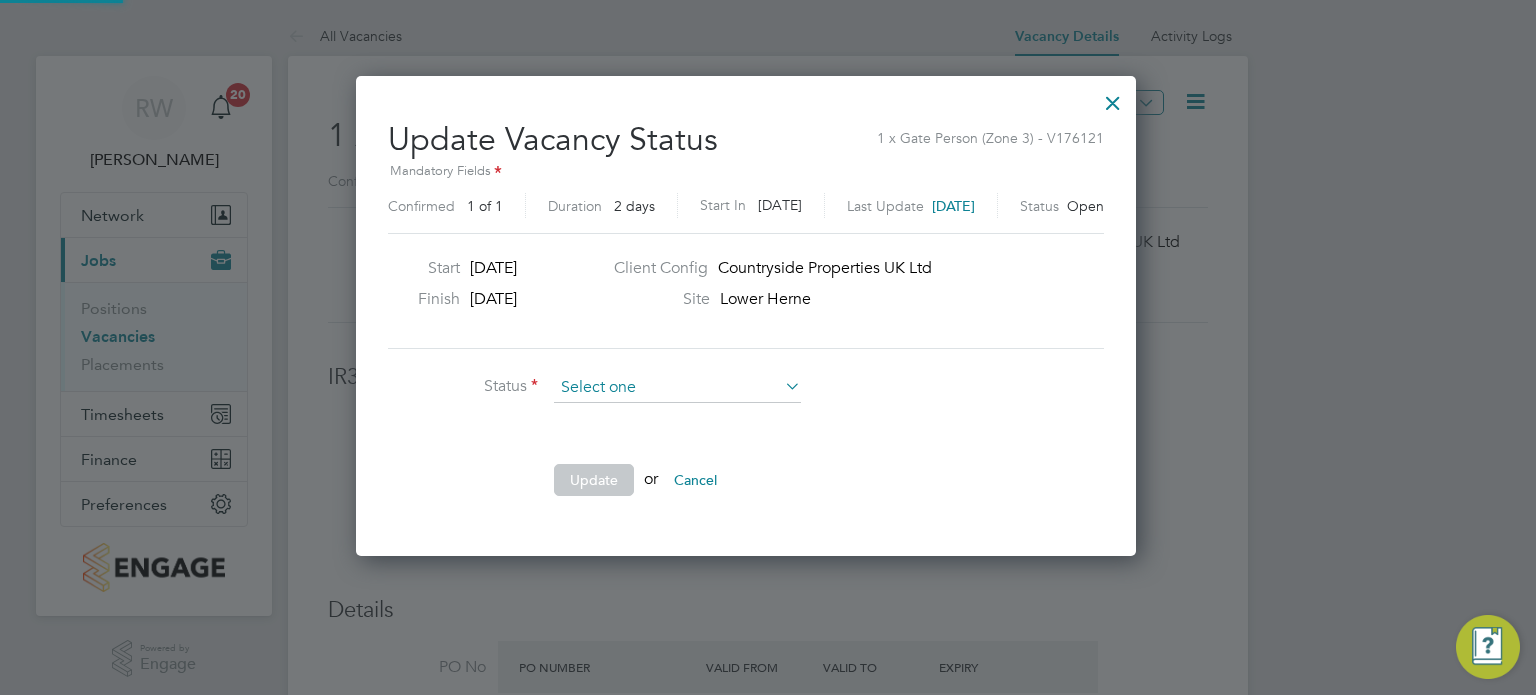 scroll, scrollTop: 10, scrollLeft: 9, axis: both 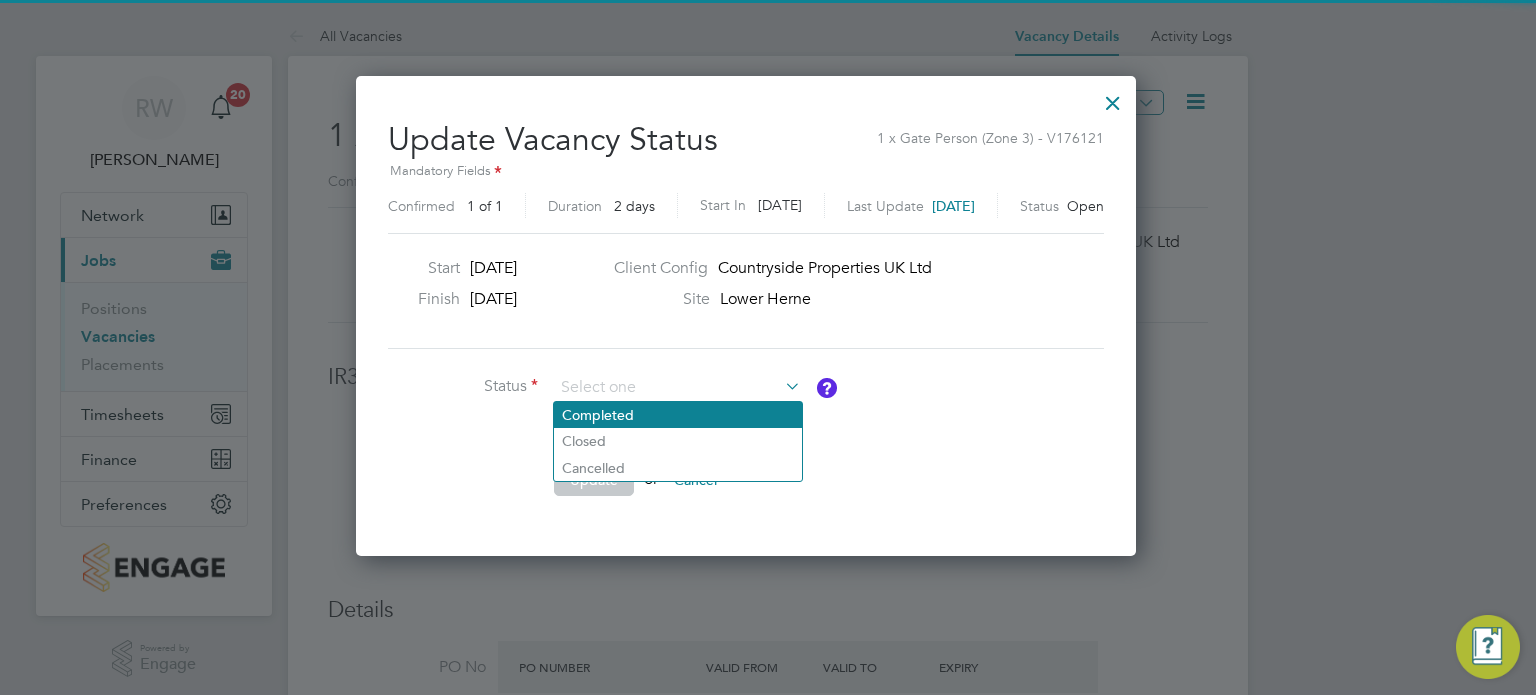 click on "Completed" 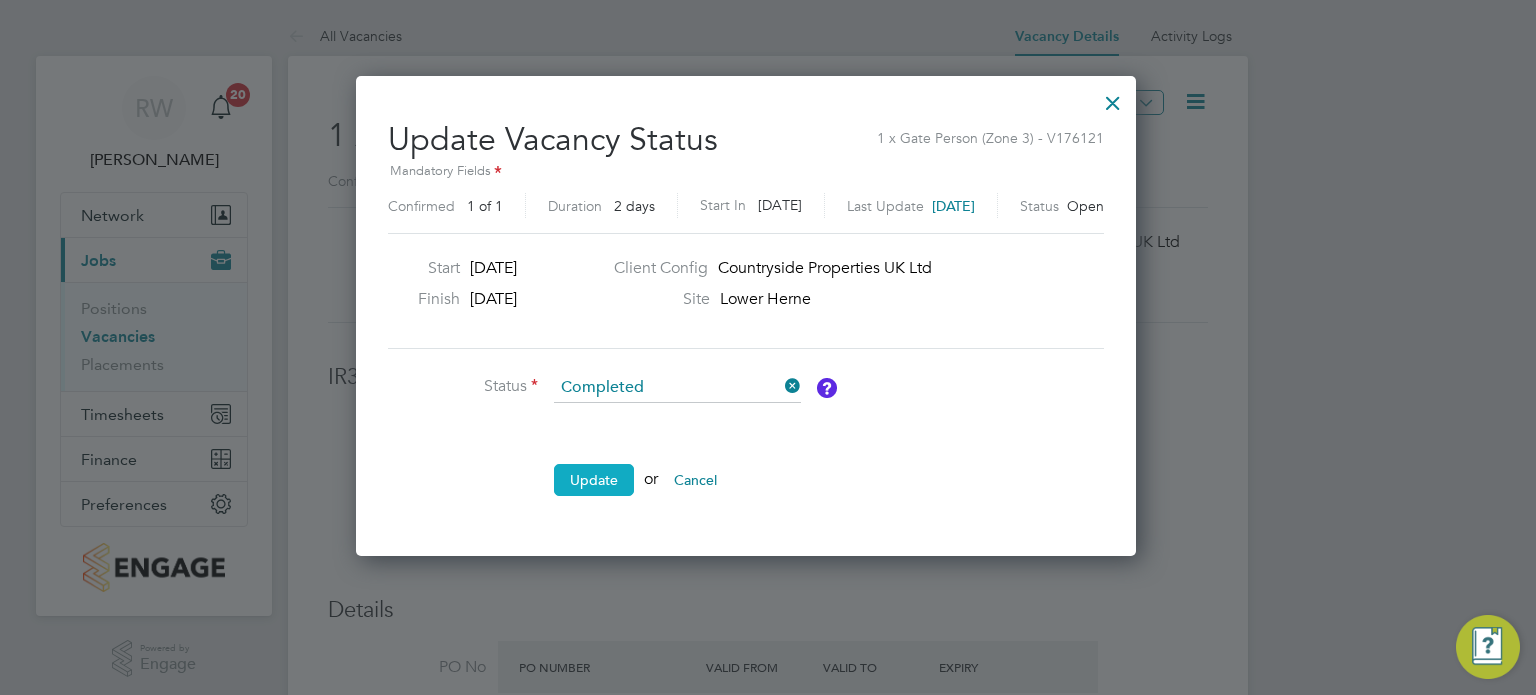 click on "Update" at bounding box center (594, 480) 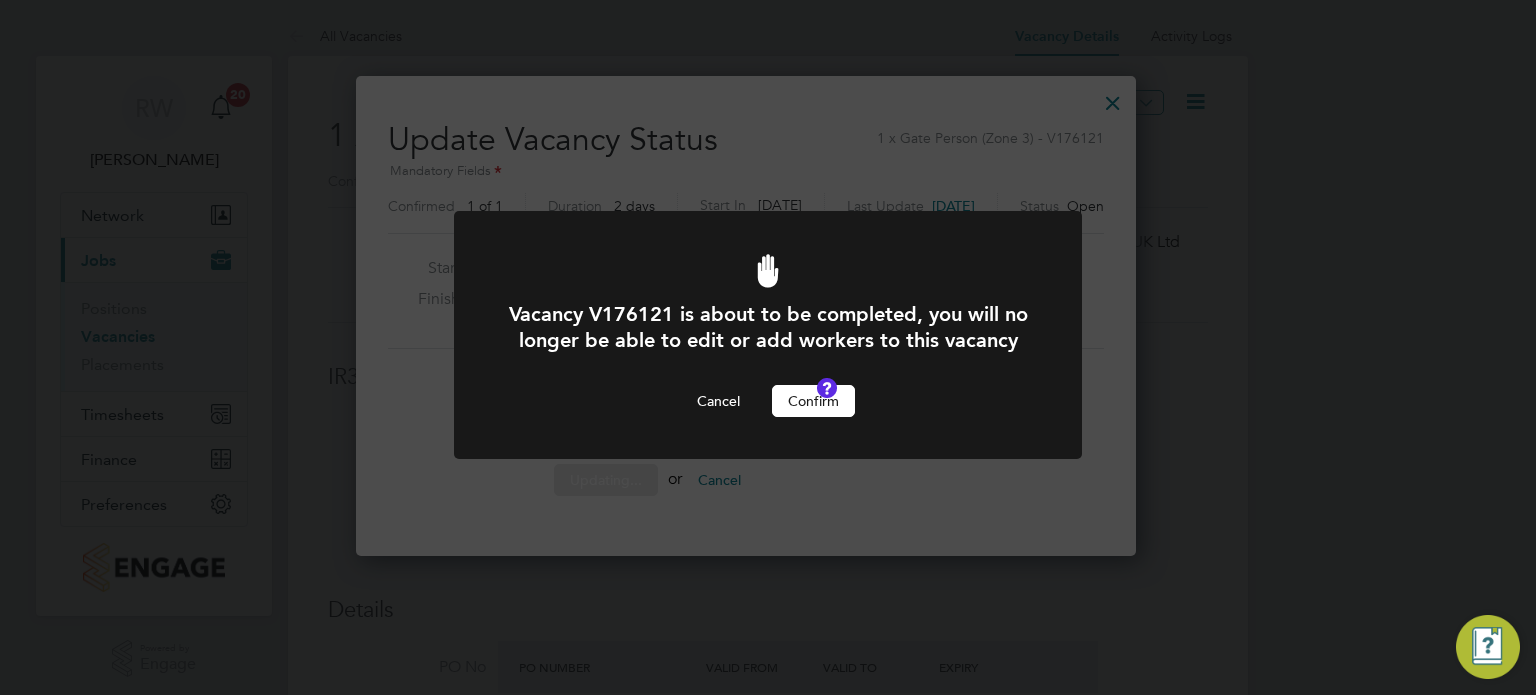click on "Confirm" at bounding box center [813, 401] 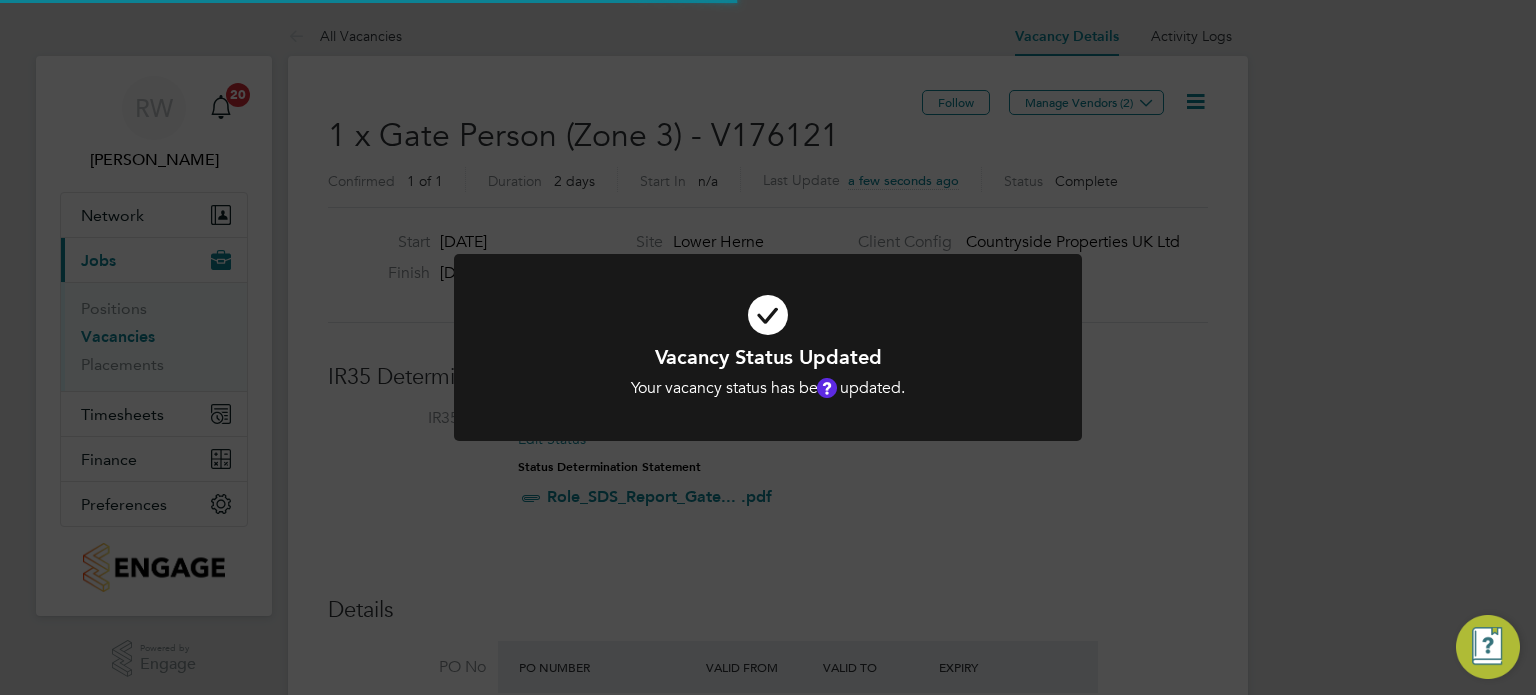 scroll, scrollTop: 9, scrollLeft: 9, axis: both 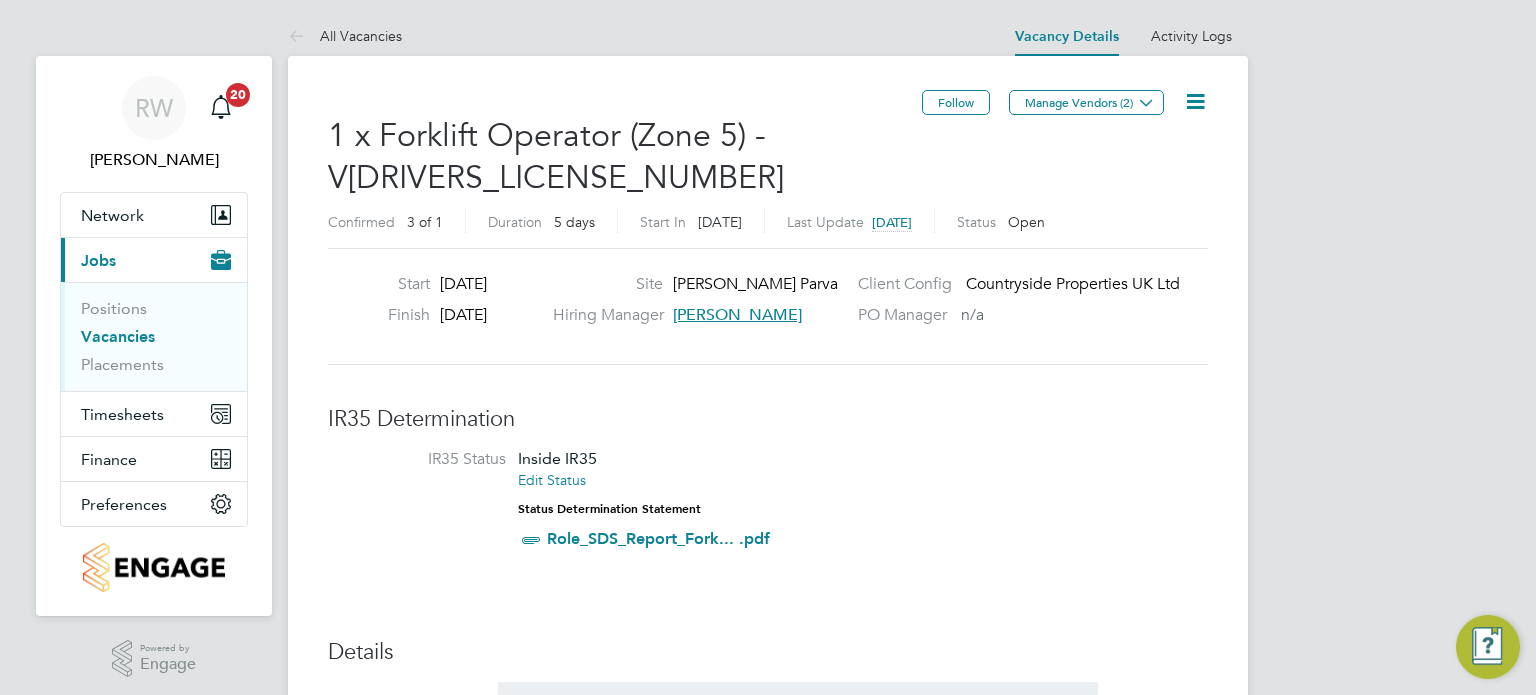 click 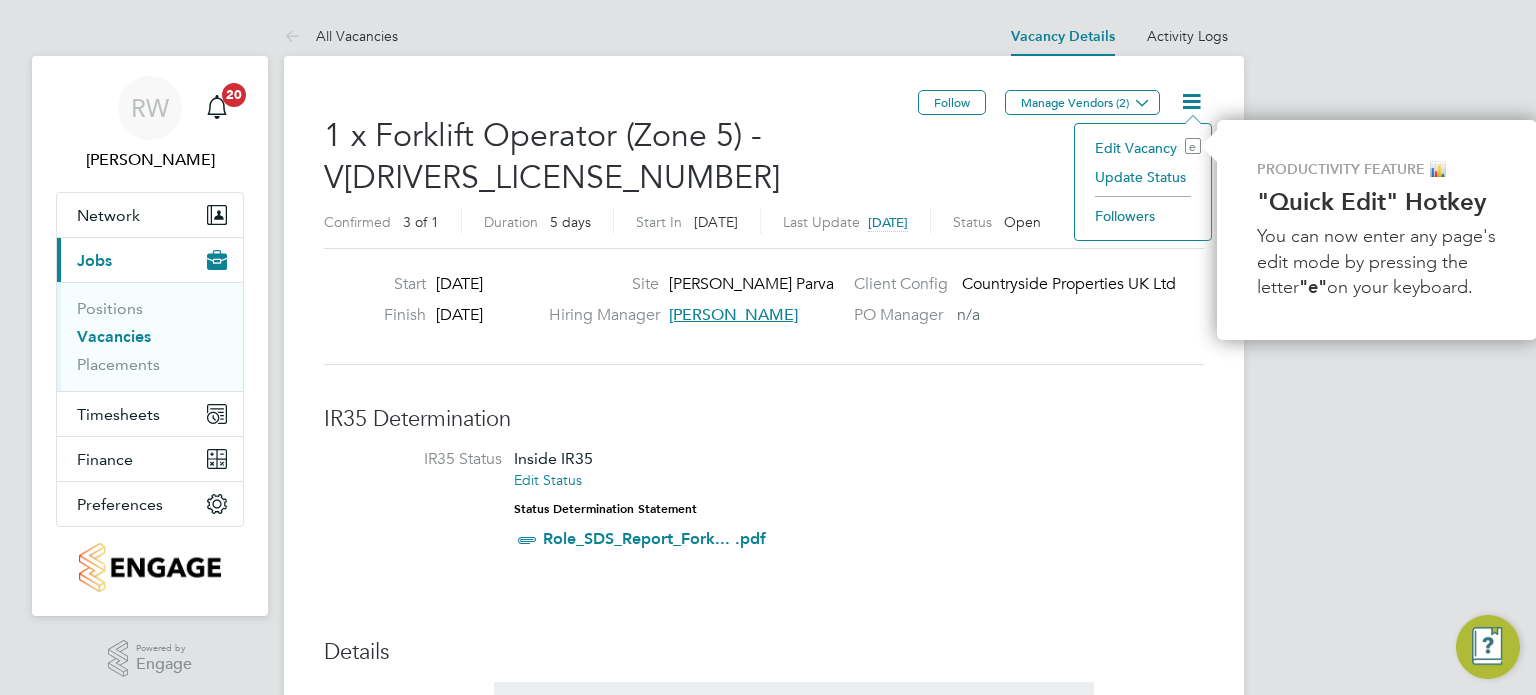 click on "Update Status" 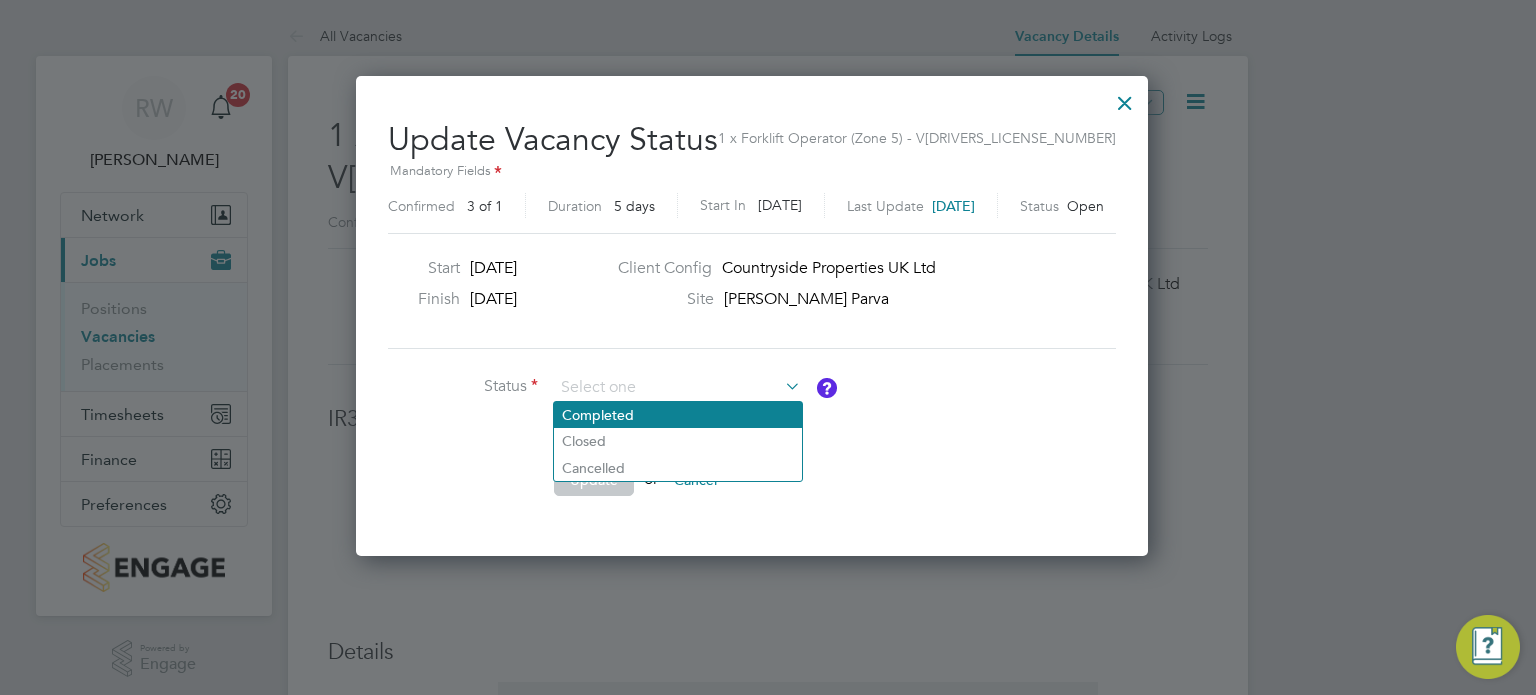 click on "Completed" 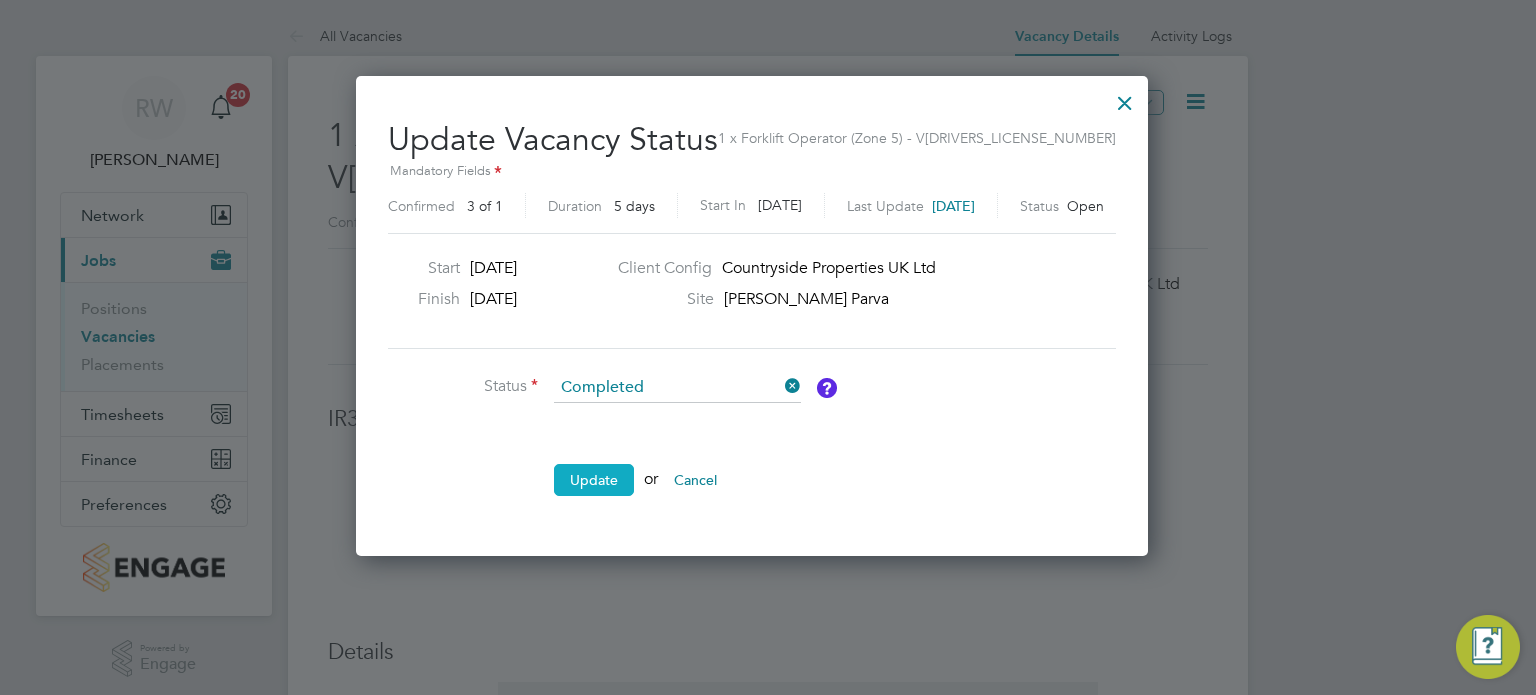 click on "Update" at bounding box center [594, 480] 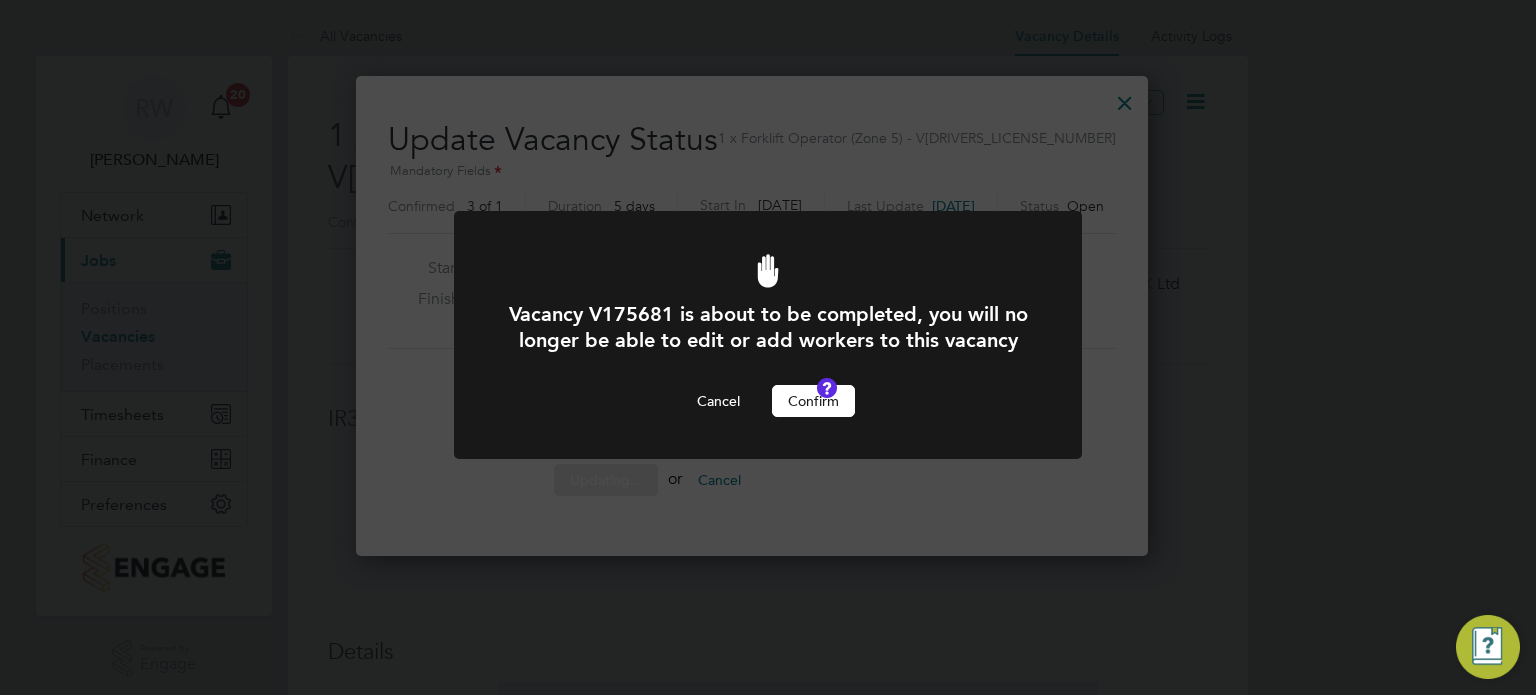 click on "Confirm" at bounding box center [813, 401] 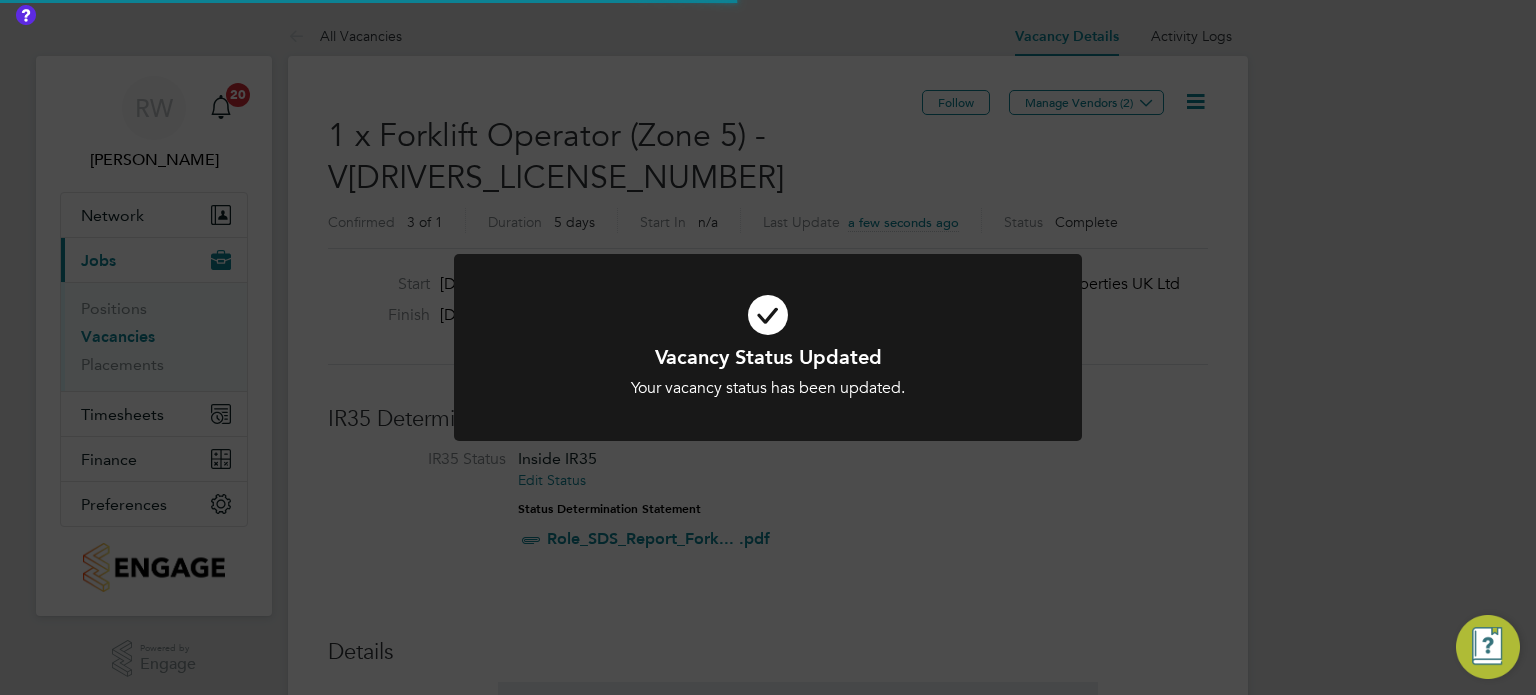 click on "Vacancy Status Updated Your vacancy status has been updated. Cancel Okay" 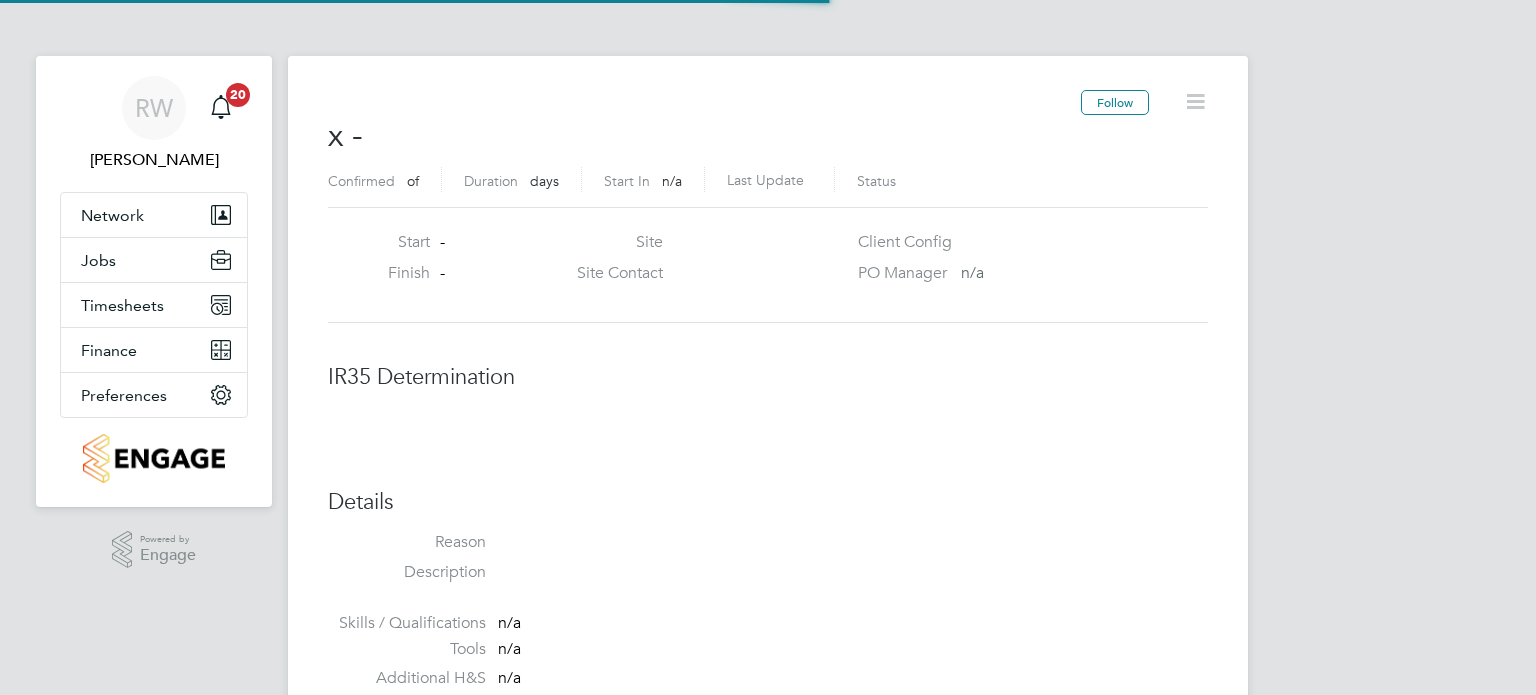 scroll, scrollTop: 0, scrollLeft: 0, axis: both 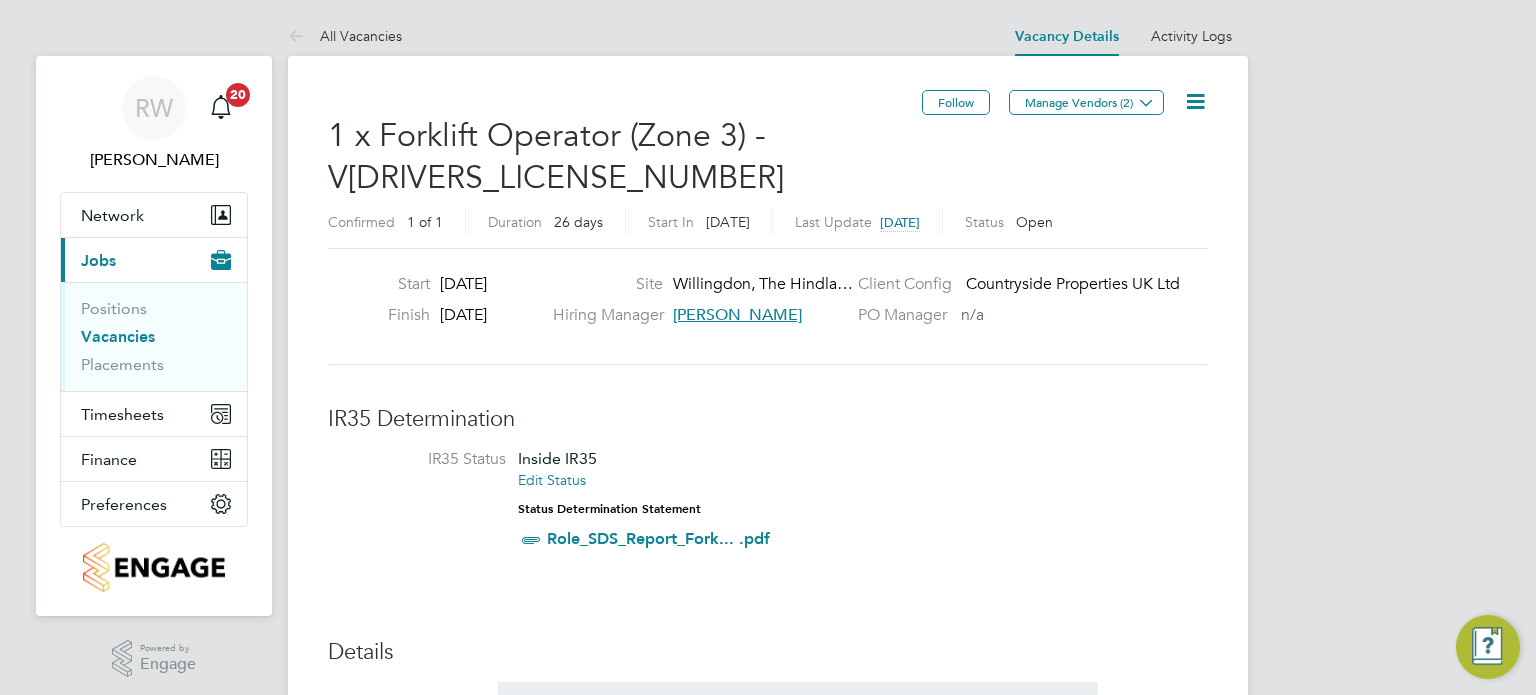 click 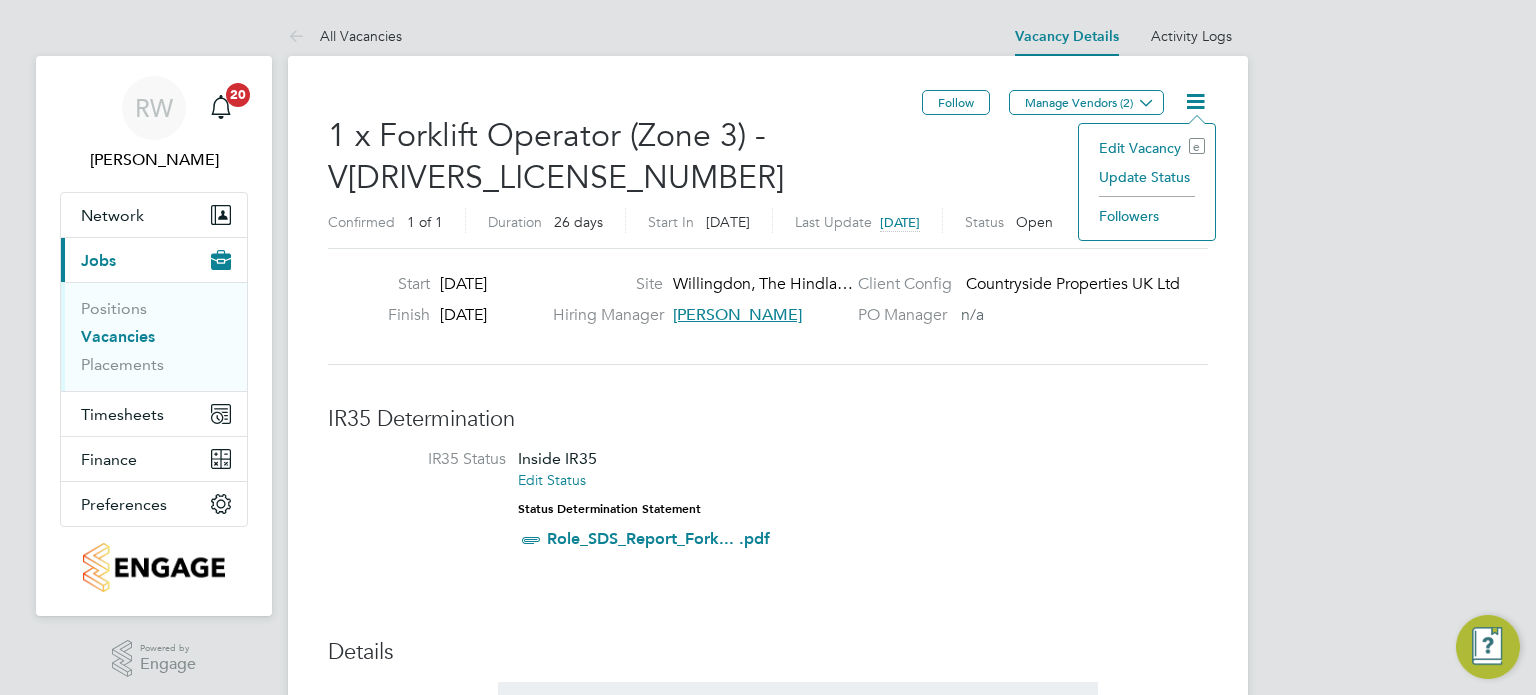 click on "Update Status" 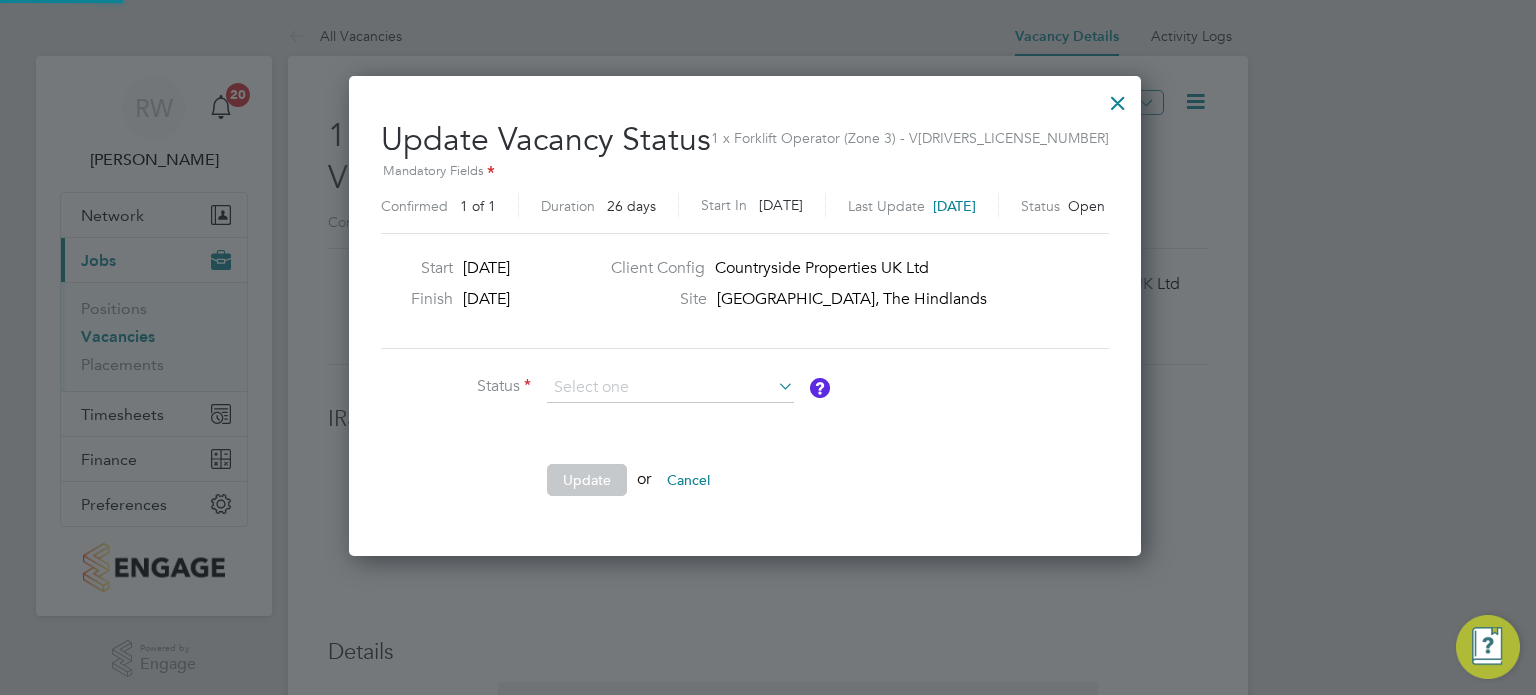 scroll, scrollTop: 10, scrollLeft: 9, axis: both 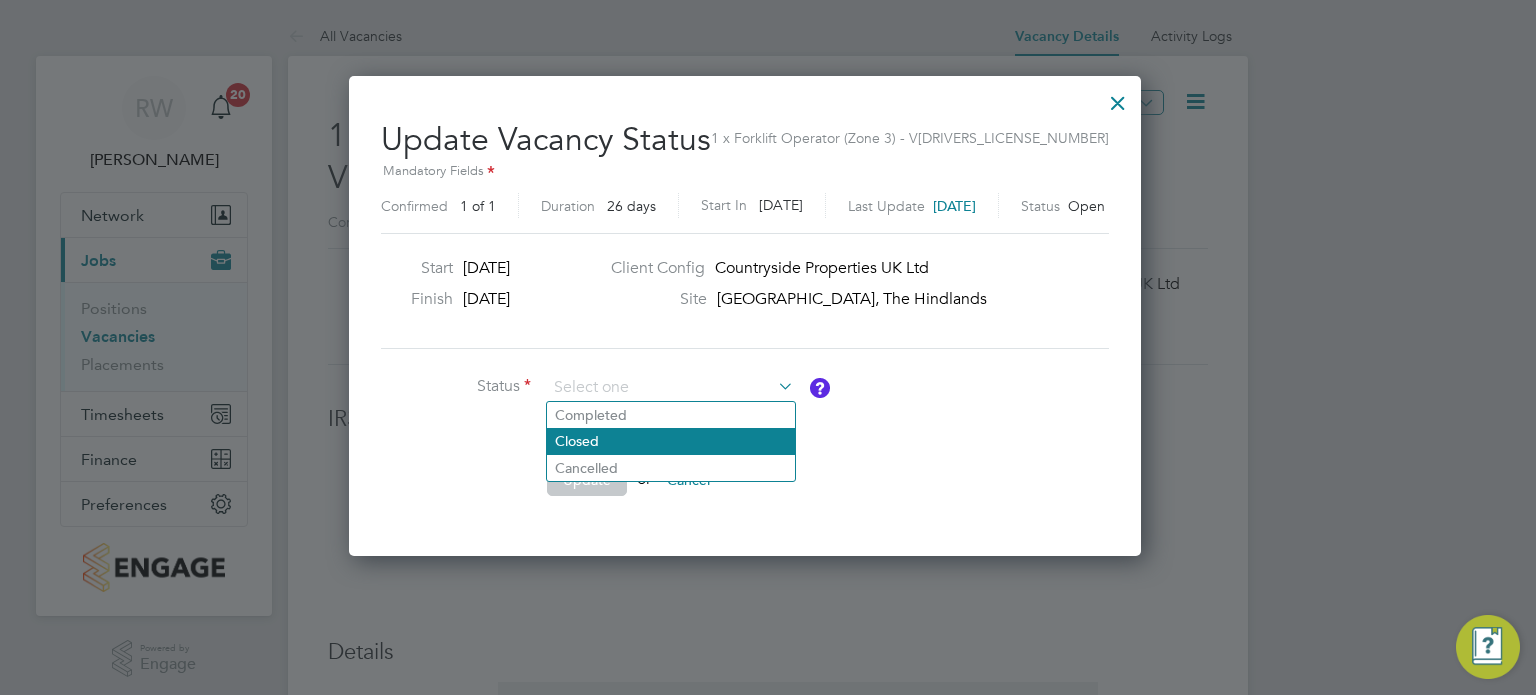 click on "Closed" 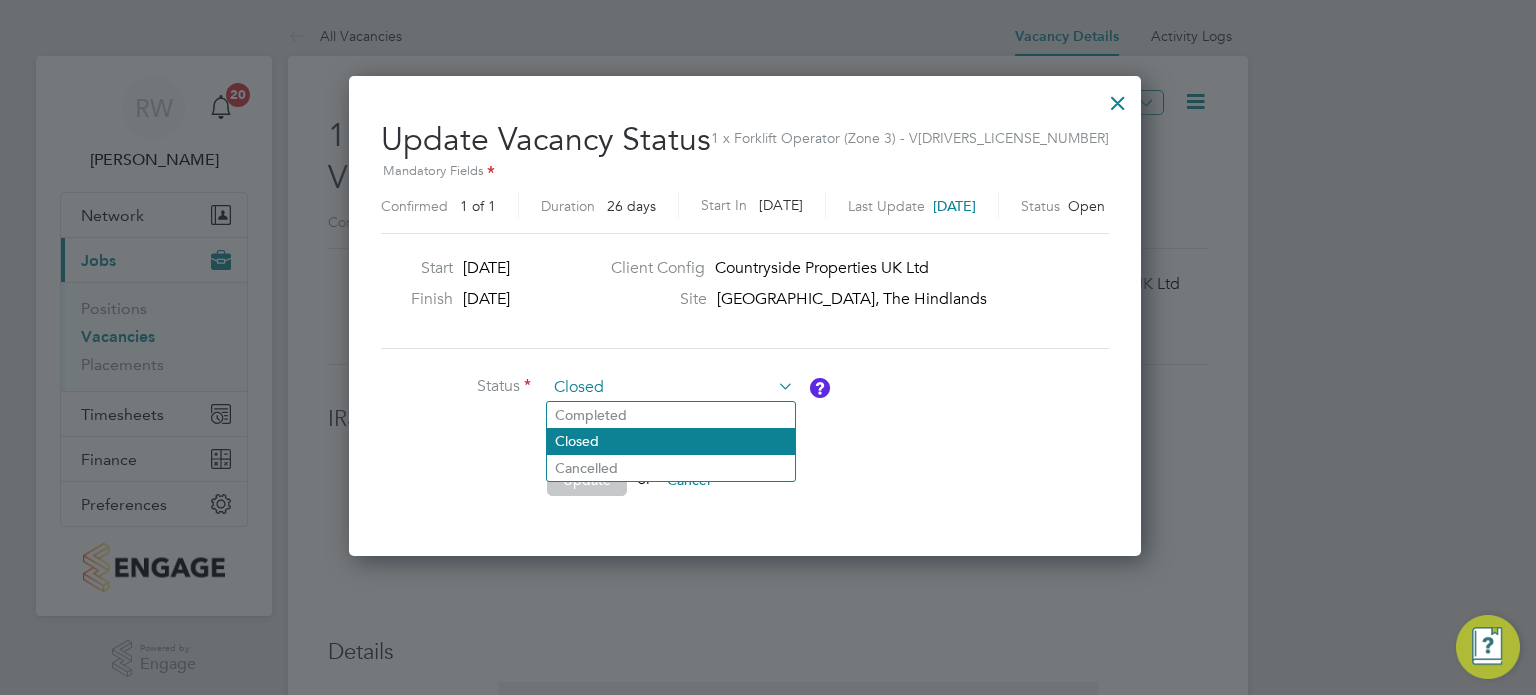 scroll, scrollTop: 10, scrollLeft: 10, axis: both 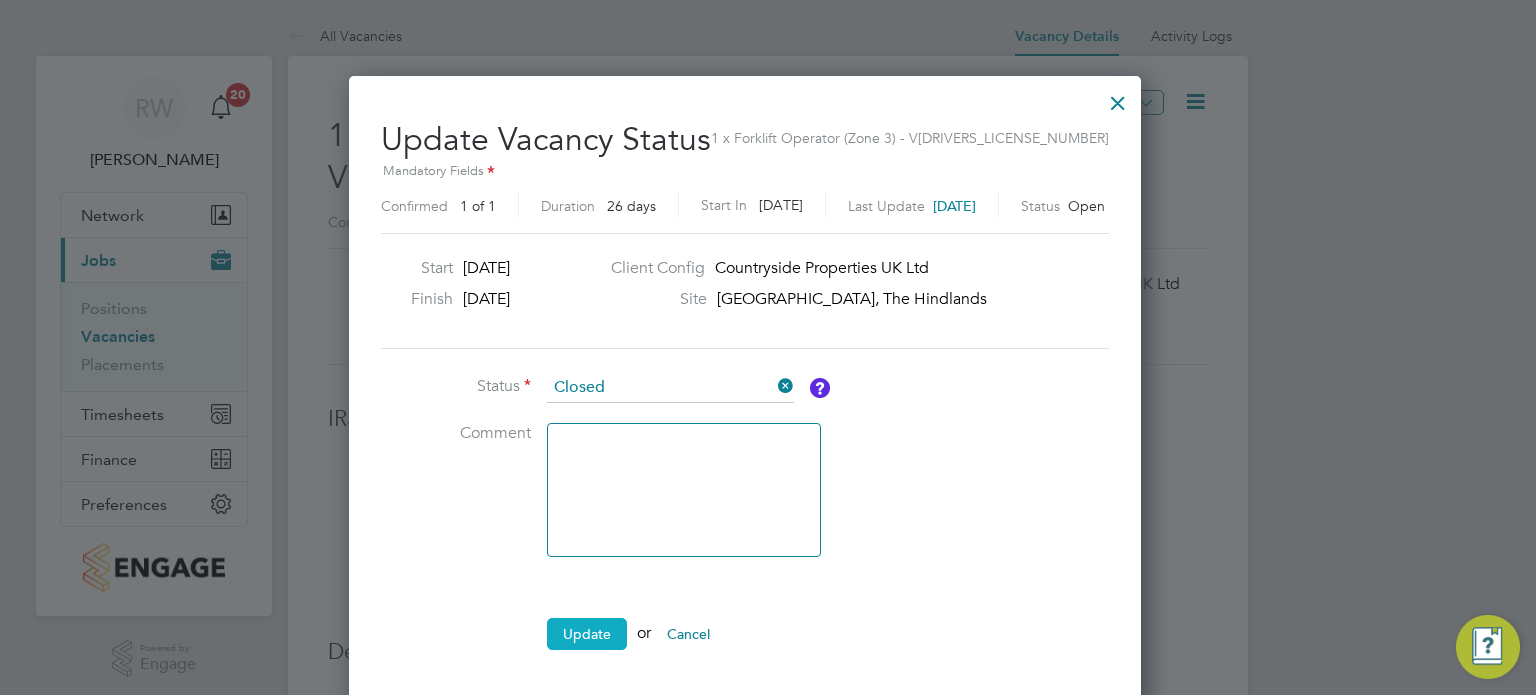 click on "Update" at bounding box center [587, 634] 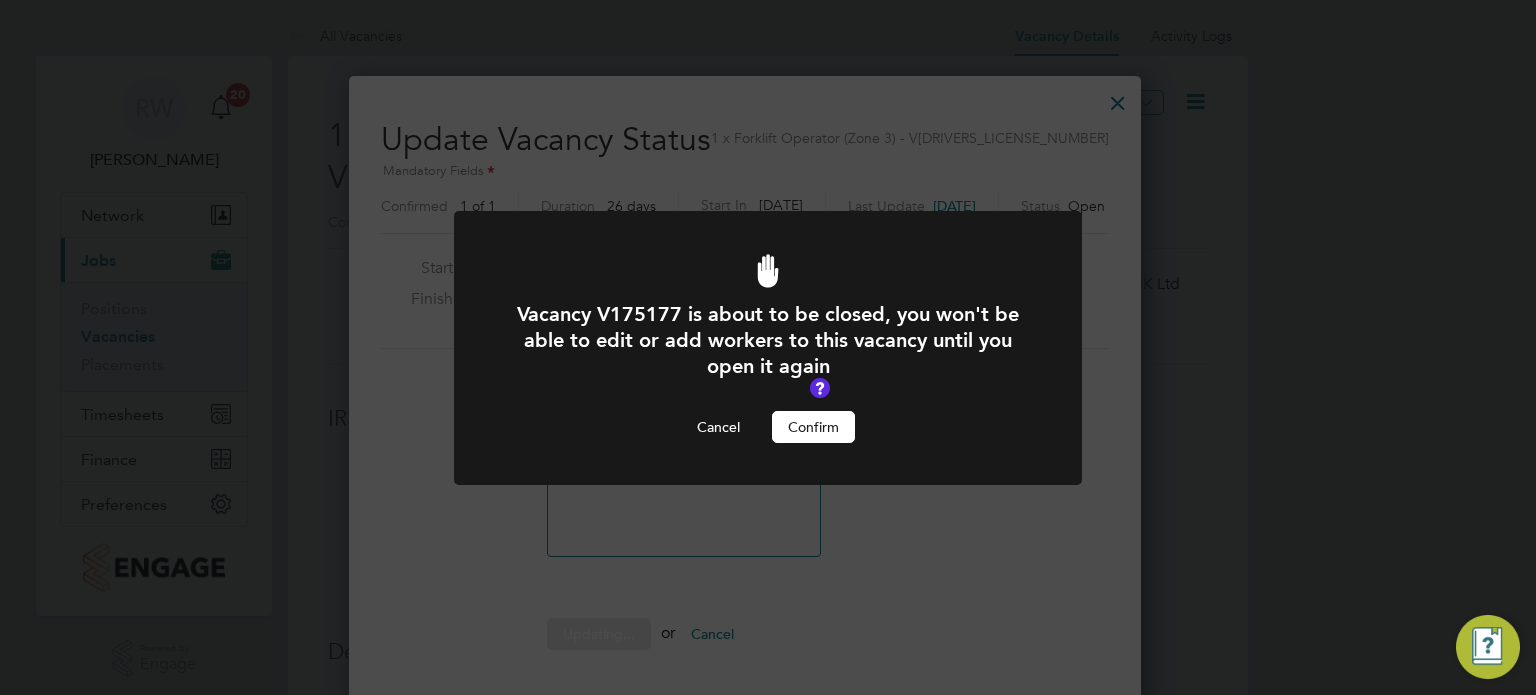 click on "Confirm" at bounding box center (813, 427) 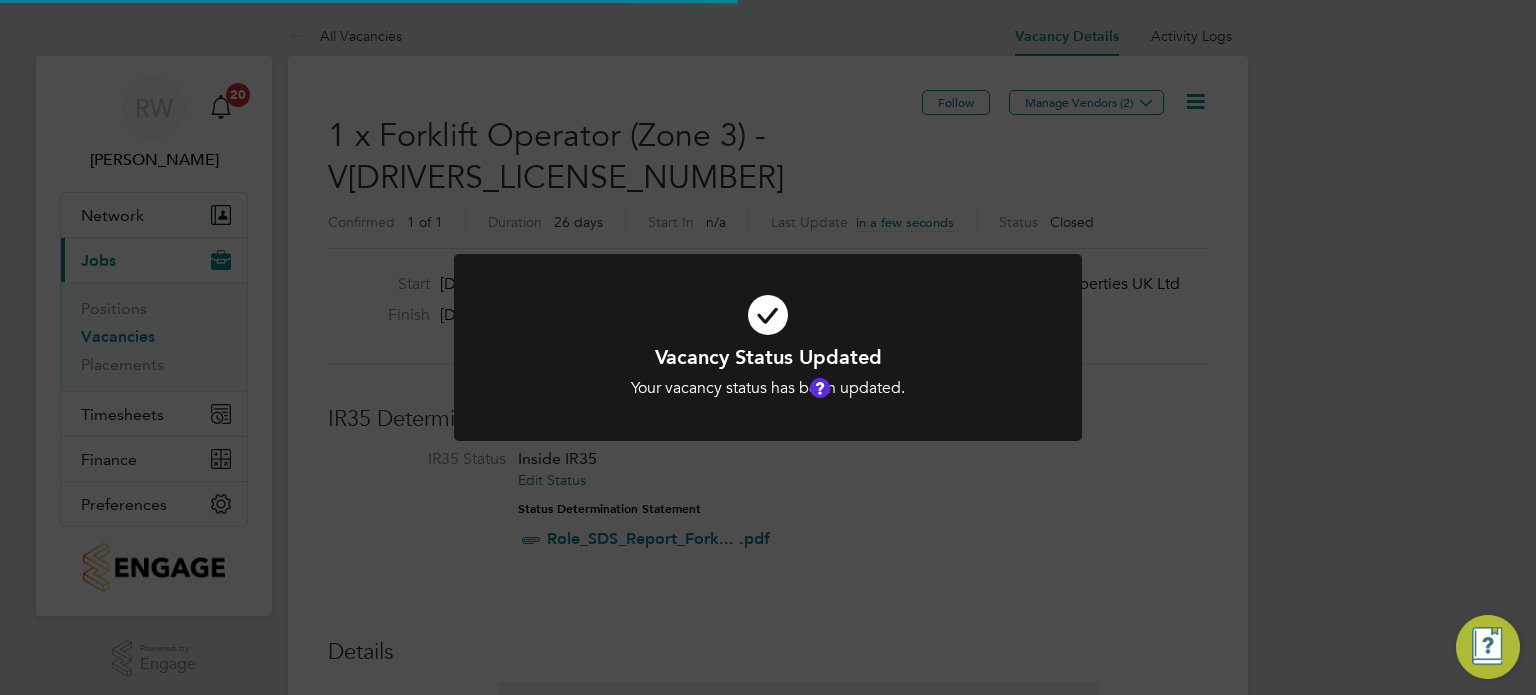 click on "Vacancy Status Updated Your vacancy status has been updated. Cancel Okay" 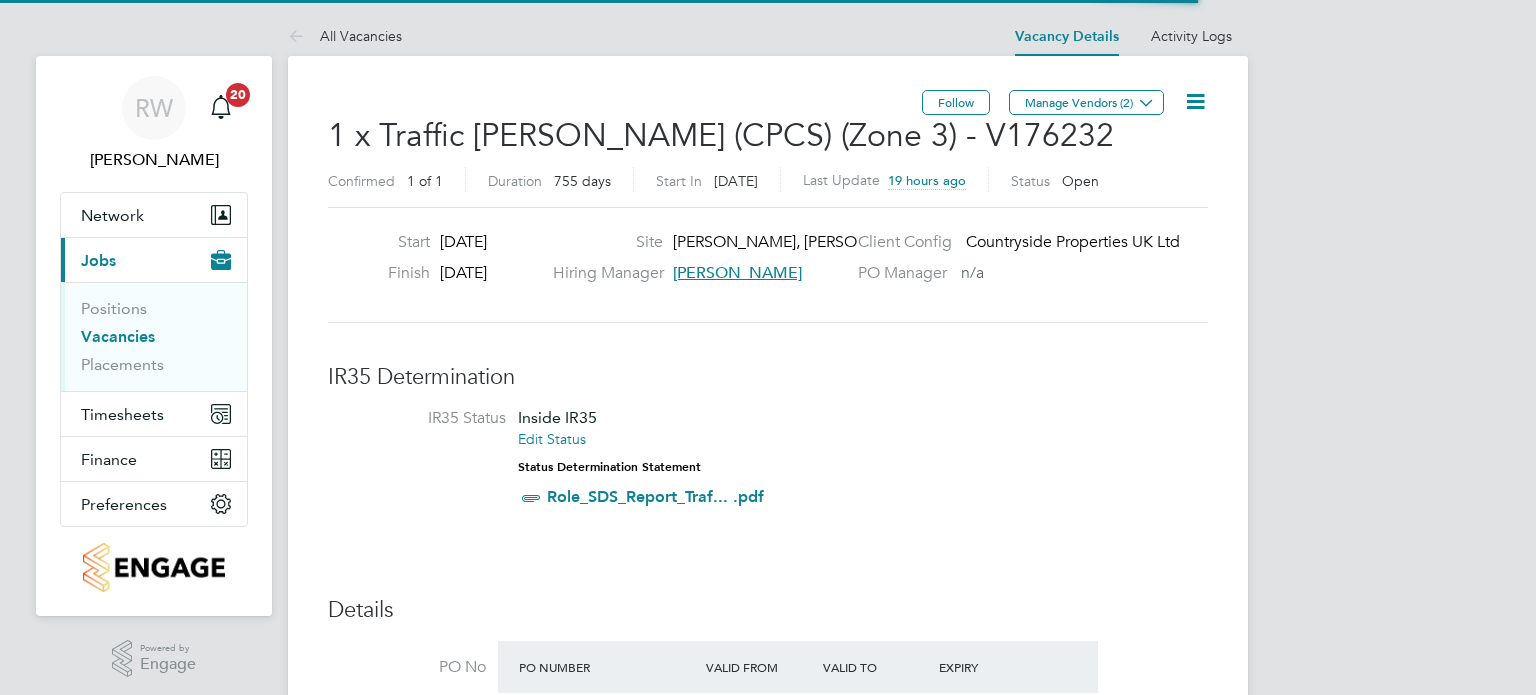 scroll, scrollTop: 0, scrollLeft: 0, axis: both 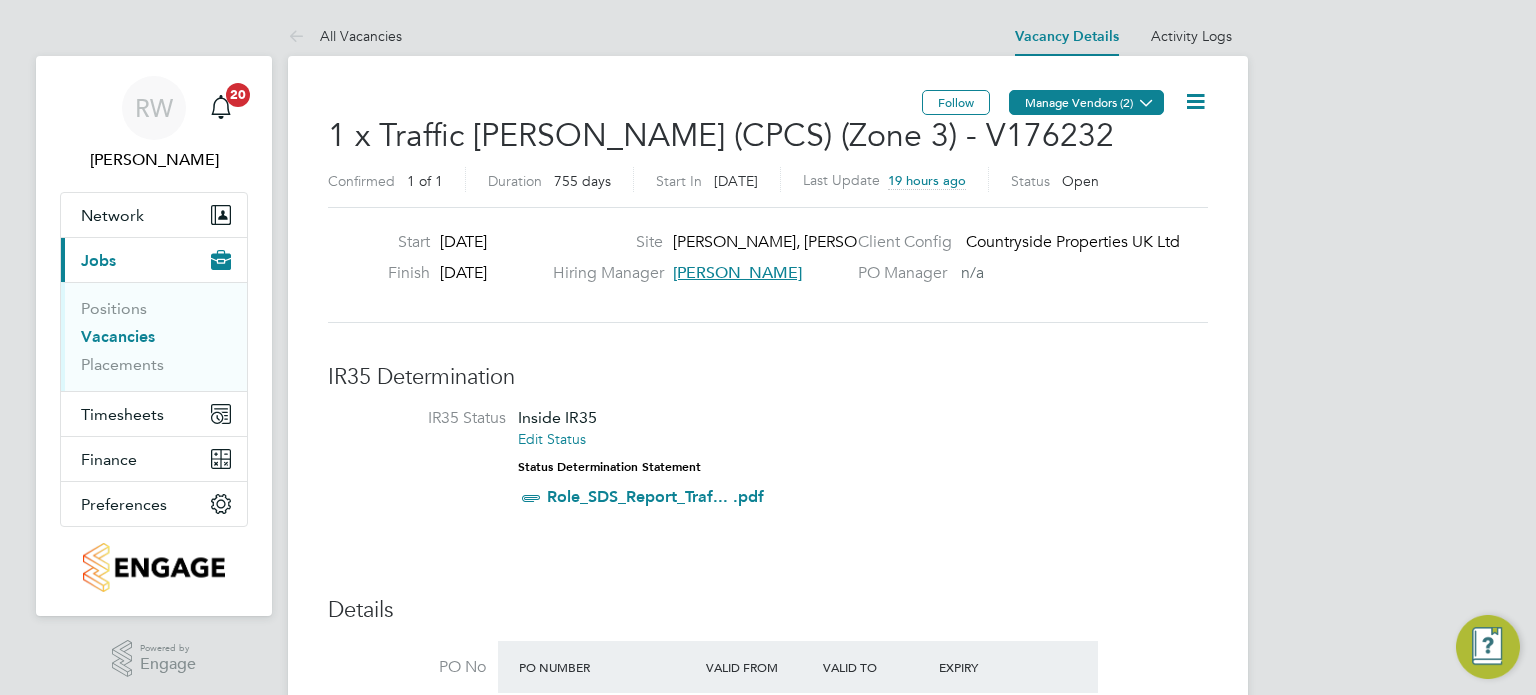click on "Manage Vendors (2)" 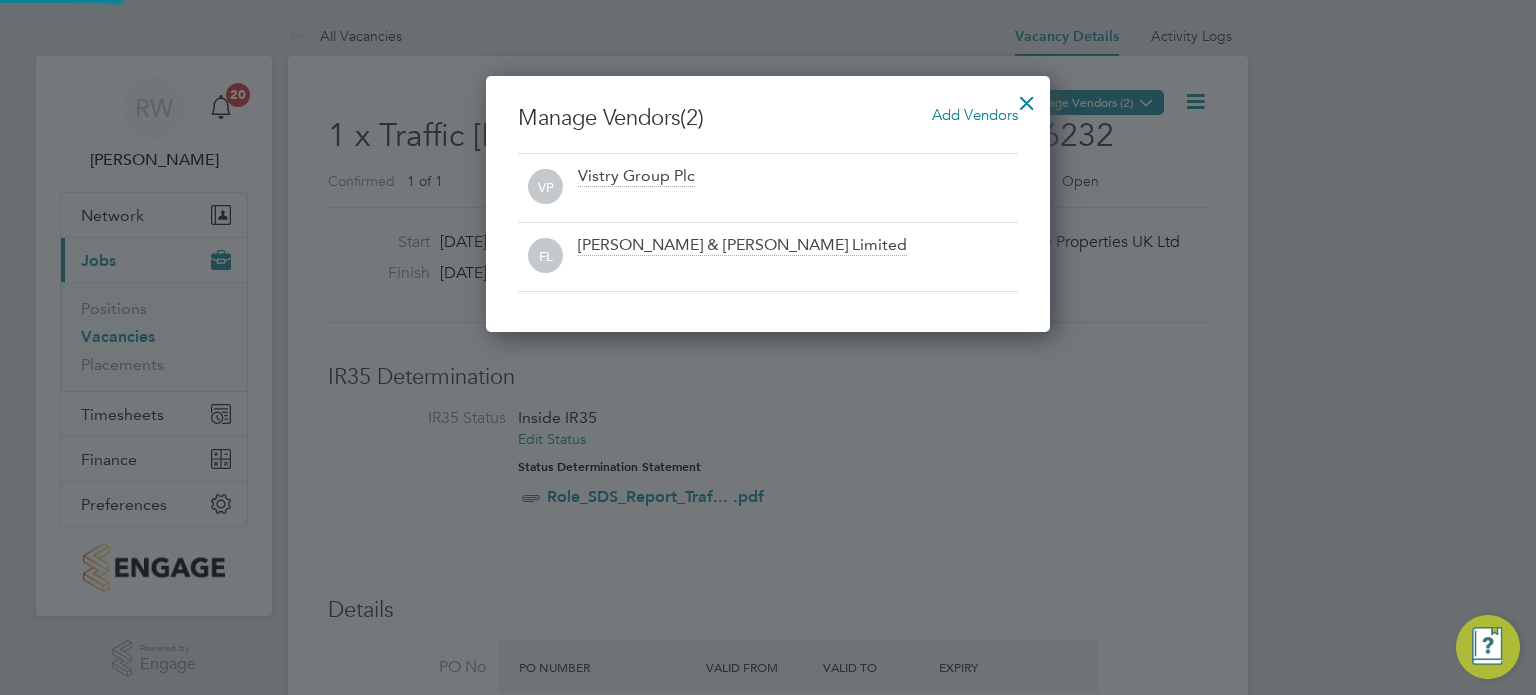 scroll, scrollTop: 10, scrollLeft: 10, axis: both 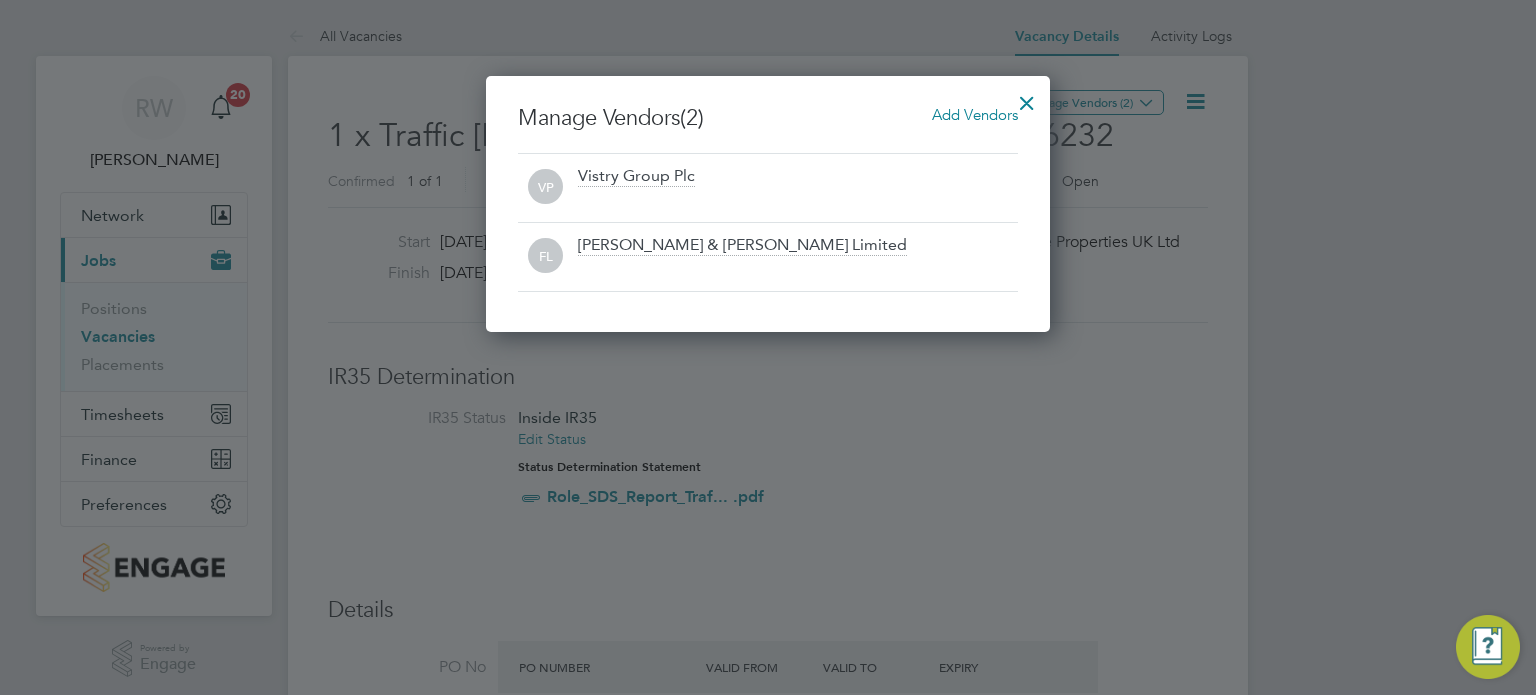 click at bounding box center [1027, 98] 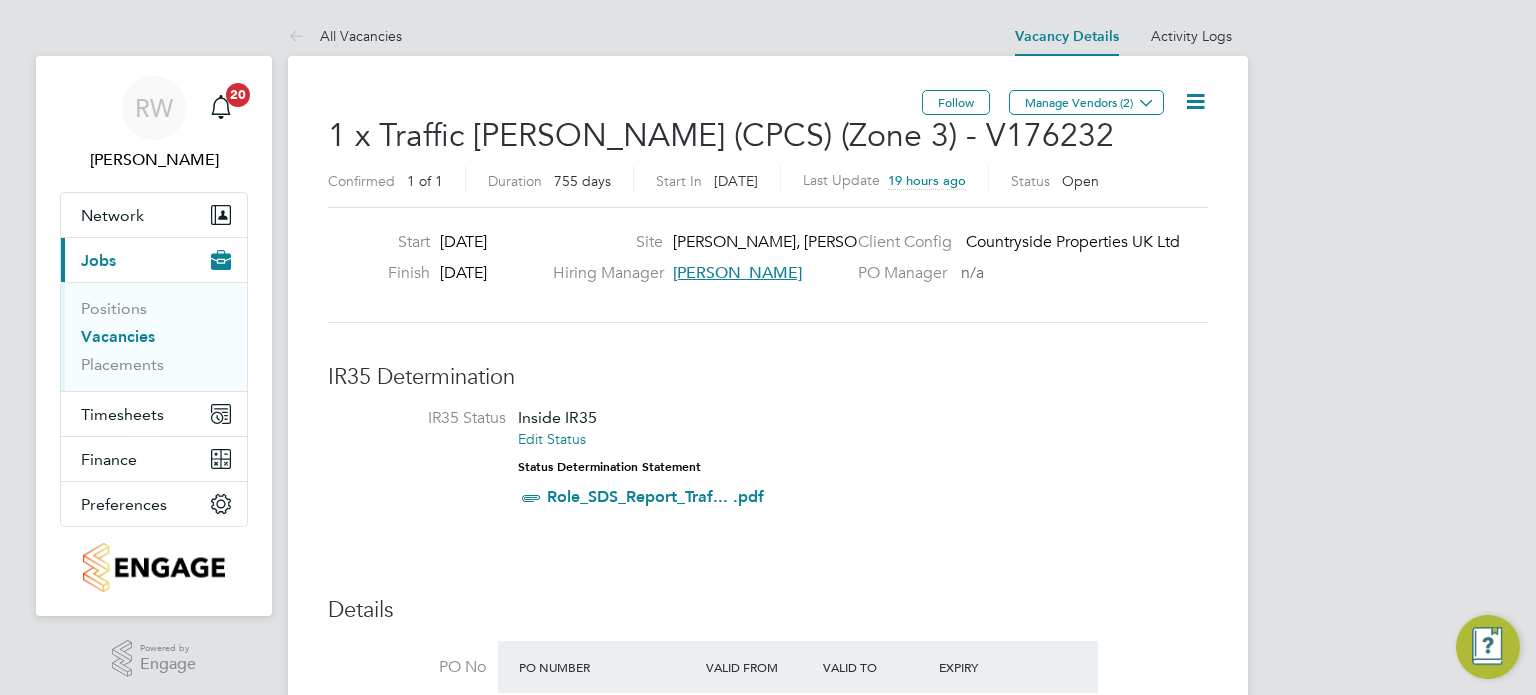 click 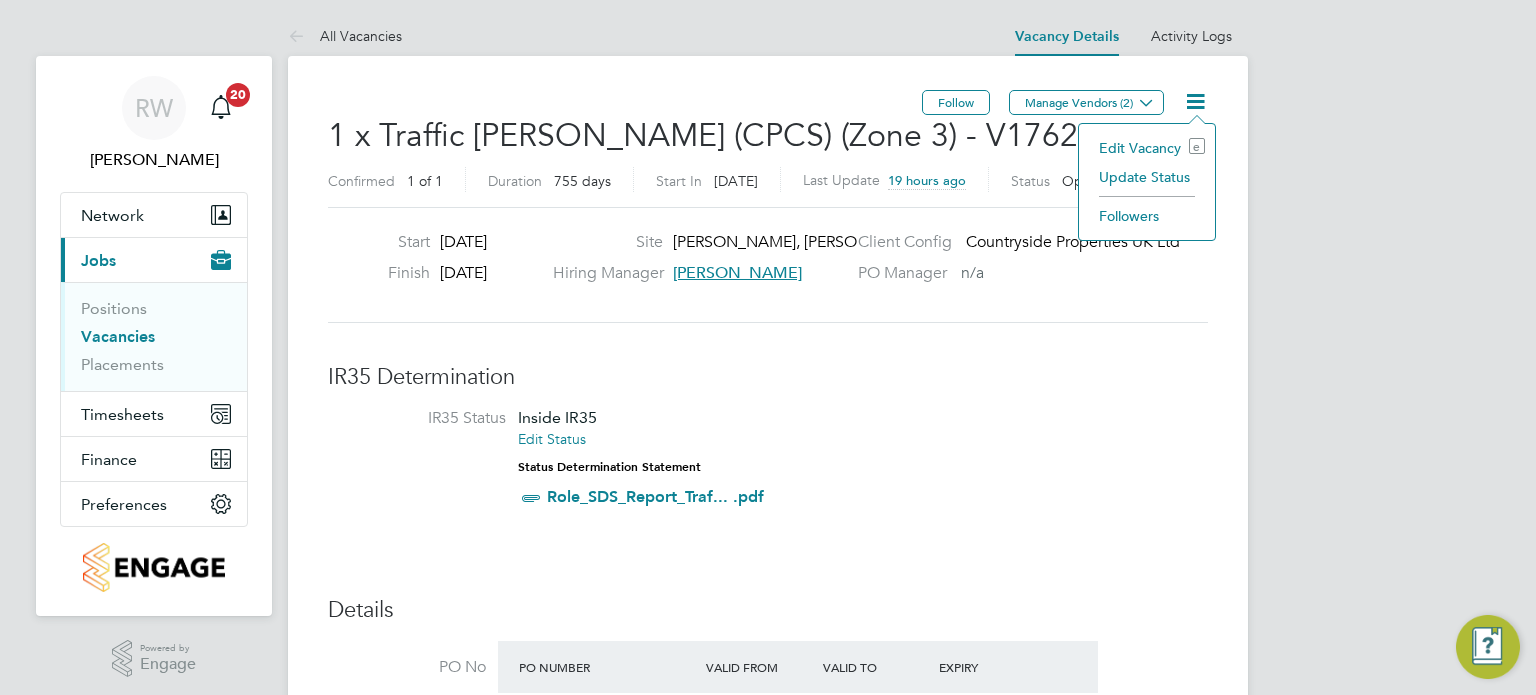 click on "Update Status" 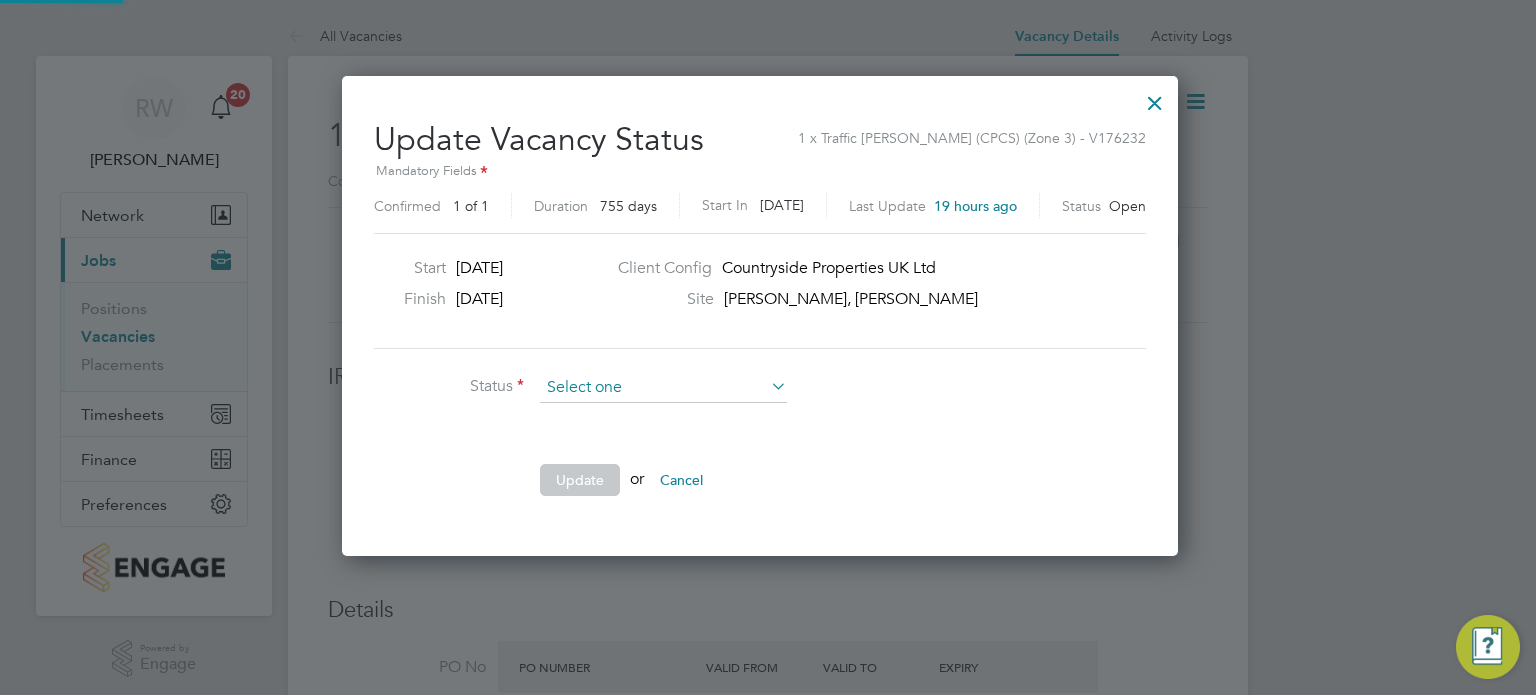 scroll, scrollTop: 10, scrollLeft: 11, axis: both 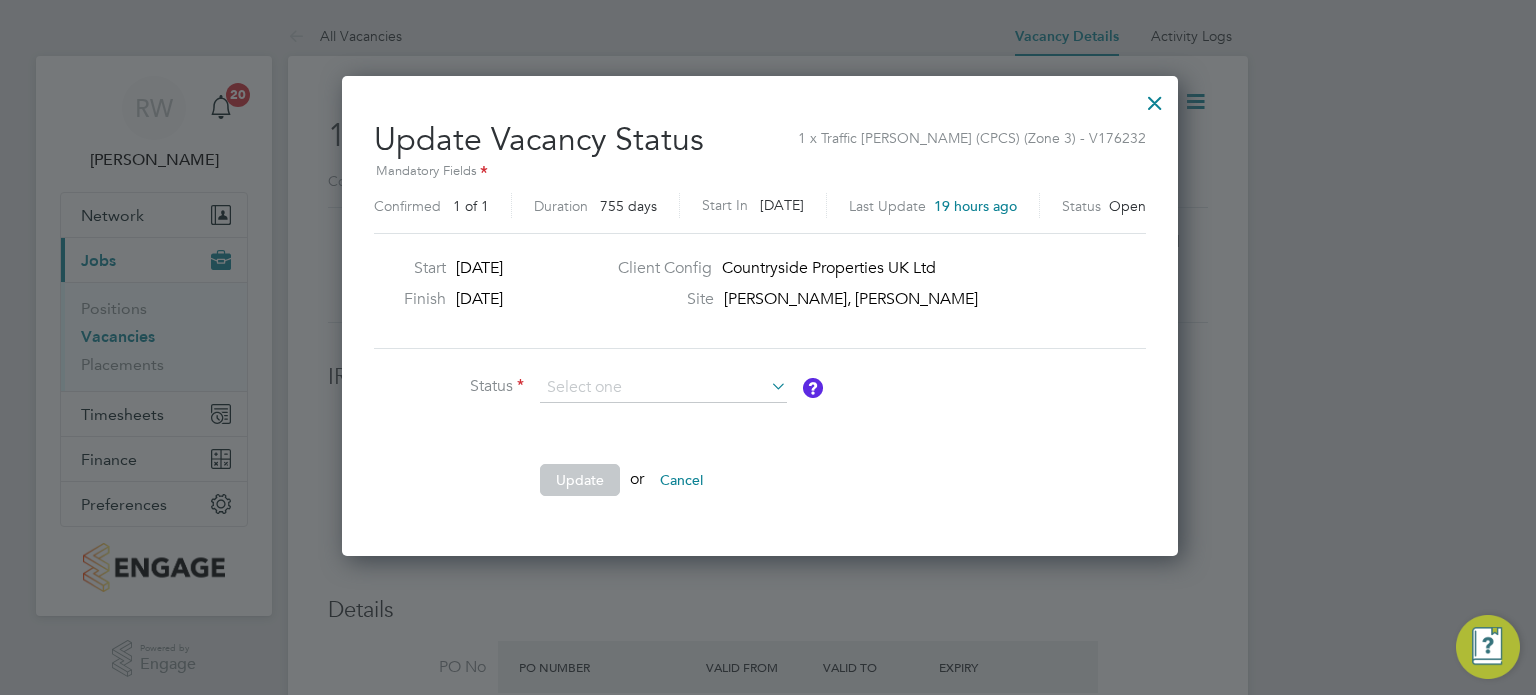 click at bounding box center [1155, 98] 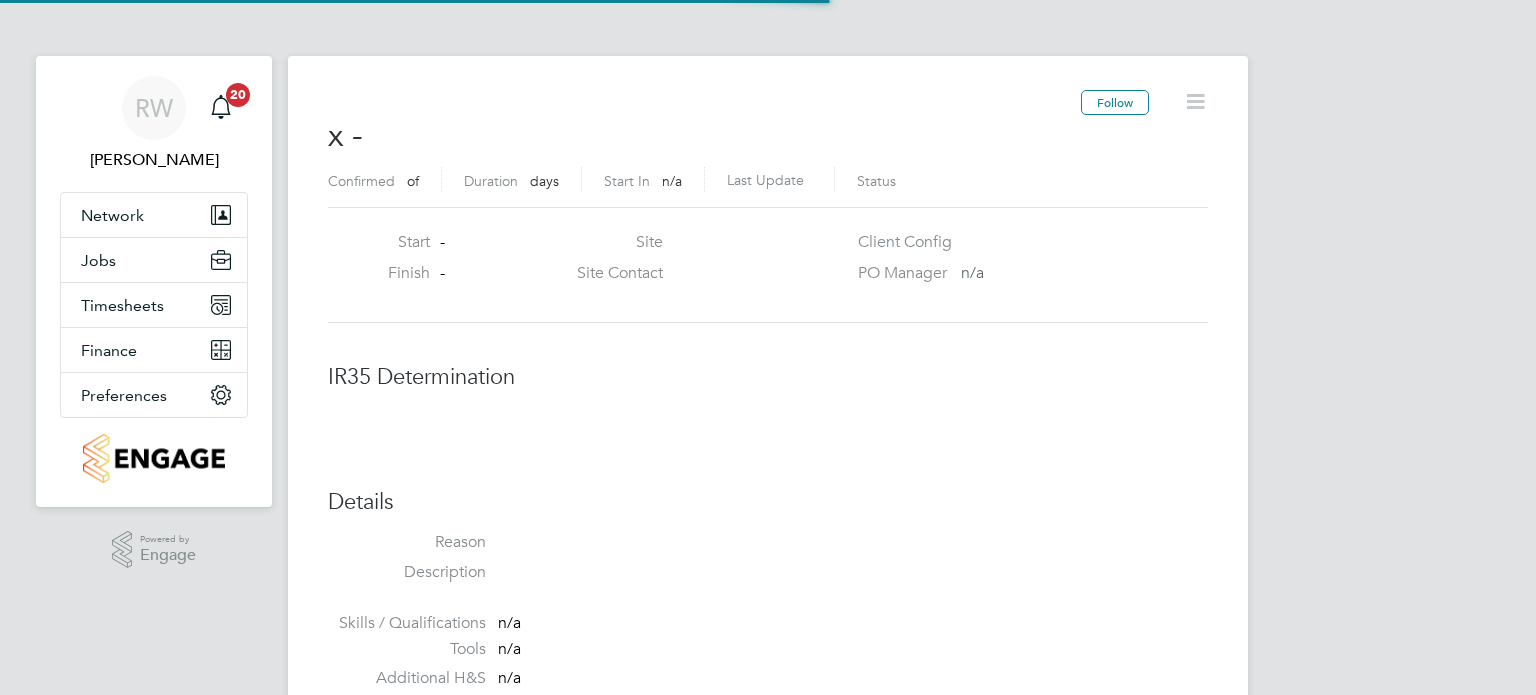 scroll, scrollTop: 0, scrollLeft: 0, axis: both 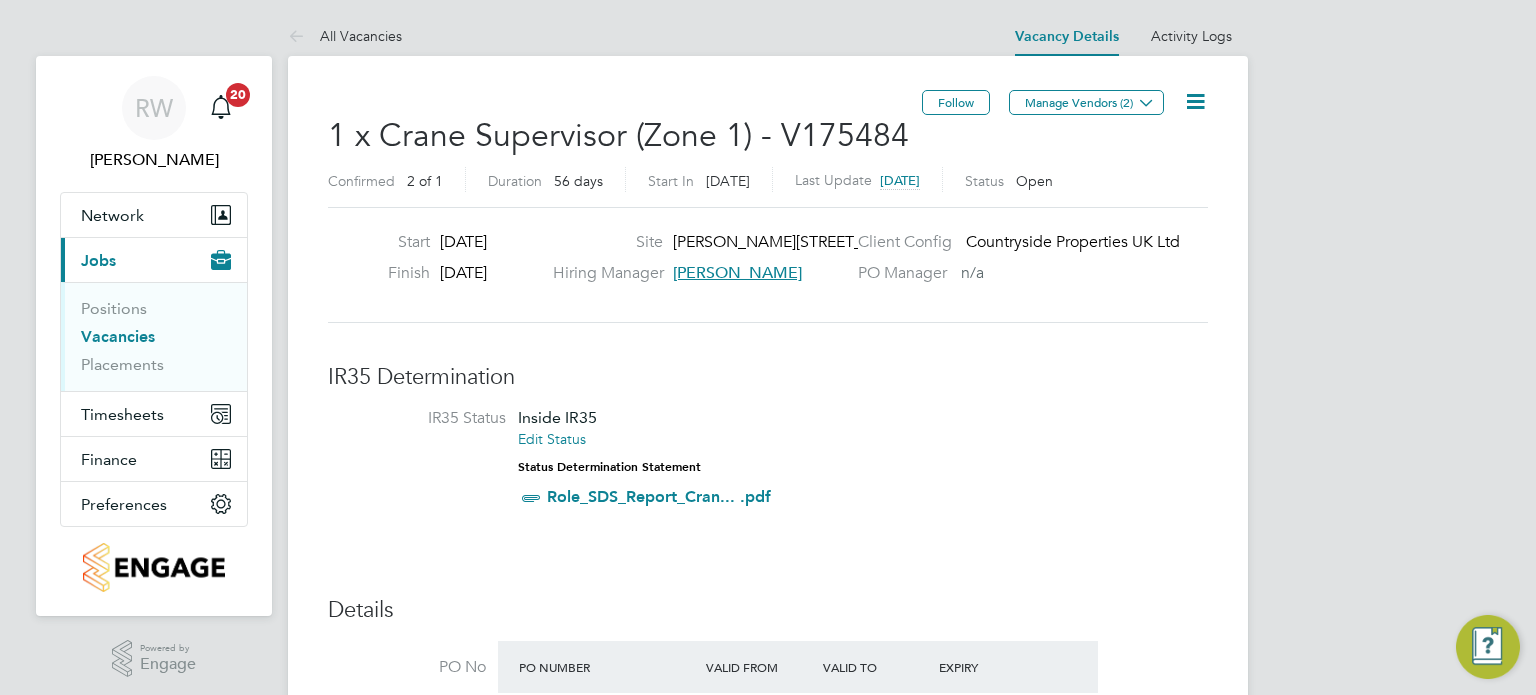 click 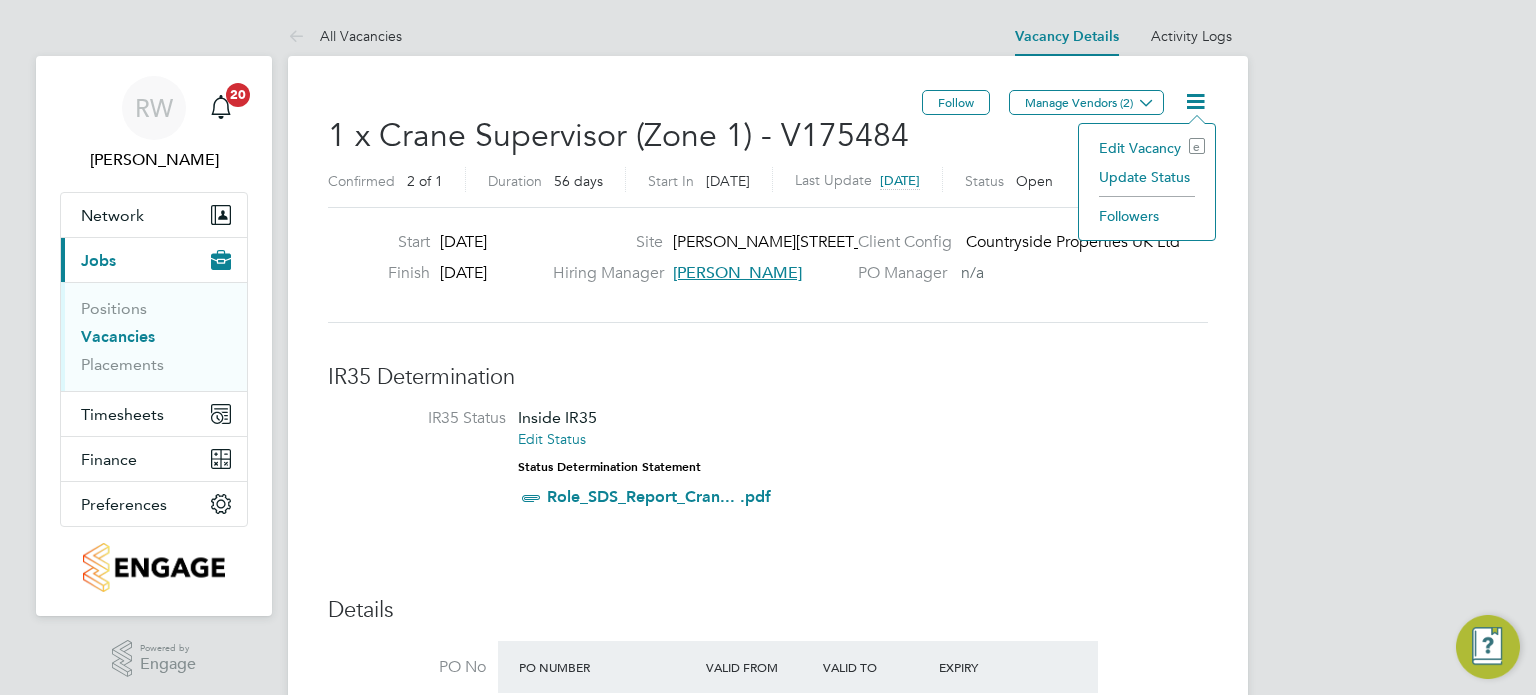click on "Update Status" 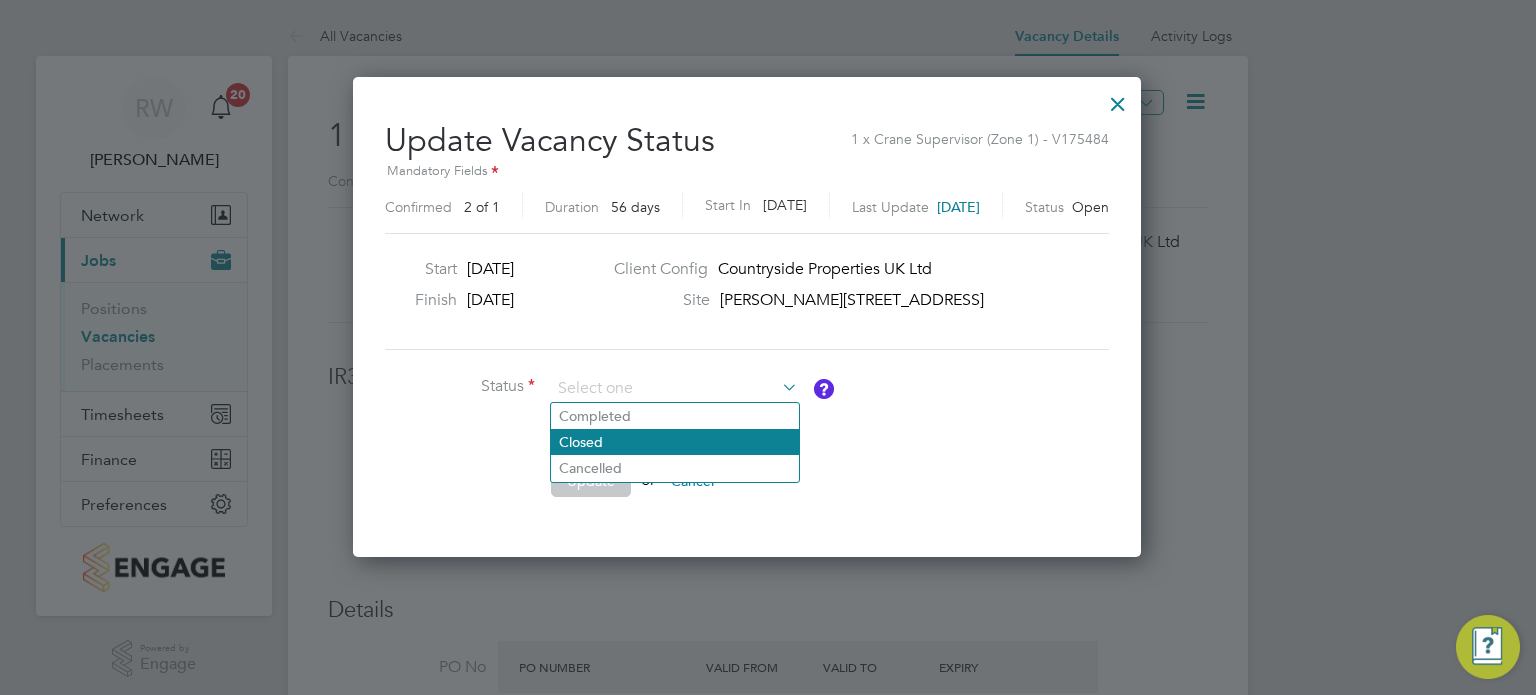 click on "Closed" 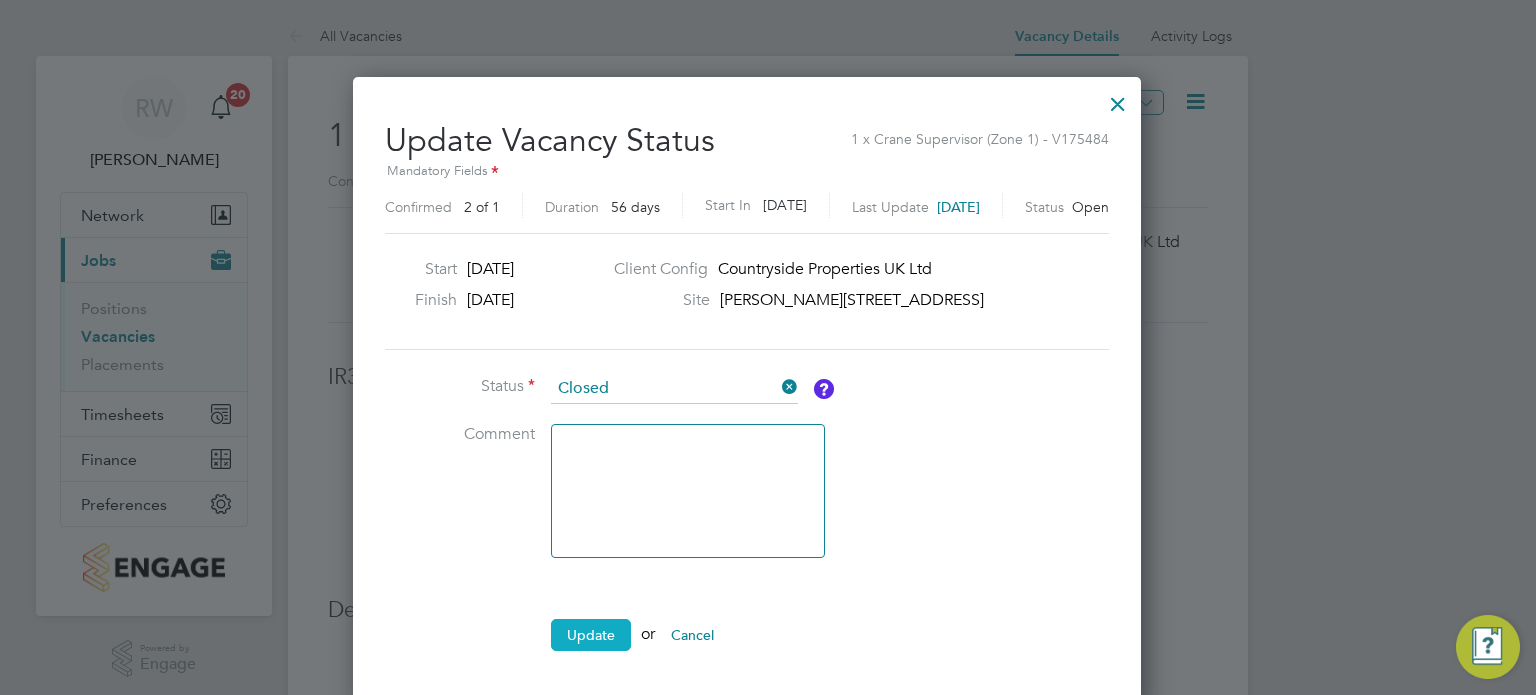 click on "Update" at bounding box center [591, 635] 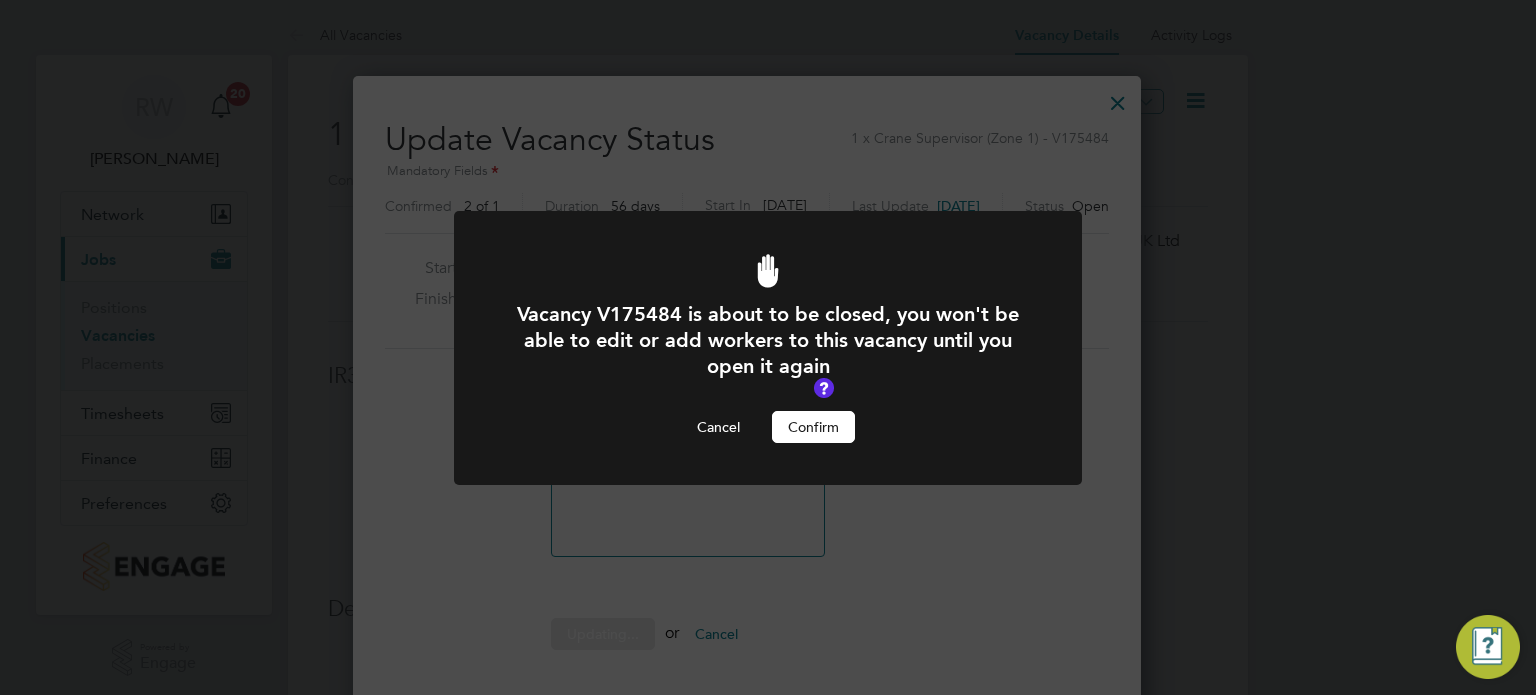 click on "Confirm" at bounding box center [813, 427] 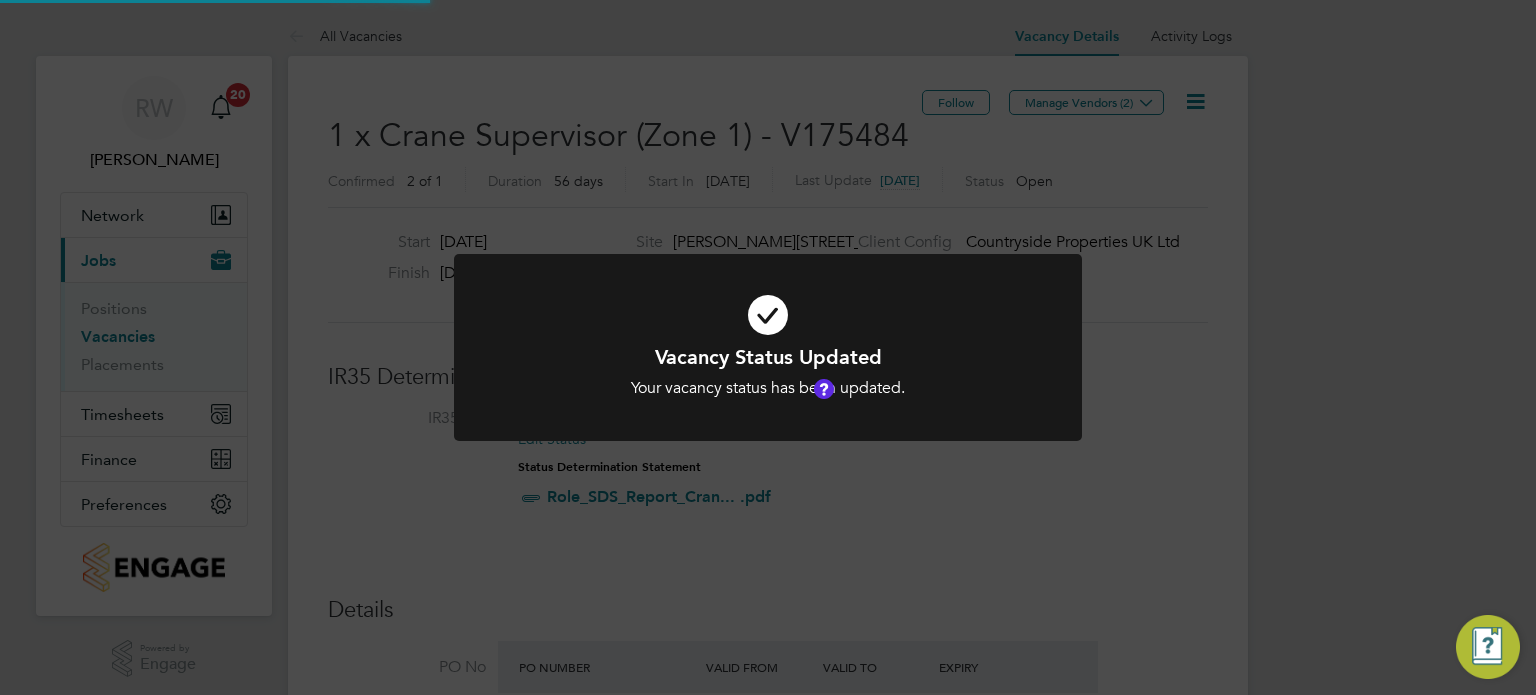 click on "Vacancy Status Updated Your vacancy status has been updated. Cancel Okay" 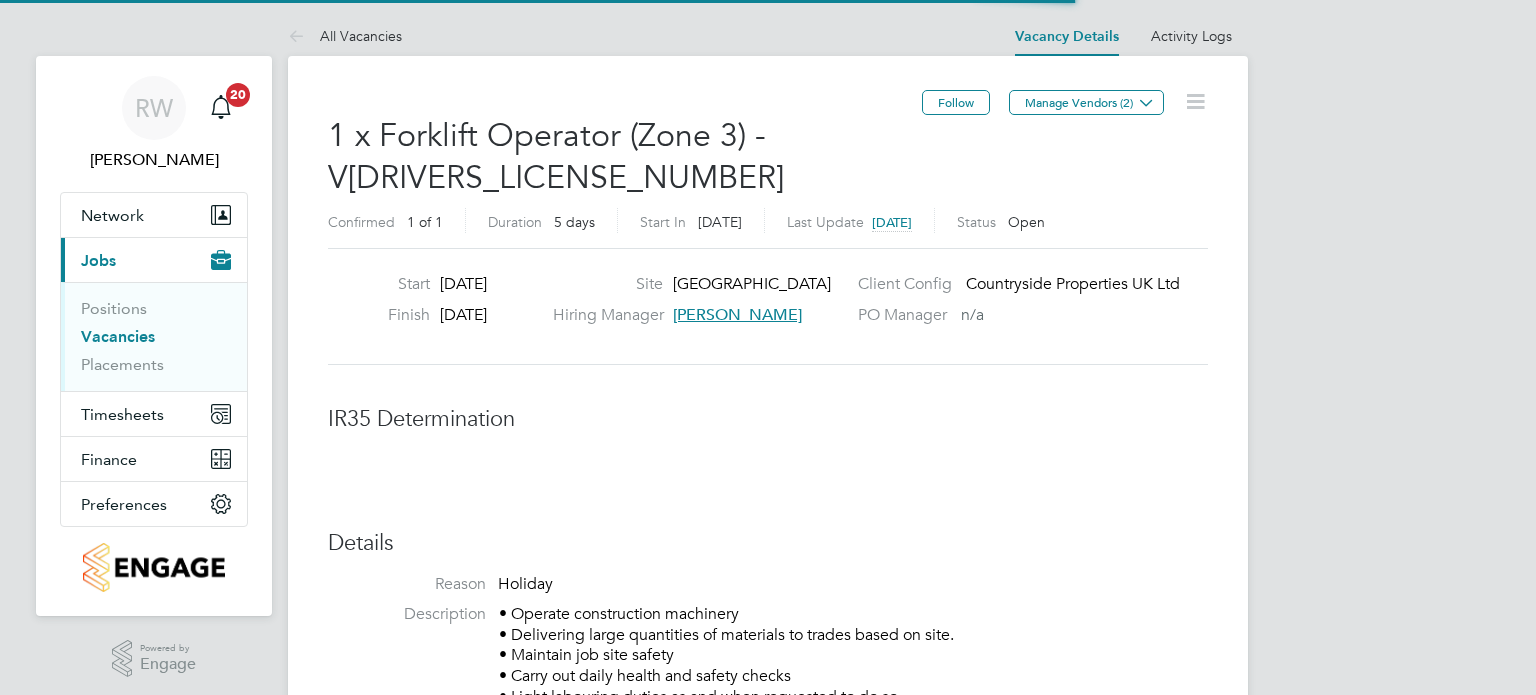 scroll, scrollTop: 0, scrollLeft: 0, axis: both 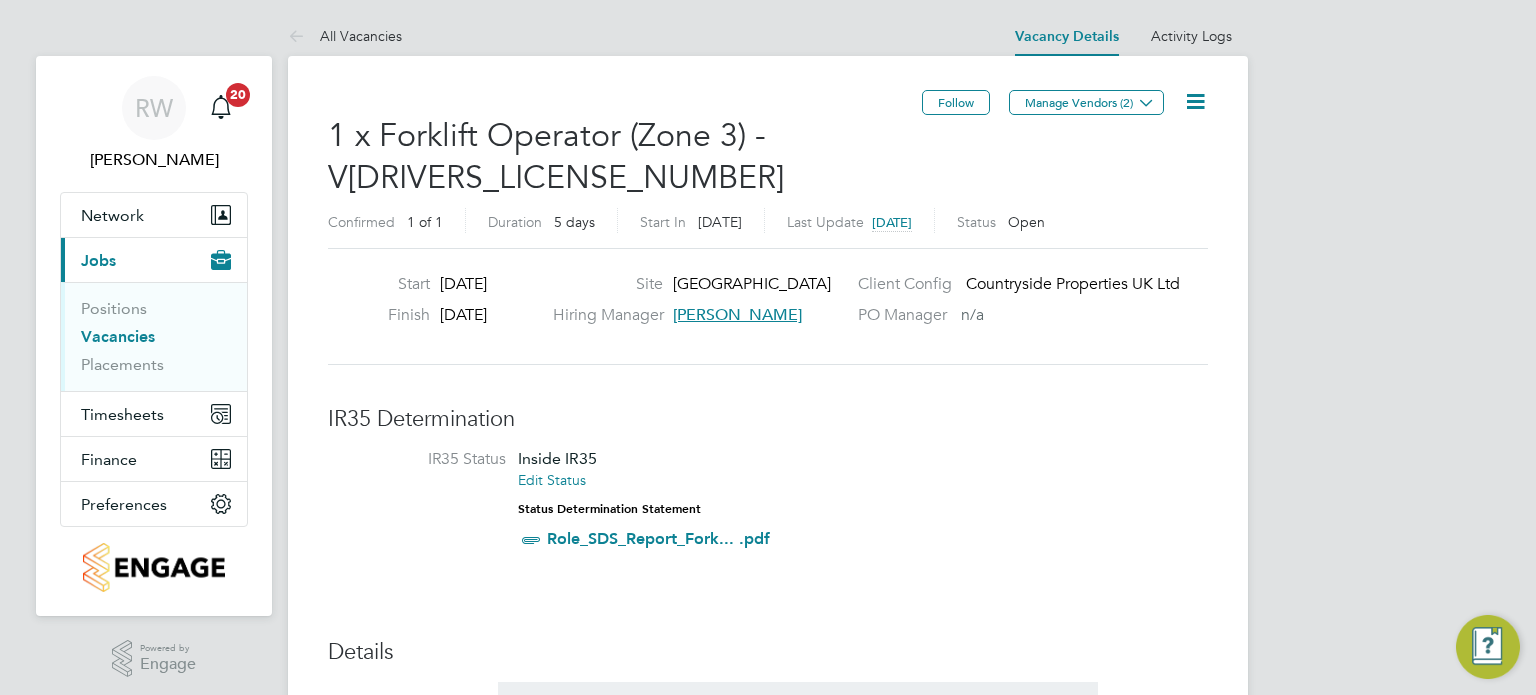 click 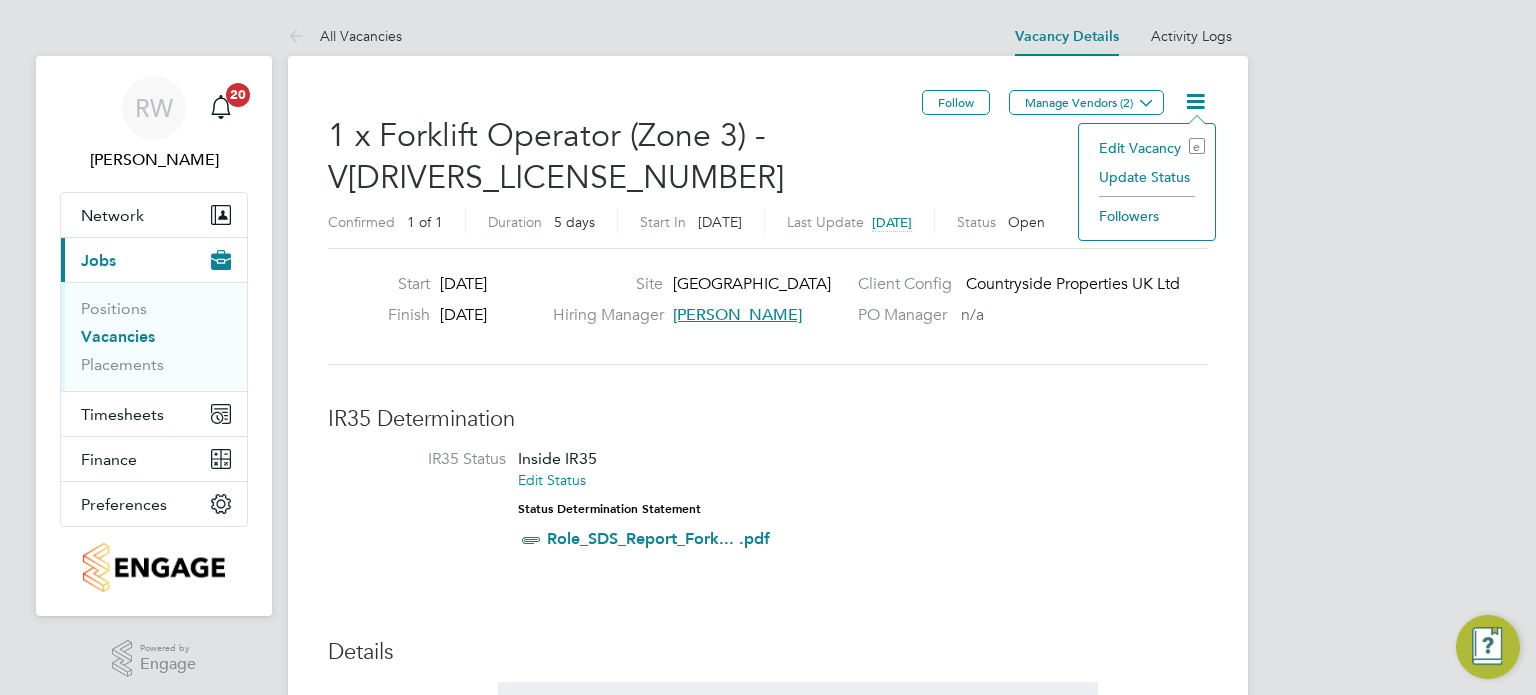 click on "Update Status" 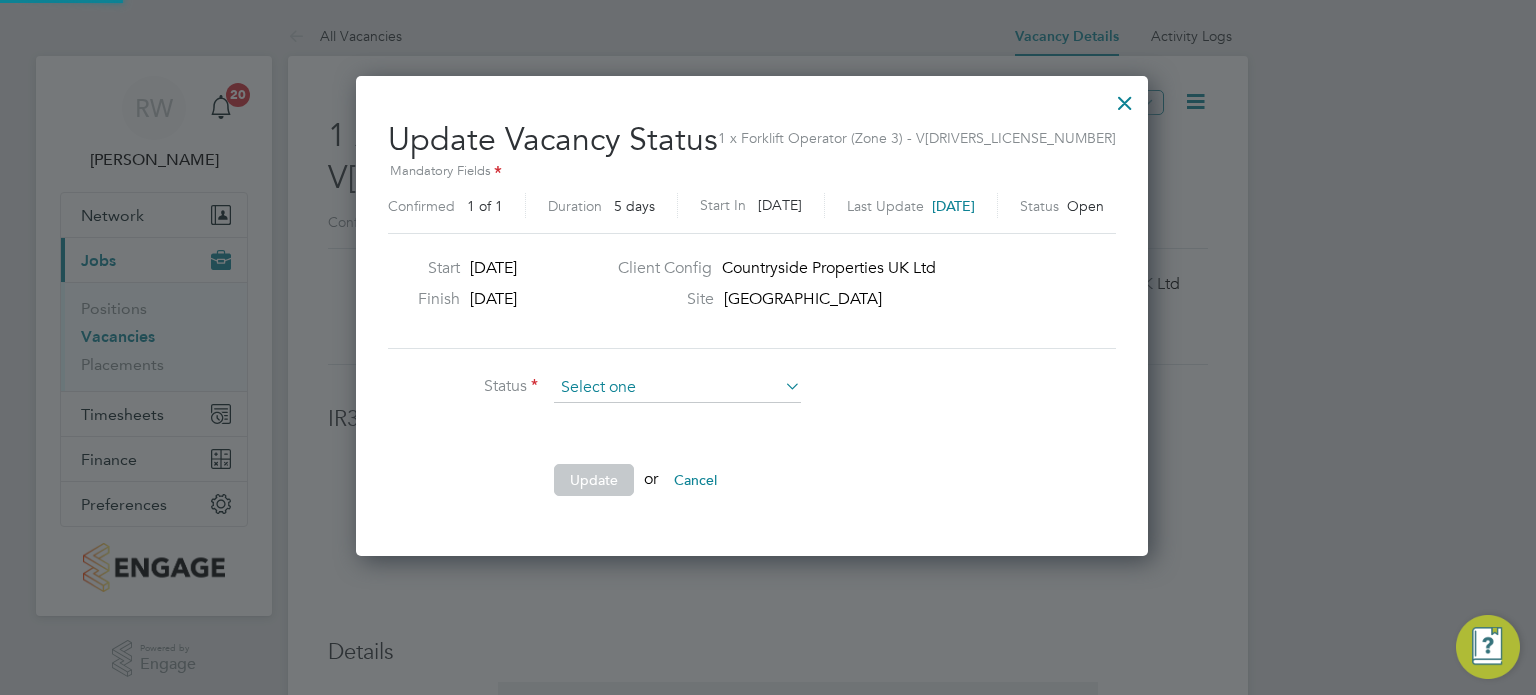 scroll, scrollTop: 10, scrollLeft: 9, axis: both 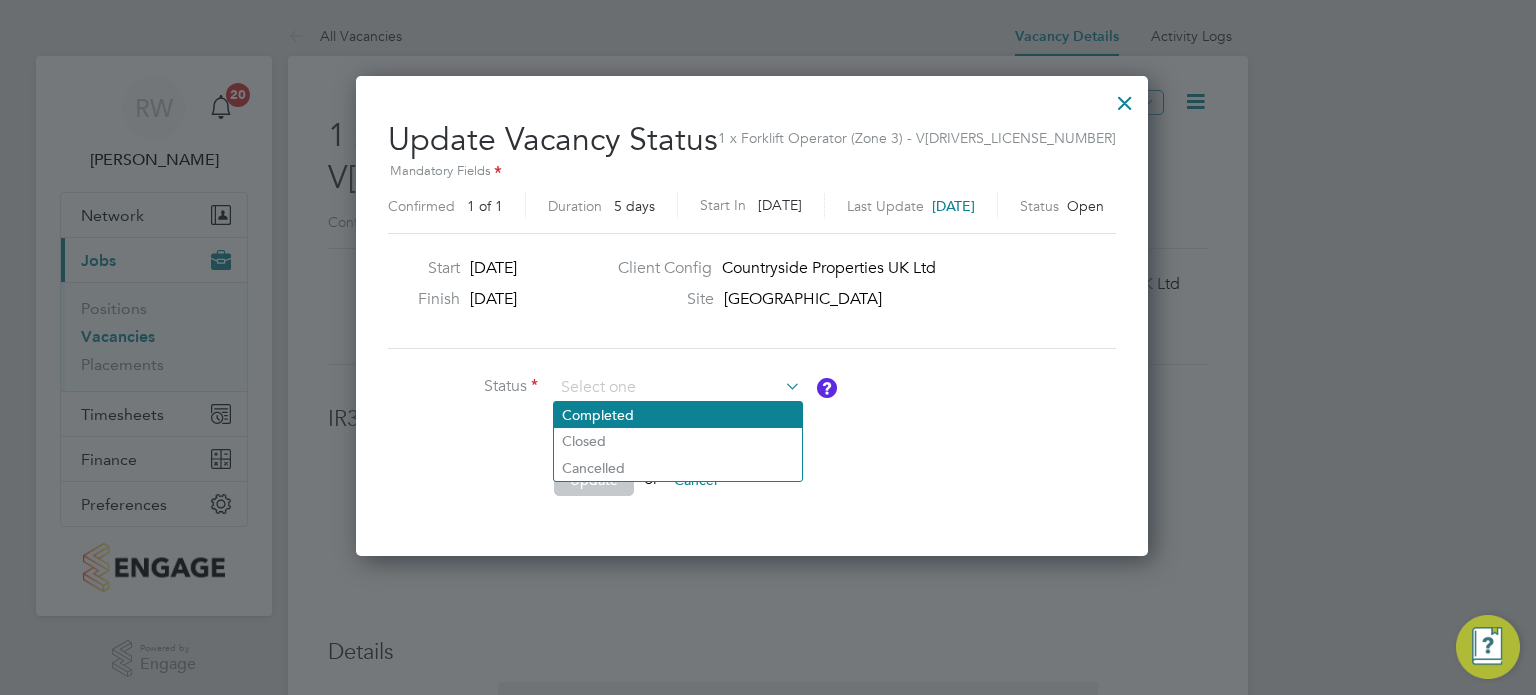 click on "Completed" 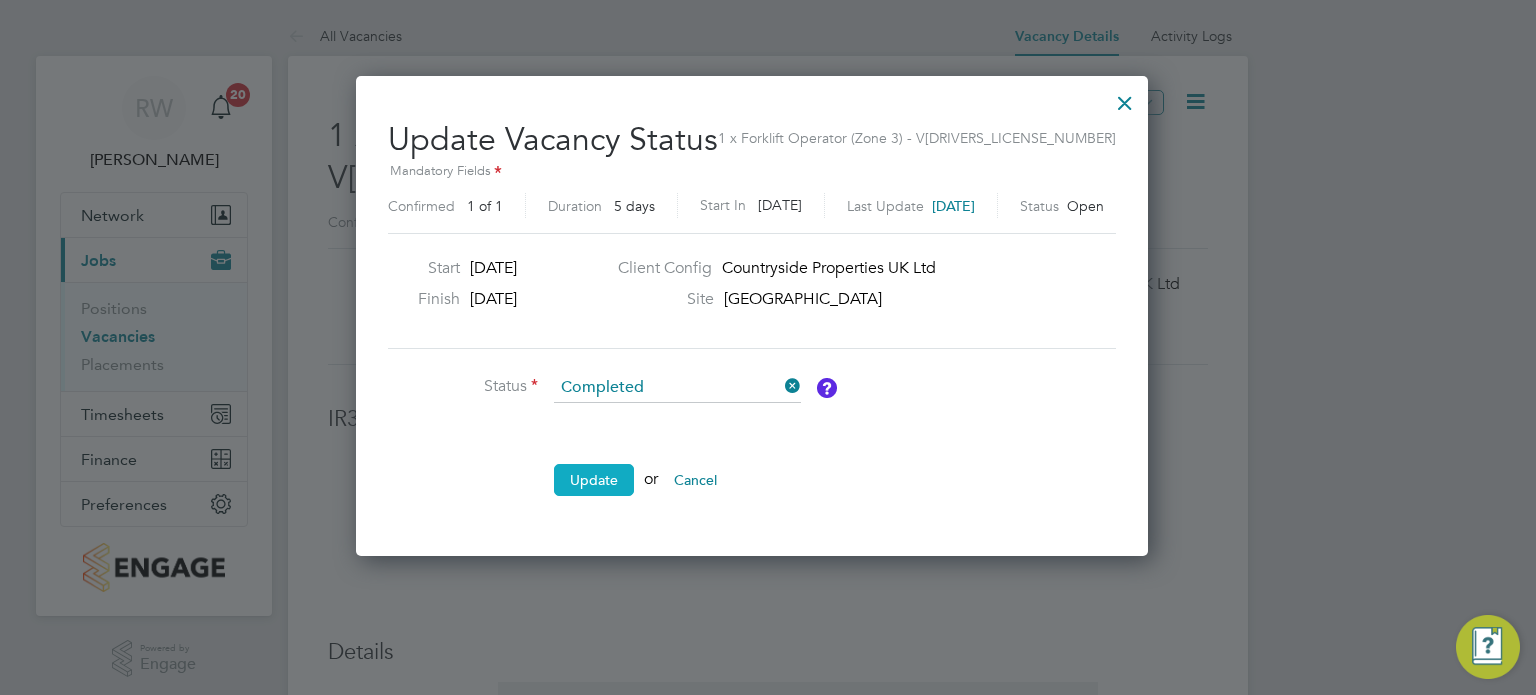 click on "Update" at bounding box center [594, 480] 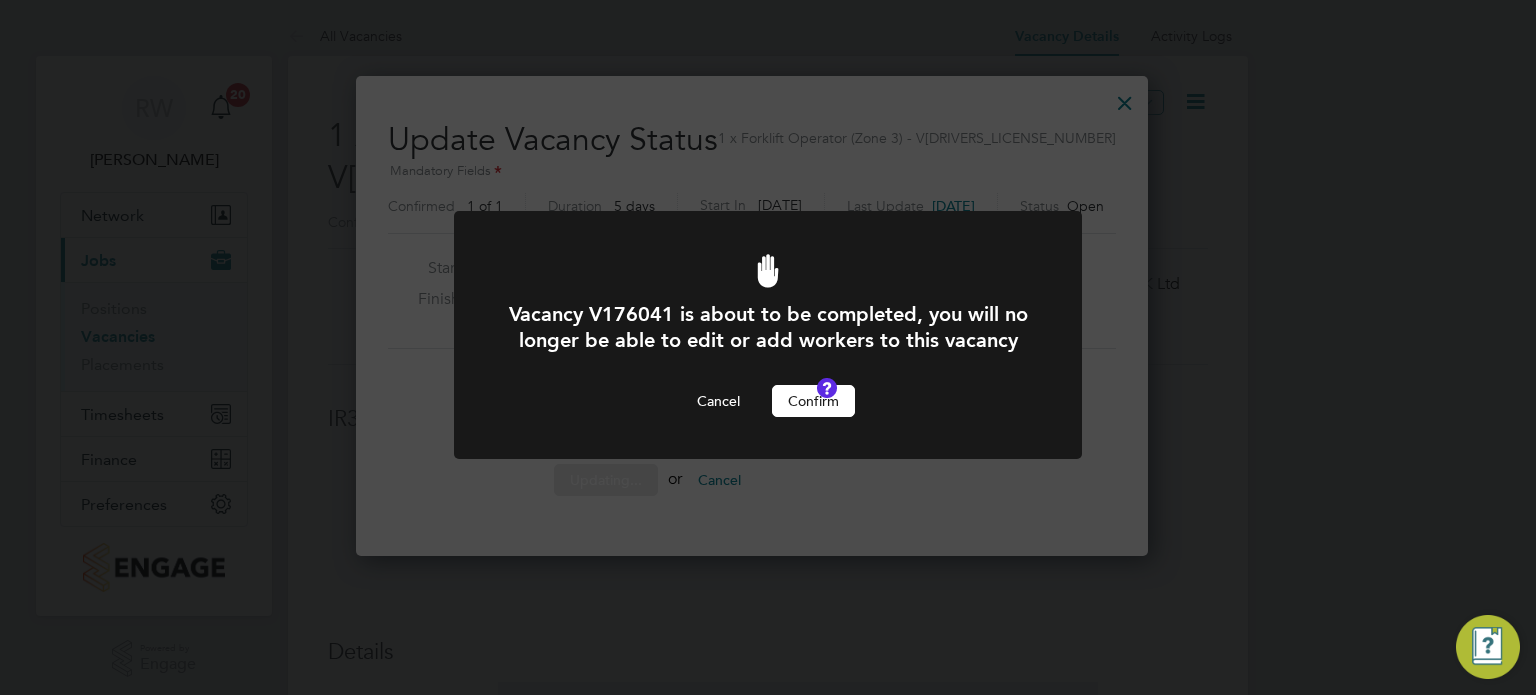click on "Confirm" at bounding box center (813, 401) 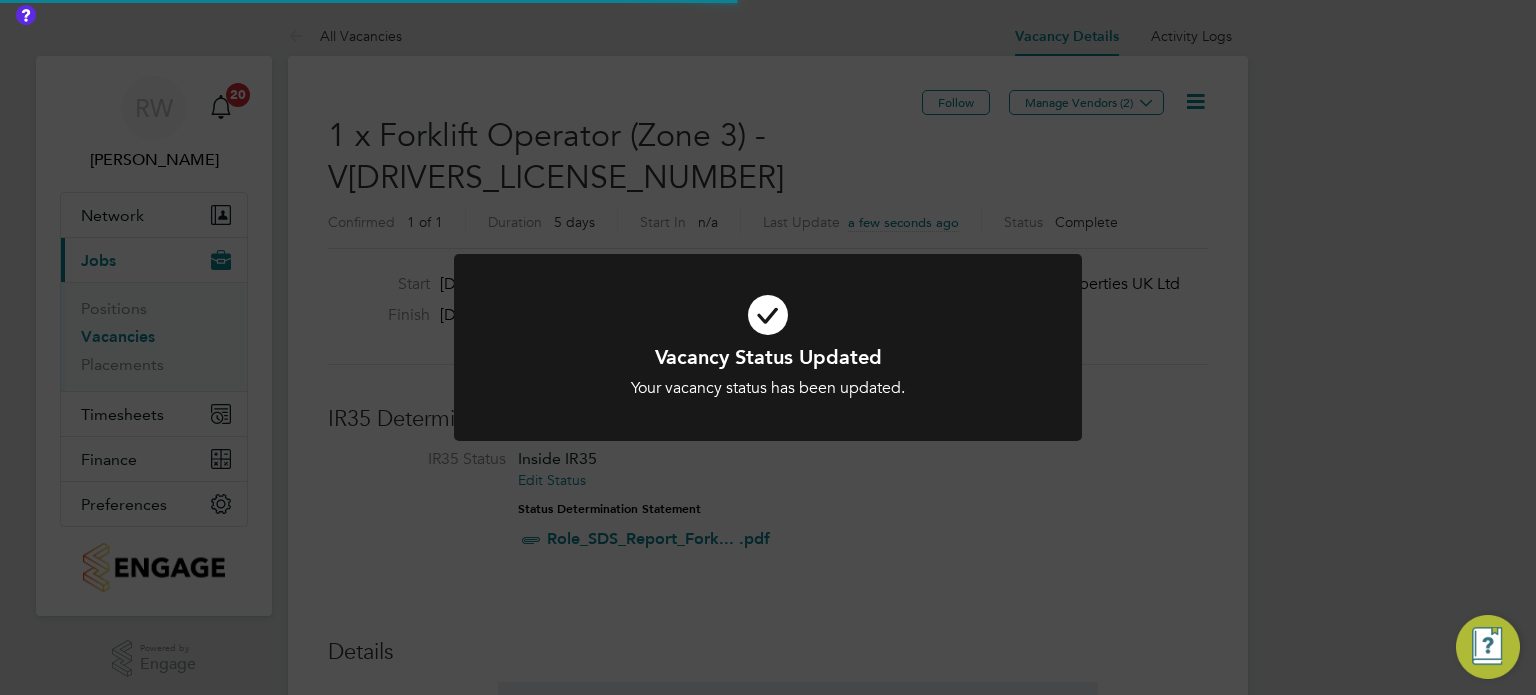 scroll, scrollTop: 9, scrollLeft: 9, axis: both 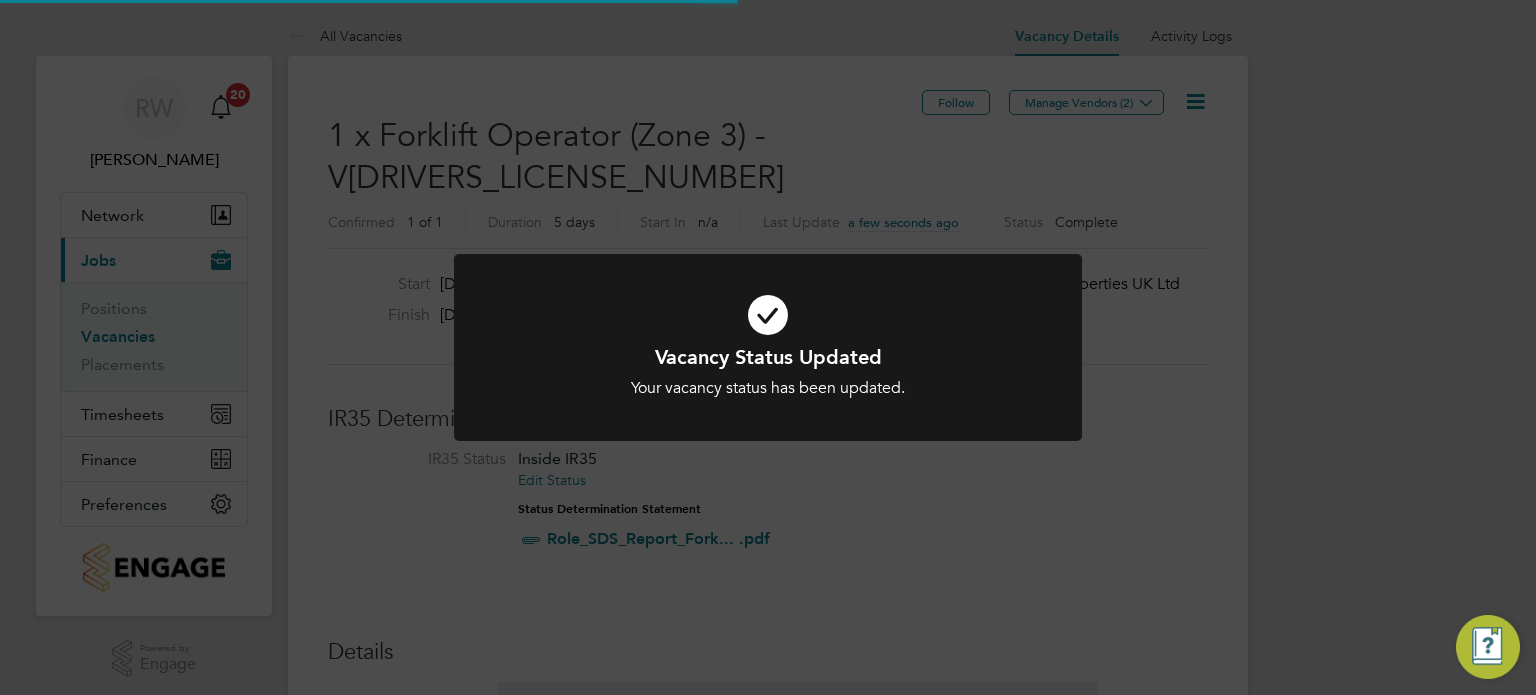 click on "Vacancy Status Updated Your vacancy status has been updated. Cancel Okay" 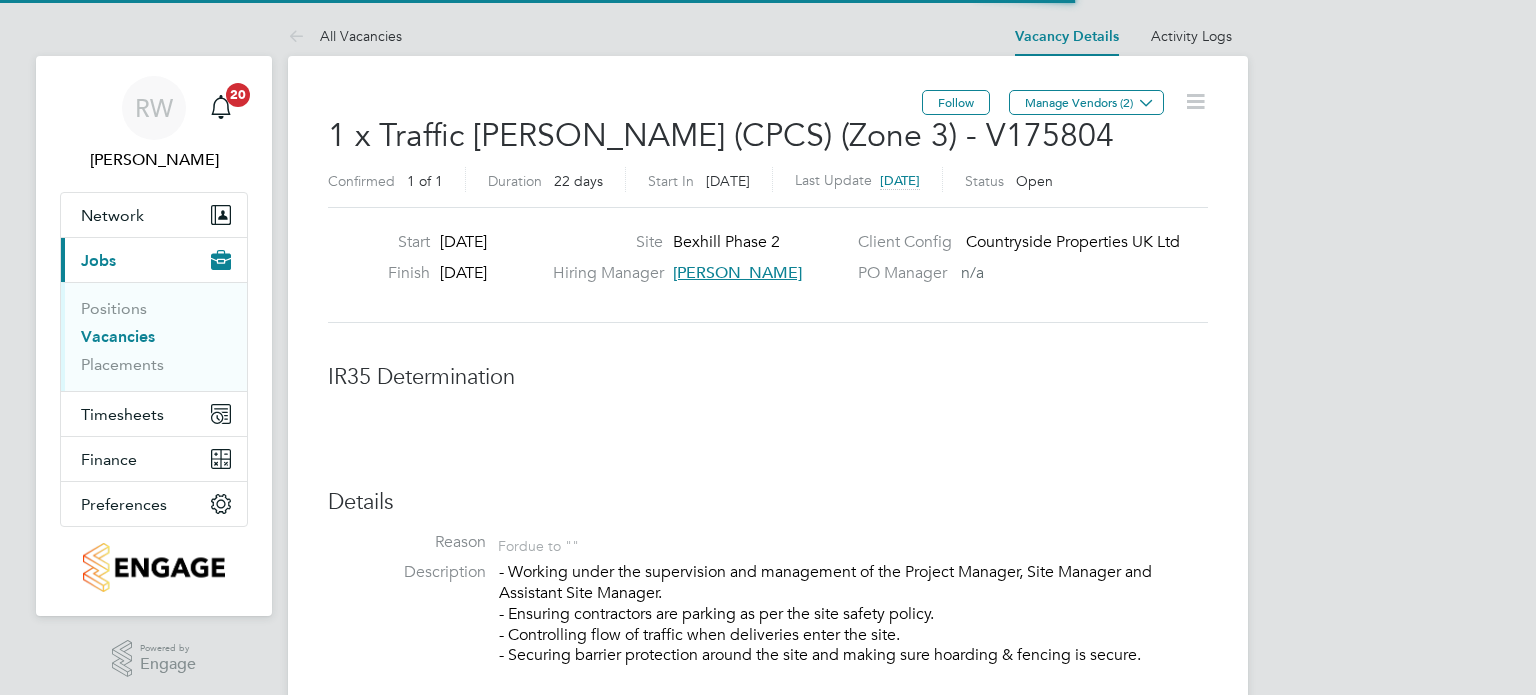 scroll, scrollTop: 0, scrollLeft: 0, axis: both 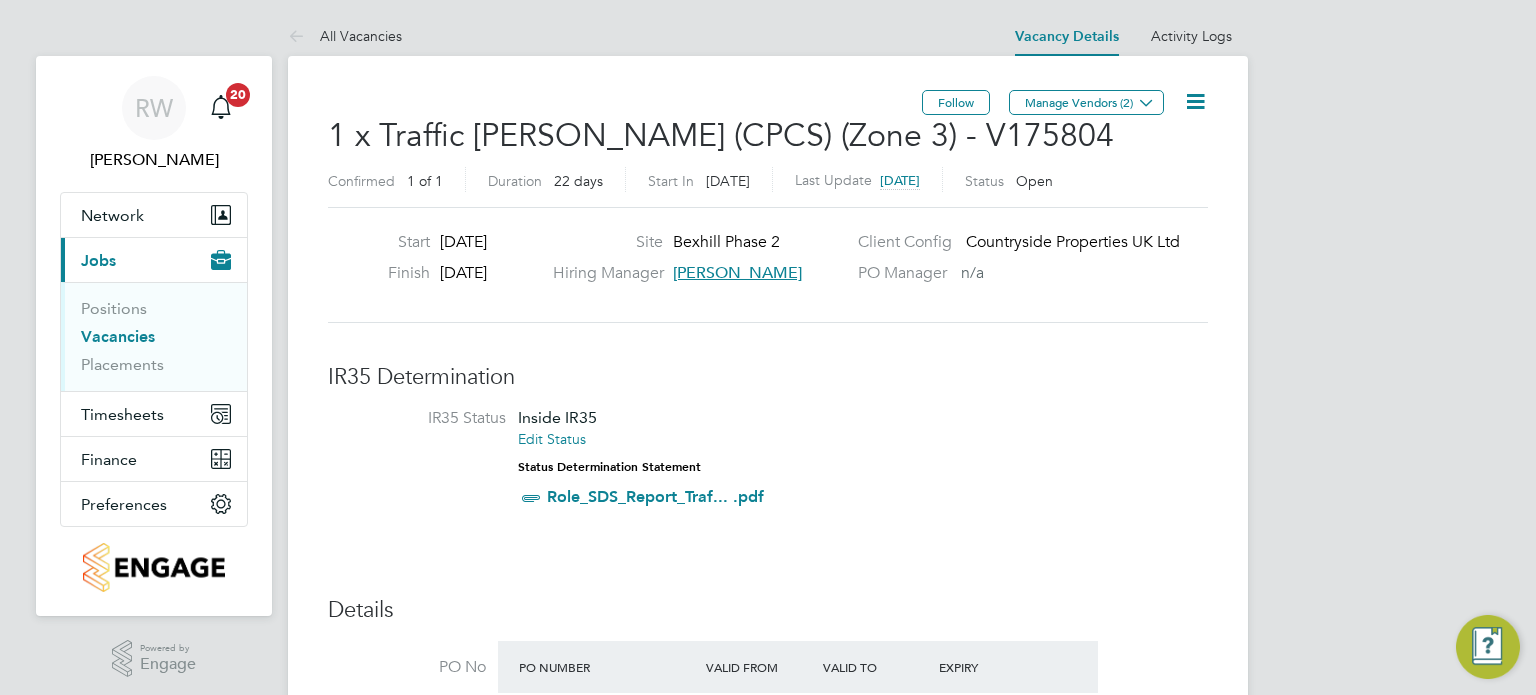 click 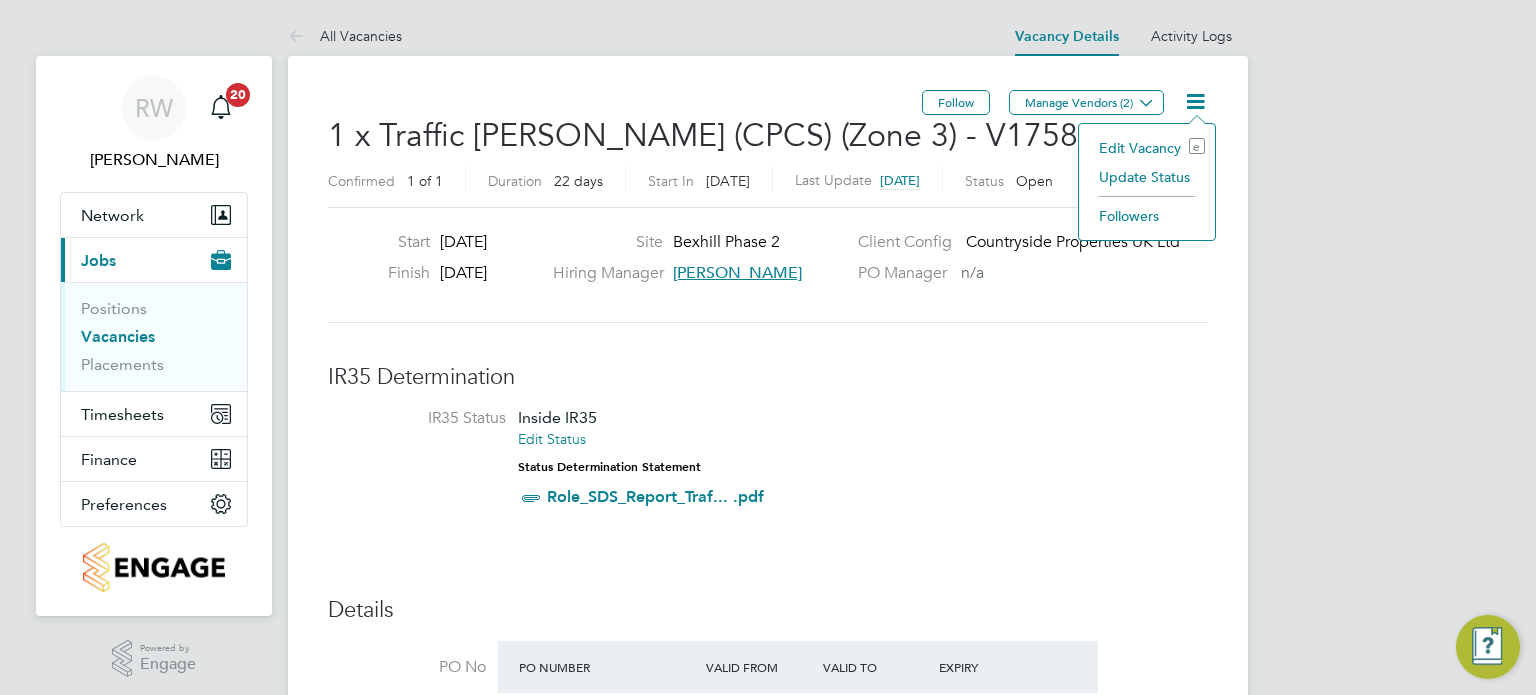 click on "Update Status" 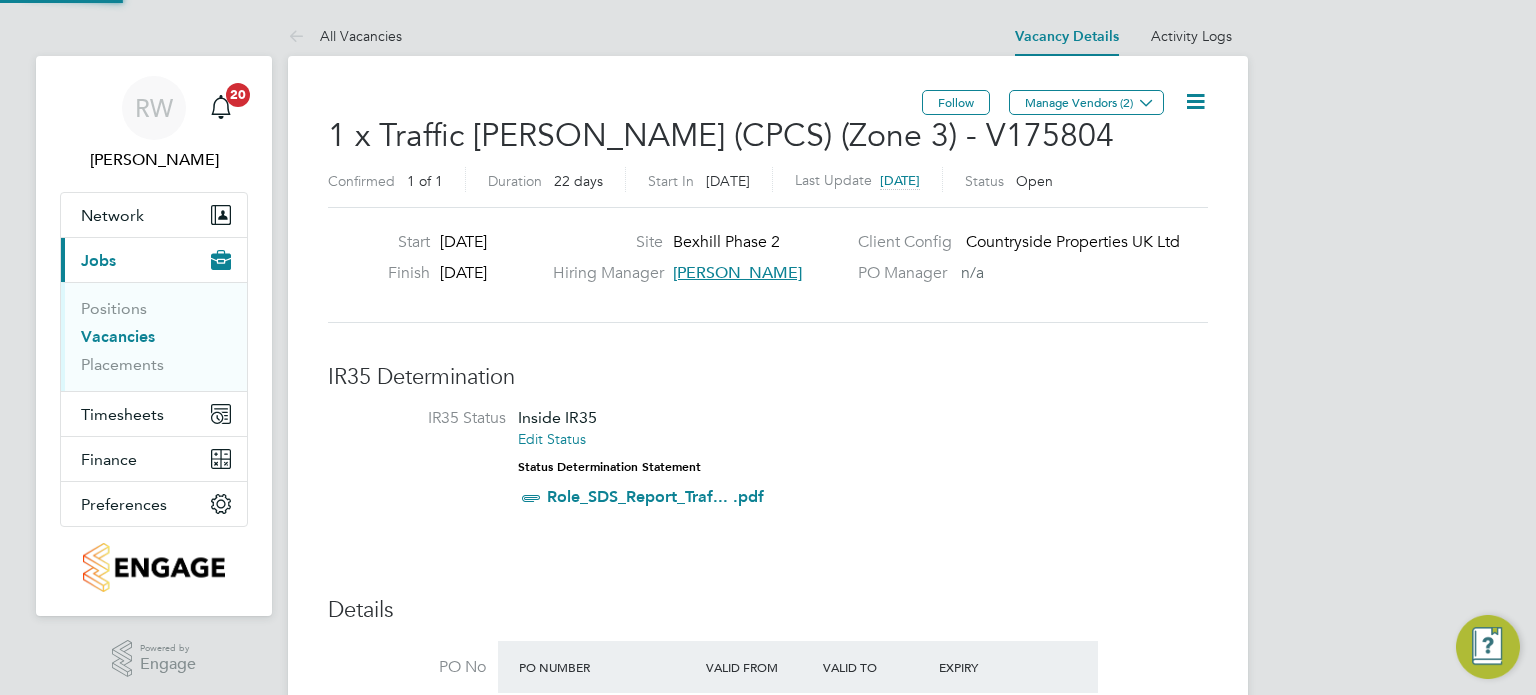 scroll, scrollTop: 10, scrollLeft: 10, axis: both 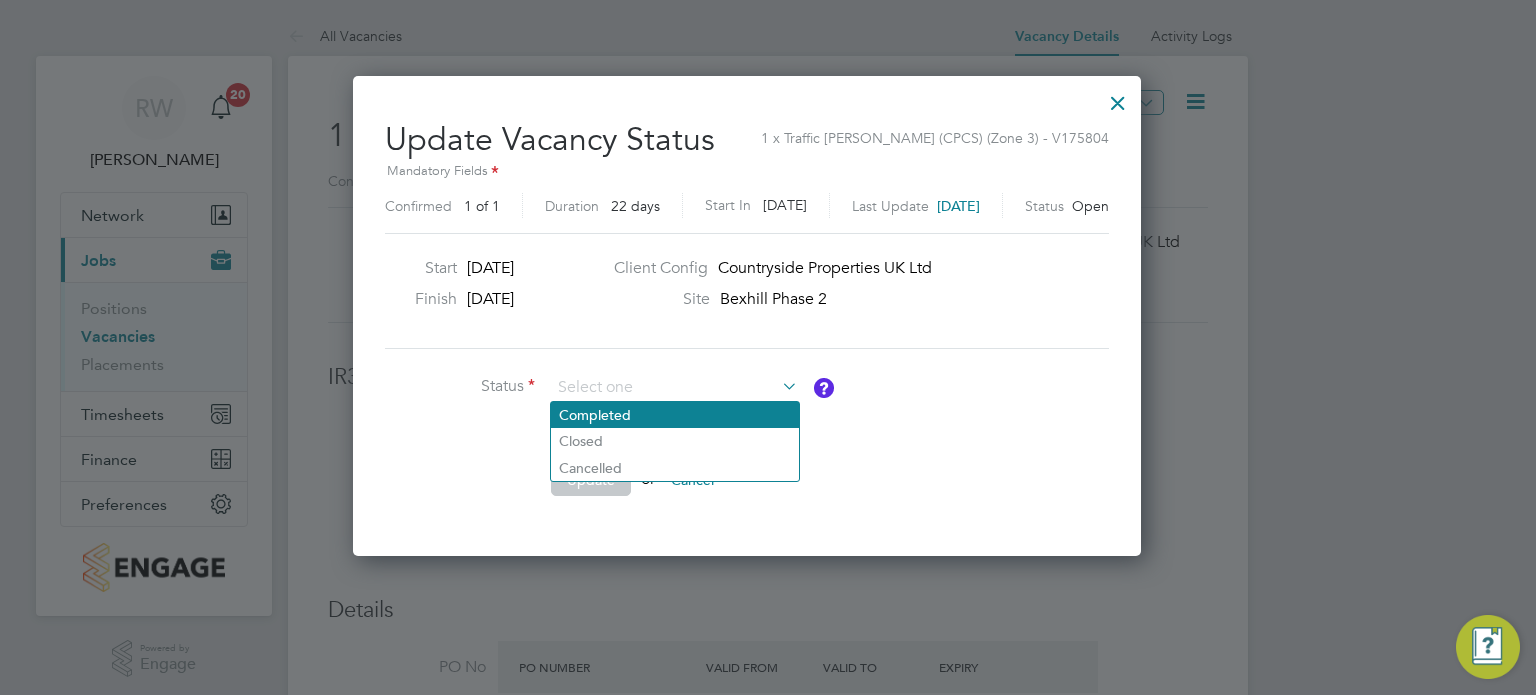 click on "Completed" 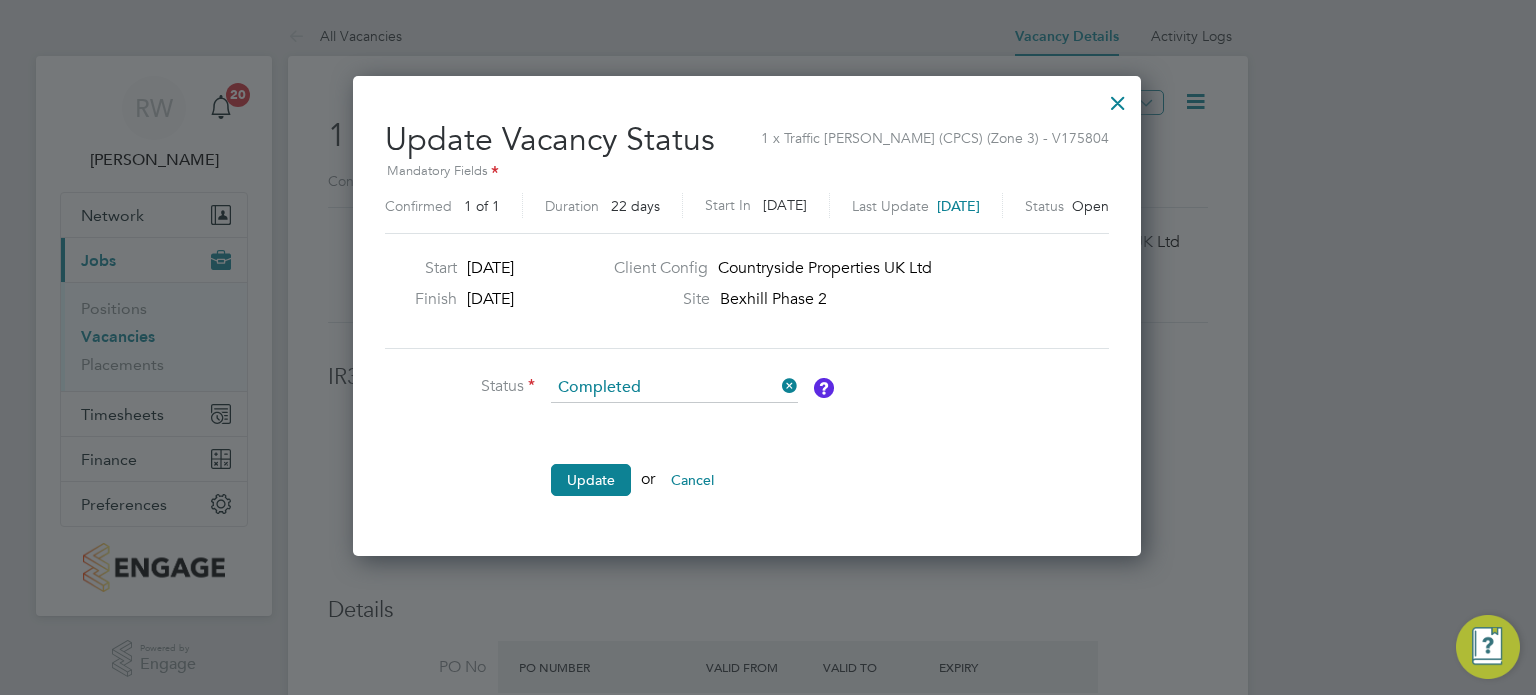 click on "Status   Completed Comment     Update  or  Cancel" at bounding box center [685, 444] 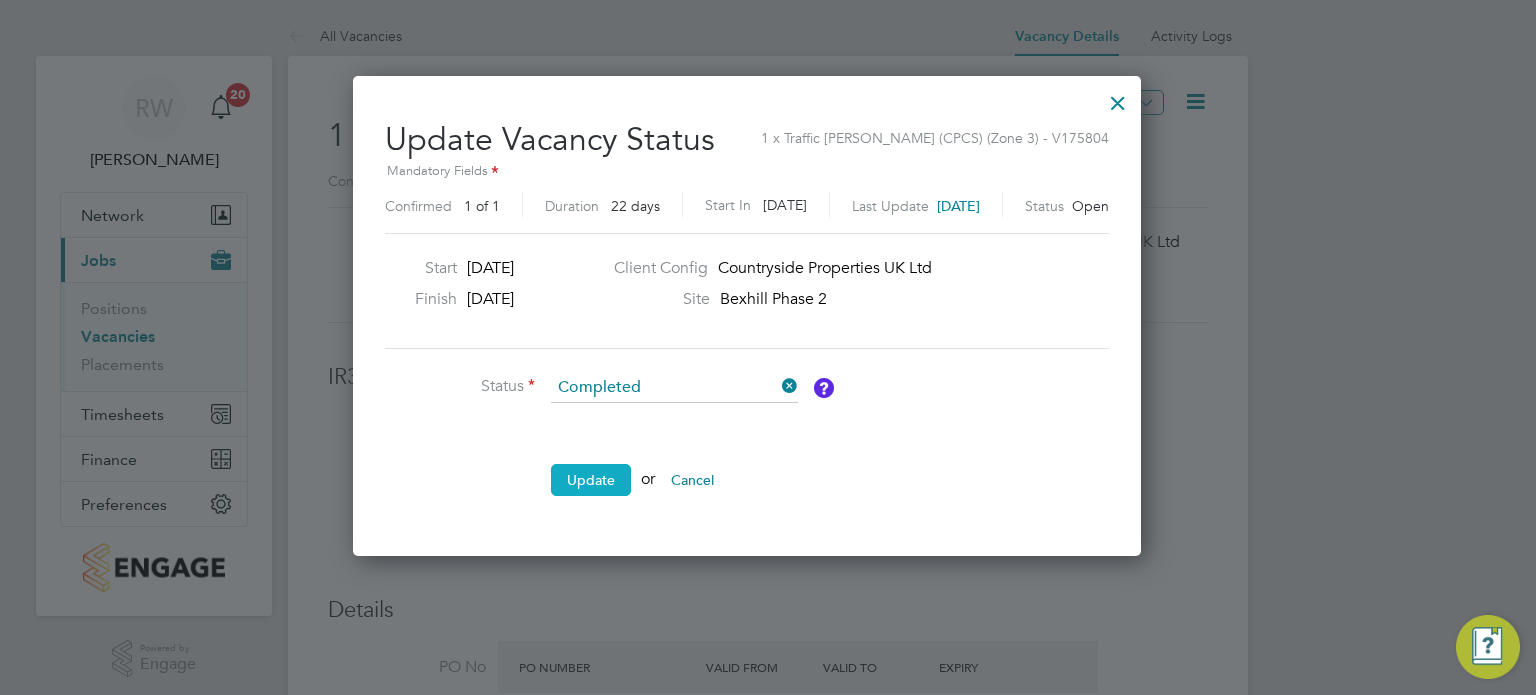 click on "Update" at bounding box center (591, 480) 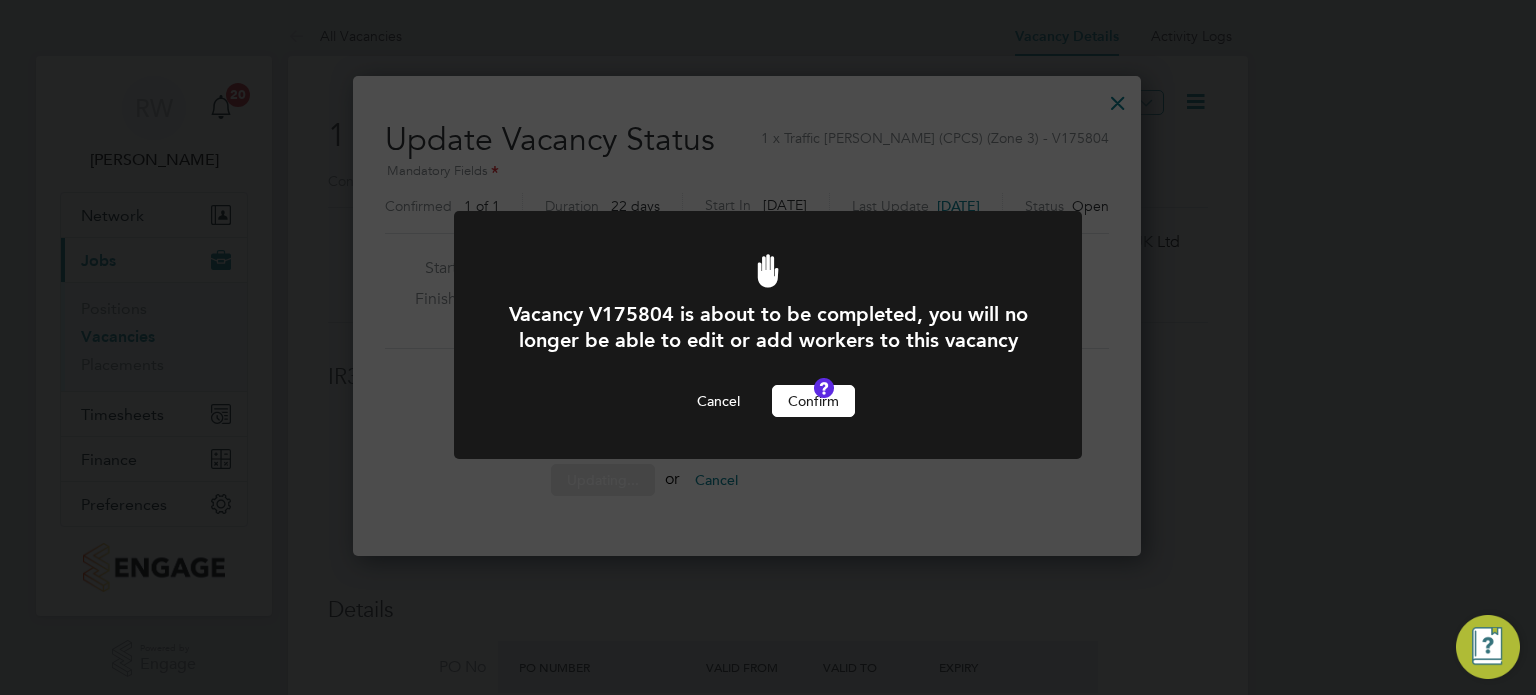 click on "Confirm" at bounding box center [813, 401] 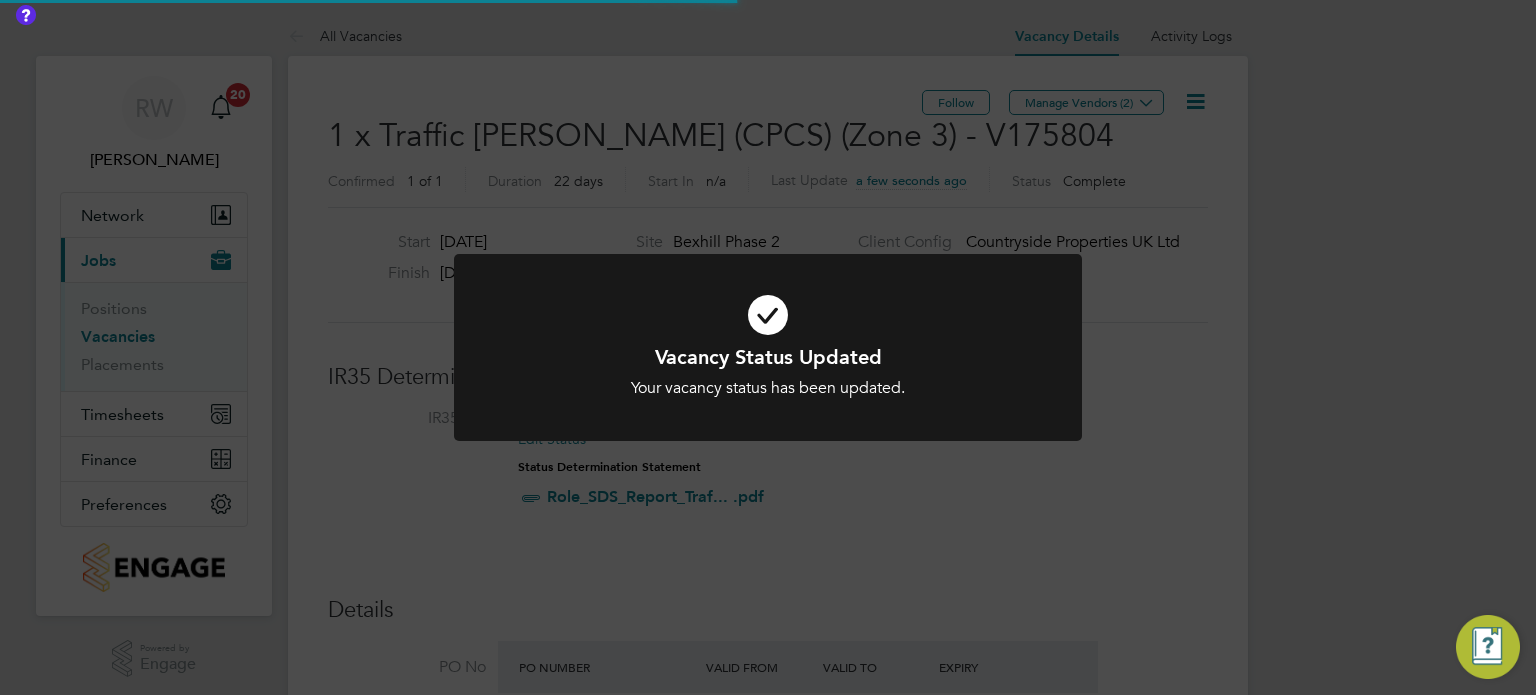 scroll, scrollTop: 9, scrollLeft: 9, axis: both 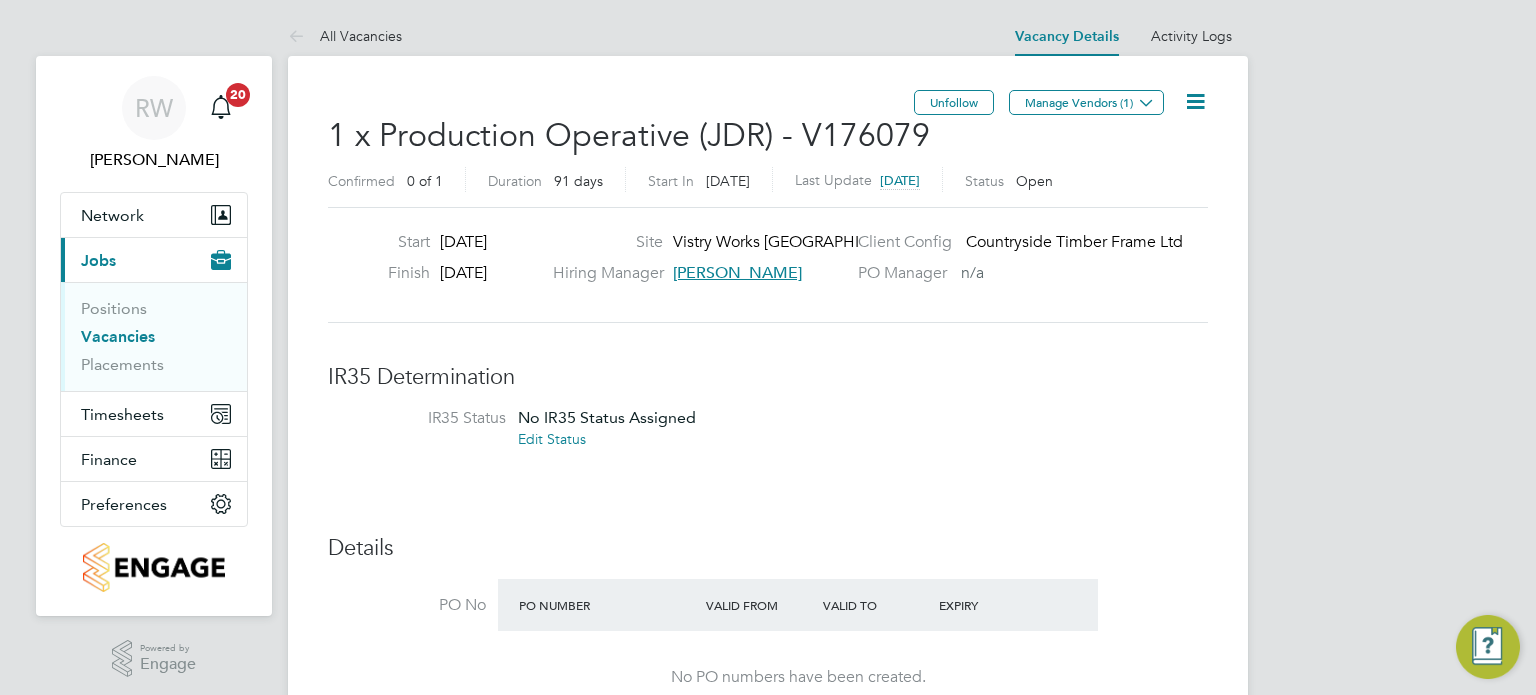 click 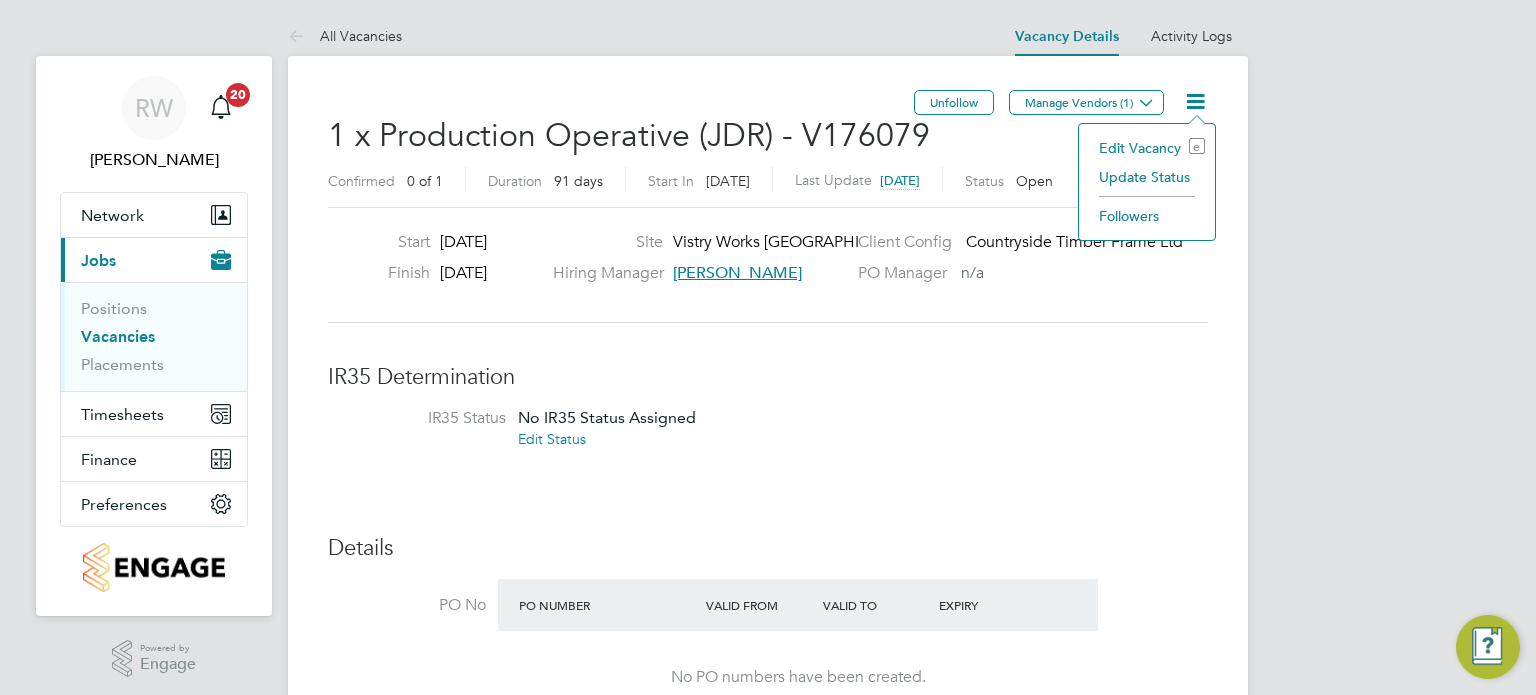 click on "Unfollow Manage Vendors (1)   1 x Production Operative (JDR) - V176079 Confirmed   0 of 1 Duration   91 days Start In     4 days ago Last Update 2 days ago Status   Open   Start 07 Jul 2025 Finish 05 Oct 2025 Site Vistry Works Warrington Hiring Manager James Davies Client Config   Countryside Timber Frame Ltd PO Manager     n/a IR35 Determination IR35 Status No IR35 Status Assigned Edit Status Details PO No PO Number Valid From Valid To Expiry No PO numbers have been created. Reason   Vacant role Description Skills / Qualifications Experience in timber frame desirable, competent with pneumatic hand tooling, Flexible work approach Tools n/a Additional H&S n/a Working Days   Mon,  Tue,  Wed,  Thu,  Fri,  Sat,  Sun Working Hours 08:00 - 18:00  10.00hrs Submission Acceptance   Auto Timesheet Approver   Leah Meade   Rates Rate Name Engagement/ Rate Type Pay Rate (£) Holiday Pay Employer Cost Agency Markup Charge (£) AM Standard PAYE - Hourly 12.60 0.00   0.00   41.27 17.80 AM OT1 PAYE - Hourly 18.90 0.00" 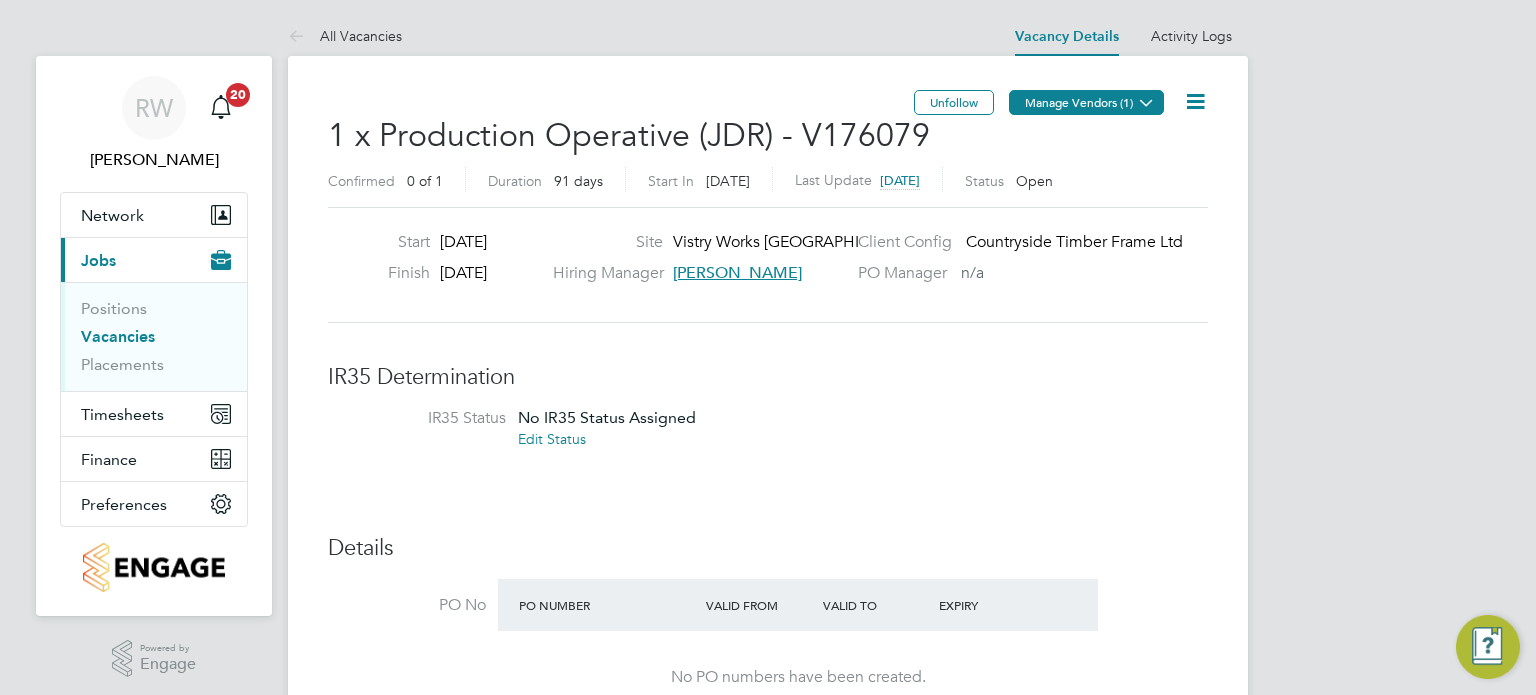 click on "Manage Vendors (1)" 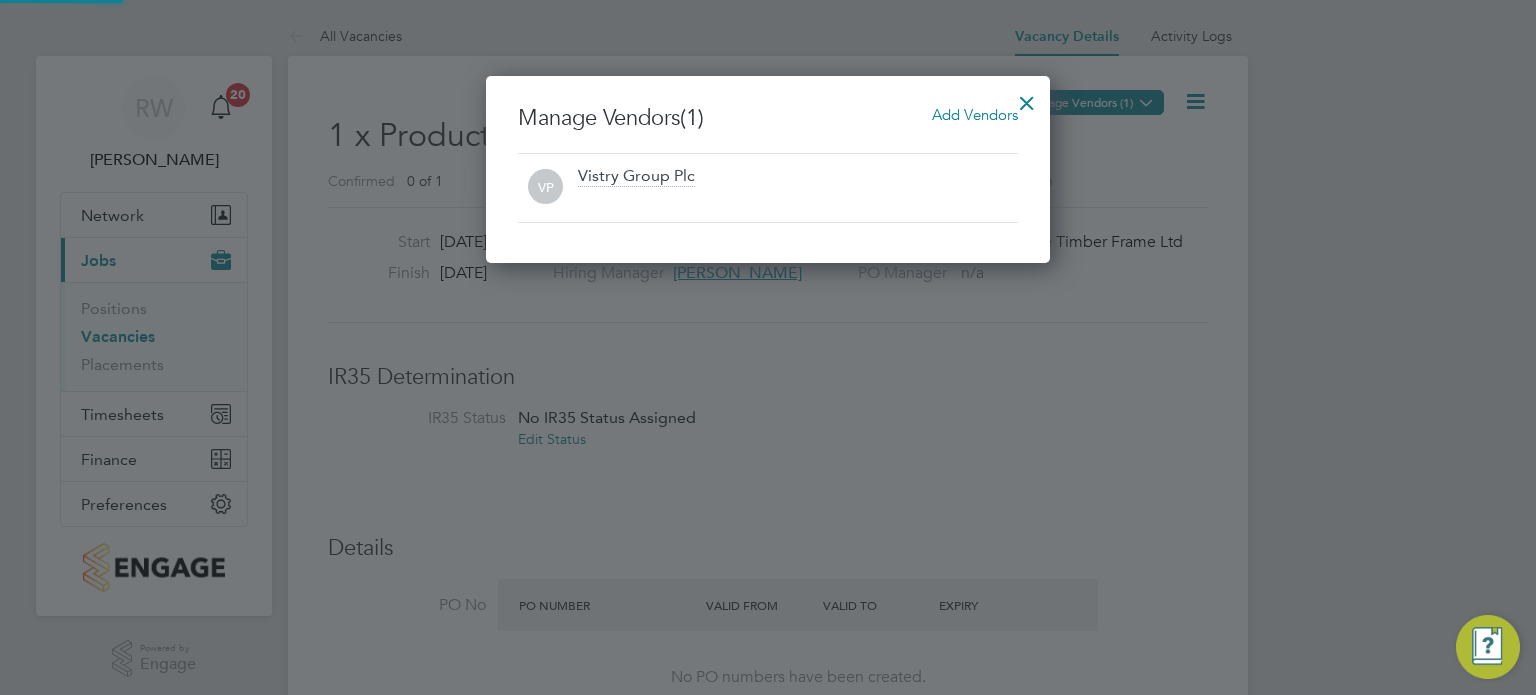scroll, scrollTop: 9, scrollLeft: 10, axis: both 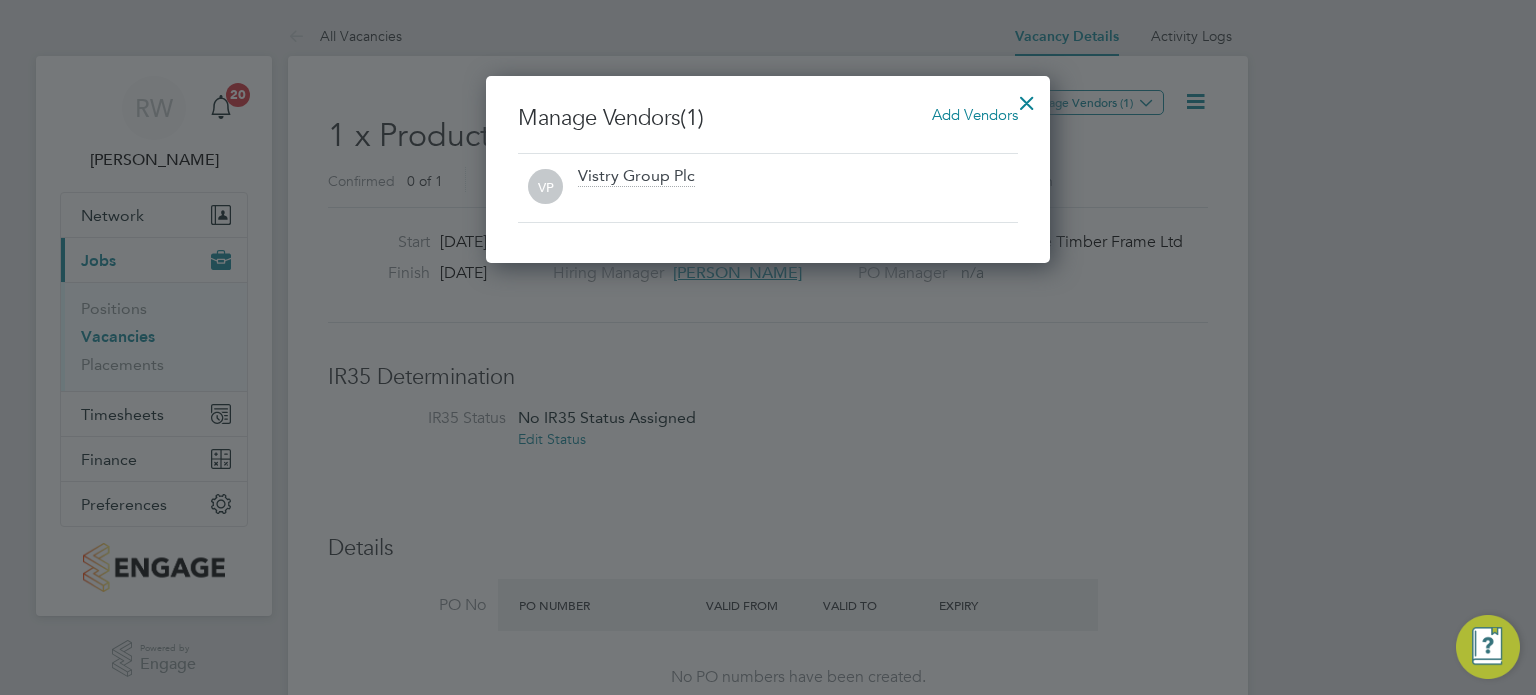click on "Add Vendors" at bounding box center [975, 114] 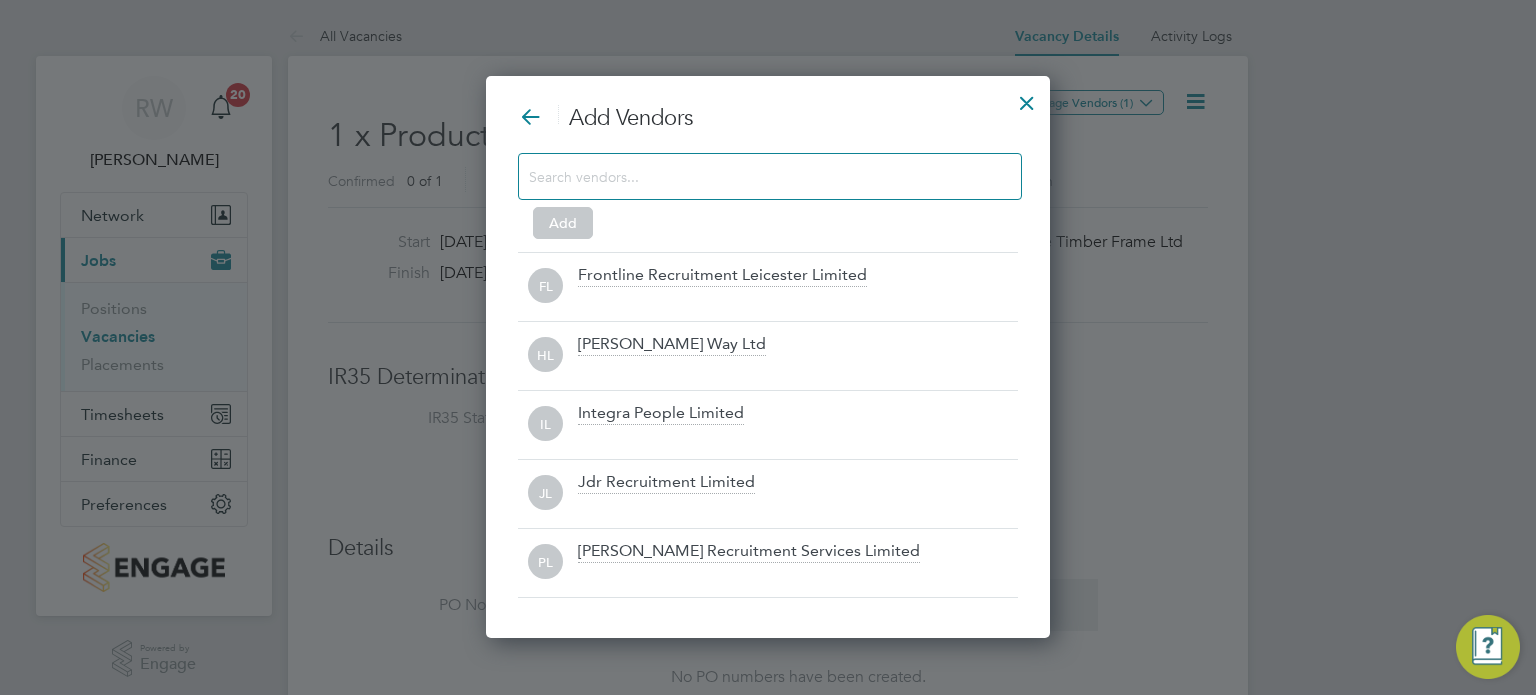 click at bounding box center (754, 176) 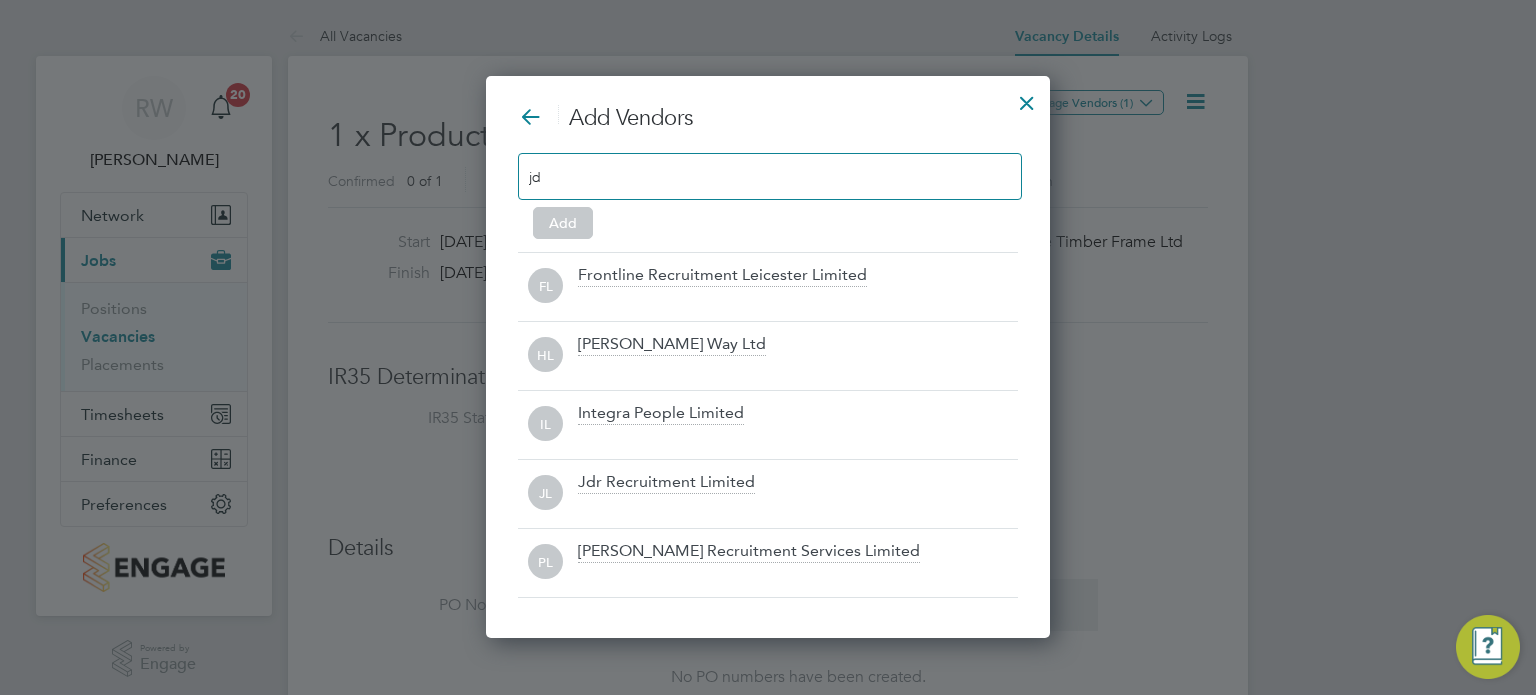scroll, scrollTop: 286, scrollLeft: 565, axis: both 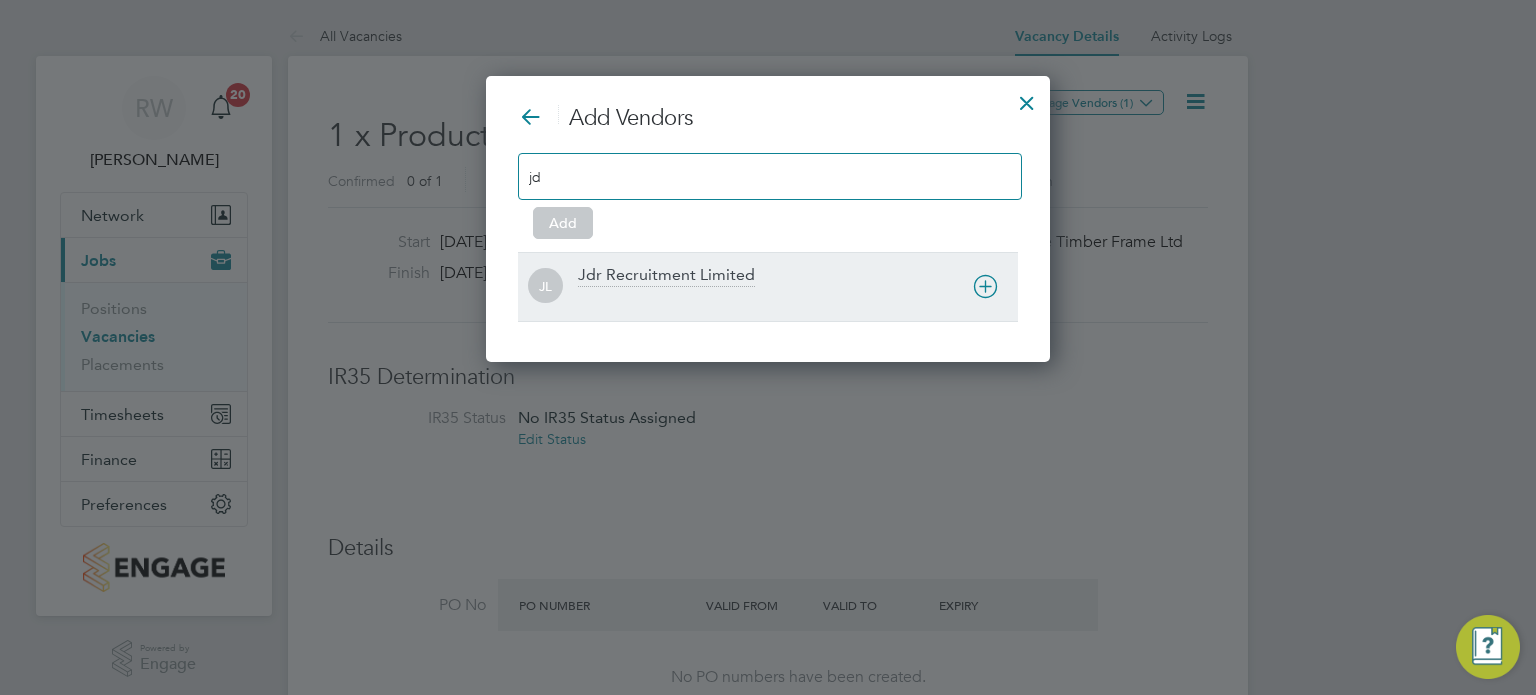 type on "jd" 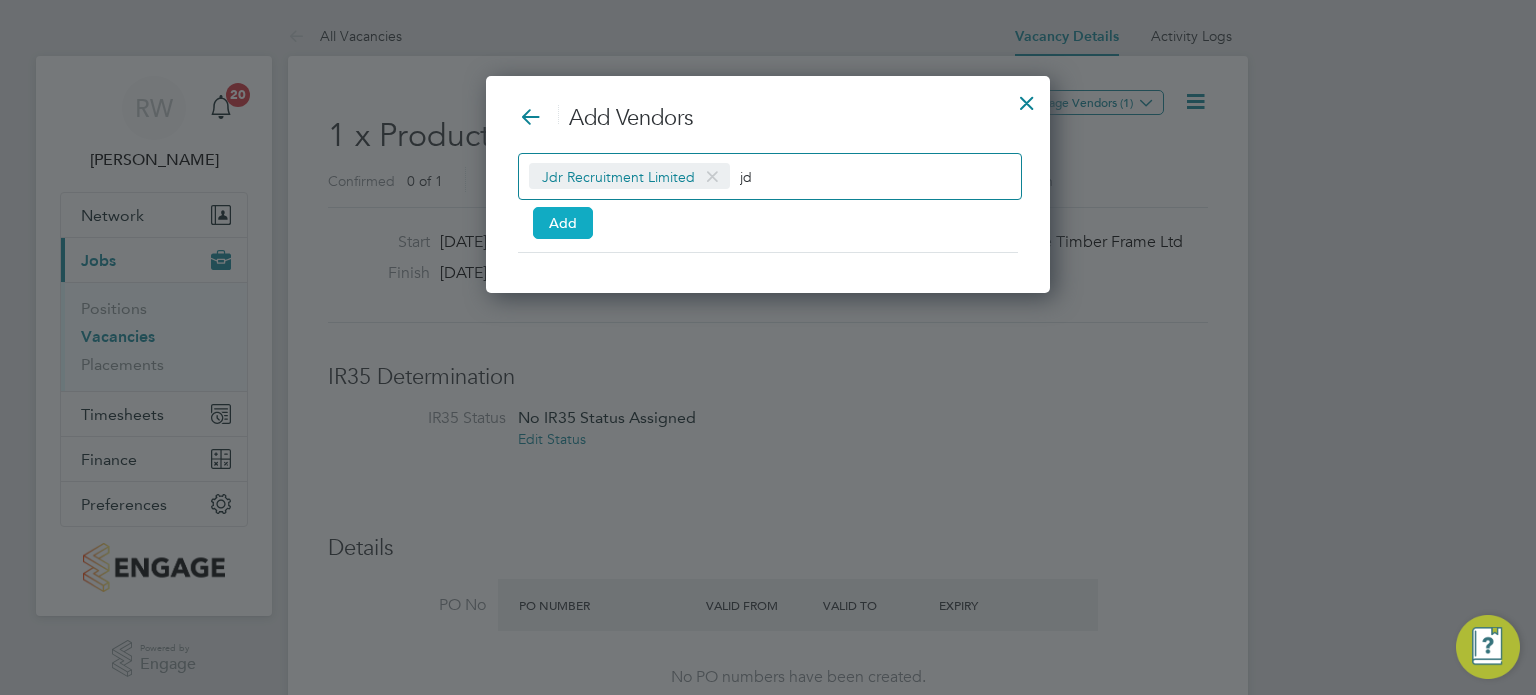 click on "Add" at bounding box center (563, 223) 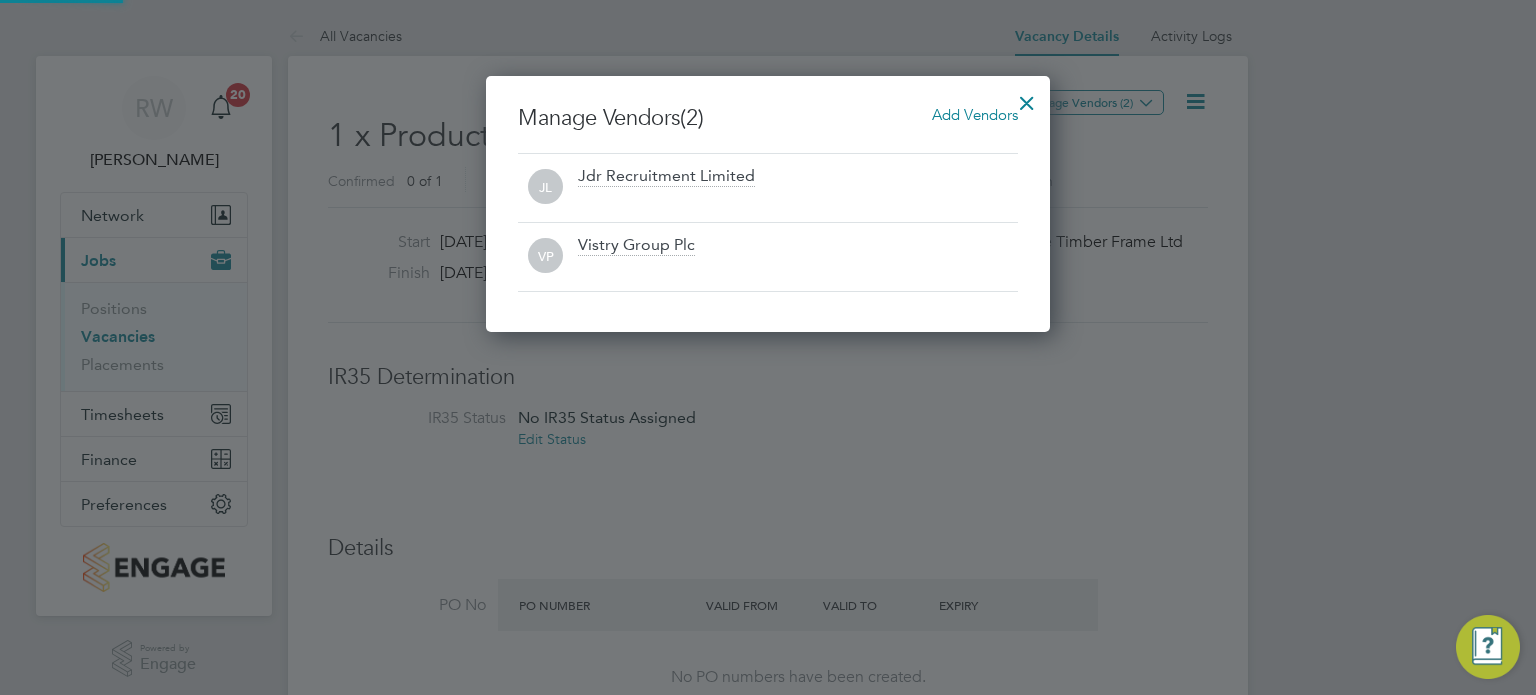 scroll, scrollTop: 10, scrollLeft: 10, axis: both 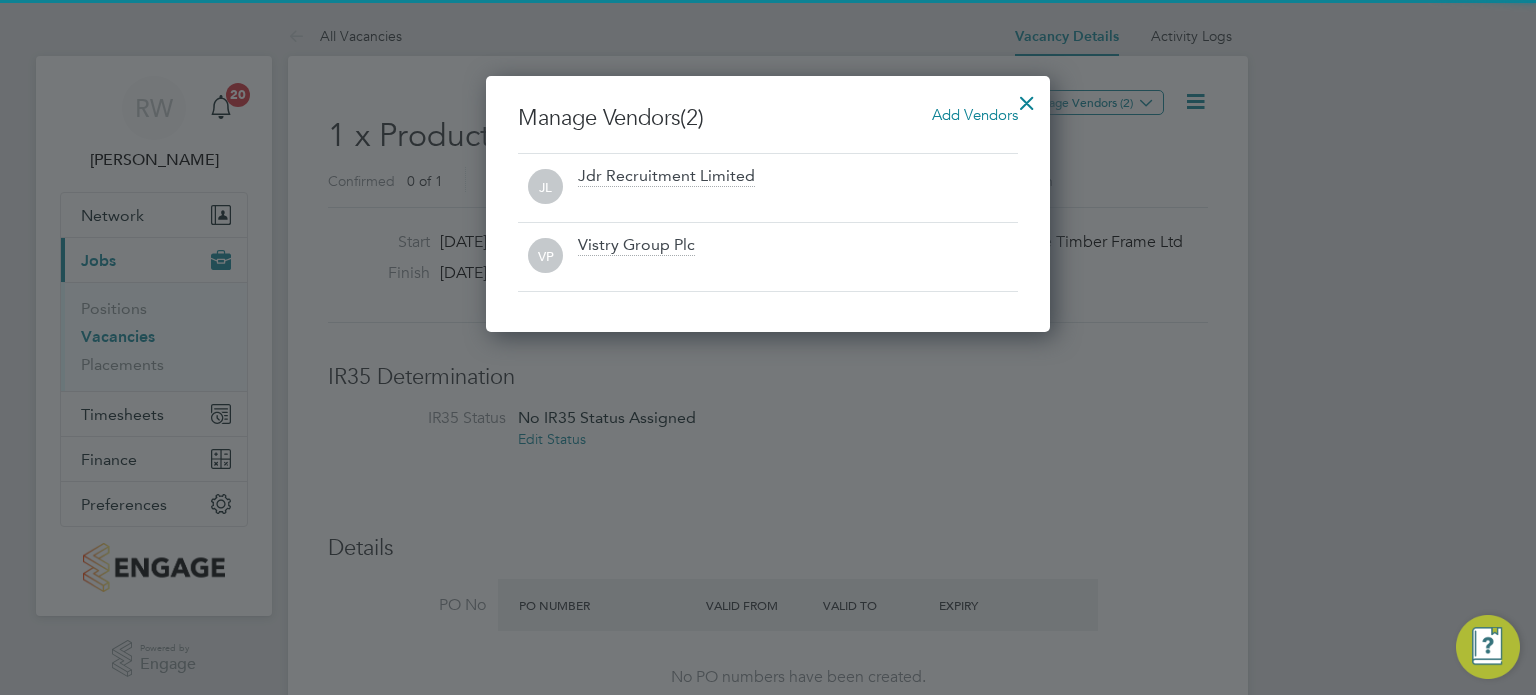 click at bounding box center (1027, 98) 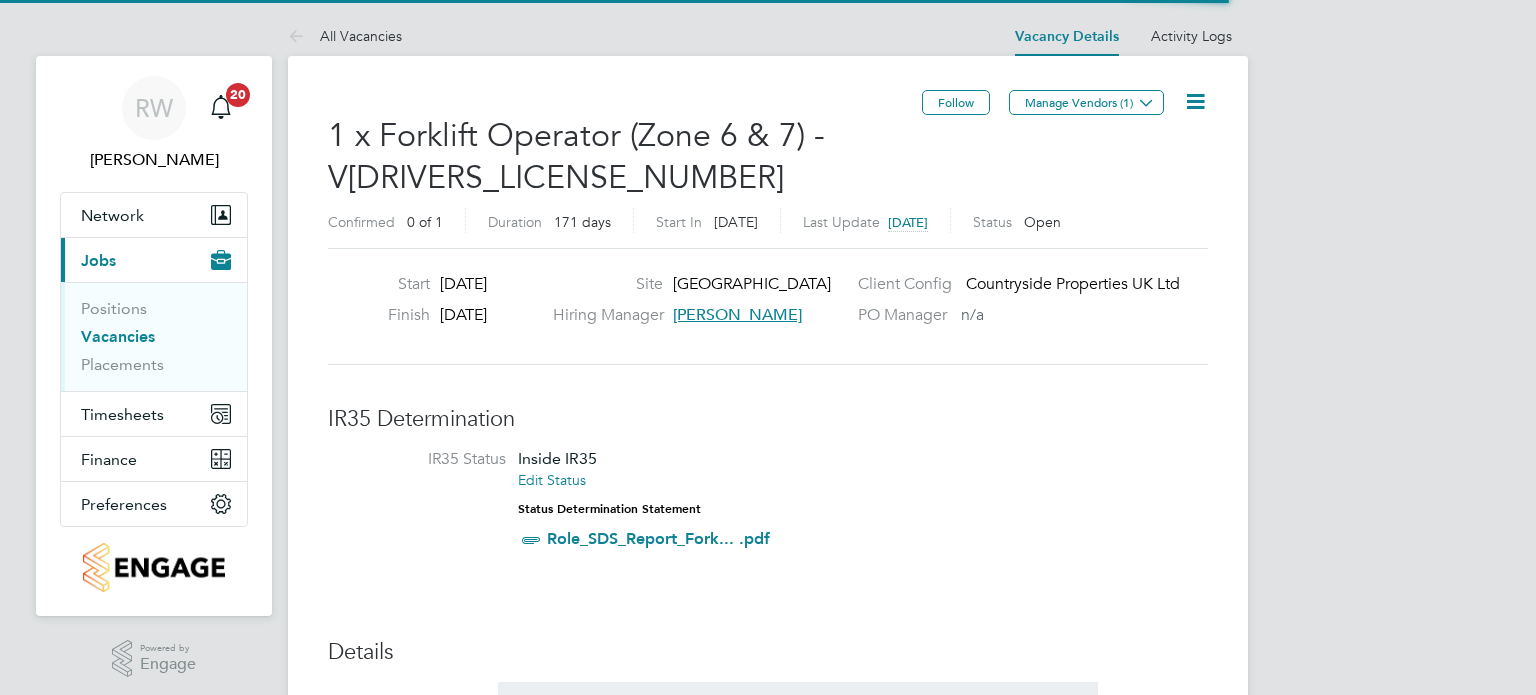 scroll, scrollTop: 0, scrollLeft: 0, axis: both 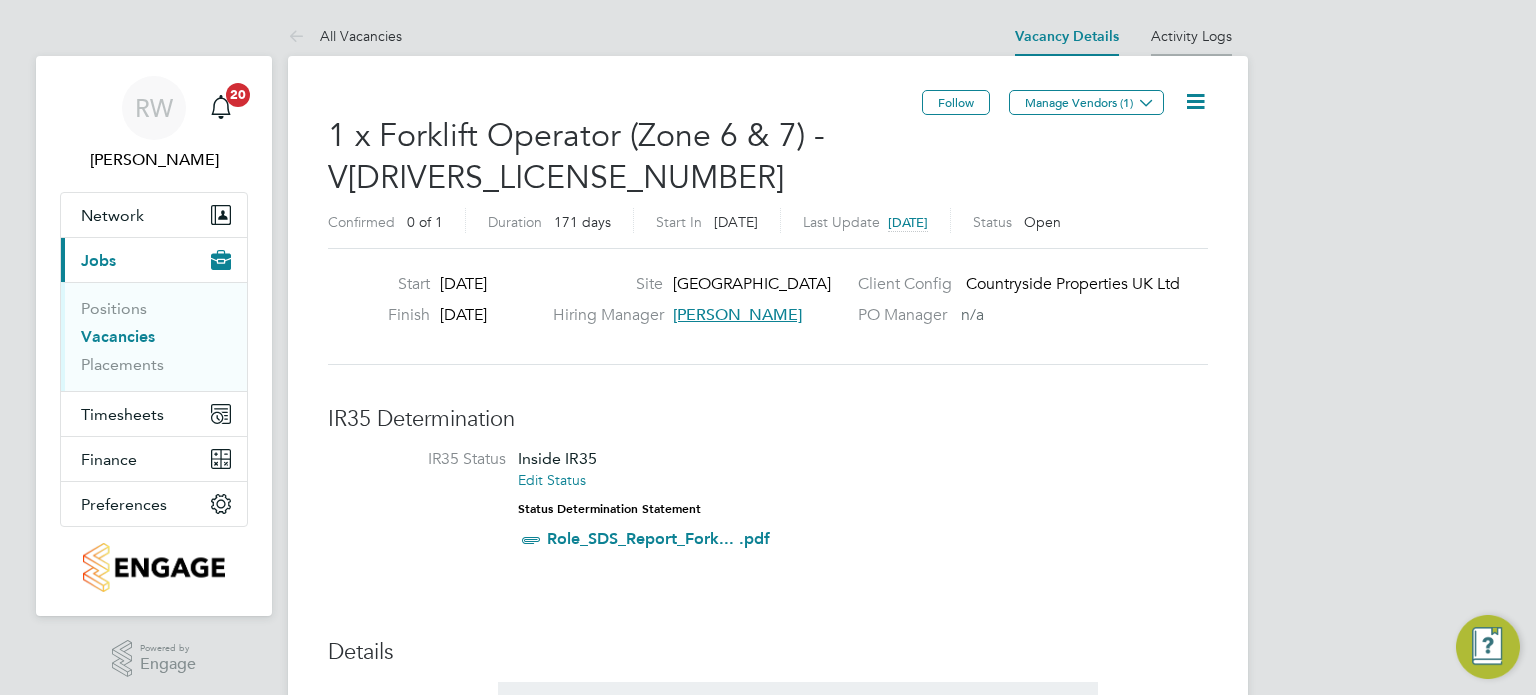 click on "Activity Logs" at bounding box center (1191, 36) 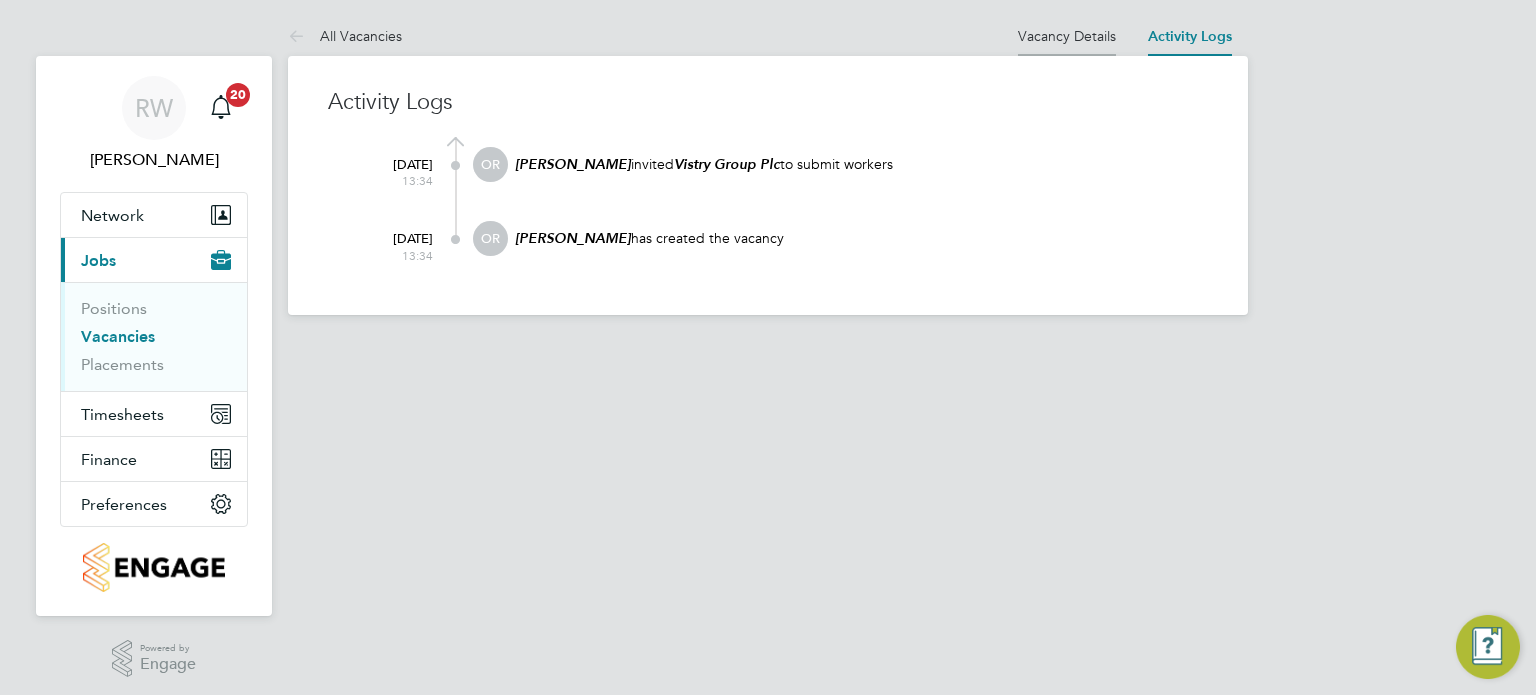 click on "Vacancy Details" at bounding box center [1067, 36] 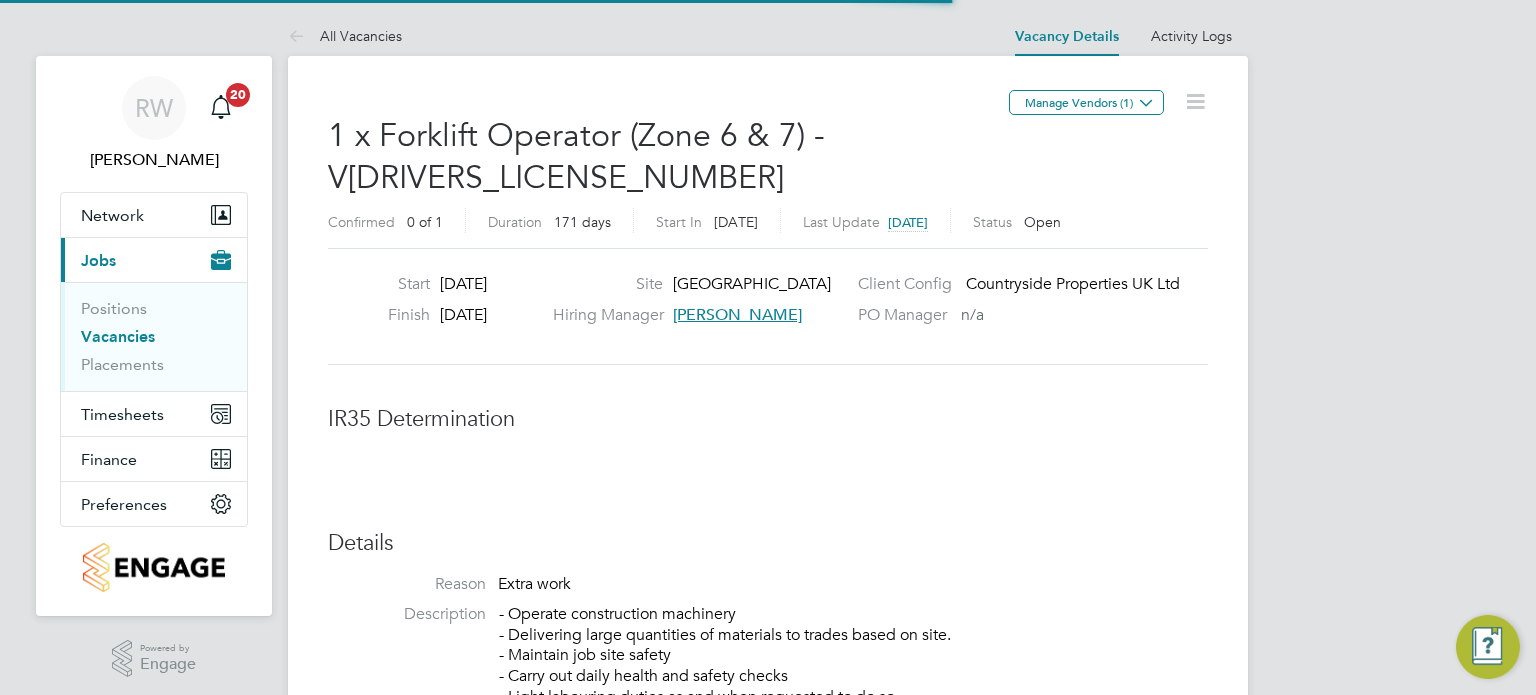 scroll, scrollTop: 10, scrollLeft: 10, axis: both 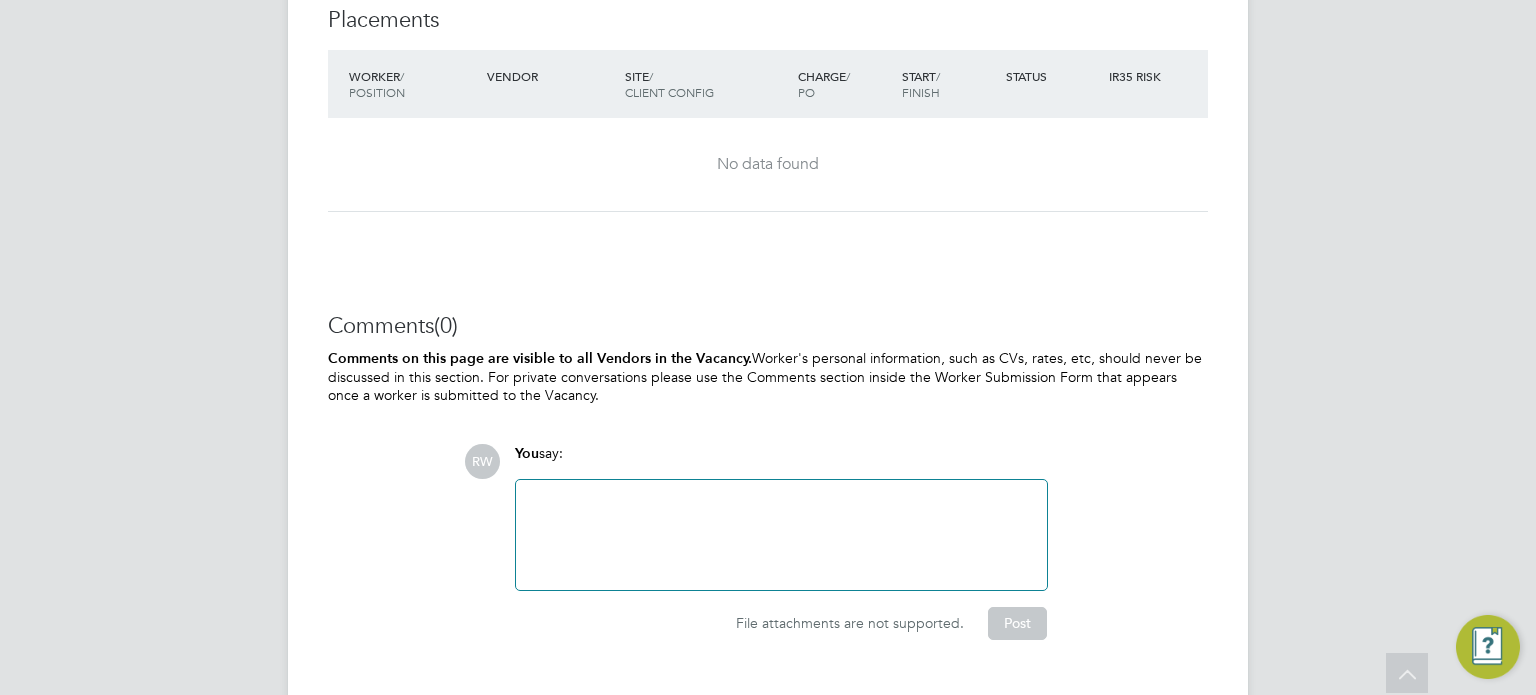 click 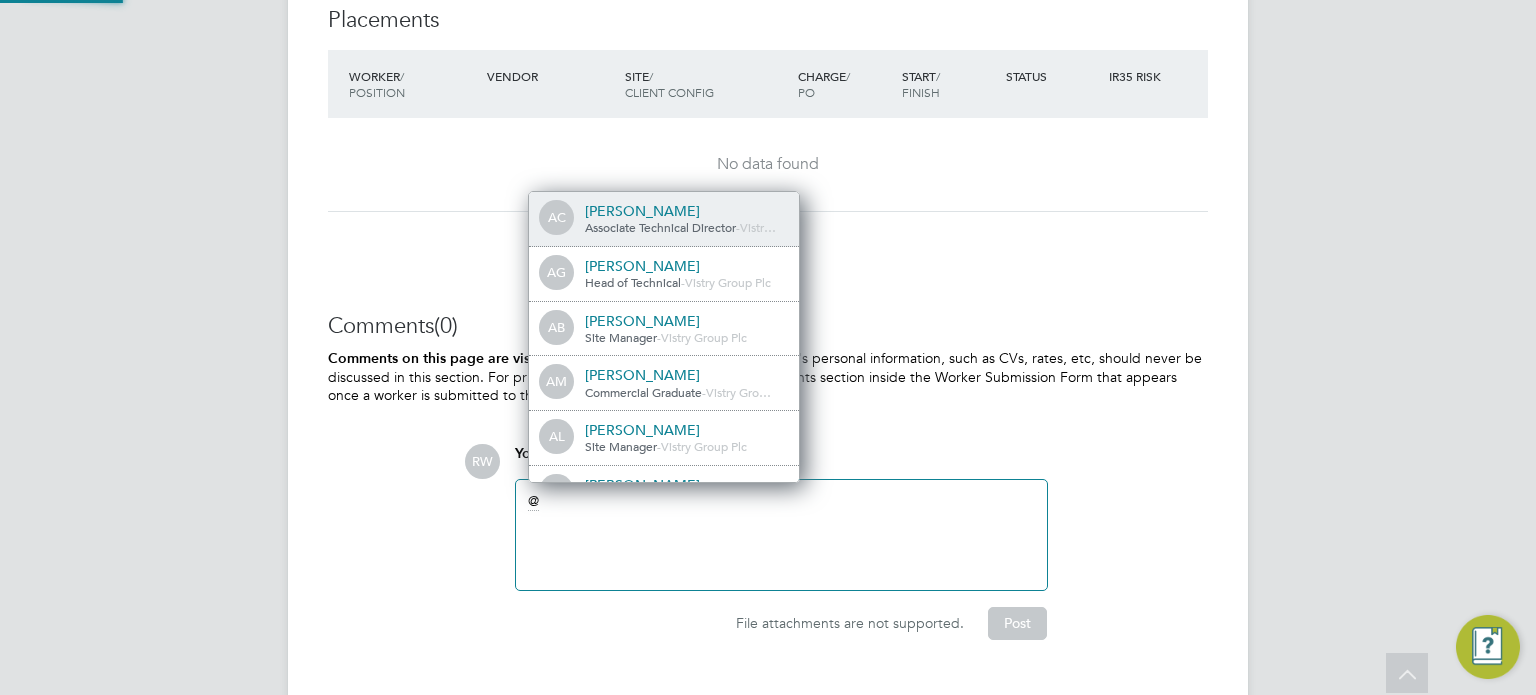 scroll, scrollTop: 10, scrollLeft: 10, axis: both 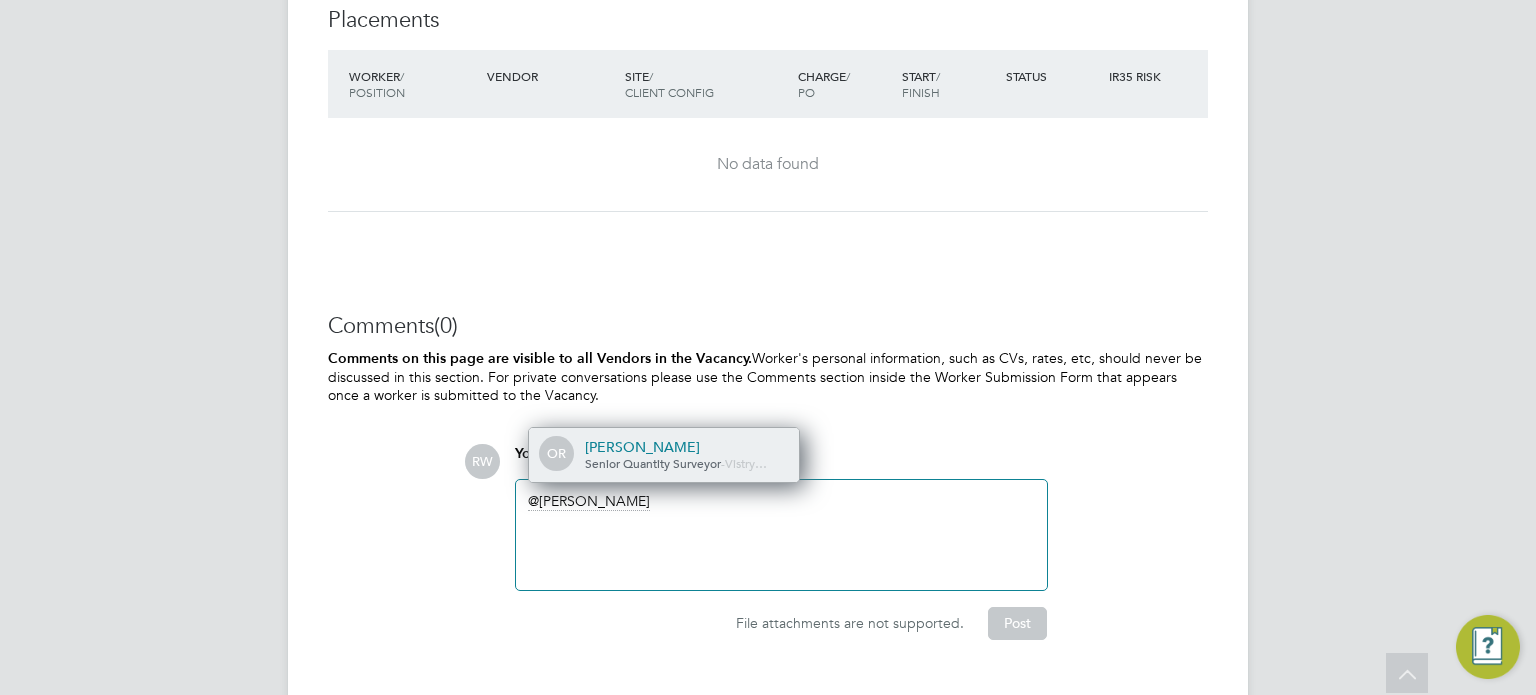 click on "Senior Quantity Surveyor" 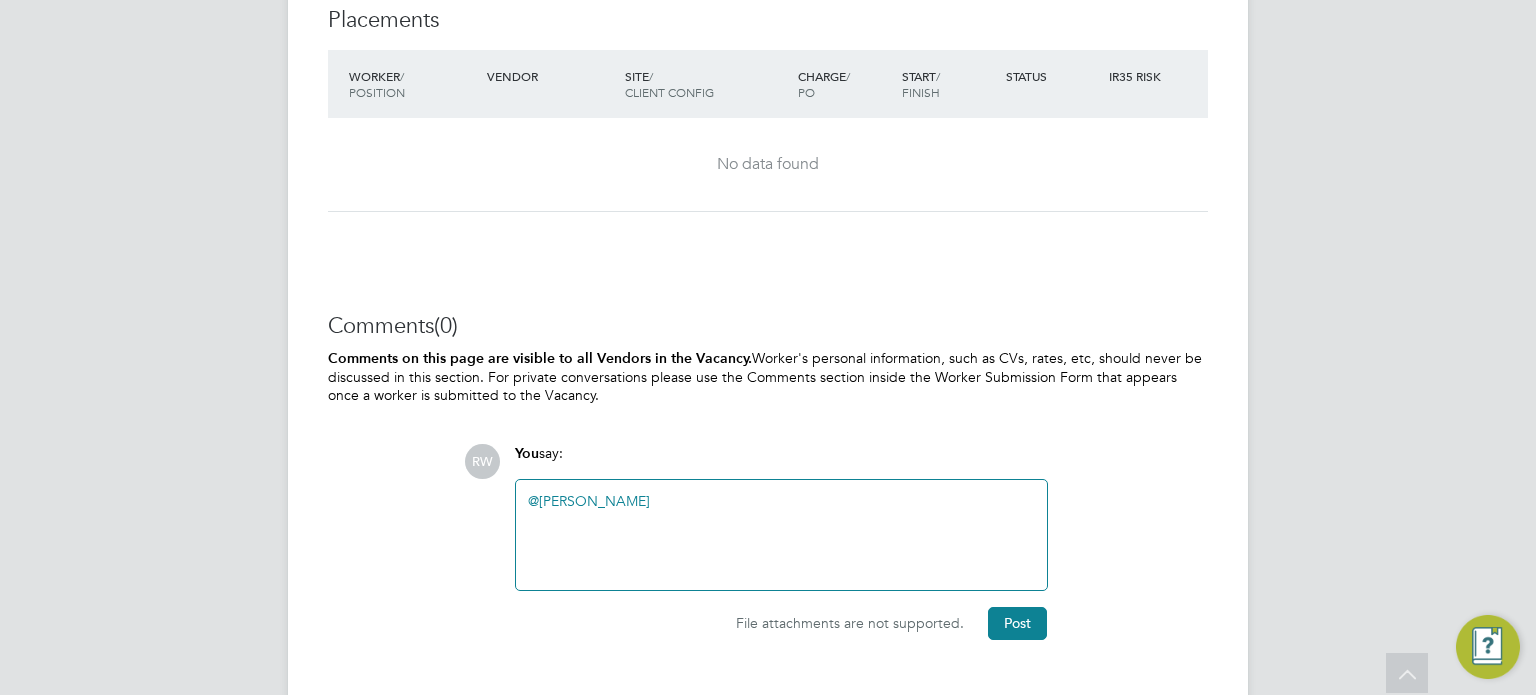 type 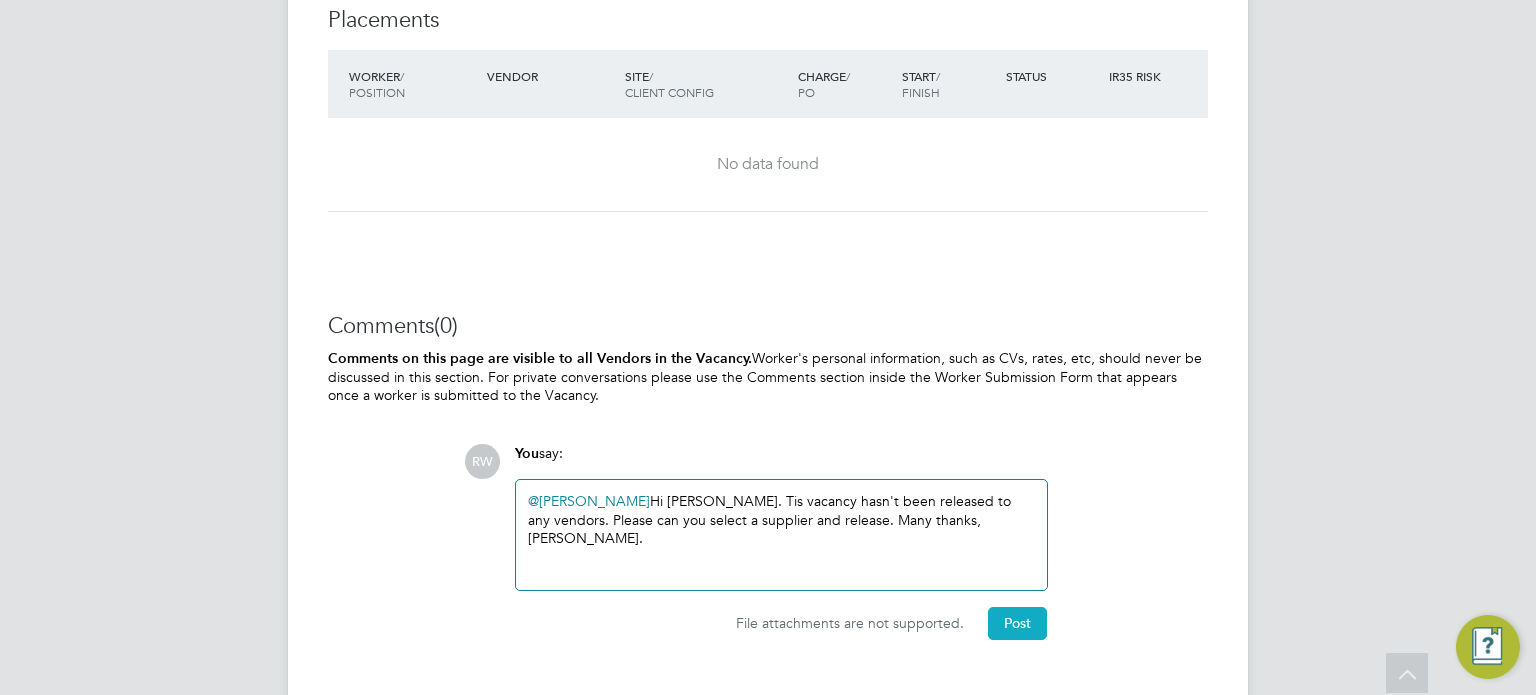 click on "Post" 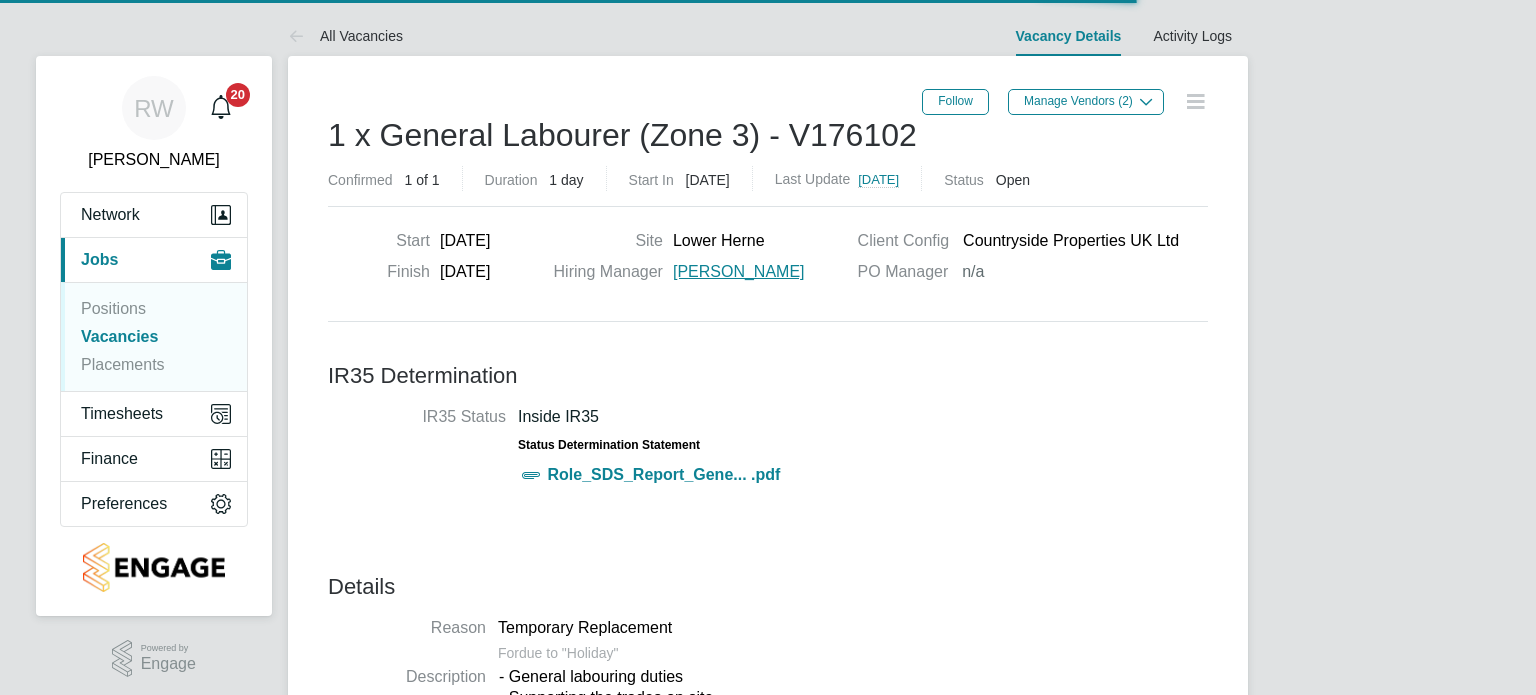 scroll, scrollTop: 0, scrollLeft: 0, axis: both 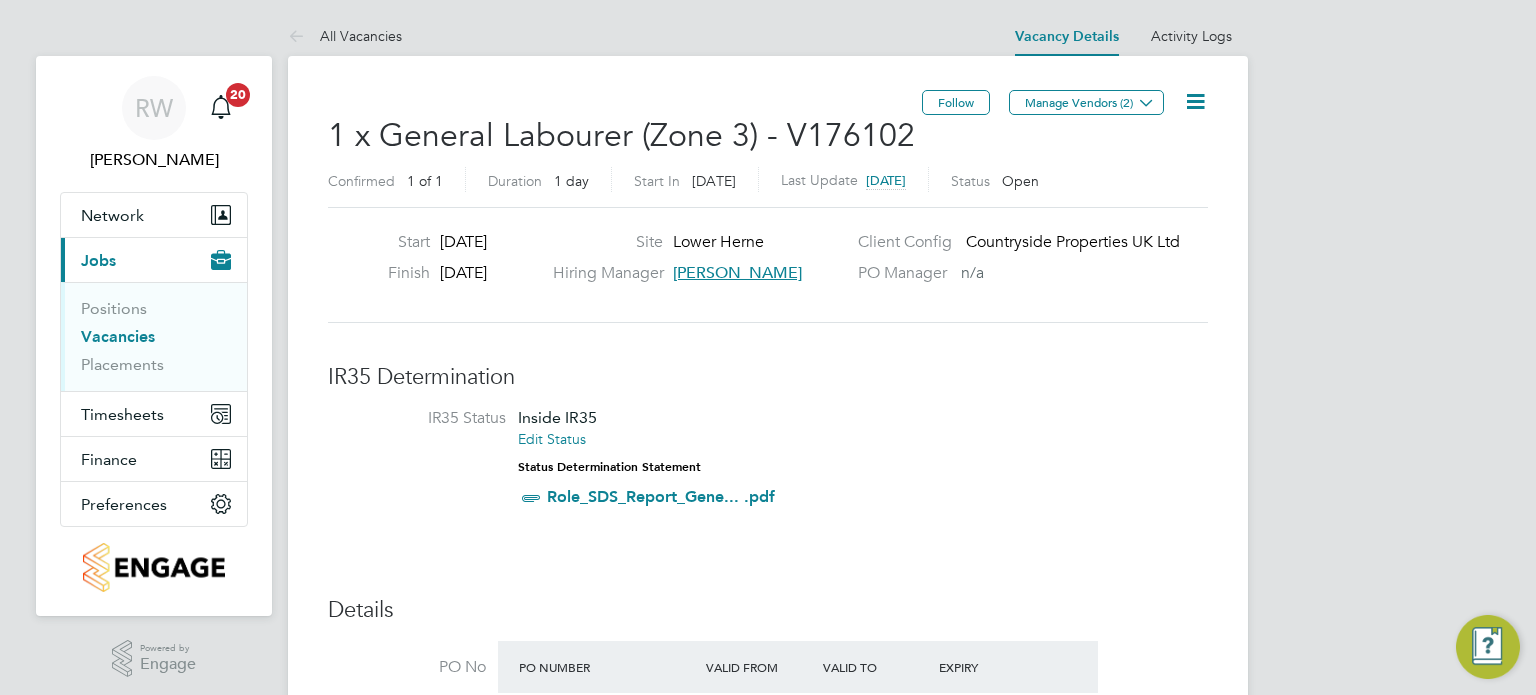 click 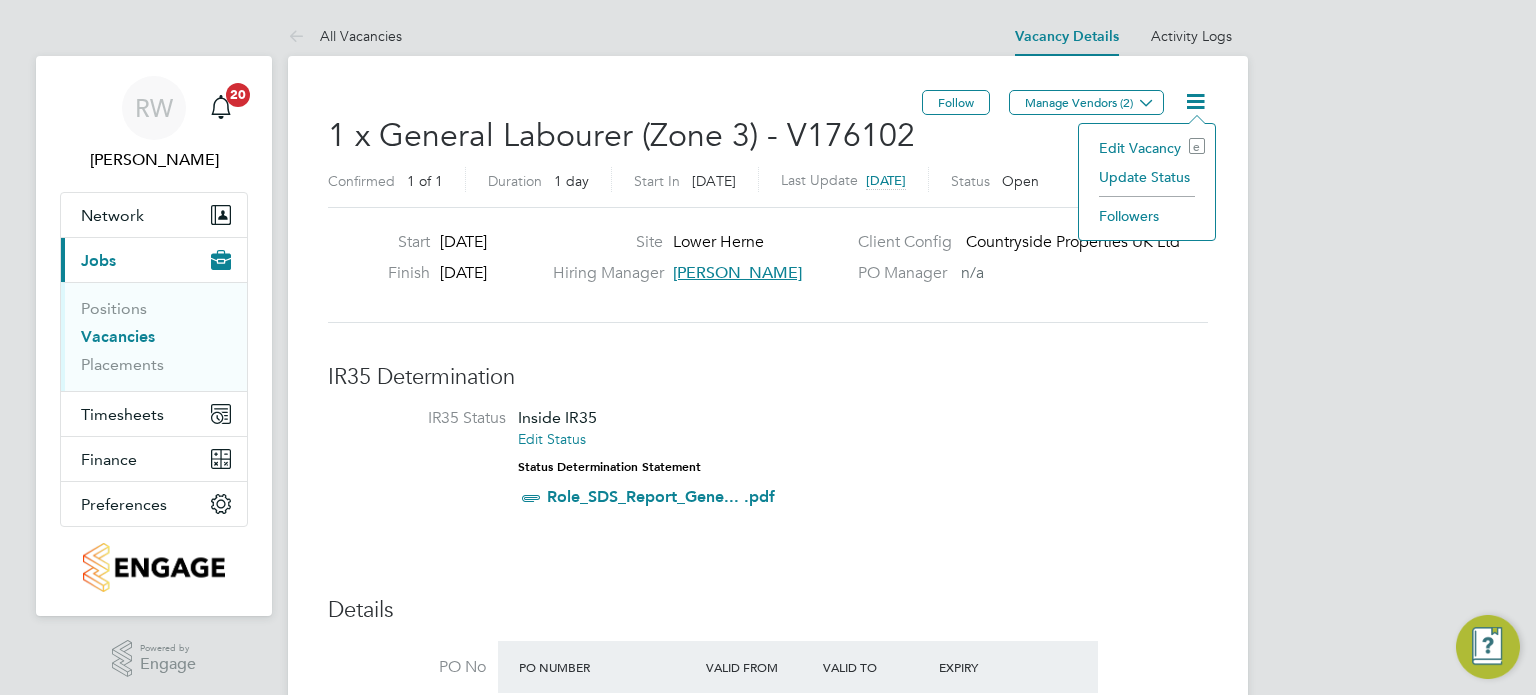 click on "Update Status" 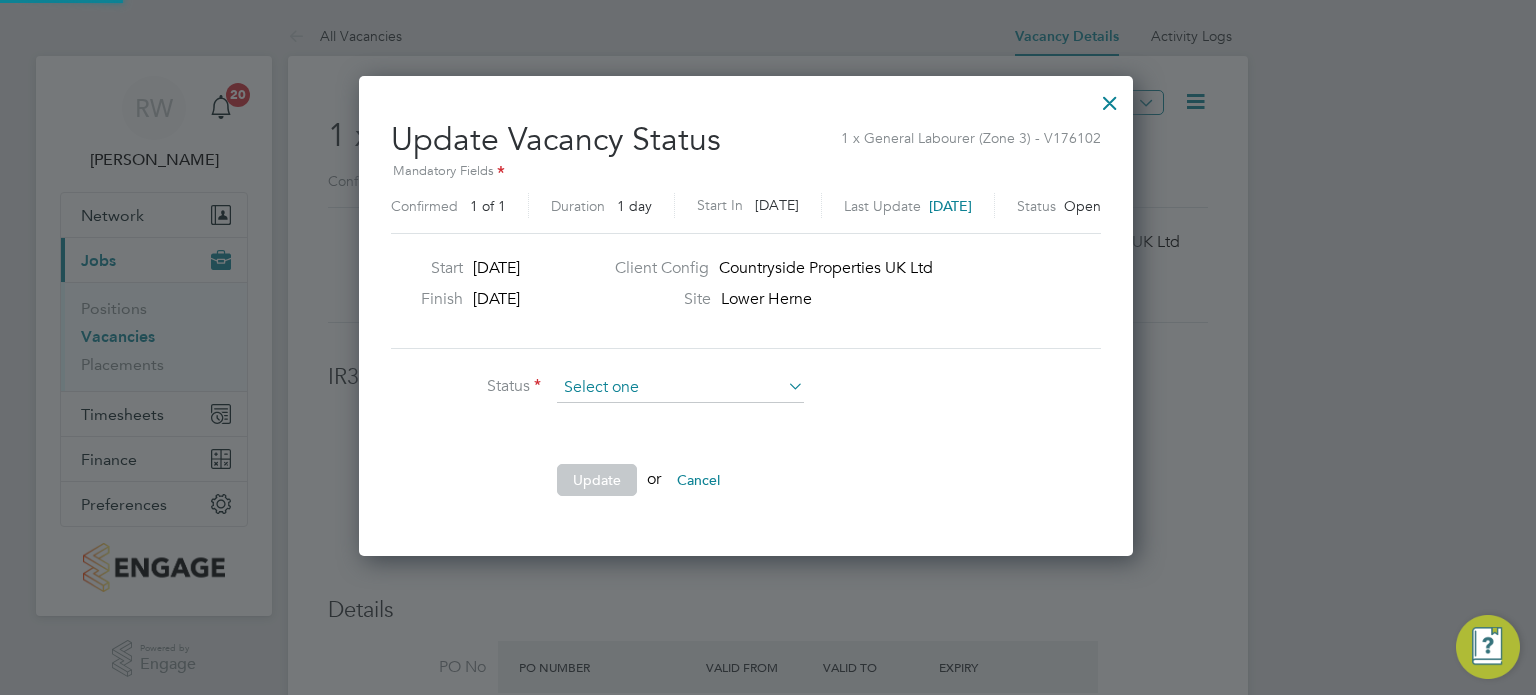 scroll, scrollTop: 10, scrollLeft: 9, axis: both 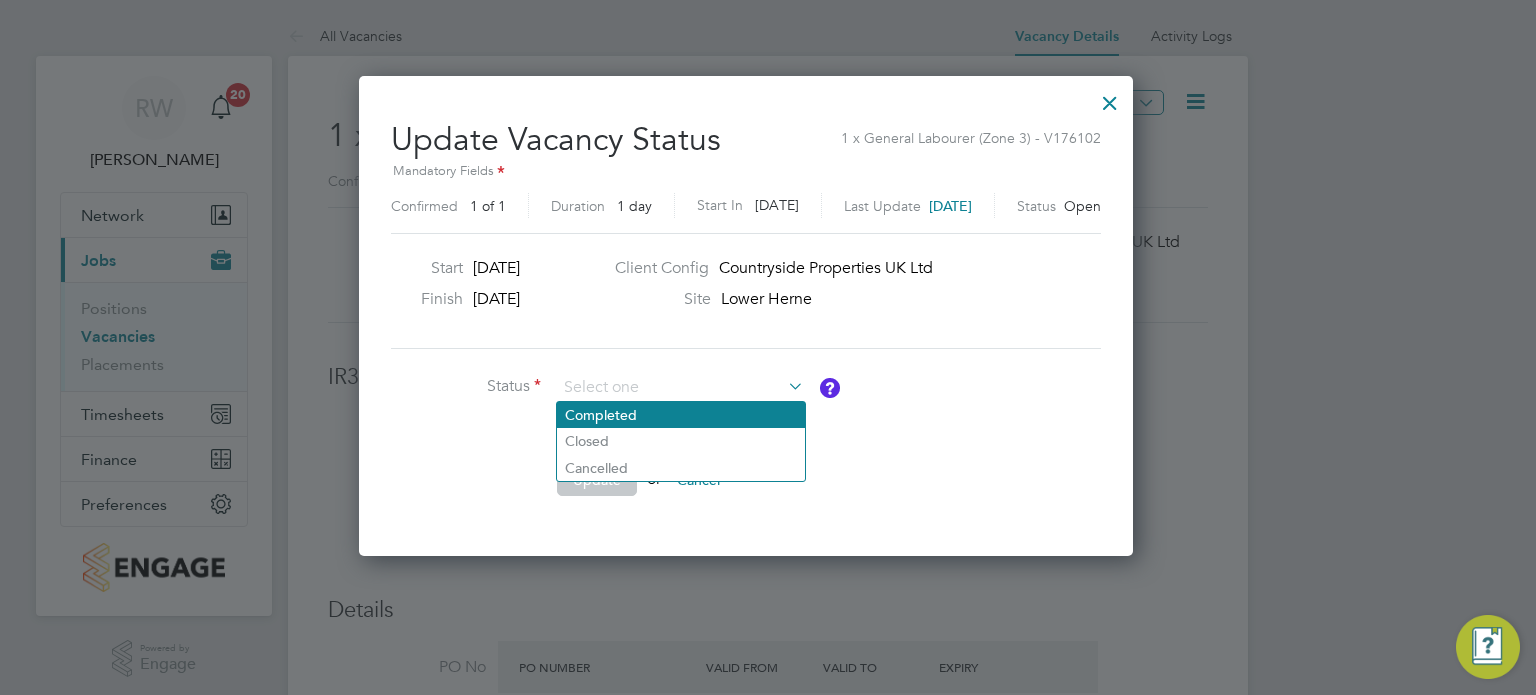 click on "Completed" 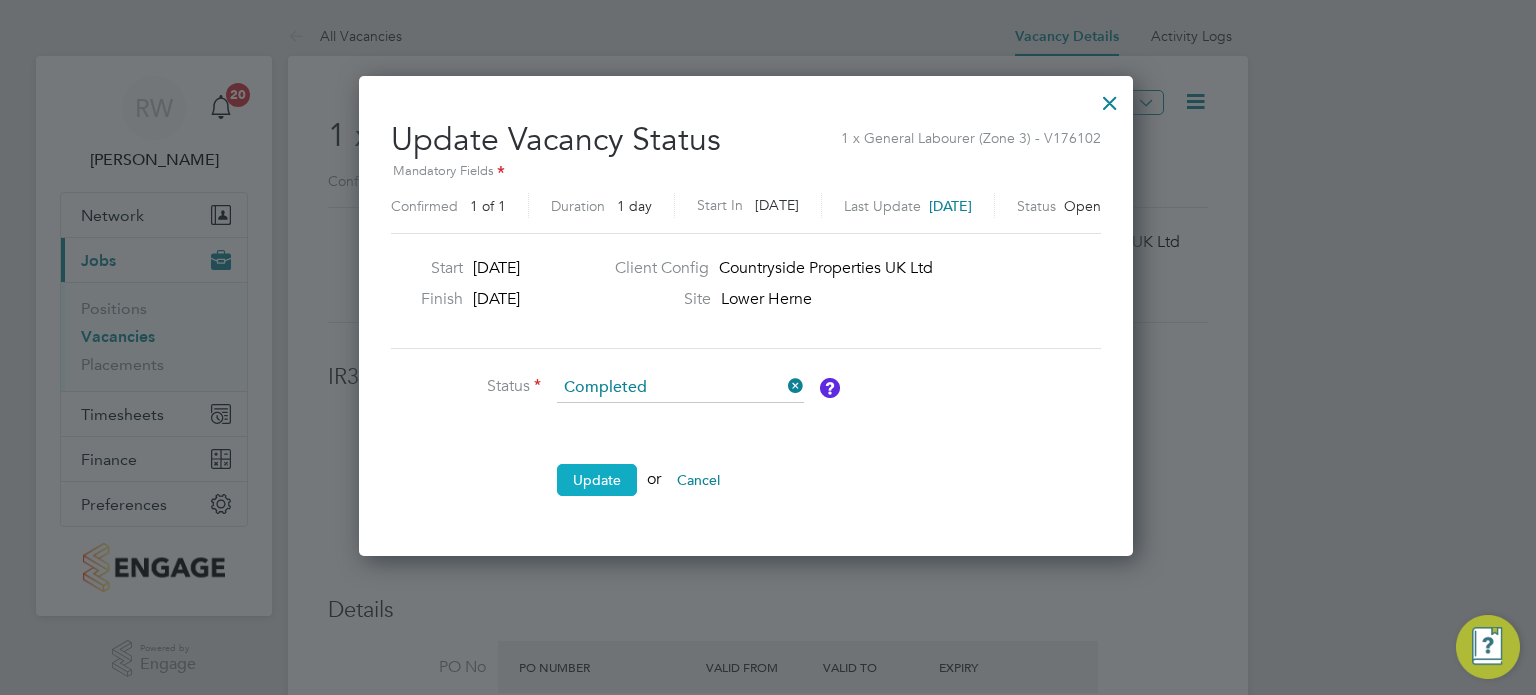 click on "Update" at bounding box center (597, 480) 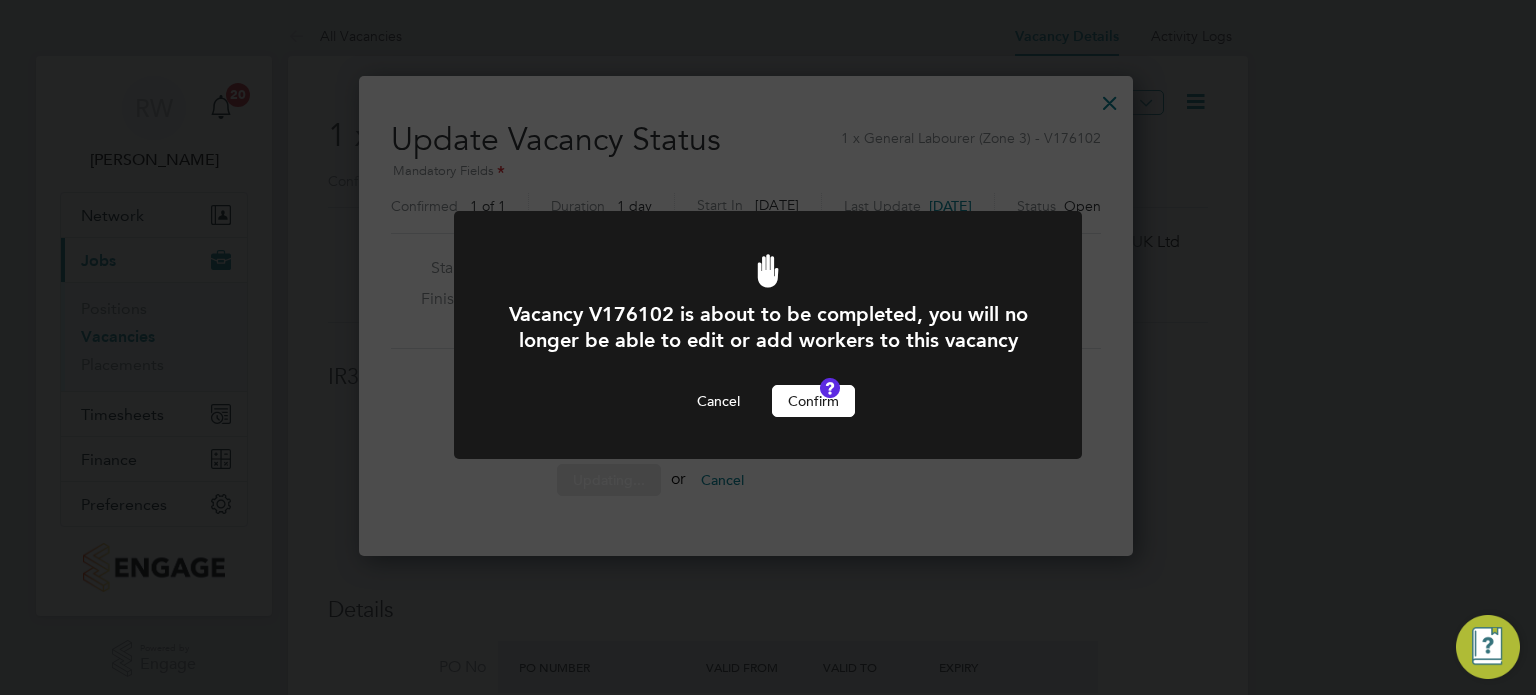 click on "Confirm" at bounding box center [813, 401] 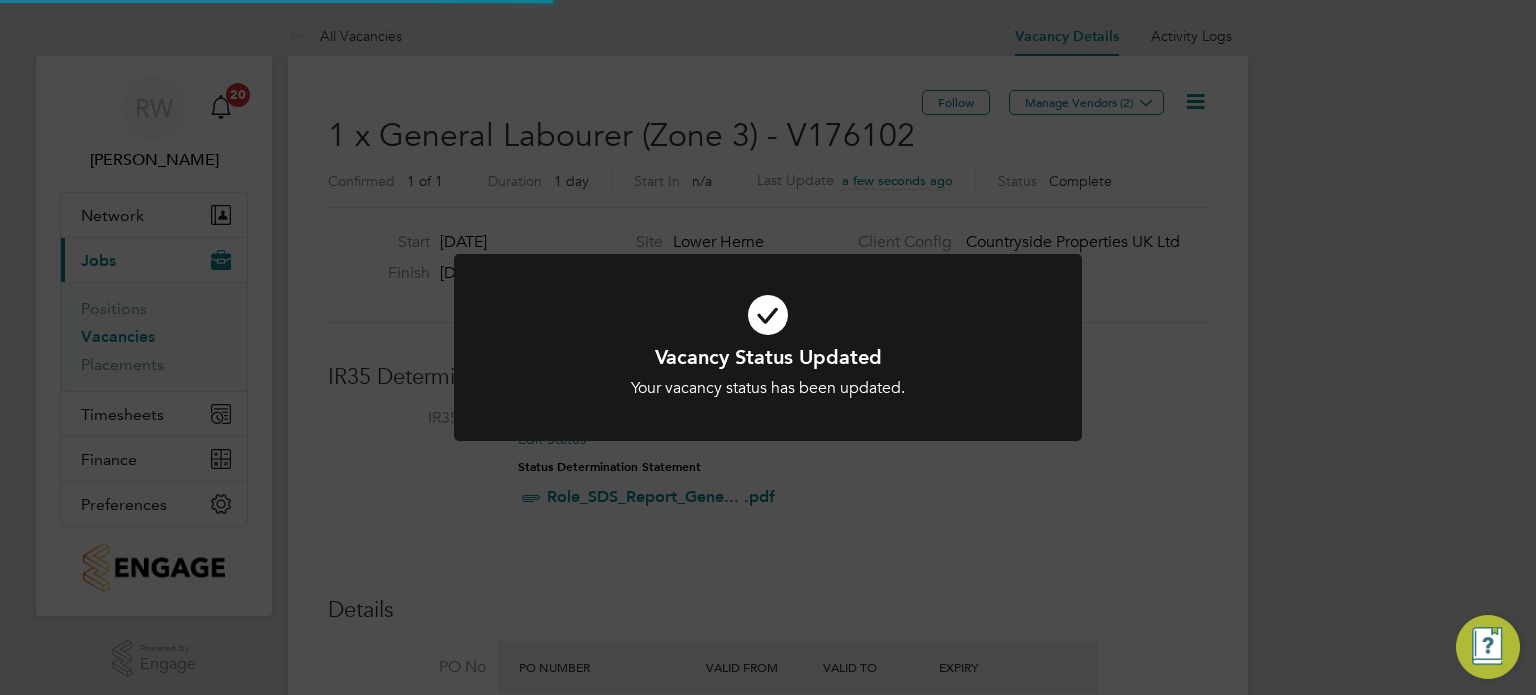 scroll, scrollTop: 9, scrollLeft: 9, axis: both 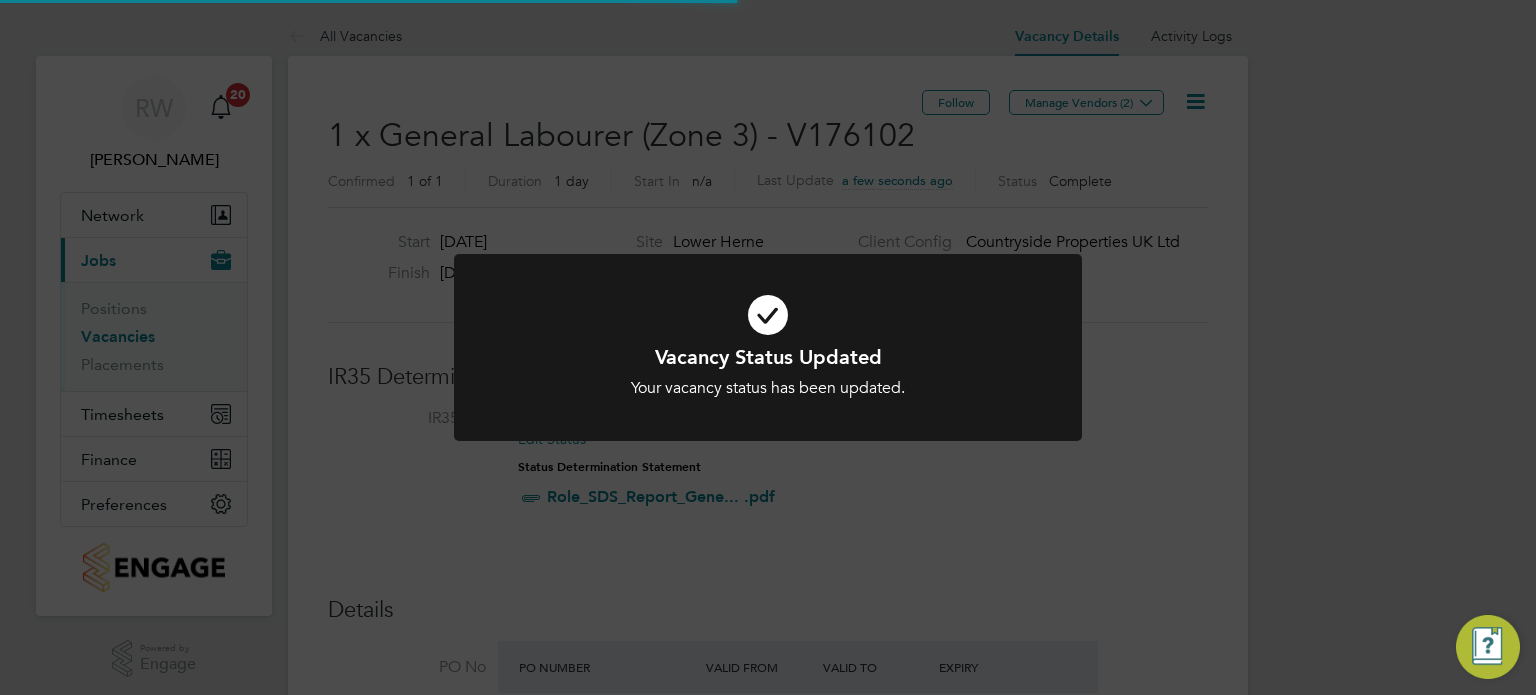 click on "Vacancy Status Updated Your vacancy status has been updated. Cancel Okay" 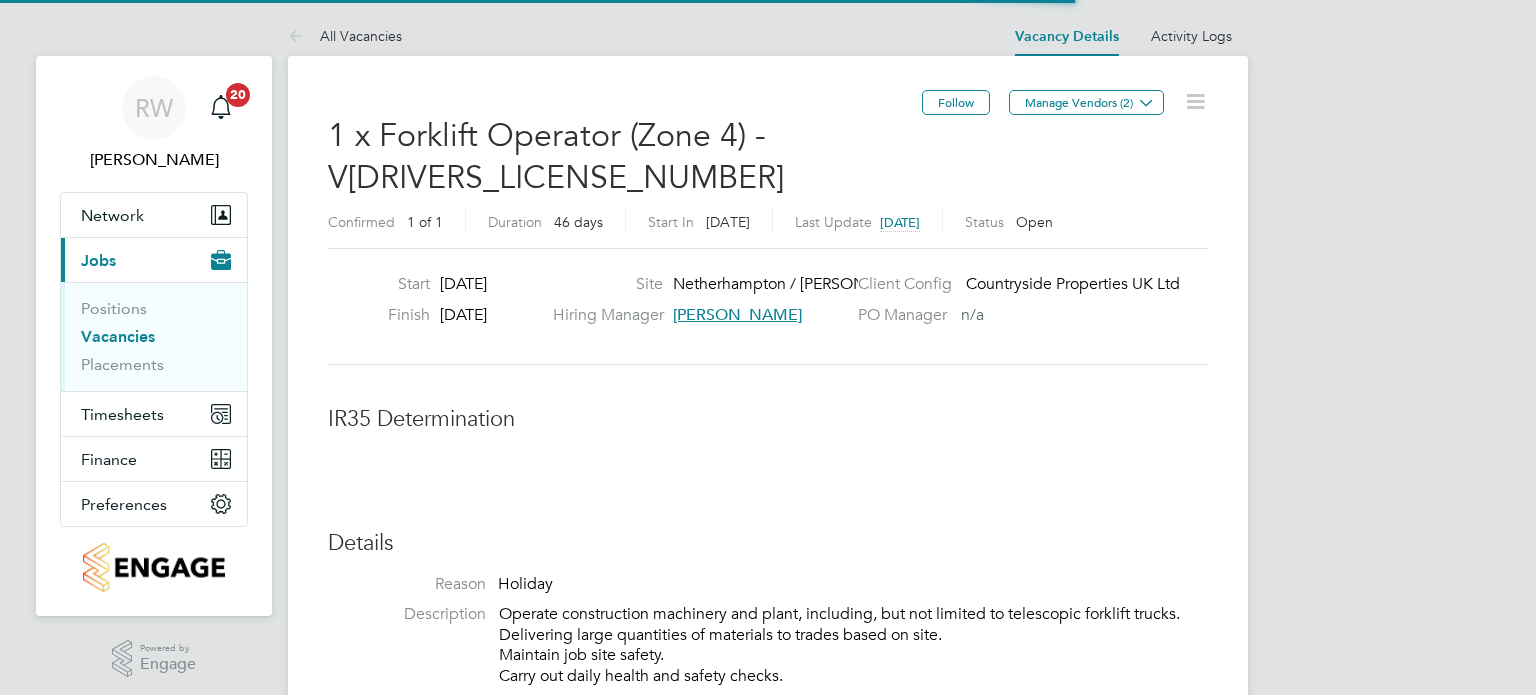 scroll, scrollTop: 0, scrollLeft: 0, axis: both 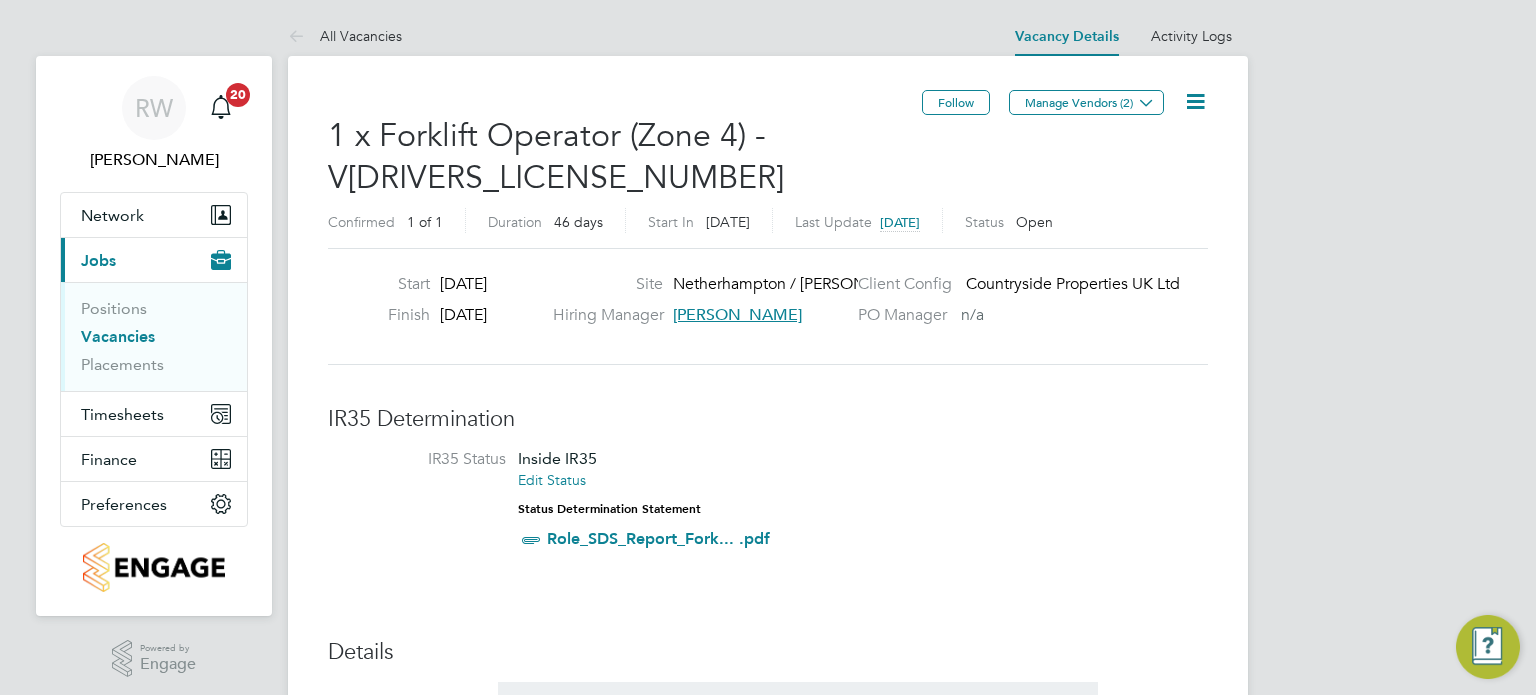 click 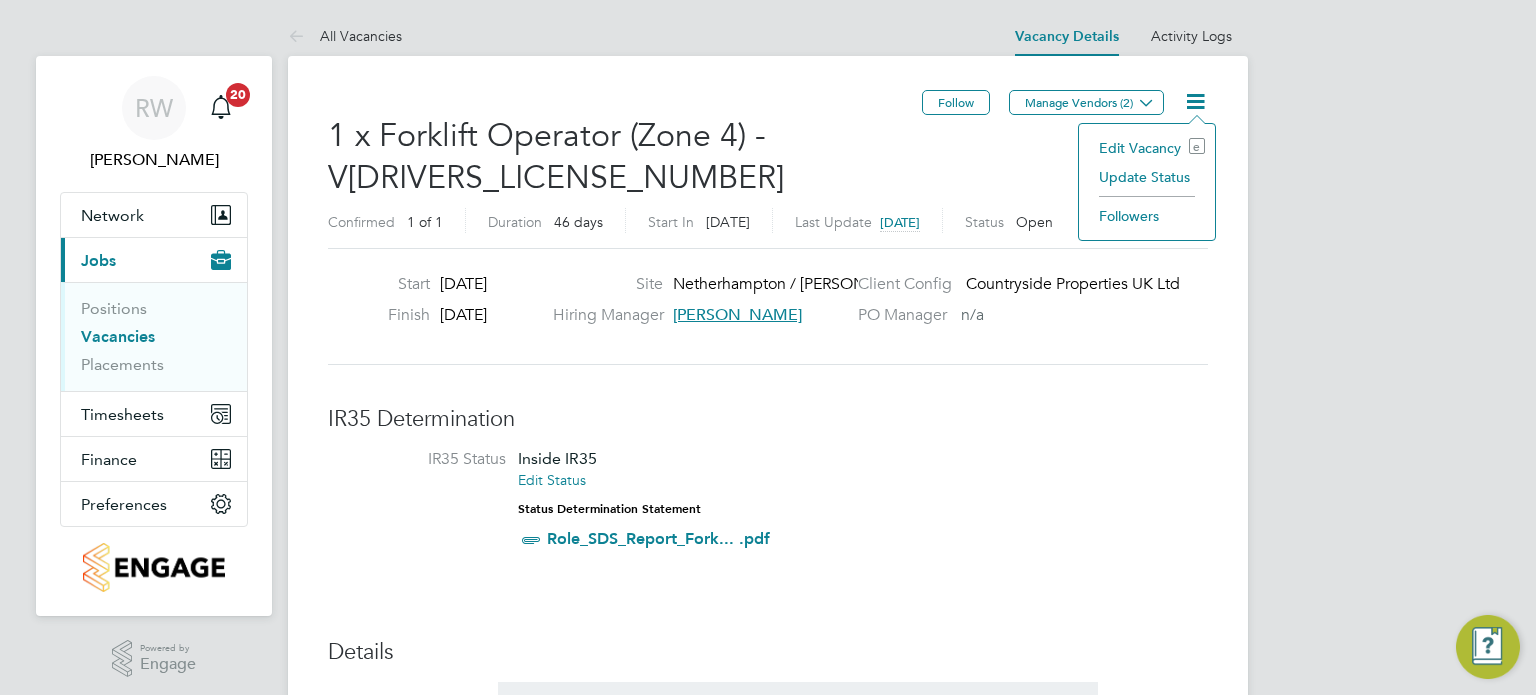 click on "Update Status" 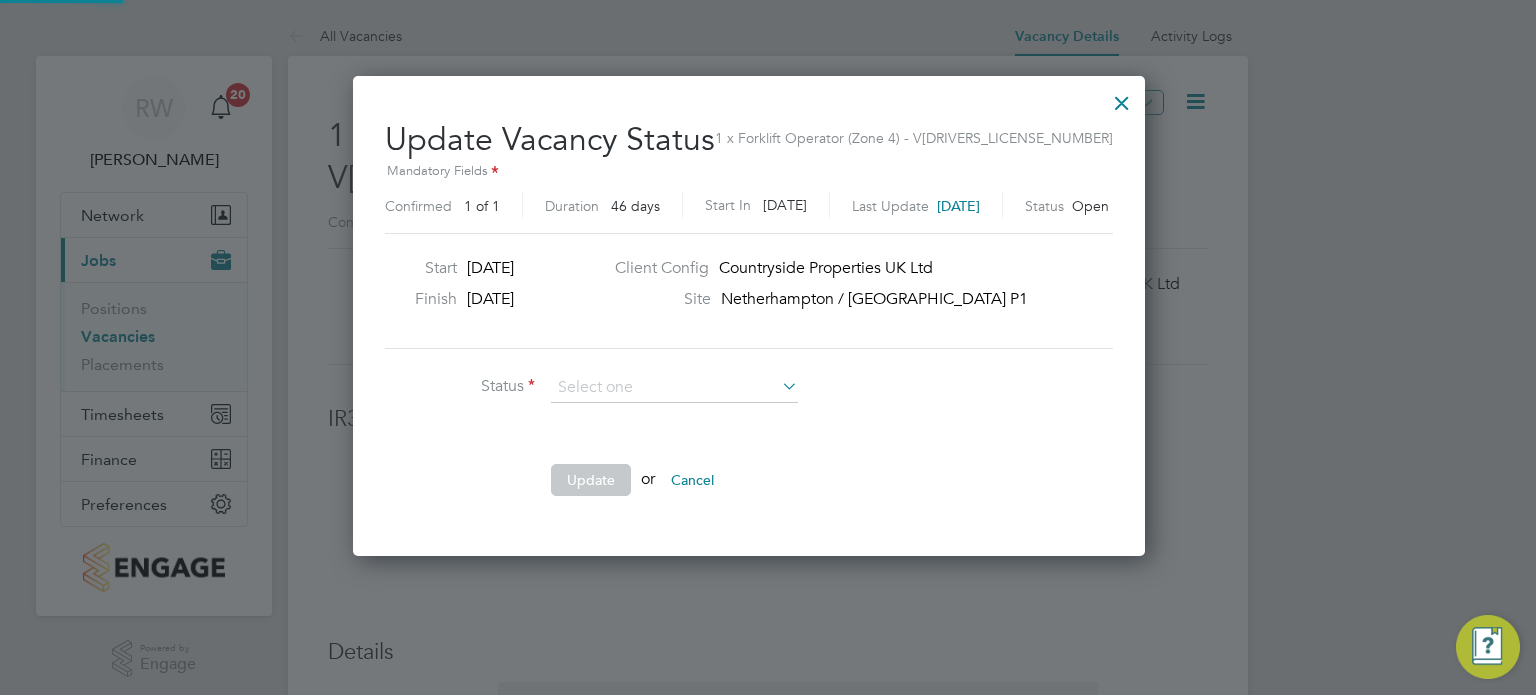 scroll, scrollTop: 10, scrollLeft: 10, axis: both 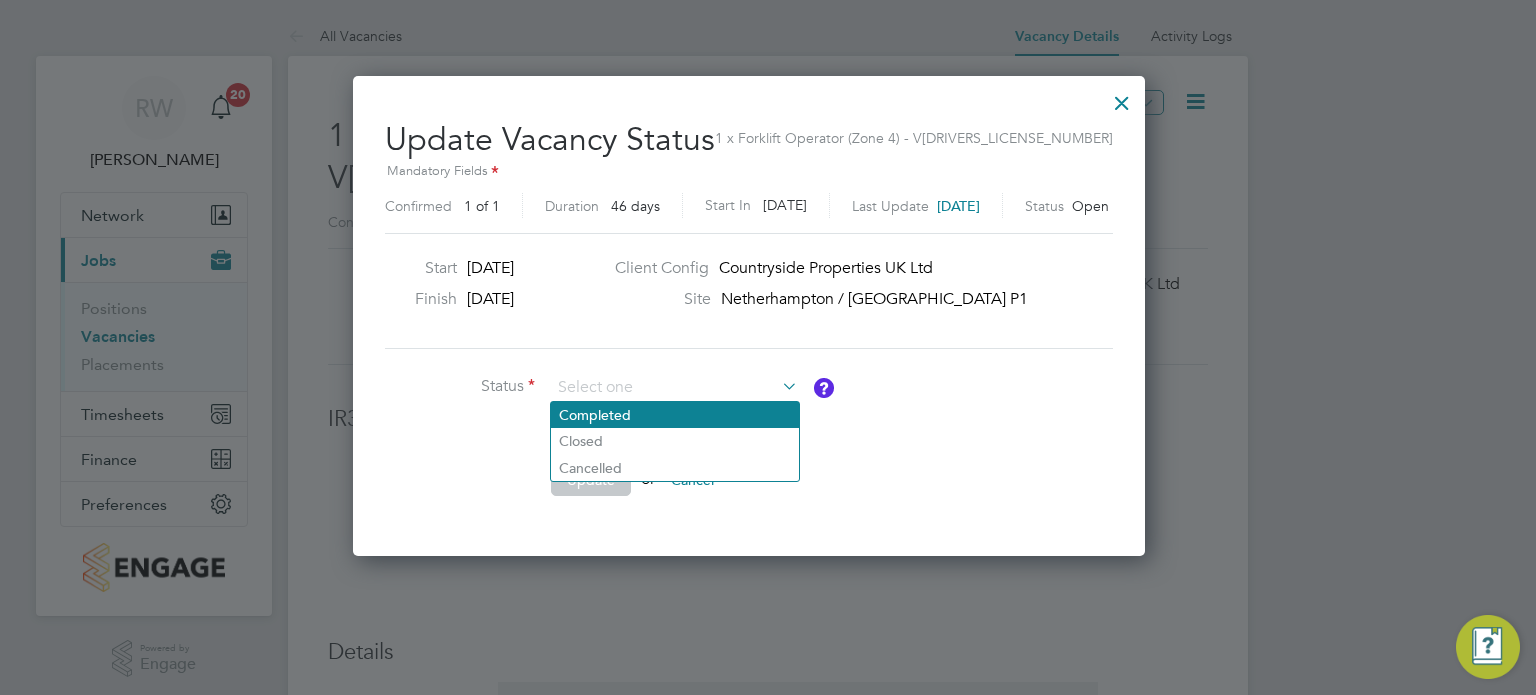 click on "Completed" 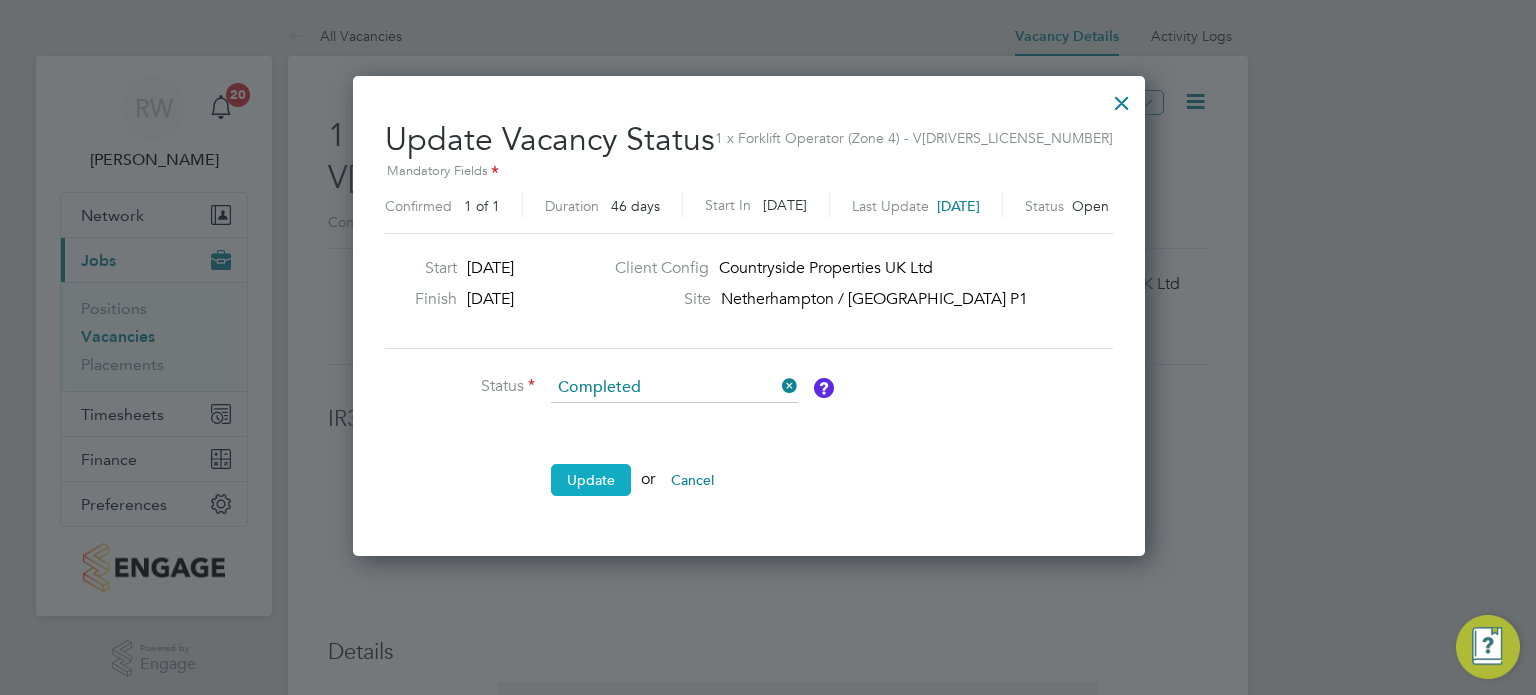 click on "Update" at bounding box center [591, 480] 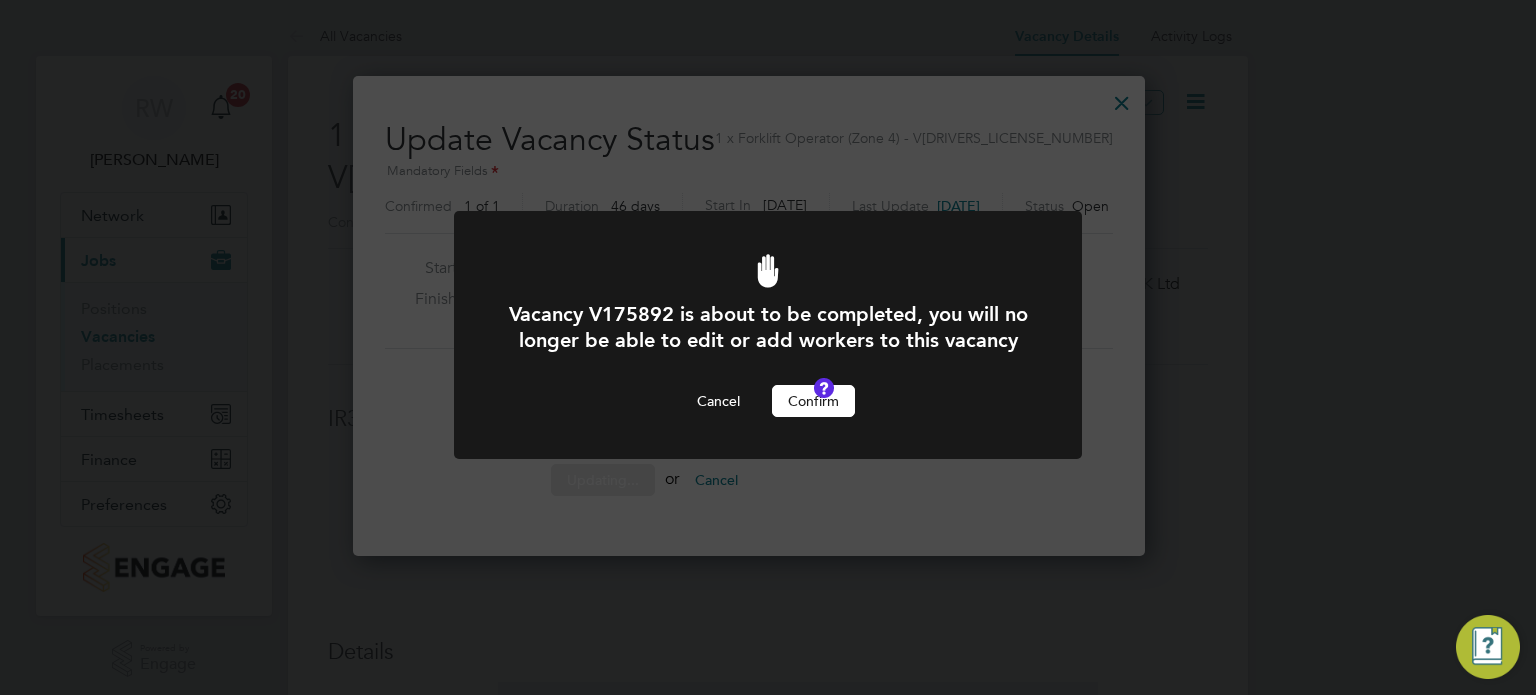 click on "Confirm" at bounding box center (813, 401) 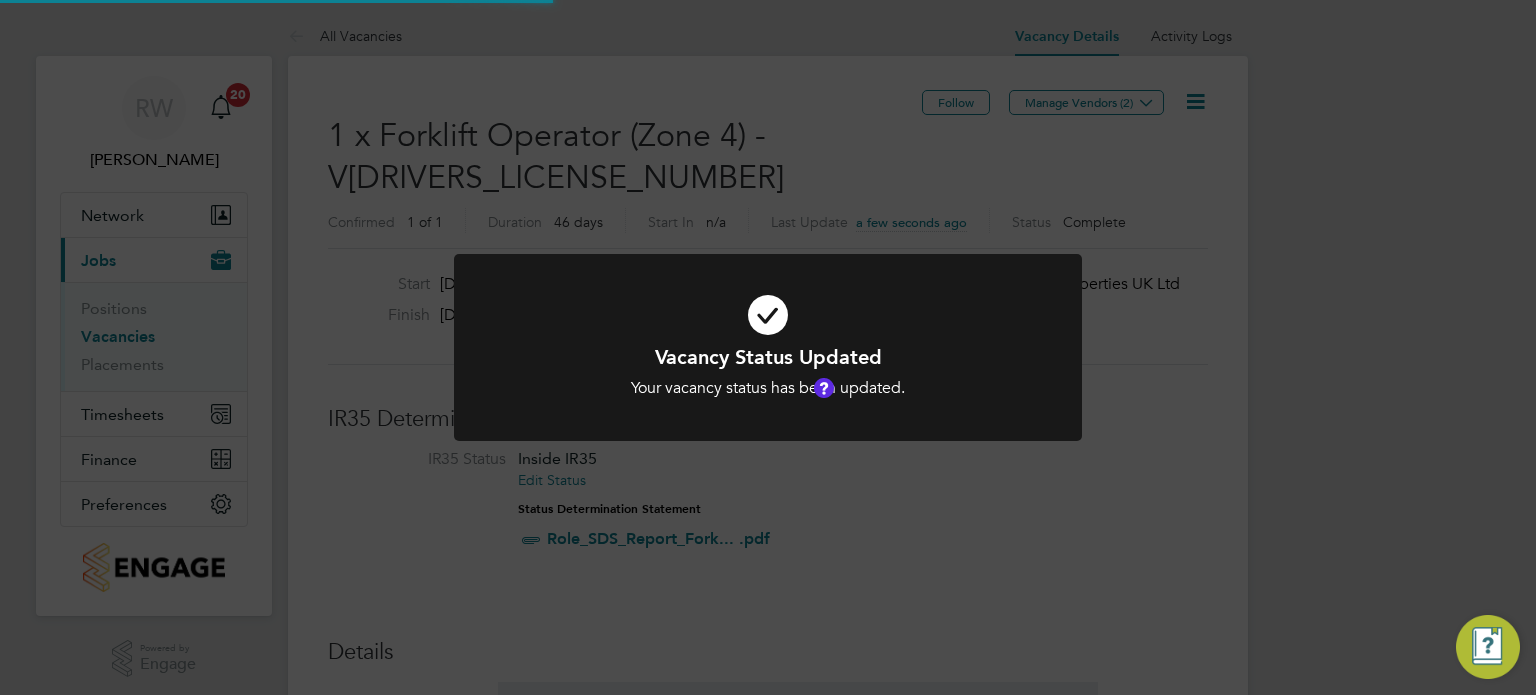 scroll, scrollTop: 9, scrollLeft: 9, axis: both 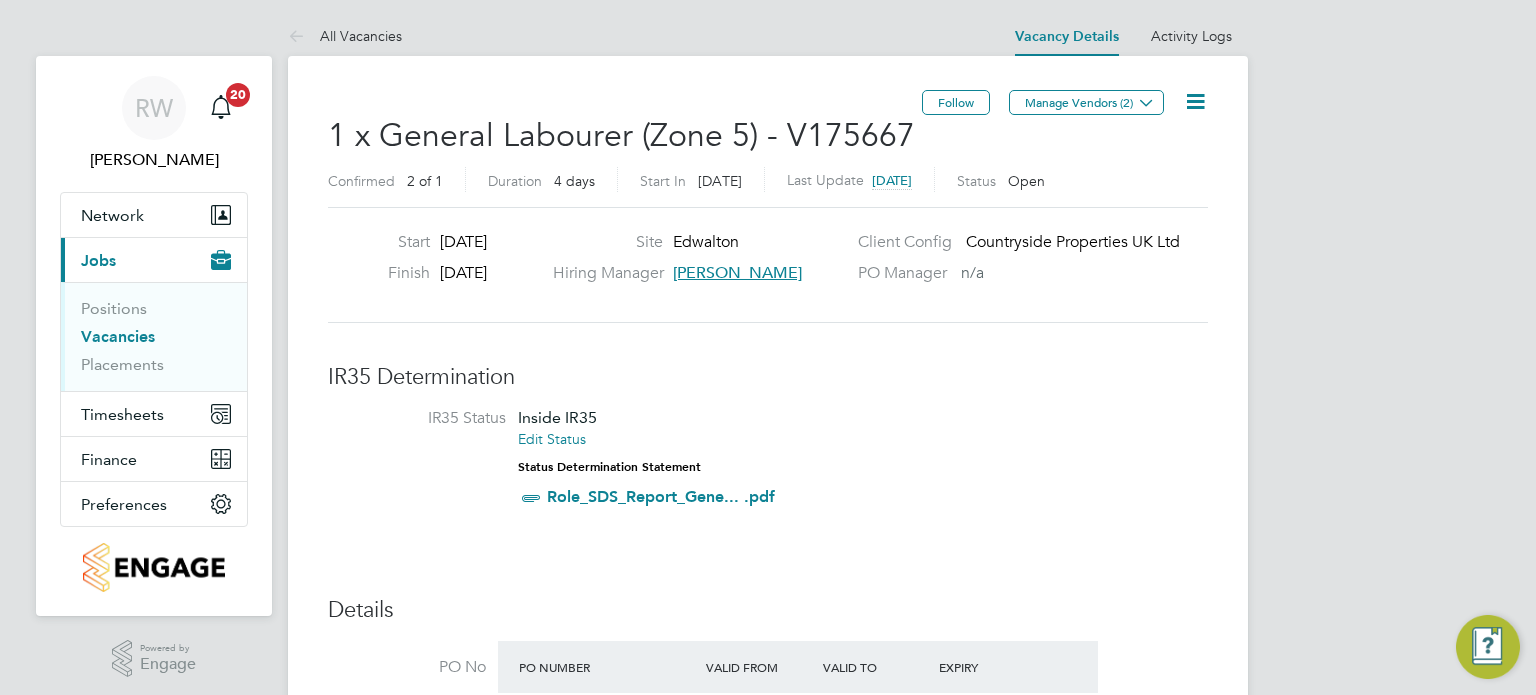 click 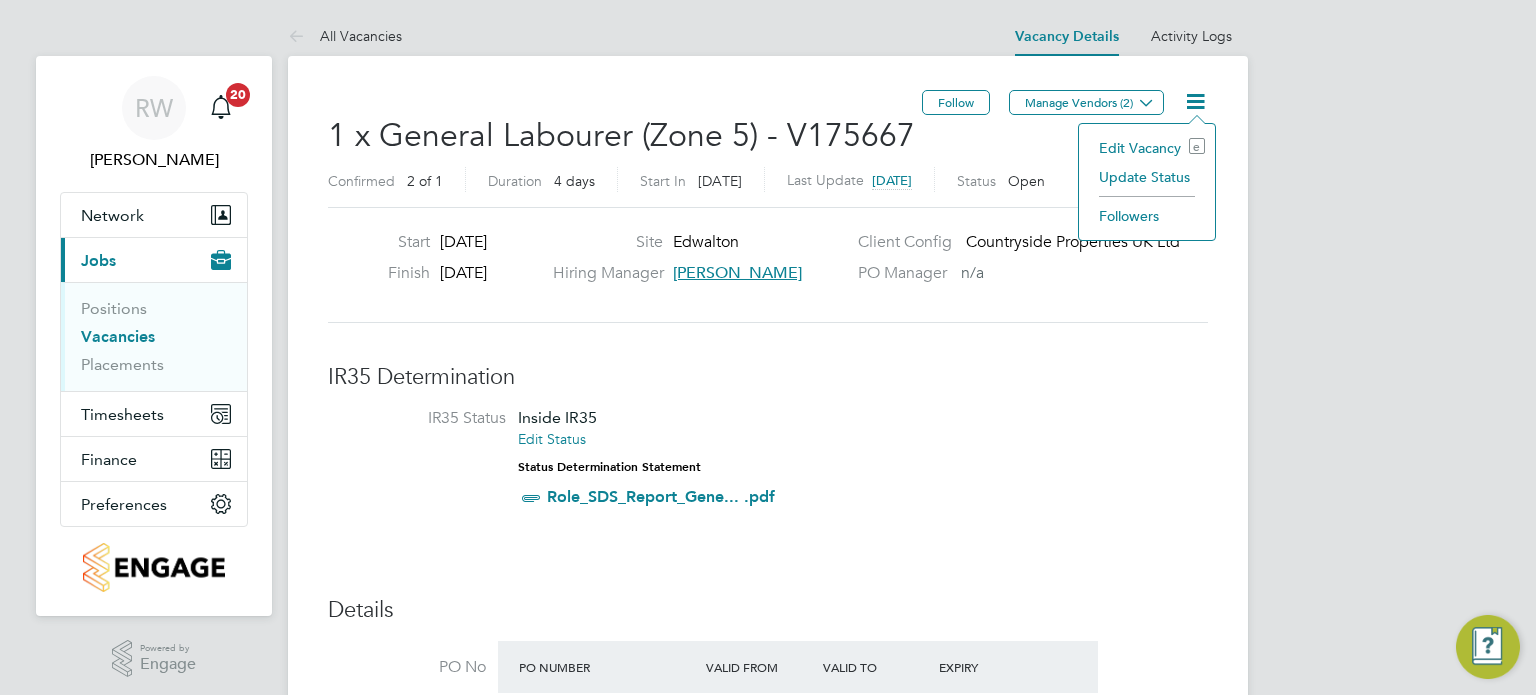 click on "Update Status" 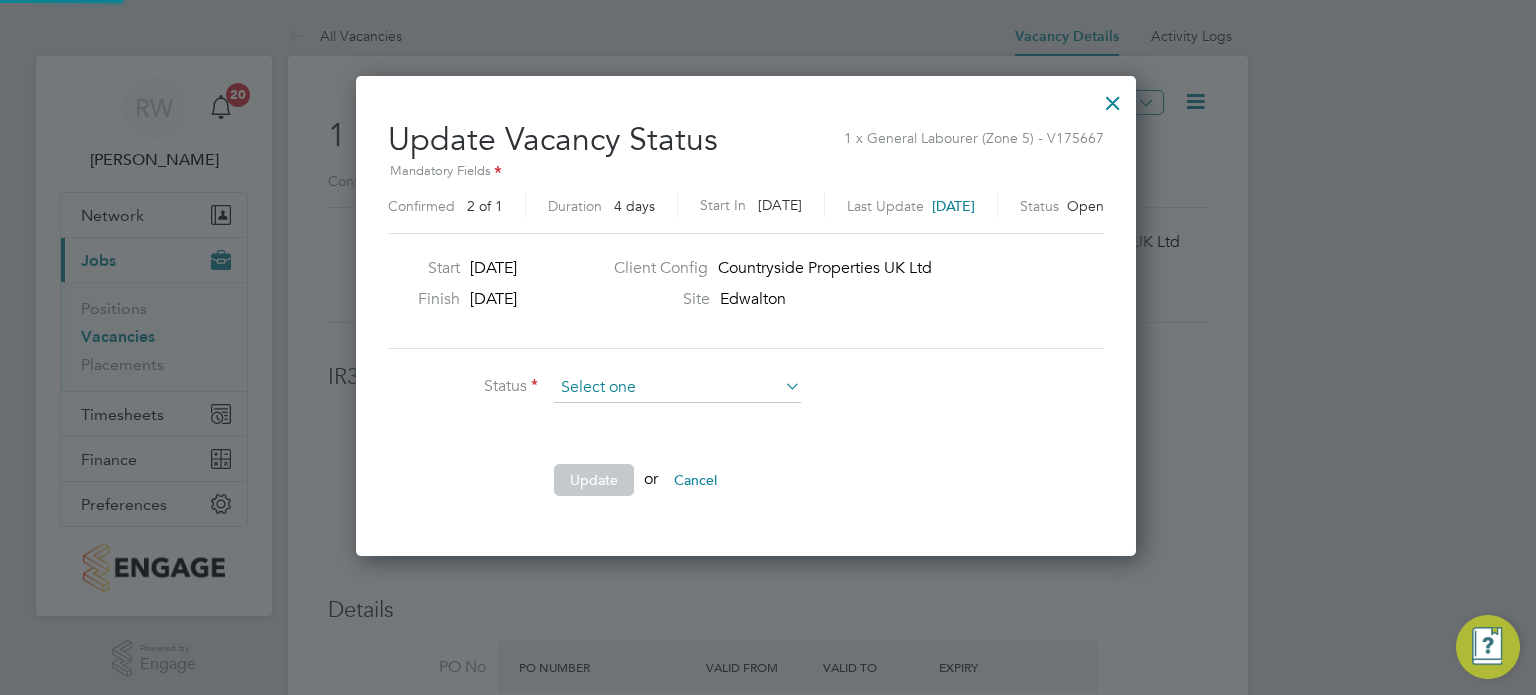 scroll, scrollTop: 10, scrollLeft: 9, axis: both 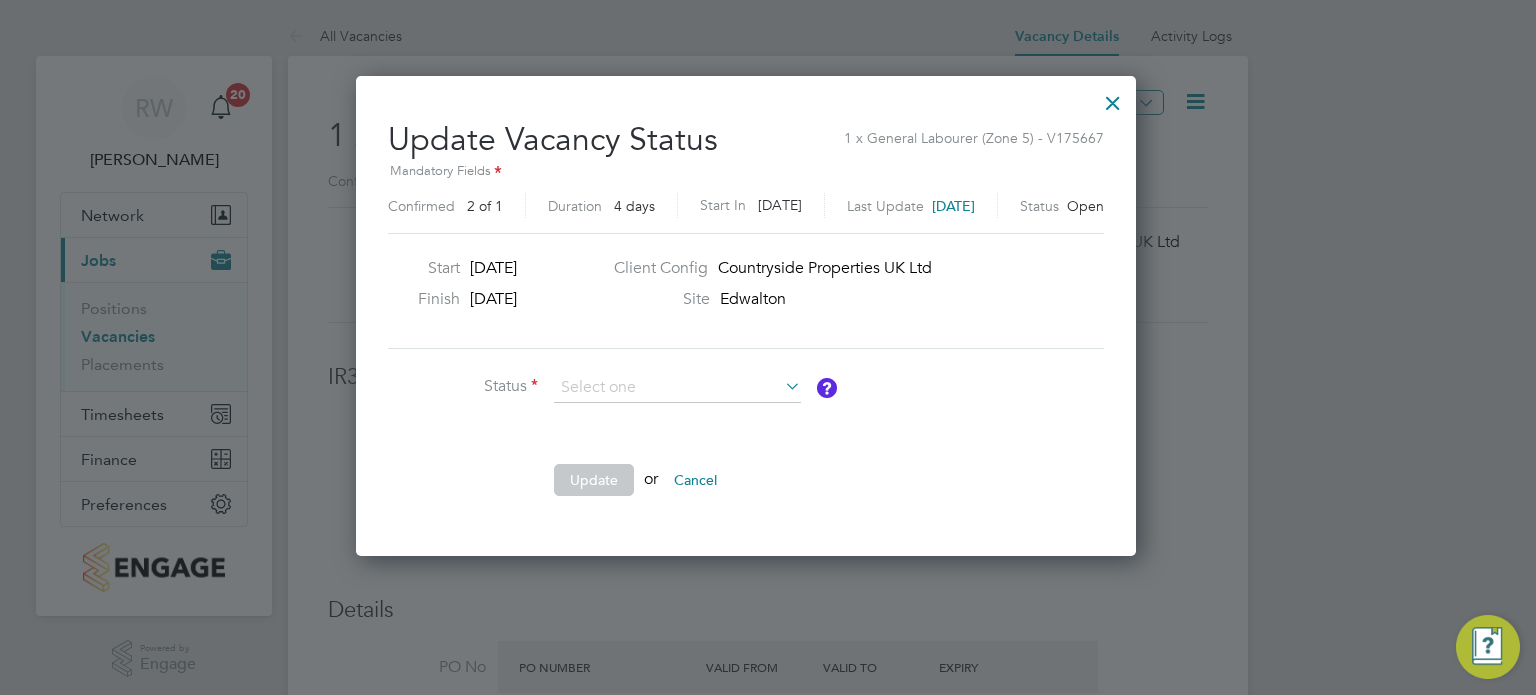 click on "Completed" 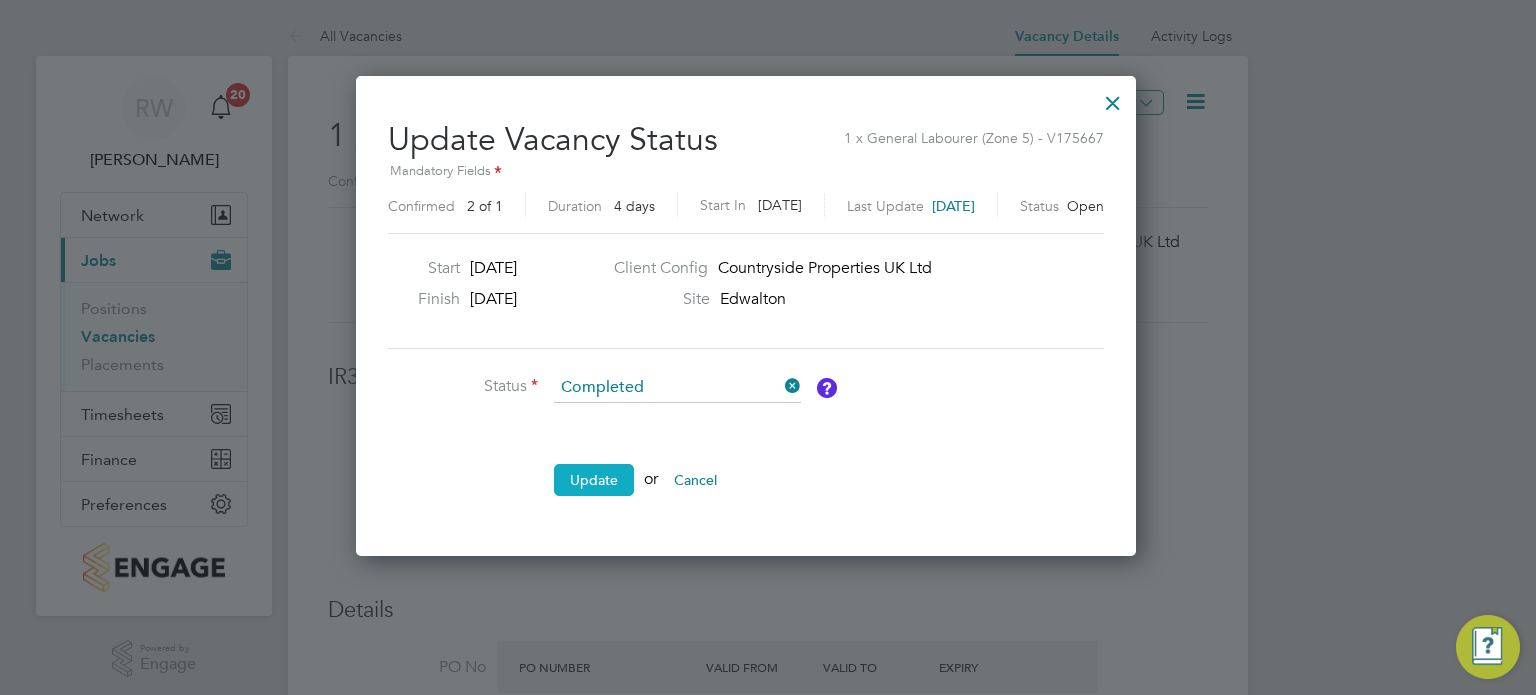 click on "Update" at bounding box center [594, 480] 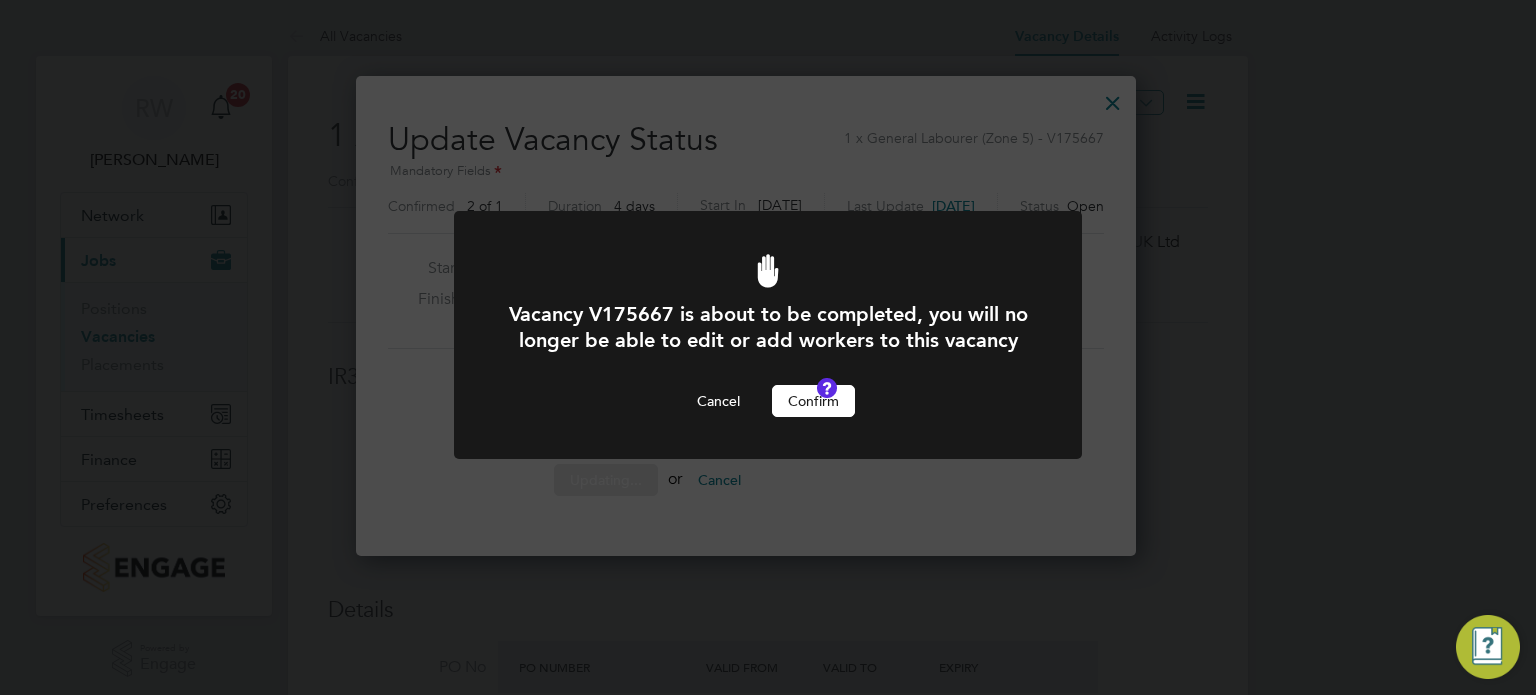 click on "Confirm" at bounding box center [813, 401] 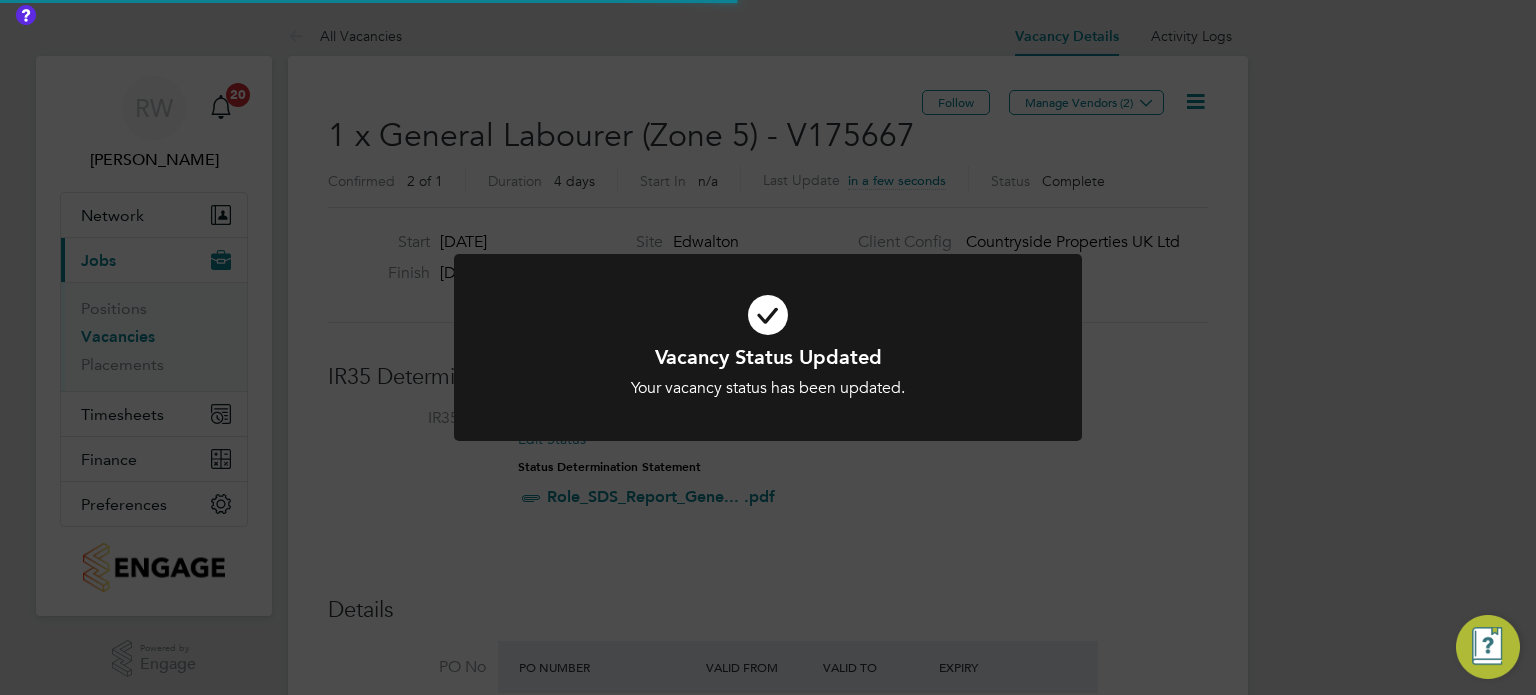 scroll, scrollTop: 9, scrollLeft: 9, axis: both 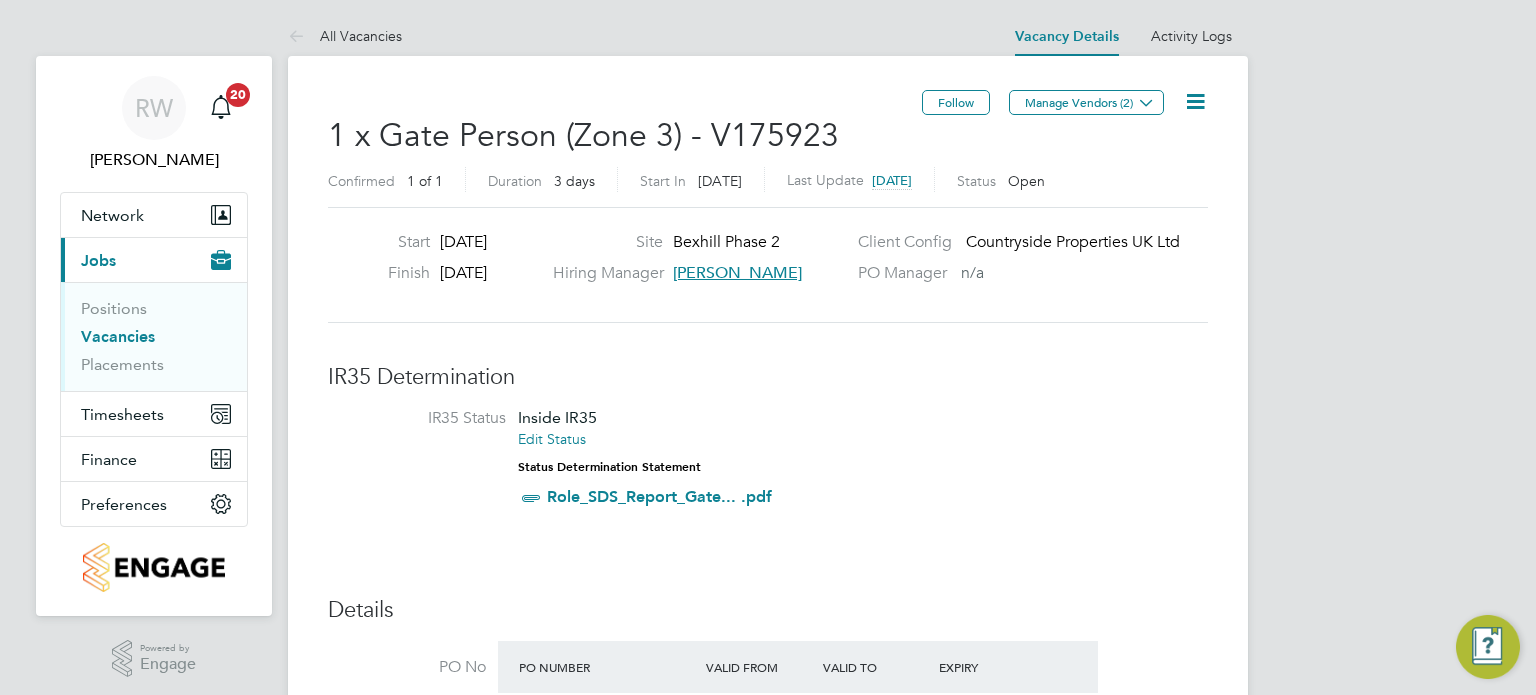 click 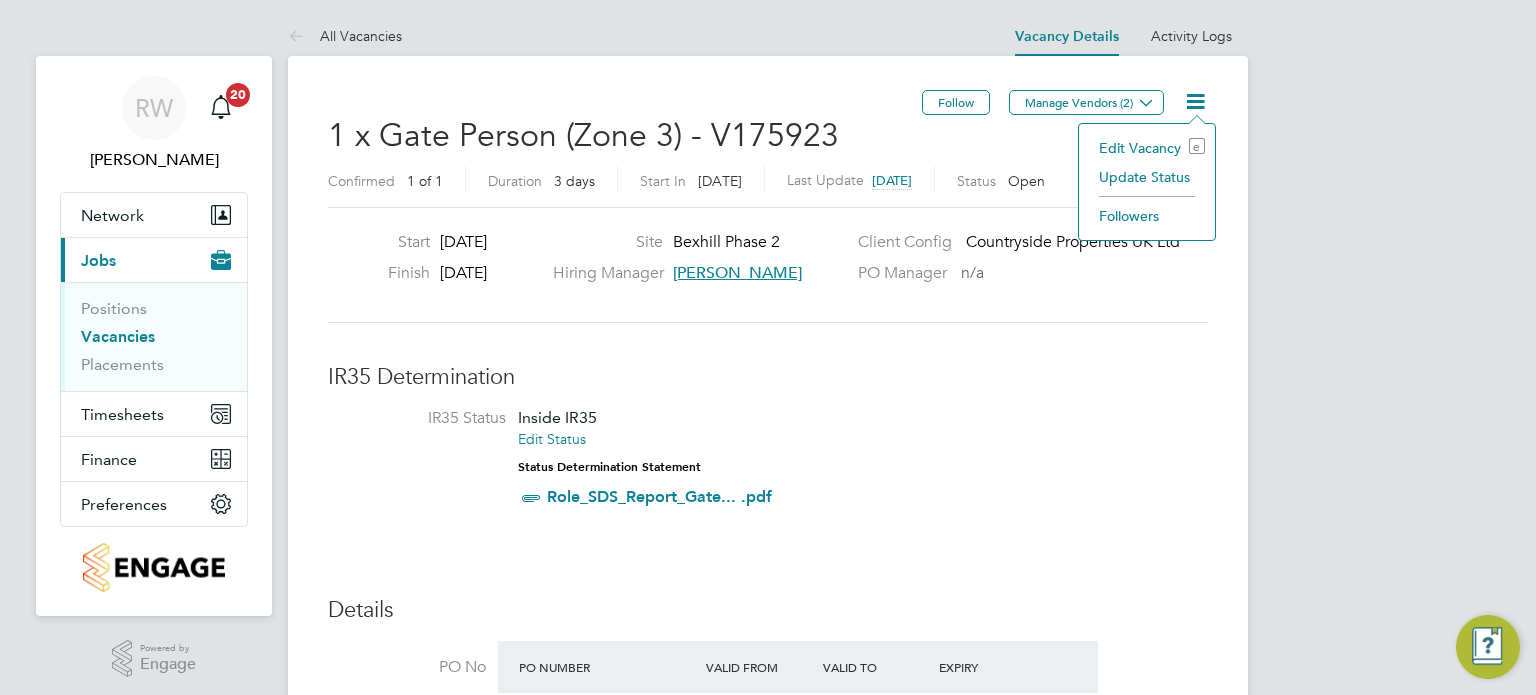 click on "Update Status" 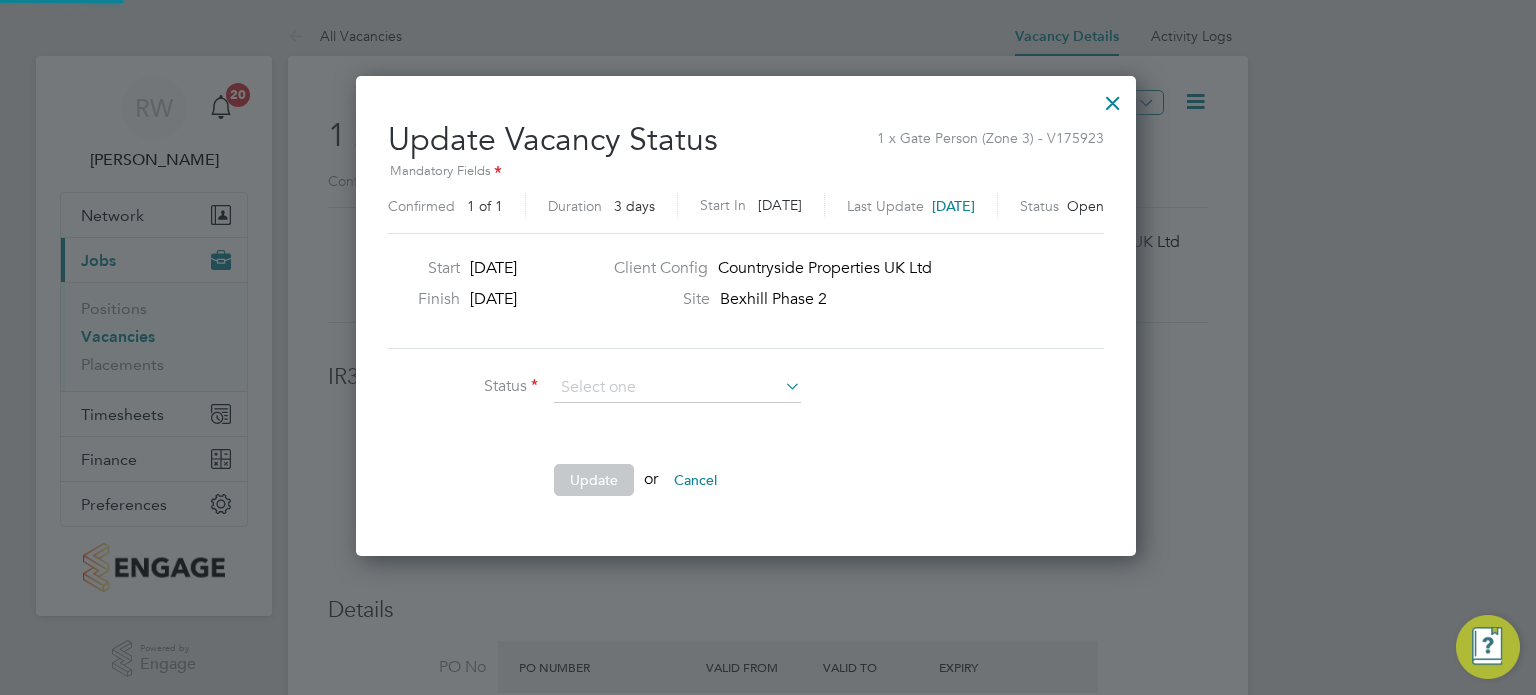 scroll, scrollTop: 10, scrollLeft: 9, axis: both 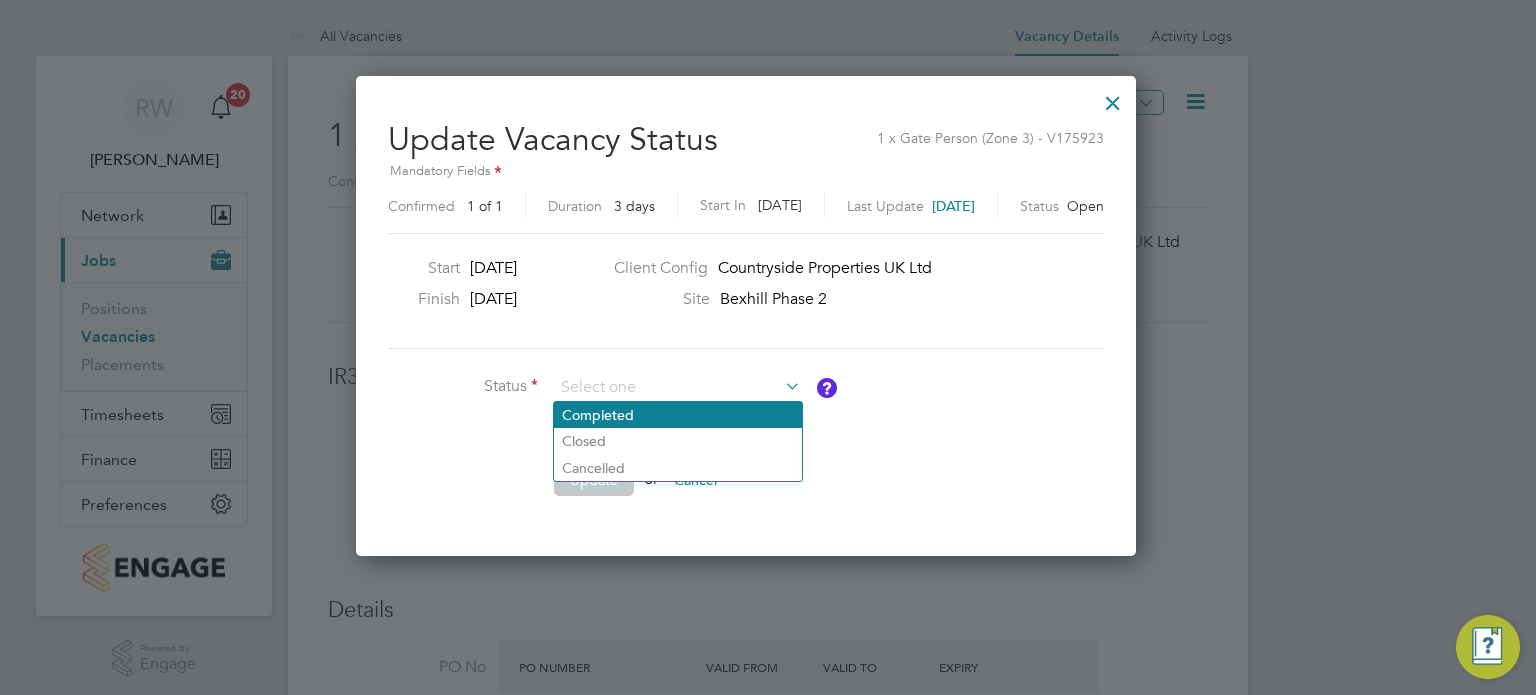 click on "Completed" 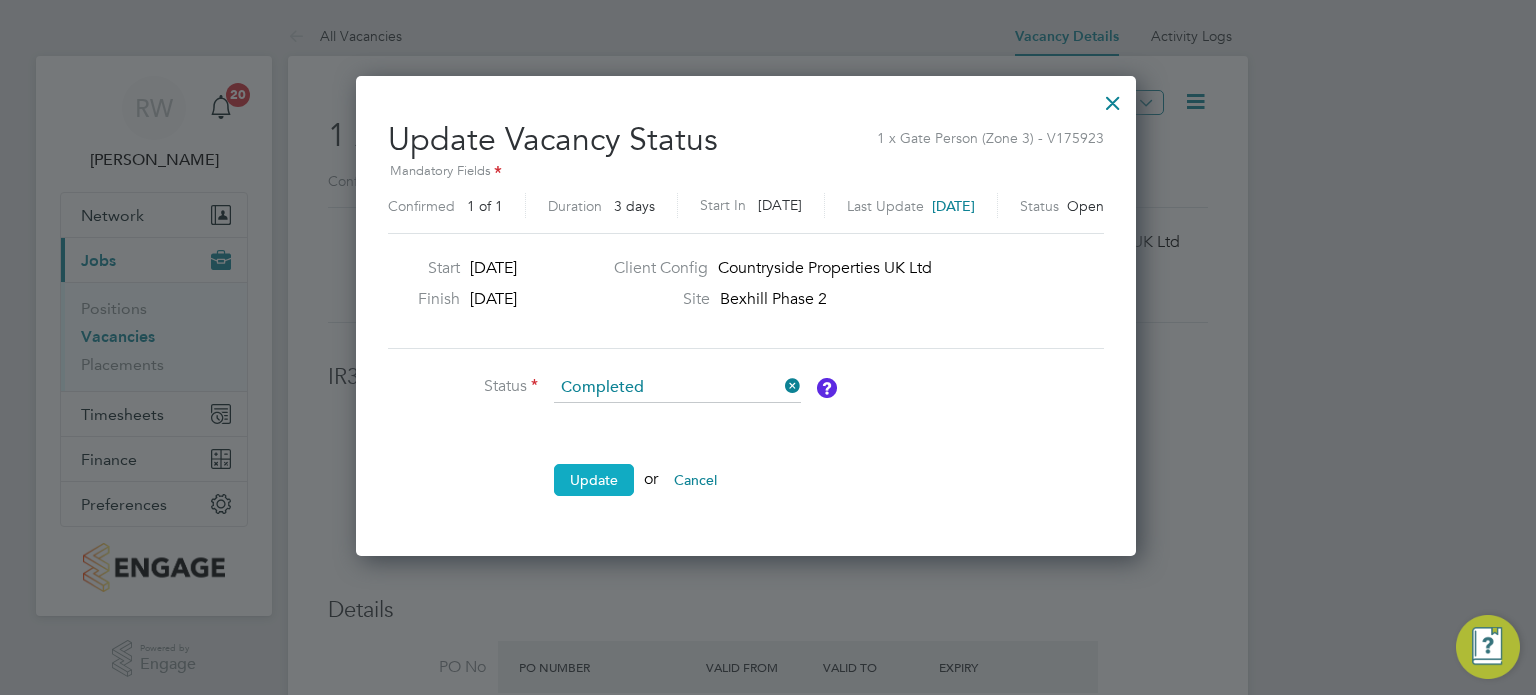 click on "Update" at bounding box center [594, 480] 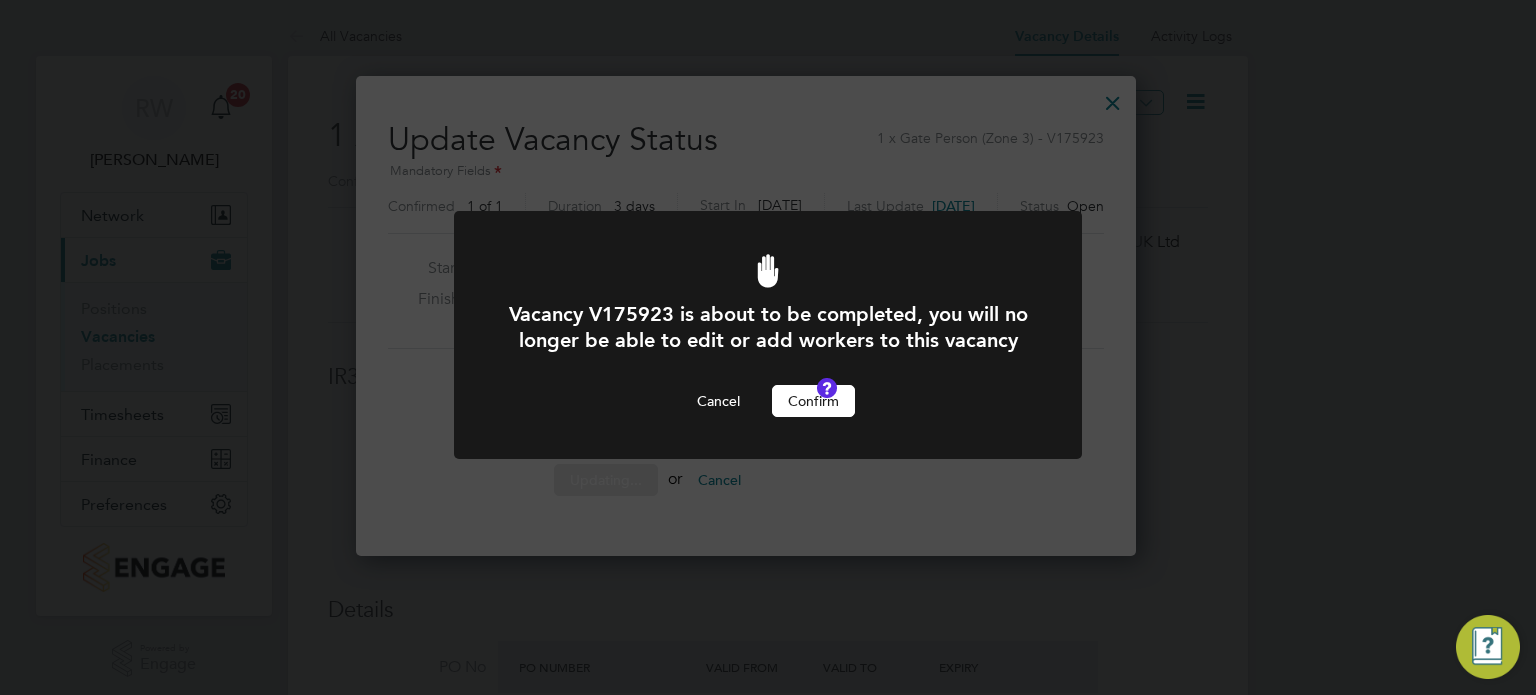 click on "Confirm" at bounding box center [813, 401] 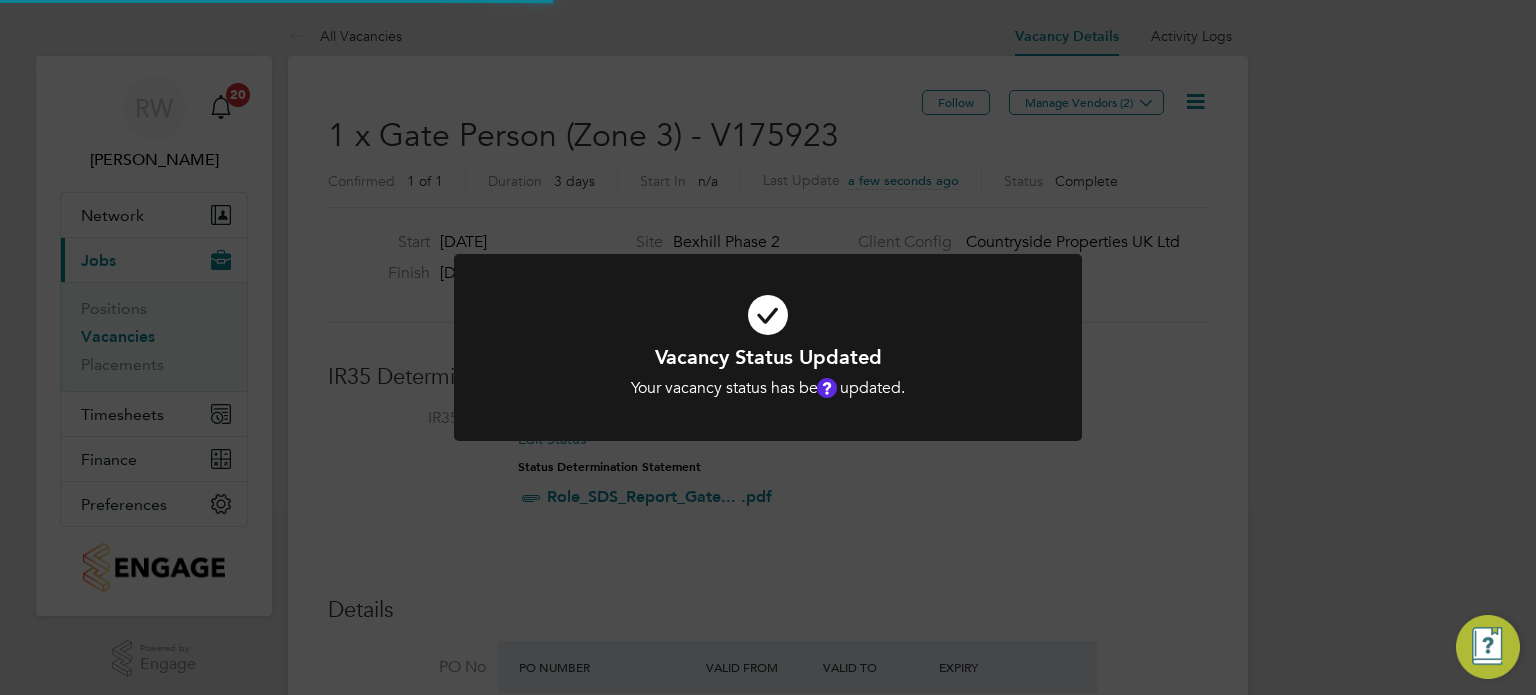 scroll, scrollTop: 9, scrollLeft: 9, axis: both 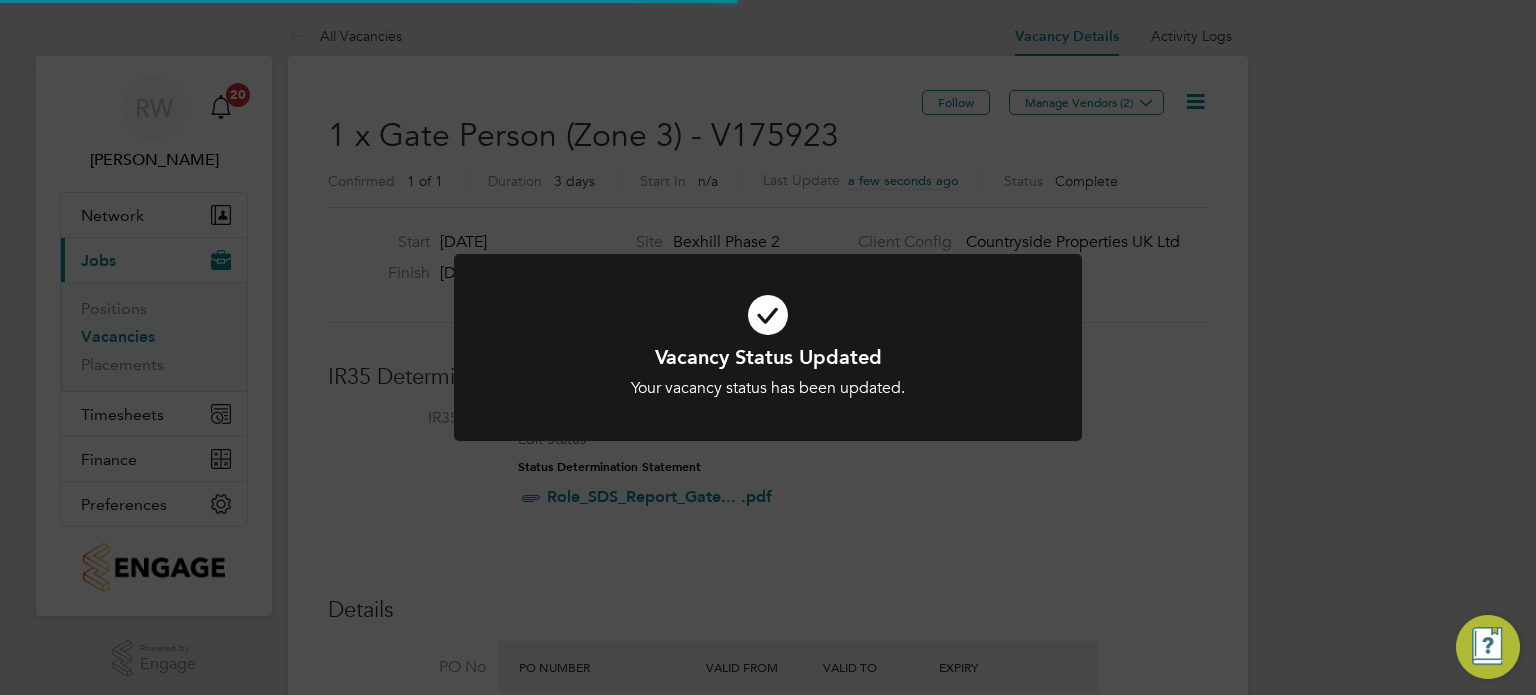 click on "Vacancy Status Updated Your vacancy status has been updated. Cancel Okay" 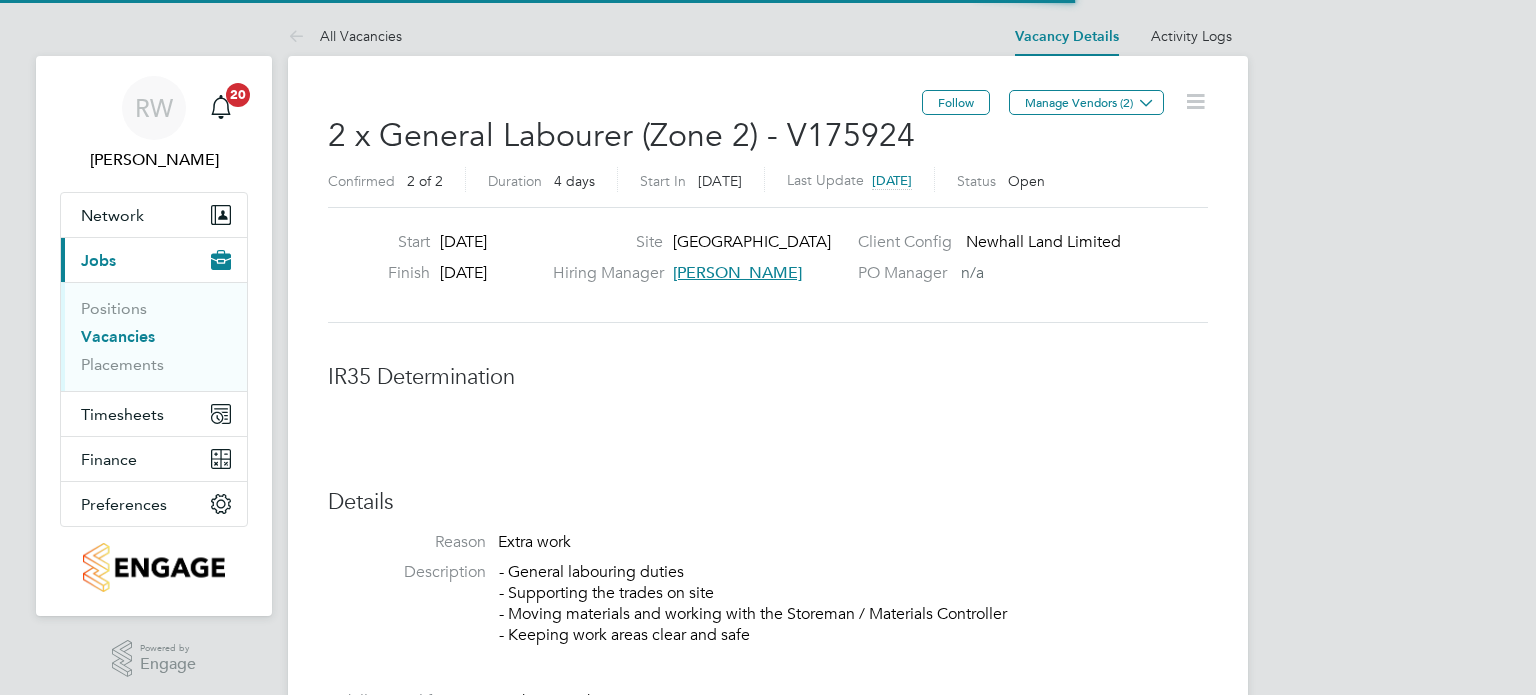 scroll, scrollTop: 0, scrollLeft: 0, axis: both 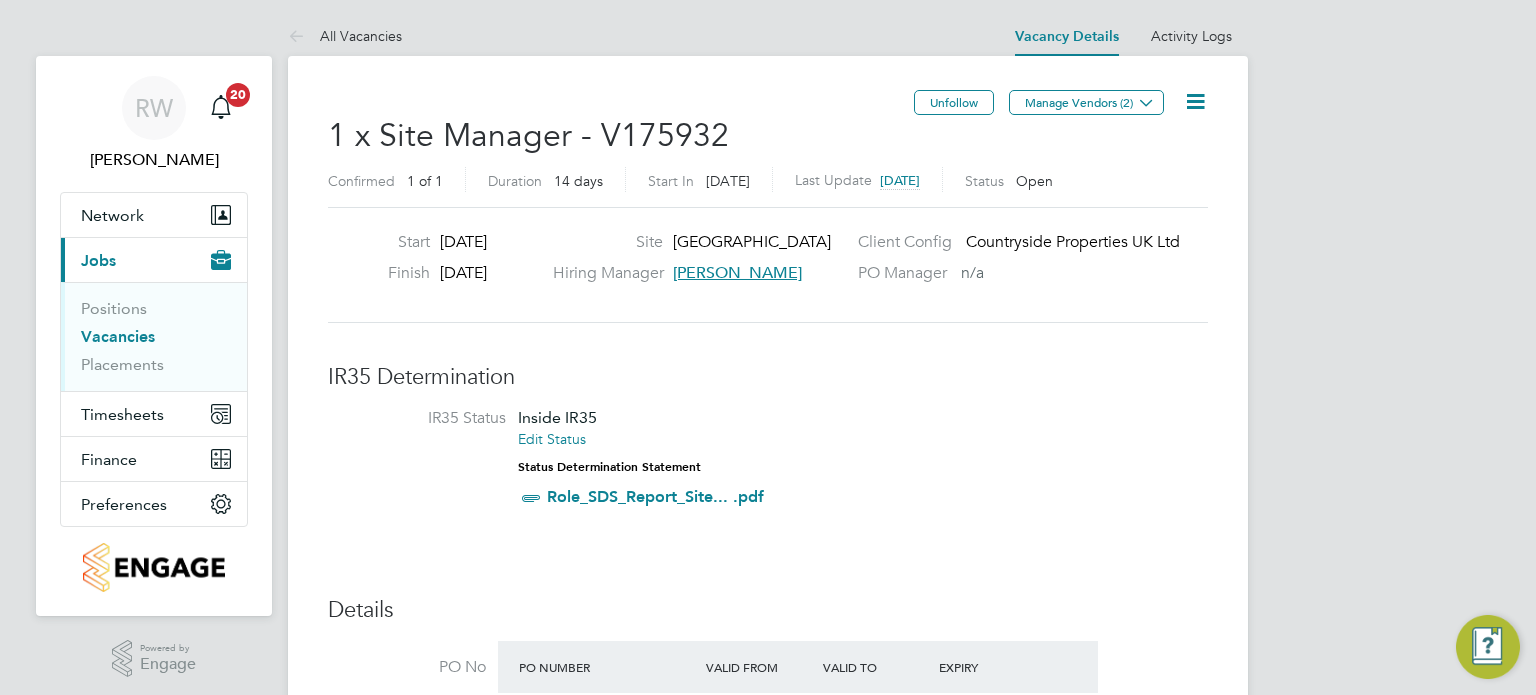 click 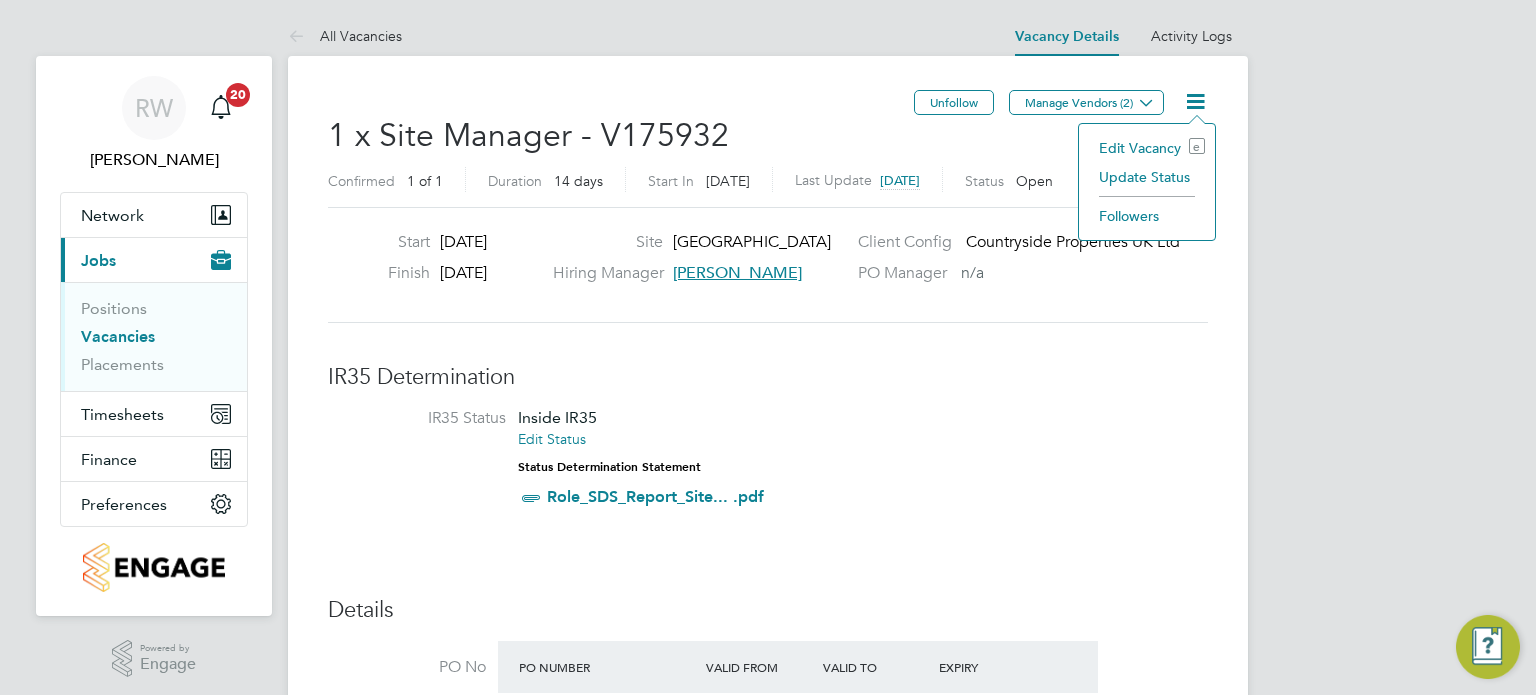 click on "Update Status" 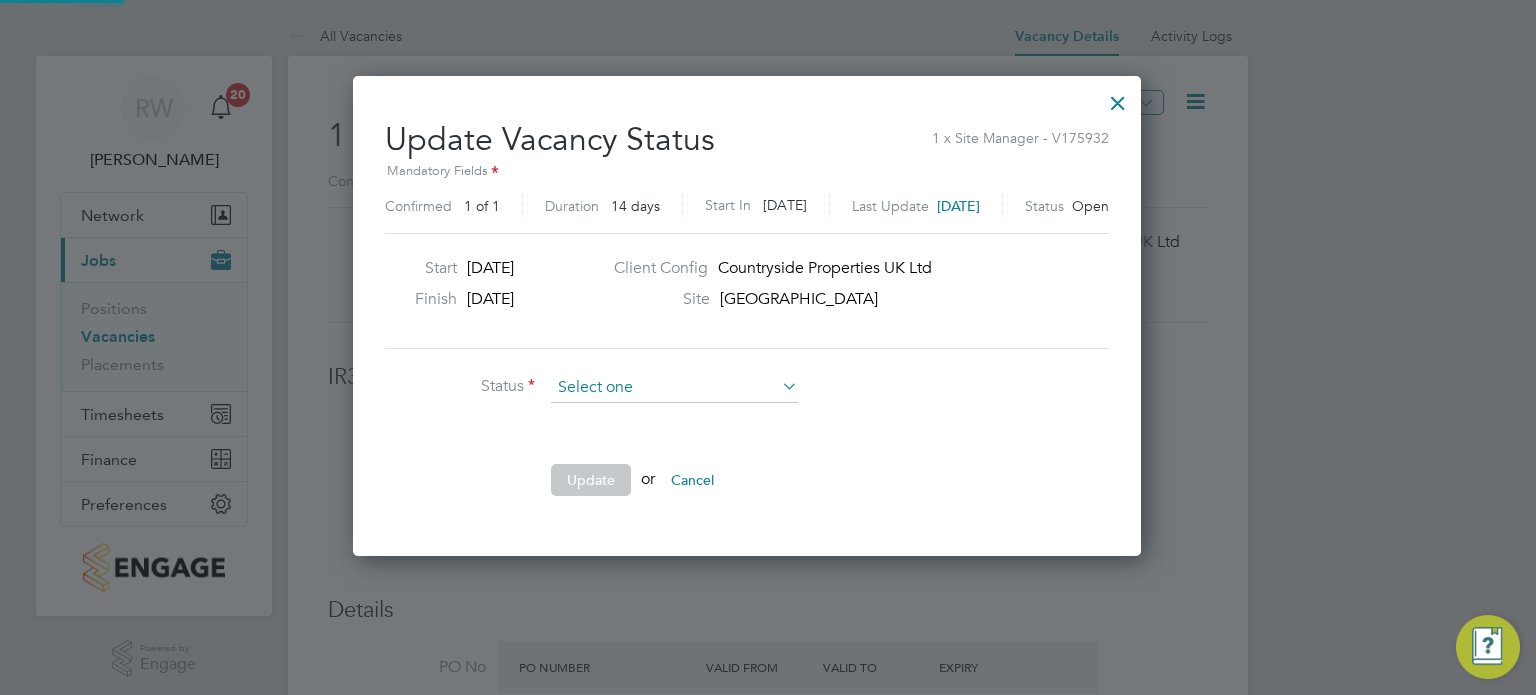 scroll, scrollTop: 10, scrollLeft: 10, axis: both 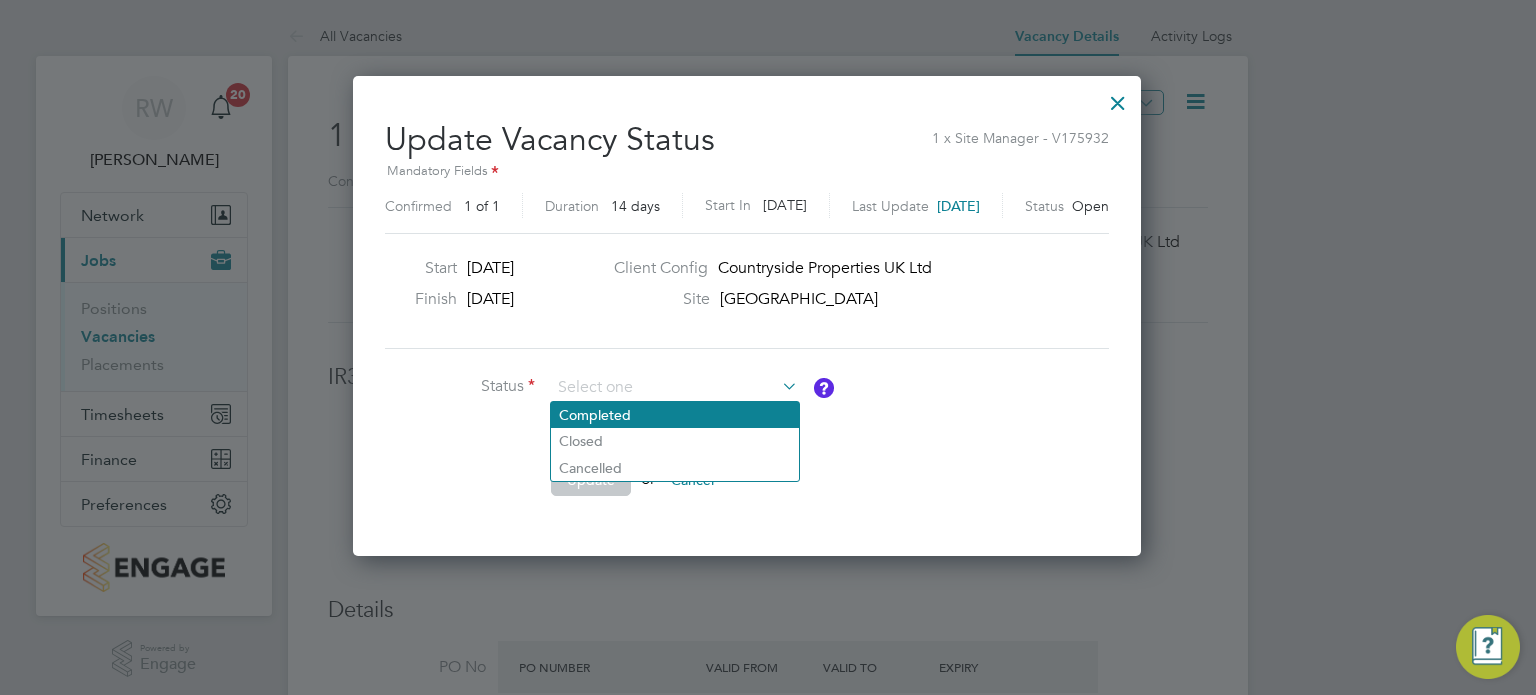 click on "Completed" 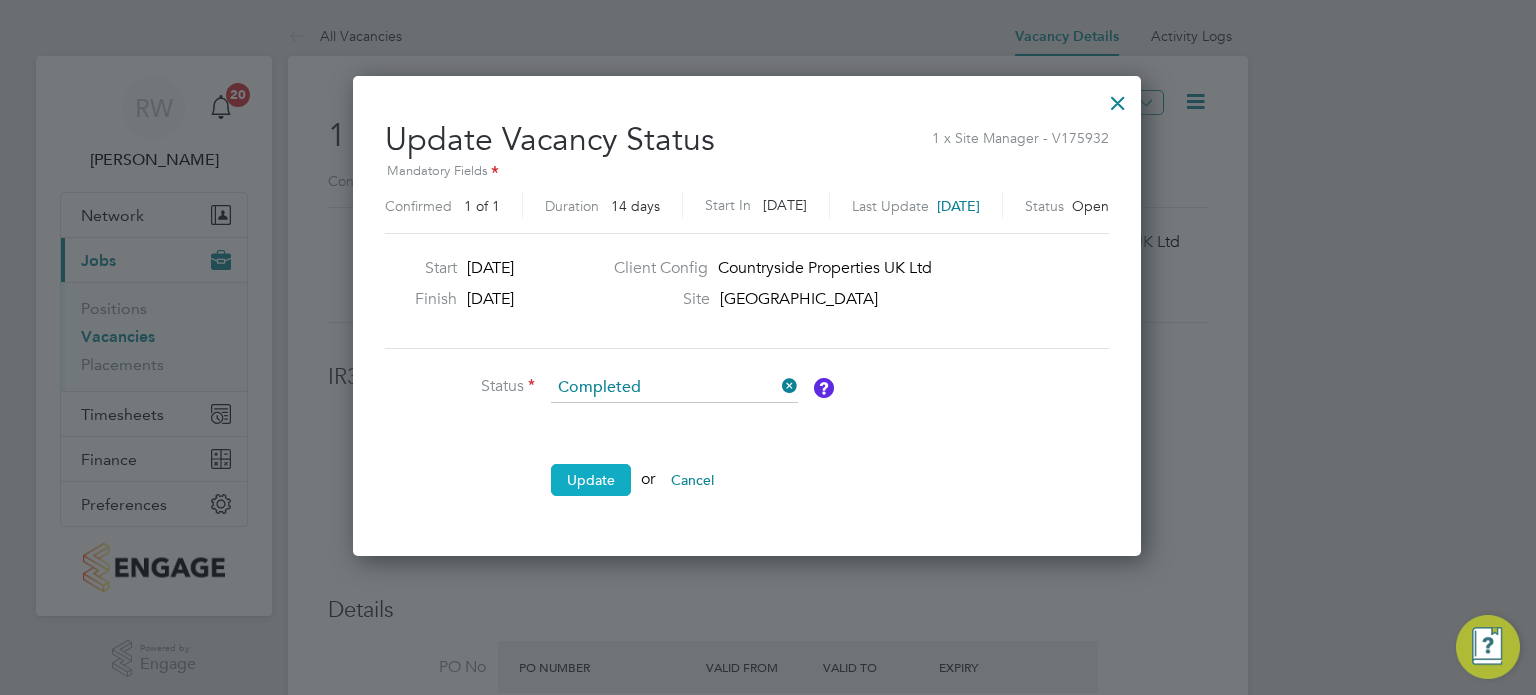 click on "Update" at bounding box center [591, 480] 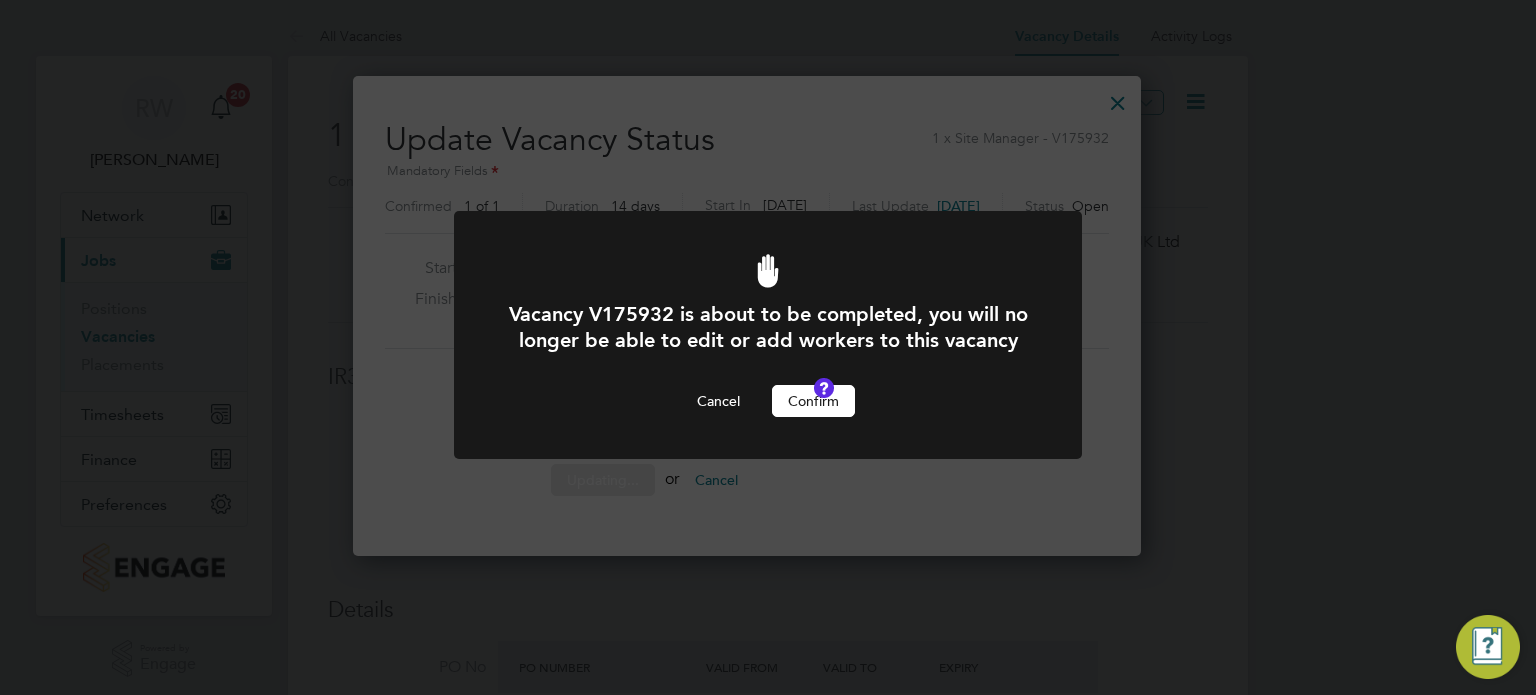click on "Confirm" at bounding box center [813, 401] 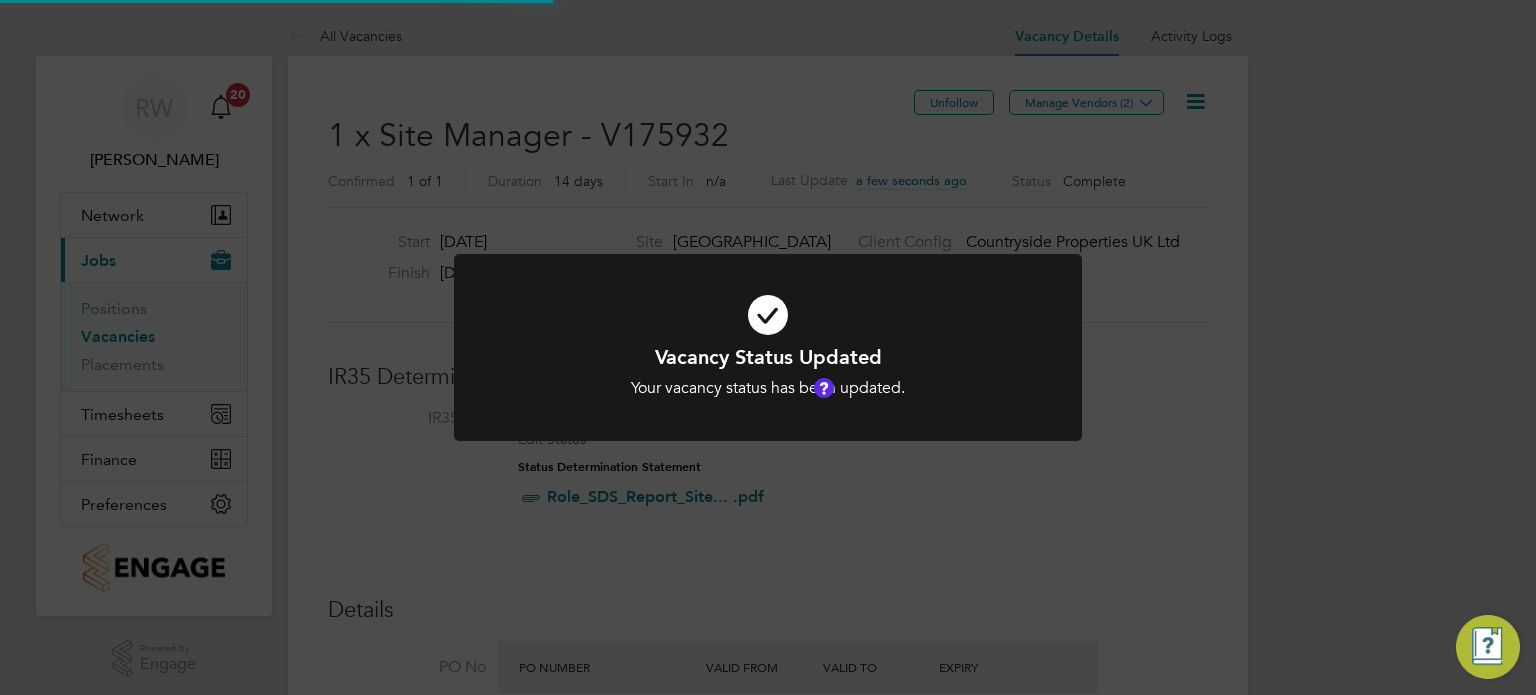 scroll, scrollTop: 9, scrollLeft: 9, axis: both 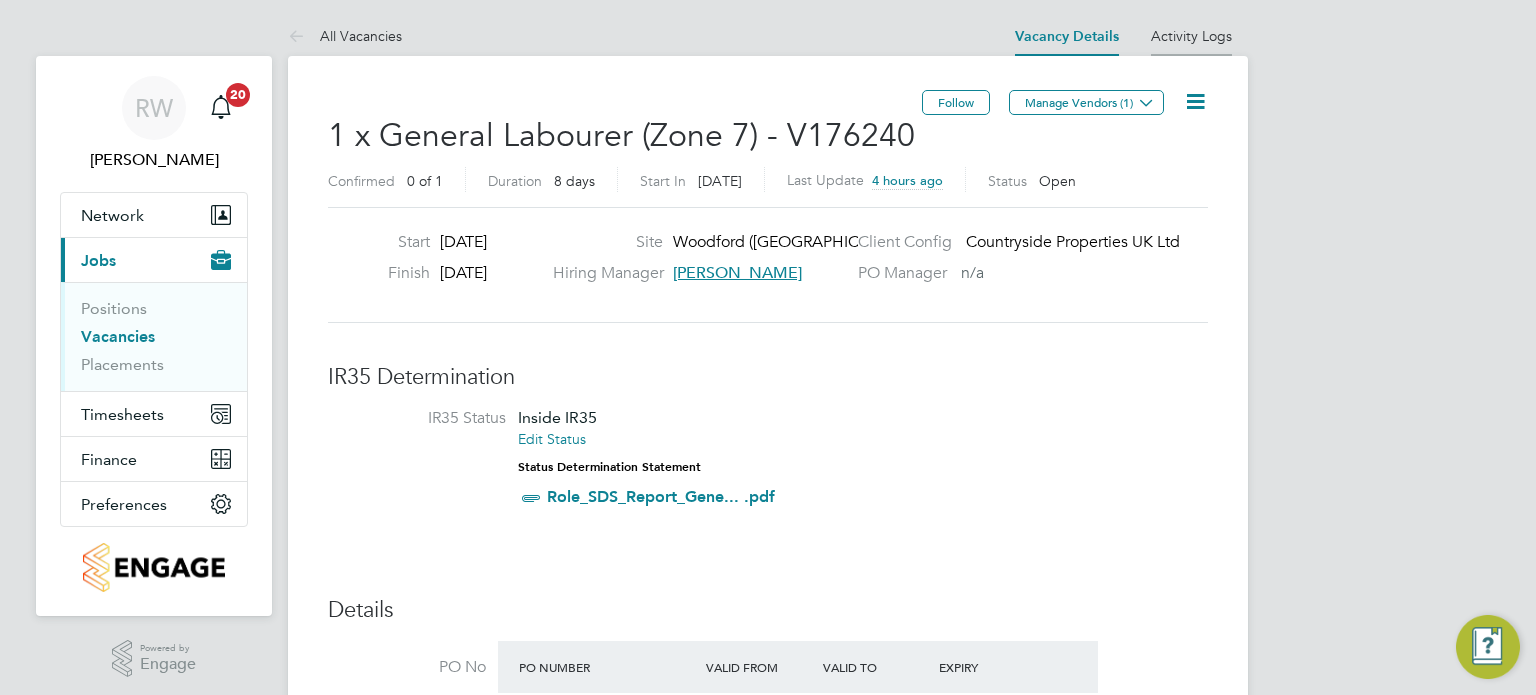 click on "Activity Logs" at bounding box center (1191, 36) 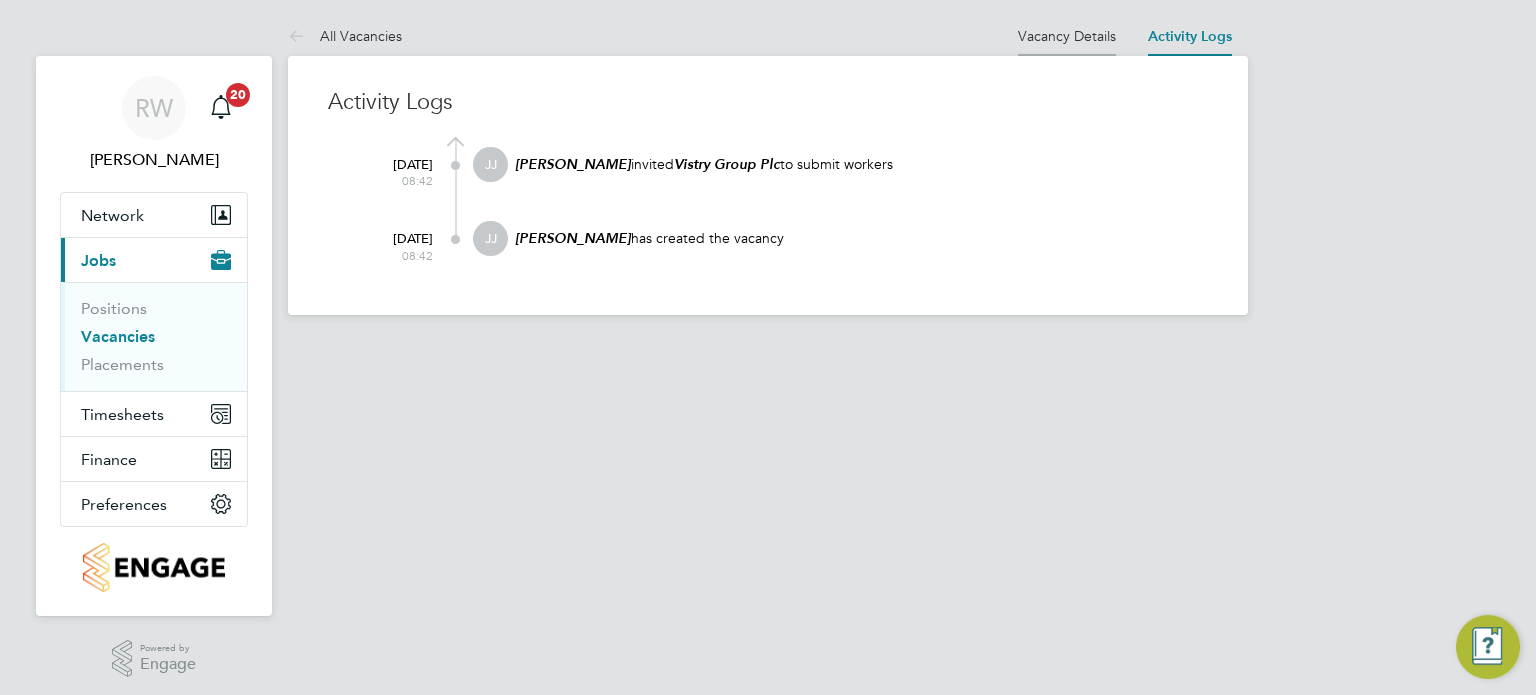 click on "Vacancy Details" at bounding box center (1067, 36) 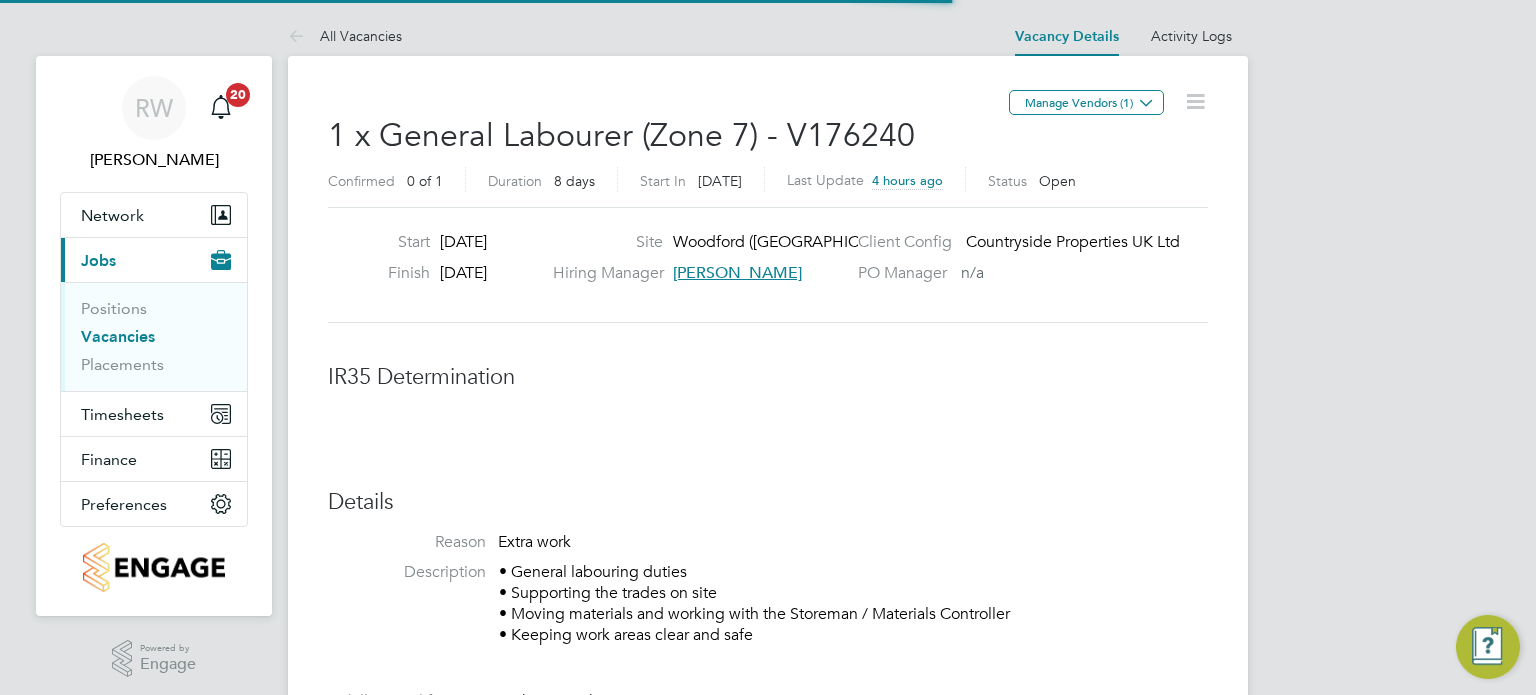 scroll, scrollTop: 10, scrollLeft: 10, axis: both 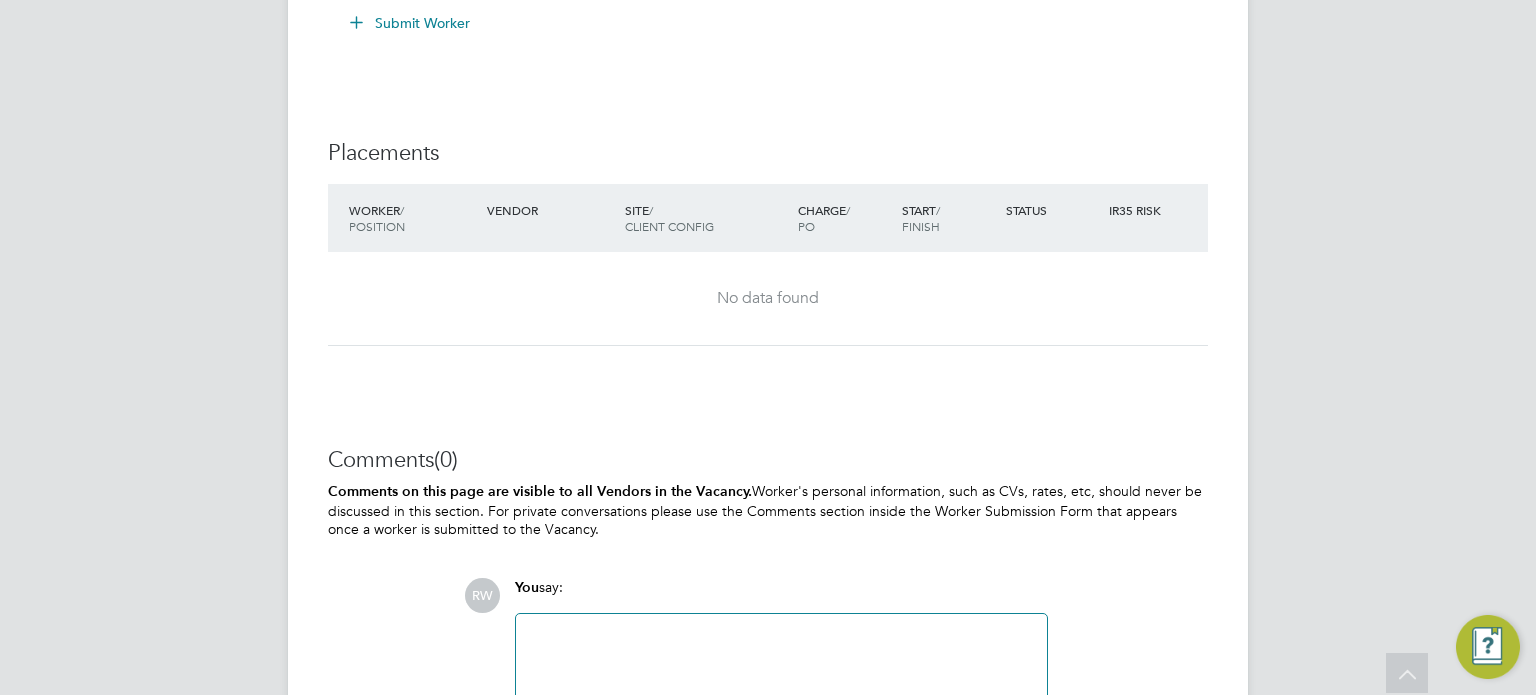 click 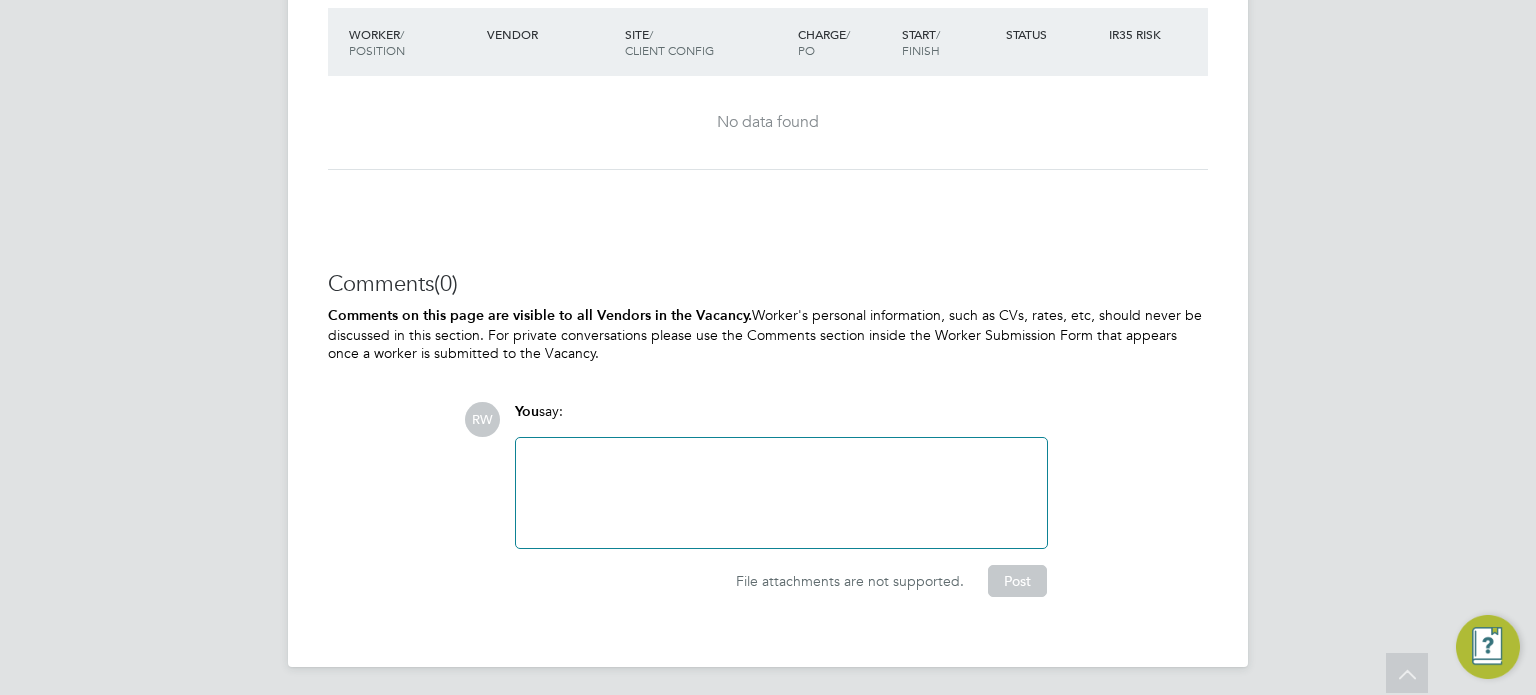 click 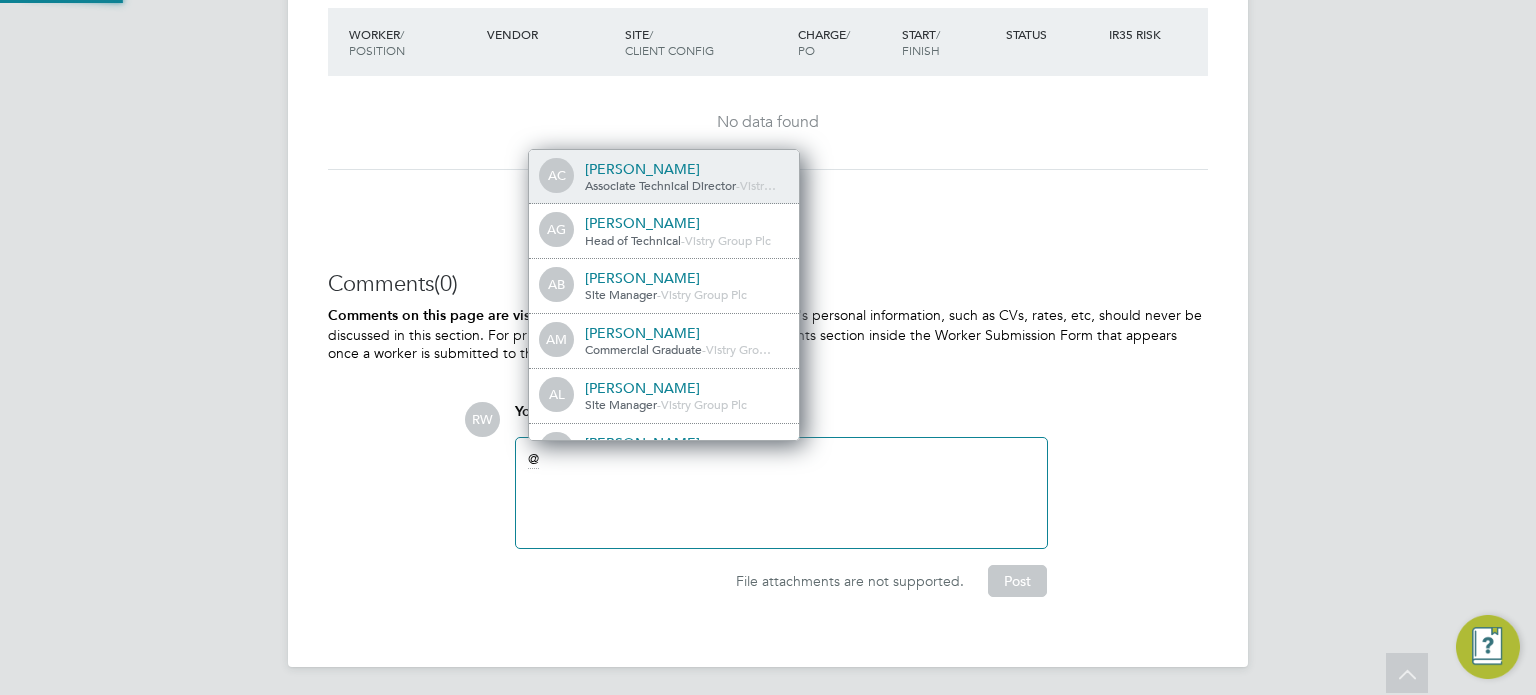 scroll, scrollTop: 10, scrollLeft: 10, axis: both 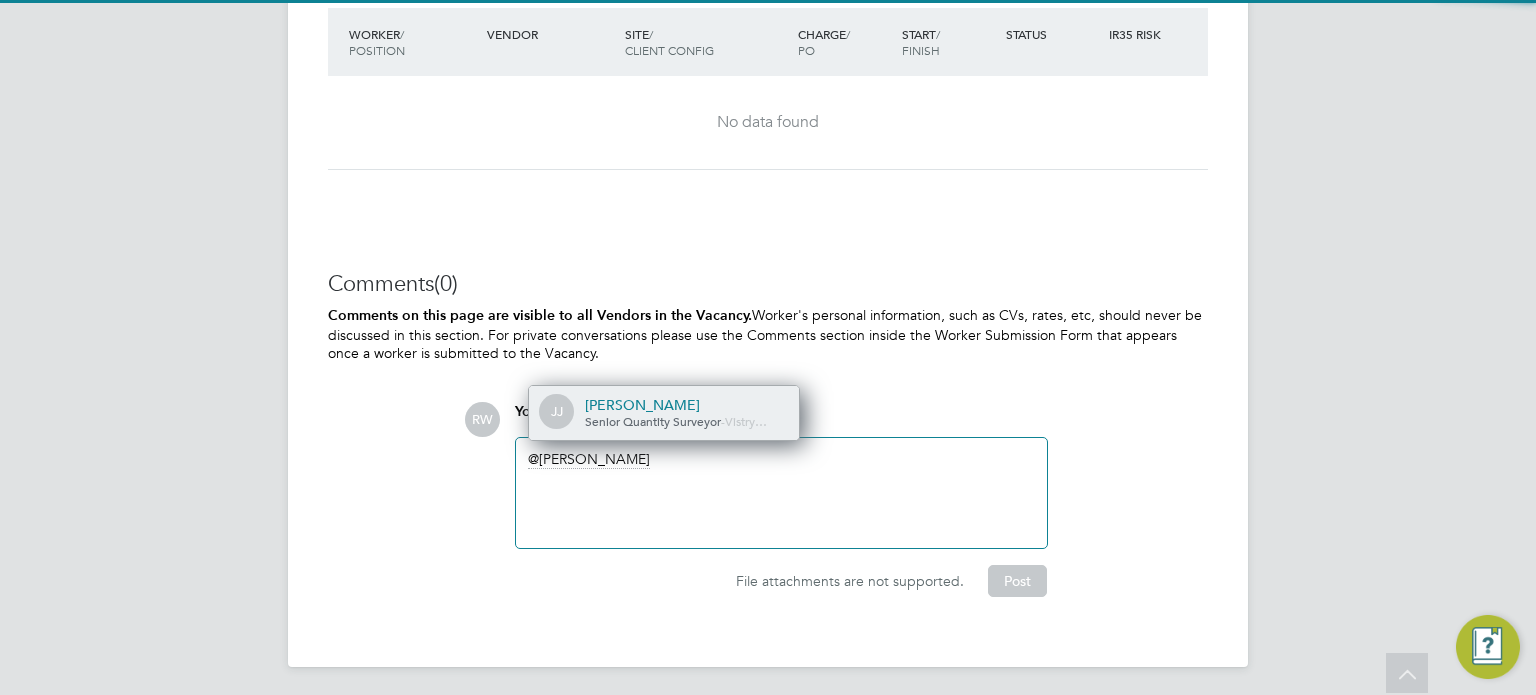 click on "Julie Jackson" 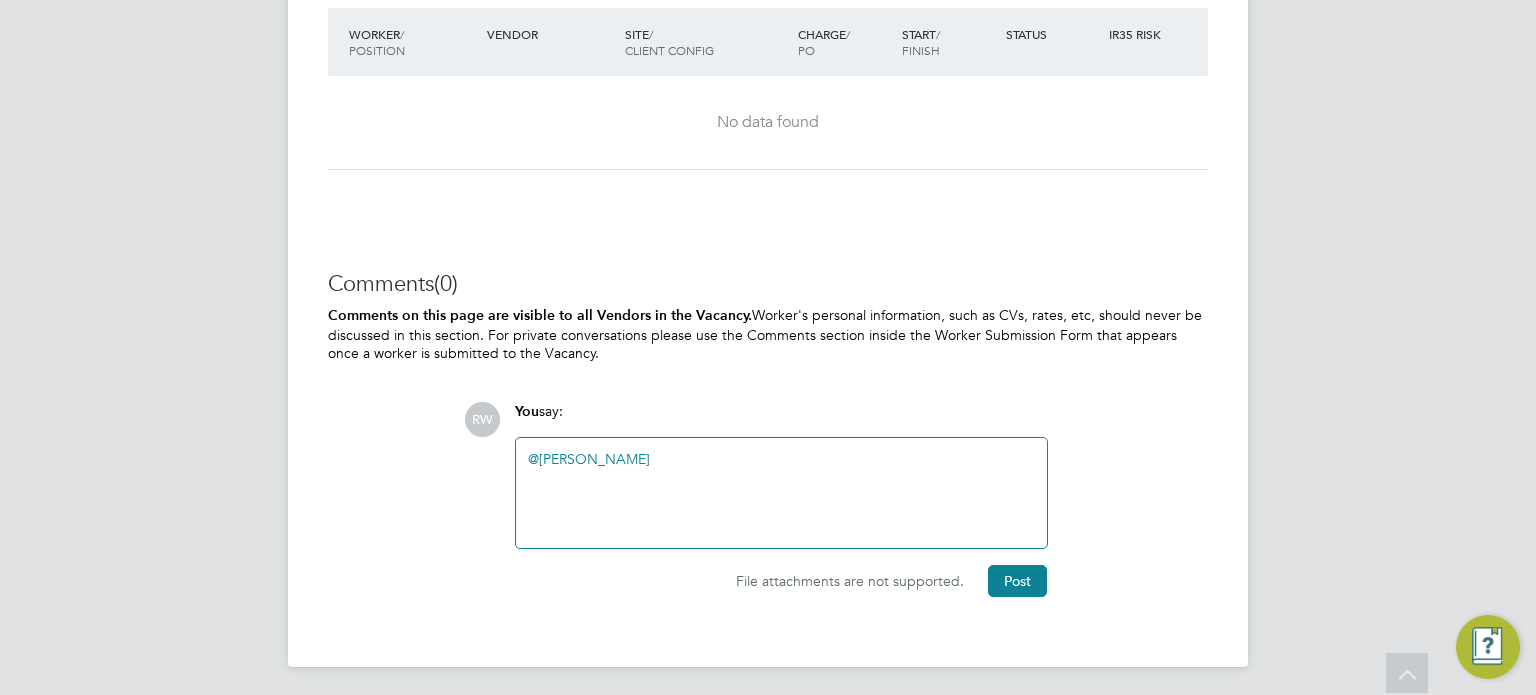 type 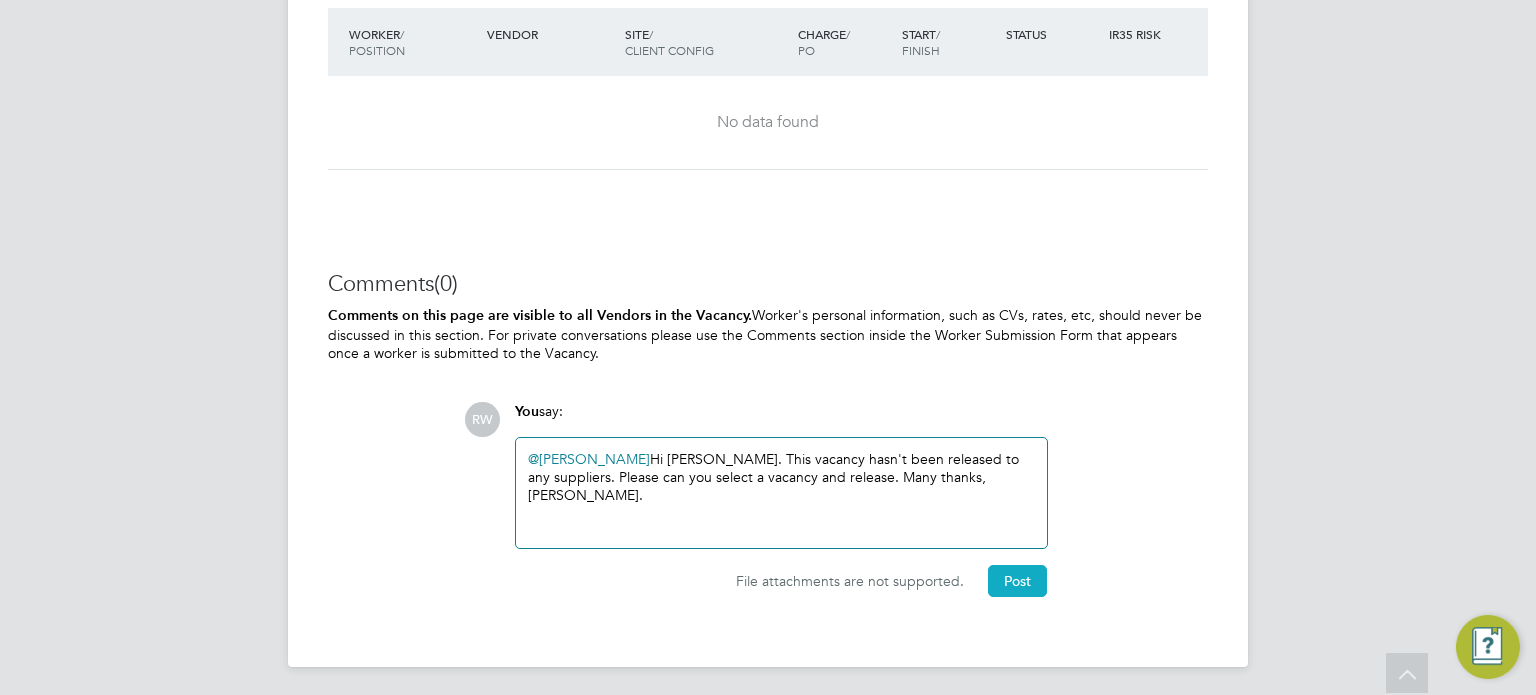 click on "Post" 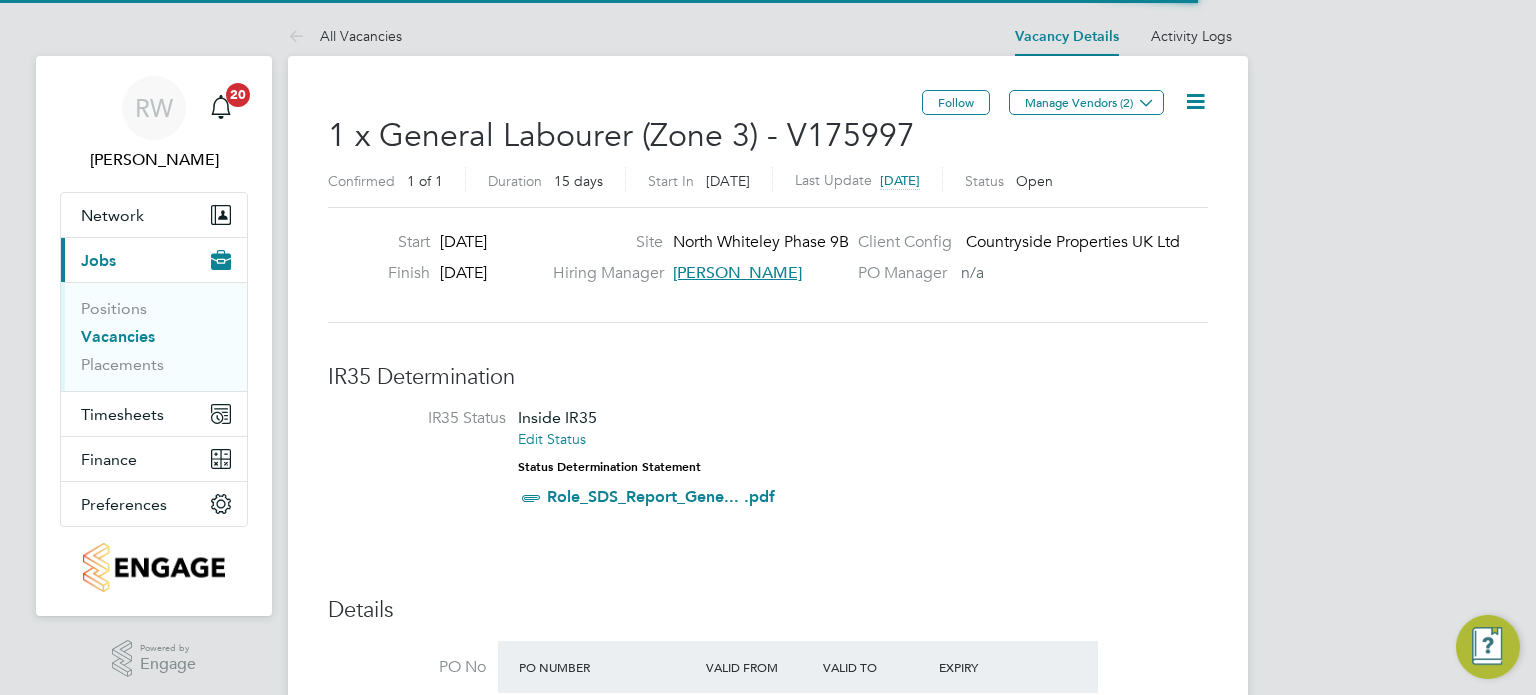scroll, scrollTop: 0, scrollLeft: 0, axis: both 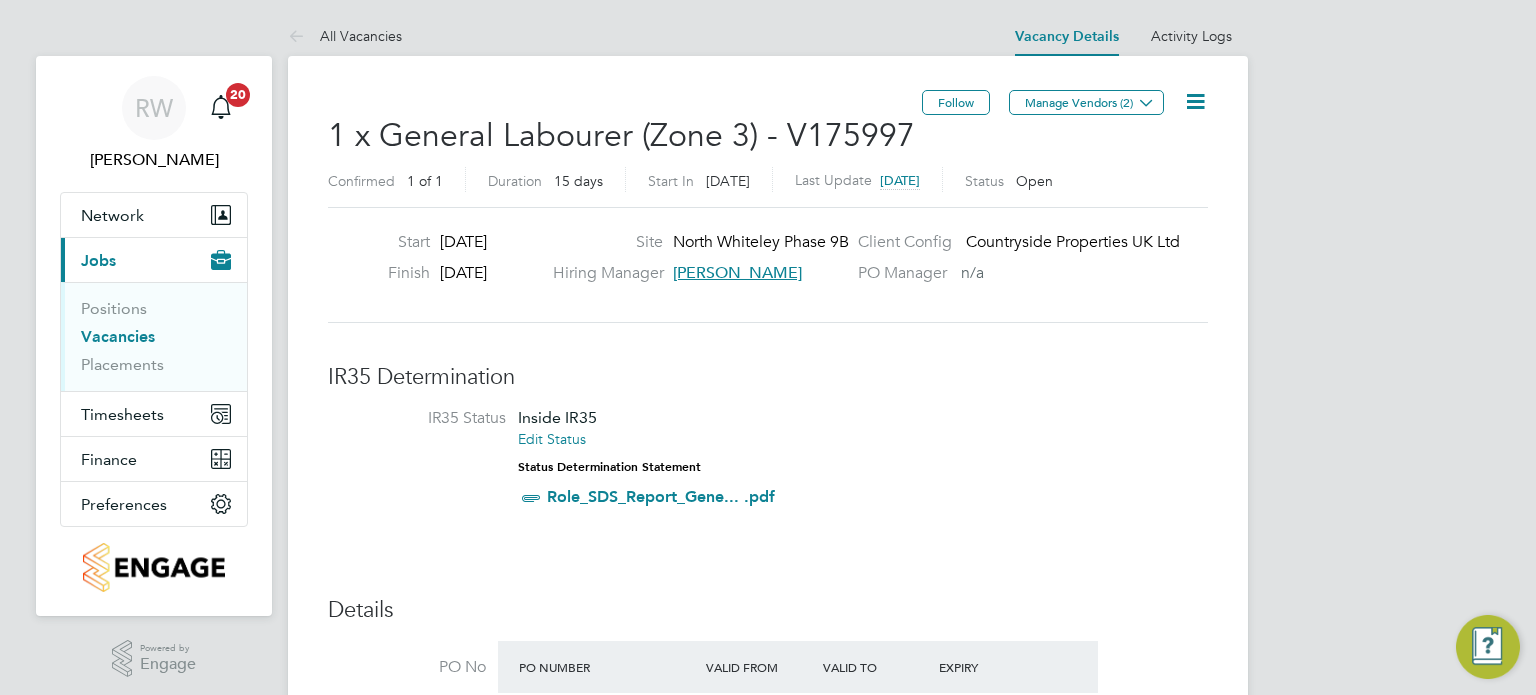 click 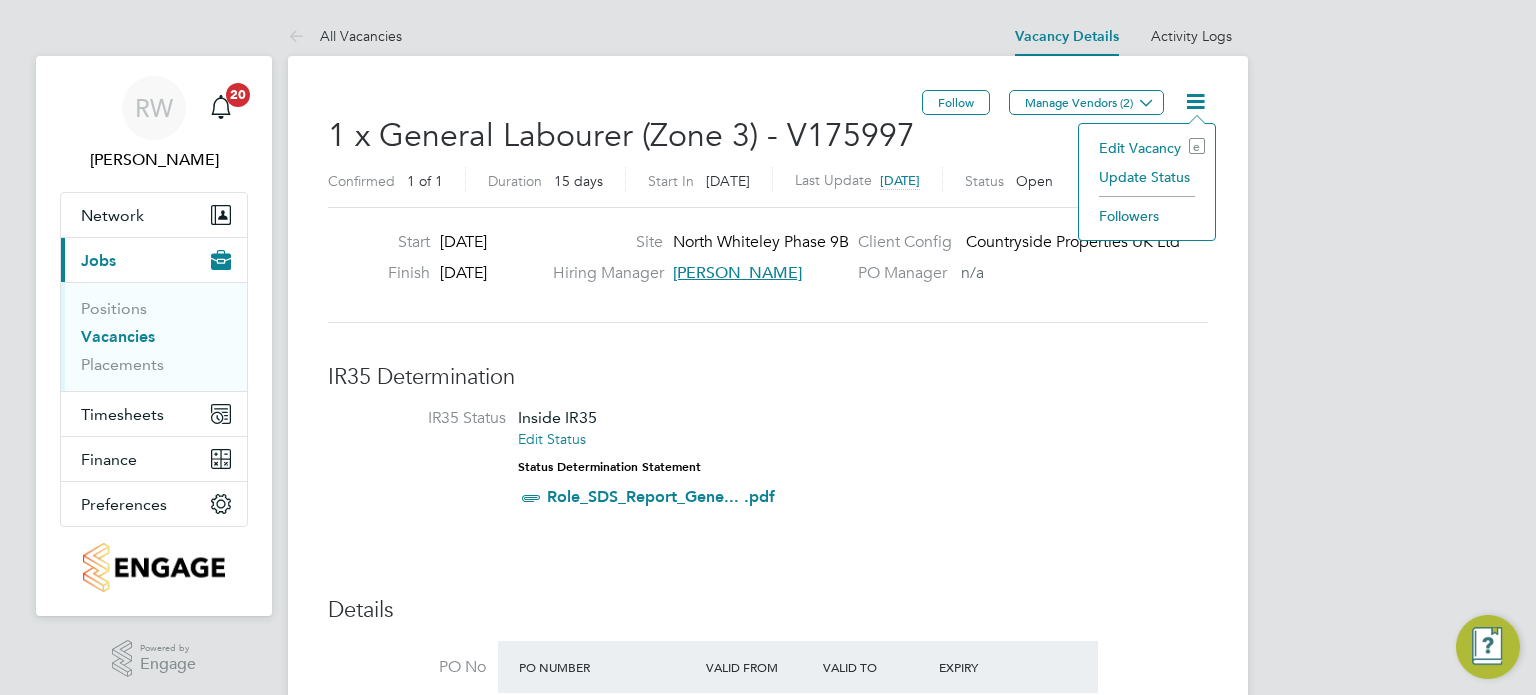 click on "Update Status" 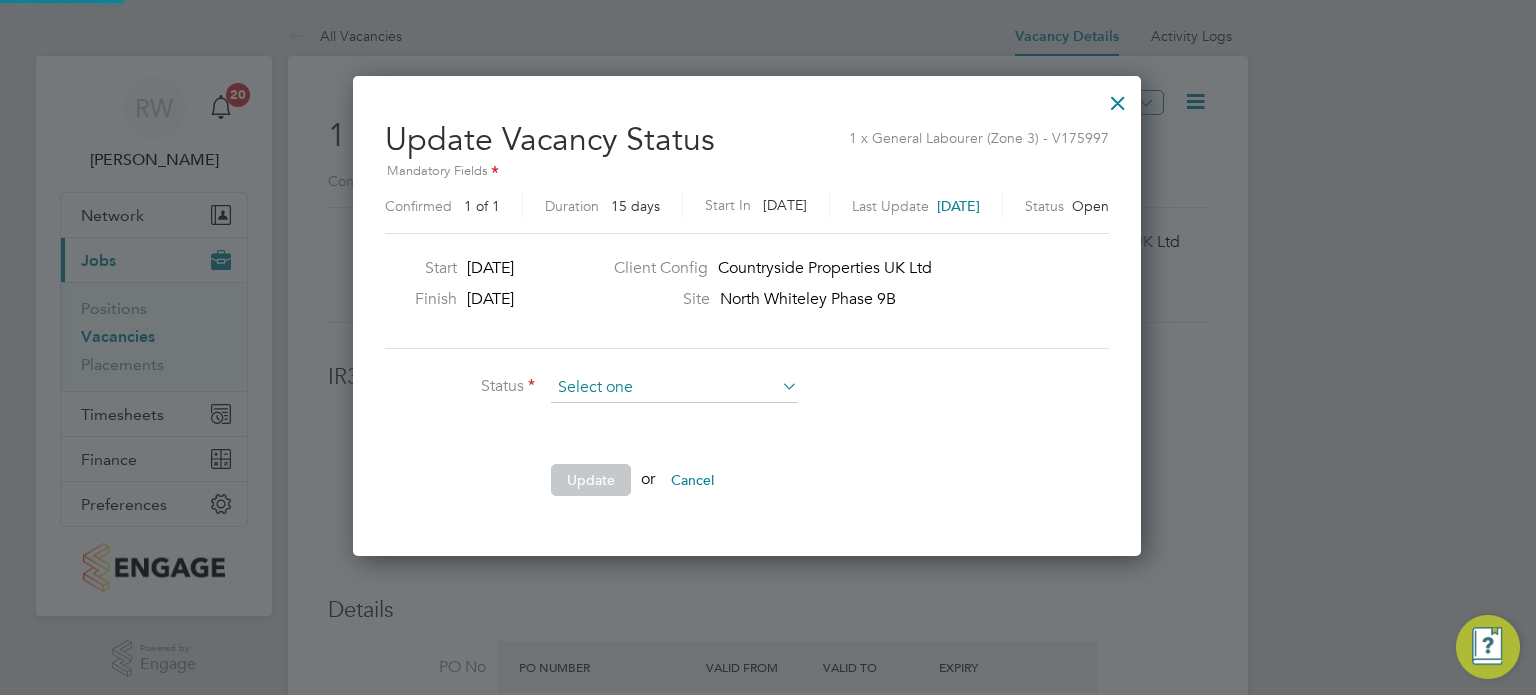 scroll, scrollTop: 10, scrollLeft: 10, axis: both 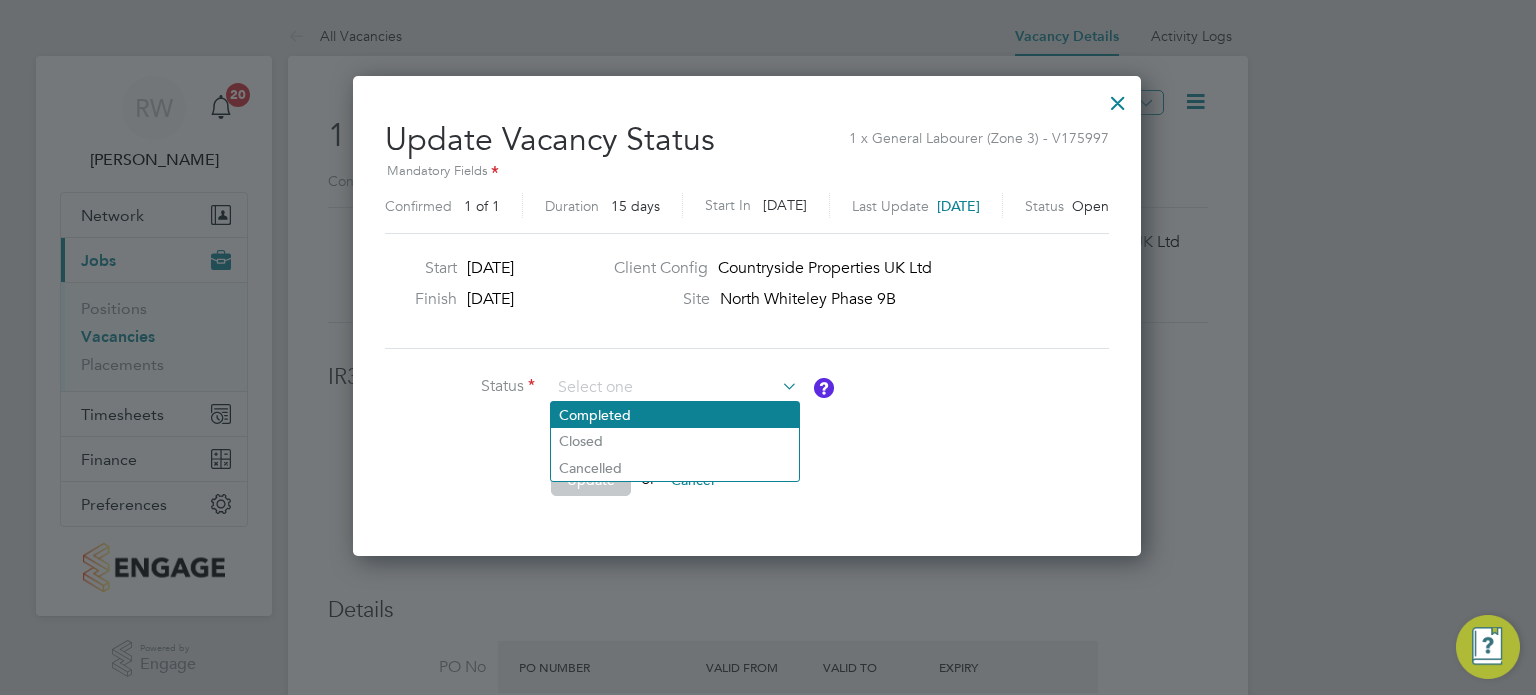 click on "Completed" 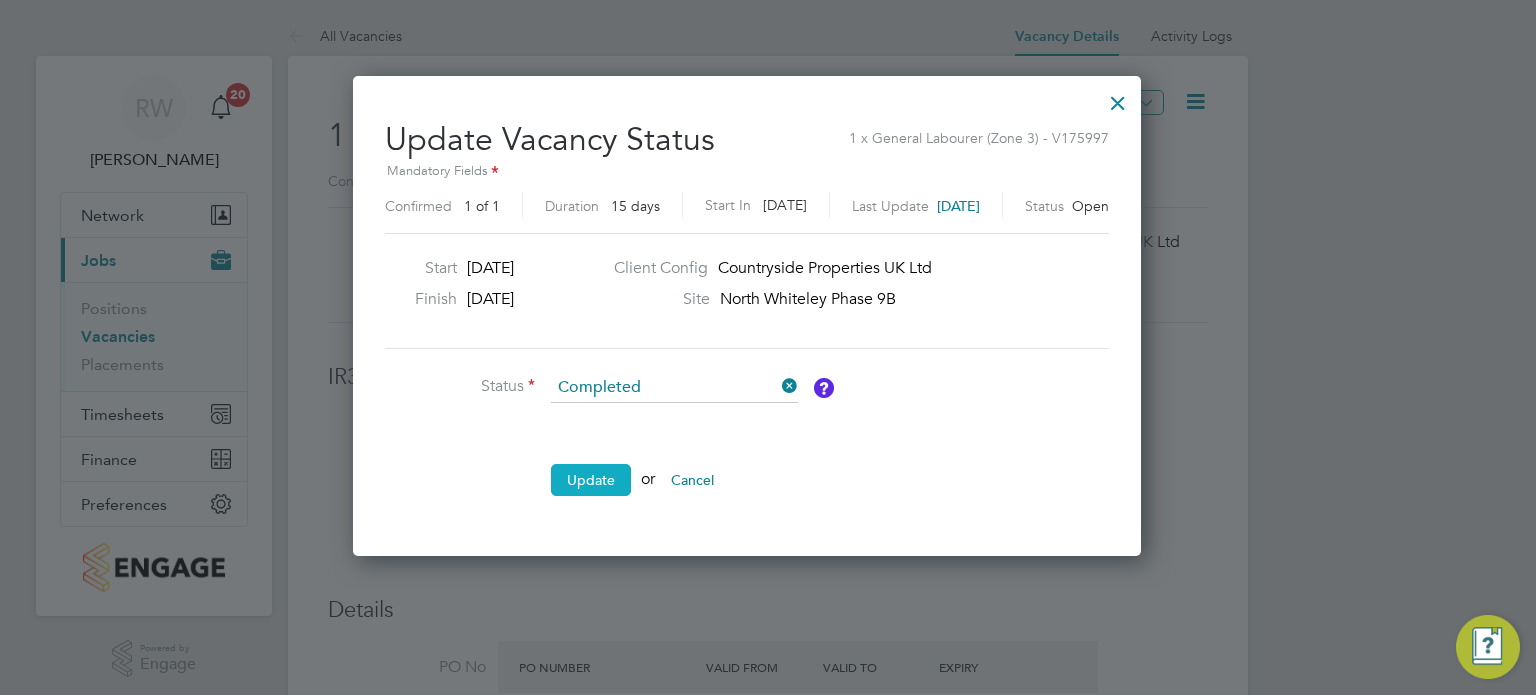 click on "Update" at bounding box center (591, 480) 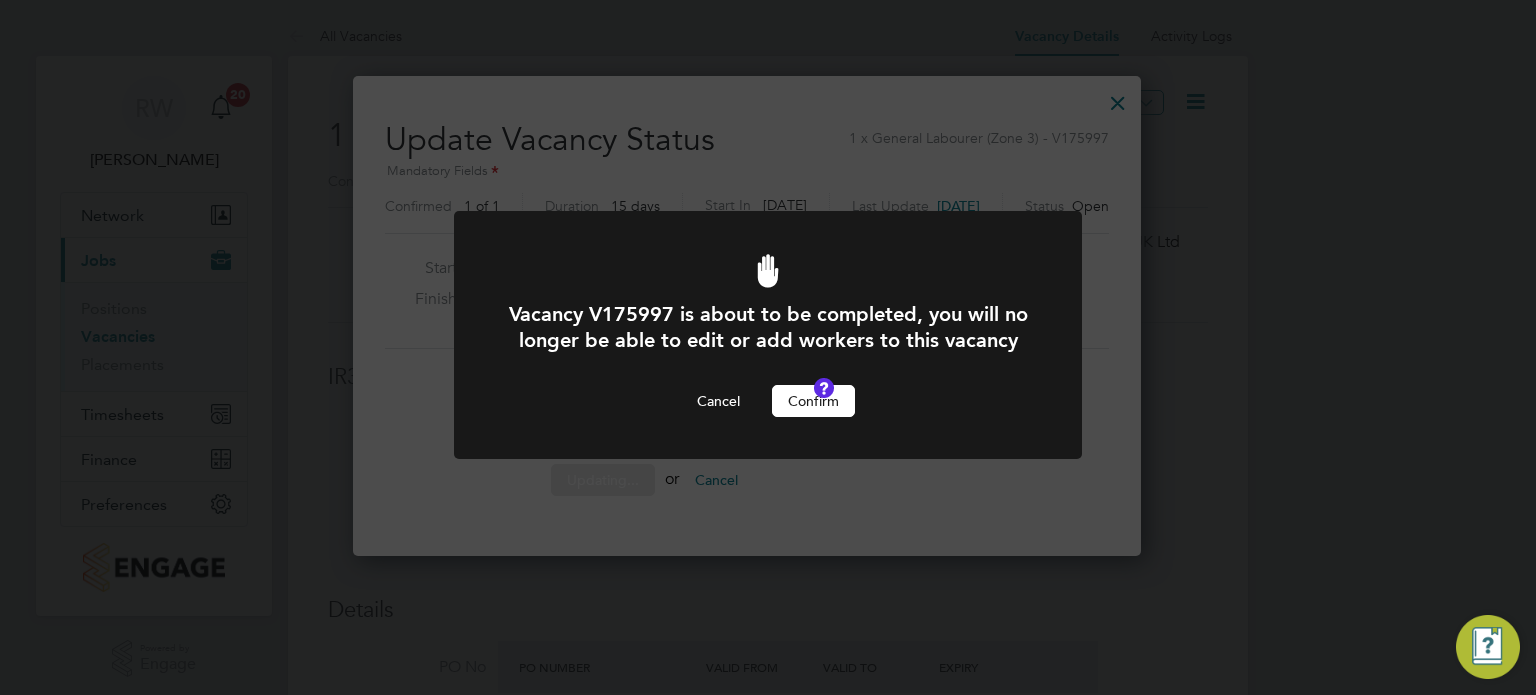 click on "Confirm" at bounding box center (813, 401) 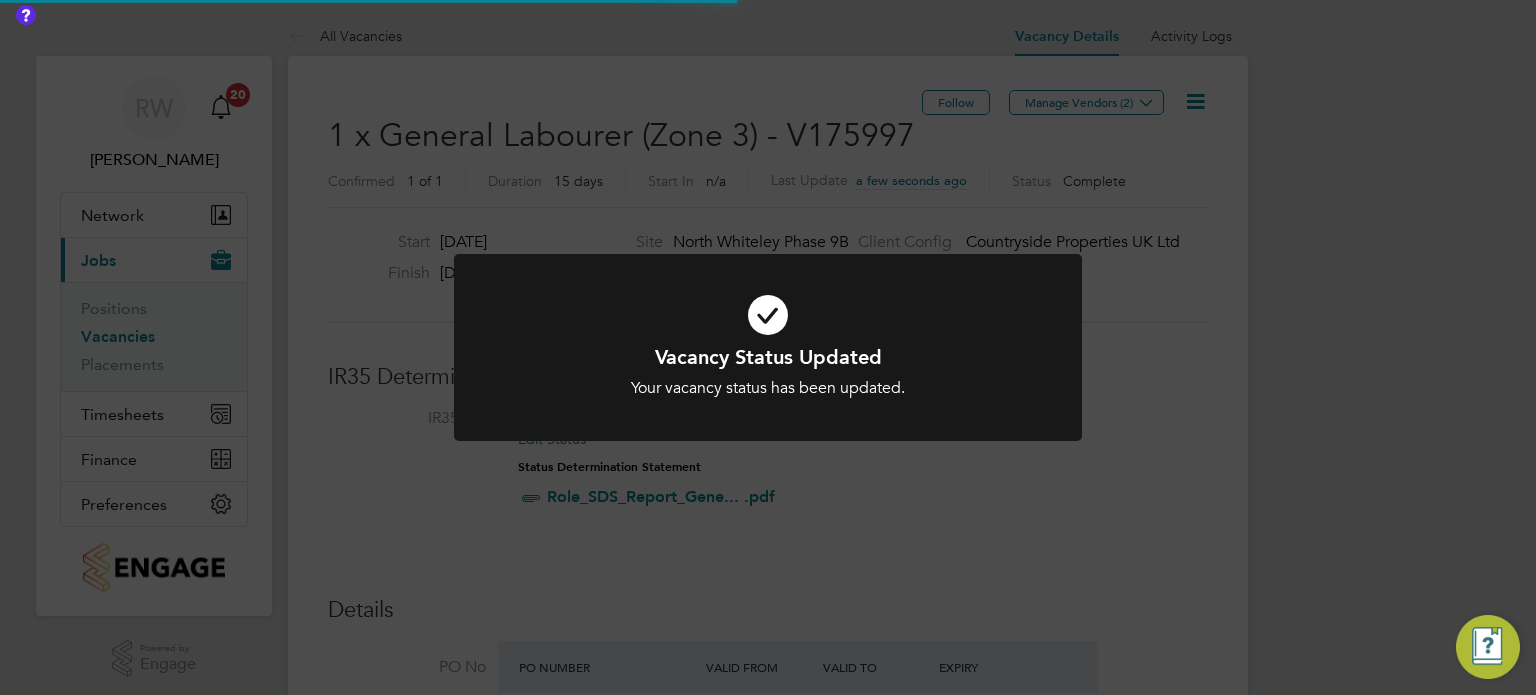 scroll, scrollTop: 9, scrollLeft: 9, axis: both 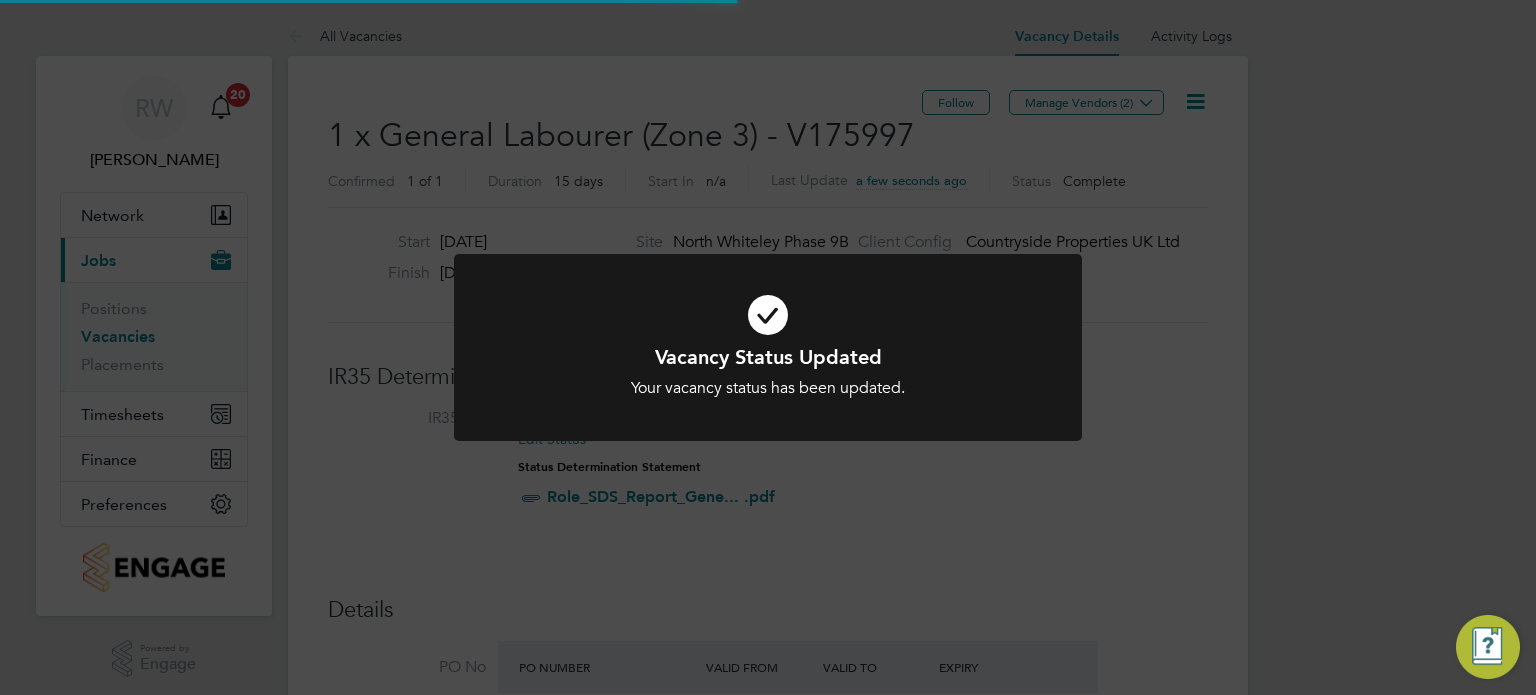 click on "Vacancy Status Updated Your vacancy status has been updated. Cancel Okay" 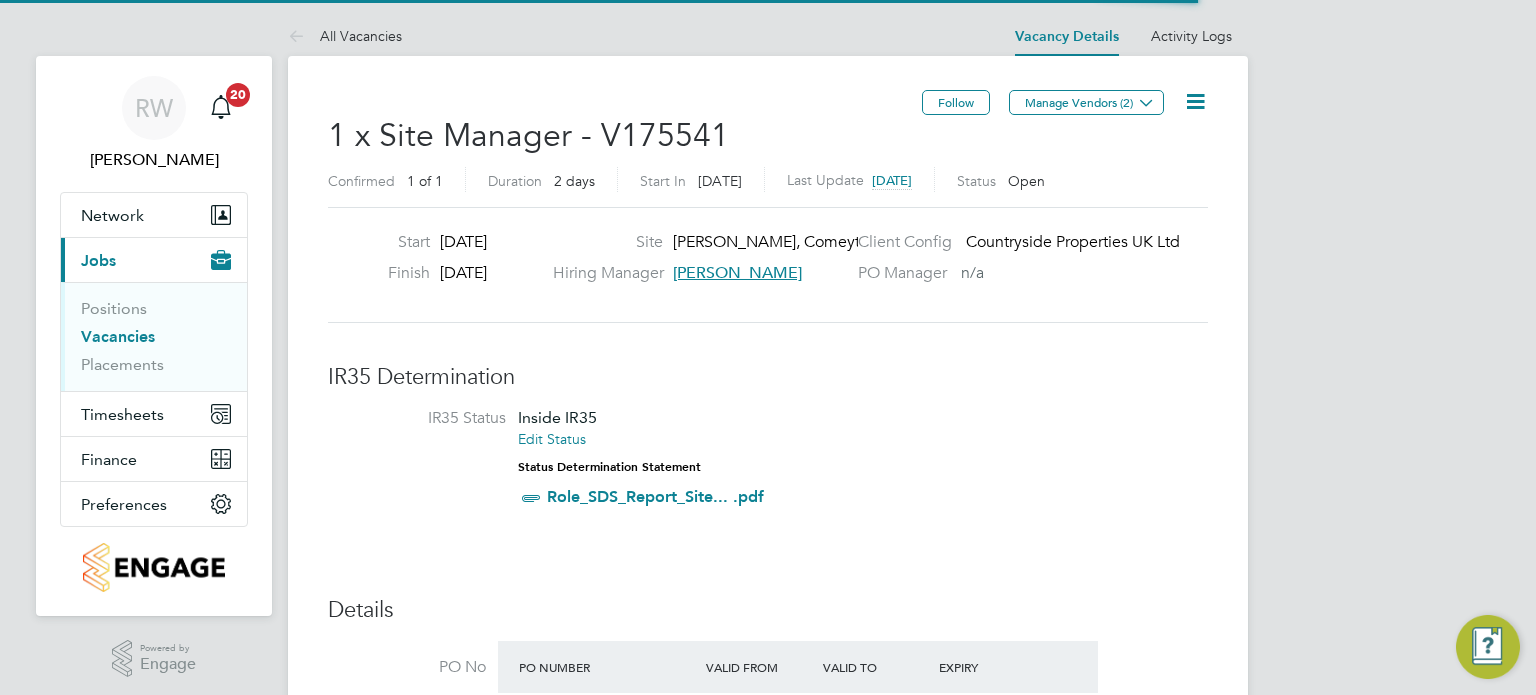 scroll, scrollTop: 0, scrollLeft: 0, axis: both 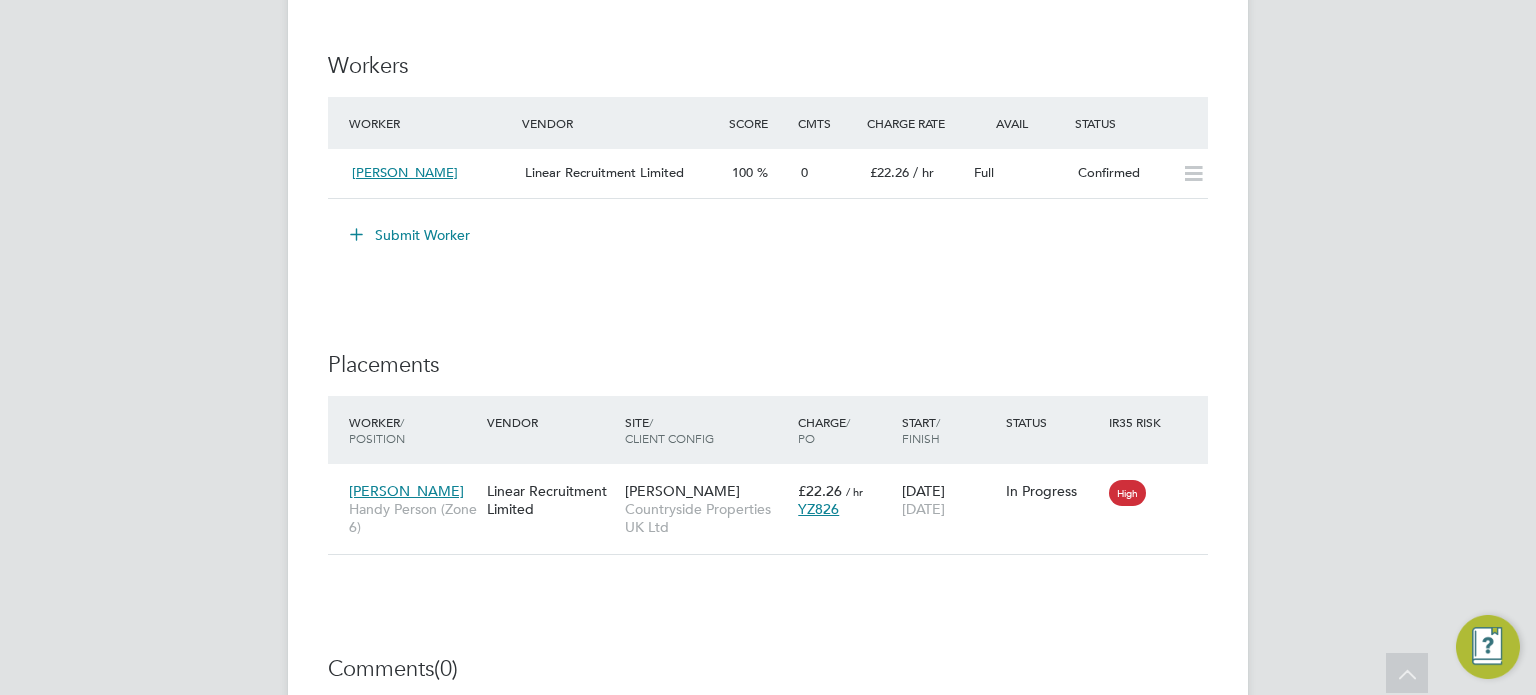 click on "IR35 Determination IR35 Status Inside IR35 Edit Status Status Determination Statement   Role_SDS_Report_Hand... .pdf Details PO No PO Number Valid From Valid To Expiry   YZ826   [DATE]   [DATE] 1939 Days Reason   Extra work Description
Perform repair and maintenance tasks on doors, furniture, fixtures and appliances in an effective and timely manner
Investigate possible problems and propose solutions
Carry out all kinds of electrical repair, HVAC, carpentry, painting and janitorial duties
Perform preventative maintenance tasks on a regular basis
Fix electrical fixtures and handle plumbing/leakage problems effectively
Determine tools and equipment needed for individual repair or maintenance job
Maintain and organize building walls, floors and ceilings
Utilize computers, calculators and telephone to Perform duties
Skills / Qualifications Right to Work, CSCS Tools n/a Additional H&S n/a Working Days   Mon,  Tue,  Wed,  Thu,  Fri,  Sat,  Sun Working Hours 07:30 - 16:30  9.00hrs   Auto" 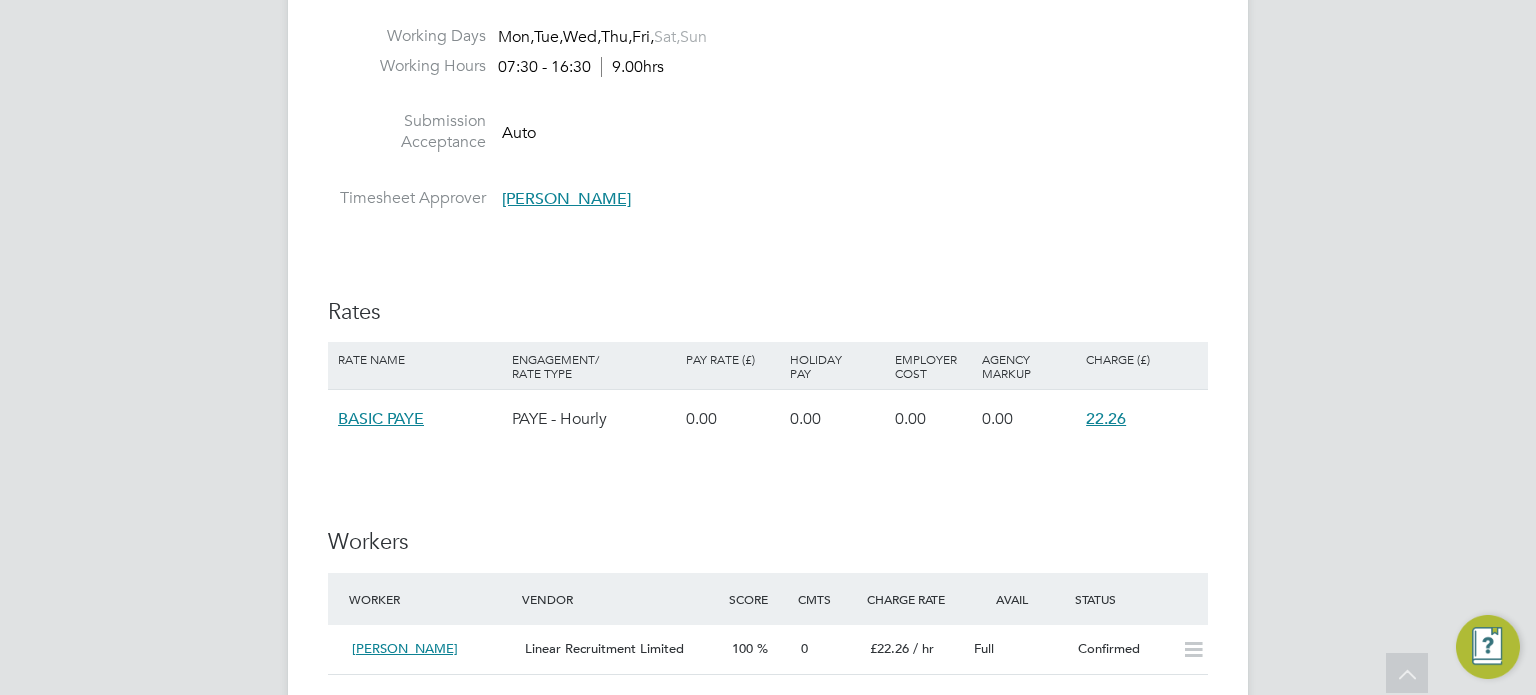 scroll, scrollTop: 0, scrollLeft: 0, axis: both 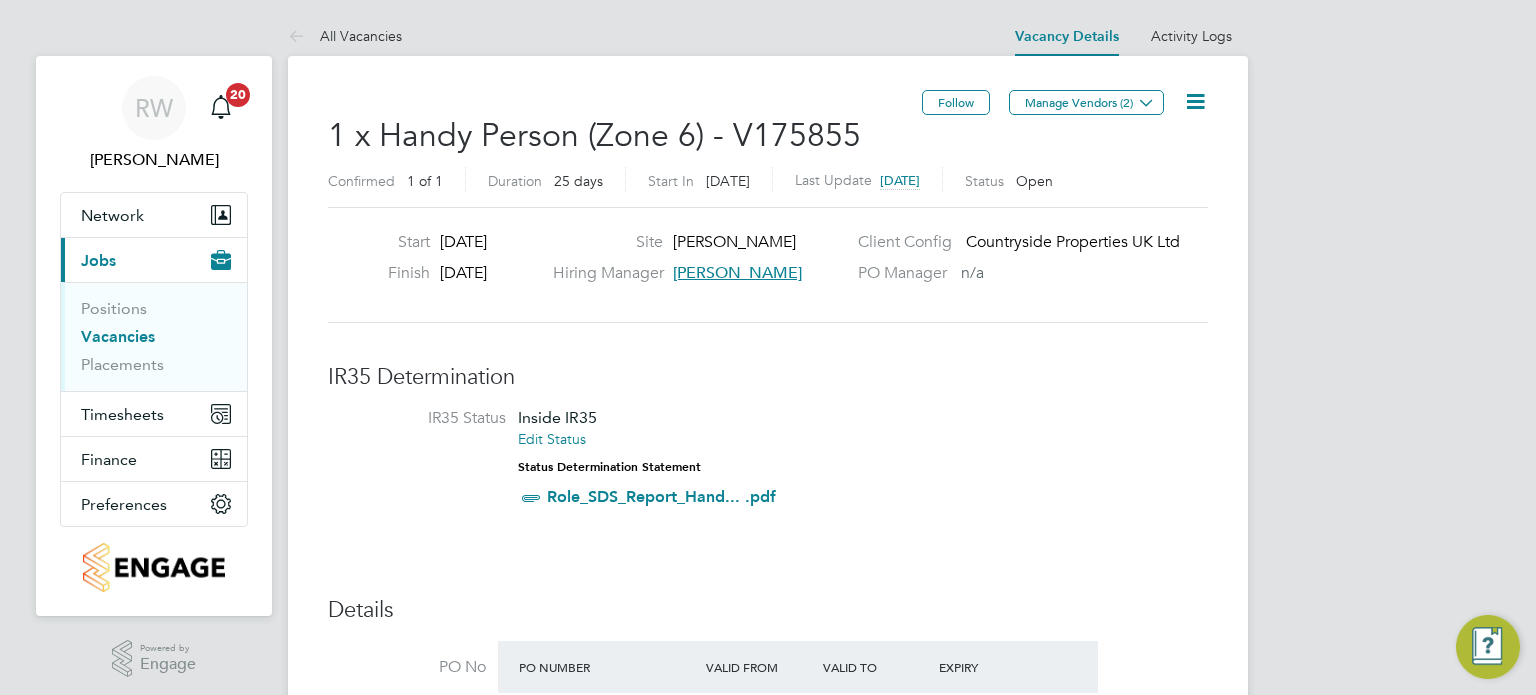 click 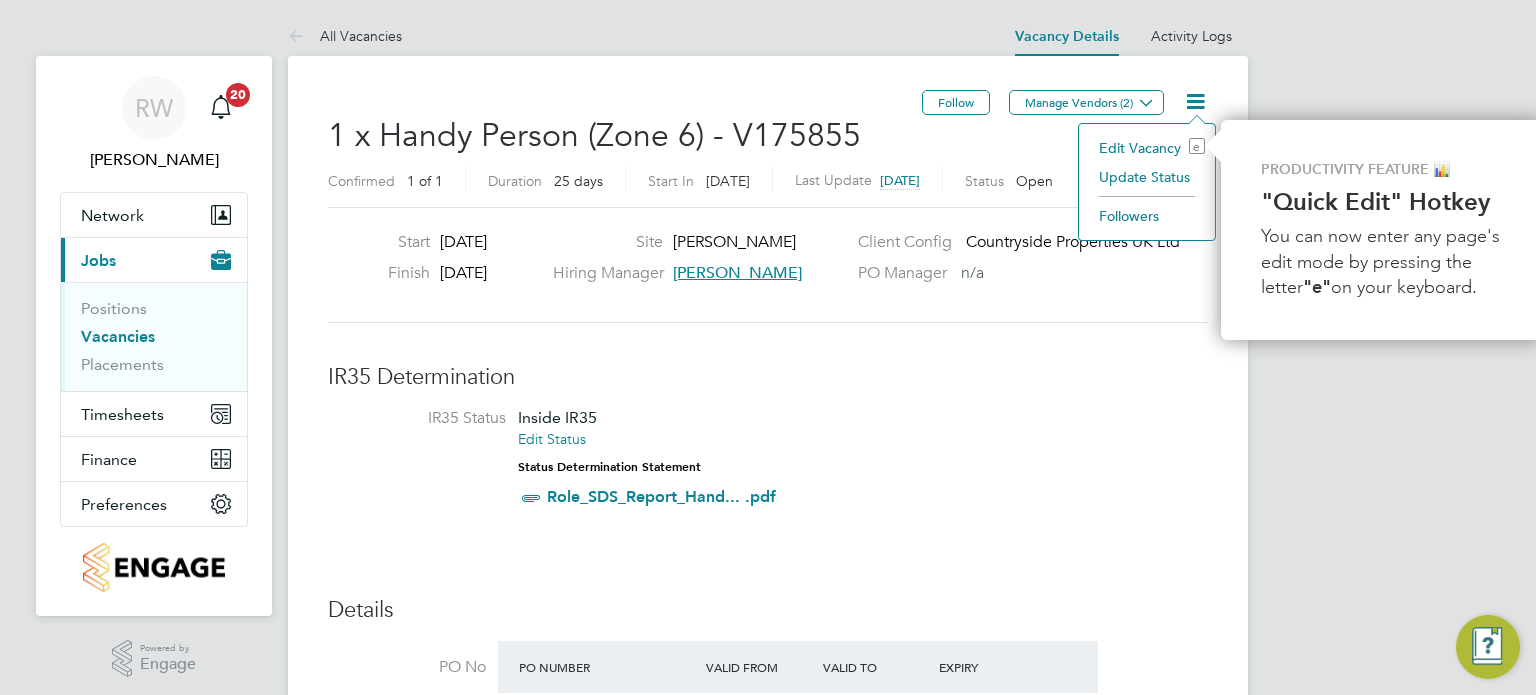 scroll, scrollTop: 0, scrollLeft: 4, axis: horizontal 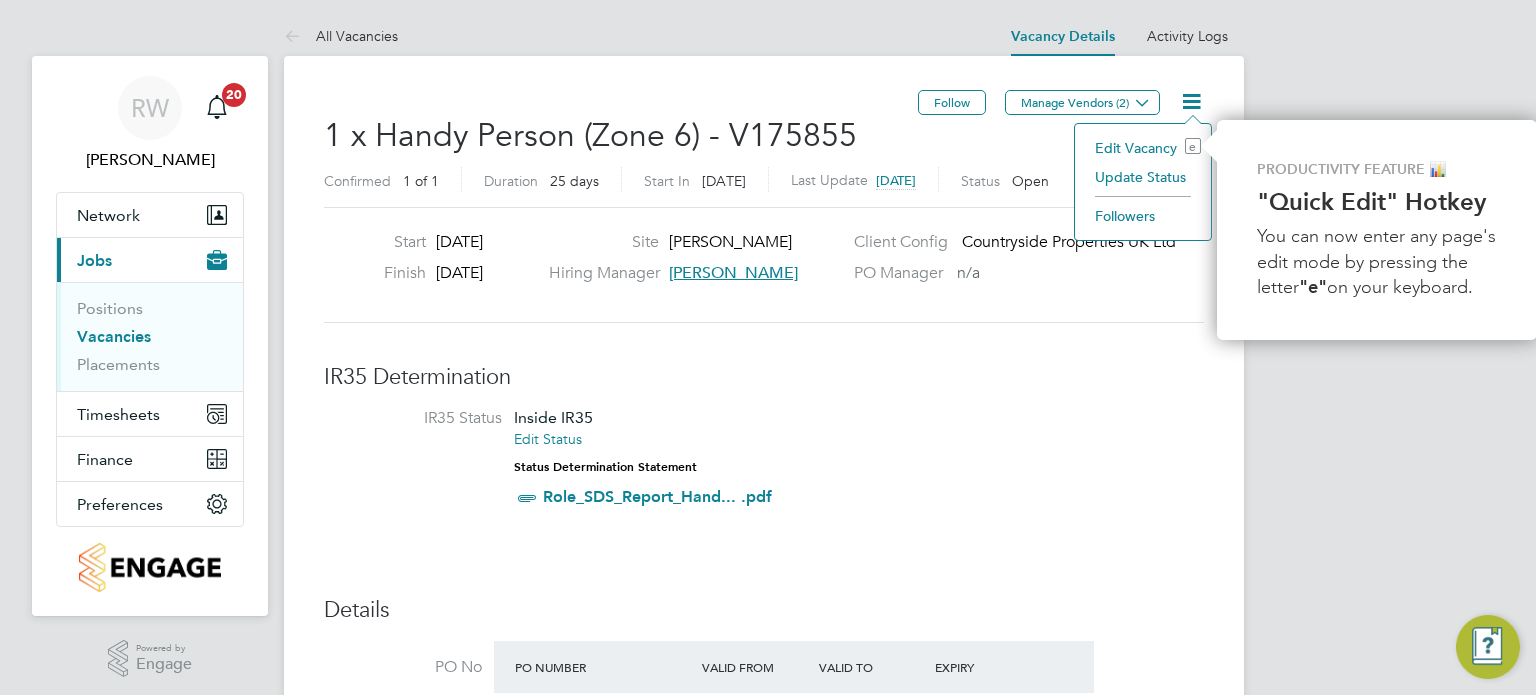 click on "Update Status" 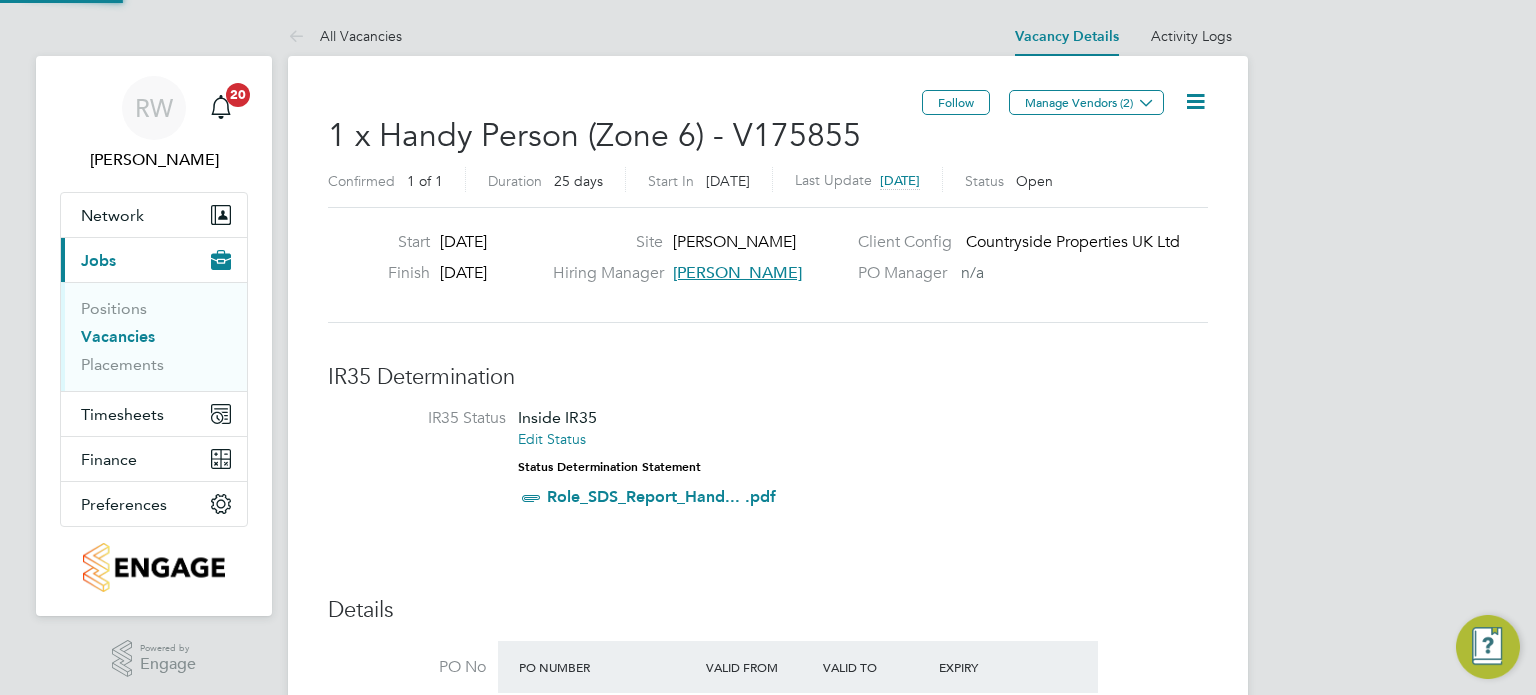 scroll, scrollTop: 0, scrollLeft: 0, axis: both 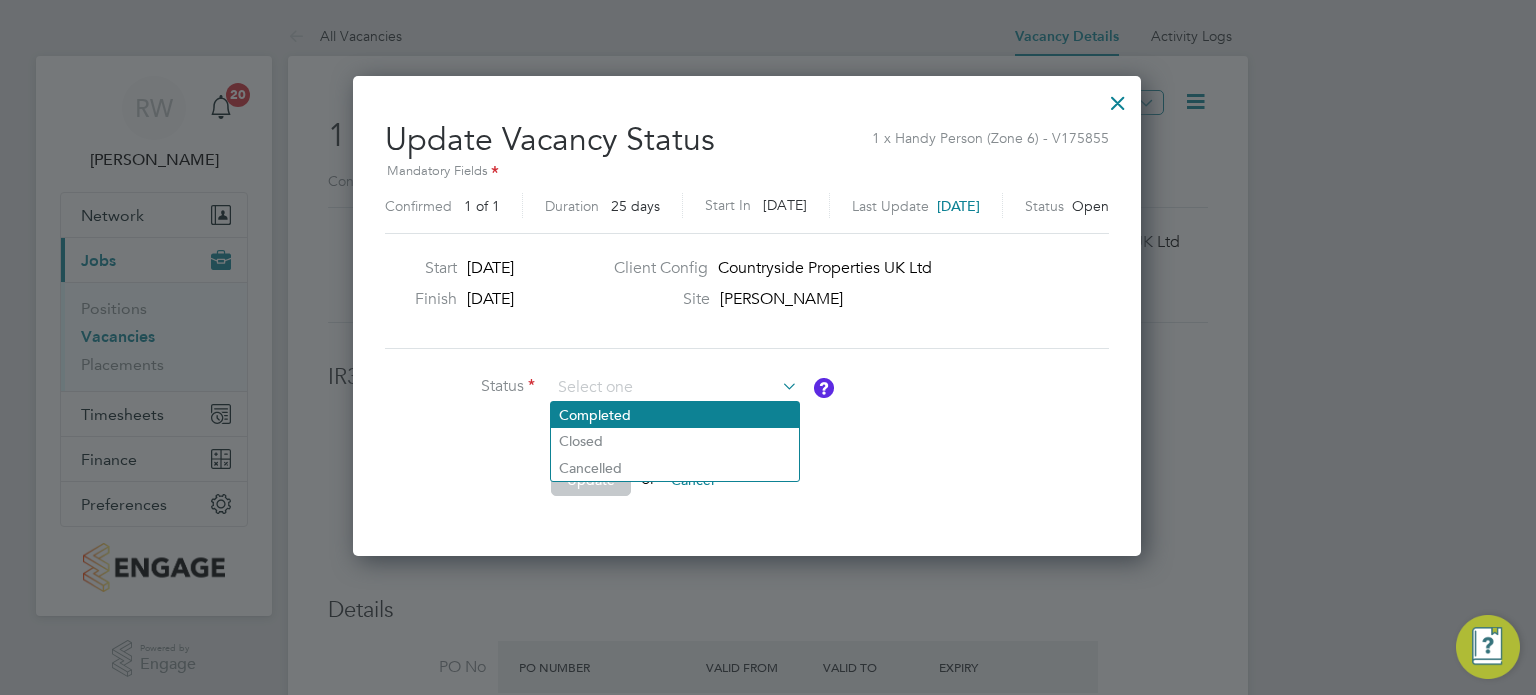 click on "Completed" 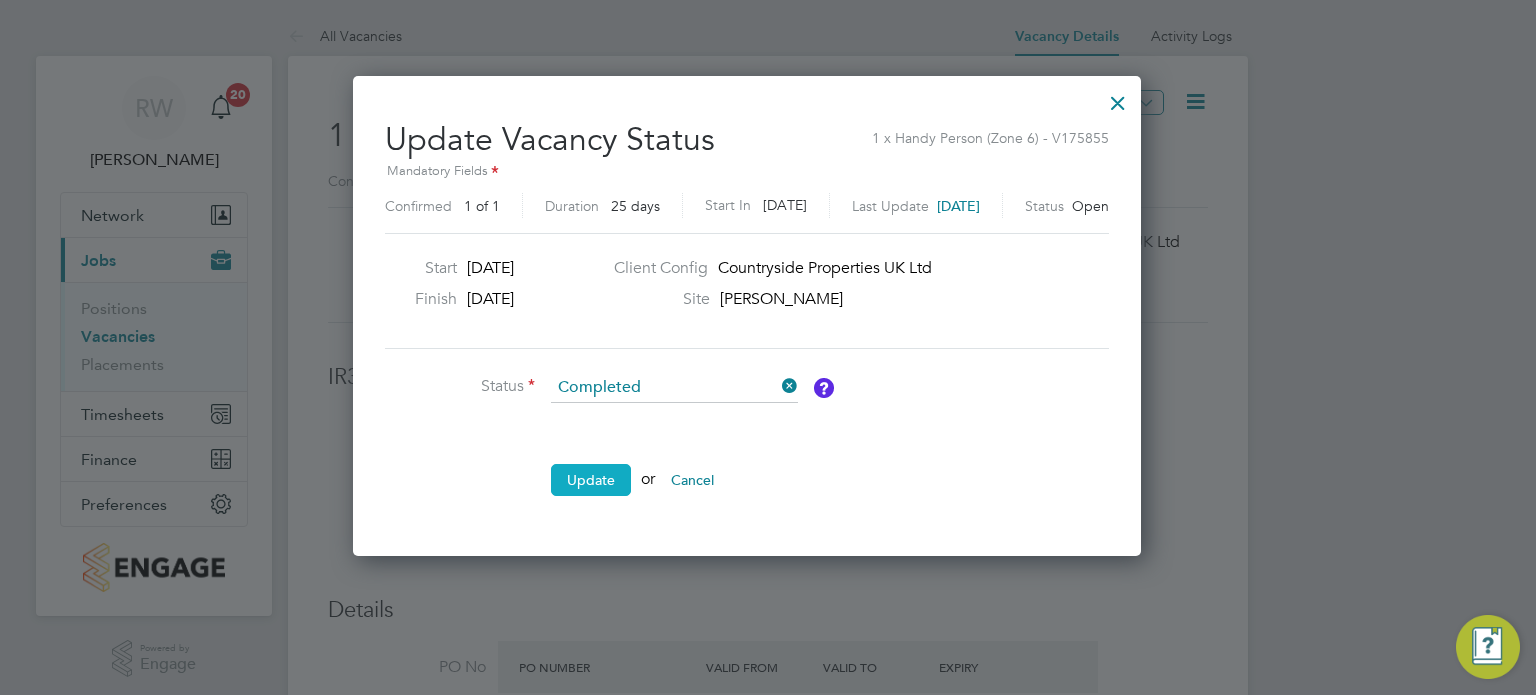 click on "Update" at bounding box center (591, 480) 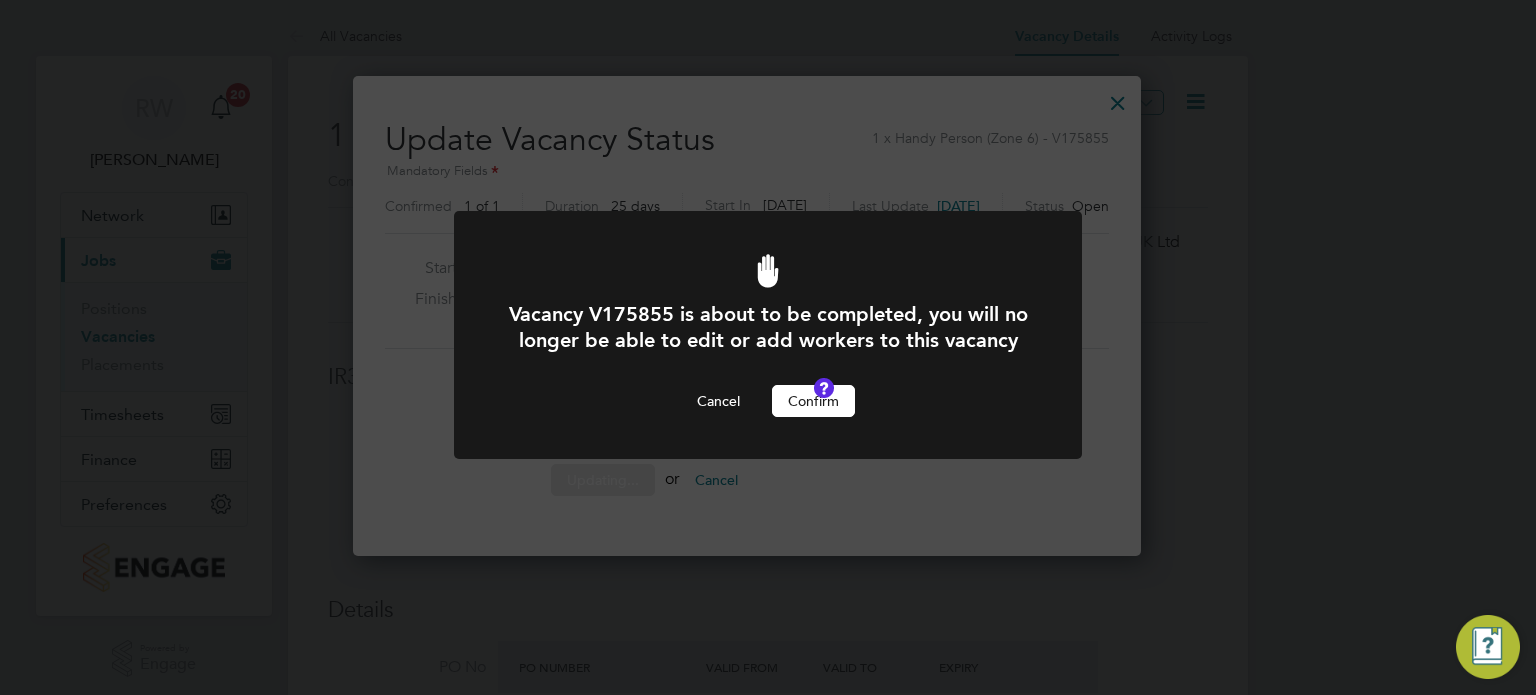 click on "Confirm" at bounding box center (813, 401) 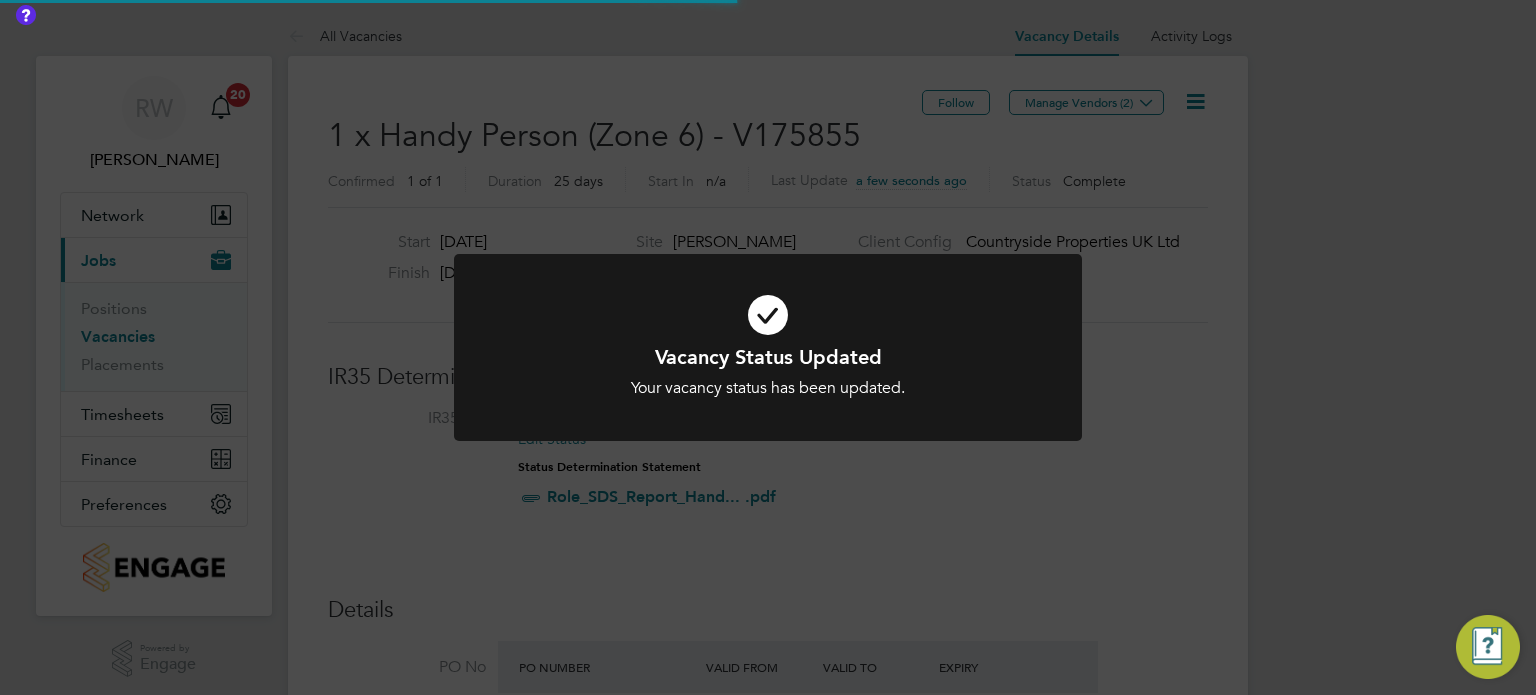 scroll, scrollTop: 9, scrollLeft: 9, axis: both 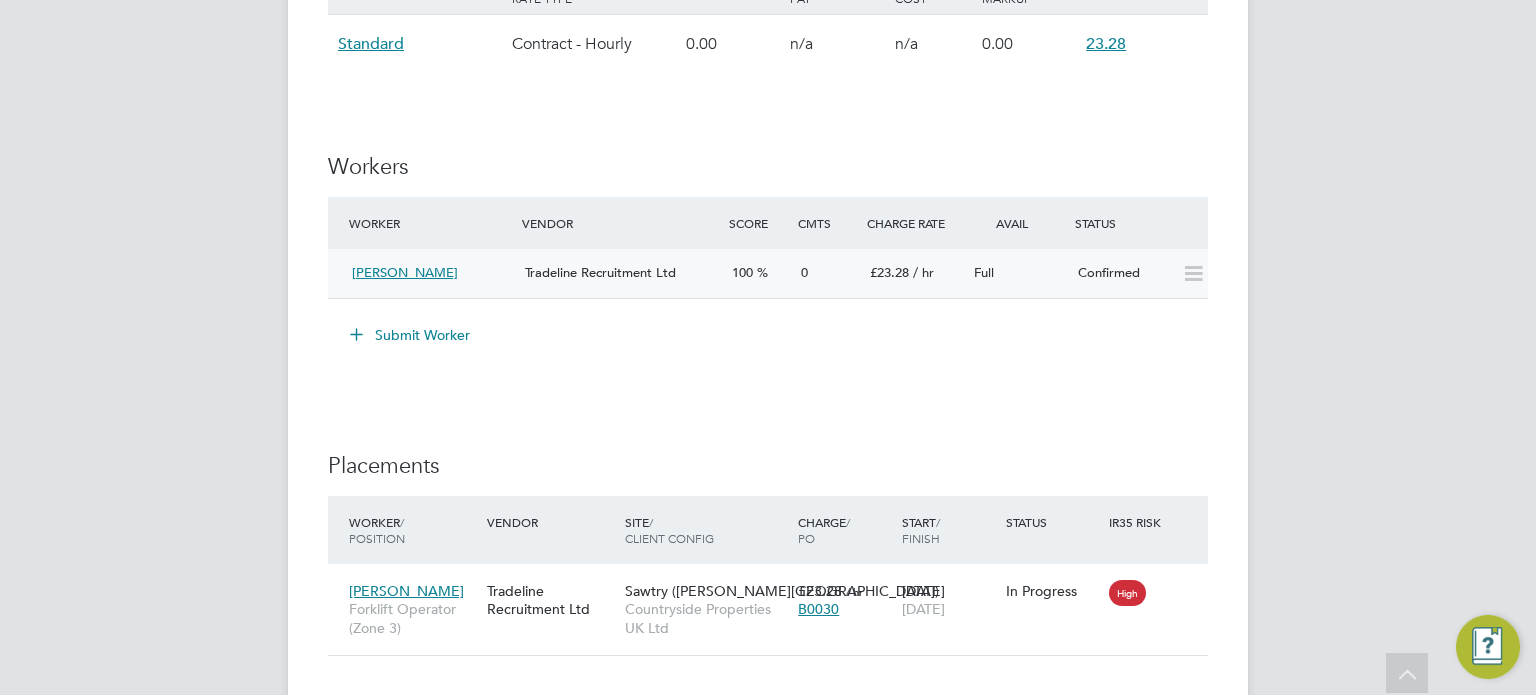 drag, startPoint x: 1051, startPoint y: 343, endPoint x: 872, endPoint y: 243, distance: 205.03902 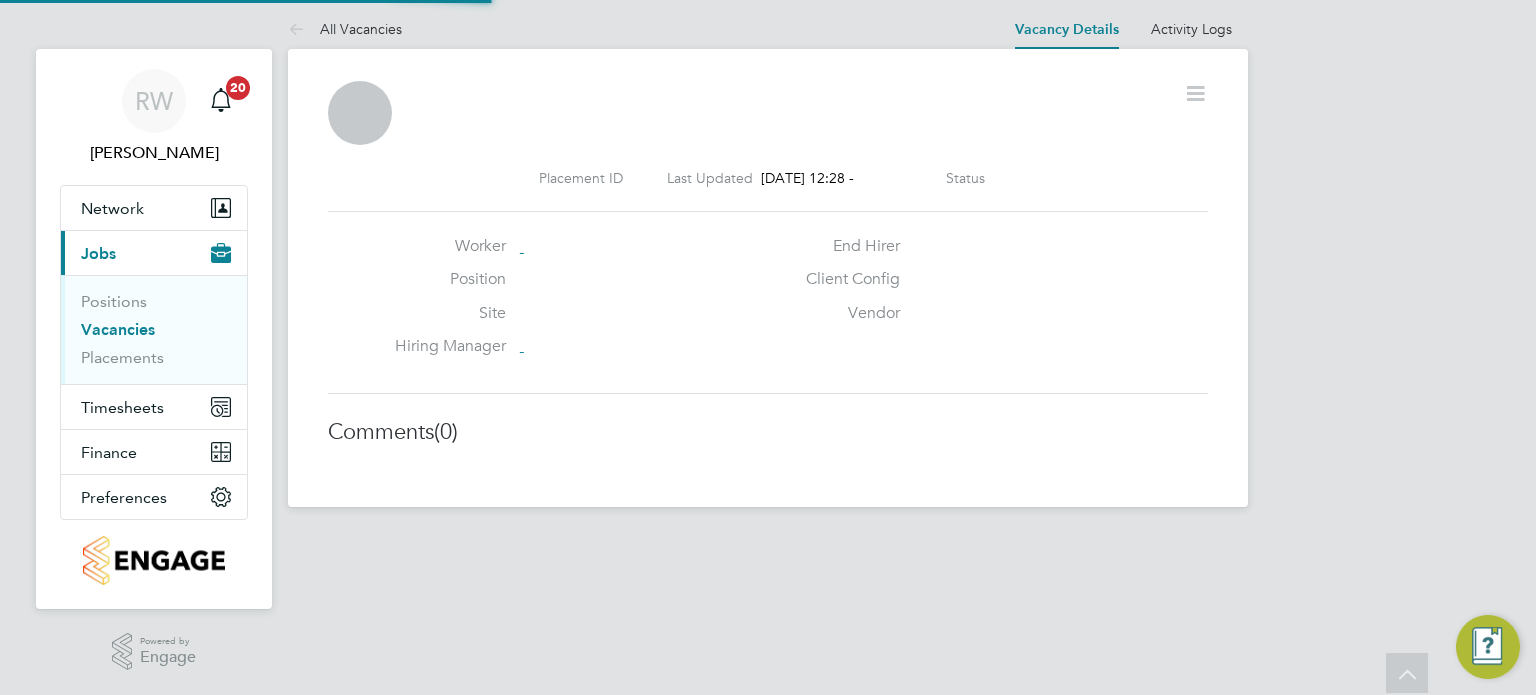 scroll, scrollTop: 4, scrollLeft: 0, axis: vertical 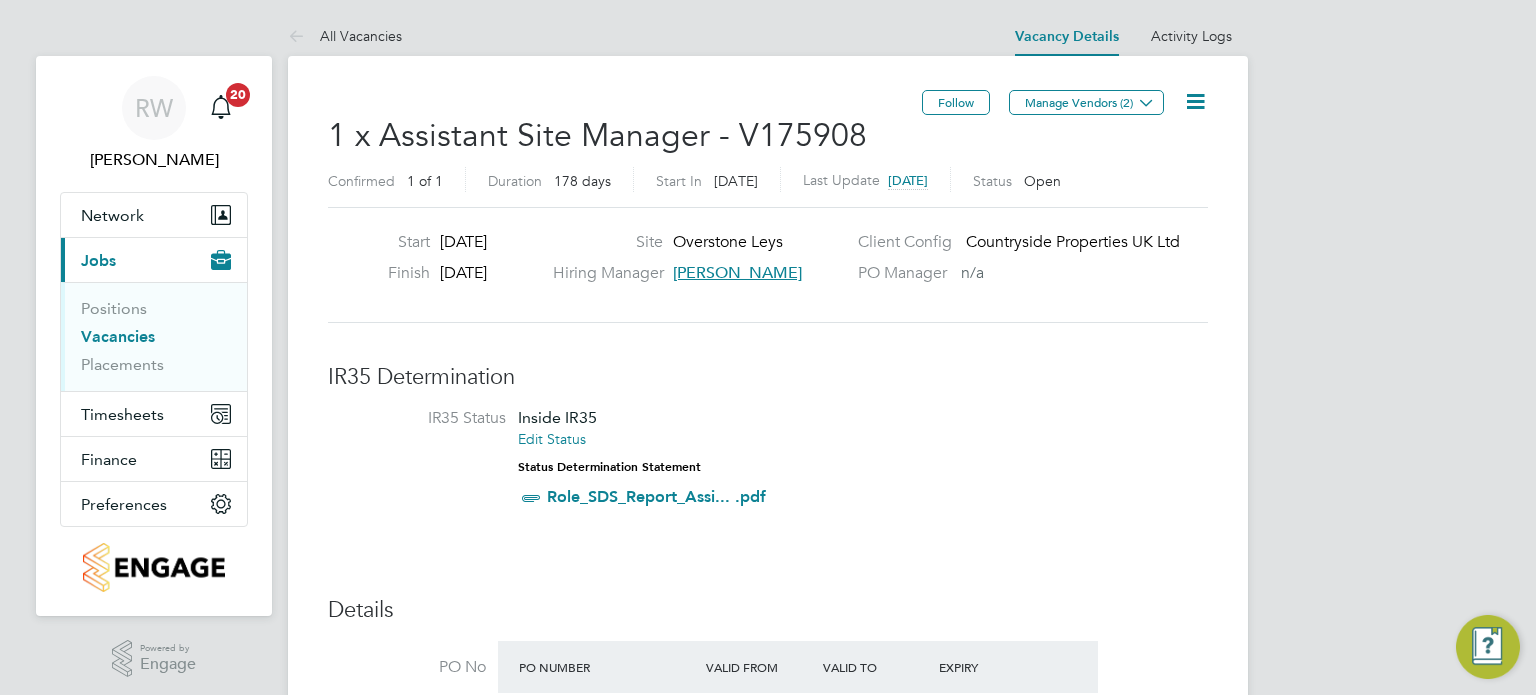 click 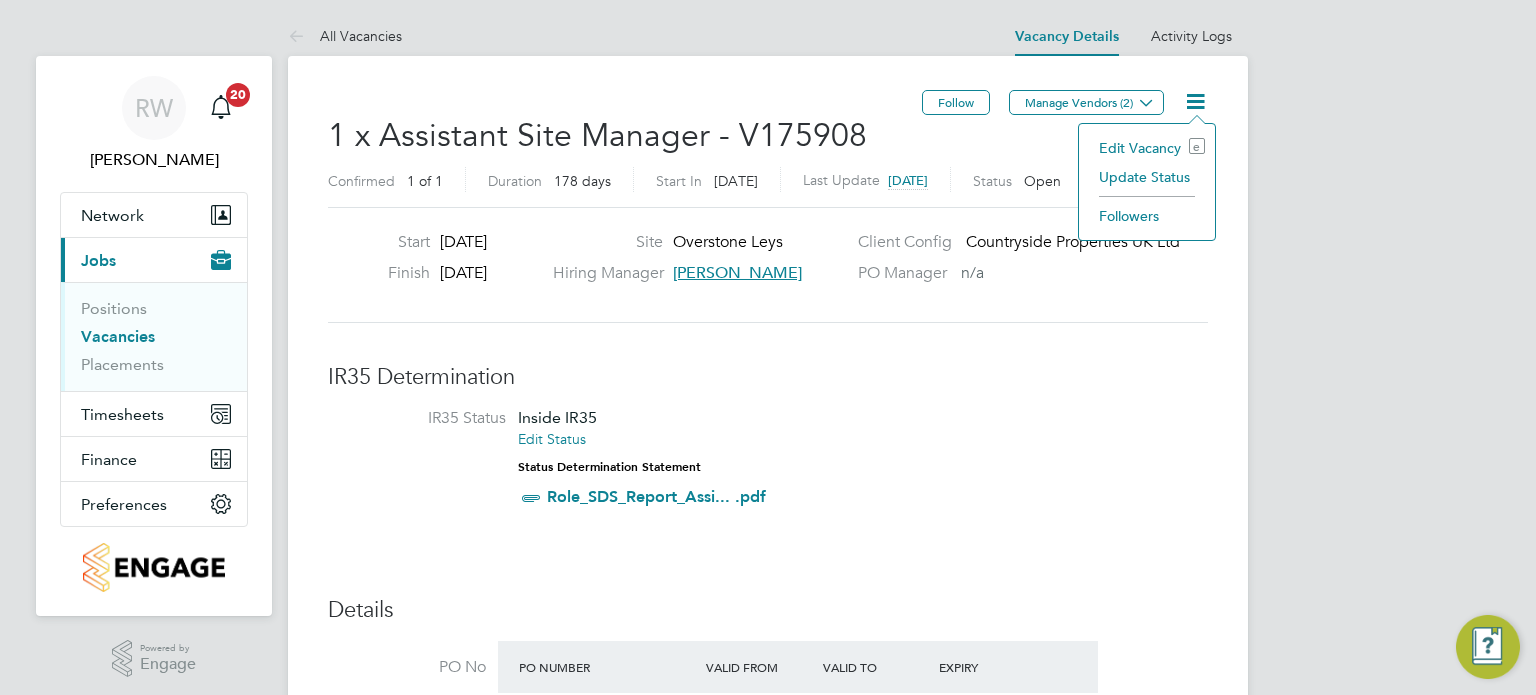 click on "Update Status" 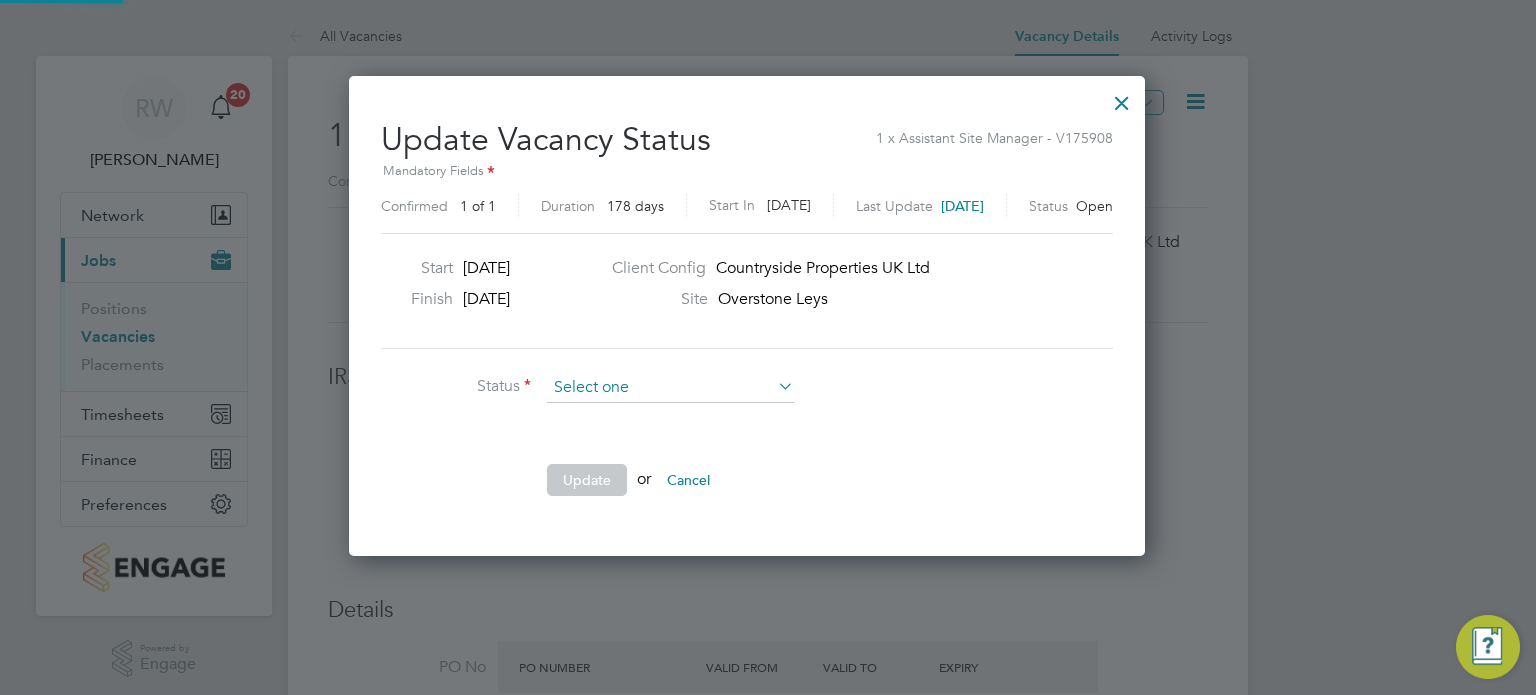 scroll, scrollTop: 10, scrollLeft: 9, axis: both 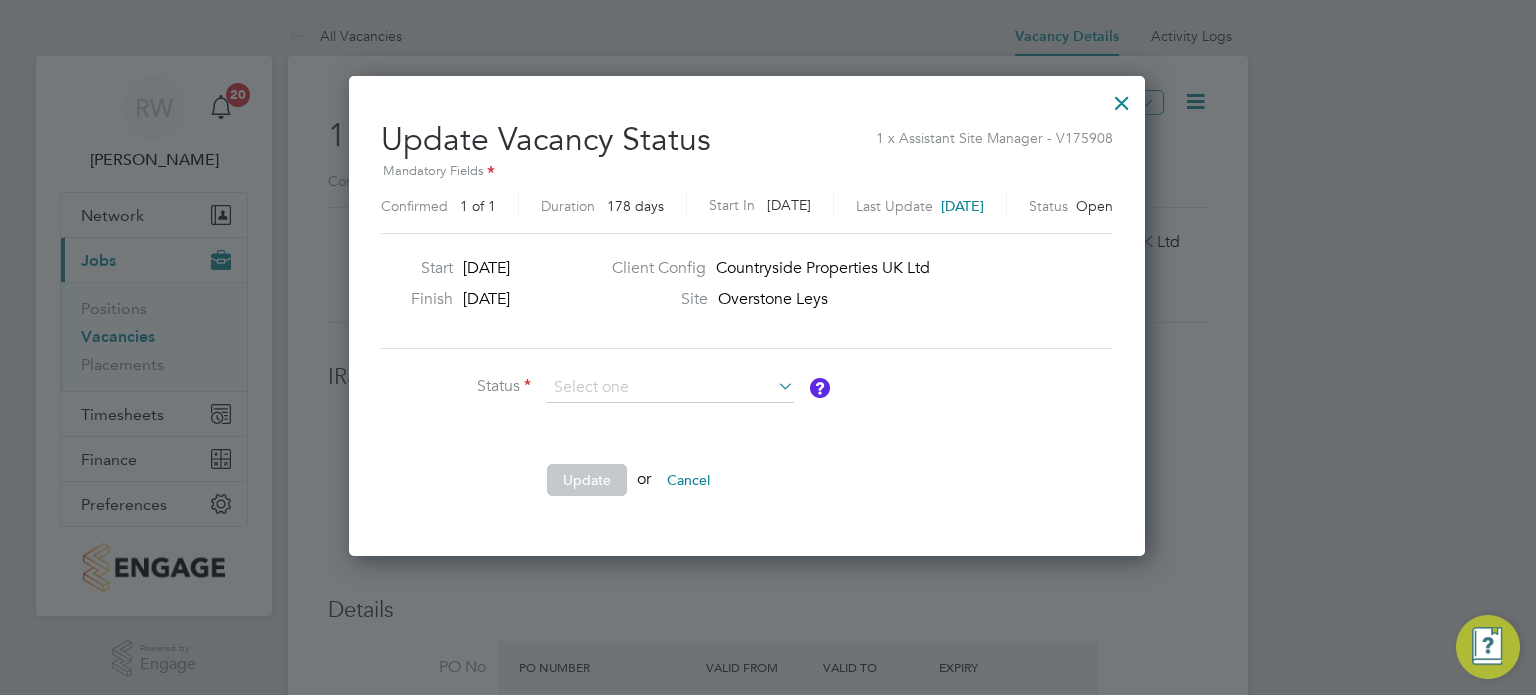 click on "Completed" 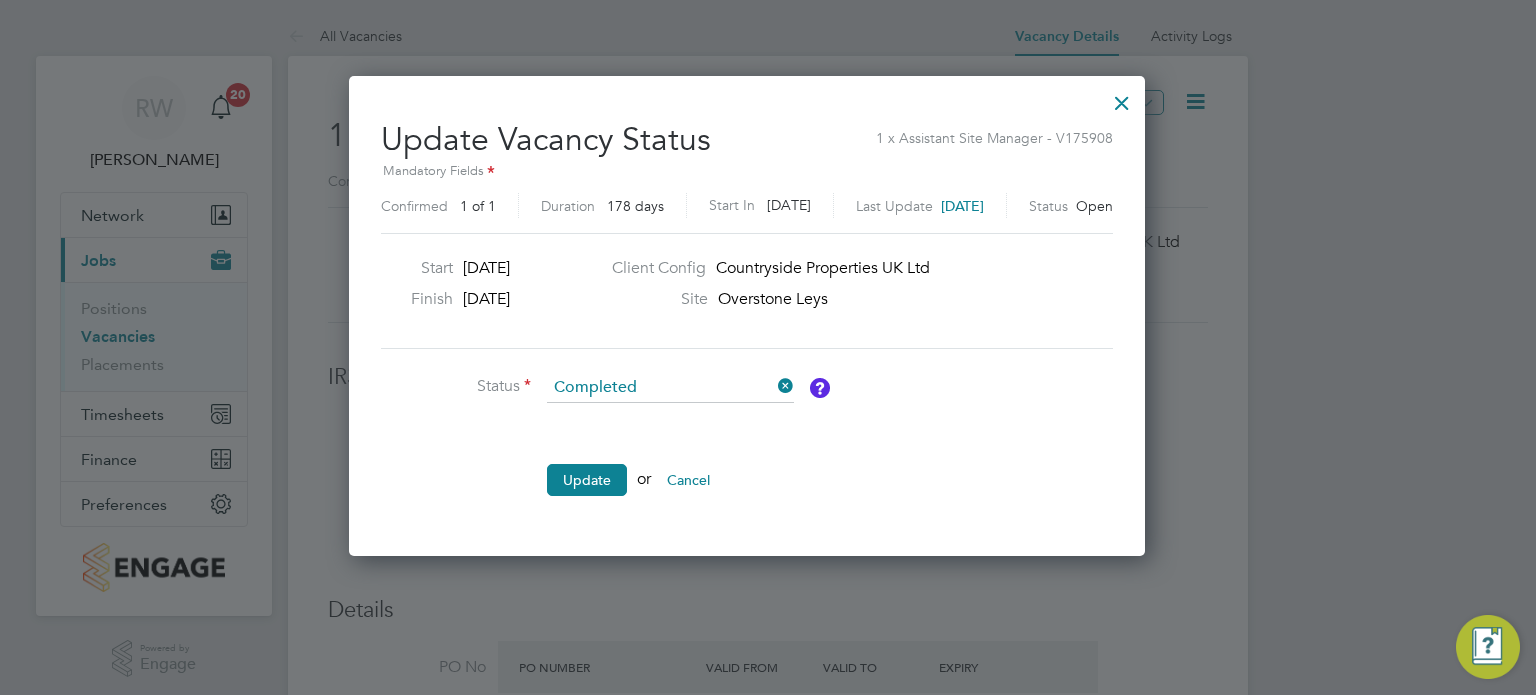 click on "Status   Completed Comment     Update  or  Cancel" at bounding box center [681, 444] 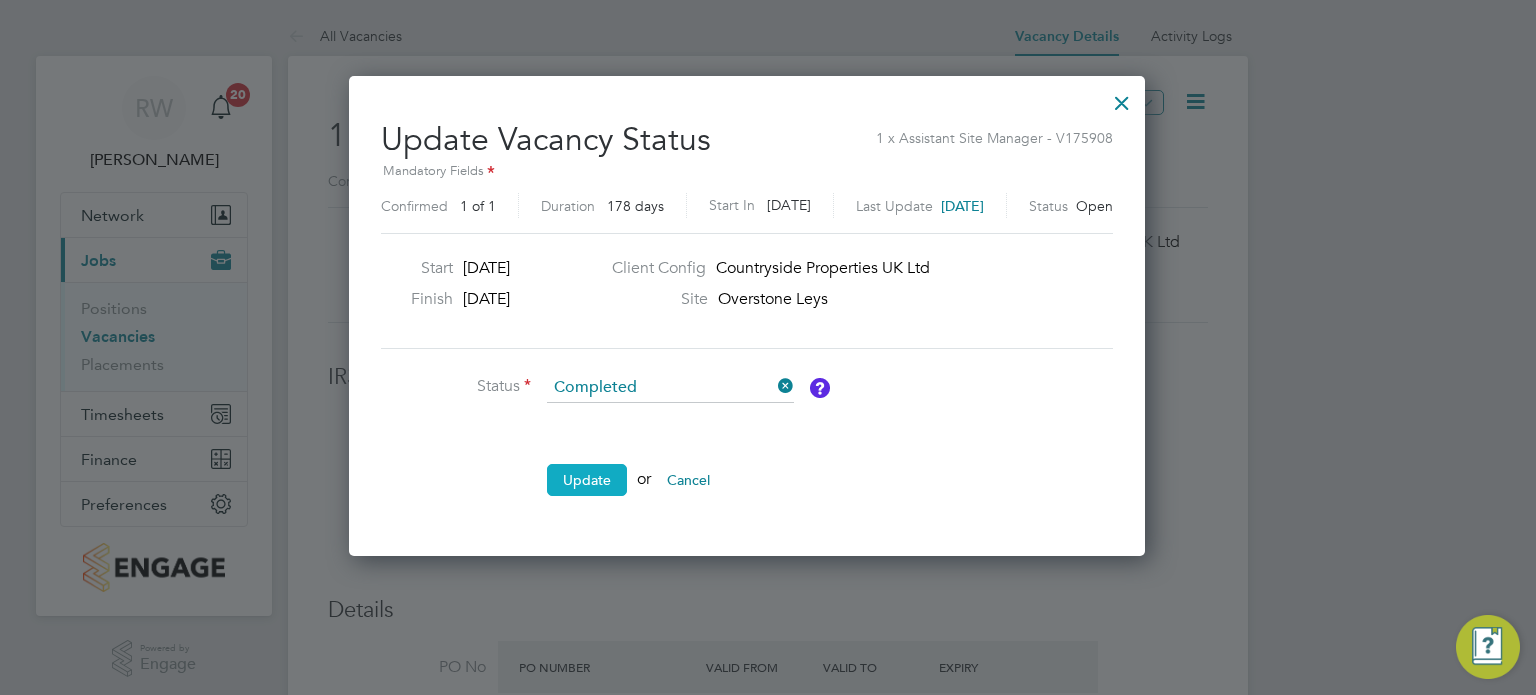 click on "Update" at bounding box center [587, 480] 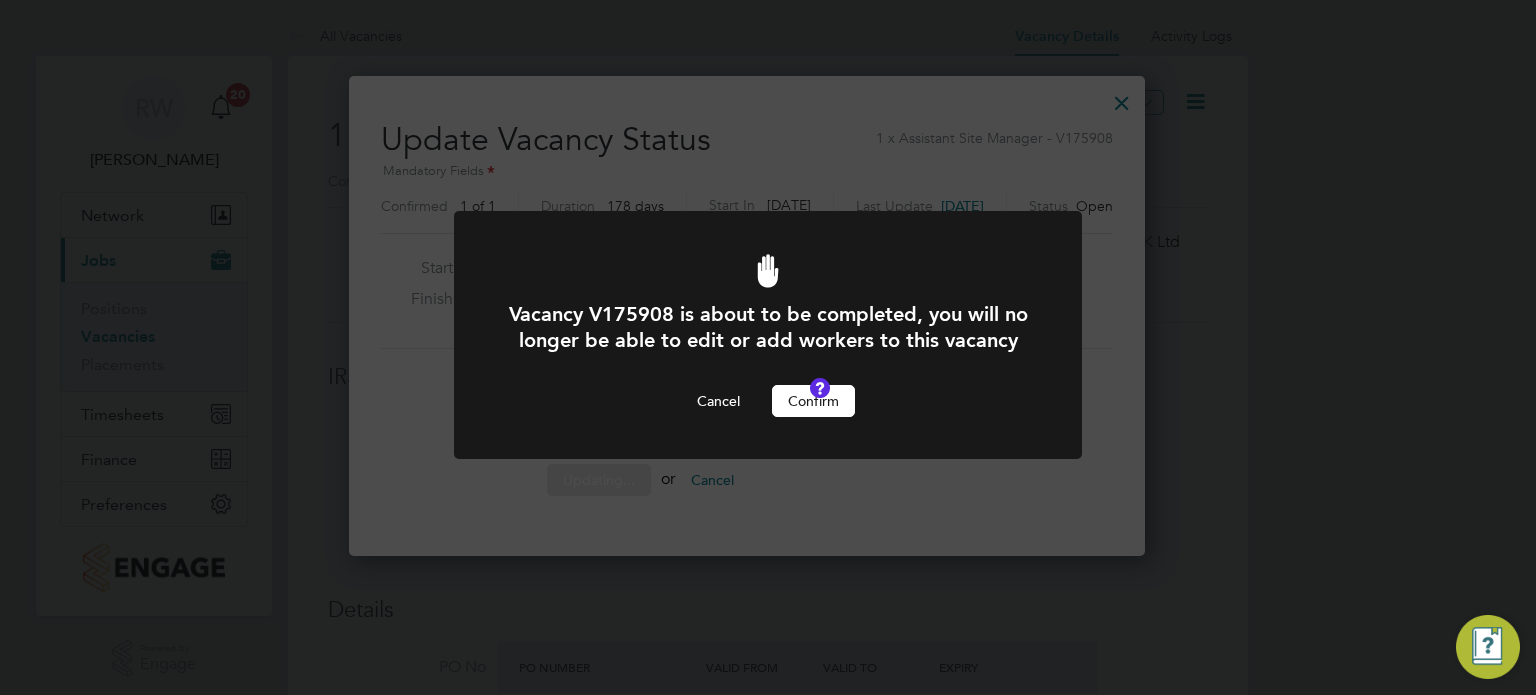 click on "Confirm" at bounding box center [813, 401] 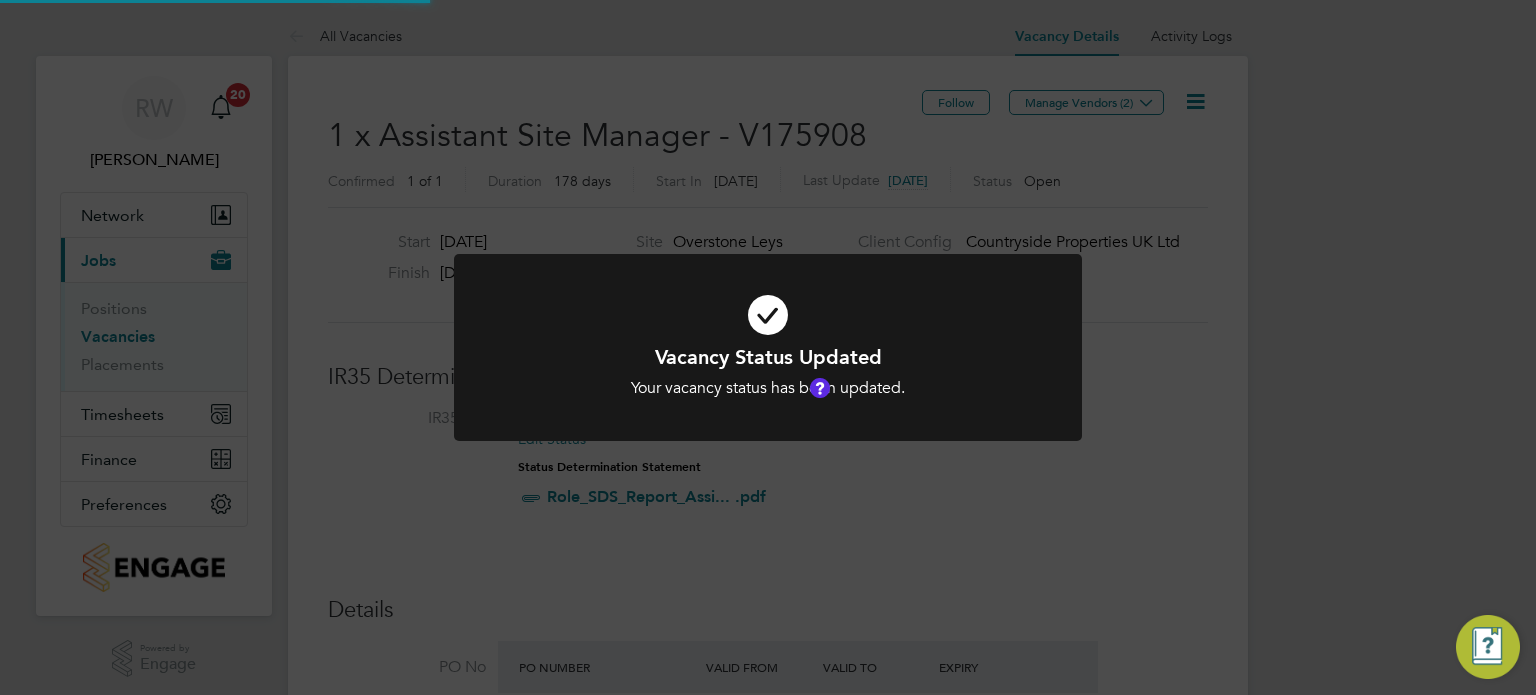 click on "Vacancy Status Updated Your vacancy status has been updated. Cancel Okay" 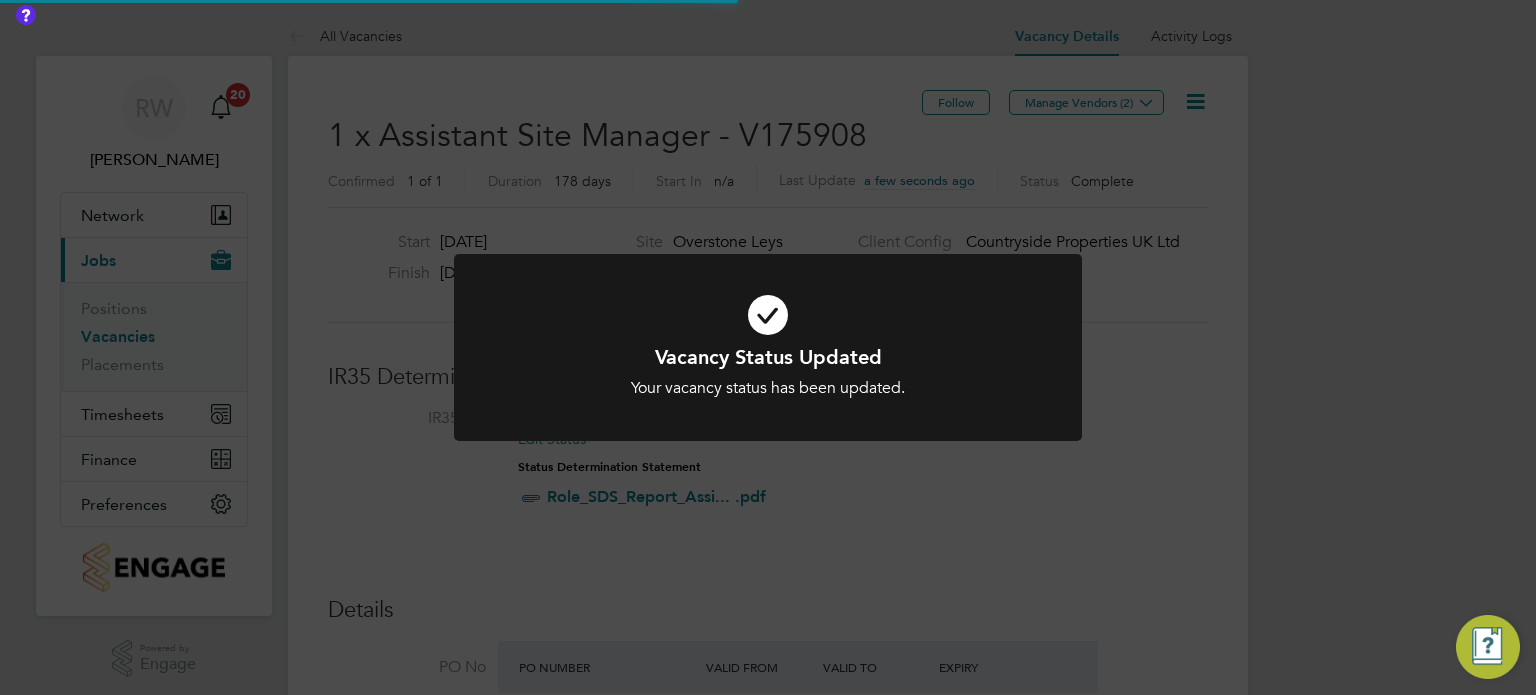 scroll, scrollTop: 9, scrollLeft: 9, axis: both 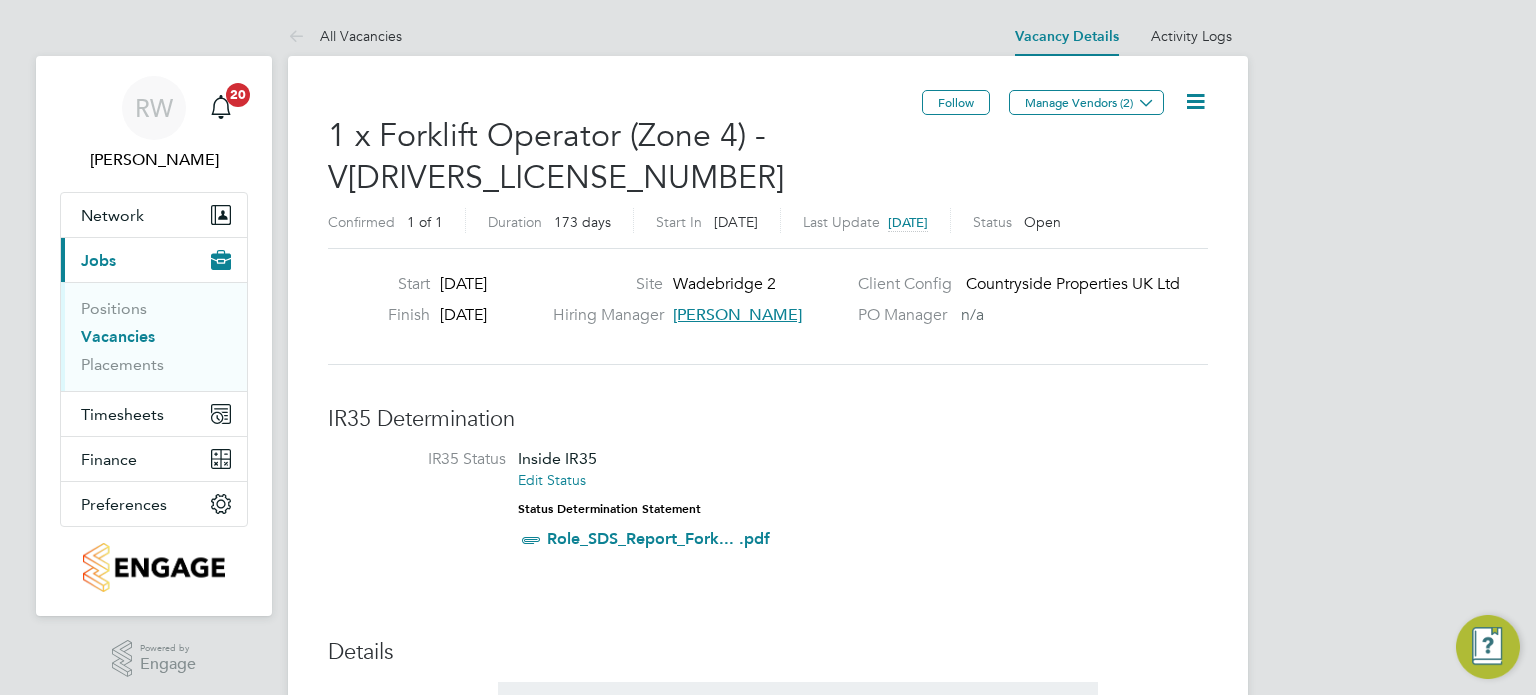 click 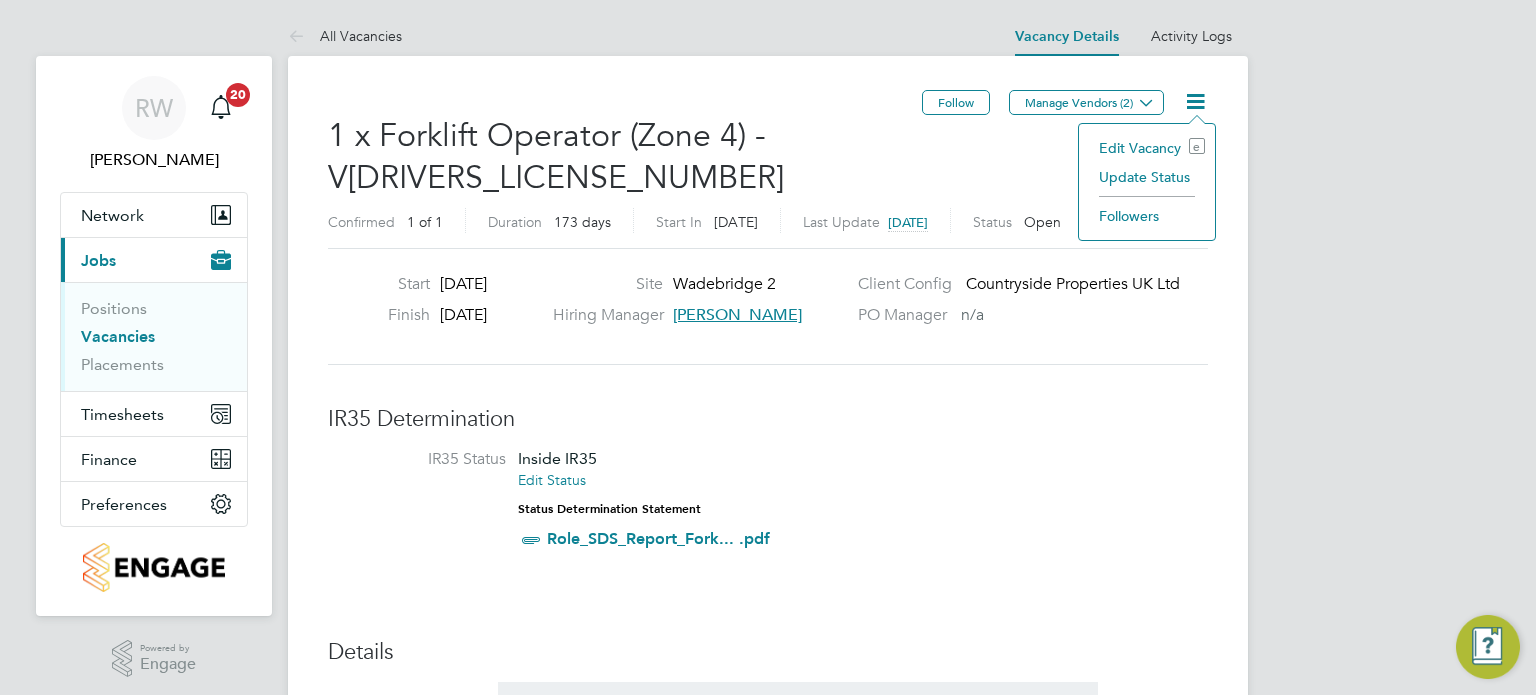 scroll, scrollTop: 0, scrollLeft: 4, axis: horizontal 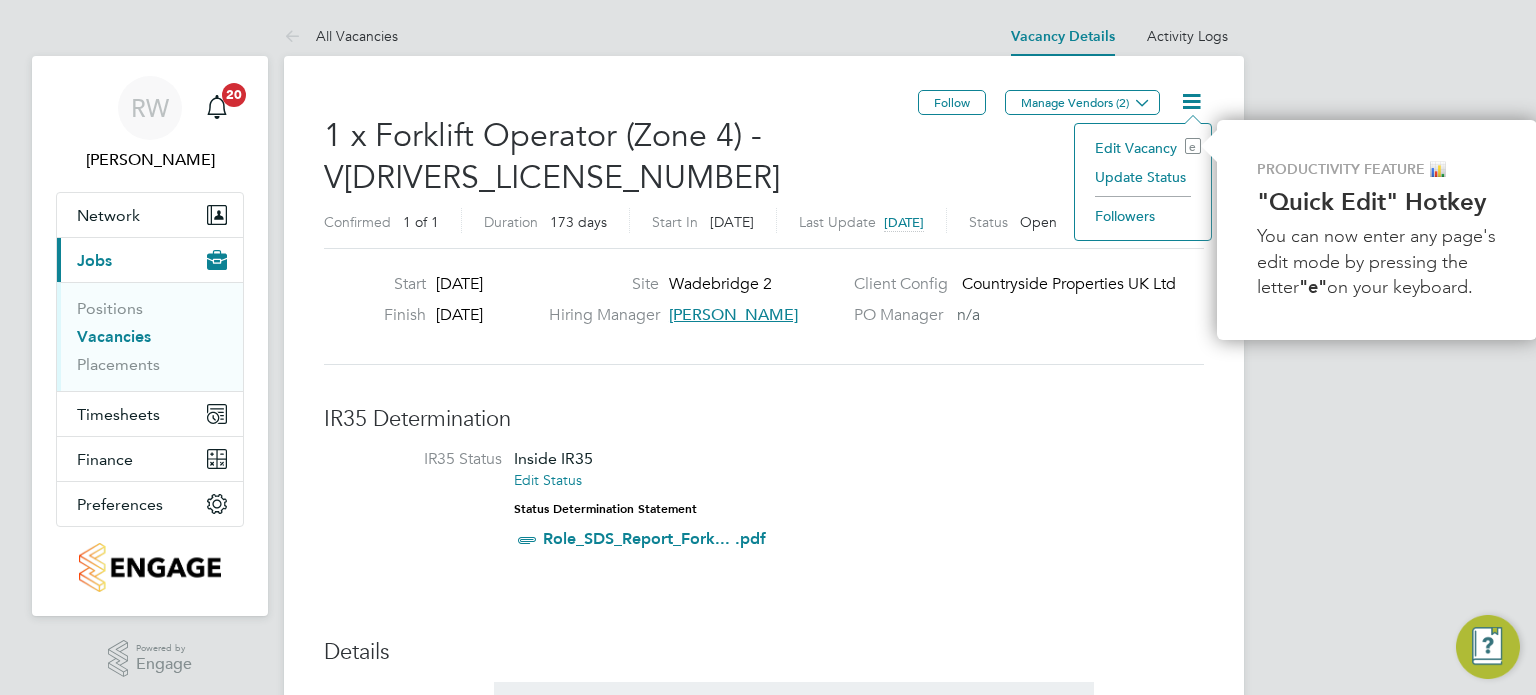 click on "Update Status" 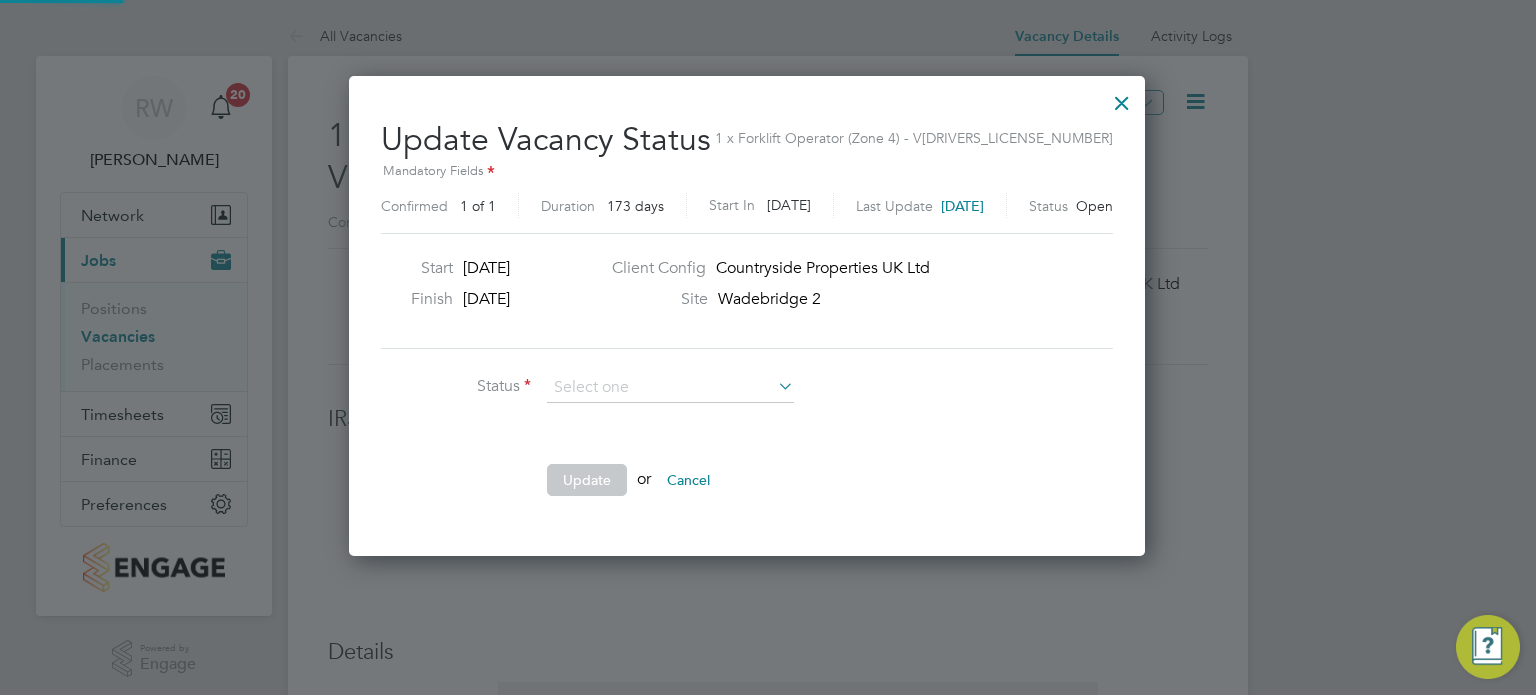 scroll, scrollTop: 0, scrollLeft: 0, axis: both 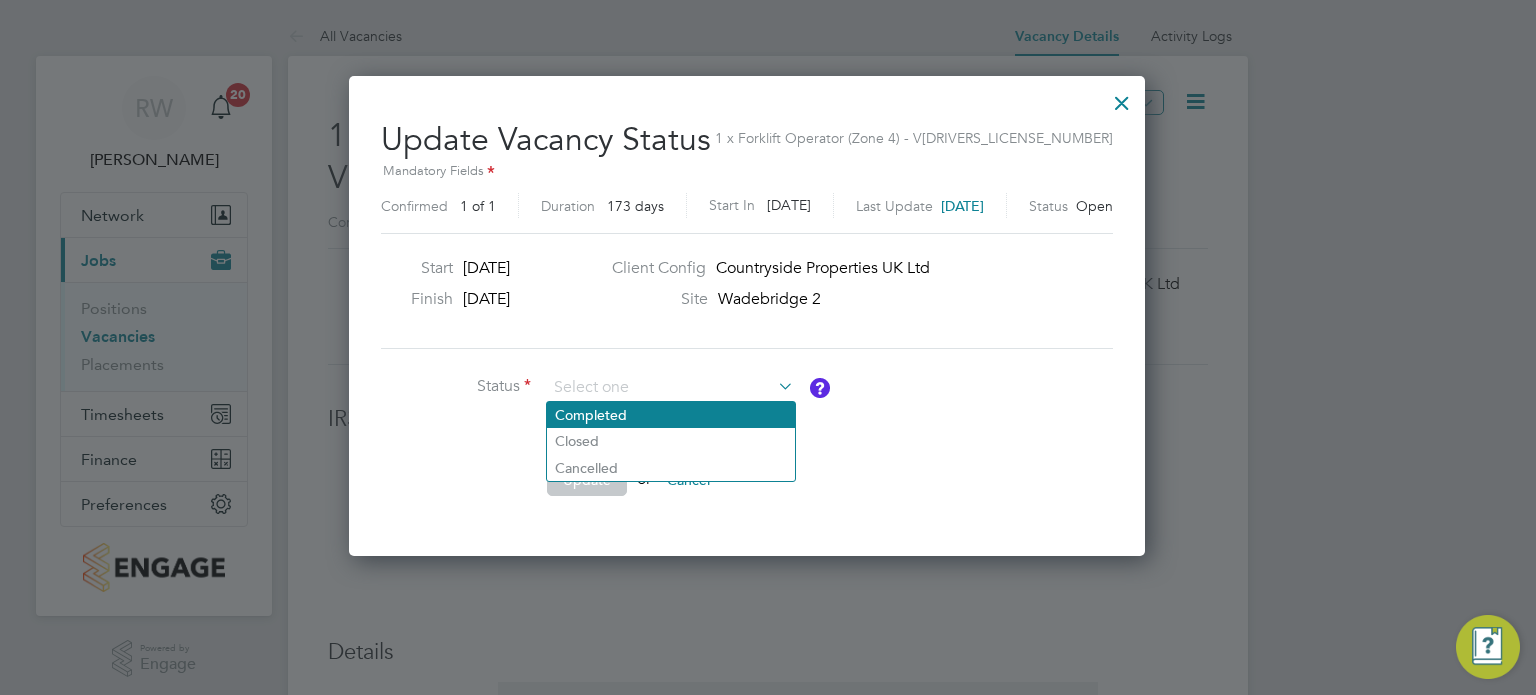 click on "Completed" 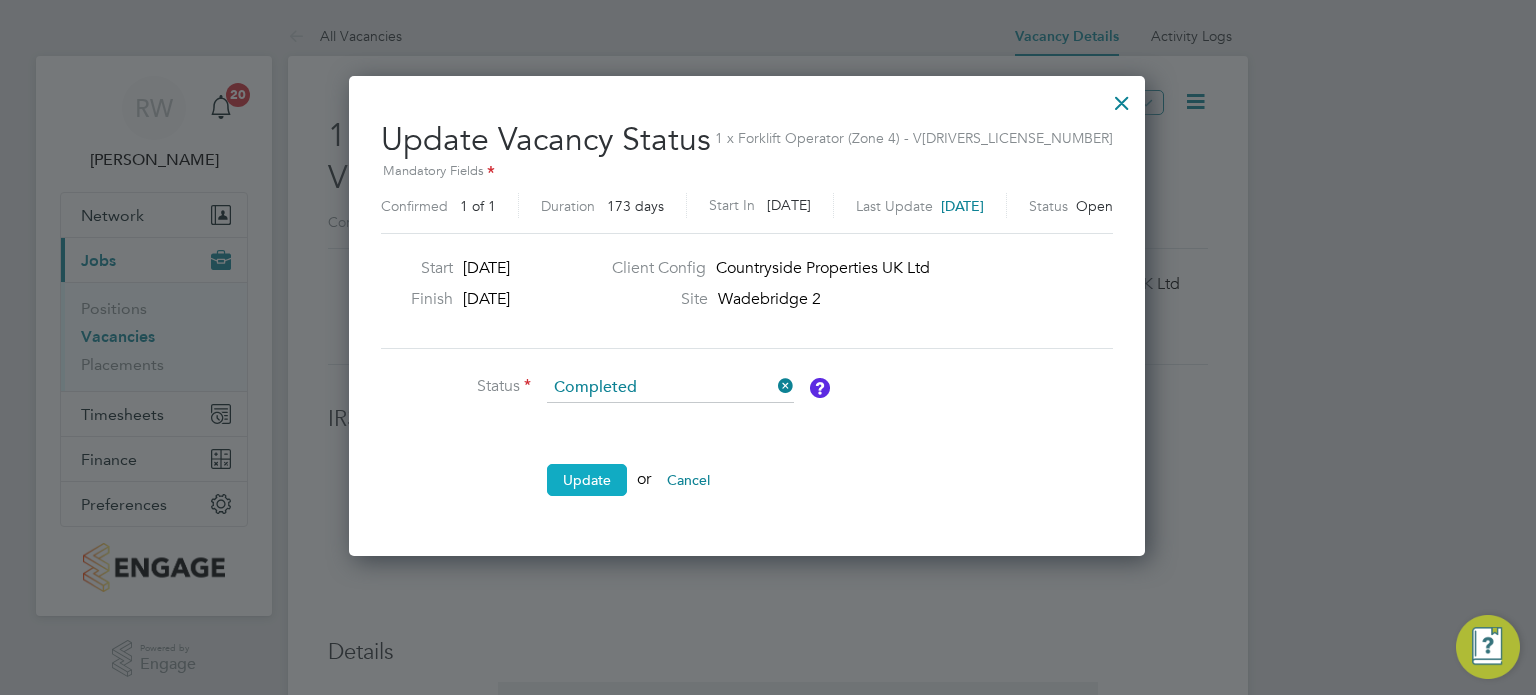 click on "Update" at bounding box center (587, 480) 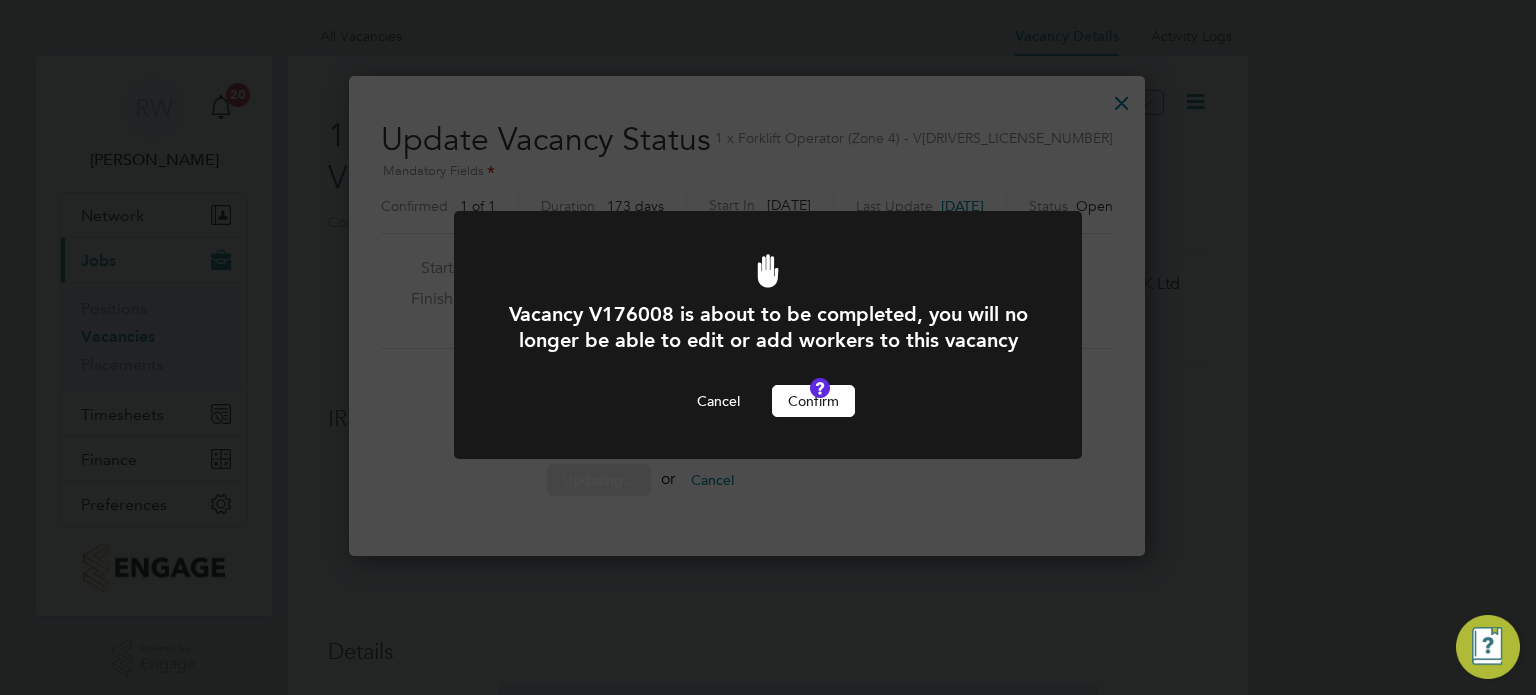 click on "Confirm" at bounding box center [813, 401] 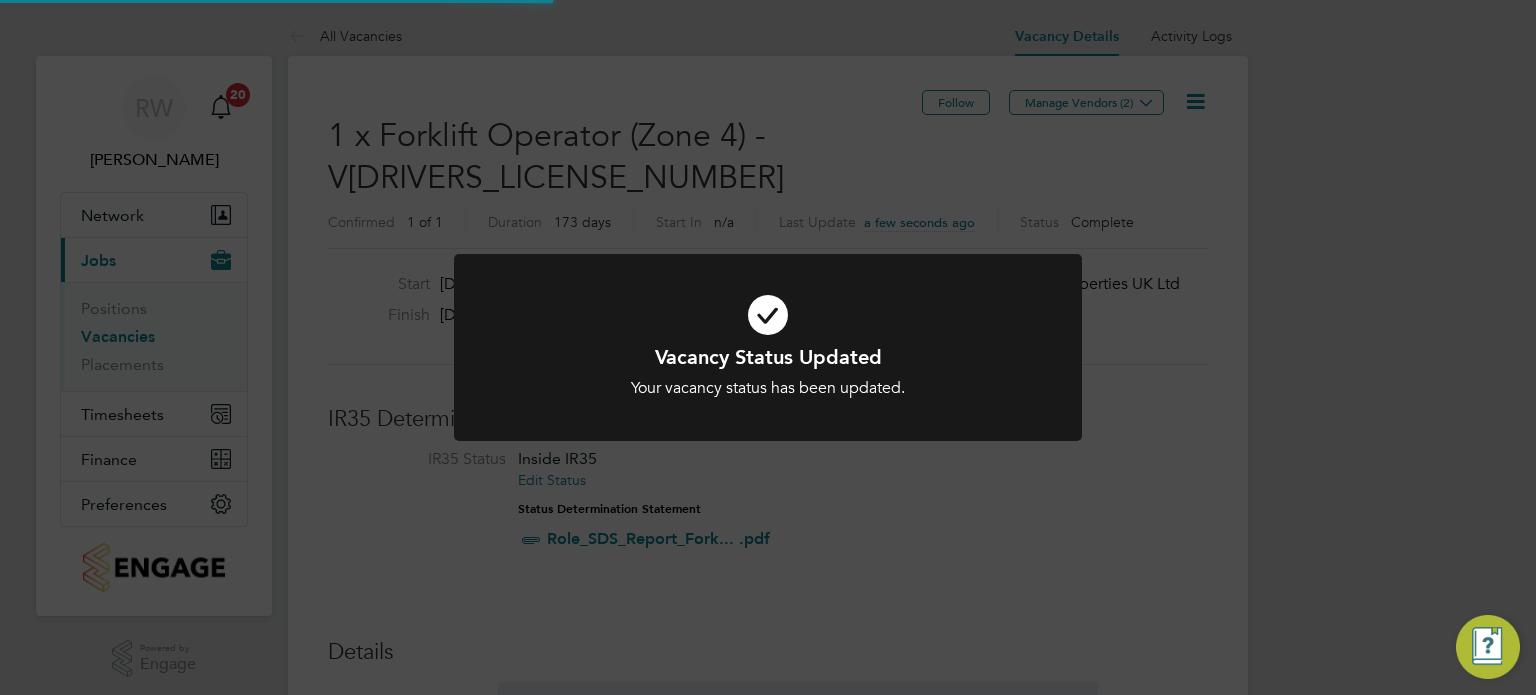scroll, scrollTop: 9, scrollLeft: 9, axis: both 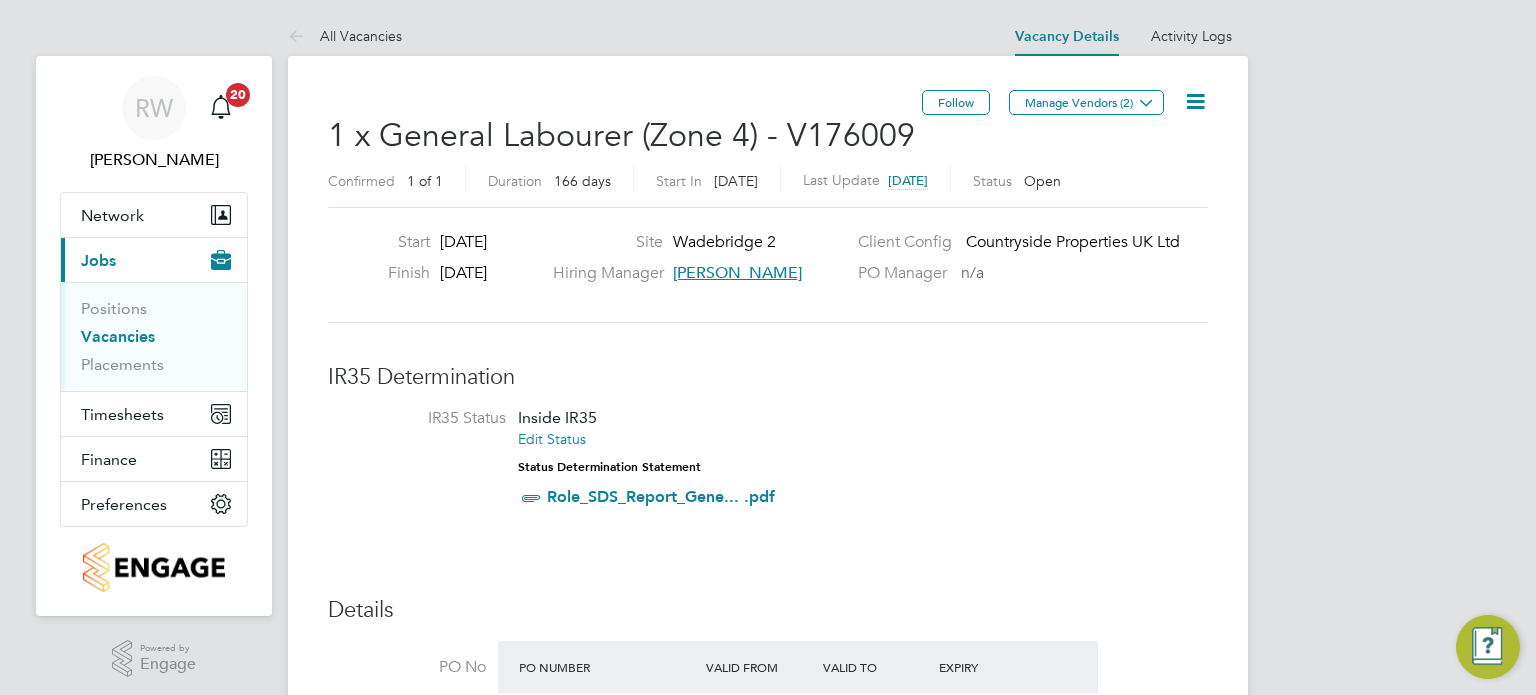 click 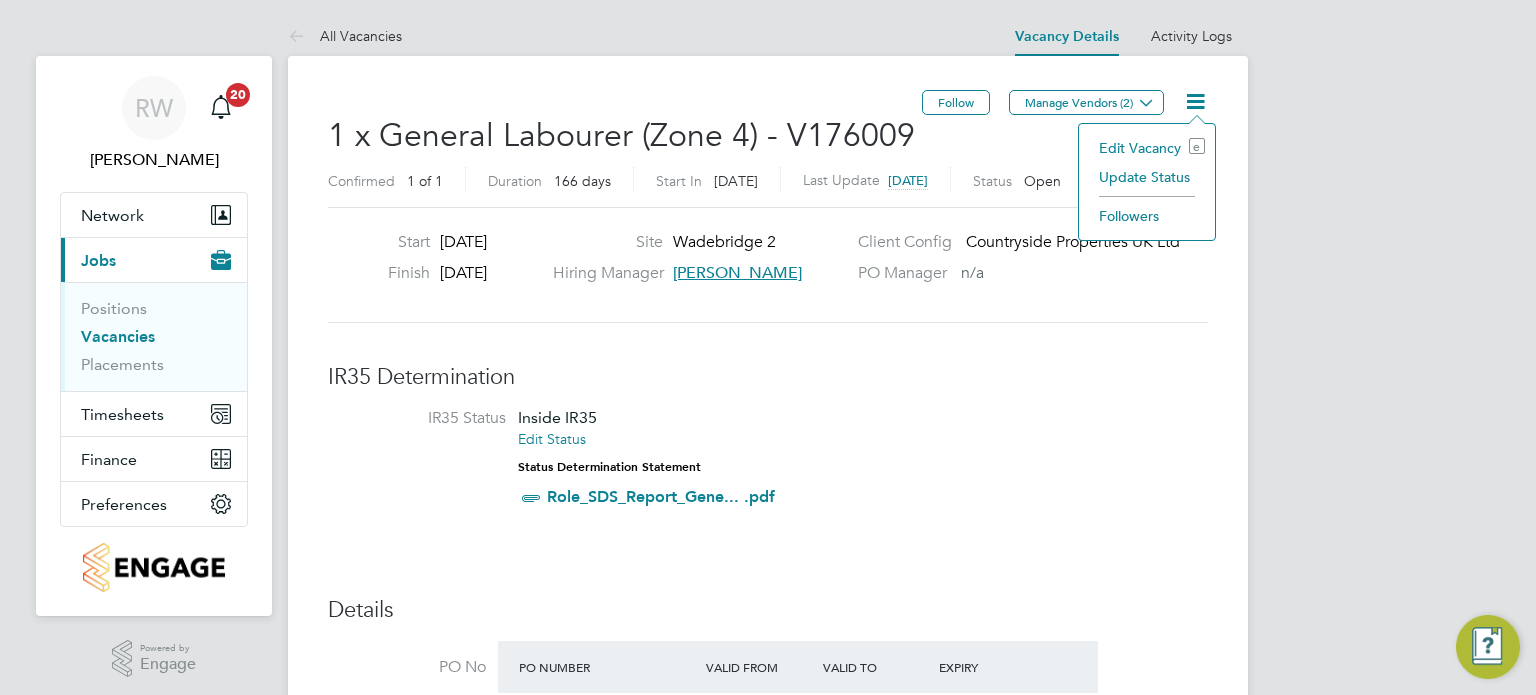 click on "Update Status" 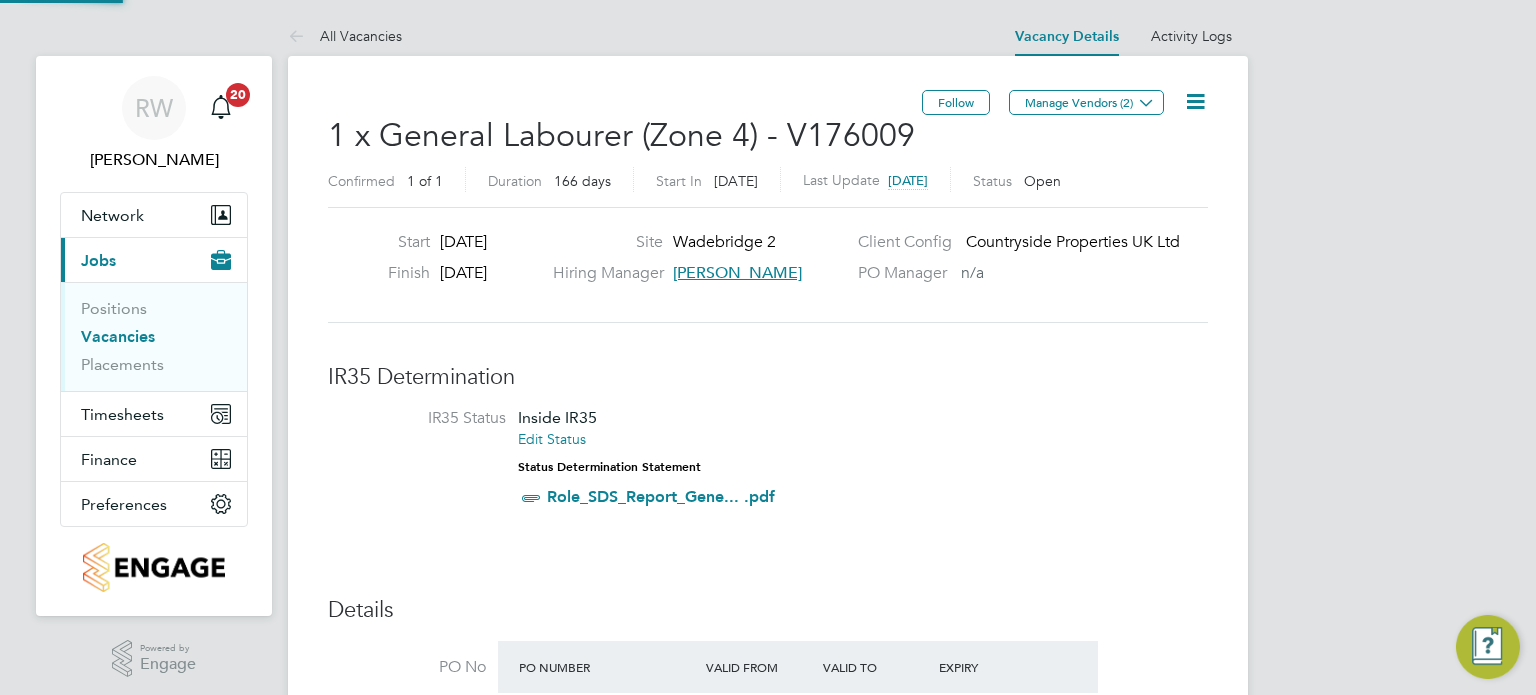 scroll, scrollTop: 10, scrollLeft: 9, axis: both 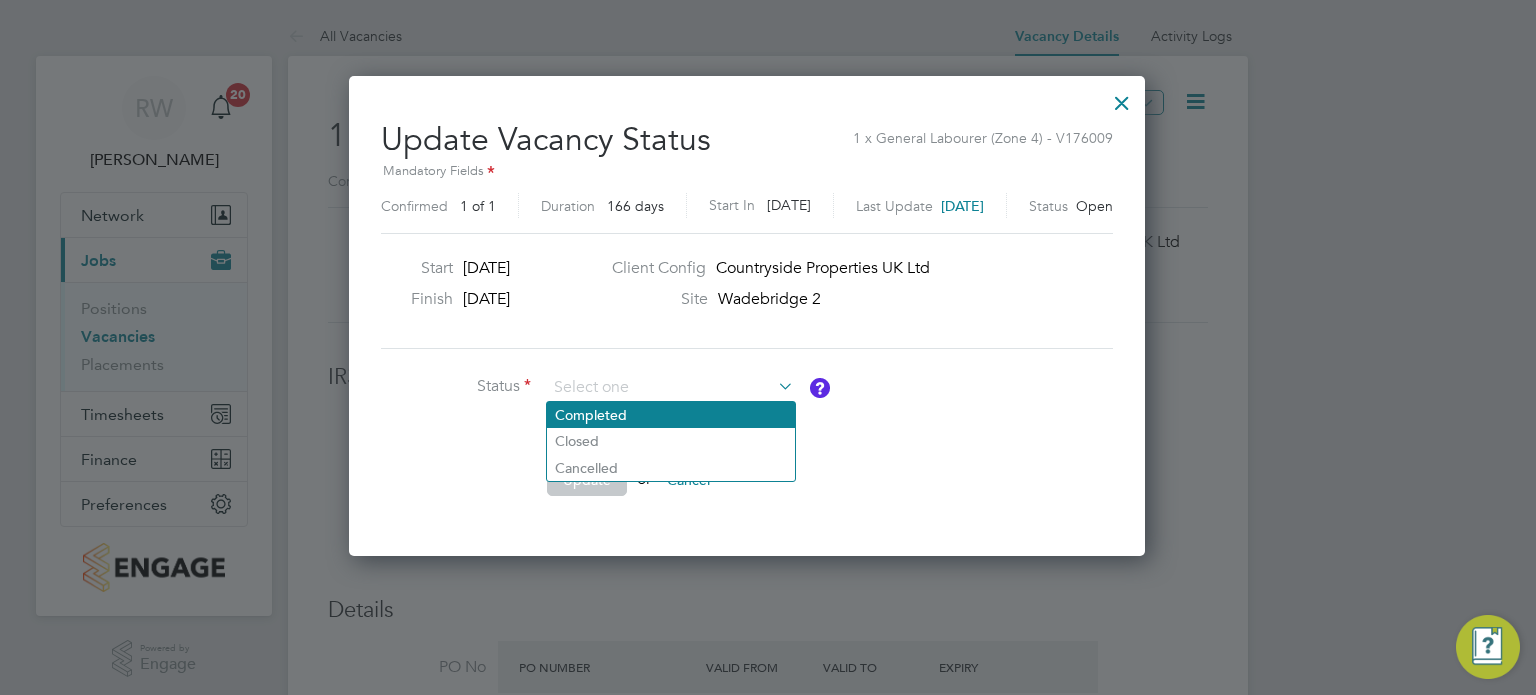 click on "Completed" 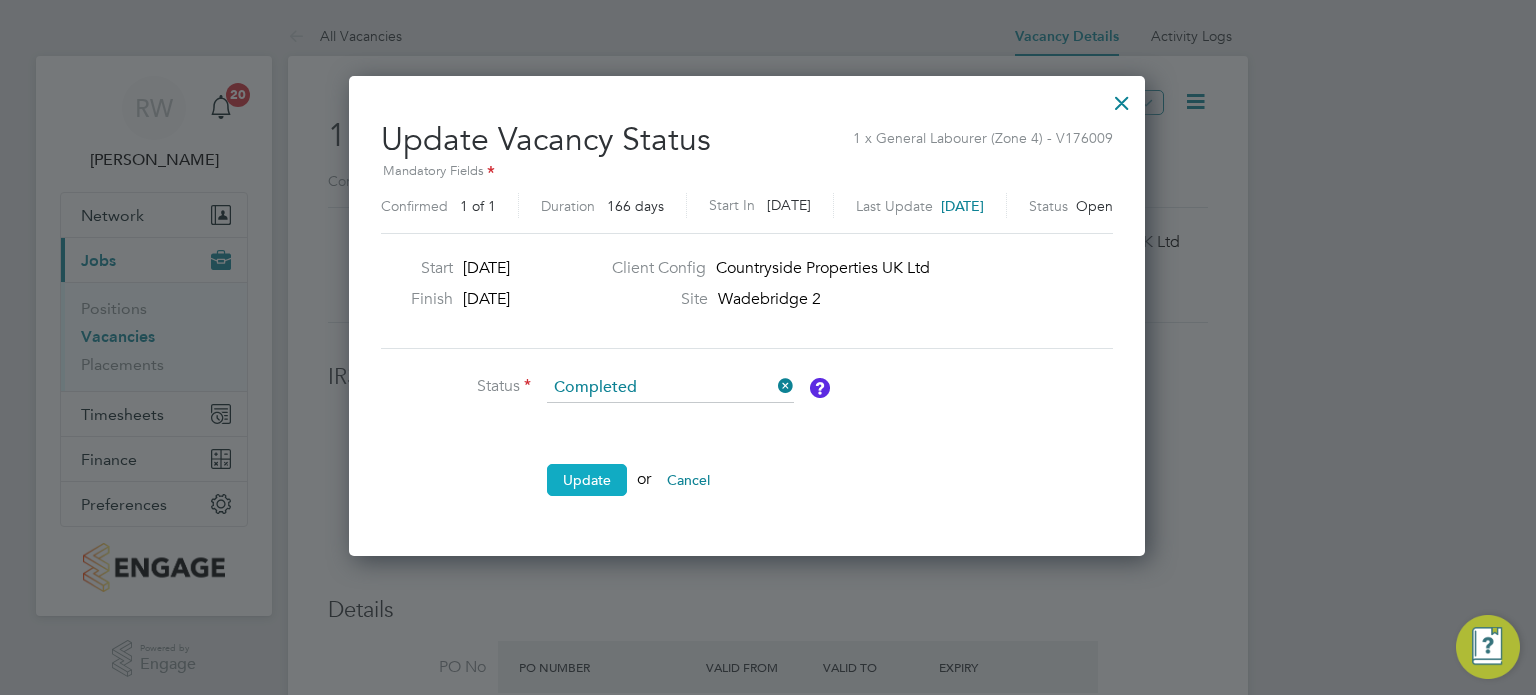 click on "Update" at bounding box center (587, 480) 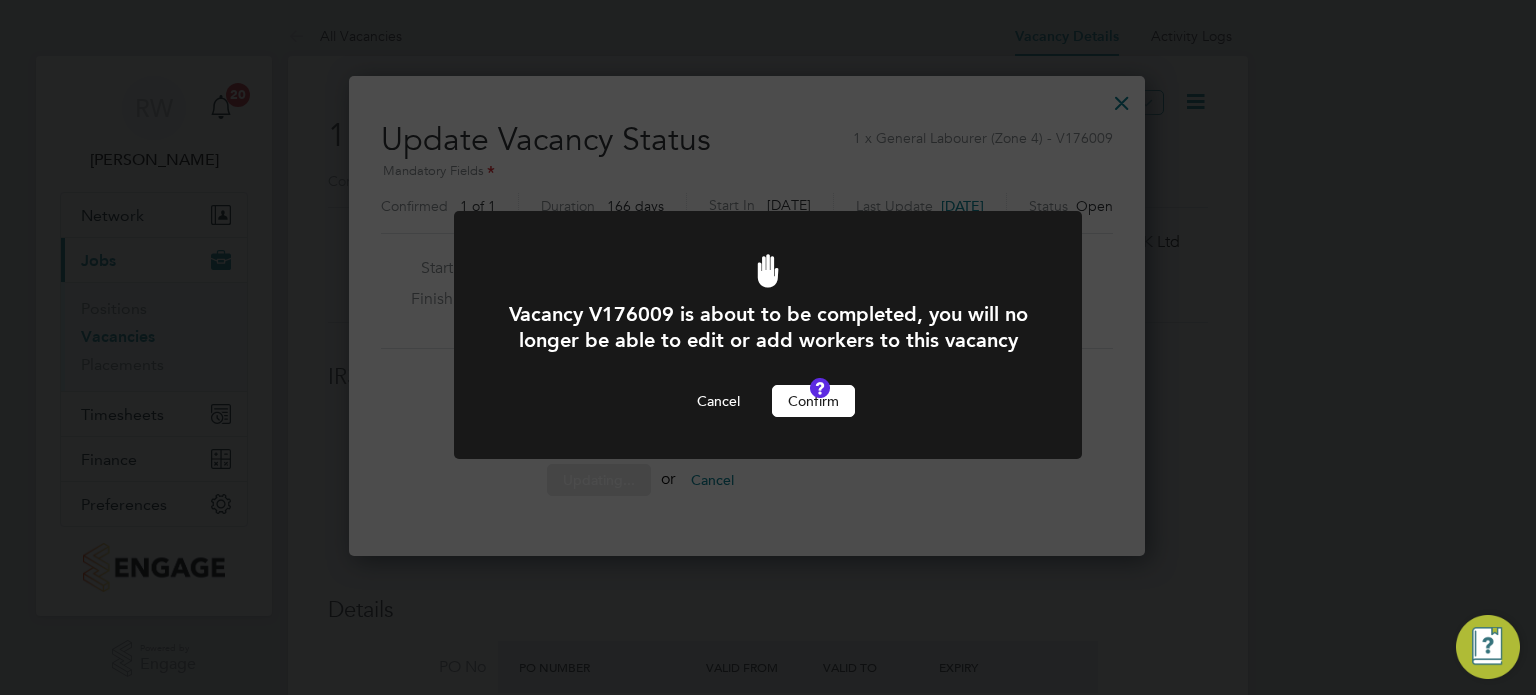 click on "Confirm" at bounding box center (813, 401) 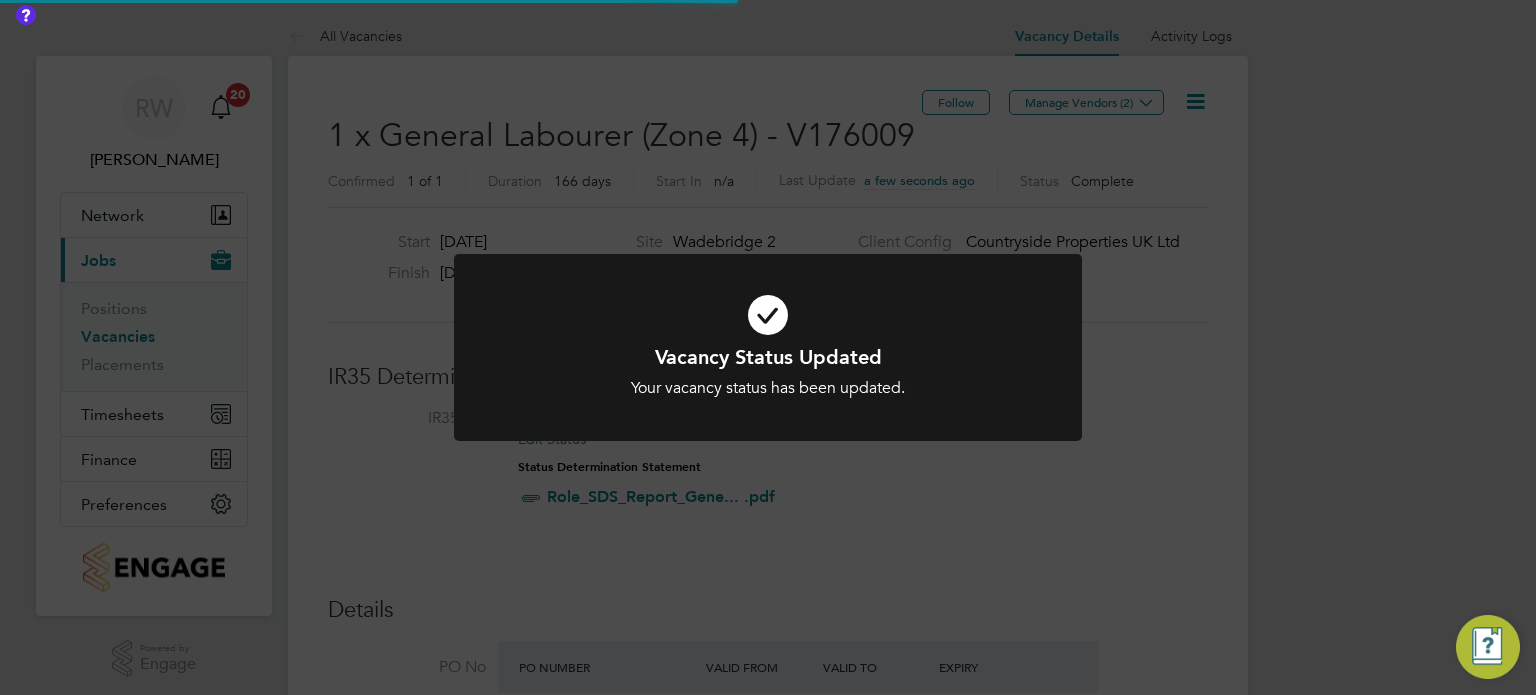 scroll, scrollTop: 9, scrollLeft: 9, axis: both 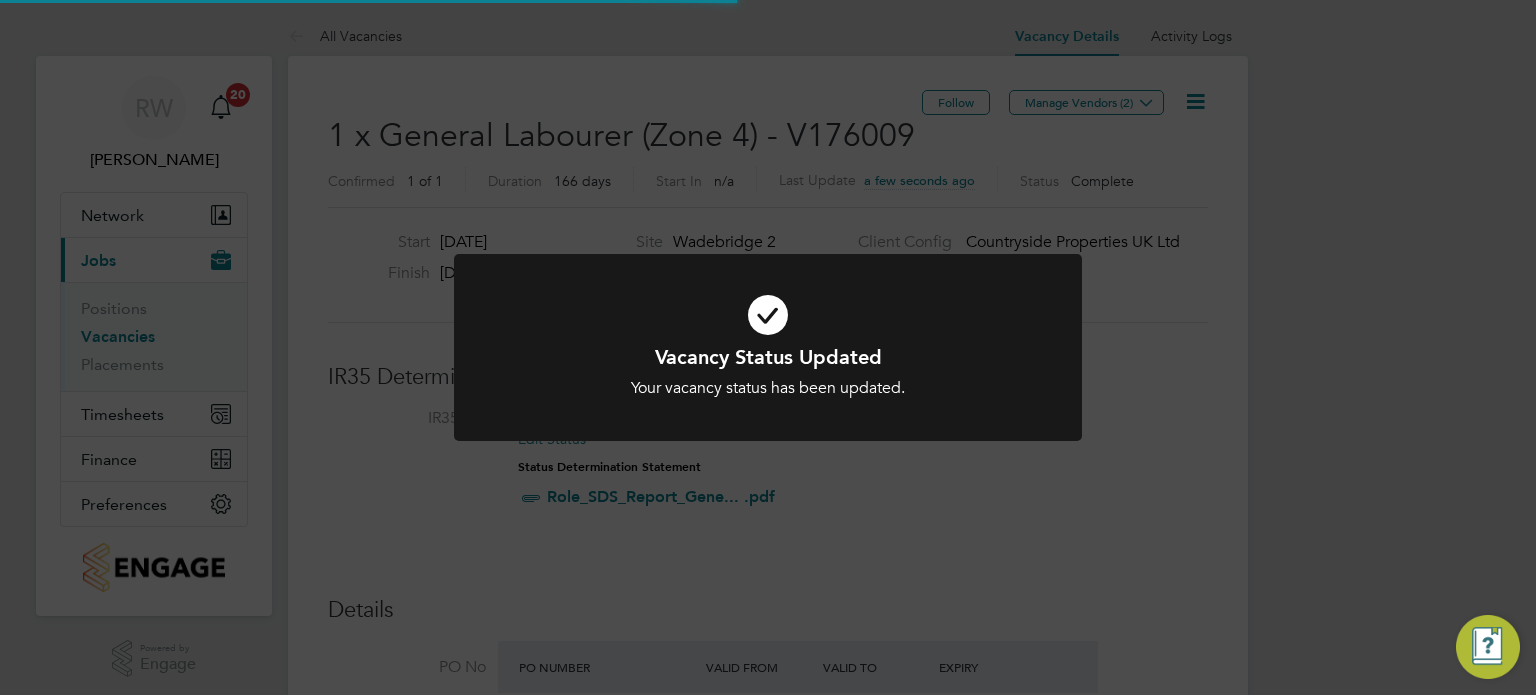 click on "Vacancy Status Updated Your vacancy status has been updated. Cancel Okay" 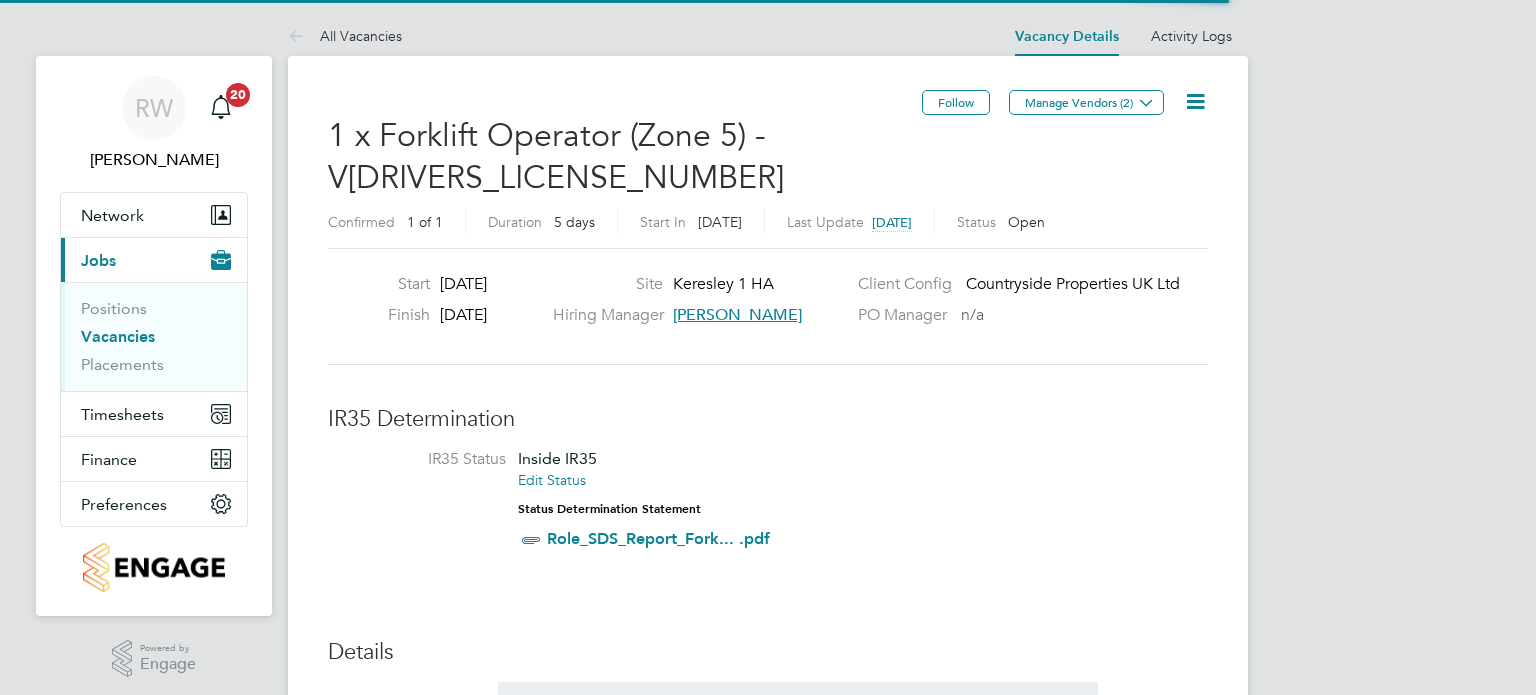 scroll, scrollTop: 0, scrollLeft: 0, axis: both 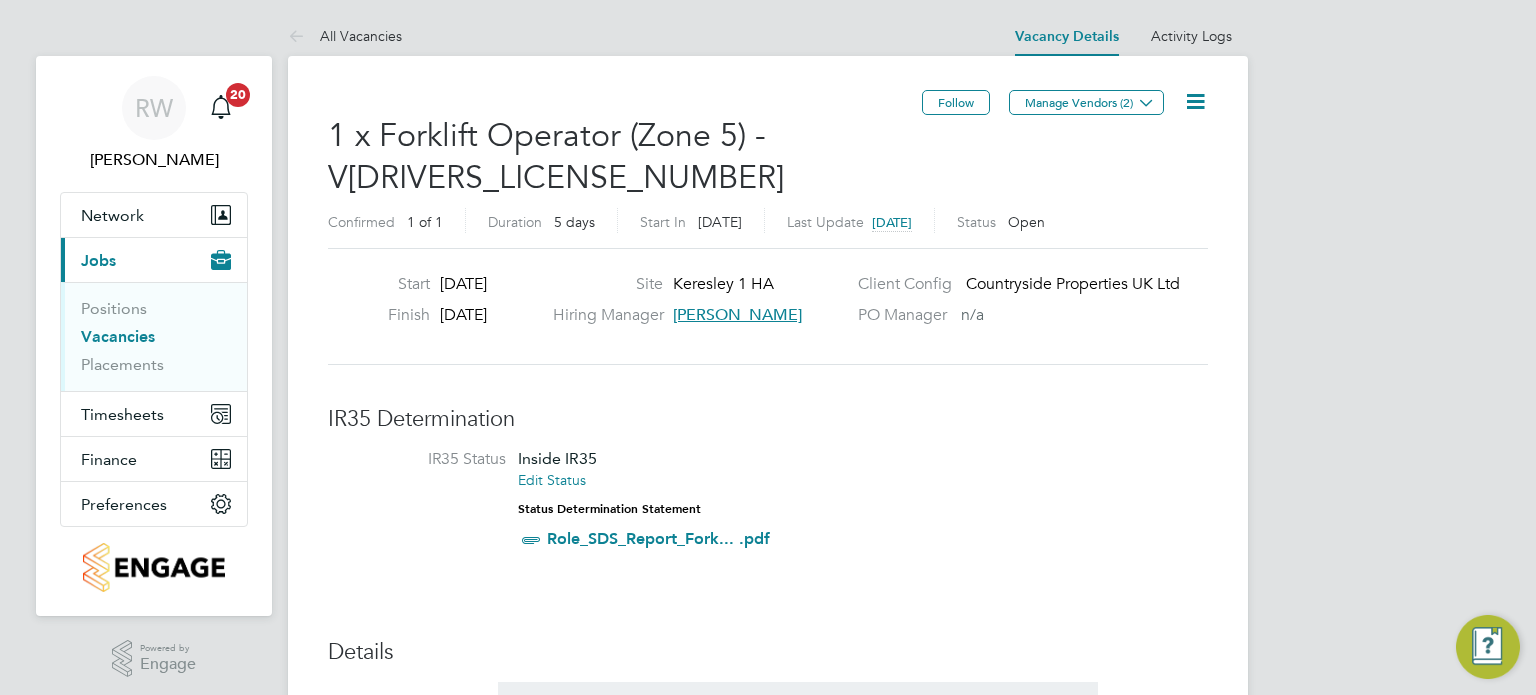 click 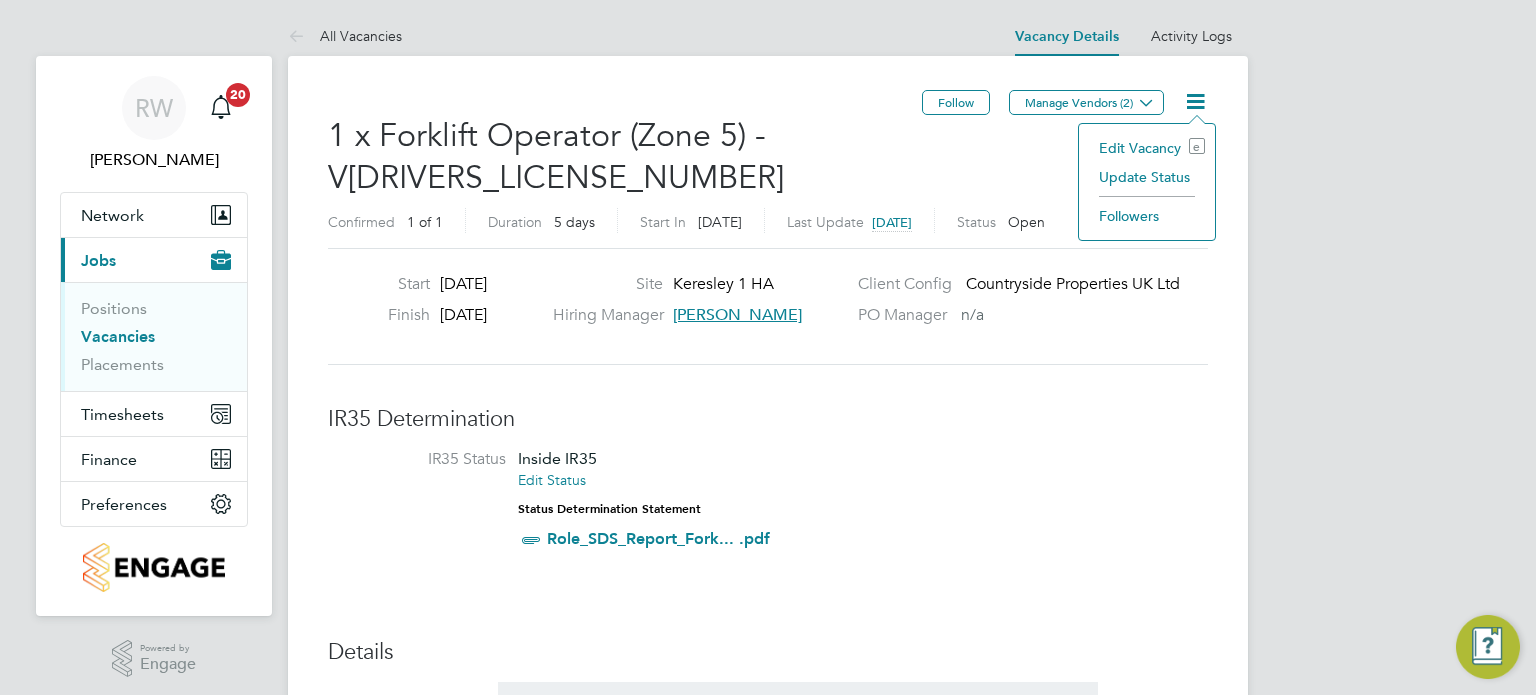 click on "Update Status" 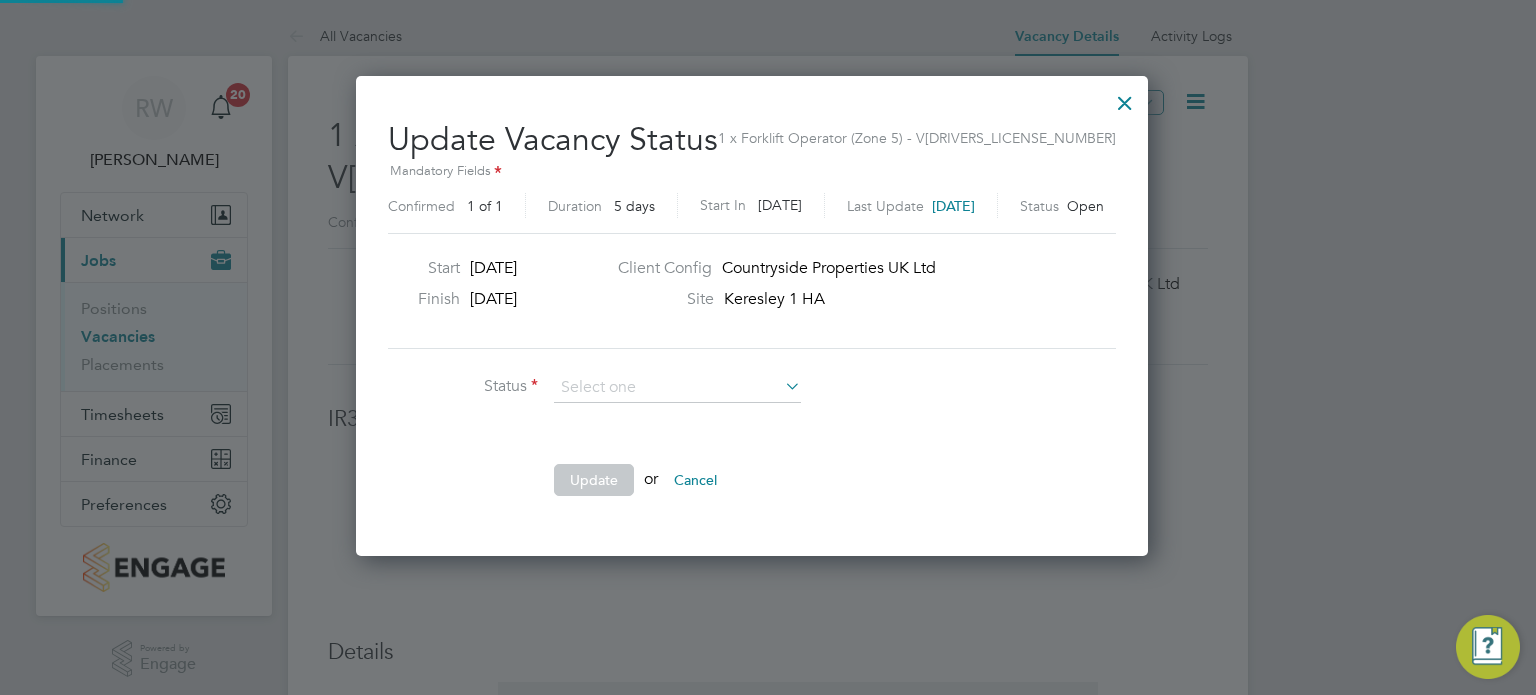 scroll, scrollTop: 10, scrollLeft: 9, axis: both 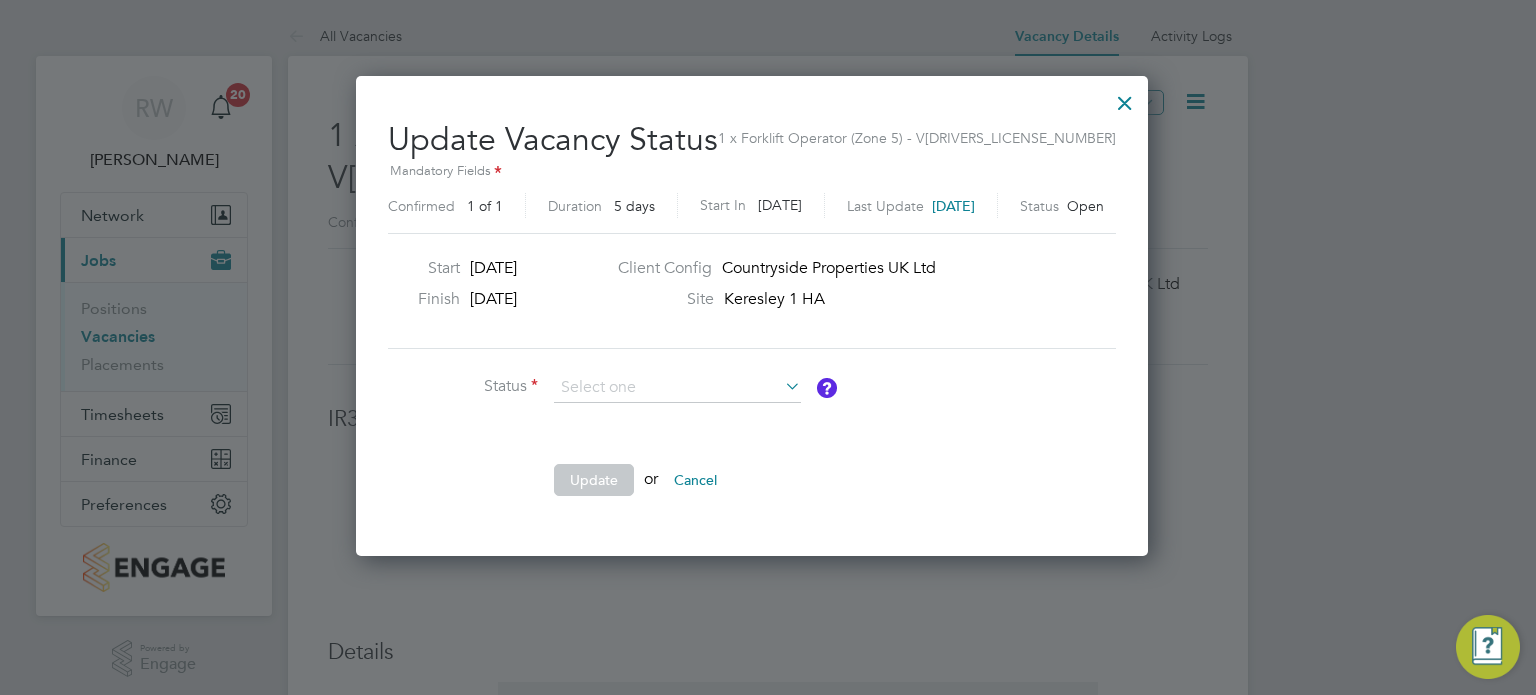 click on "Completed" 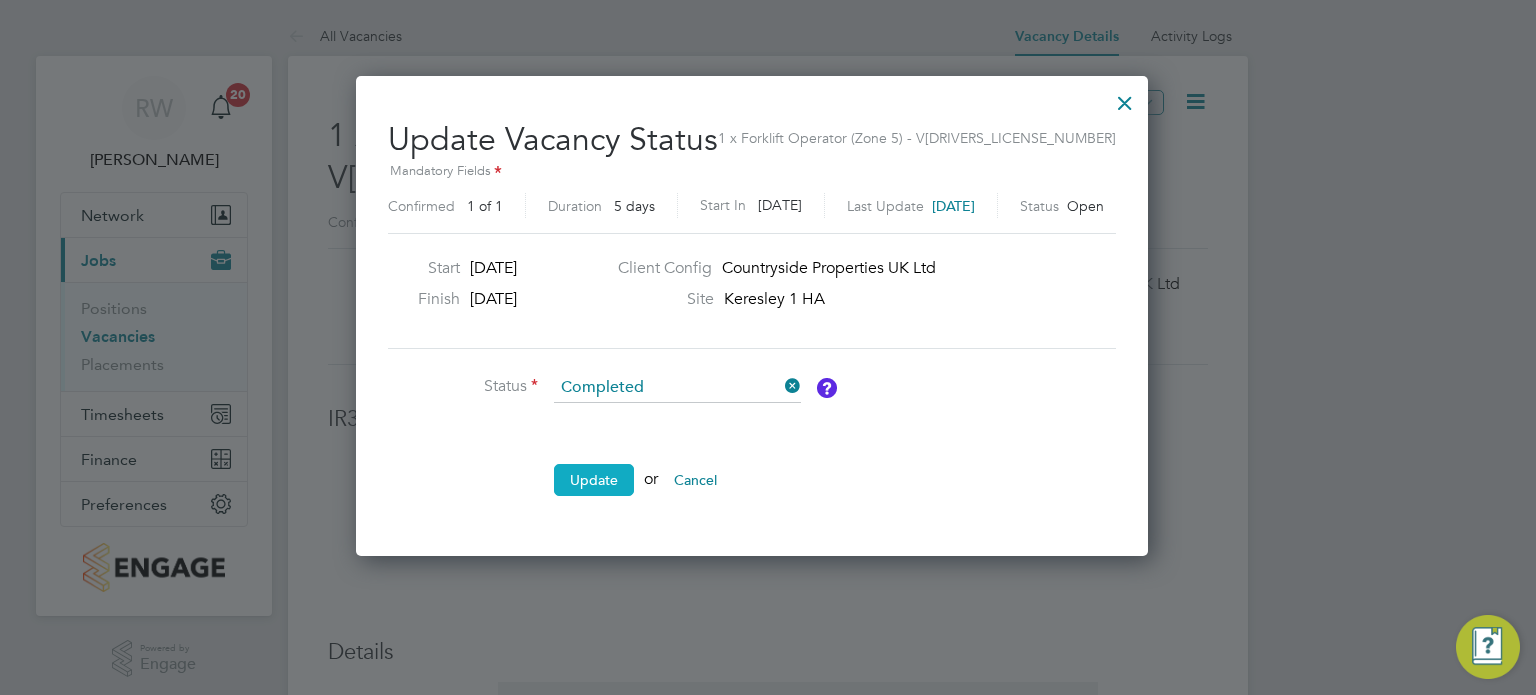 click on "Update" at bounding box center [594, 480] 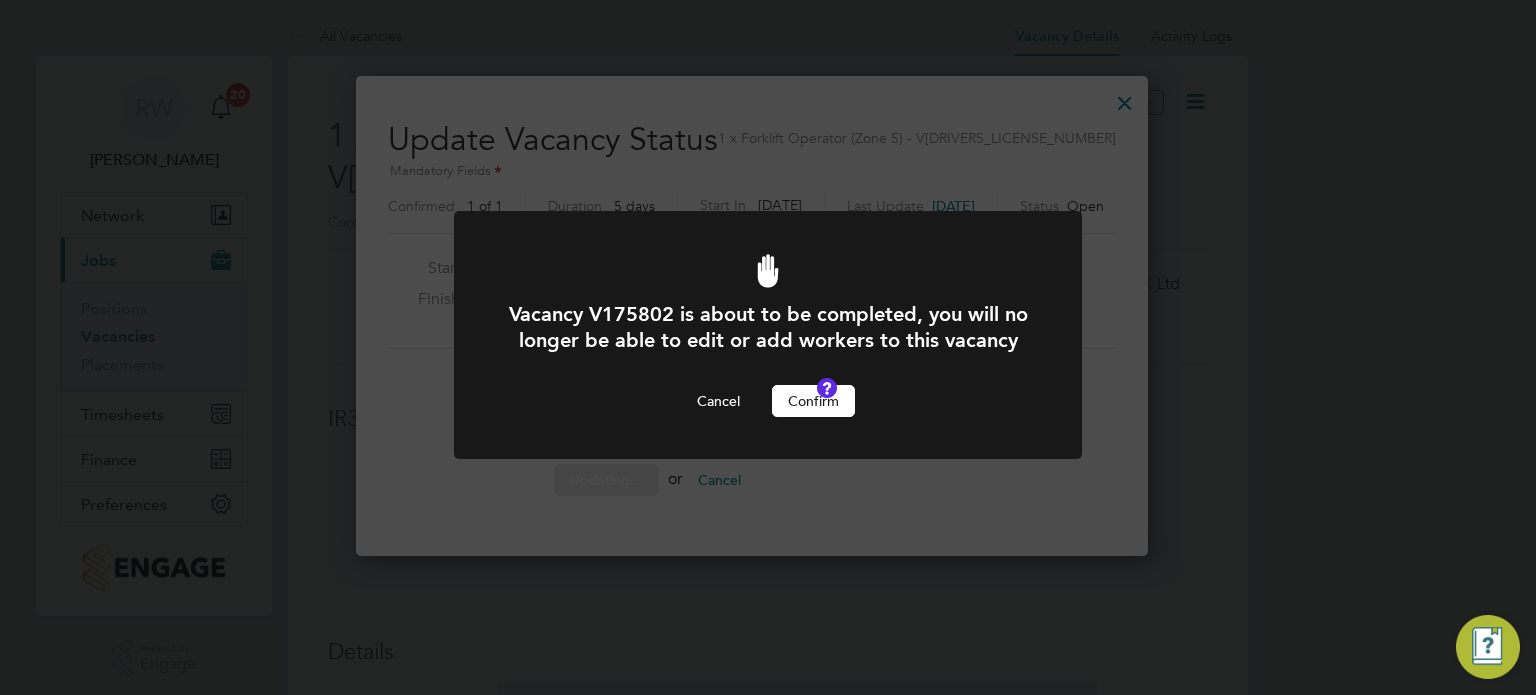 click on "Confirm" at bounding box center [813, 401] 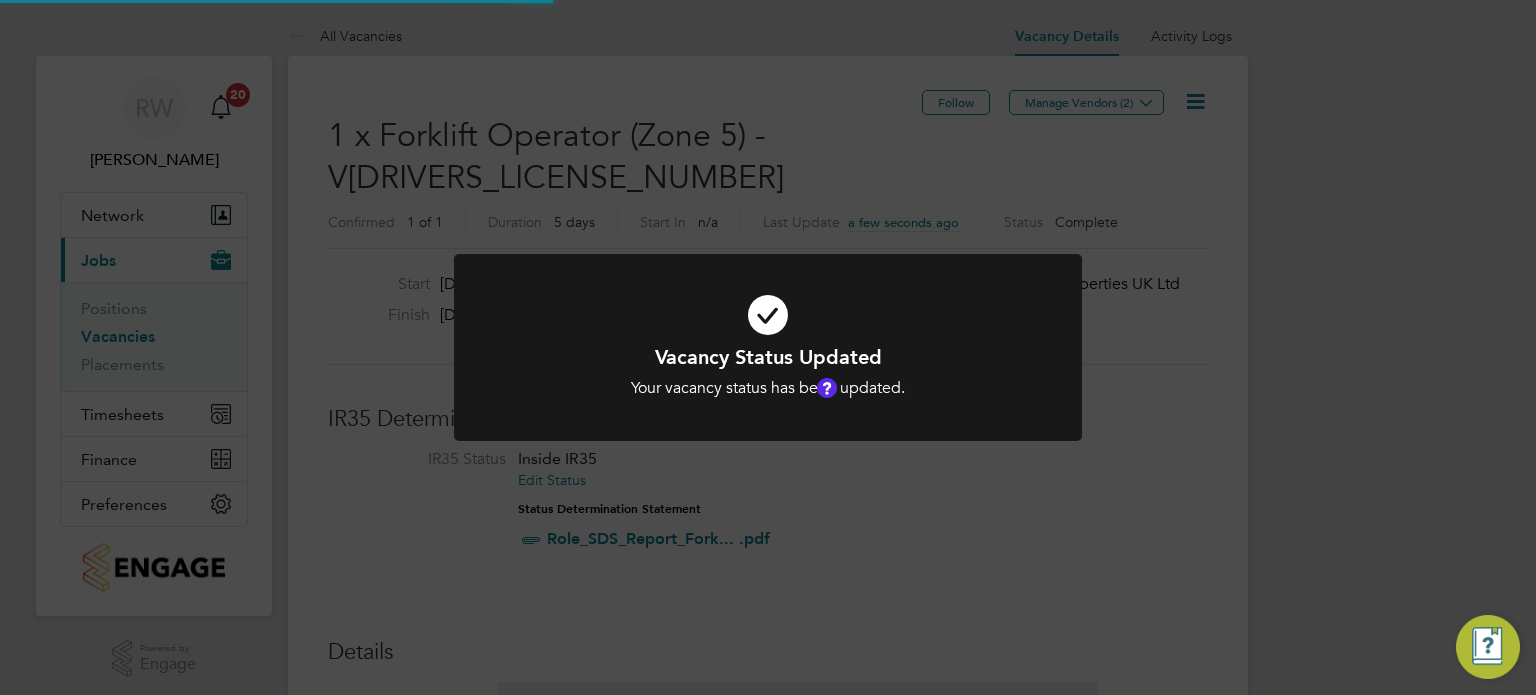 scroll, scrollTop: 9, scrollLeft: 9, axis: both 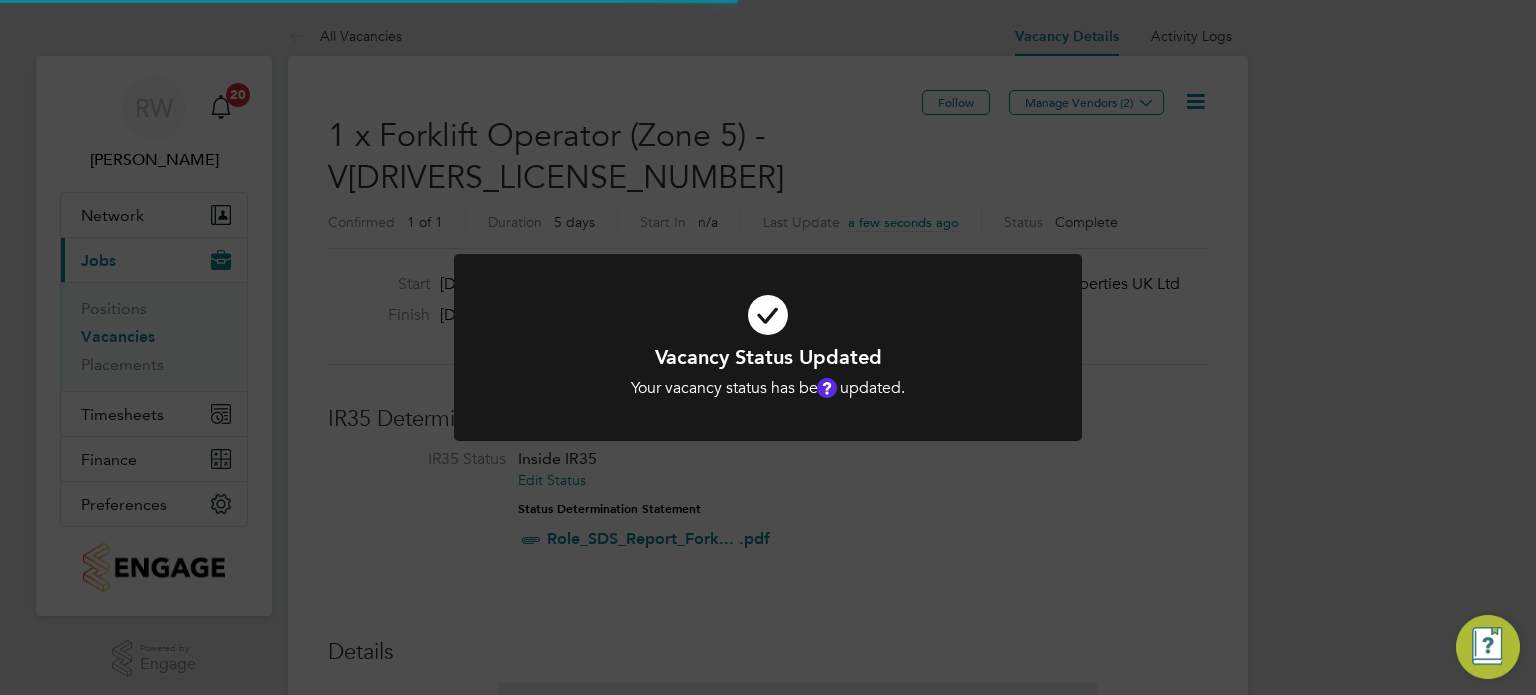 click on "Vacancy Status Updated Your vacancy status has been updated. Cancel Okay" 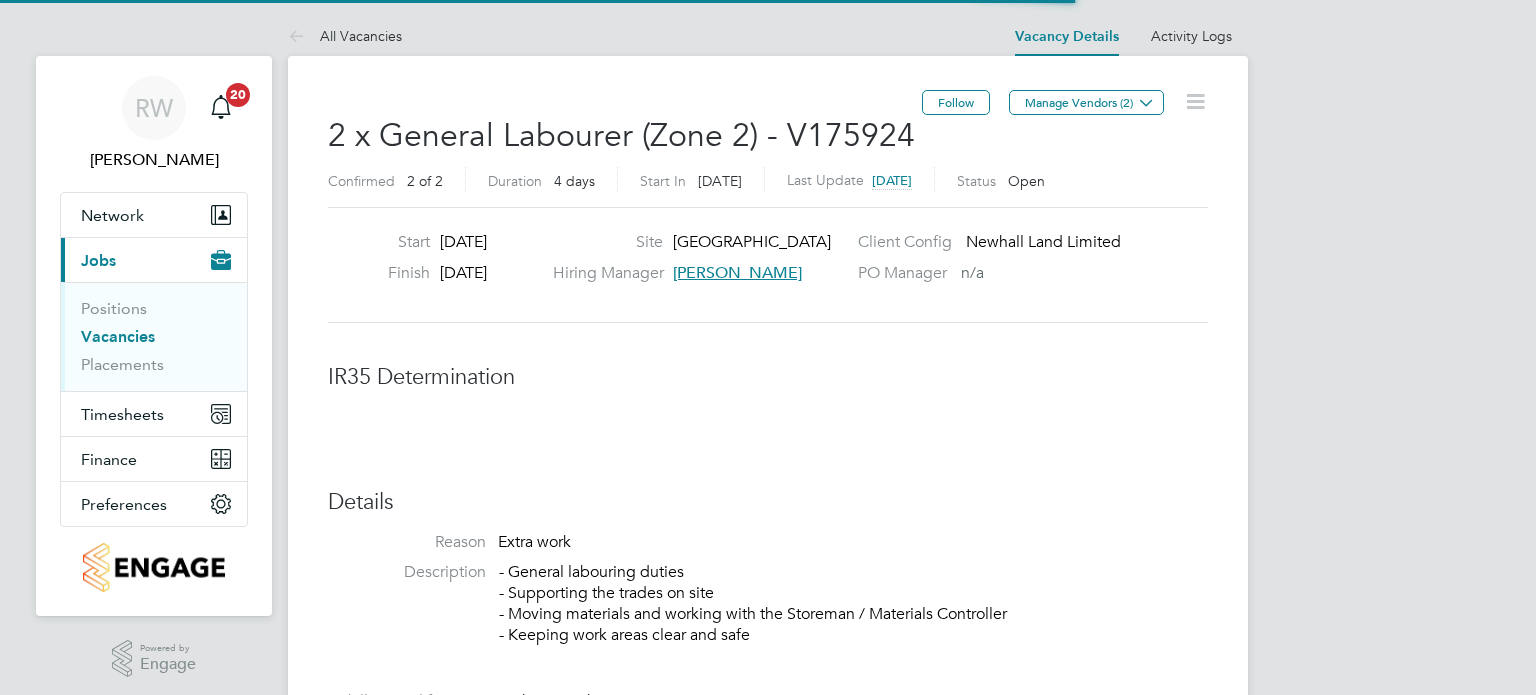 scroll, scrollTop: 0, scrollLeft: 0, axis: both 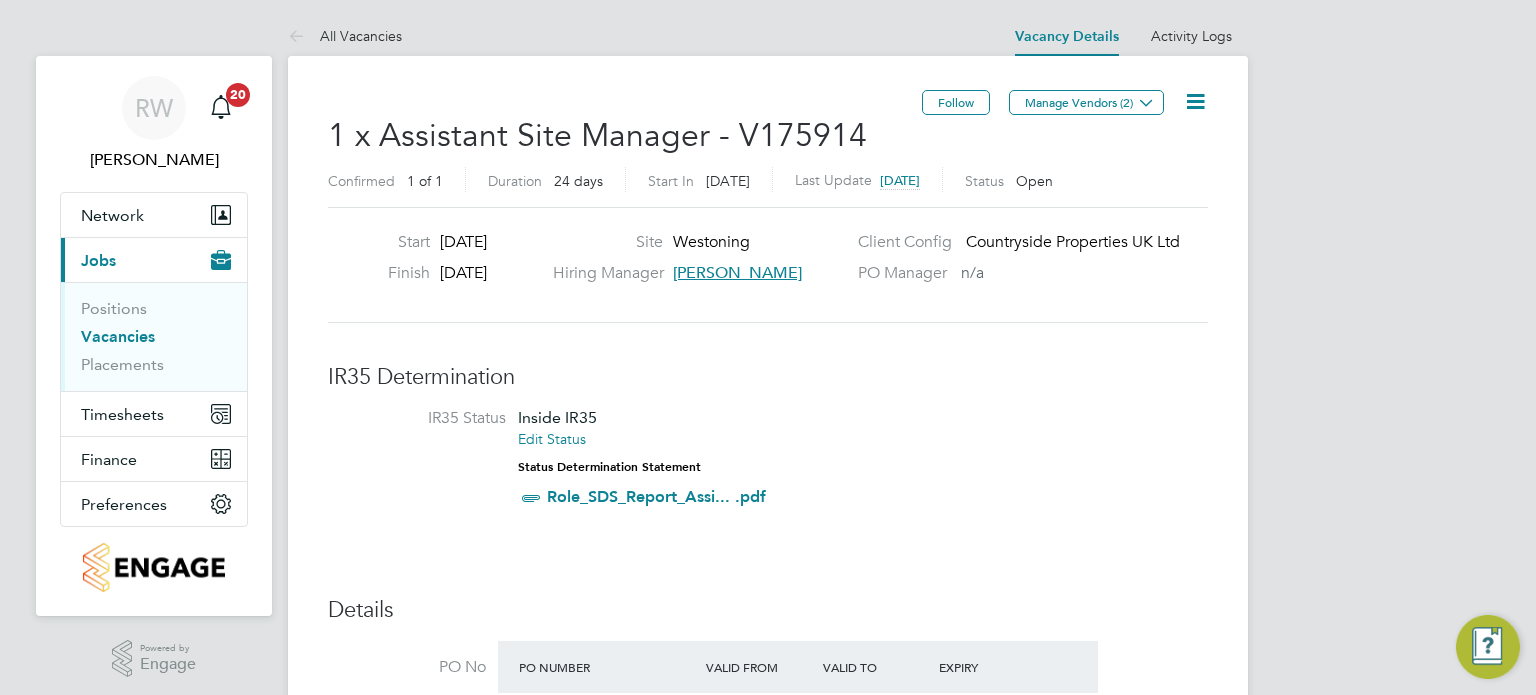 click 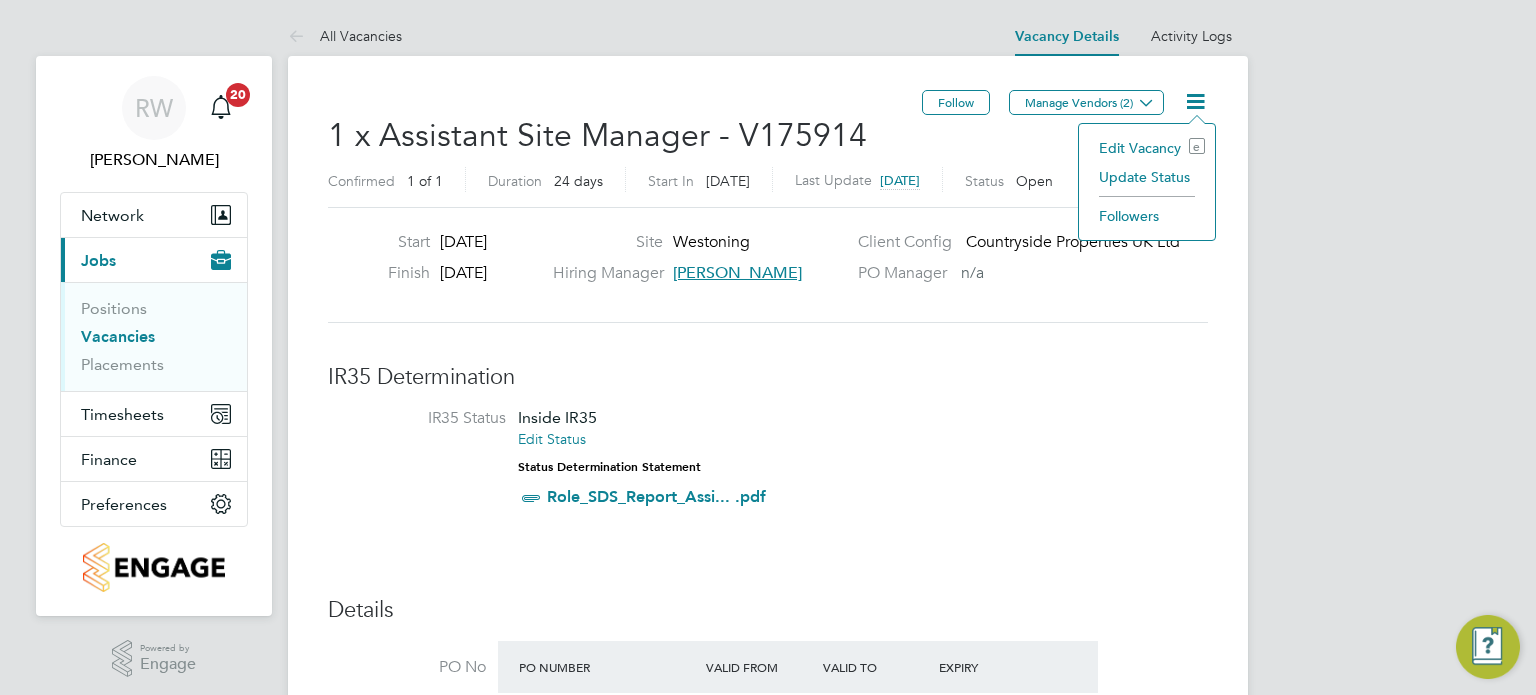 click on "Update Status" 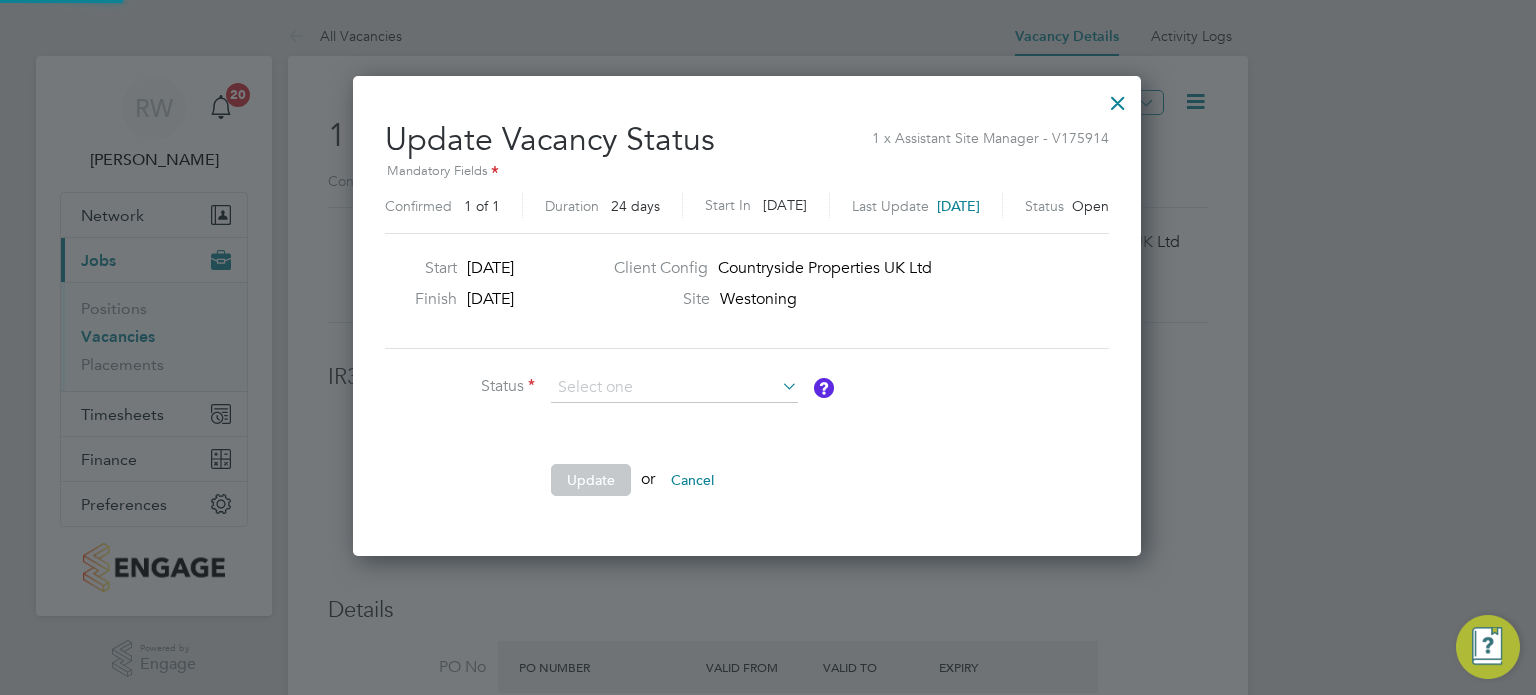 scroll, scrollTop: 10, scrollLeft: 10, axis: both 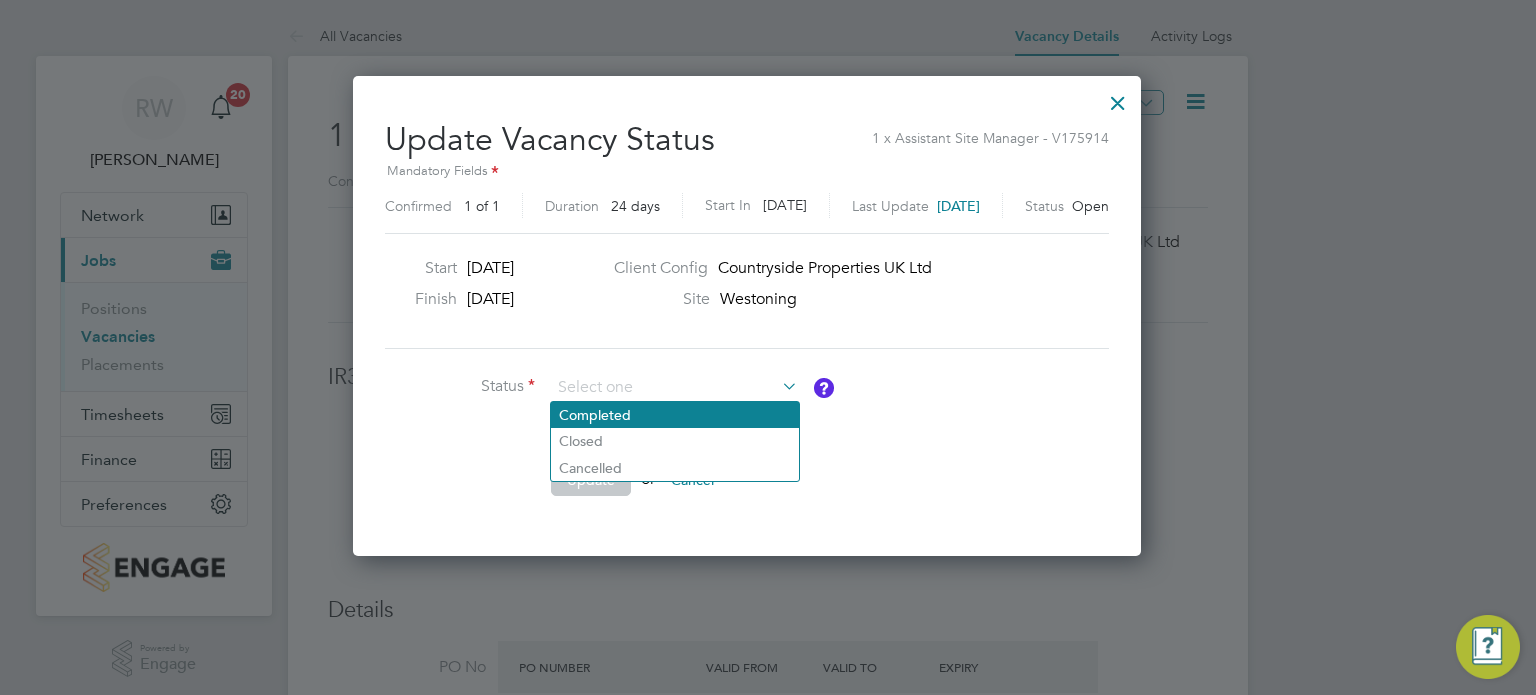 click on "Completed" 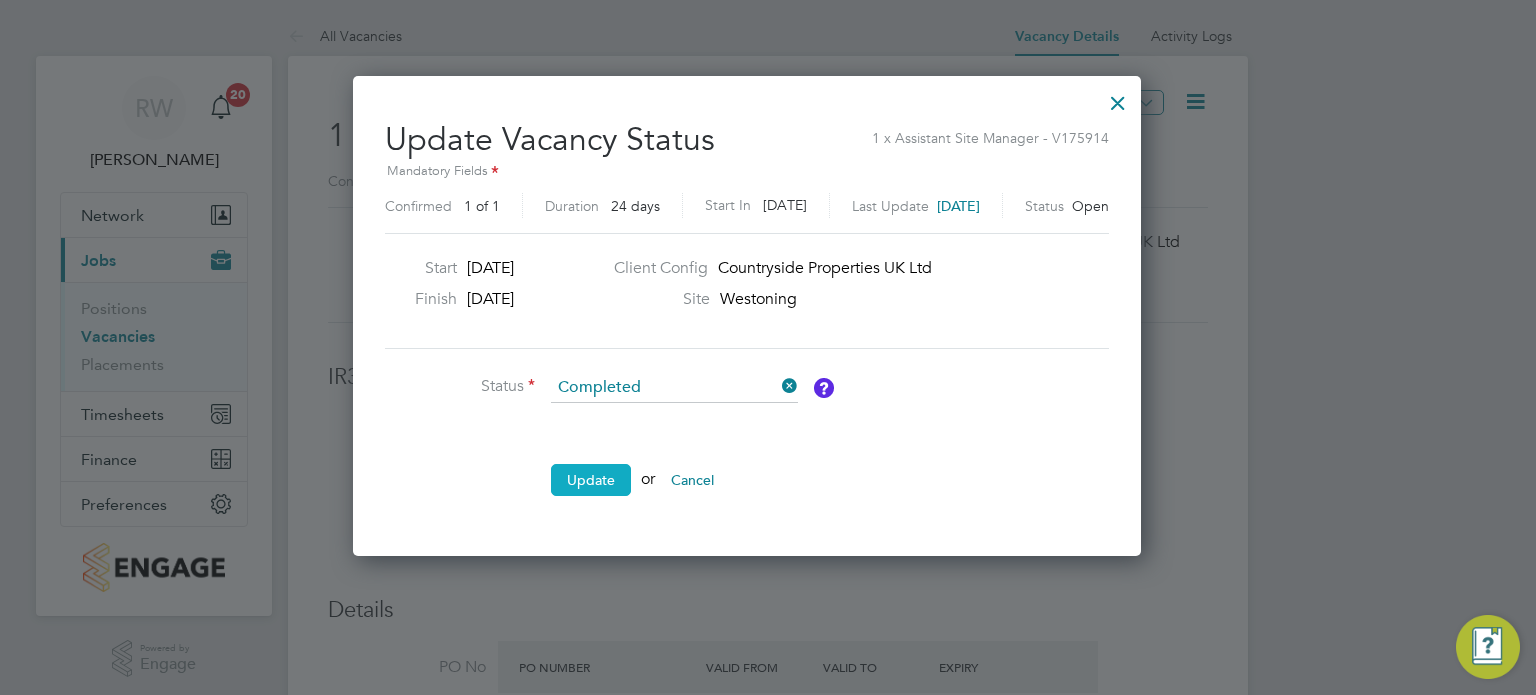 click on "Update" at bounding box center [591, 480] 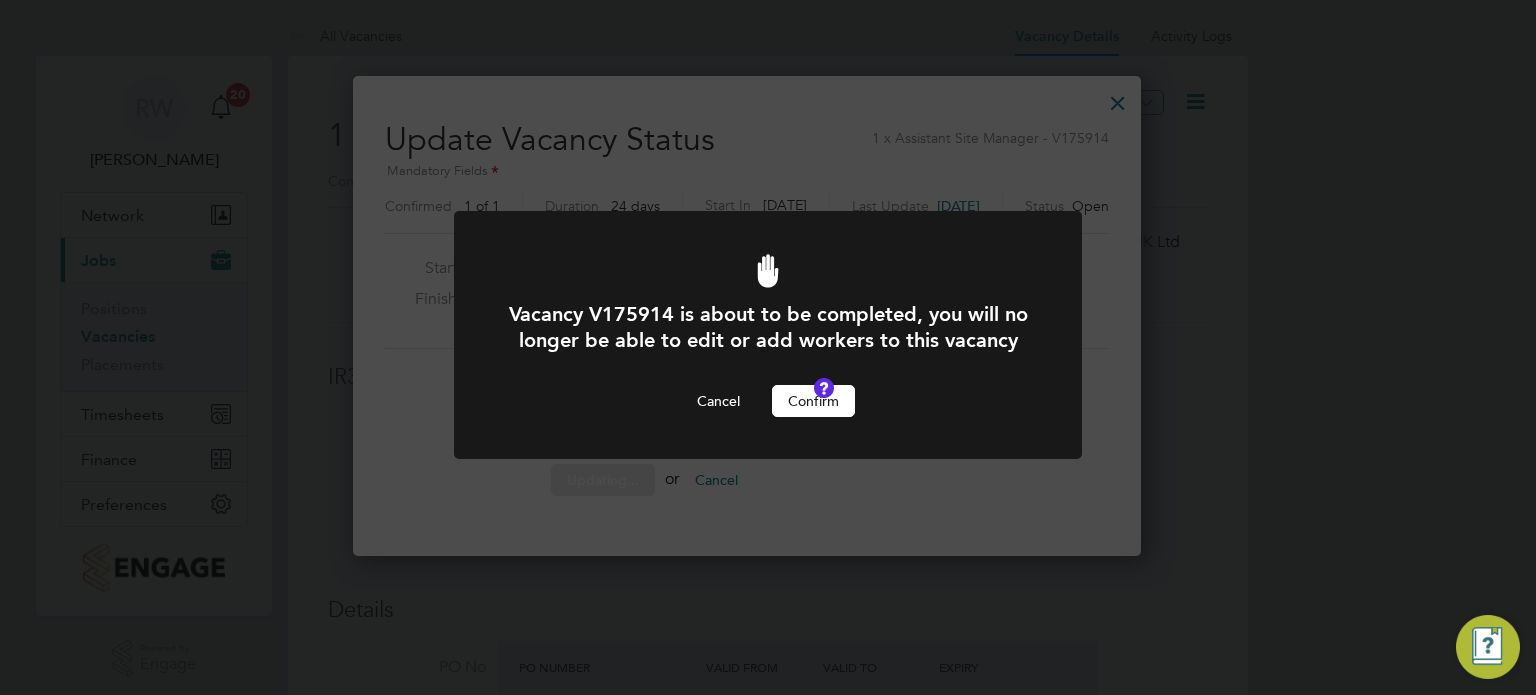 click on "Confirm" at bounding box center (813, 401) 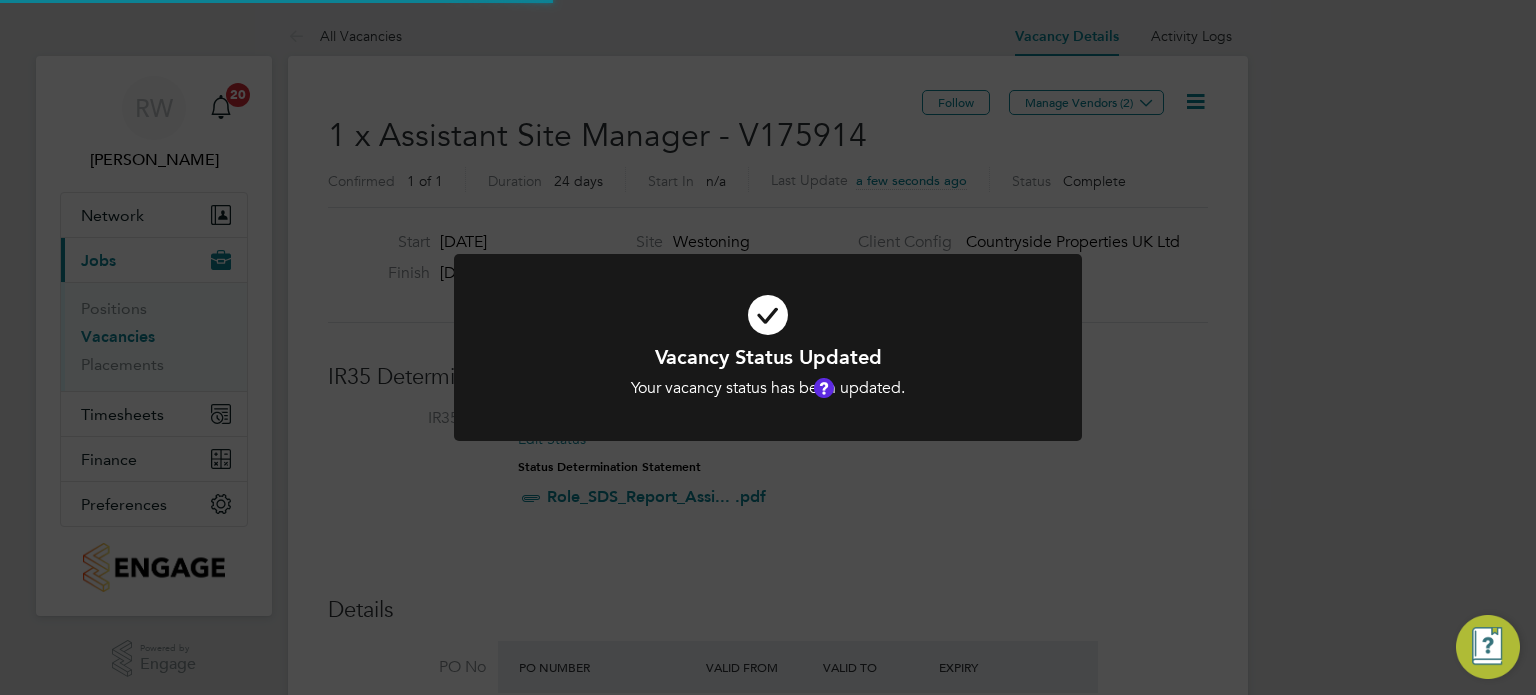scroll, scrollTop: 9, scrollLeft: 9, axis: both 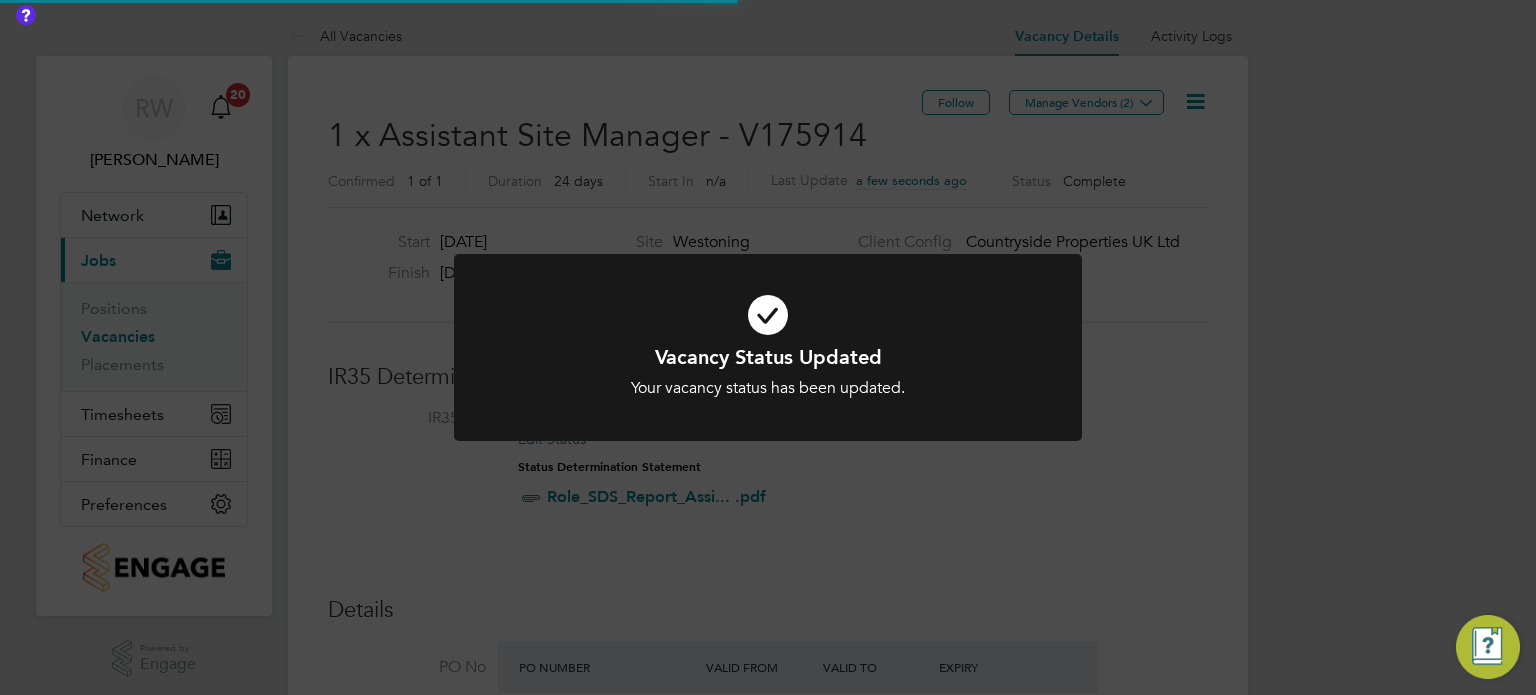 click on "Vacancy Status Updated Your vacancy status has been updated. Cancel Okay" 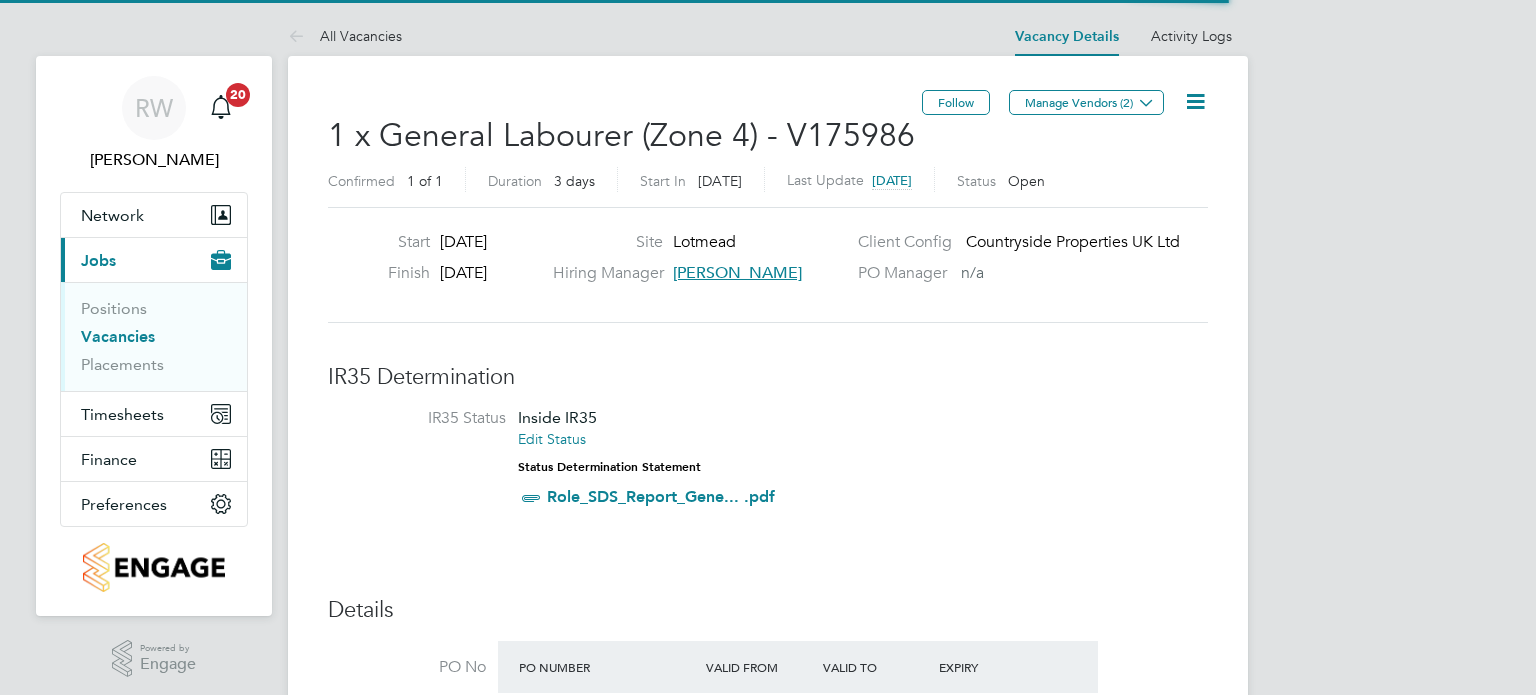 scroll, scrollTop: 0, scrollLeft: 0, axis: both 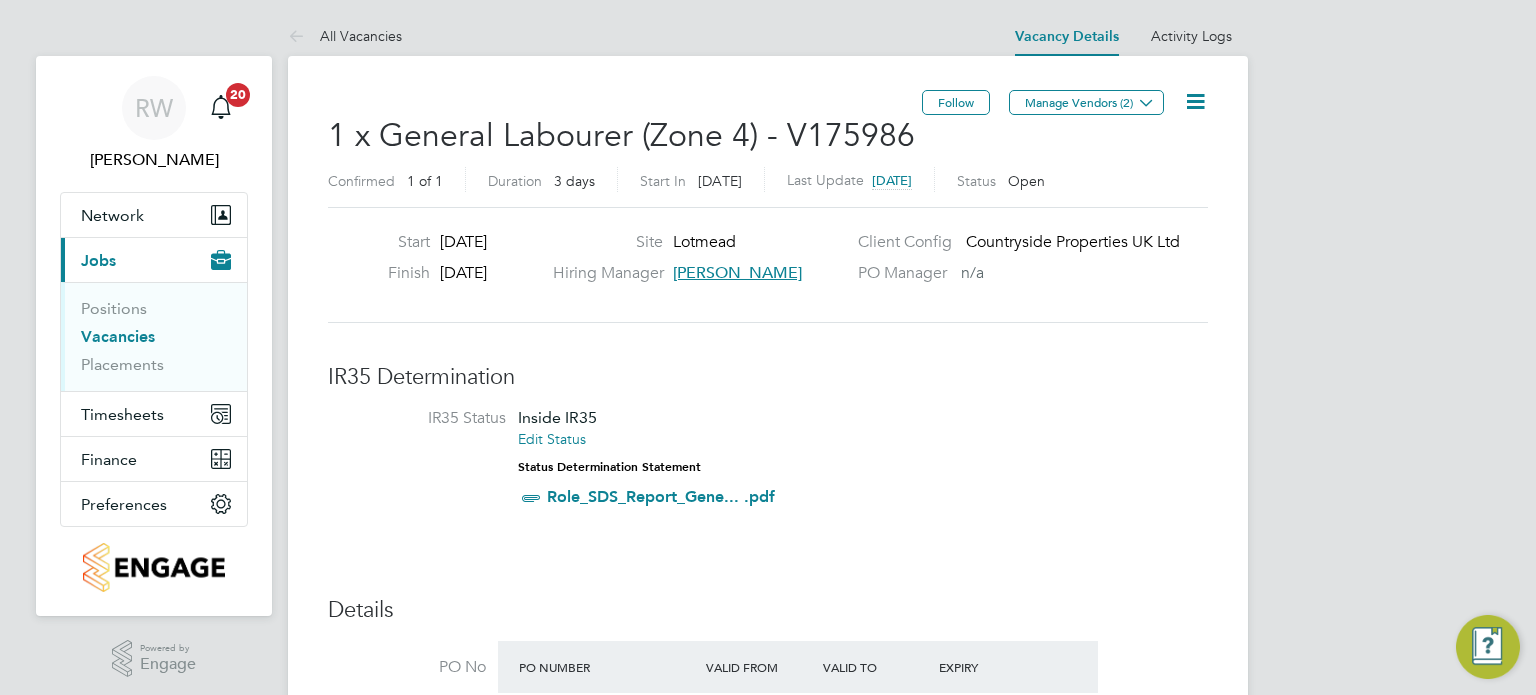 click 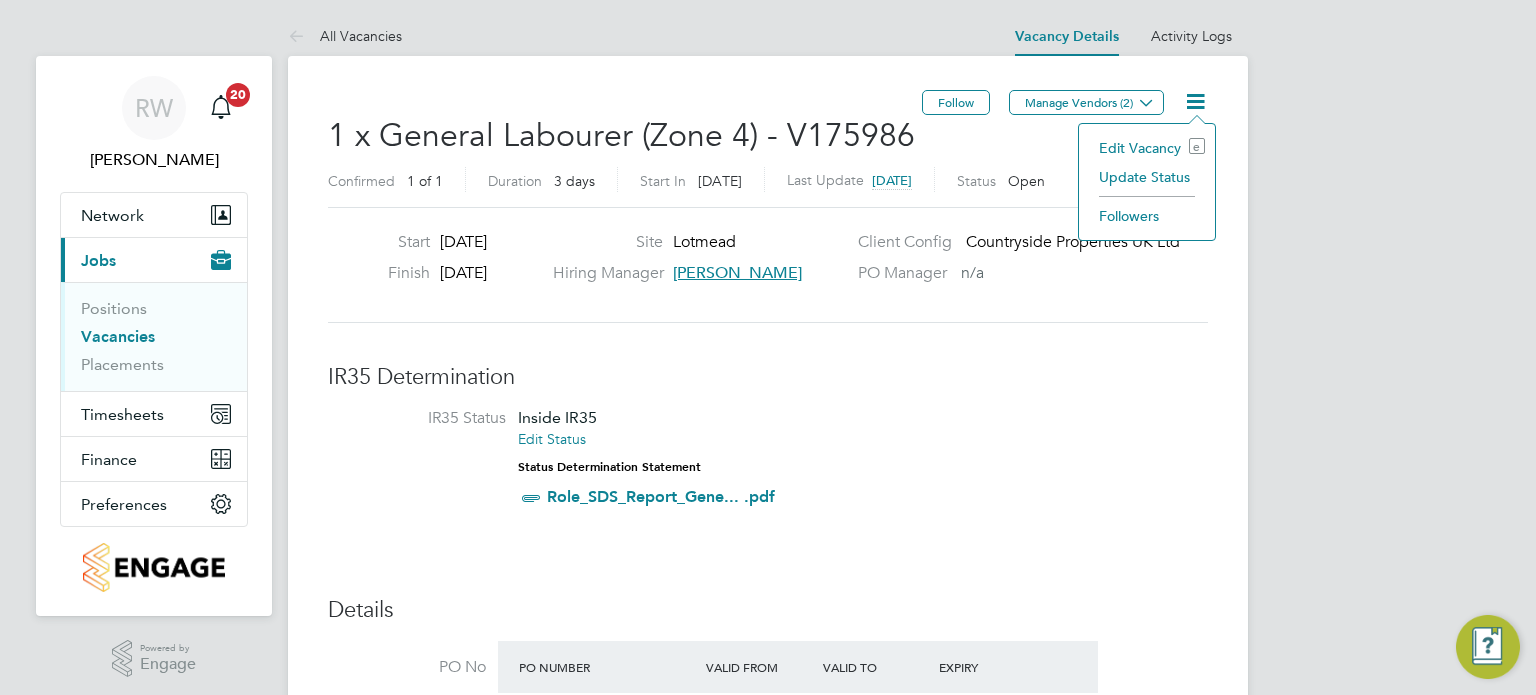 click on "Update Status" 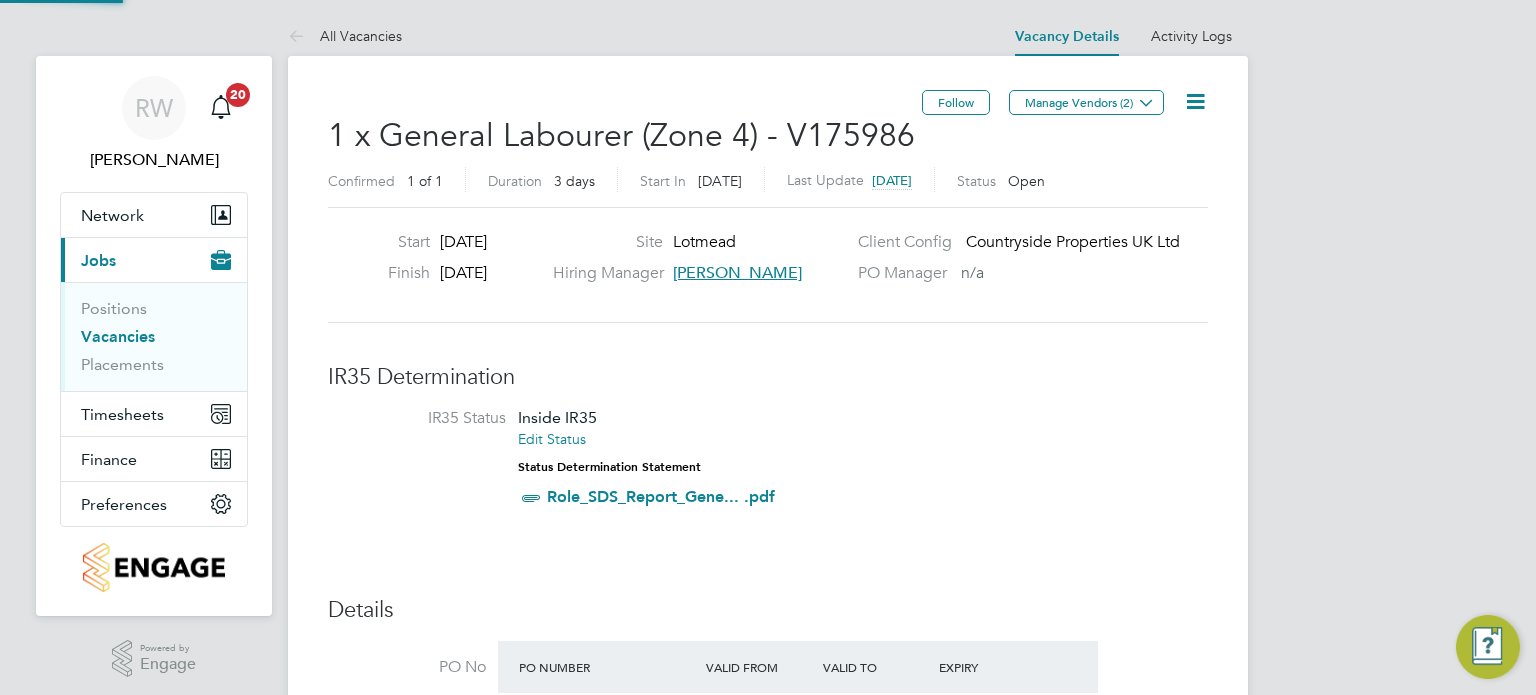 scroll, scrollTop: 10, scrollLeft: 9, axis: both 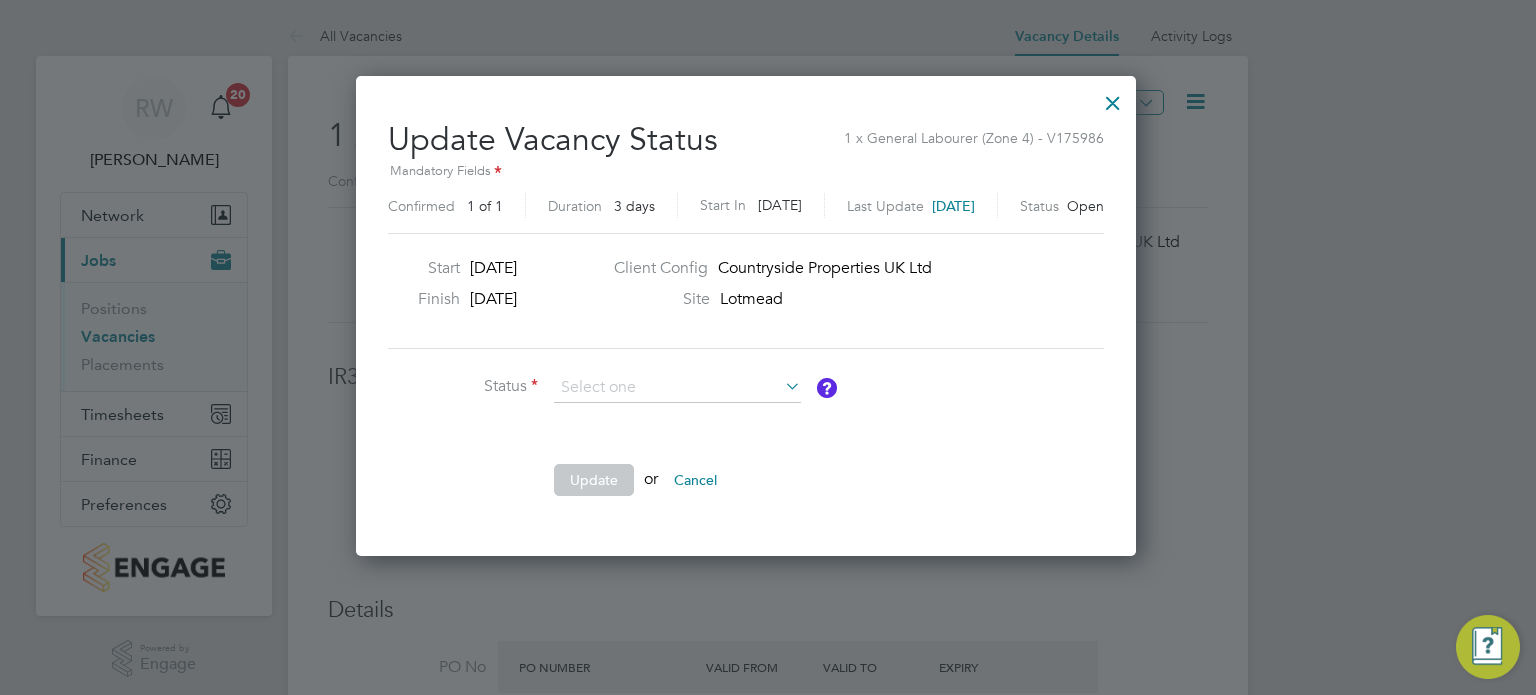 click on "Completed" 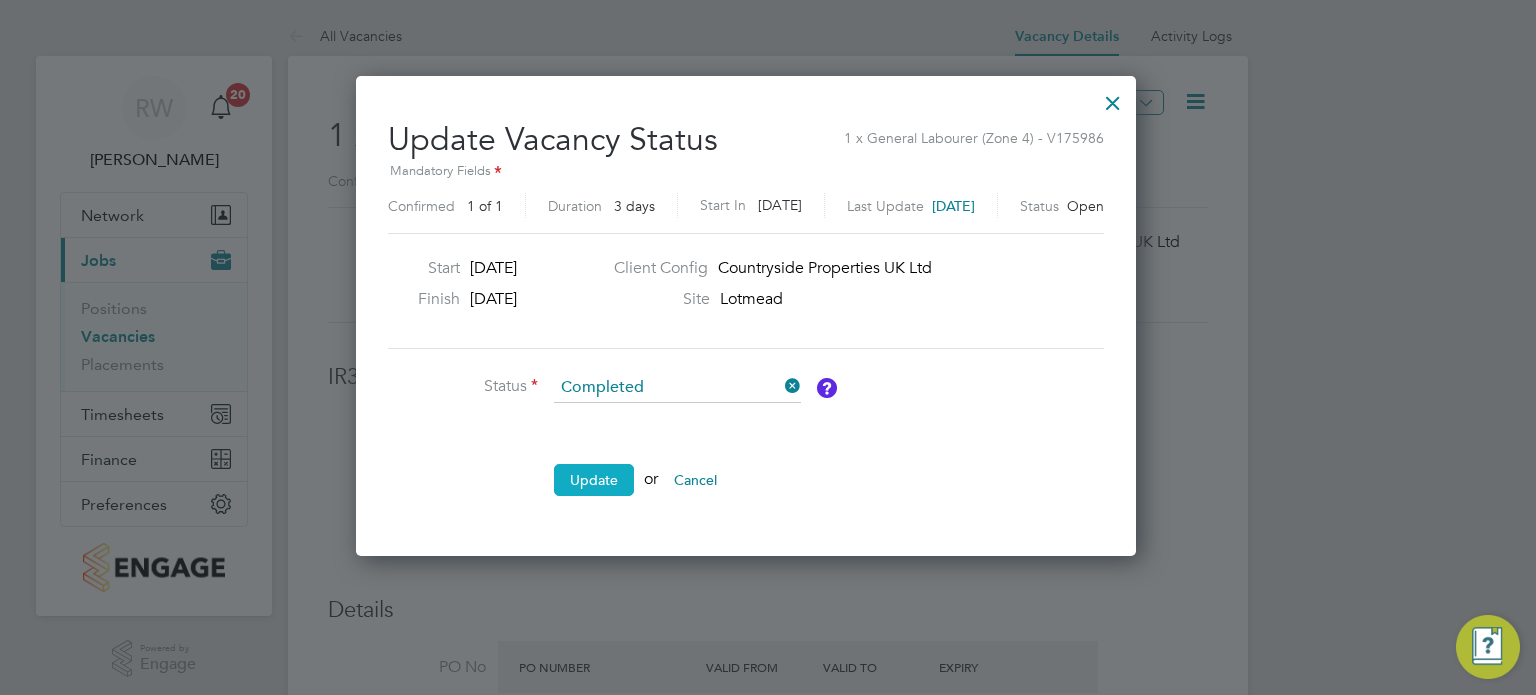 click on "Update" at bounding box center [594, 480] 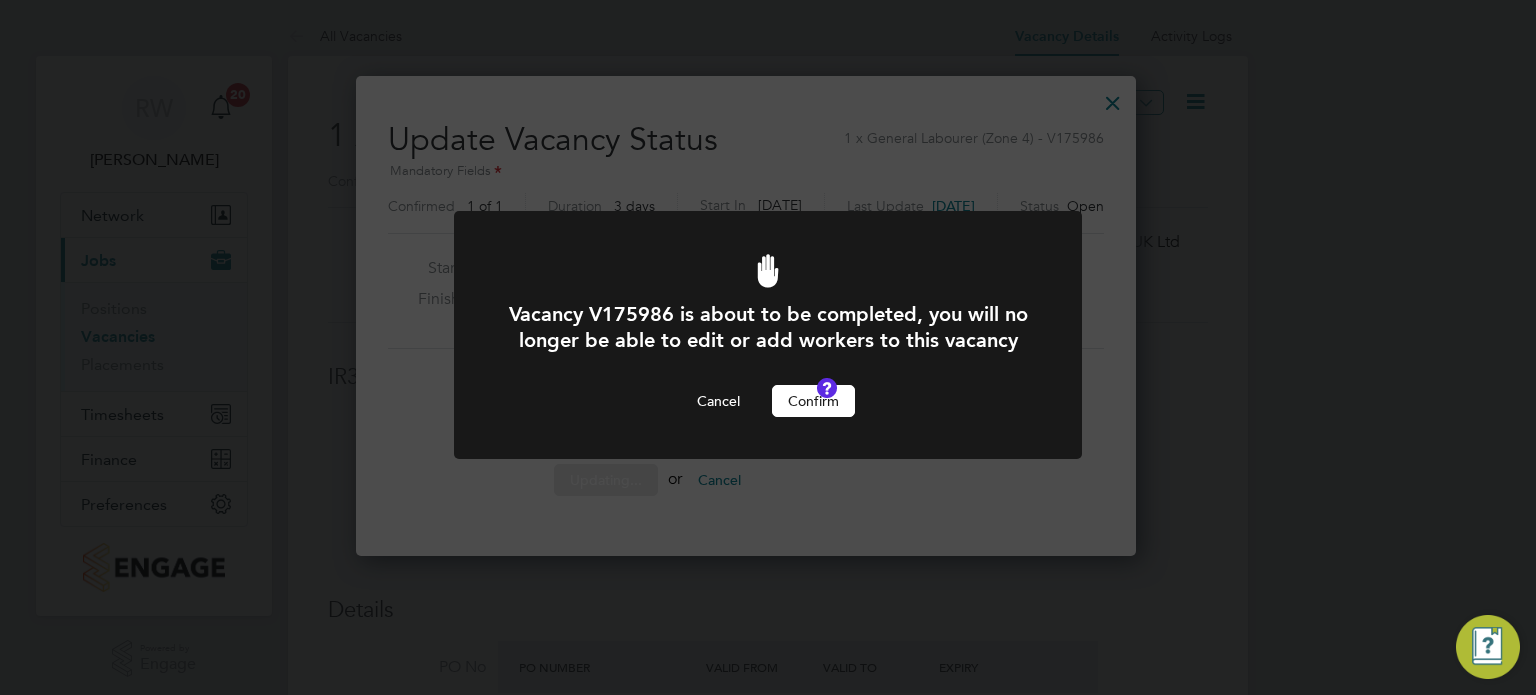 click on "Confirm" at bounding box center [813, 401] 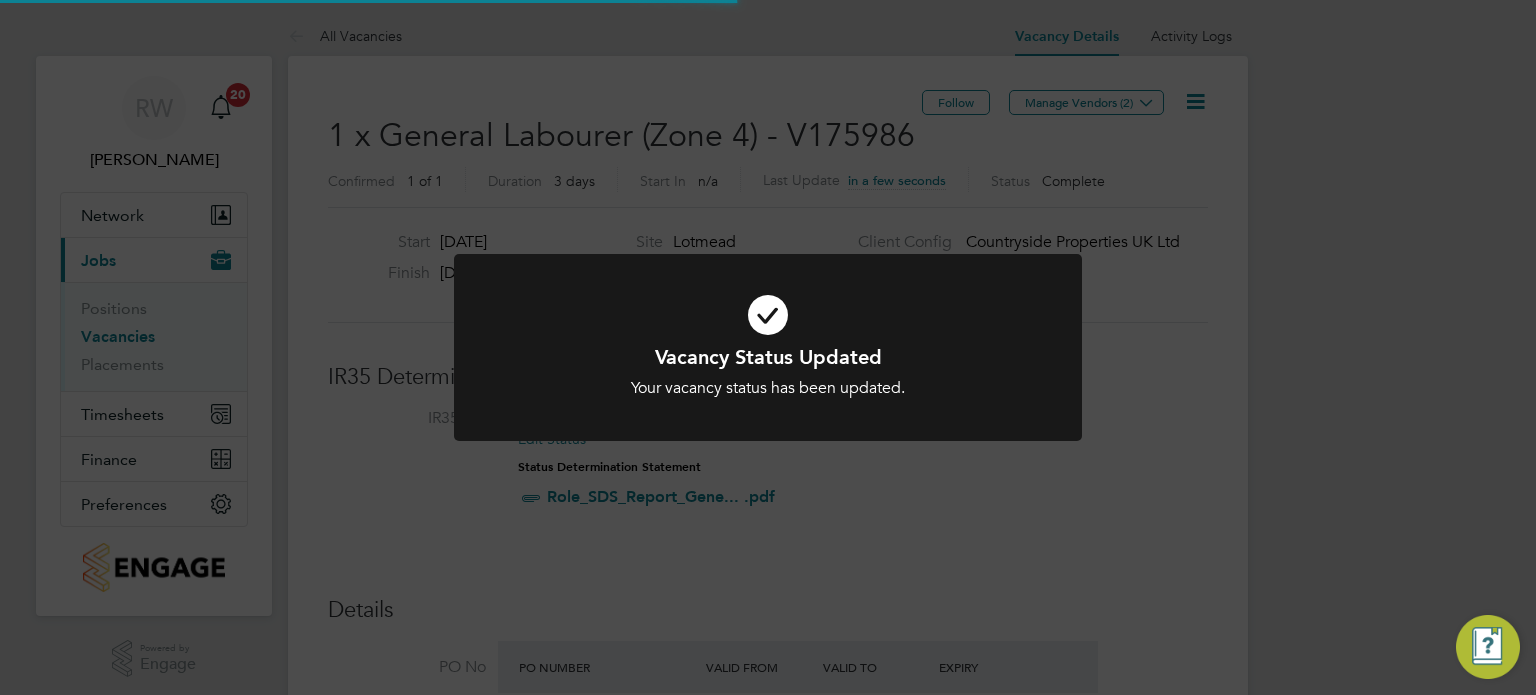 scroll, scrollTop: 9, scrollLeft: 9, axis: both 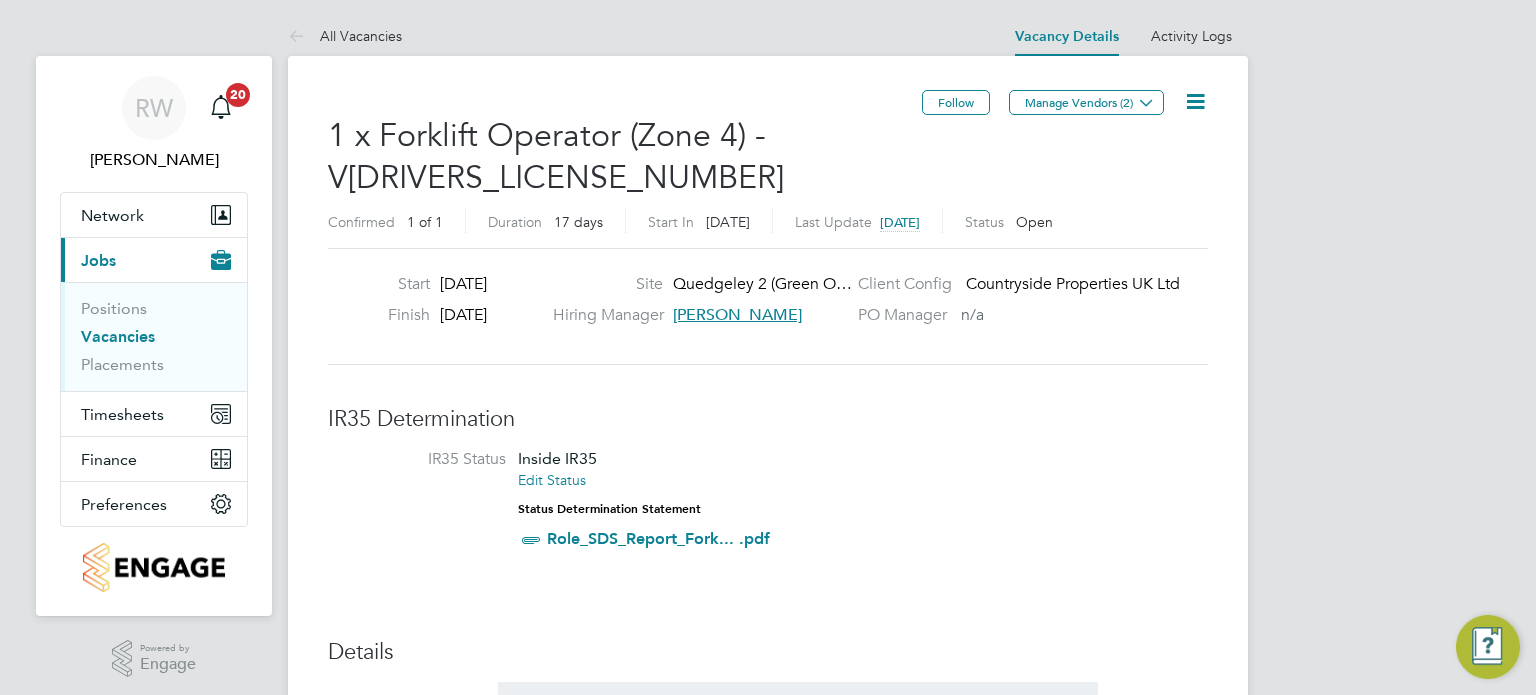 click 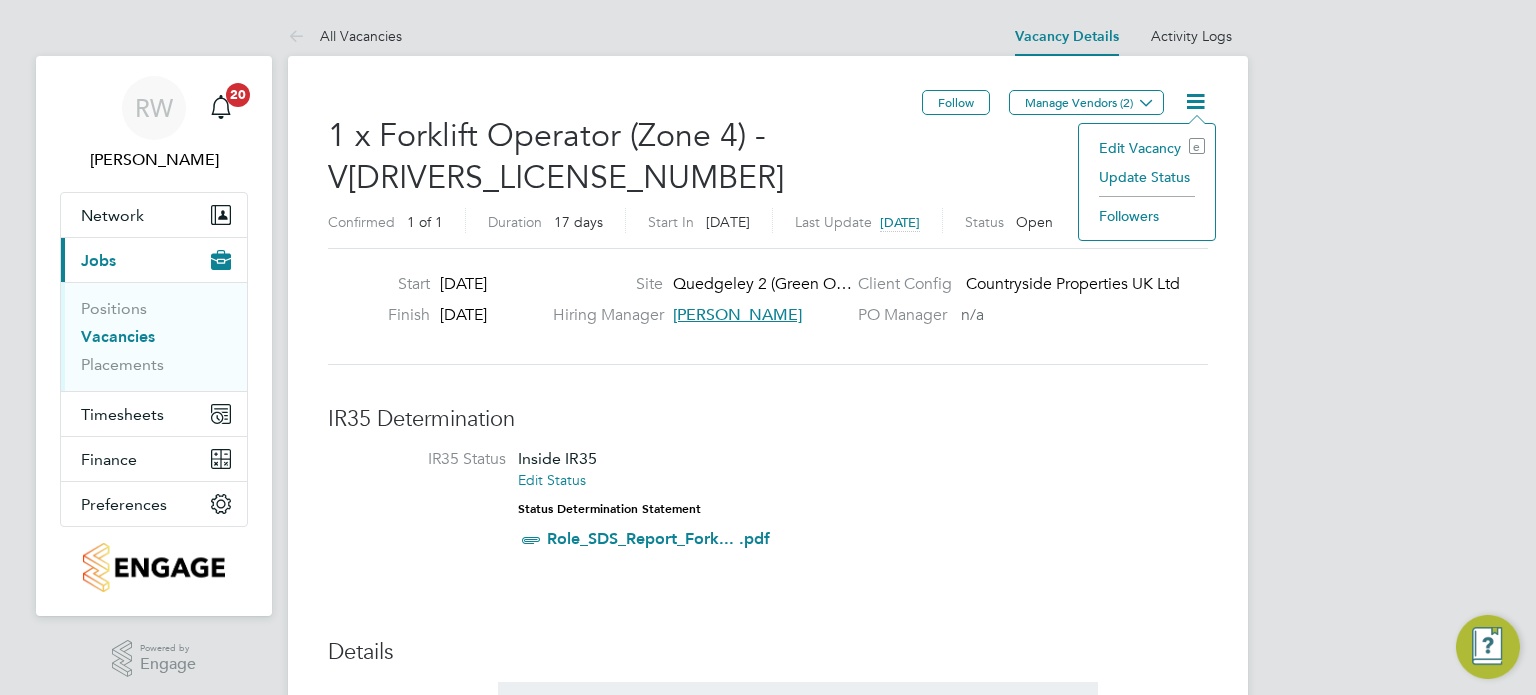 click on "Update Status" 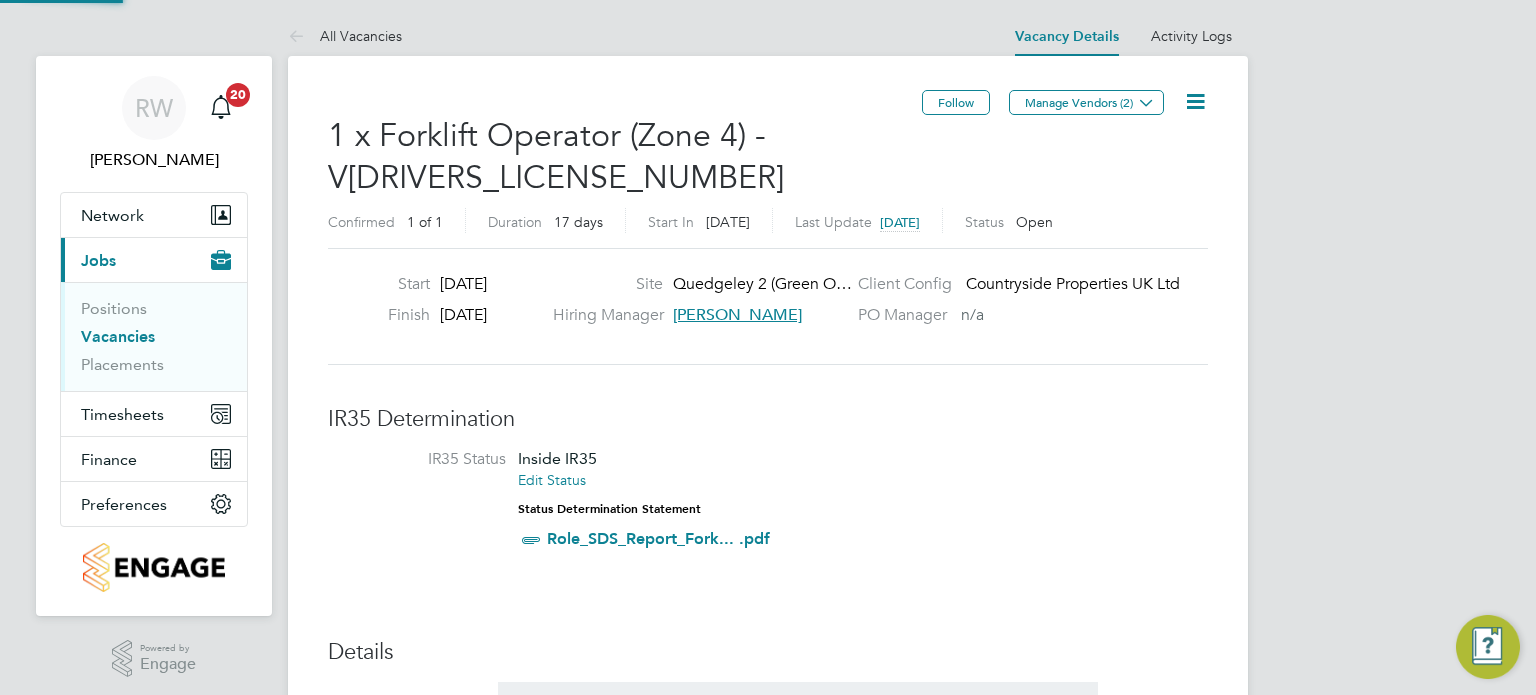 scroll, scrollTop: 10, scrollLeft: 10, axis: both 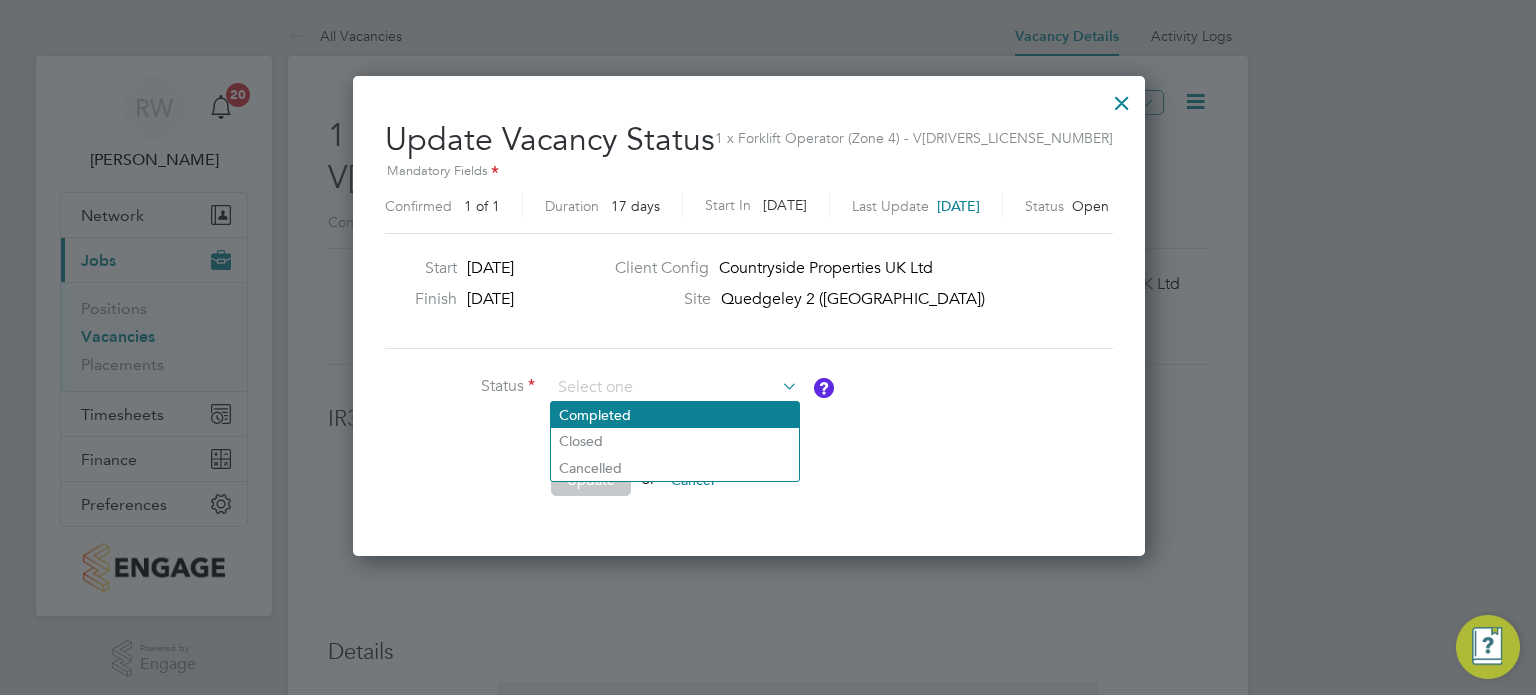 click on "Completed" 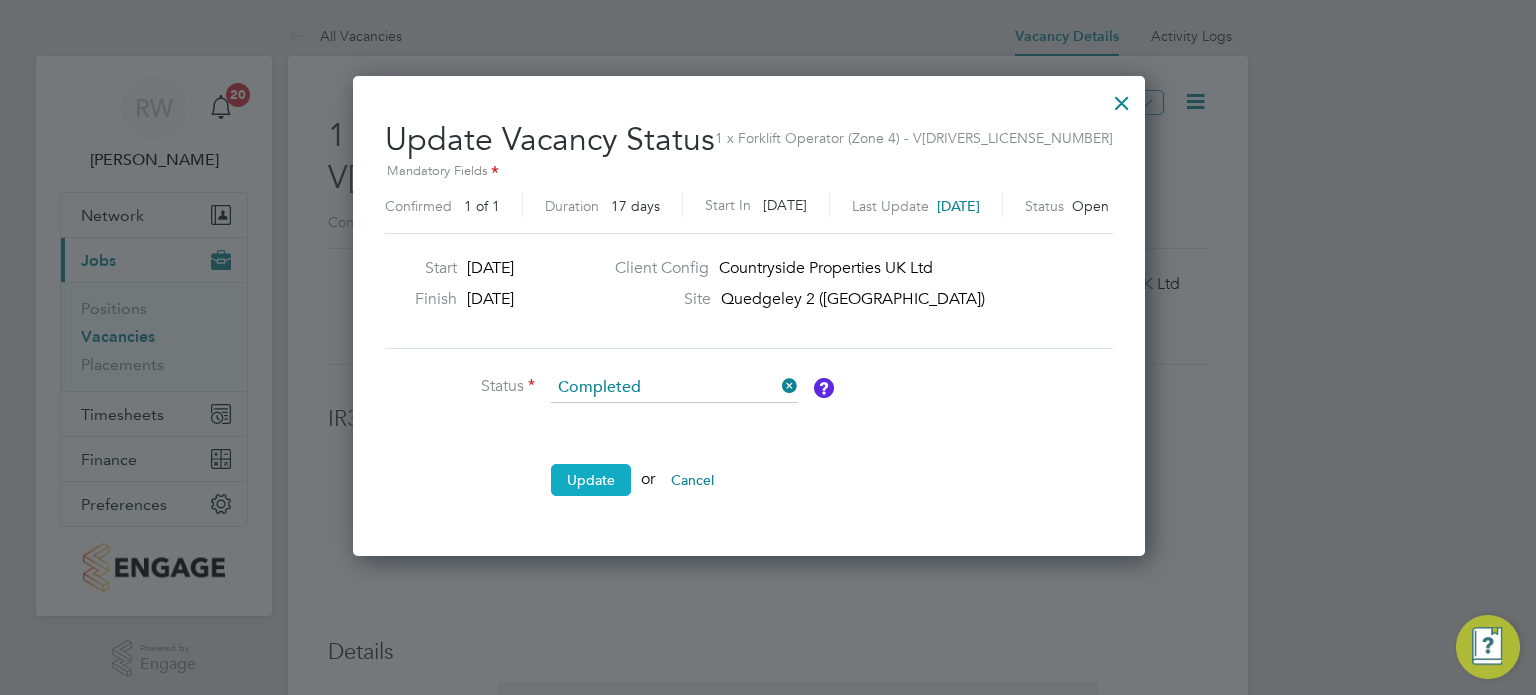 click on "Update" at bounding box center [591, 480] 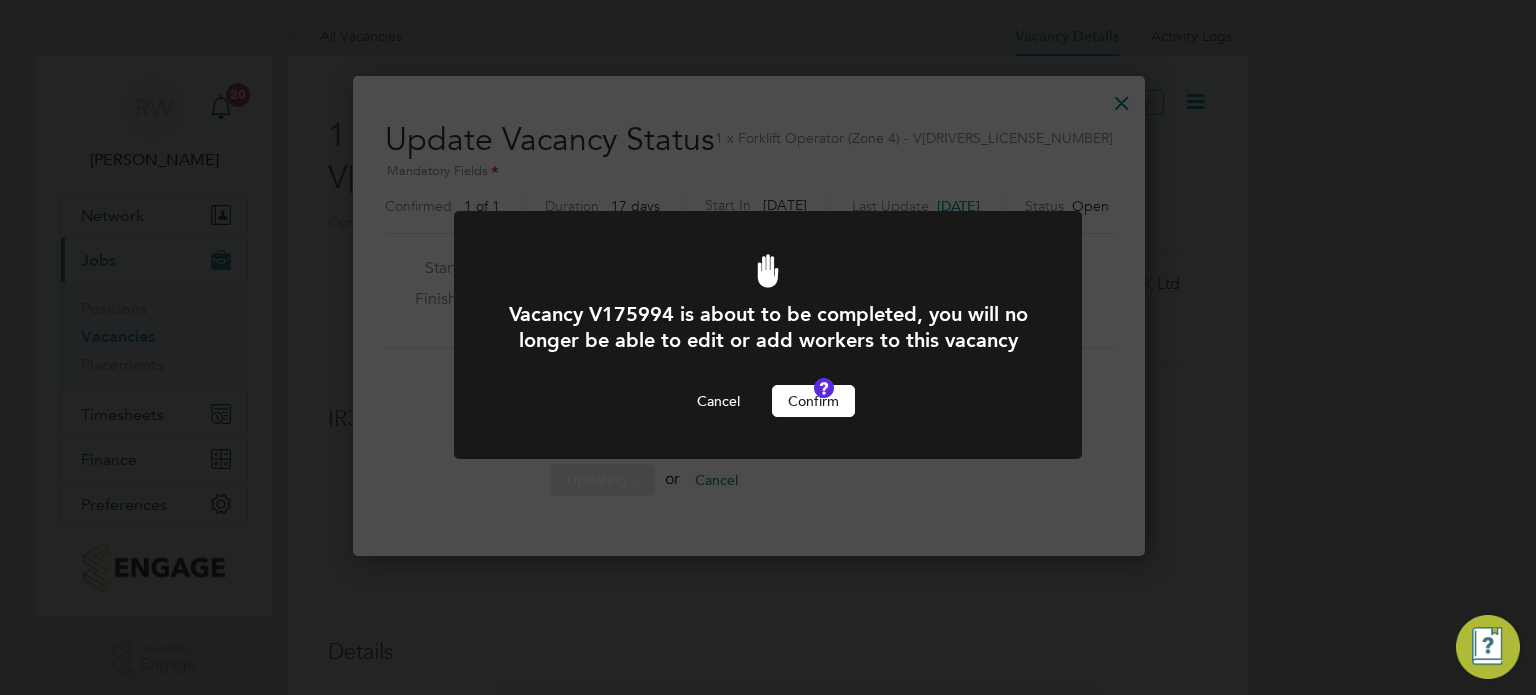 click on "Confirm" at bounding box center [813, 401] 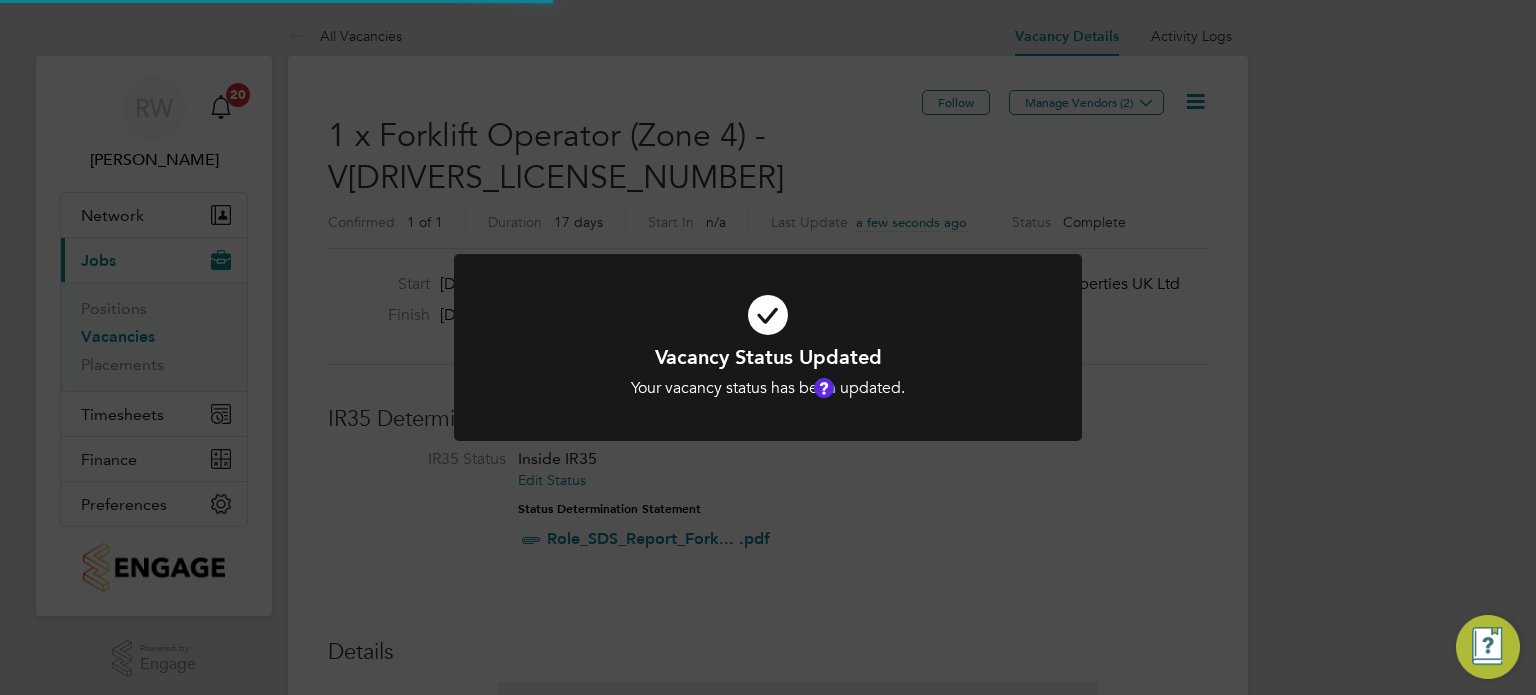 scroll, scrollTop: 9, scrollLeft: 9, axis: both 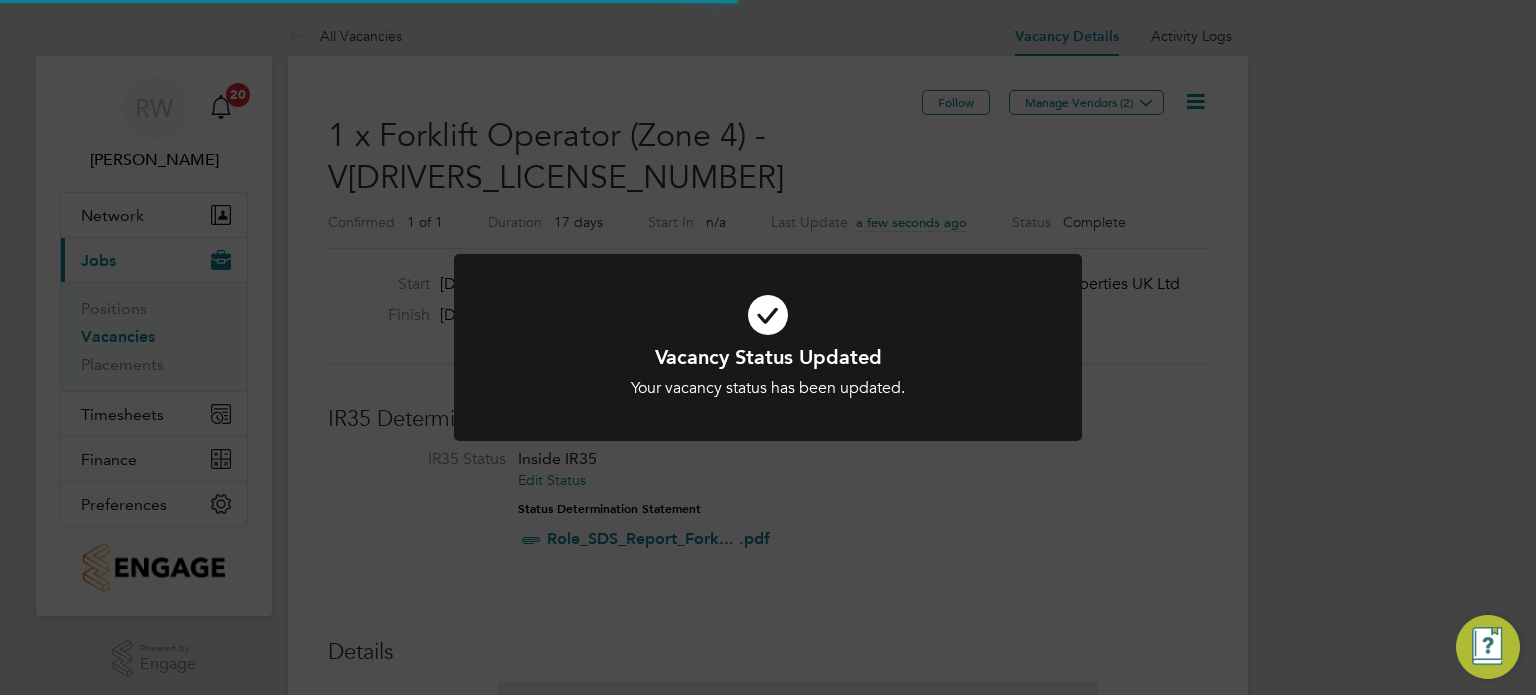 click on "Vacancy Status Updated Your vacancy status has been updated. Cancel Okay" 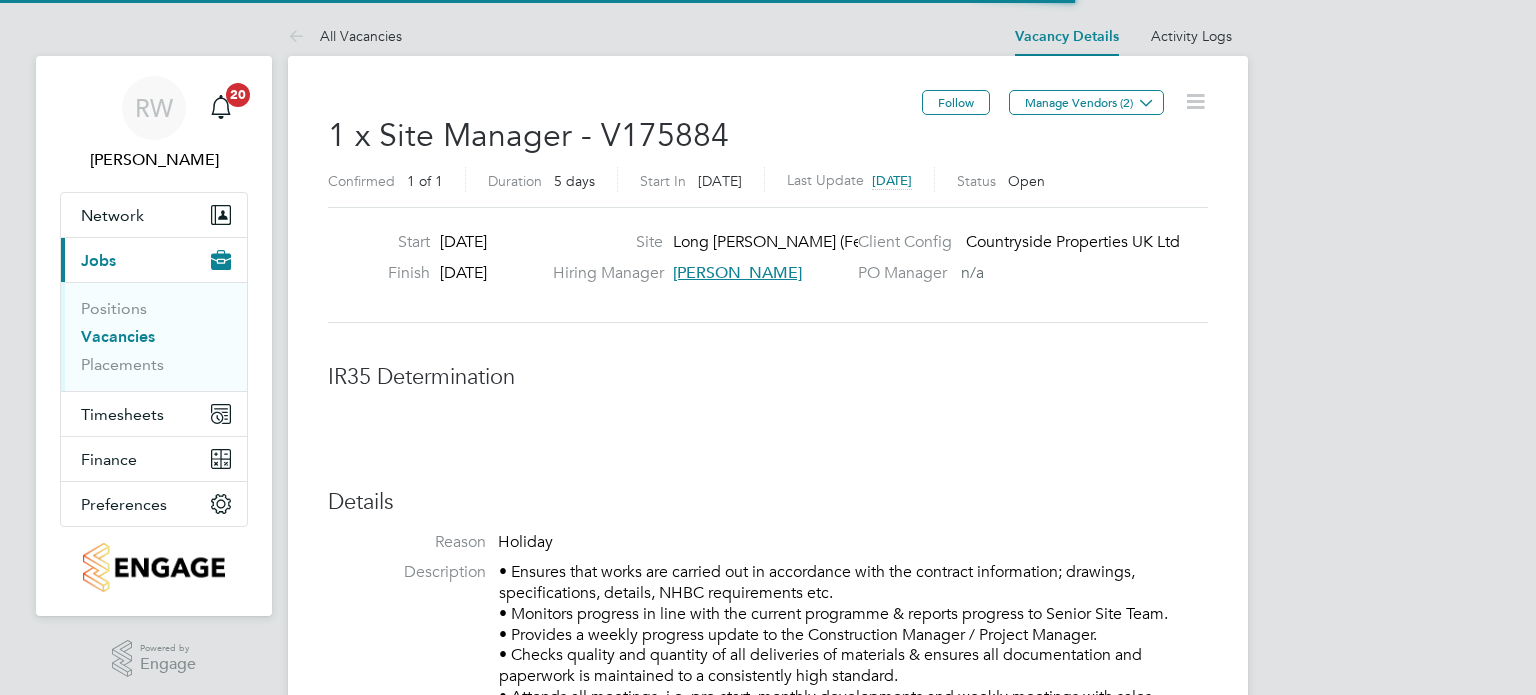 scroll, scrollTop: 0, scrollLeft: 0, axis: both 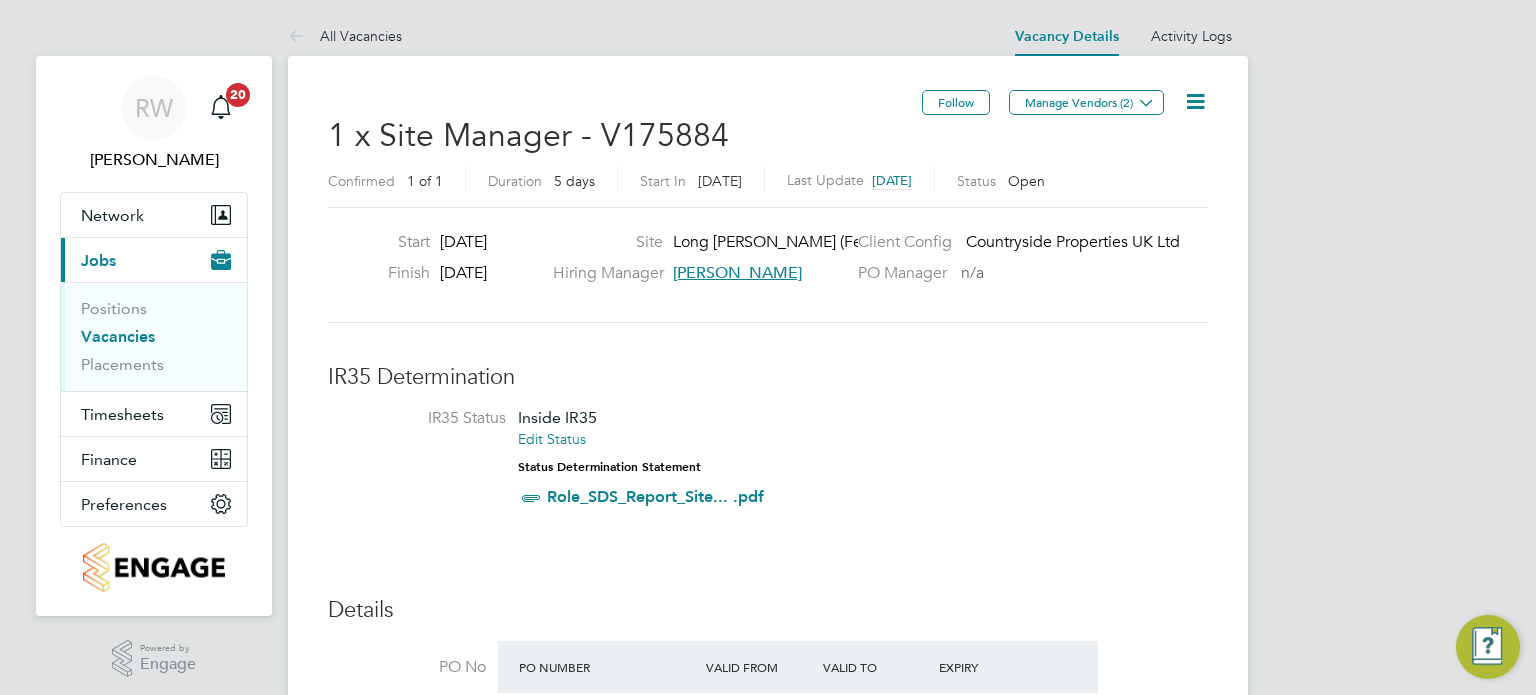 click 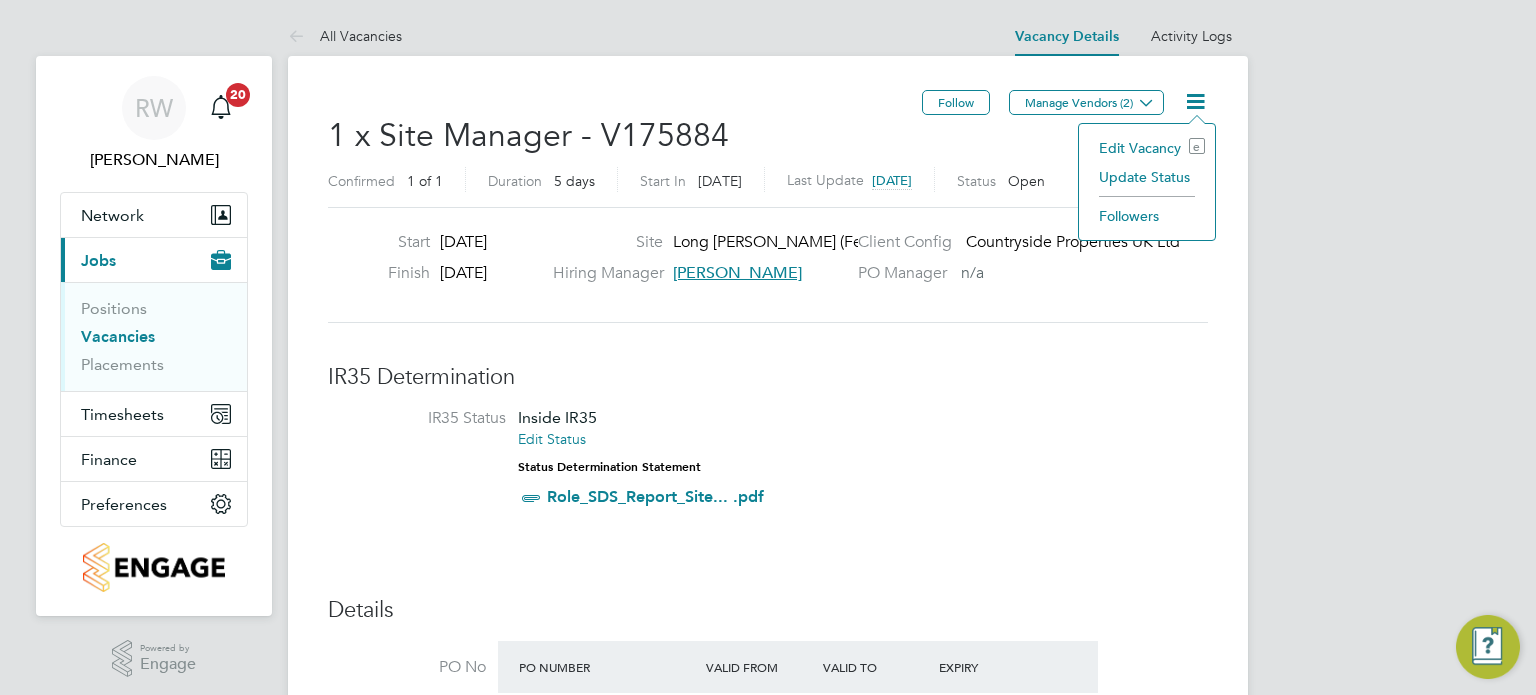 click on "Update Status" 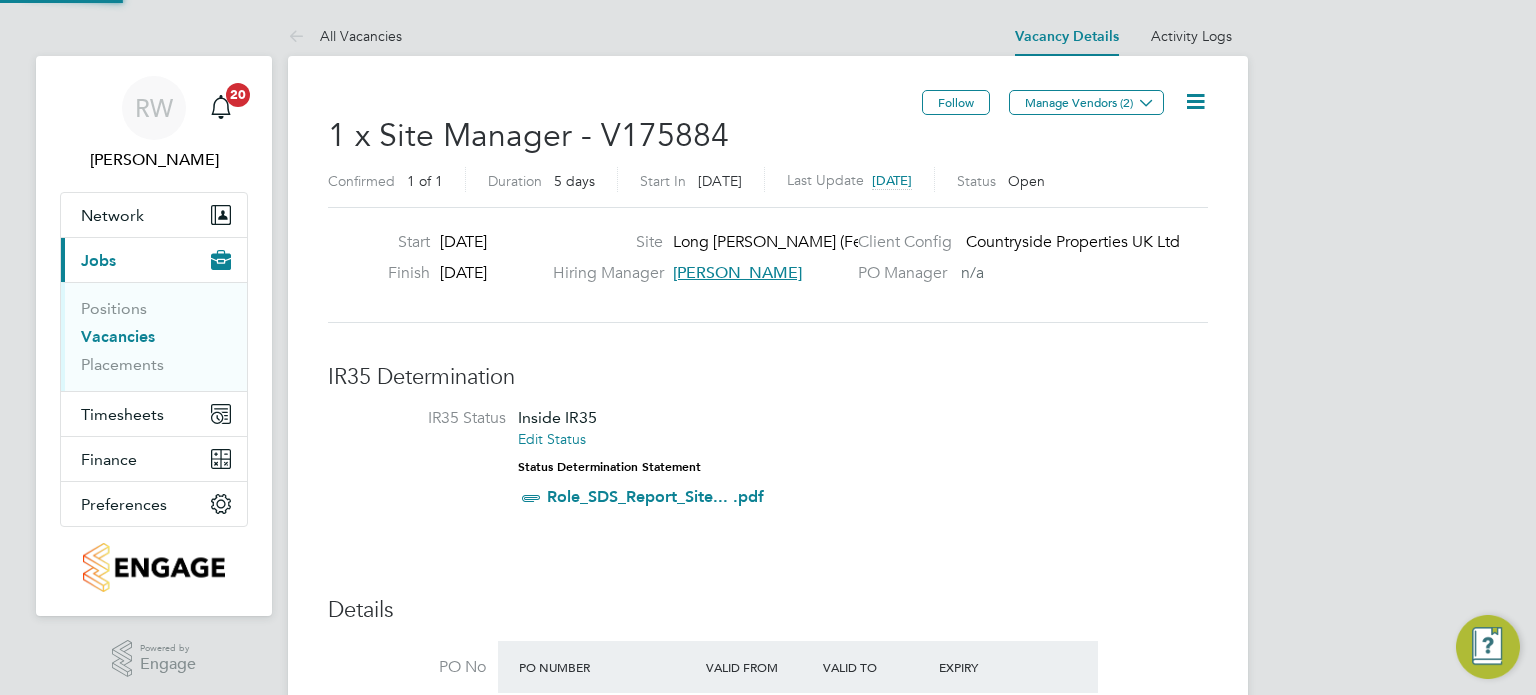 scroll, scrollTop: 10, scrollLeft: 10, axis: both 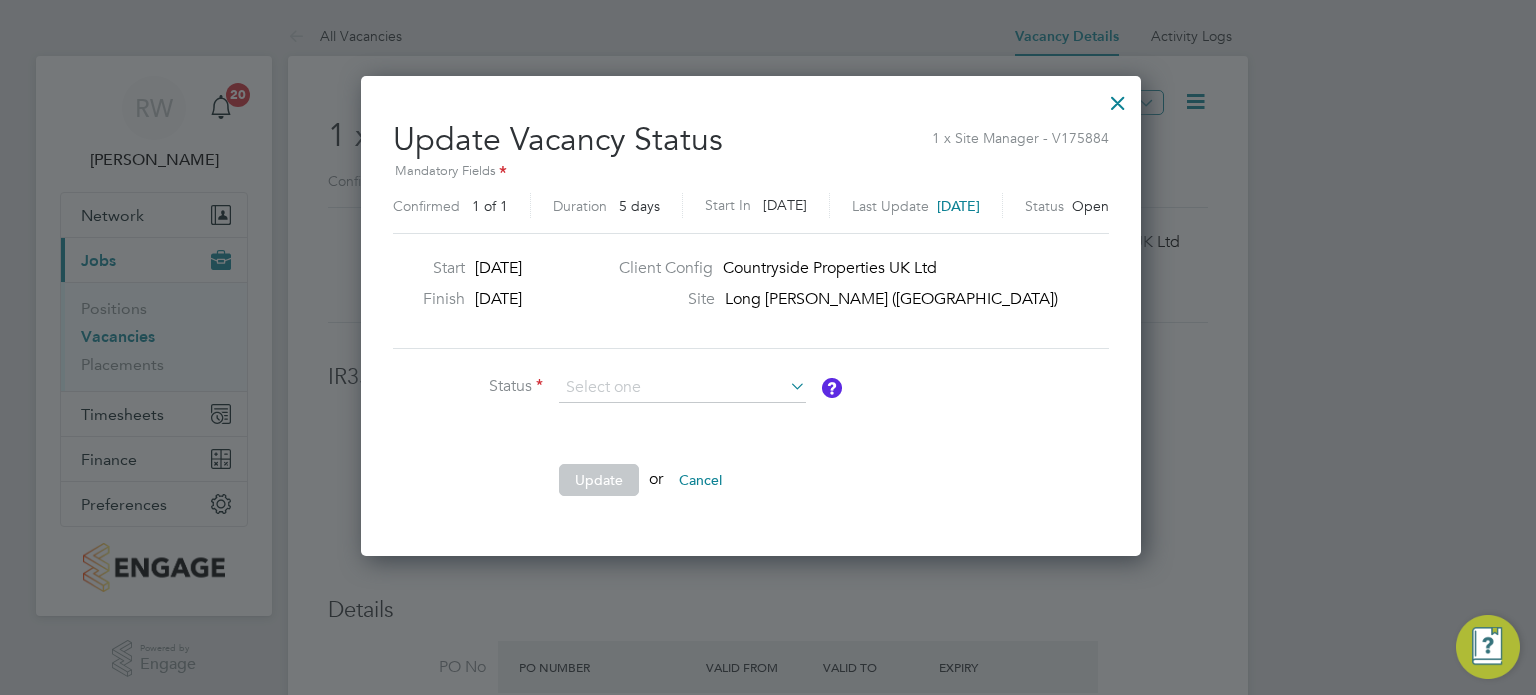 click on "Completed" 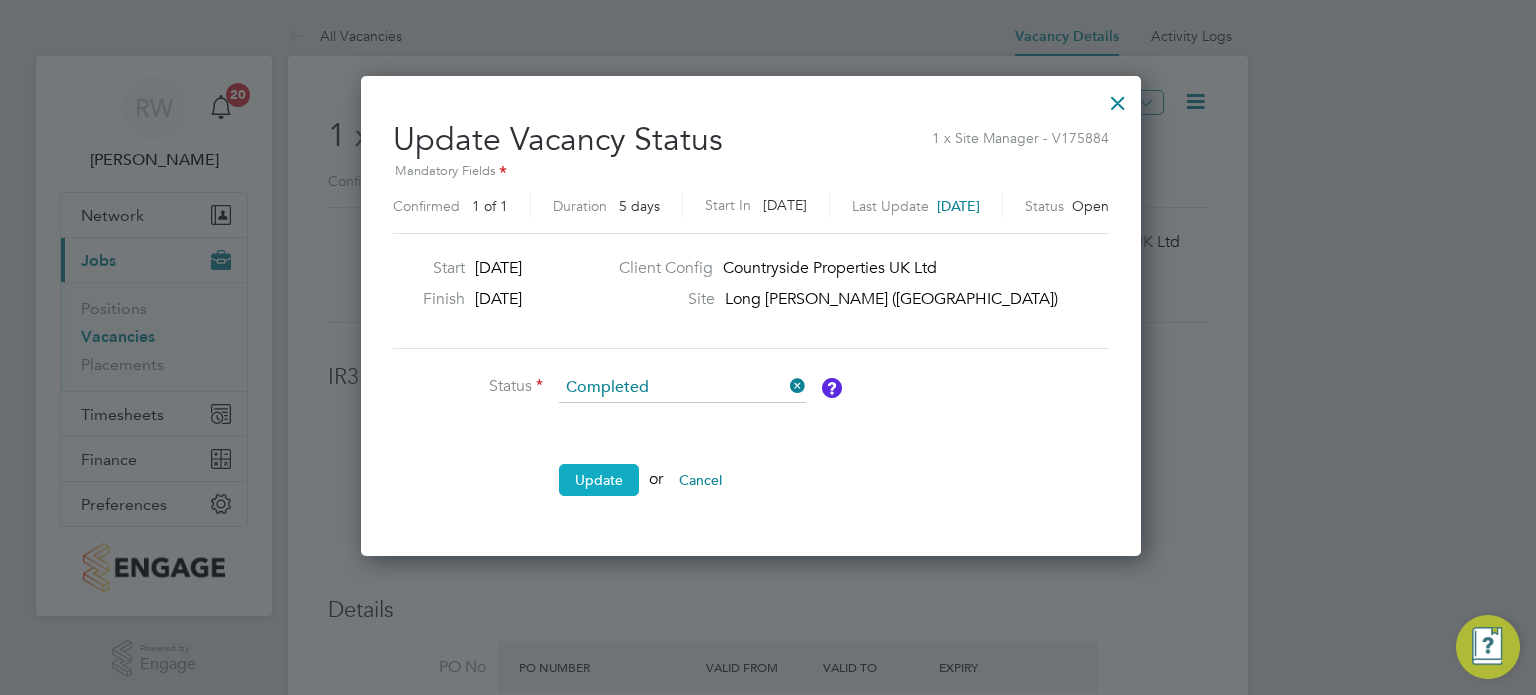 click on "Update" at bounding box center (599, 480) 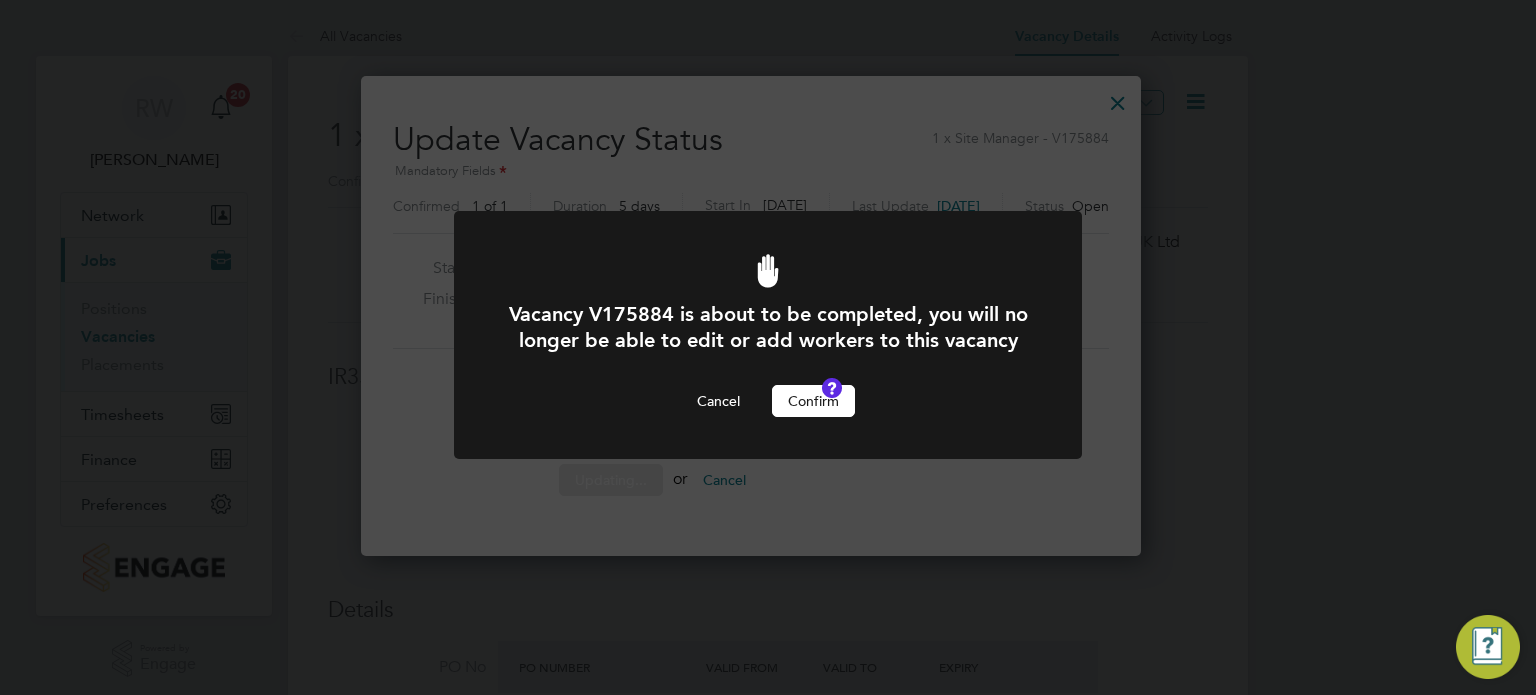 click on "Confirm" at bounding box center (813, 401) 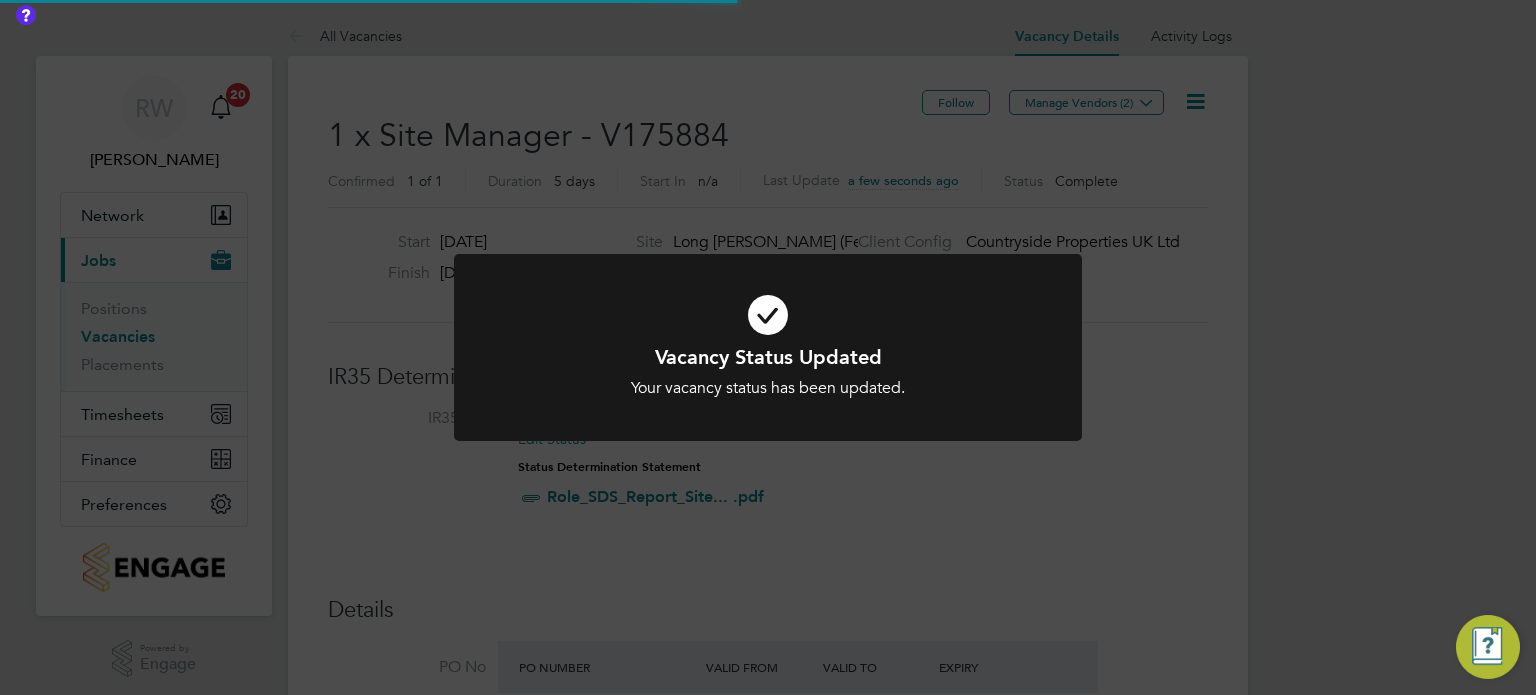 scroll, scrollTop: 9, scrollLeft: 9, axis: both 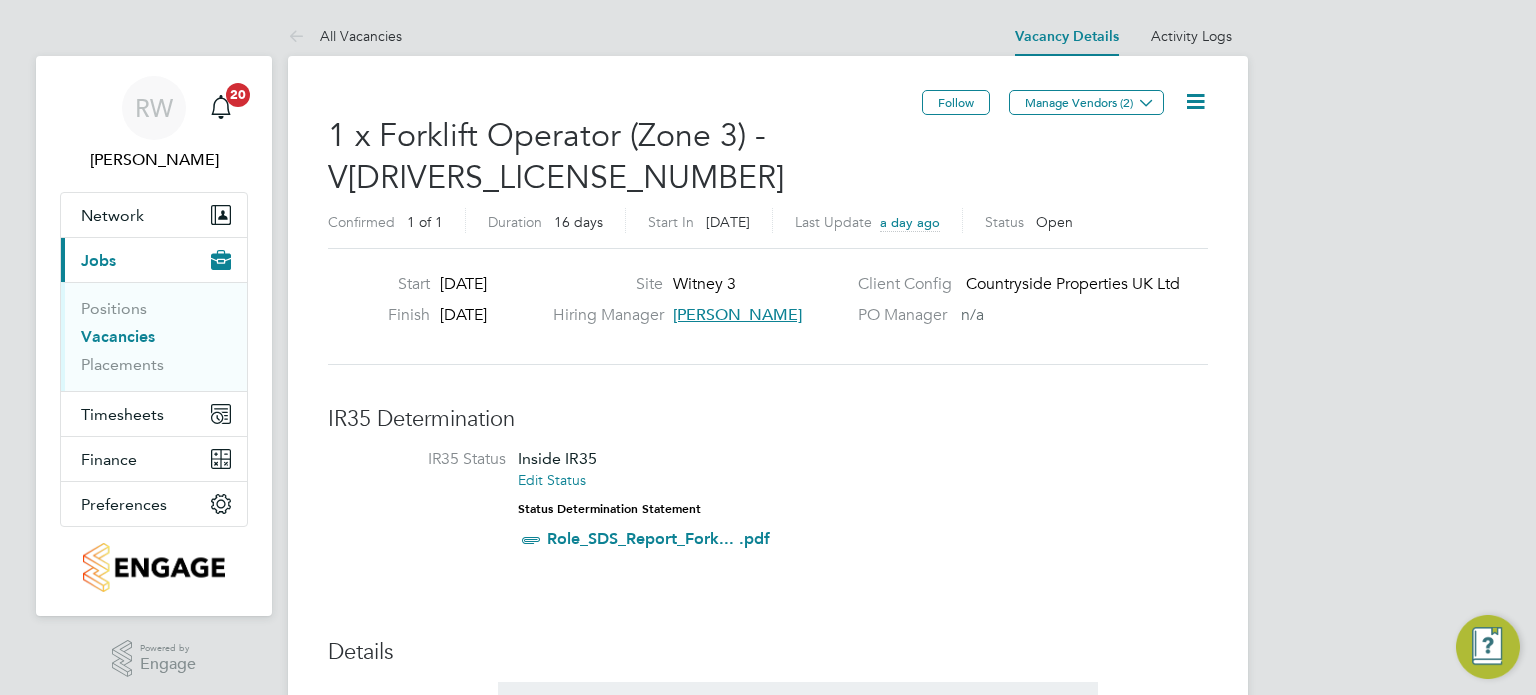click 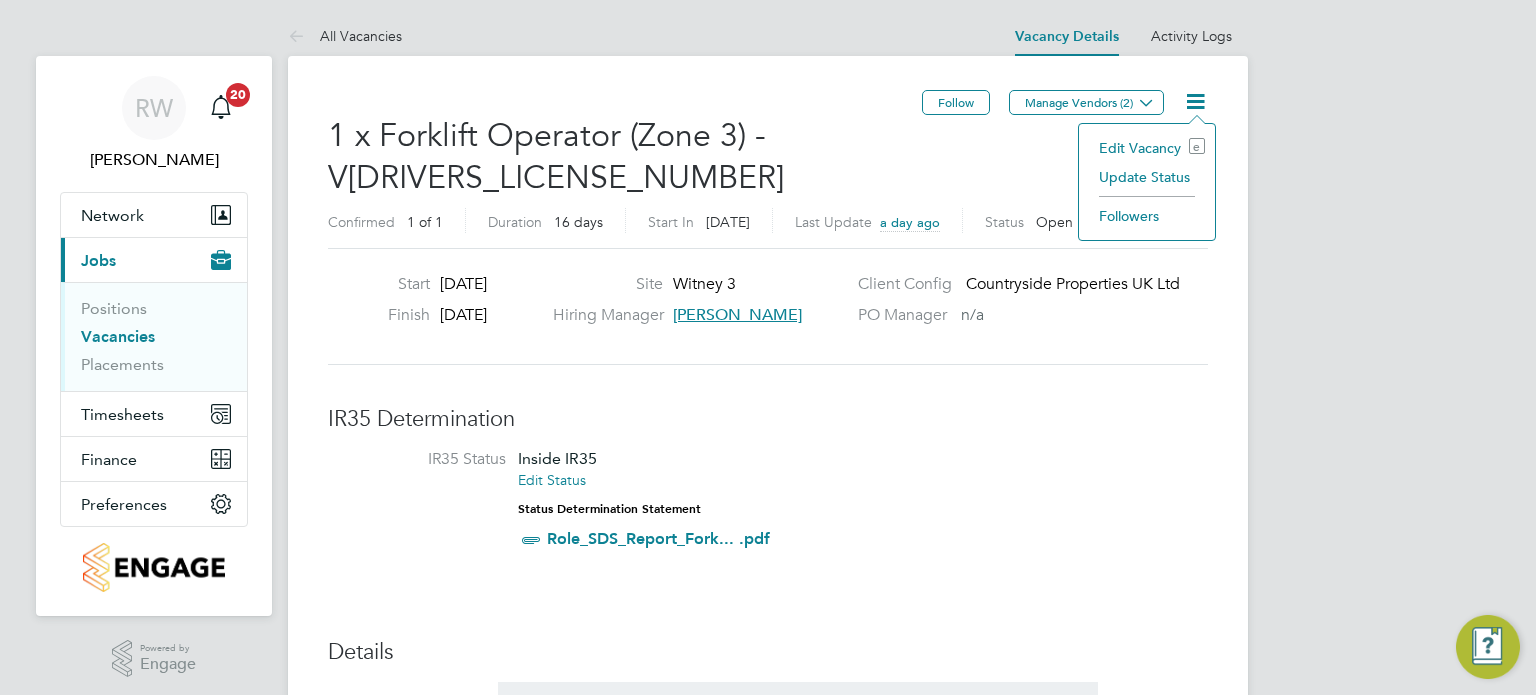 click on "Update Status" 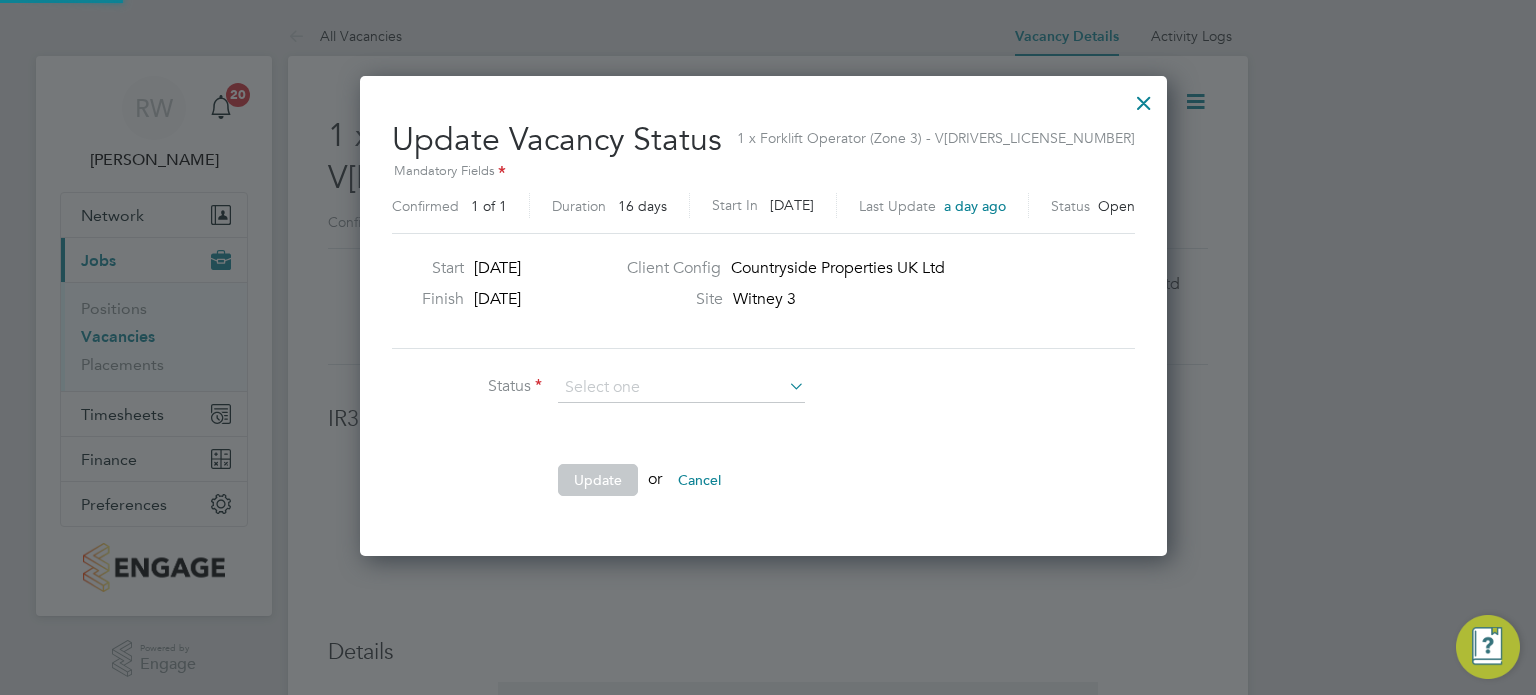 scroll, scrollTop: 10, scrollLeft: 9, axis: both 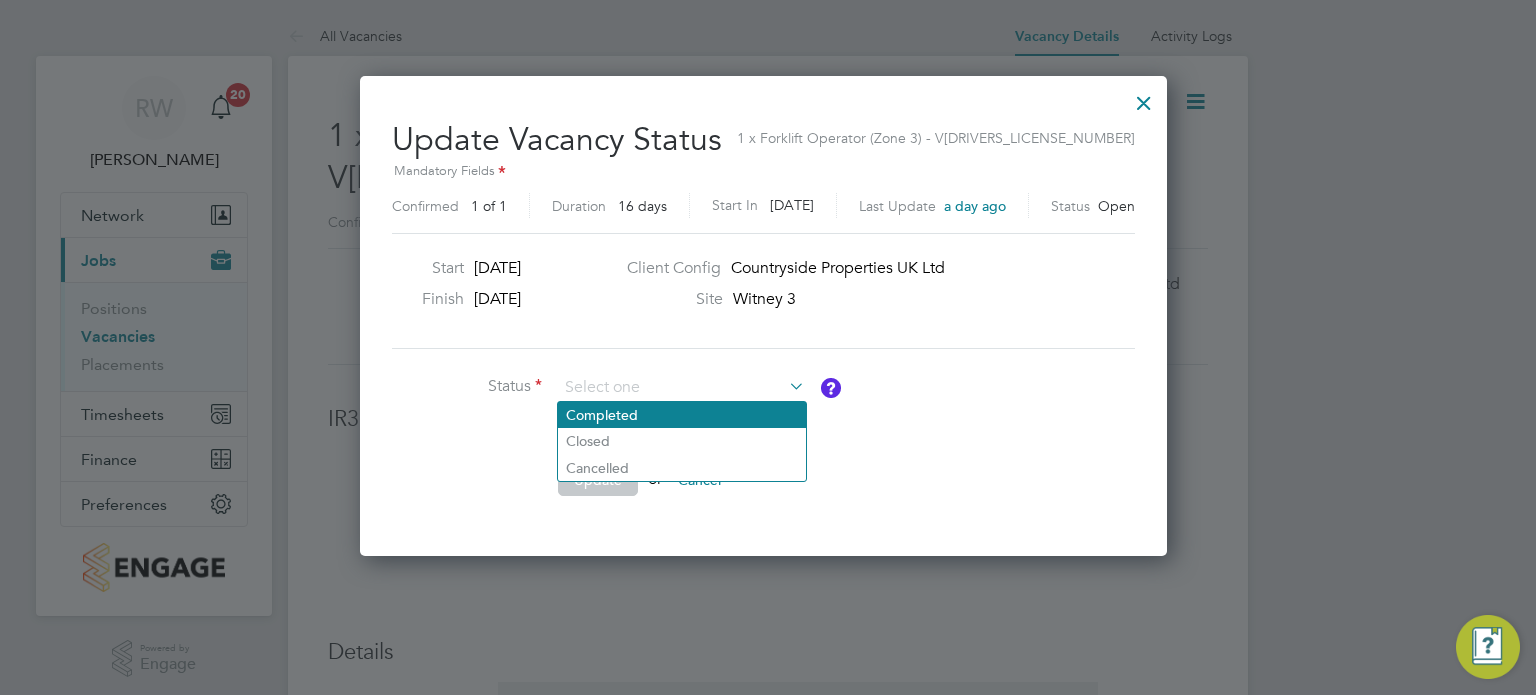 click on "Completed" 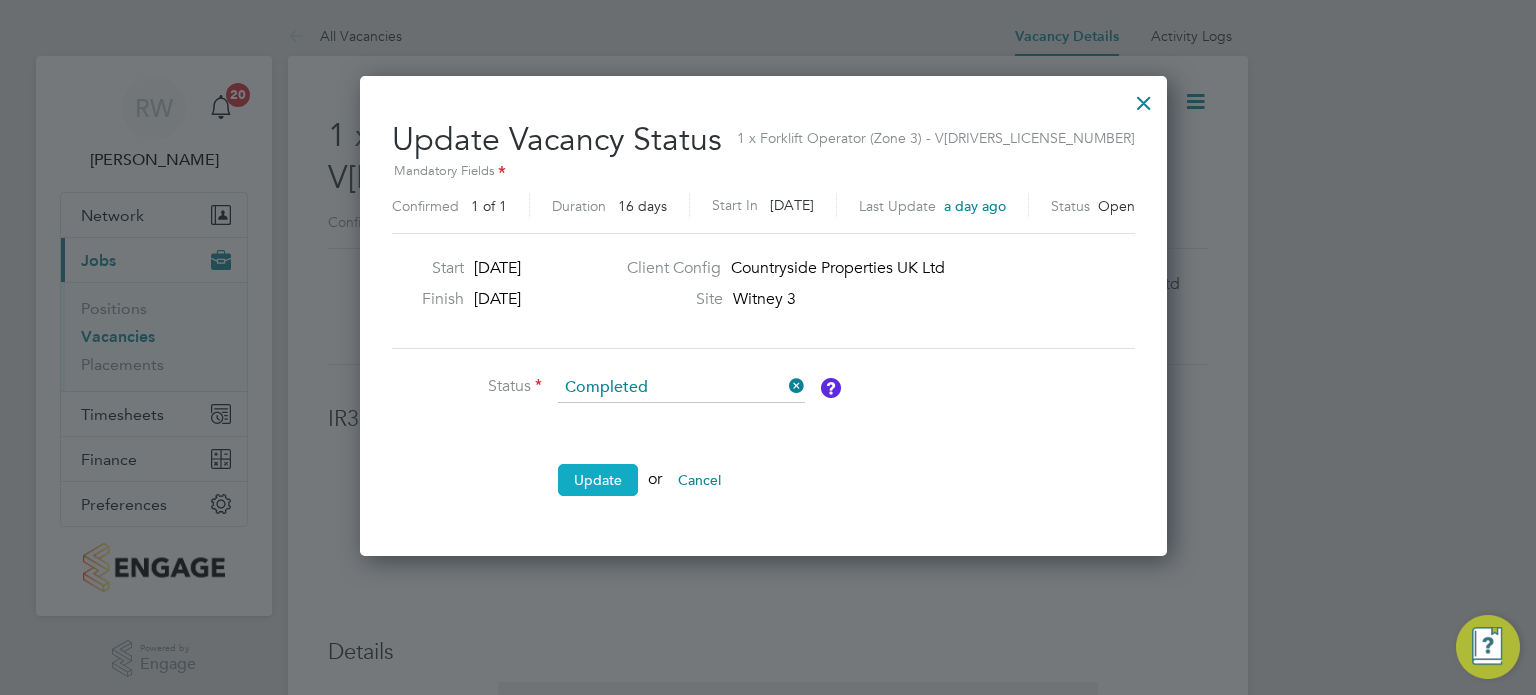 click on "Update" at bounding box center [598, 480] 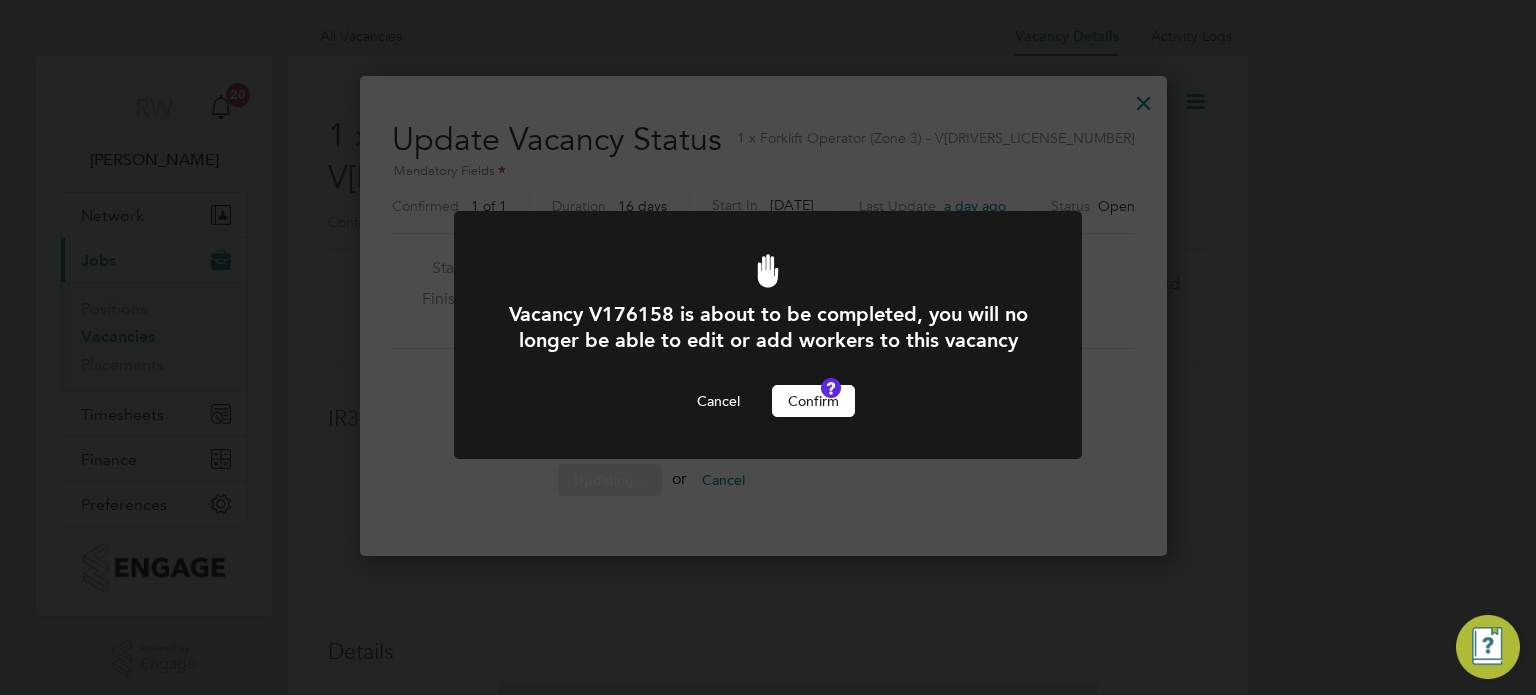 click on "Confirm" at bounding box center [813, 401] 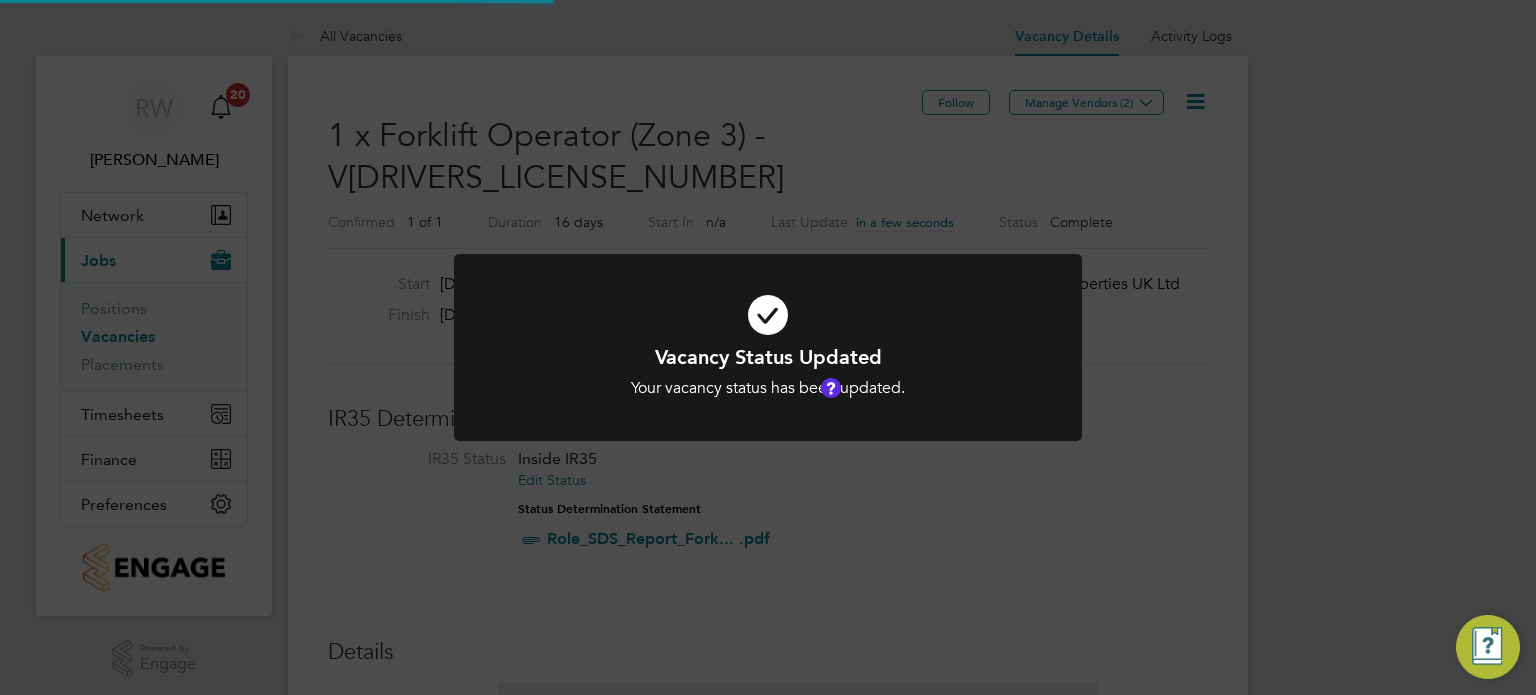 scroll, scrollTop: 9, scrollLeft: 9, axis: both 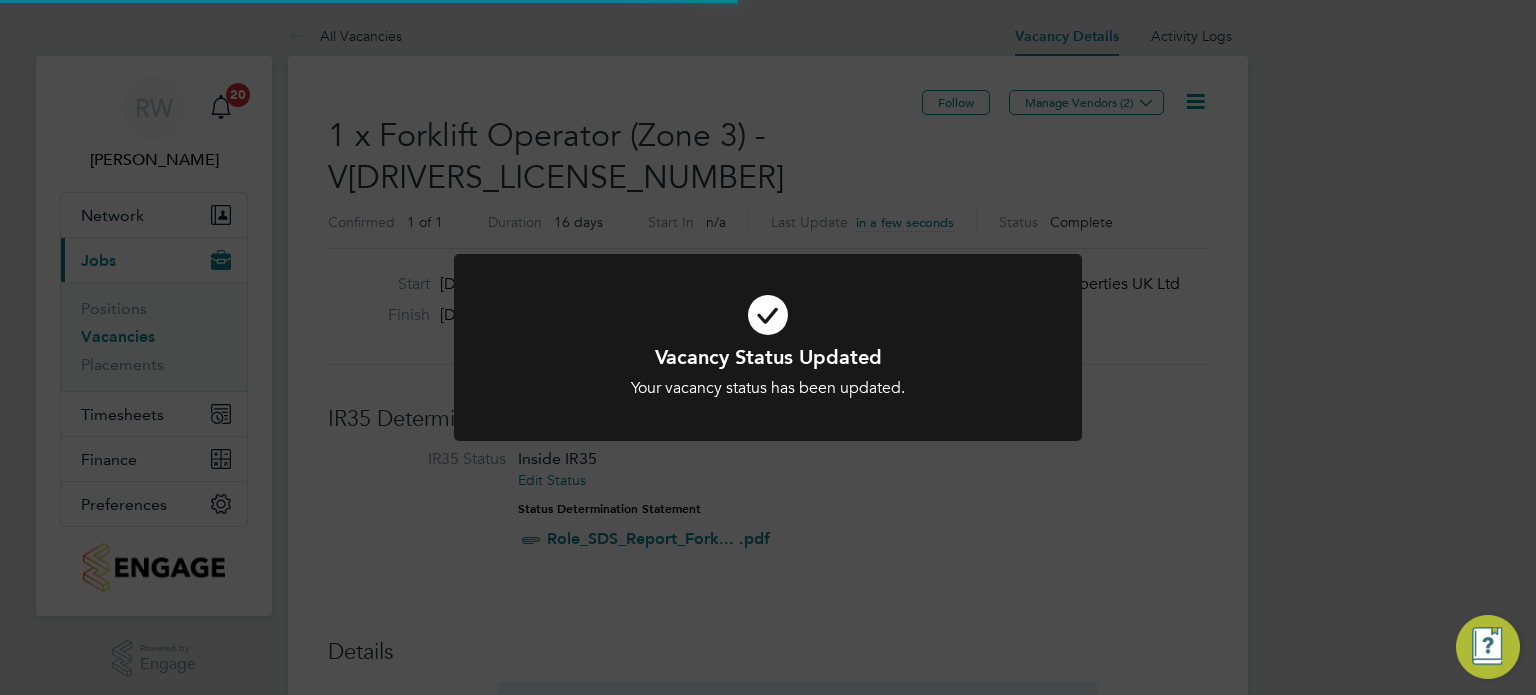 click on "Vacancy Status Updated Your vacancy status has been updated. Cancel Okay" 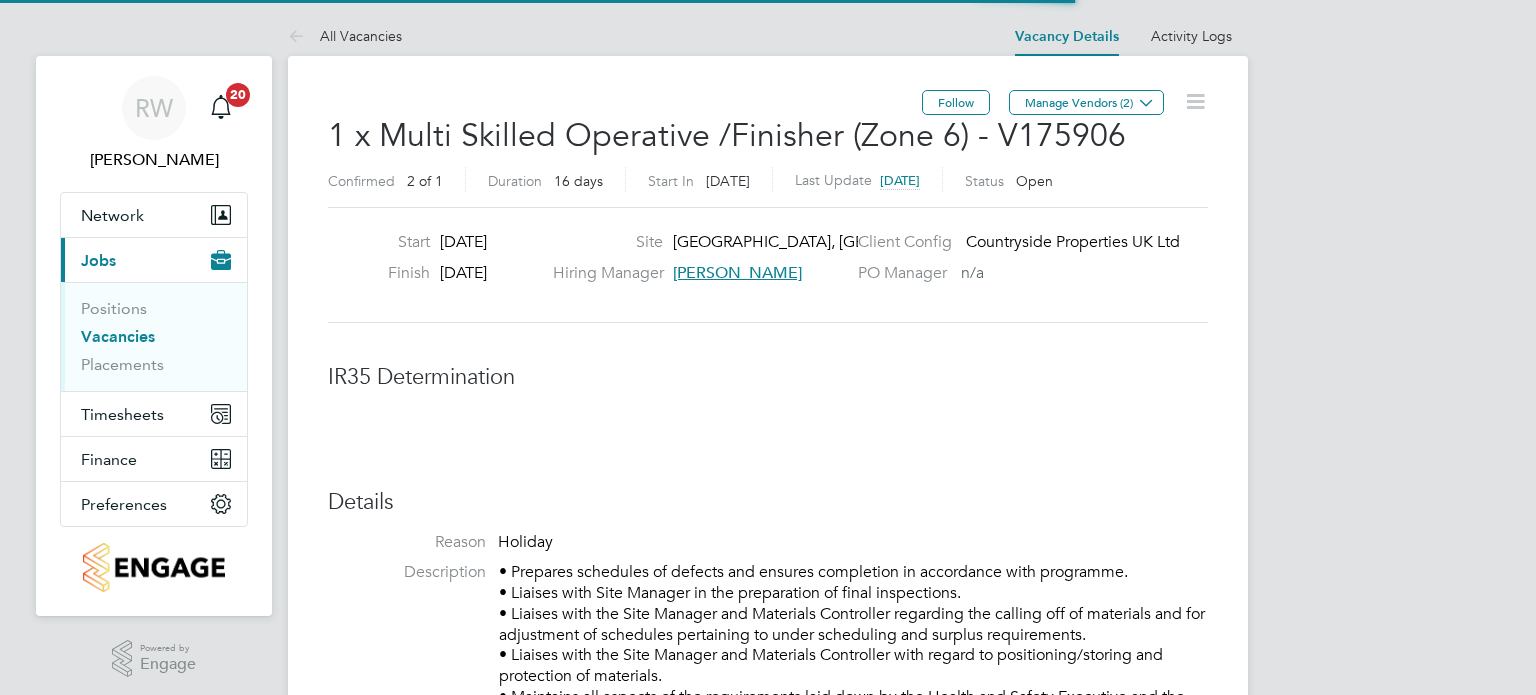 scroll, scrollTop: 0, scrollLeft: 0, axis: both 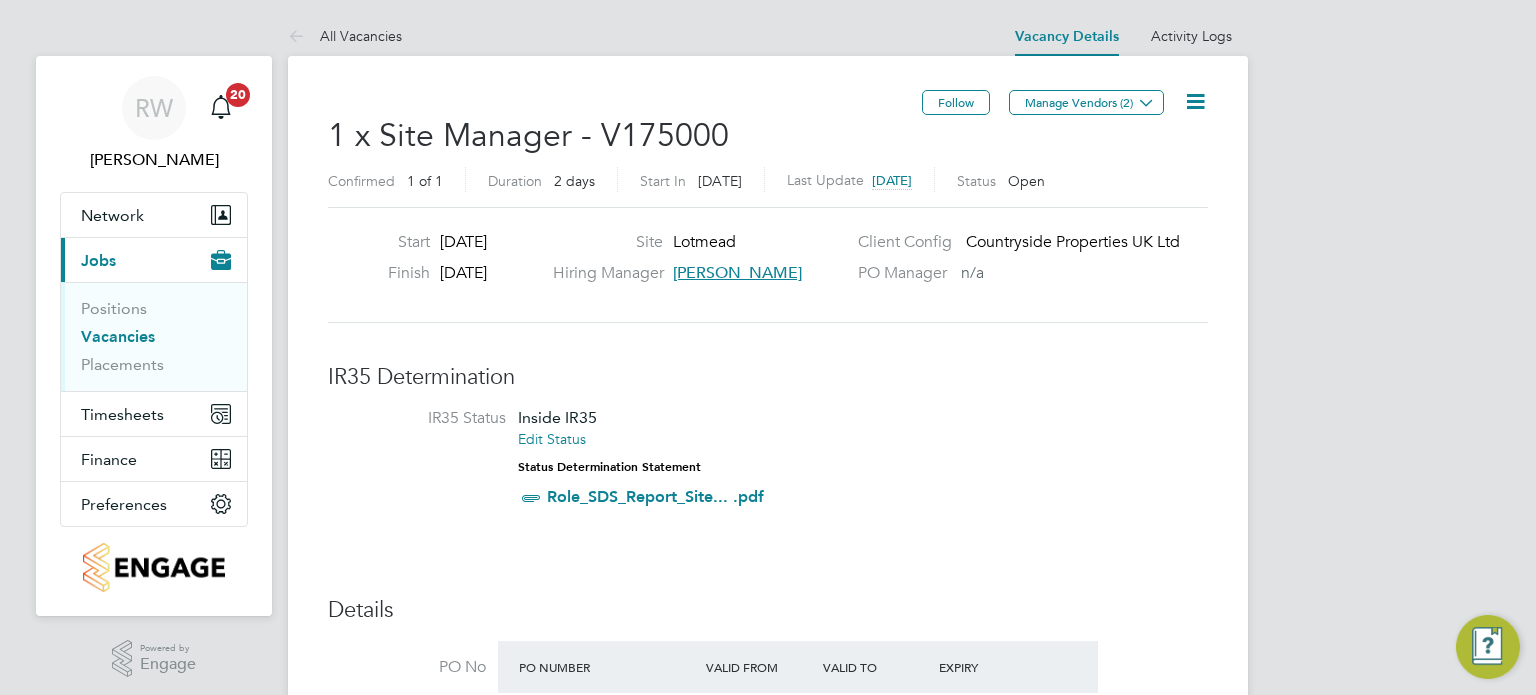 click 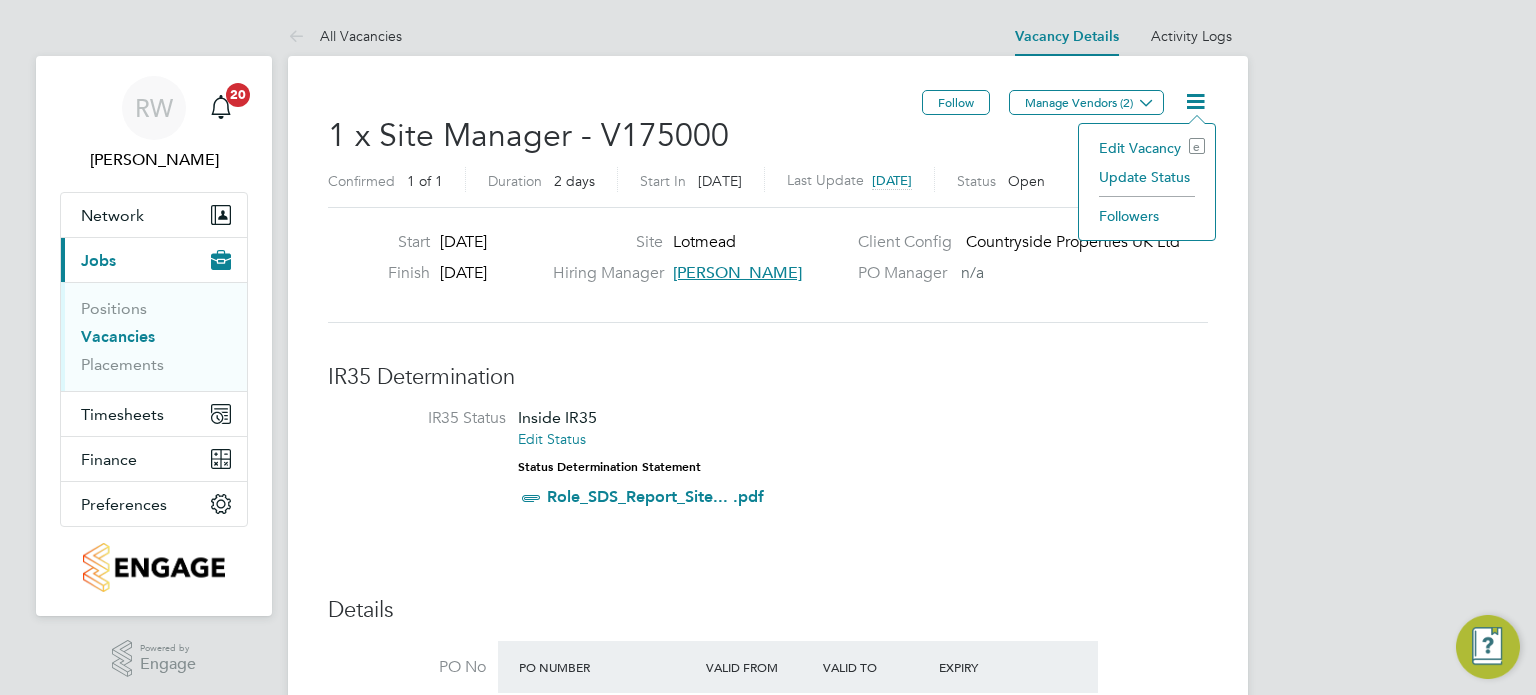 click on "Update Status" 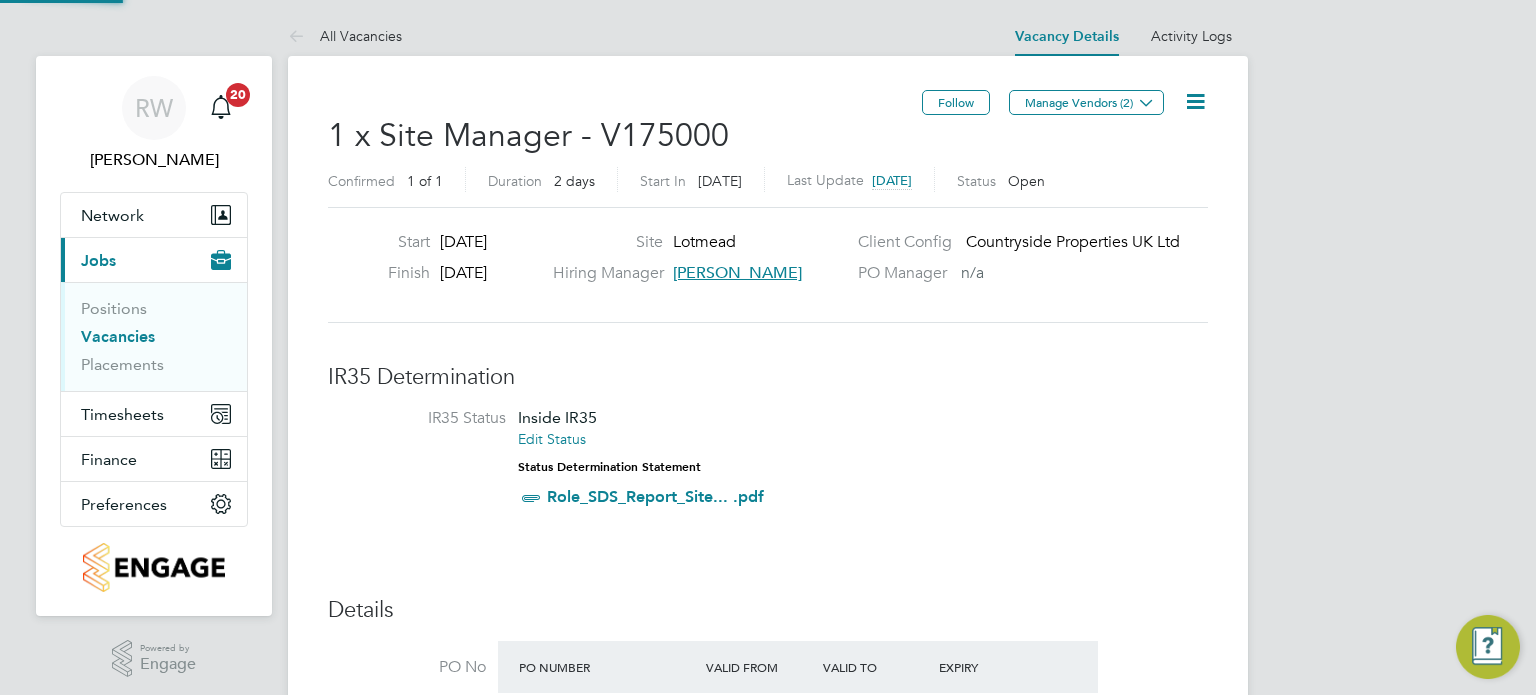 scroll, scrollTop: 10, scrollLeft: 9, axis: both 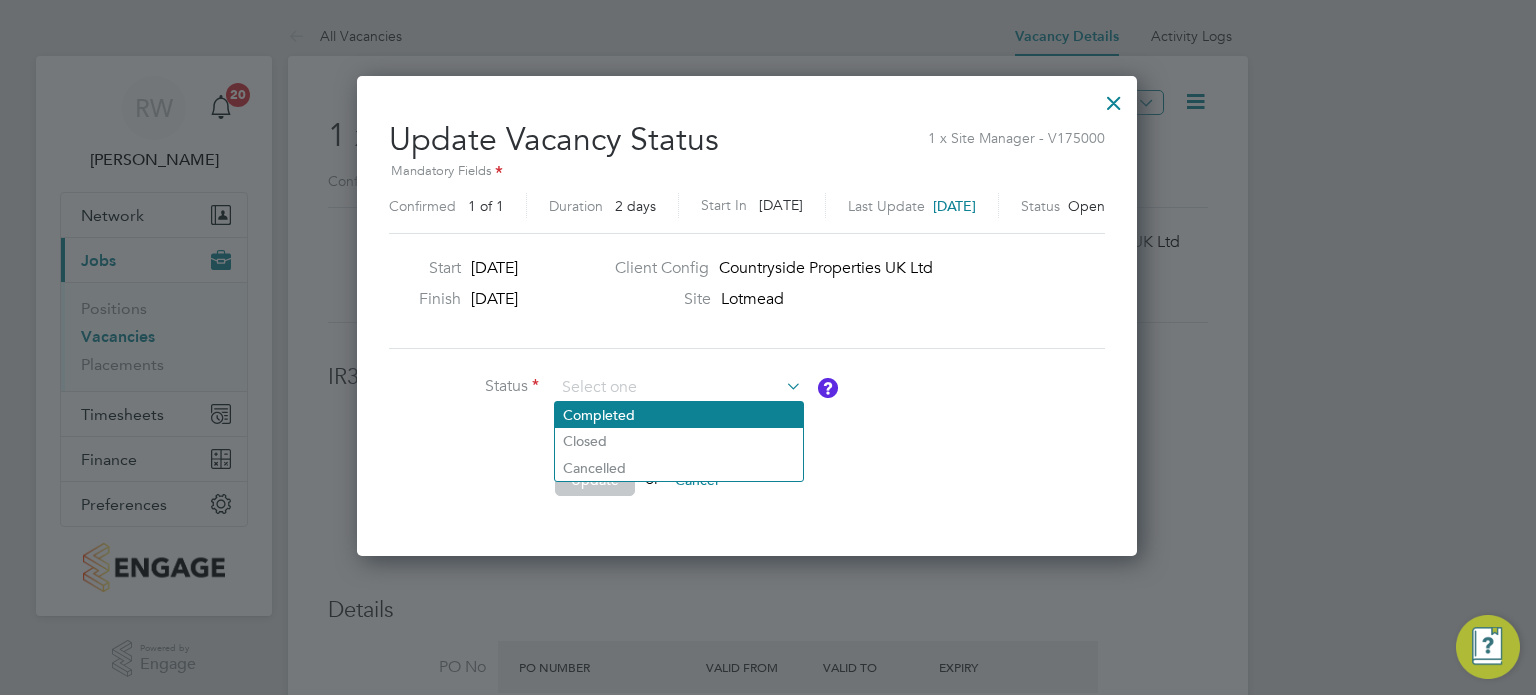 click on "Completed" 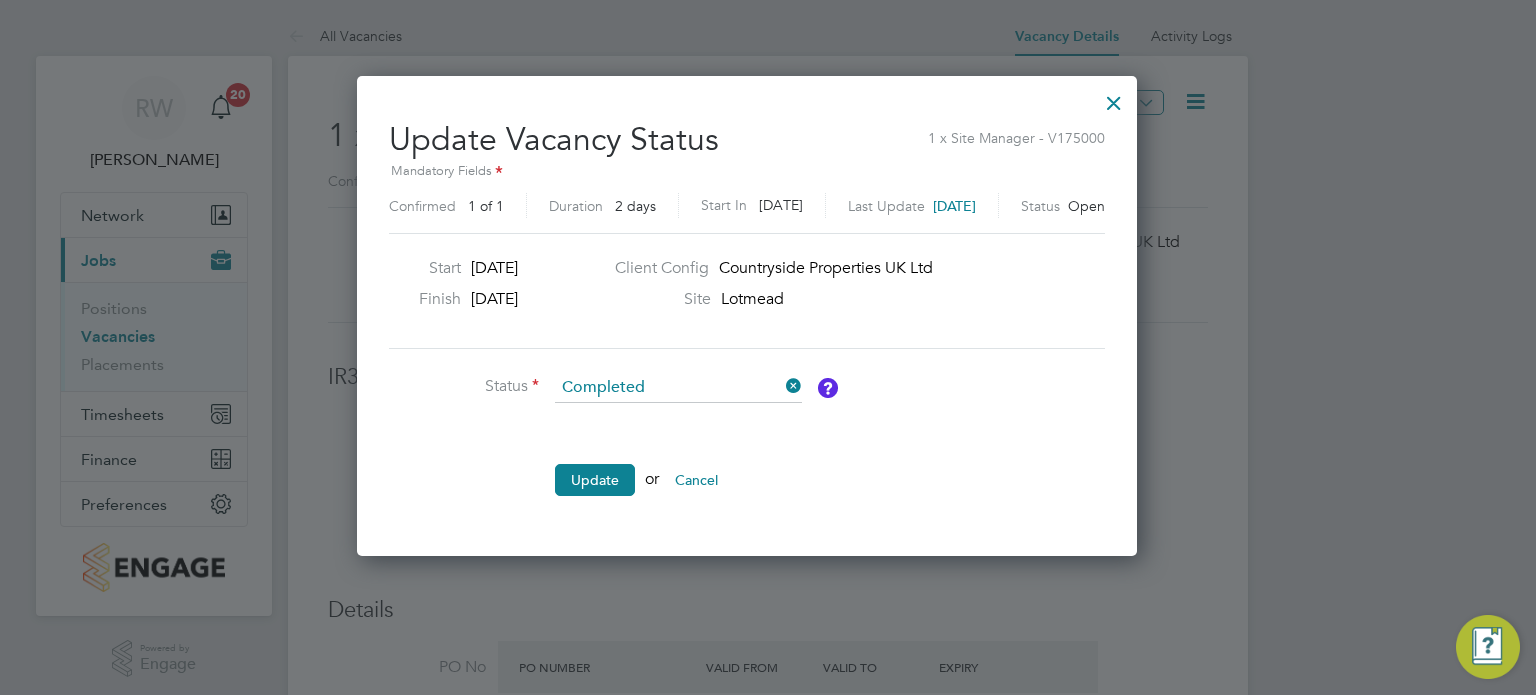click on "Status   Completed Comment     Update  or  Cancel" at bounding box center [689, 444] 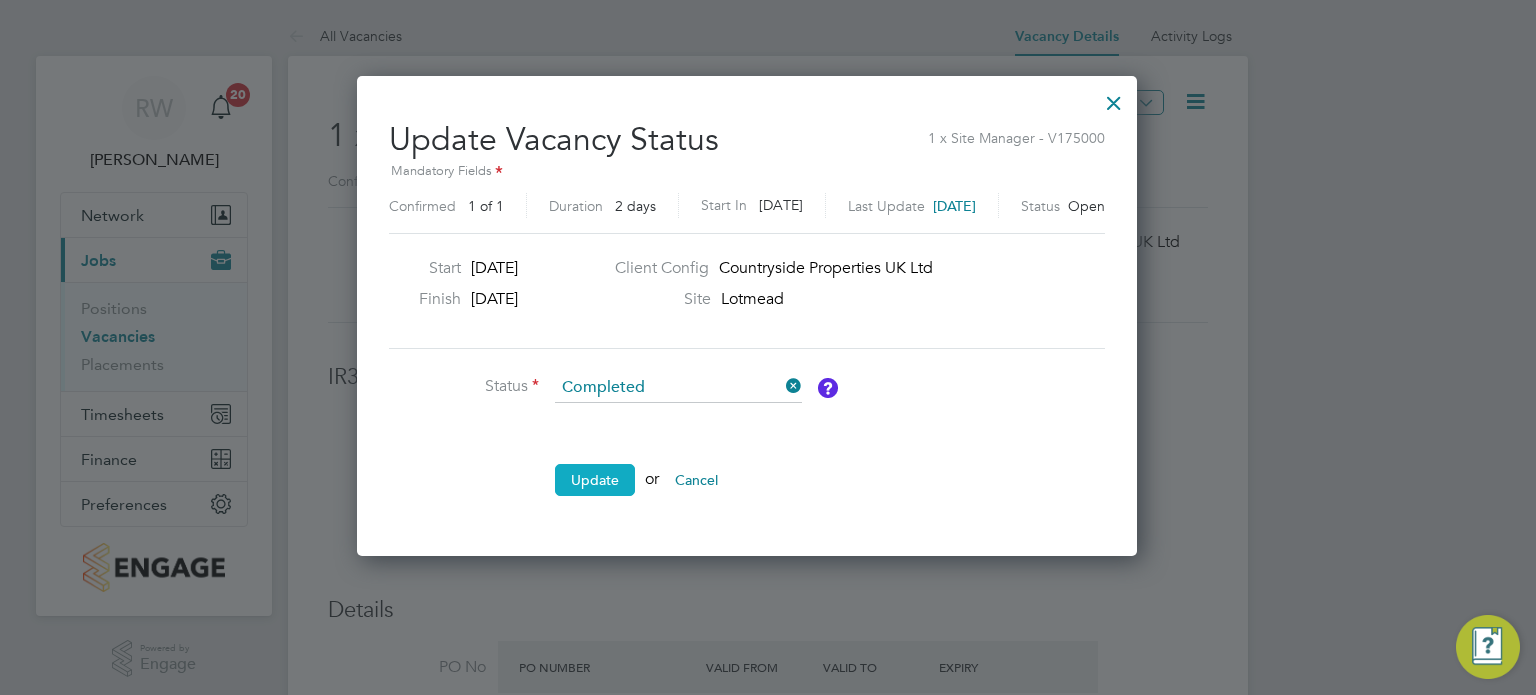 click on "Update" at bounding box center [595, 480] 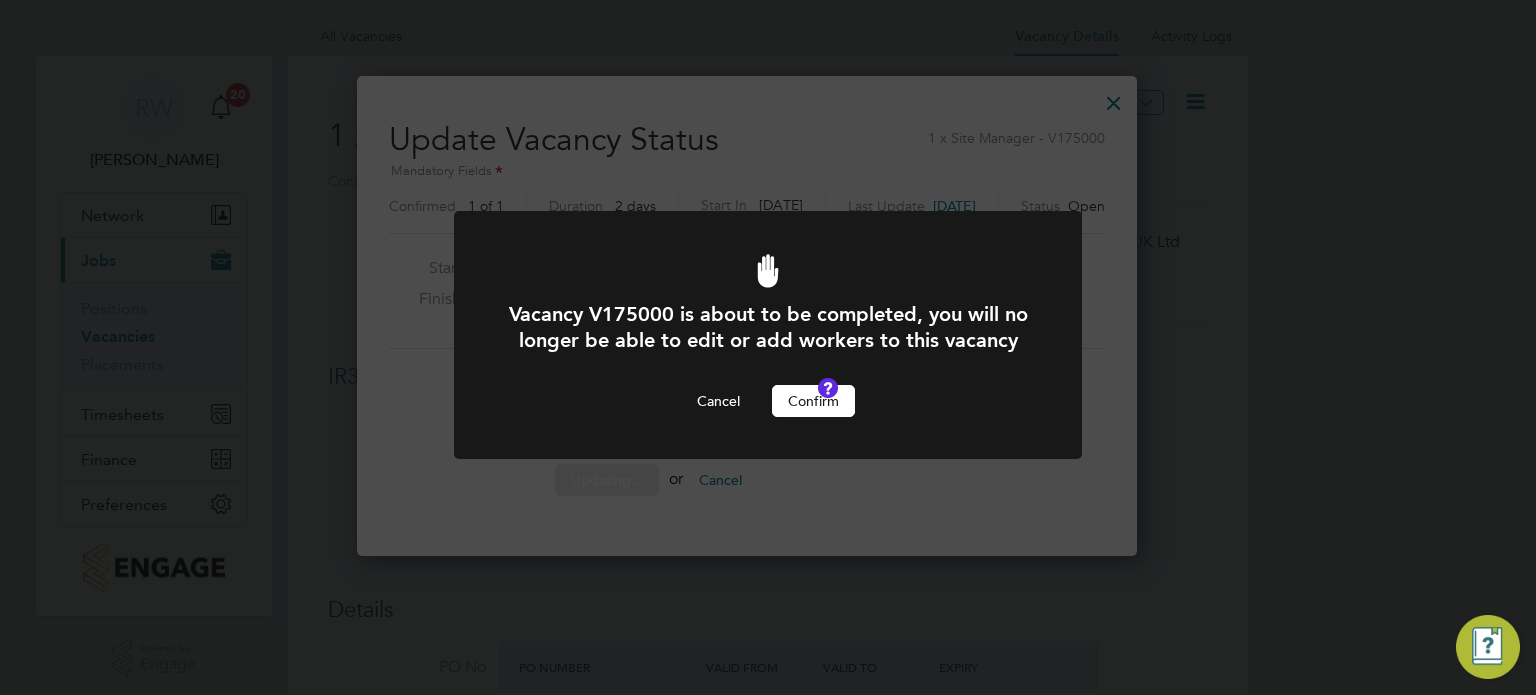 click on "Confirm" at bounding box center [813, 401] 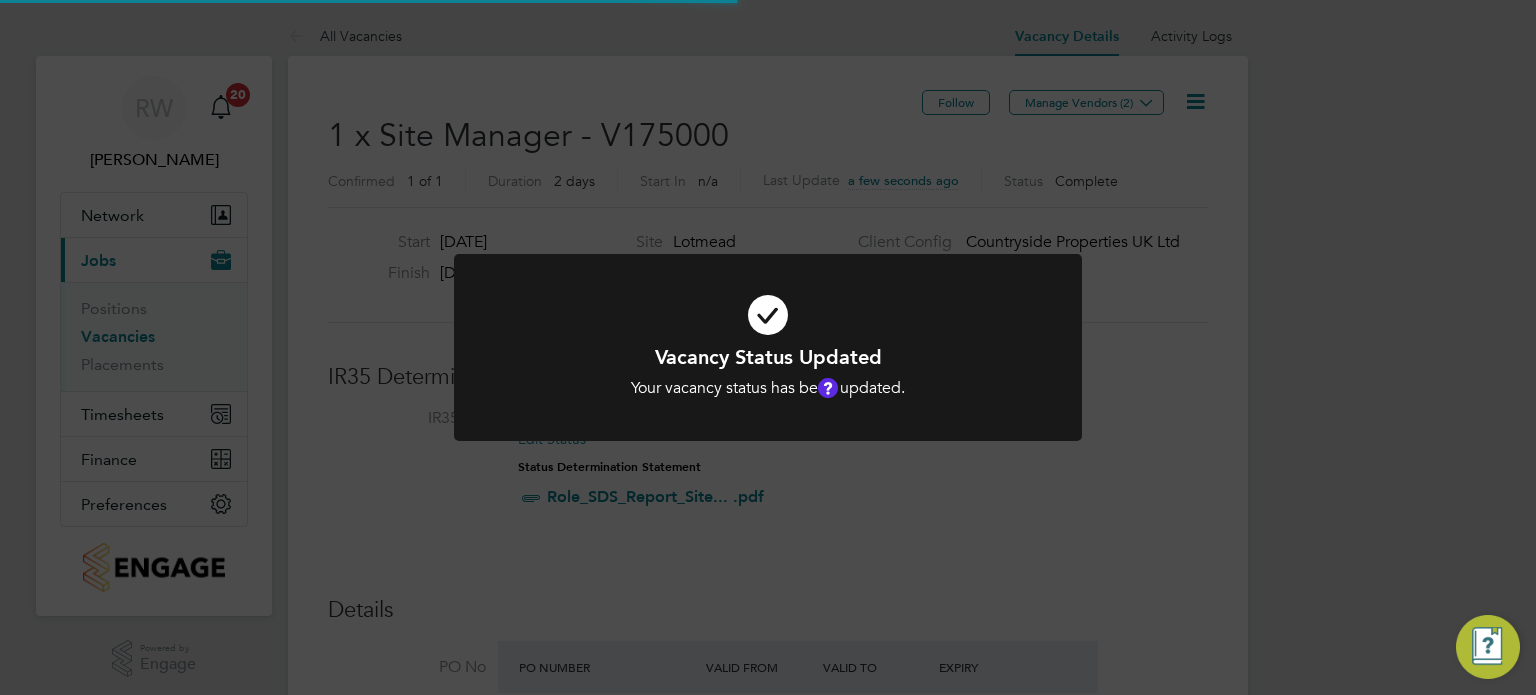 scroll, scrollTop: 9, scrollLeft: 9, axis: both 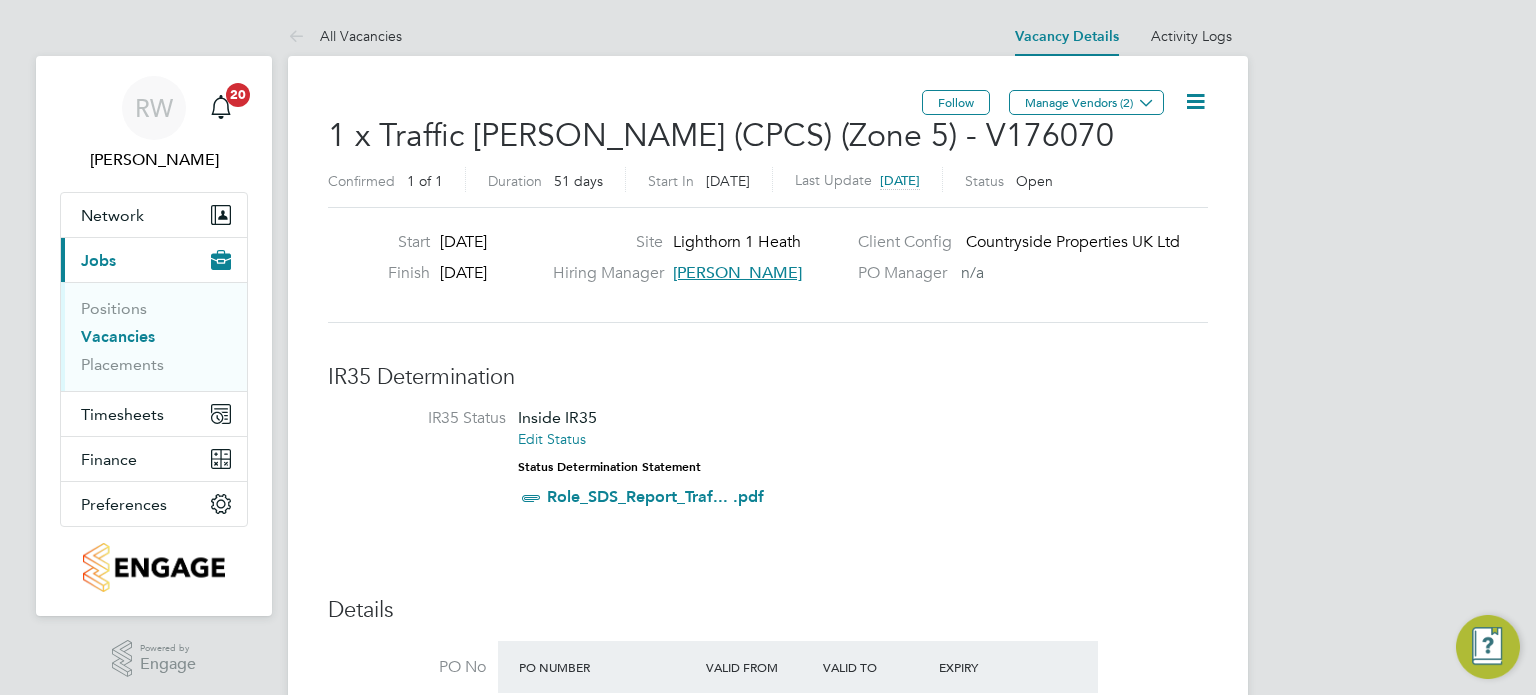 click 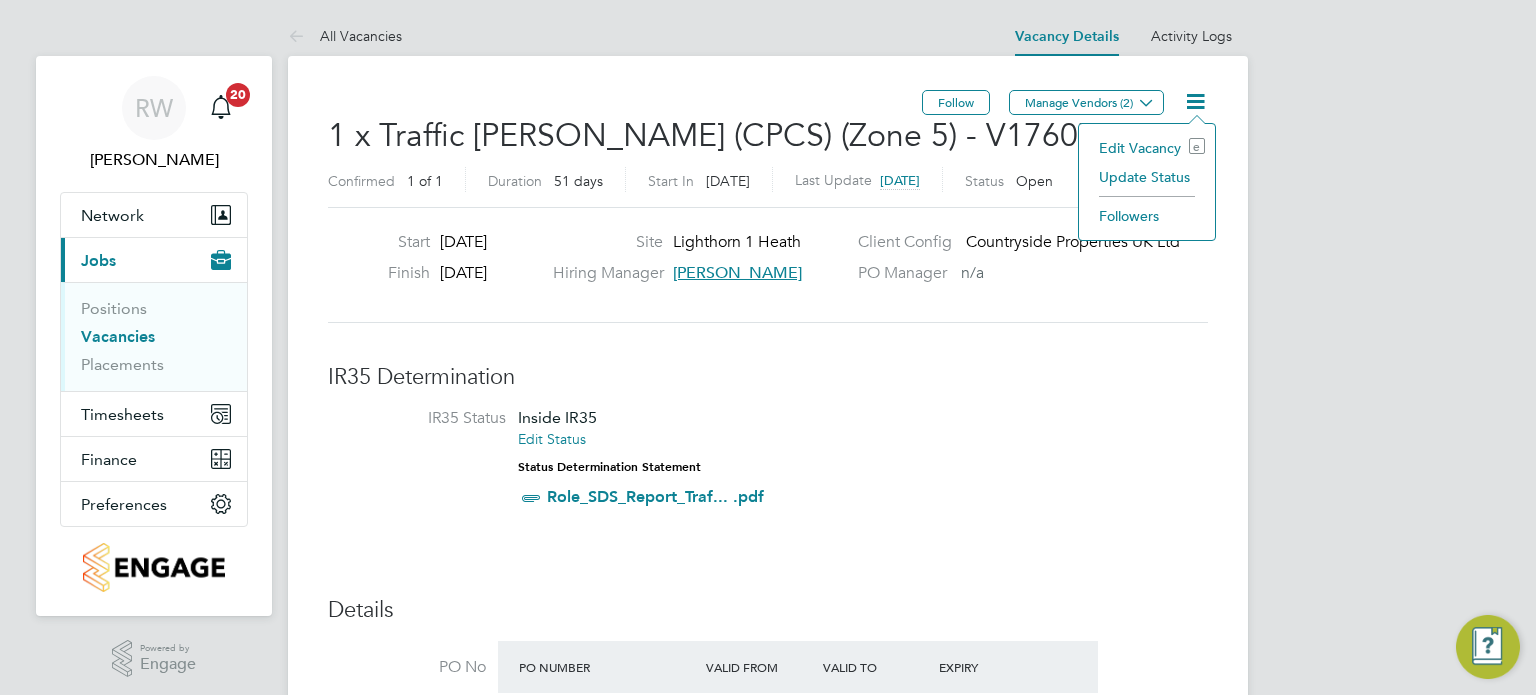 click on "Update Status" 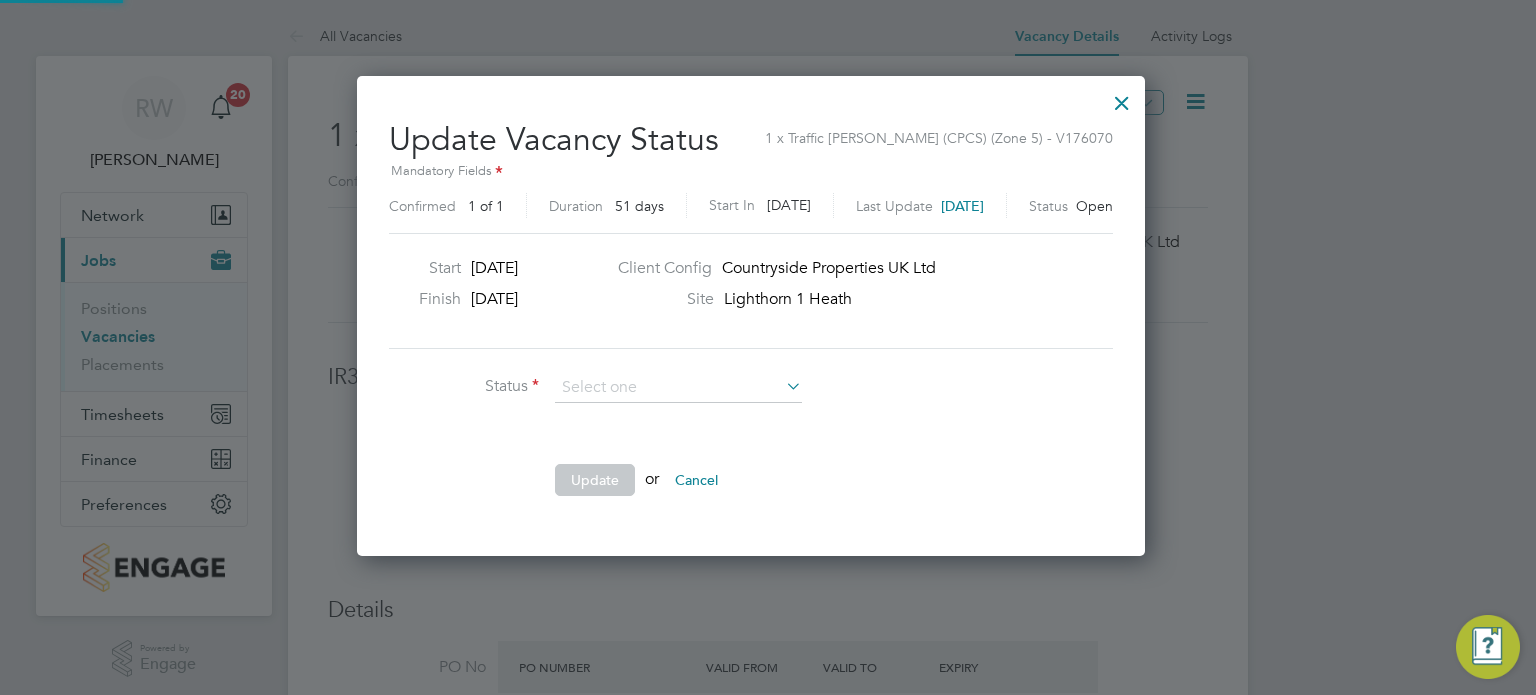 scroll, scrollTop: 10, scrollLeft: 9, axis: both 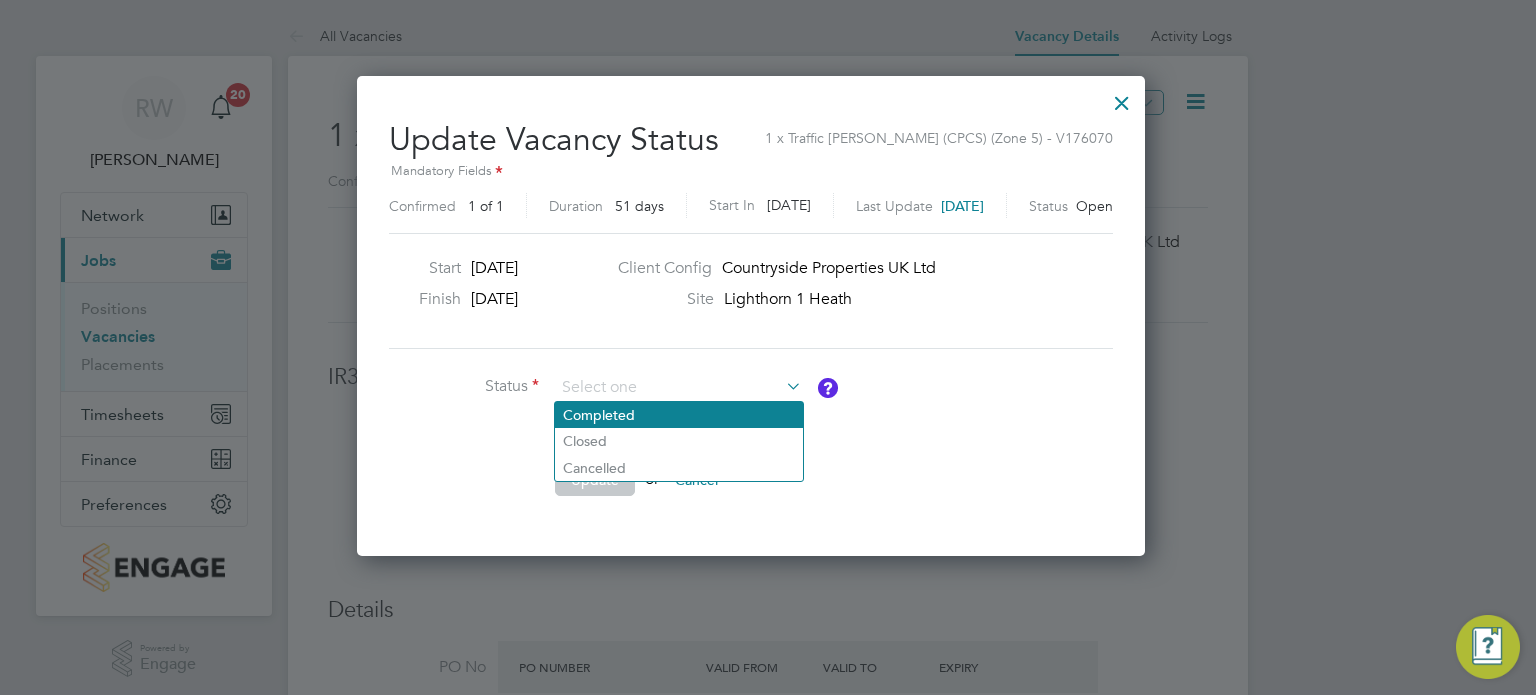 click on "Completed" 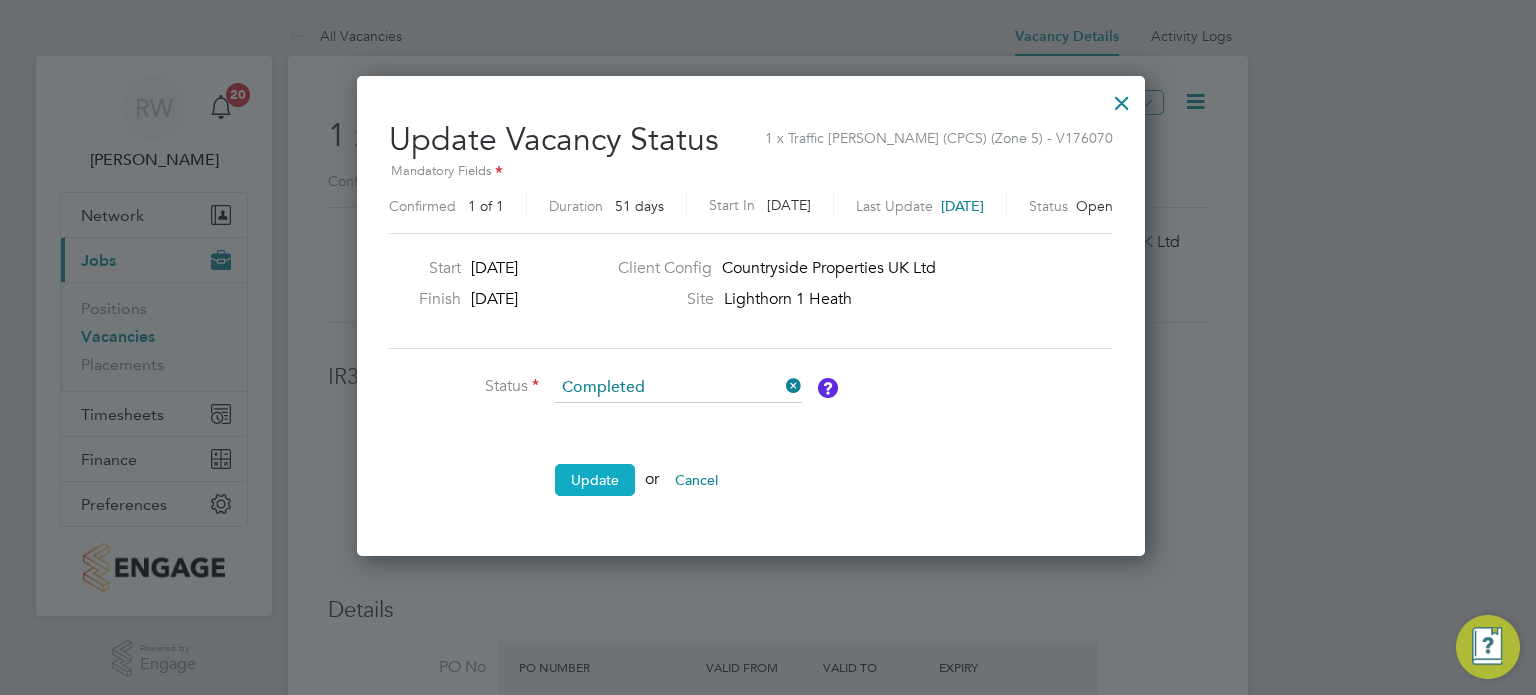 click on "Update" at bounding box center (595, 480) 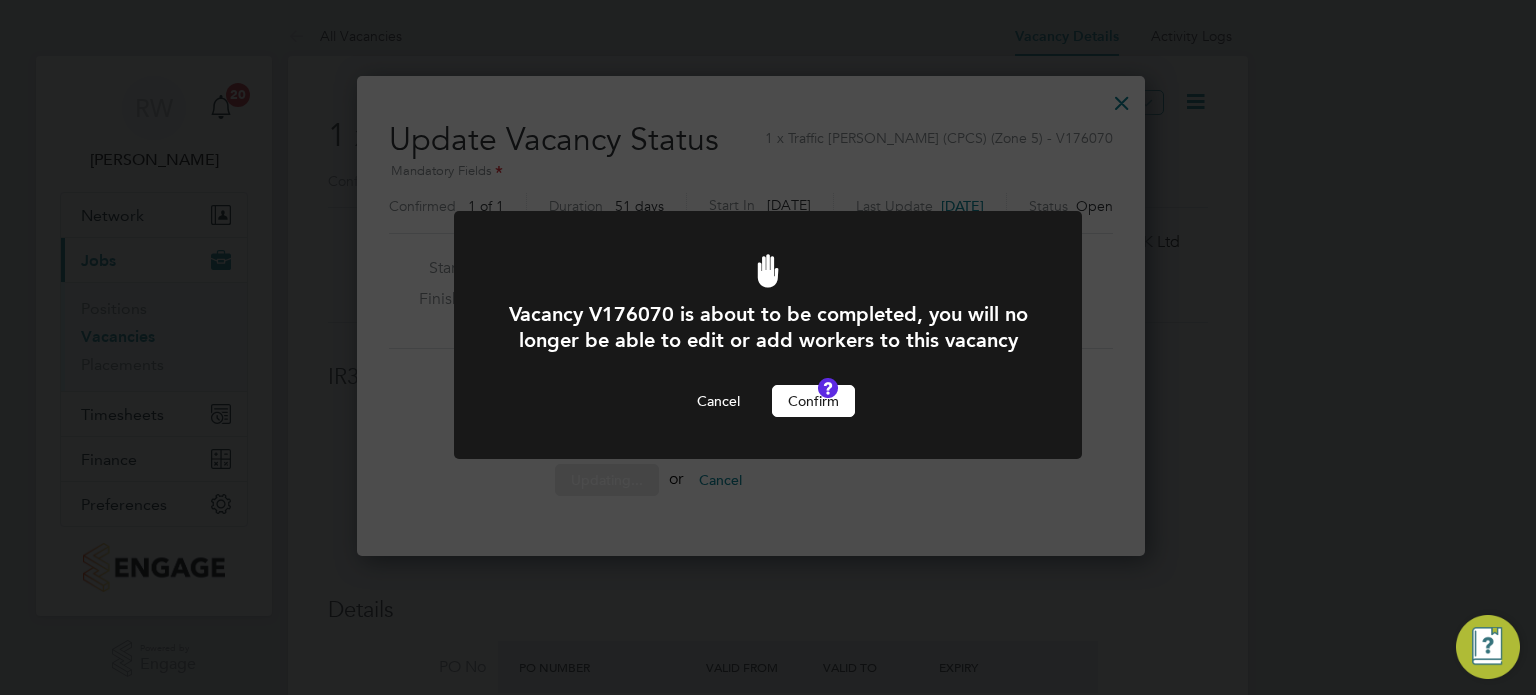 click on "Confirm" at bounding box center (813, 401) 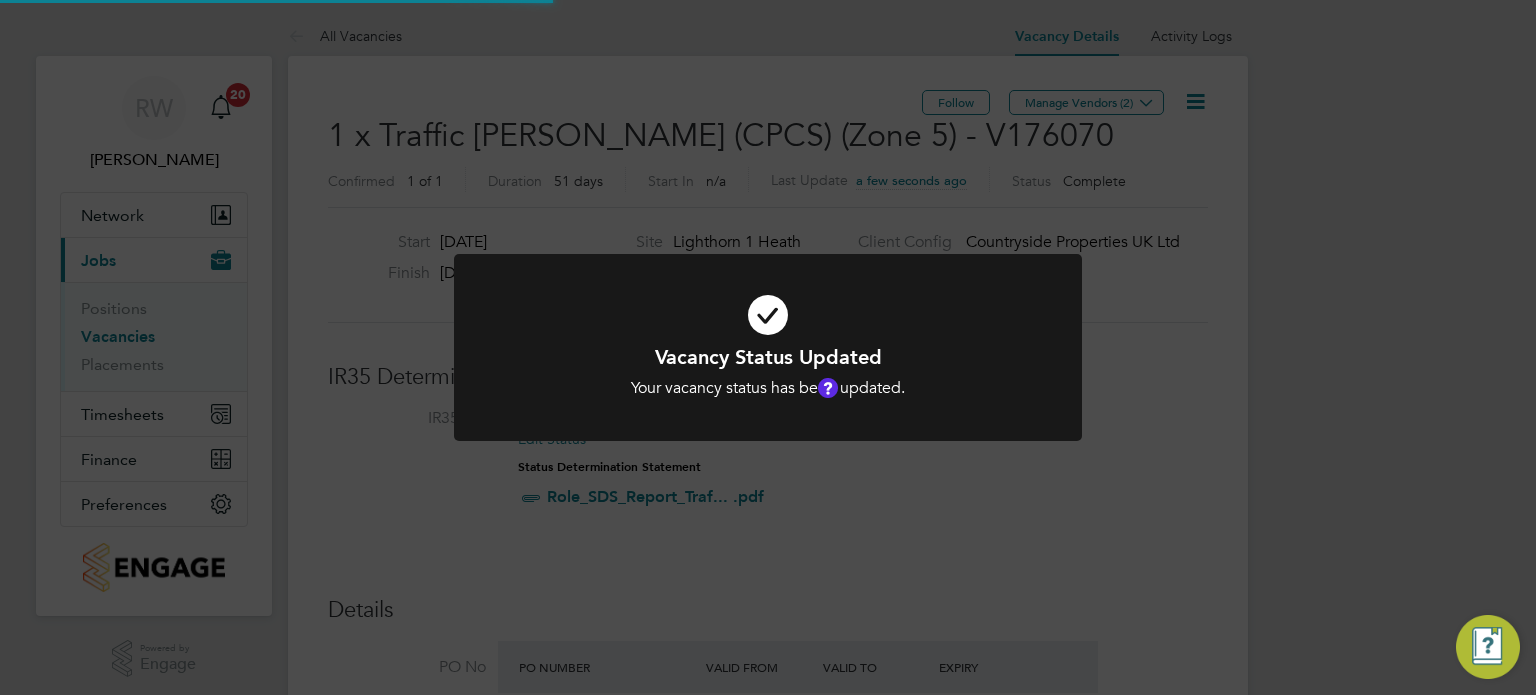 scroll, scrollTop: 9, scrollLeft: 9, axis: both 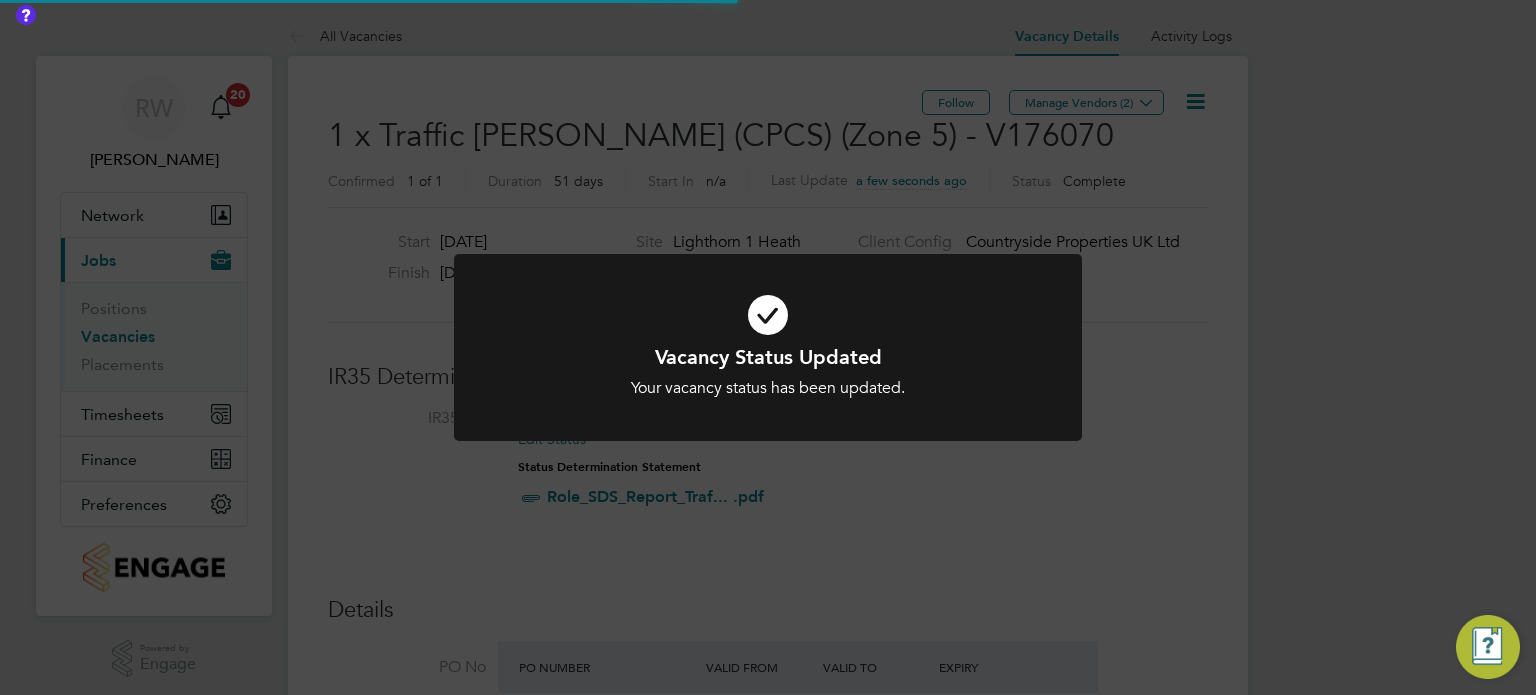 click on "Vacancy Status Updated Your vacancy status has been updated. Cancel Okay" 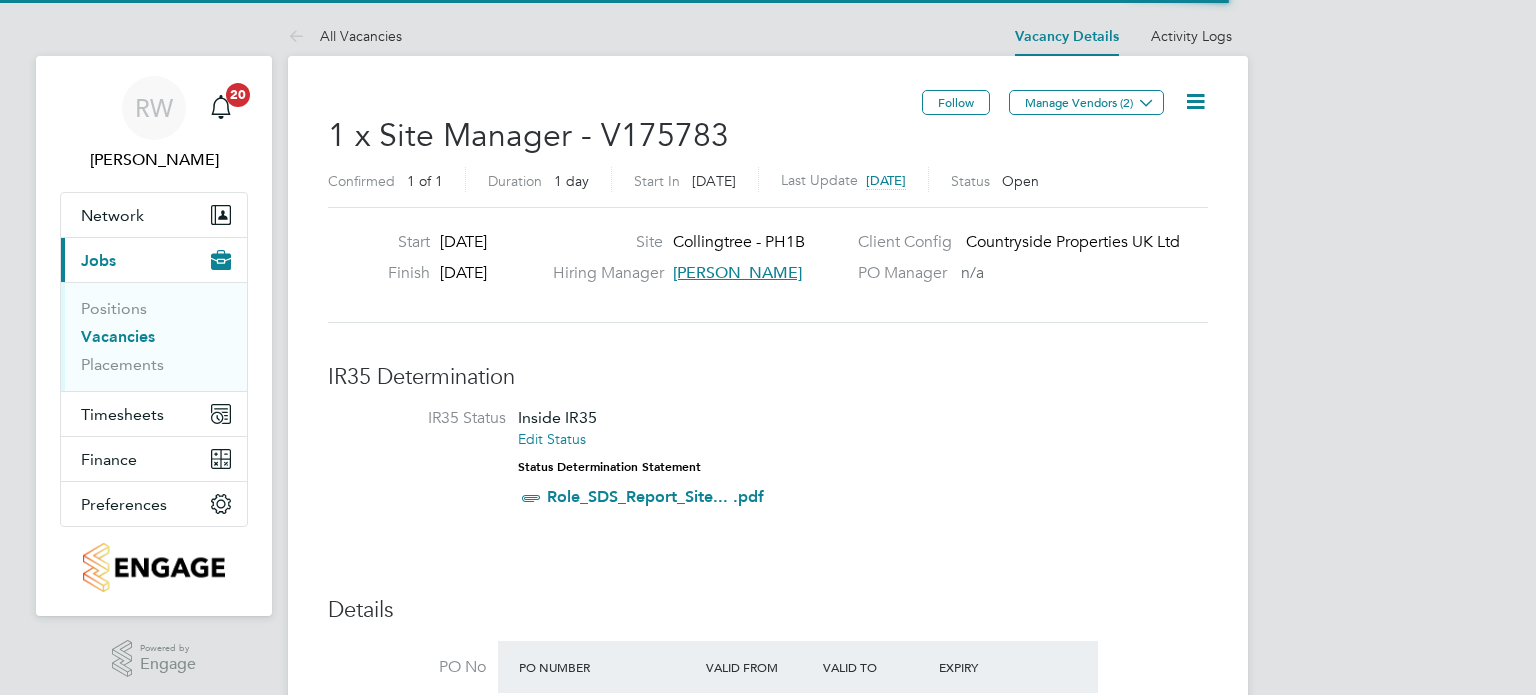 scroll, scrollTop: 0, scrollLeft: 0, axis: both 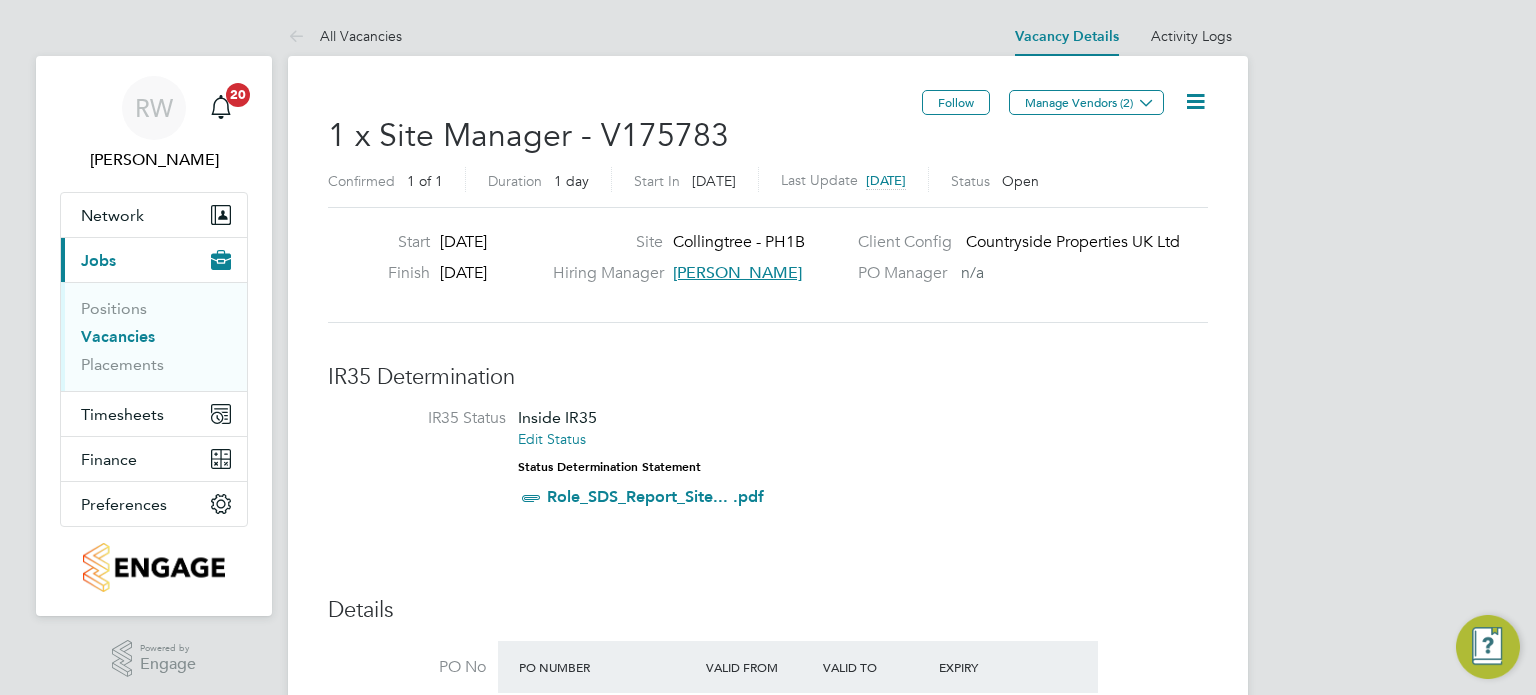 click 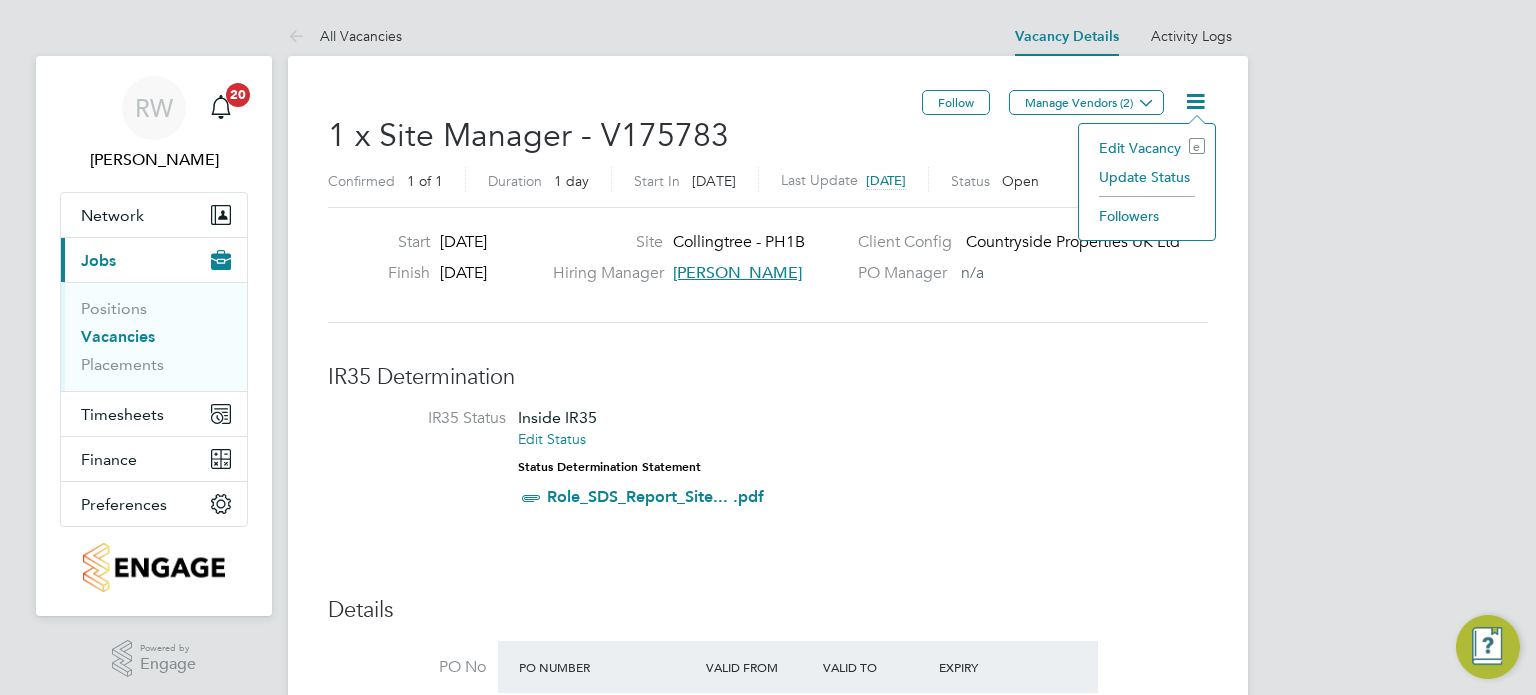 click on "Update Status" 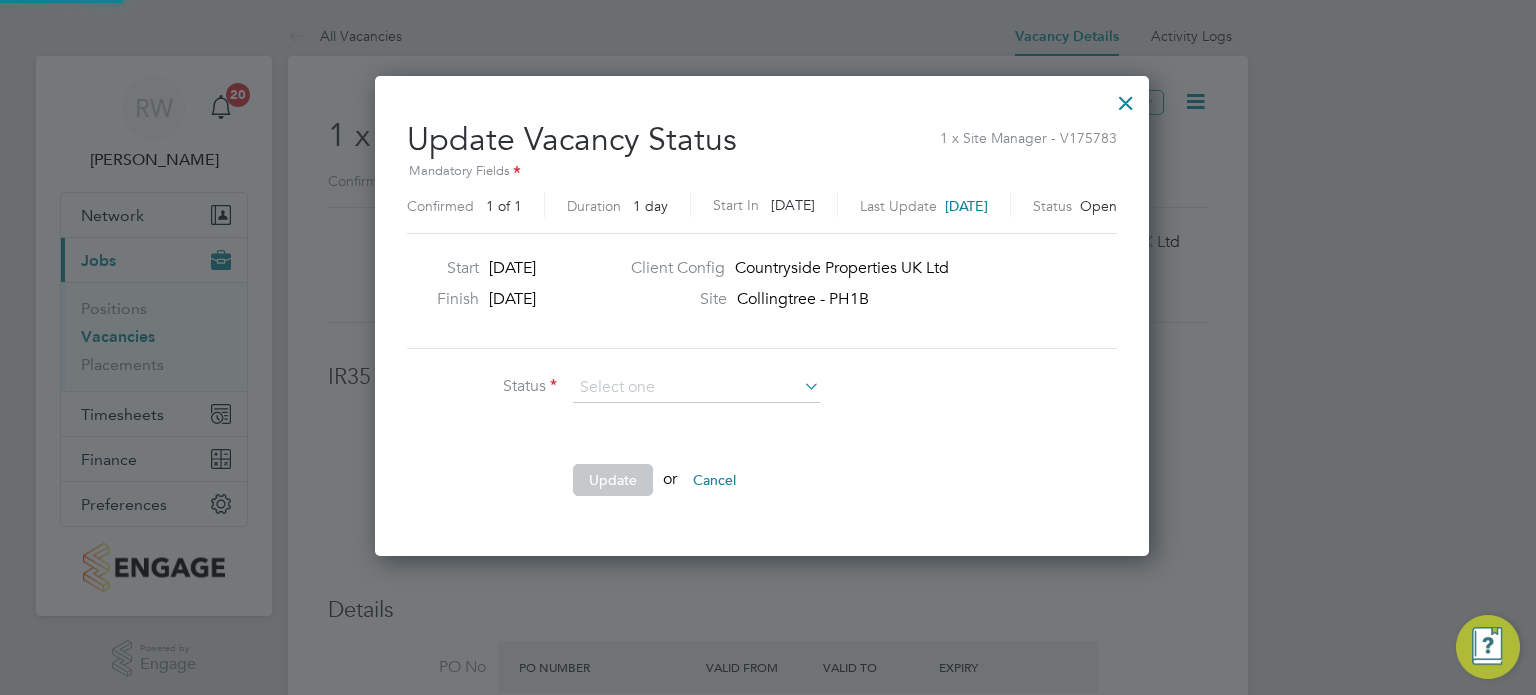 scroll, scrollTop: 10, scrollLeft: 9, axis: both 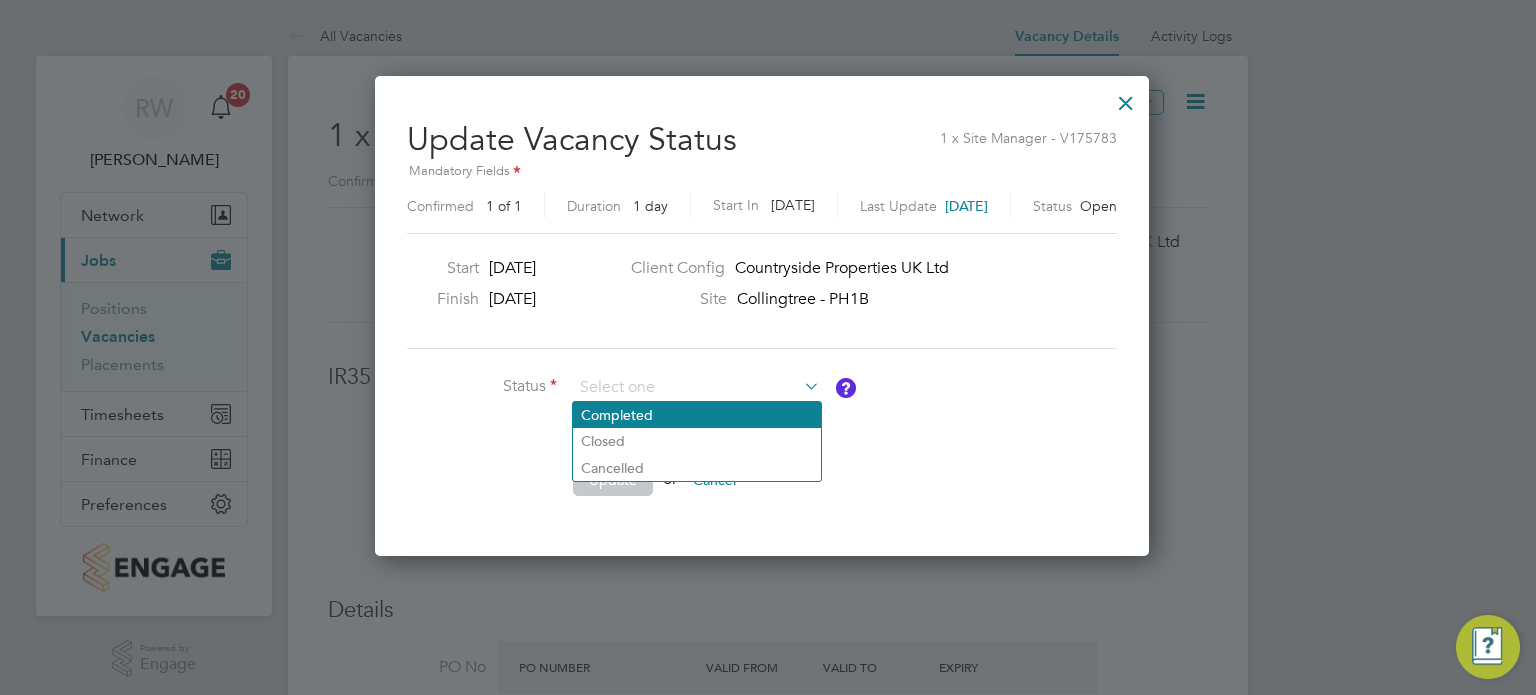 click on "Completed" 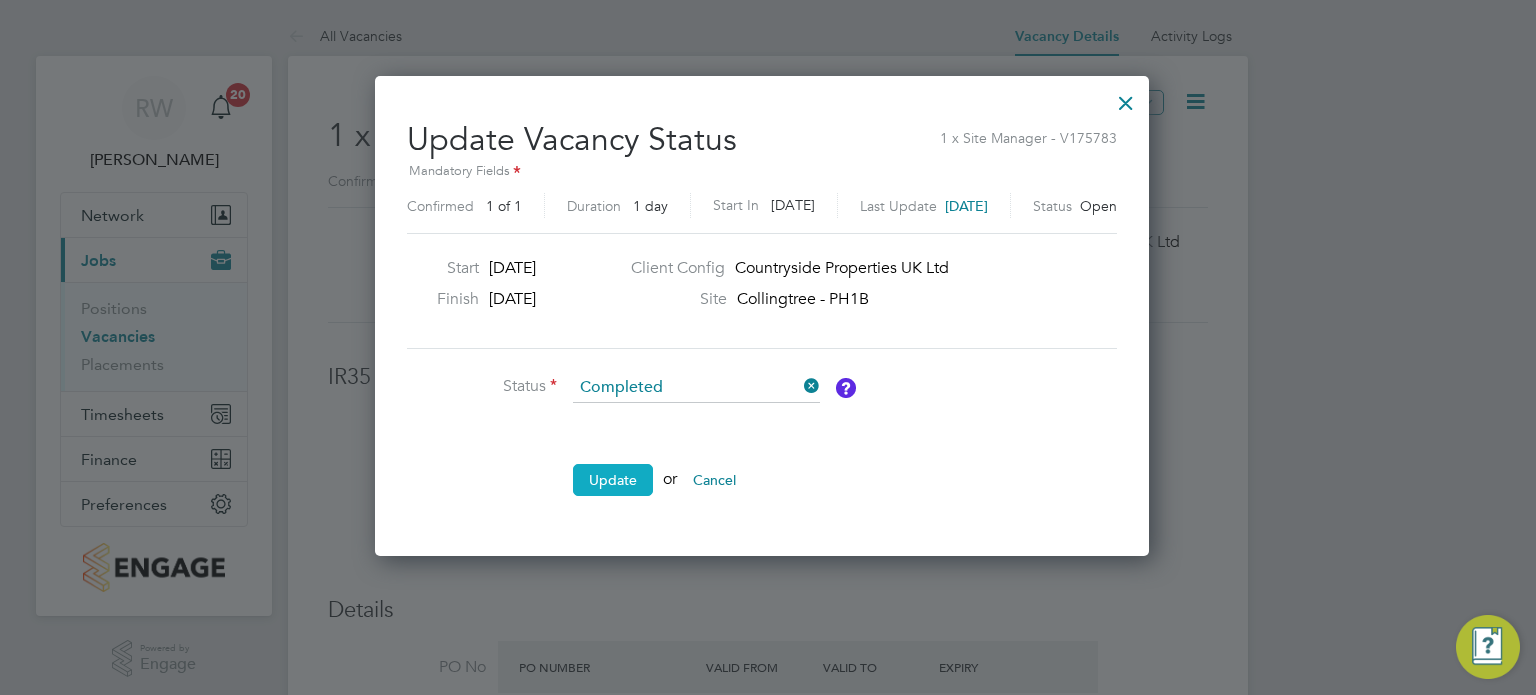 click on "Update" at bounding box center (613, 480) 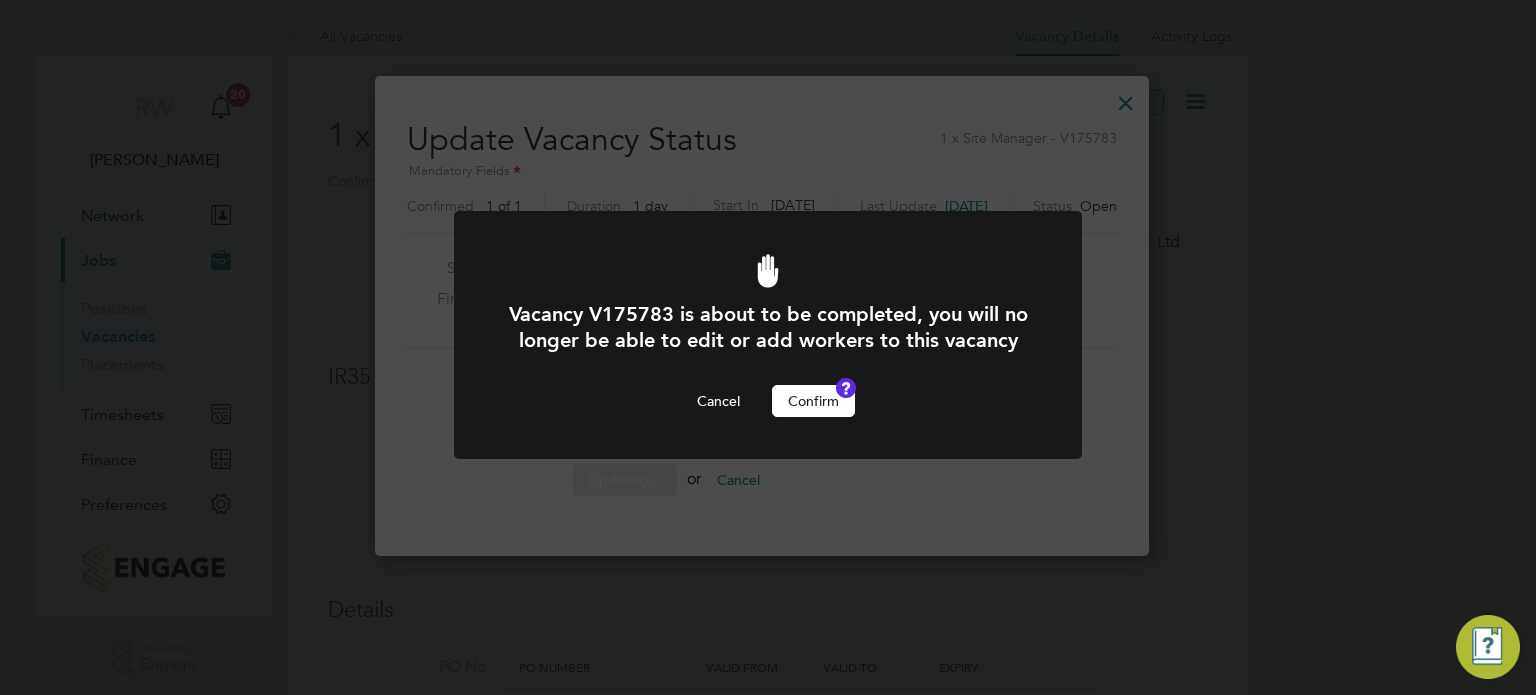 click on "Confirm" at bounding box center (813, 401) 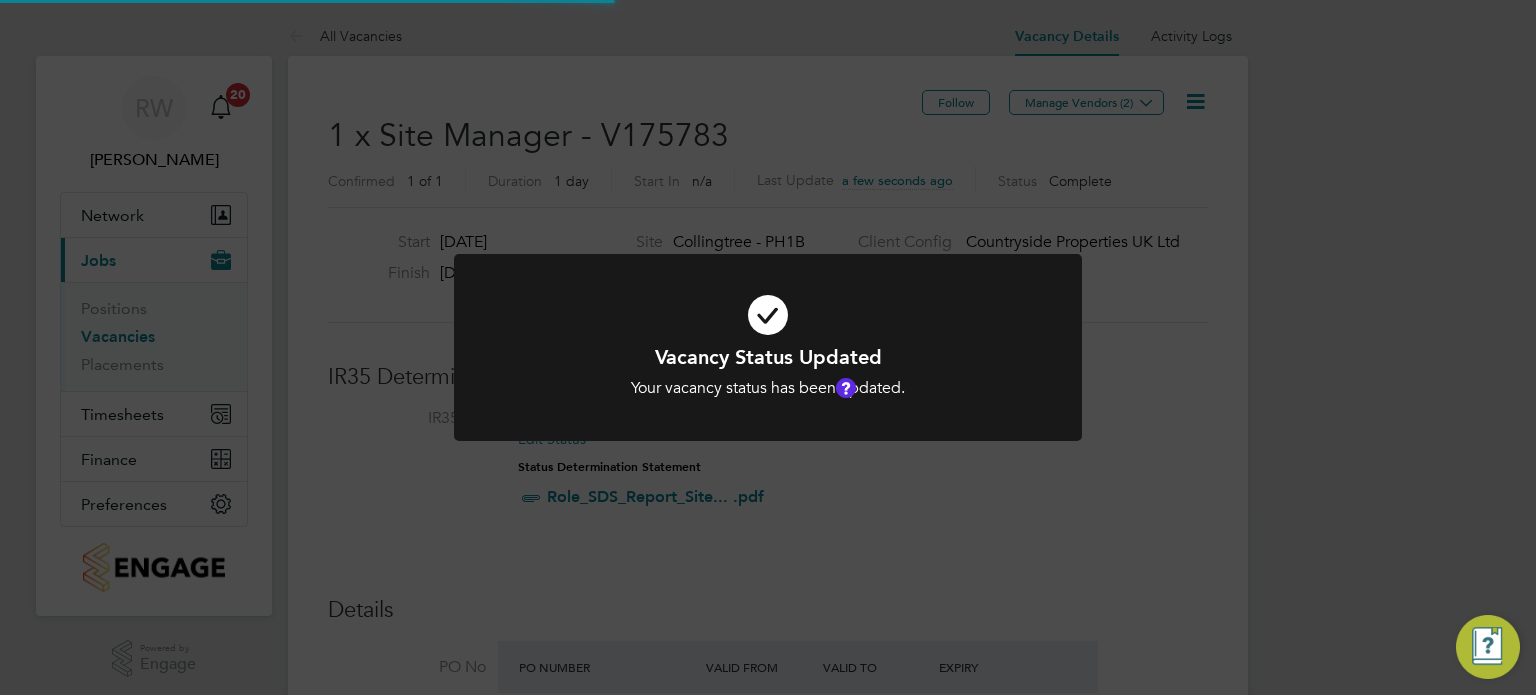 scroll, scrollTop: 9, scrollLeft: 9, axis: both 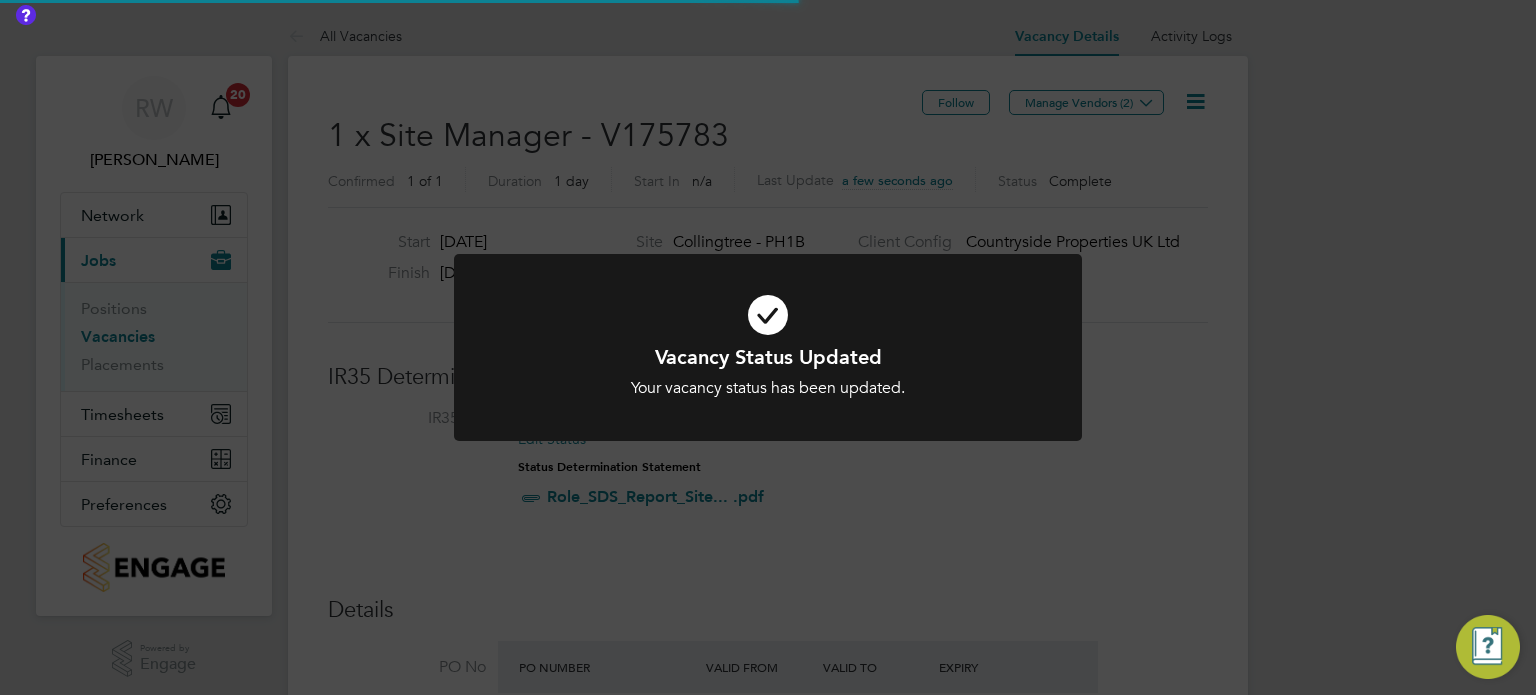 click on "Vacancy Status Updated Your vacancy status has been updated. Cancel Okay" 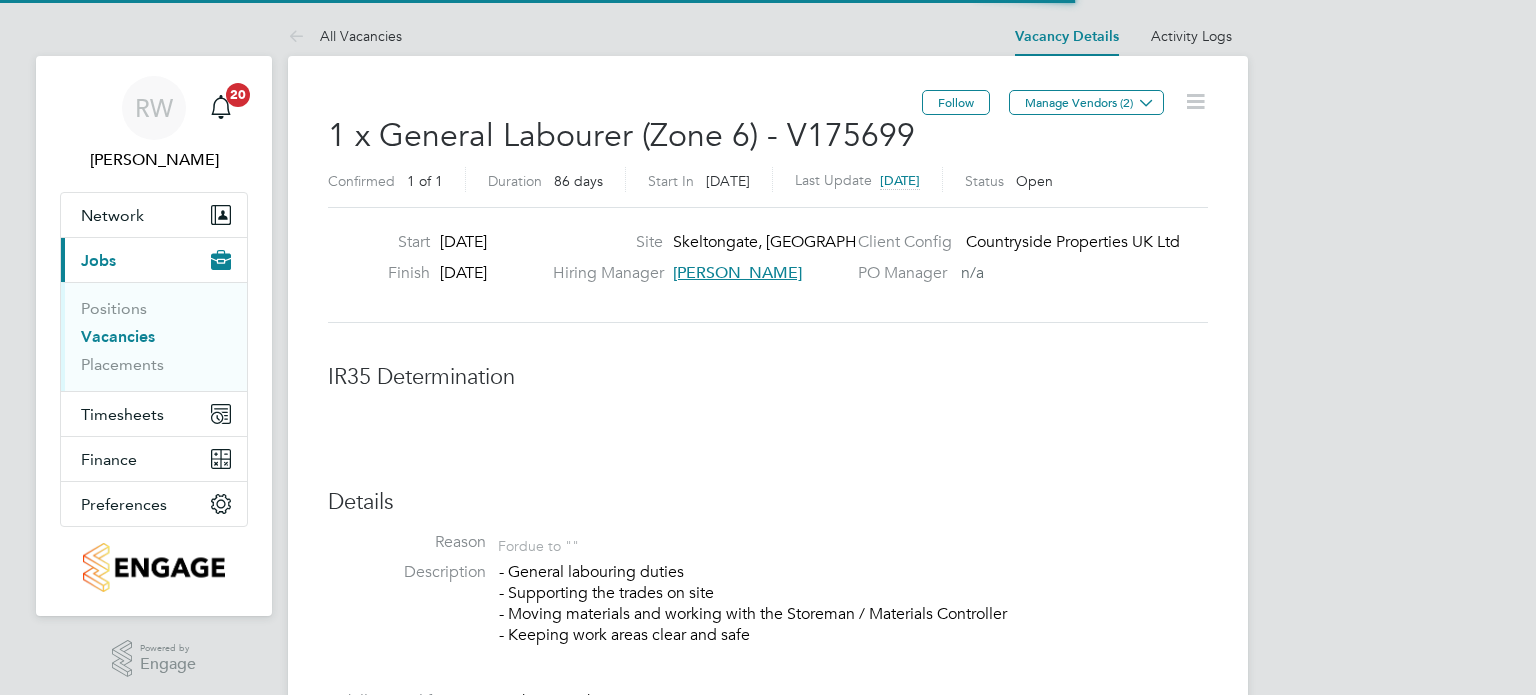 scroll, scrollTop: 0, scrollLeft: 0, axis: both 